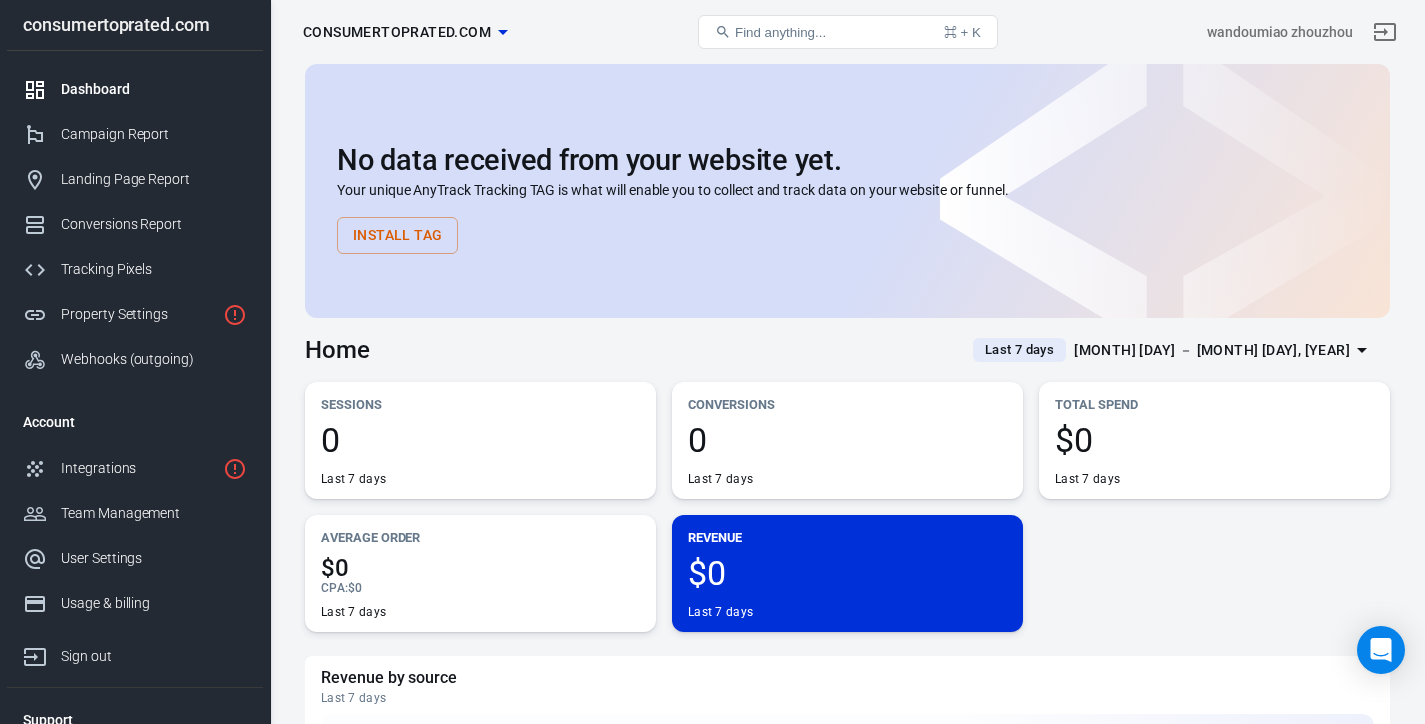 scroll, scrollTop: 0, scrollLeft: 0, axis: both 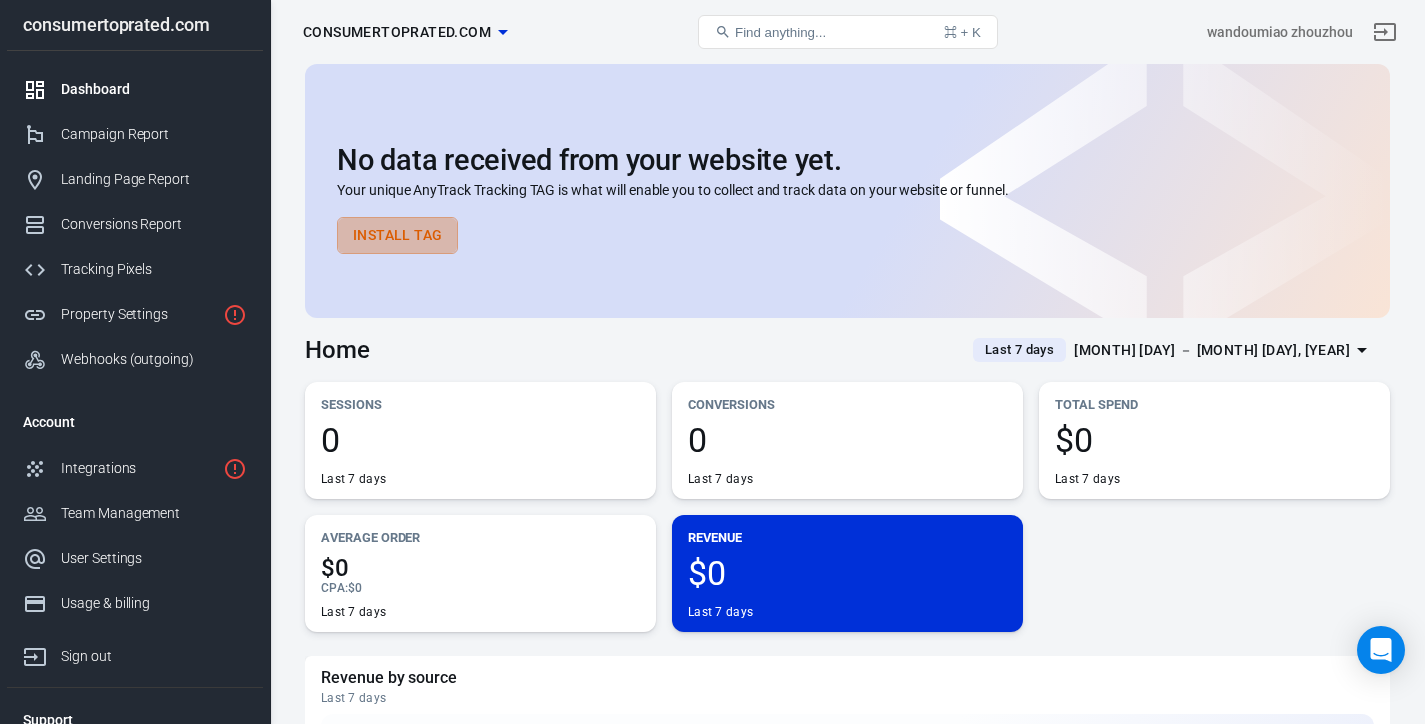 click on "Install Tag" at bounding box center [397, 235] 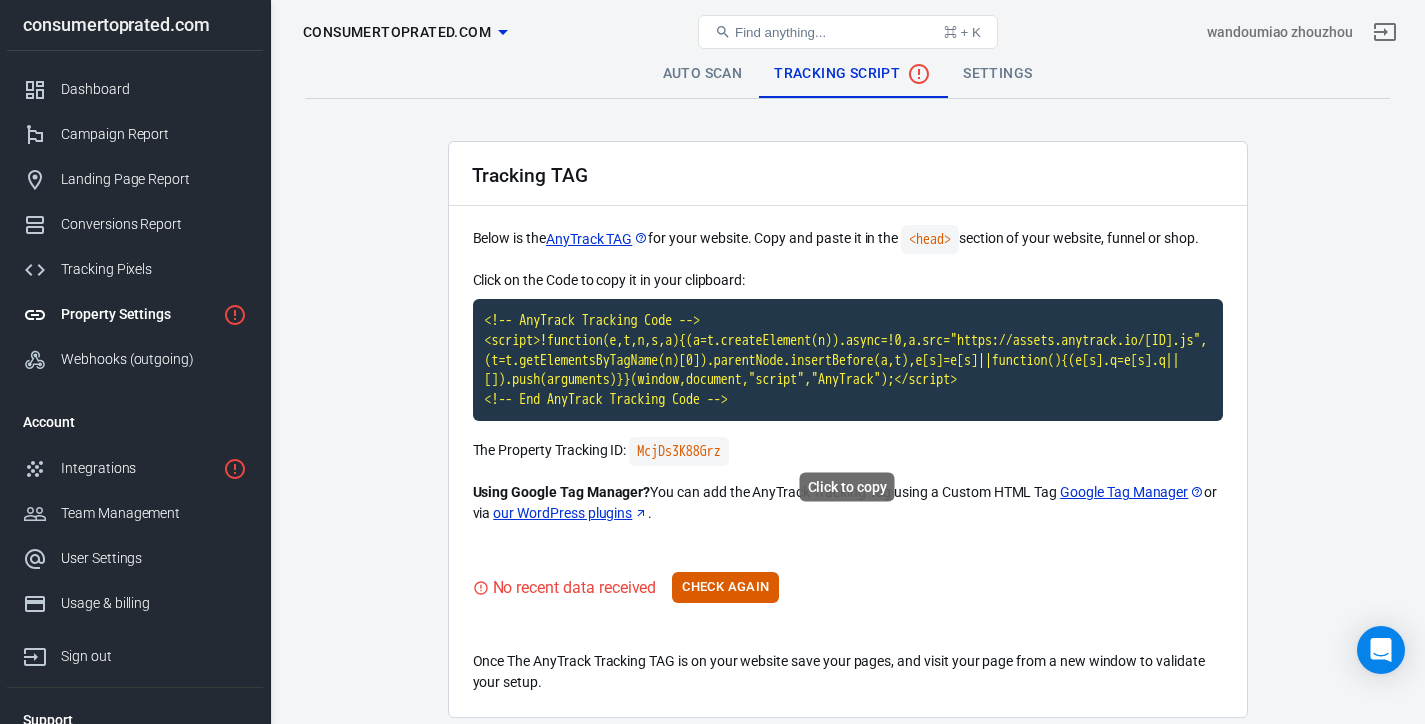 click on "<!-- AnyTrack Tracking Code -->
<script>!function(e,t,n,s,a){(a=t.createElement(n)).async=!0,a.src="https://assets.anytrack.io/[ID].js",(t=t.getElementsByTagName(n)[0]).parentNode.insertBefore(a,t),e[s]=e[s]||function(){(e[s].q=e[s].q||[]).push(arguments)}}(window,document,"script","AnyTrack");</script>
<!-- End AnyTrack Tracking Code -->" at bounding box center (848, 360) 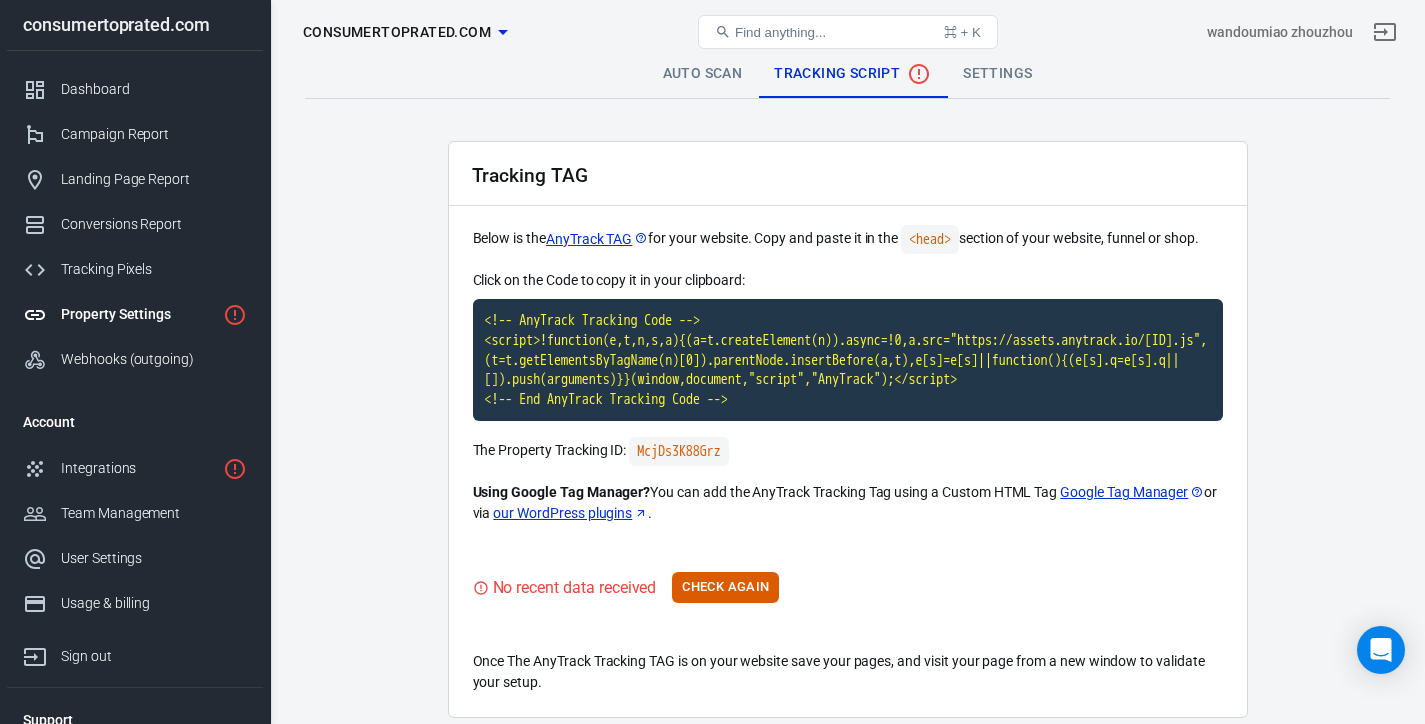 scroll, scrollTop: 30, scrollLeft: 0, axis: vertical 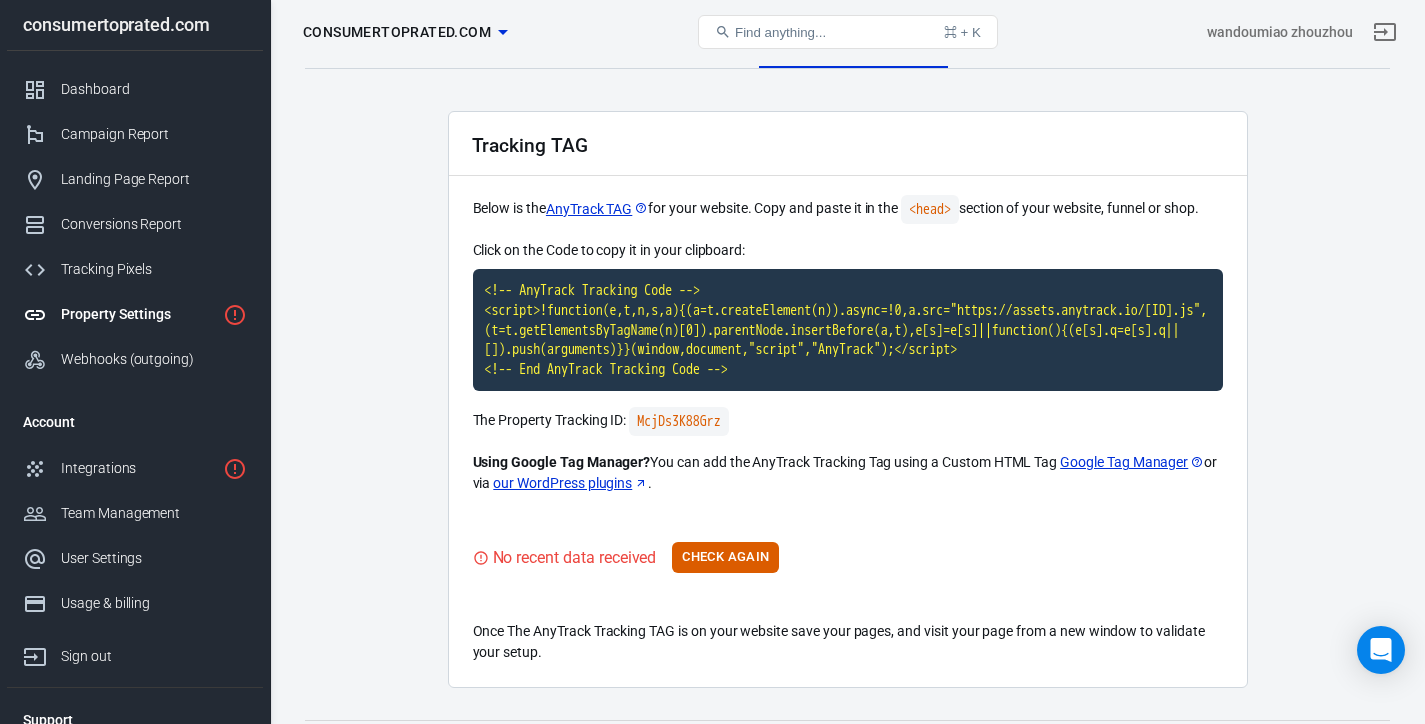 click on "Check Again" at bounding box center [725, 557] 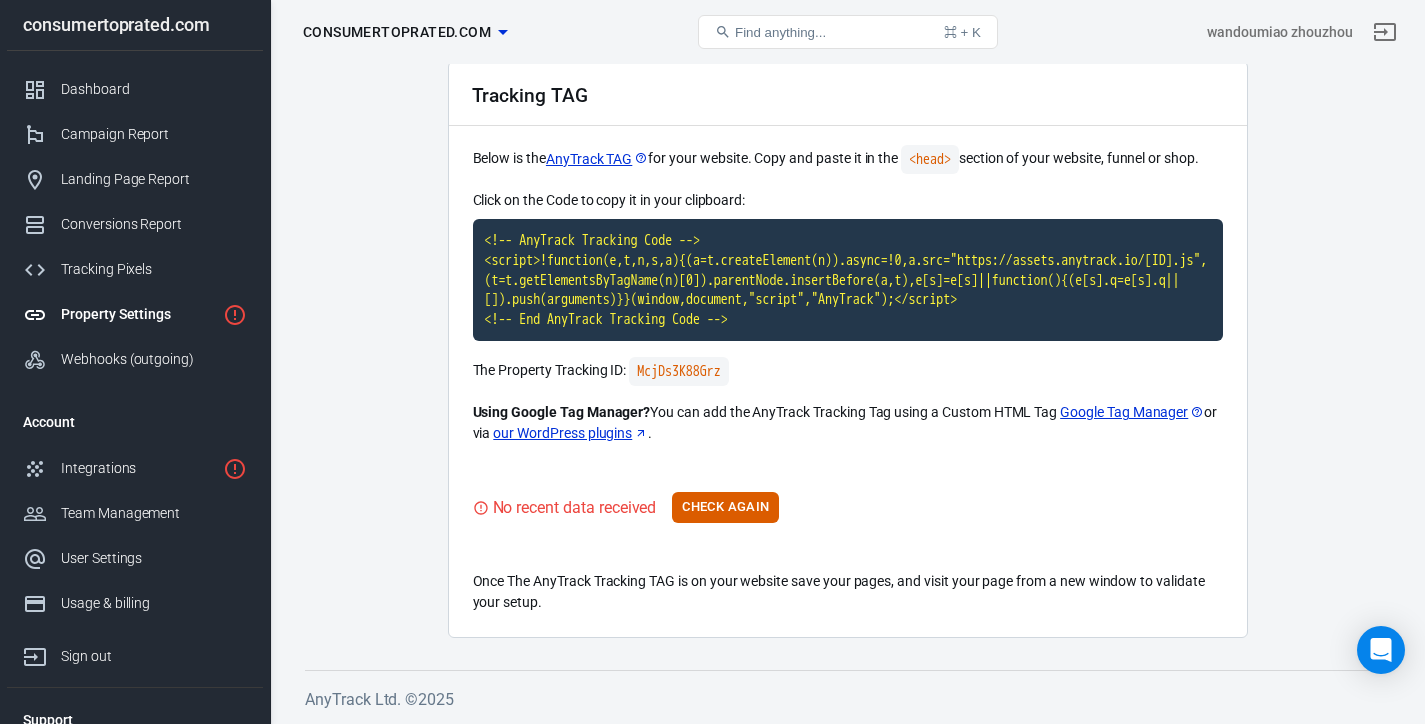 scroll, scrollTop: 0, scrollLeft: 0, axis: both 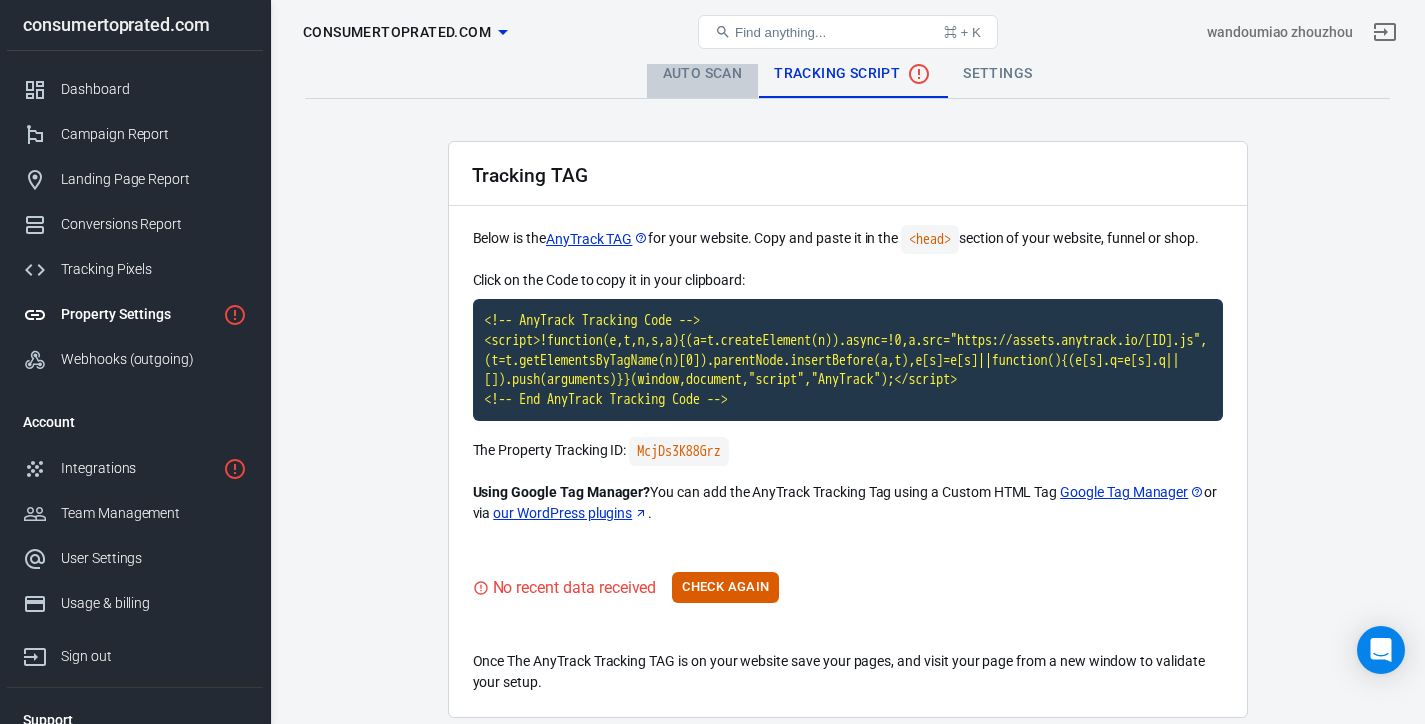 click on "Auto Scan" at bounding box center (703, 74) 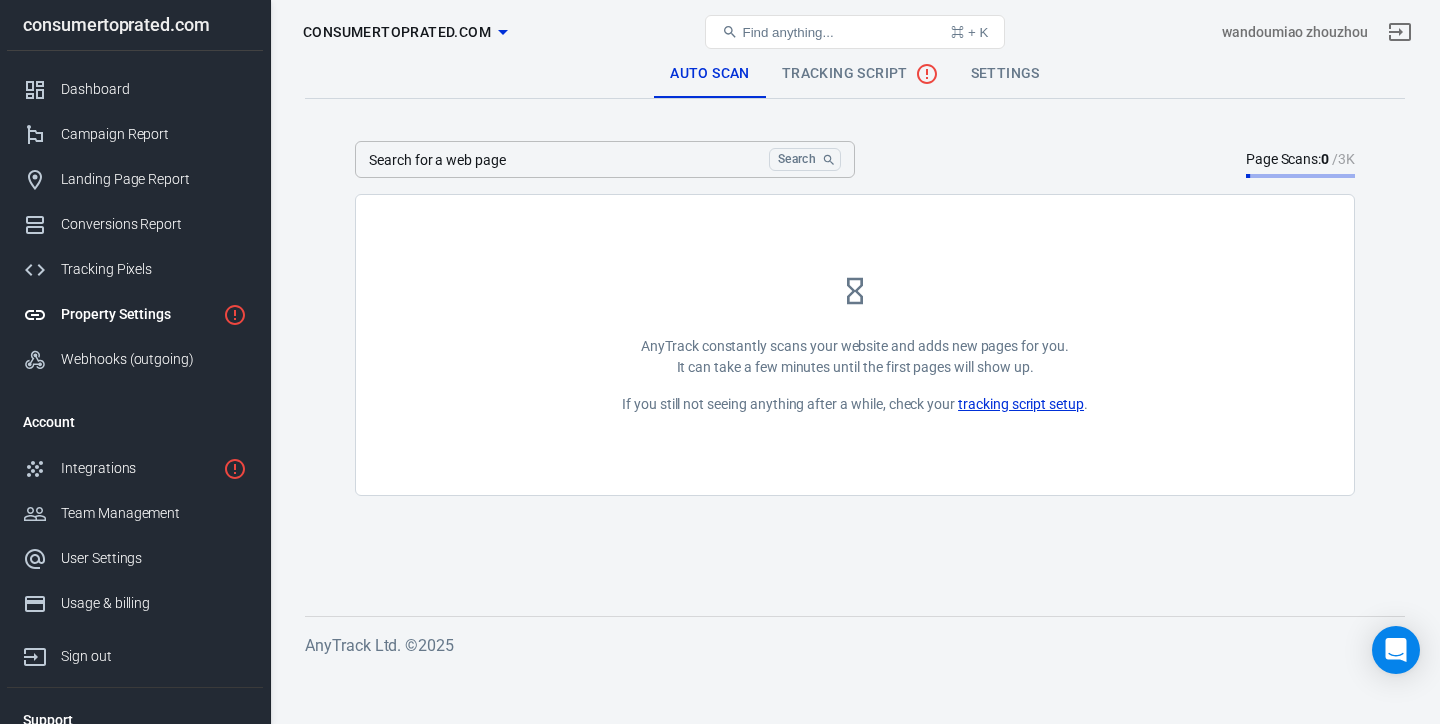 click on "Search for a web page" at bounding box center (558, 159) 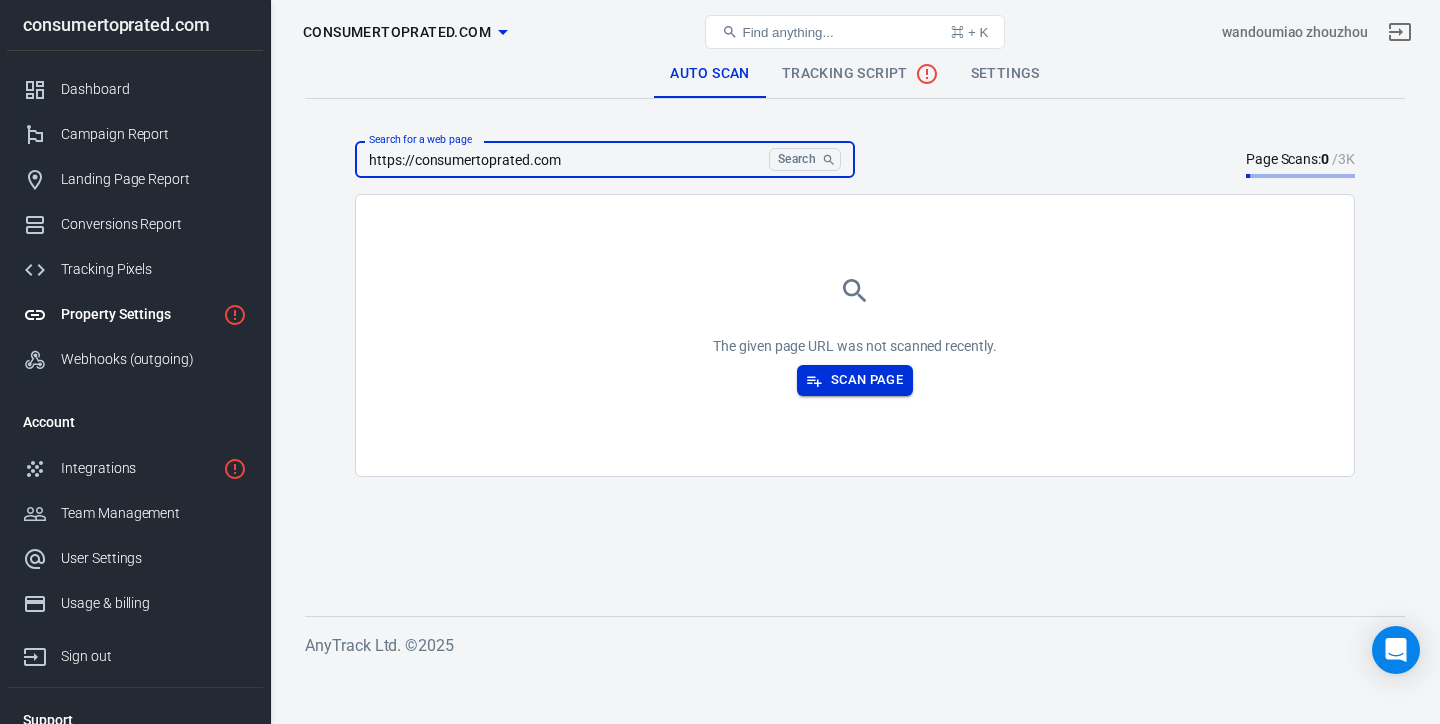 type on "https://consumertoprated.com" 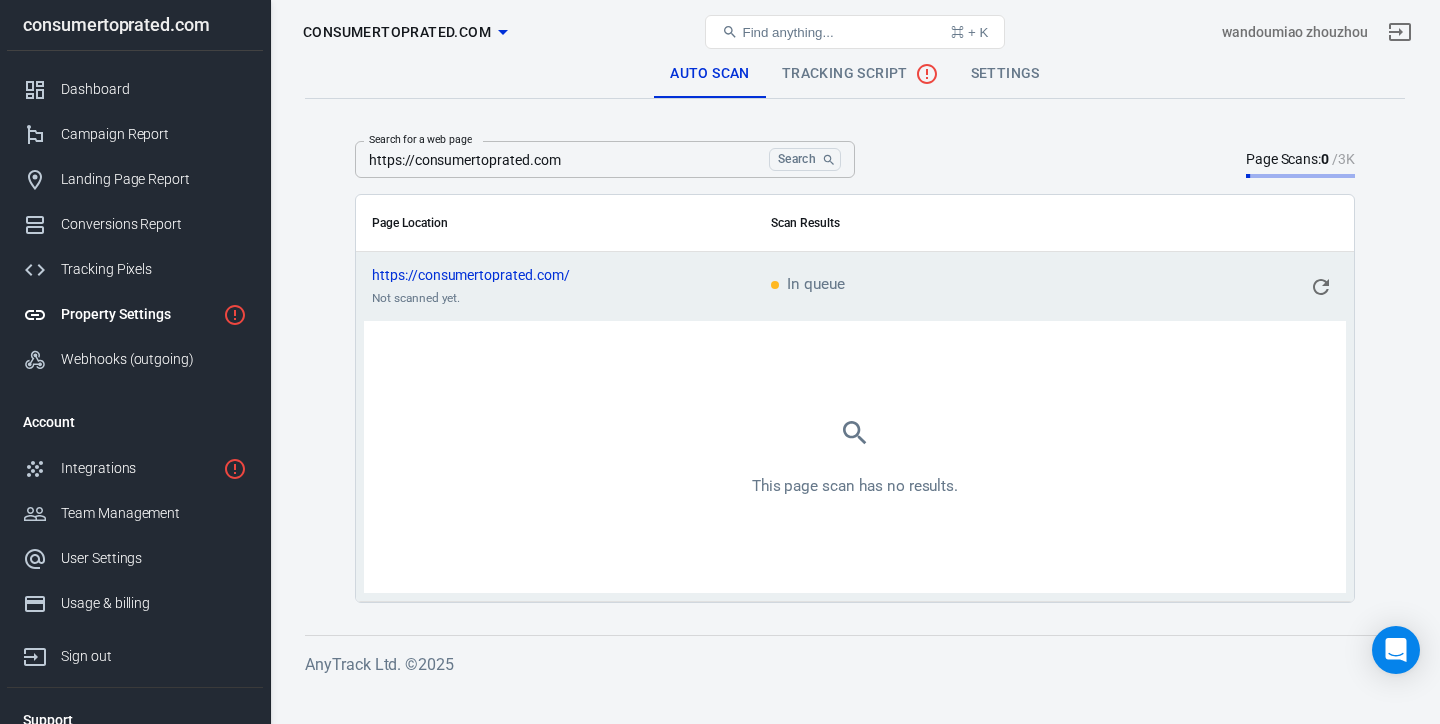 click 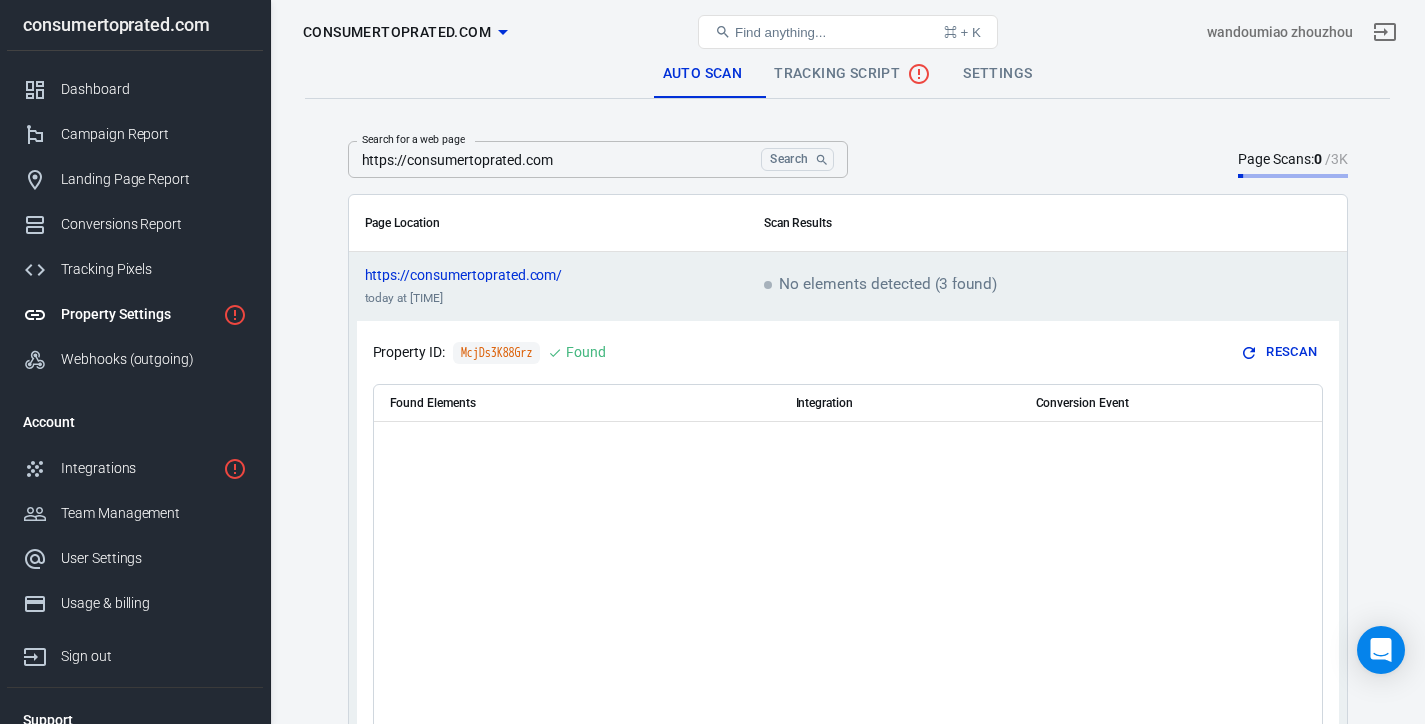 click on "Found Elements Integration Conversion Event" at bounding box center [848, 600] 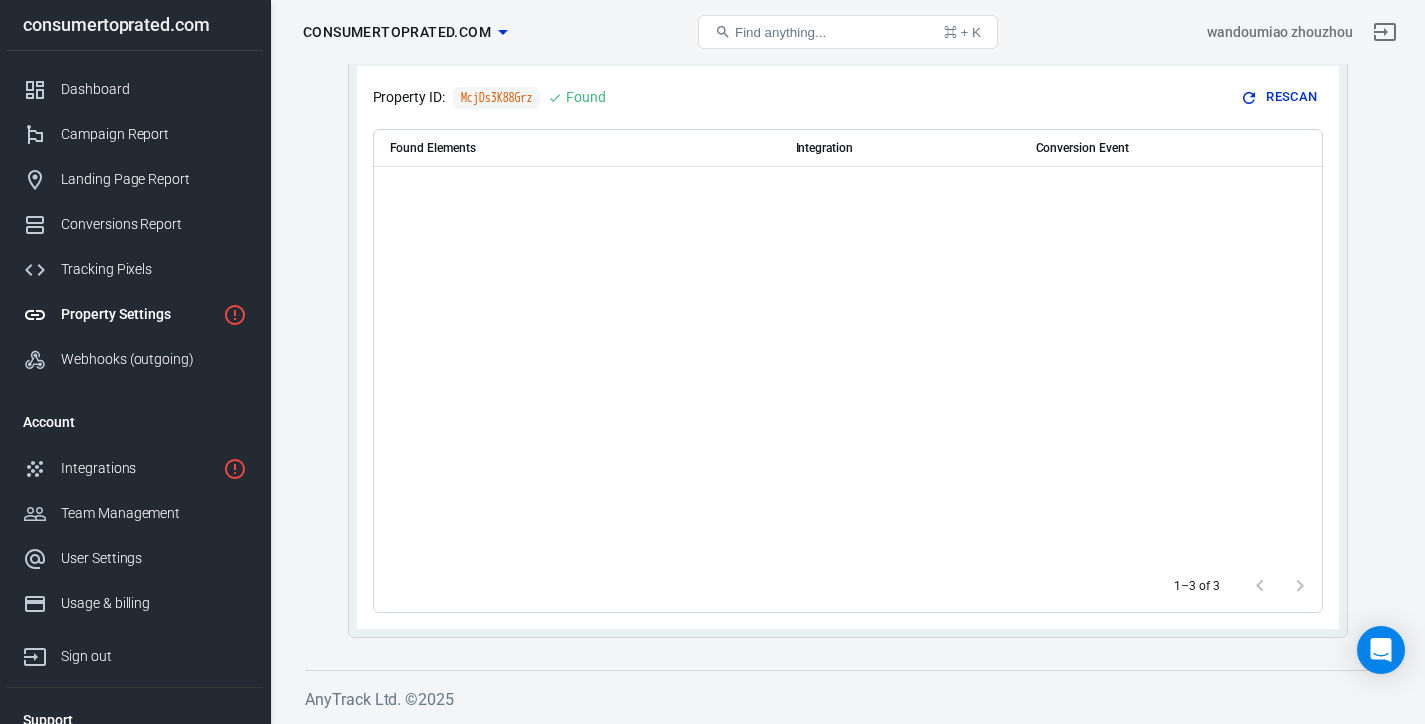 scroll, scrollTop: 0, scrollLeft: 0, axis: both 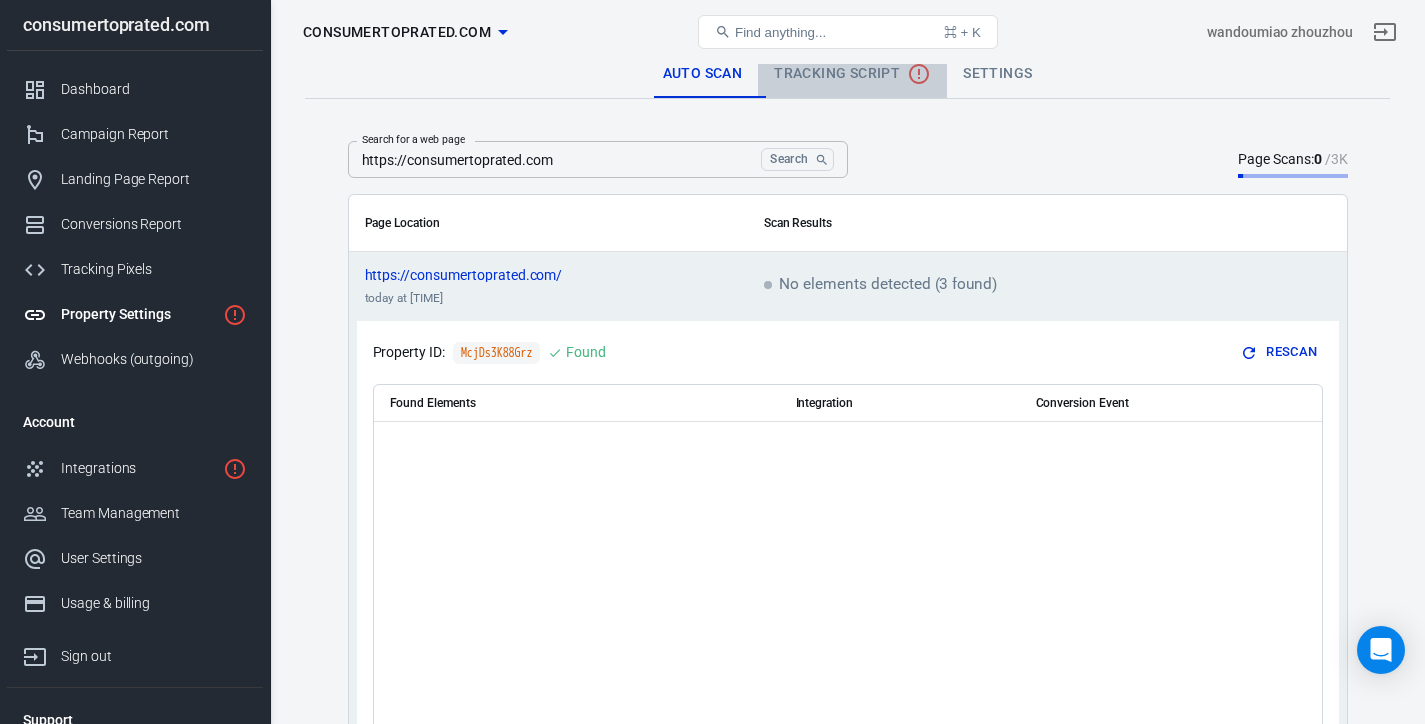 click on "Tracking Script" at bounding box center (852, 74) 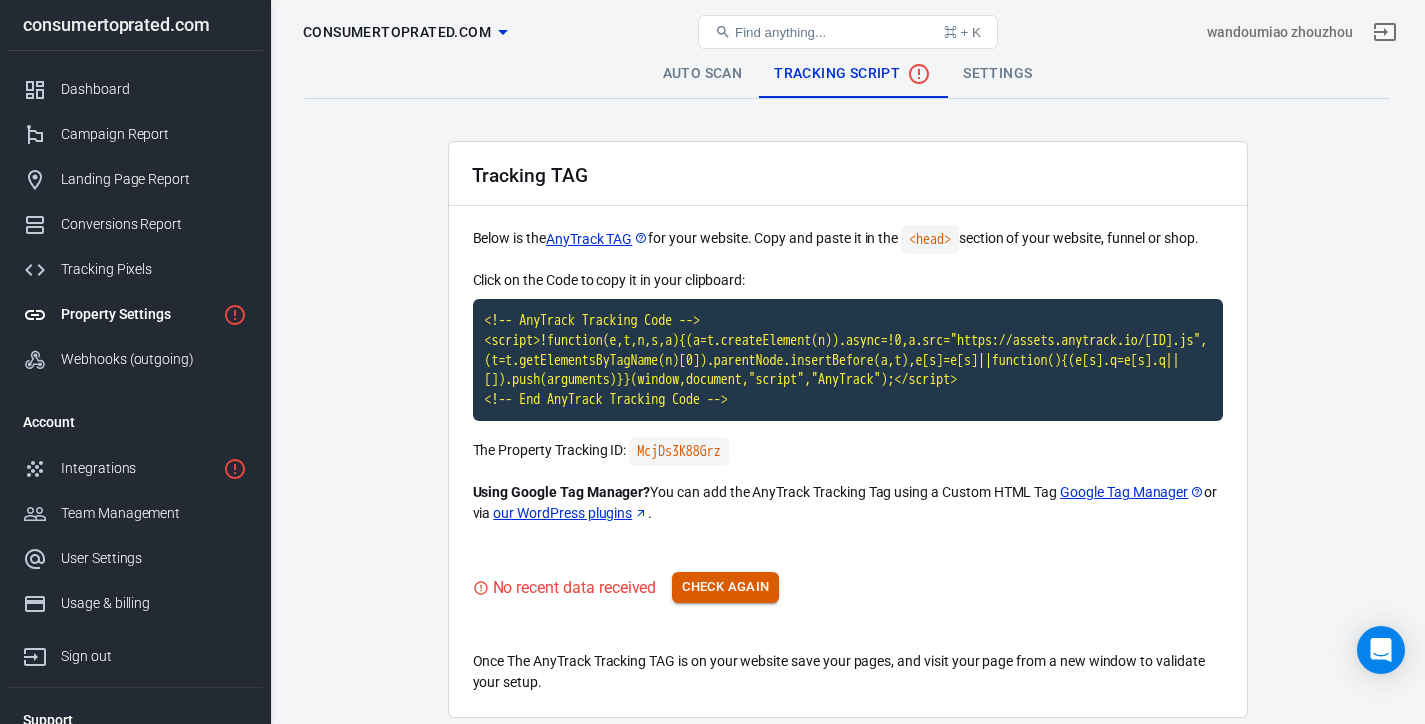 click on "Check Again" at bounding box center (725, 587) 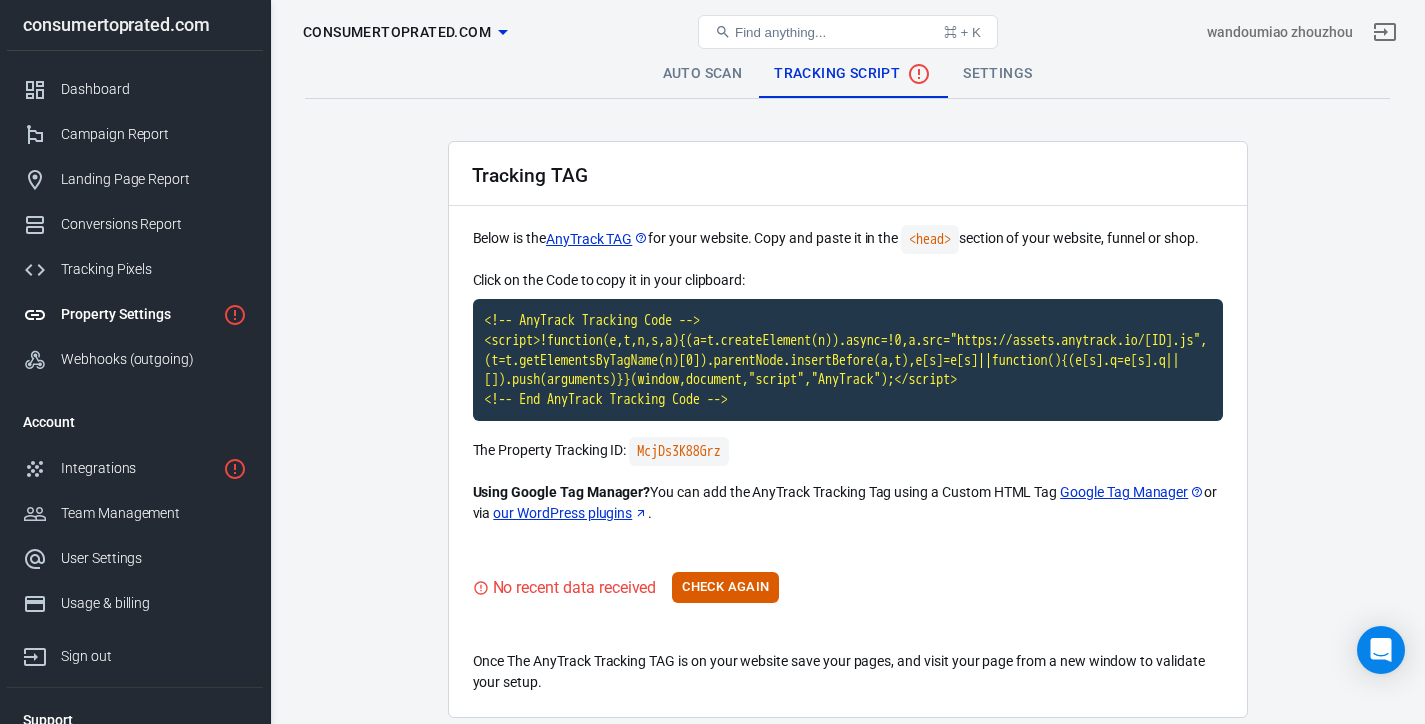 click on "Property Settings consumertoprated.com Find anything... ⌘ + K wandoumiao zhouzhou" at bounding box center [848, 32] 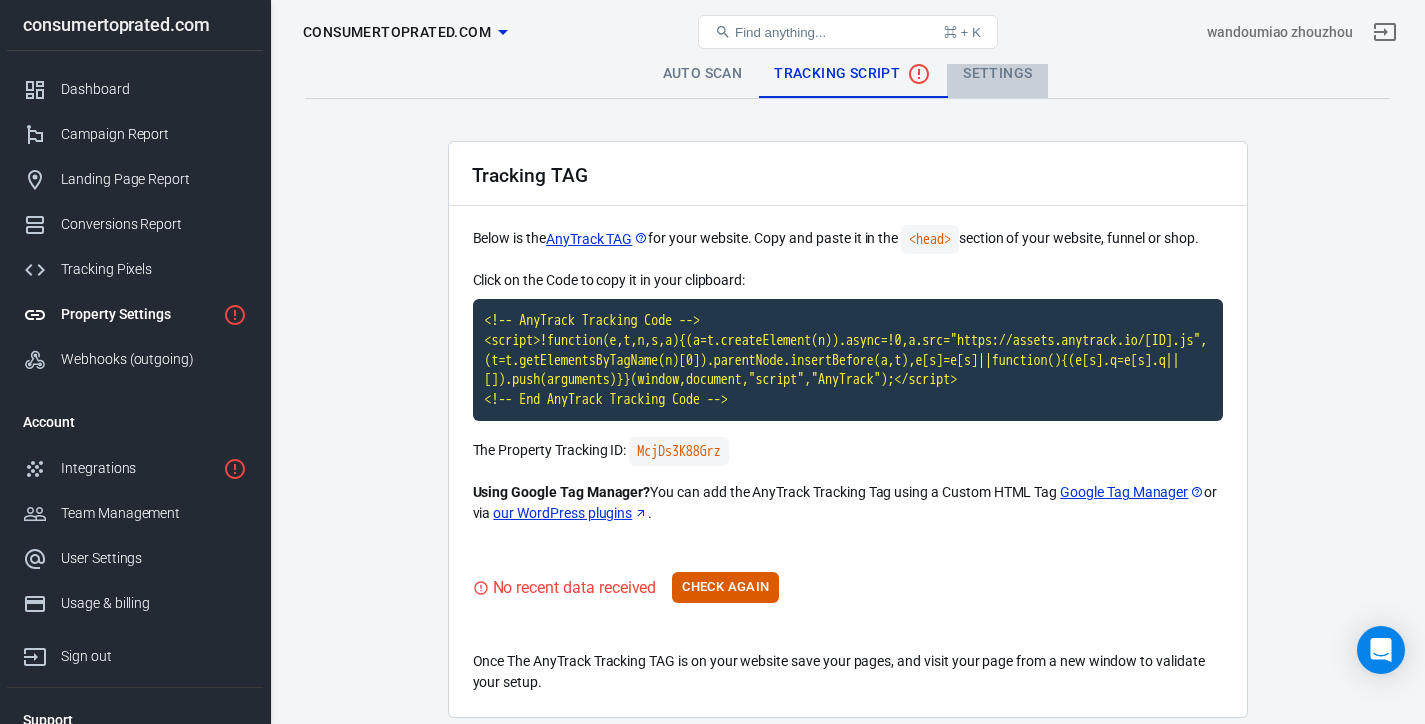 click on "Settings" at bounding box center (997, 74) 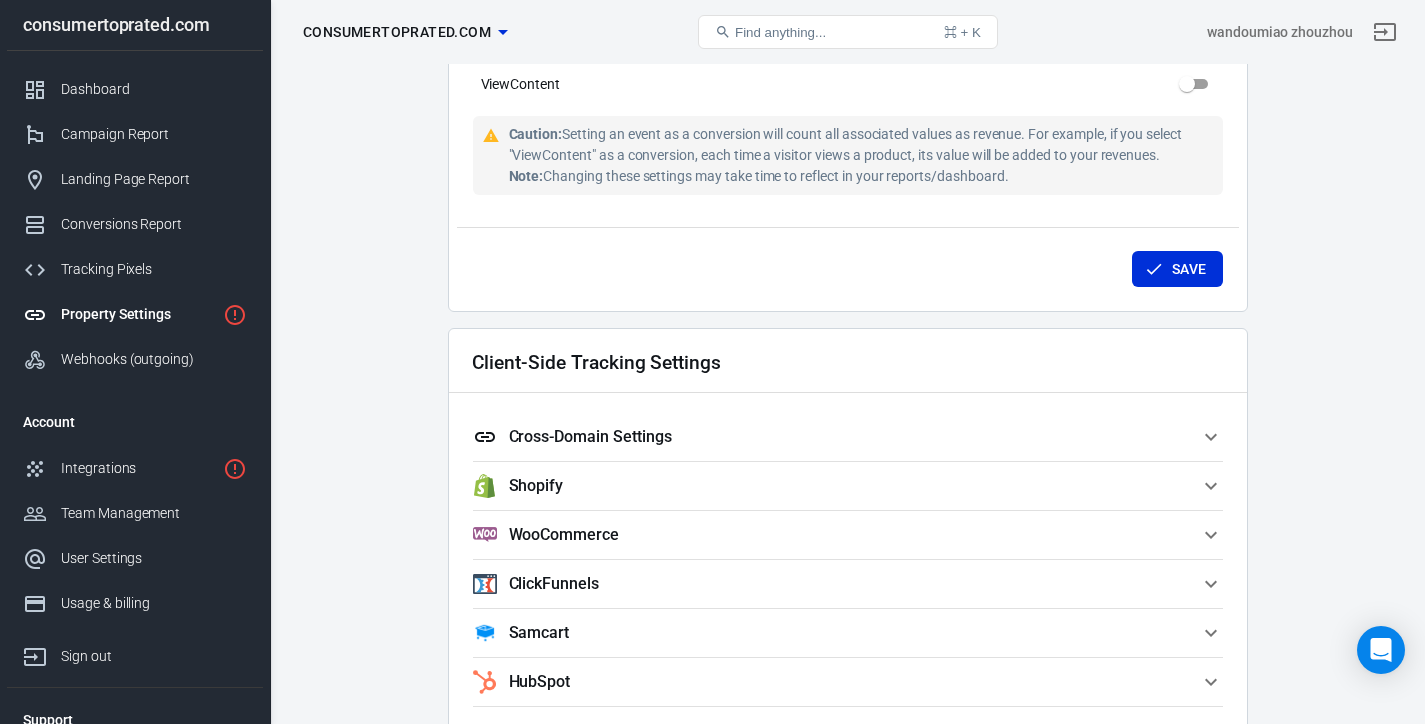 scroll, scrollTop: 1636, scrollLeft: 0, axis: vertical 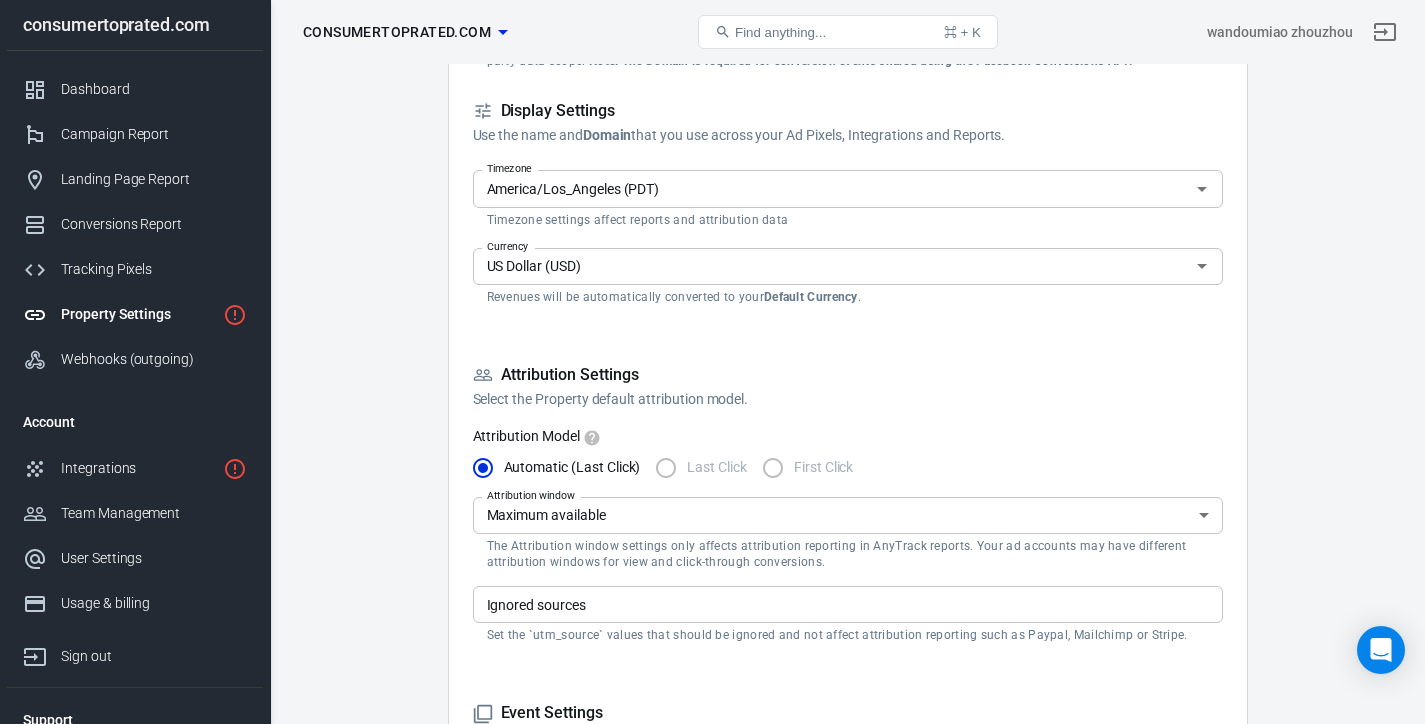 click on "Property Settings" at bounding box center [138, 314] 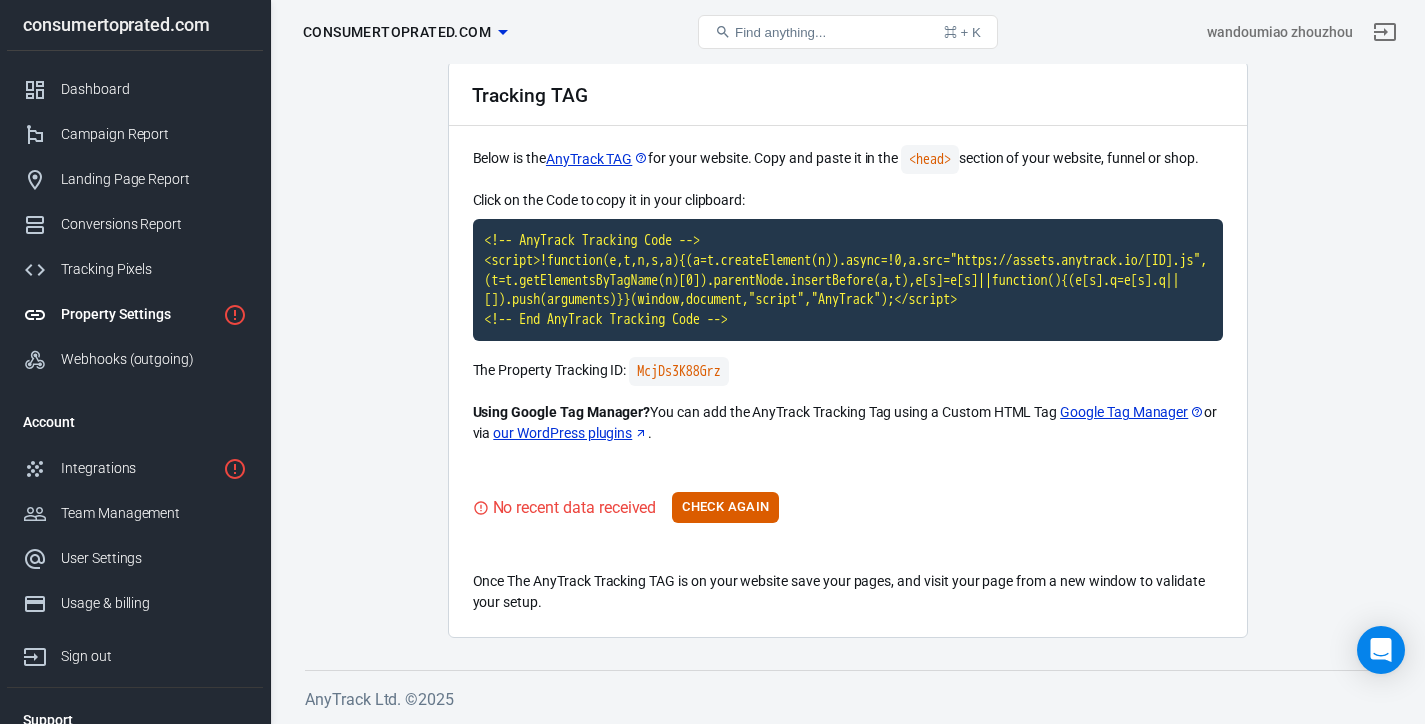 scroll, scrollTop: 0, scrollLeft: 0, axis: both 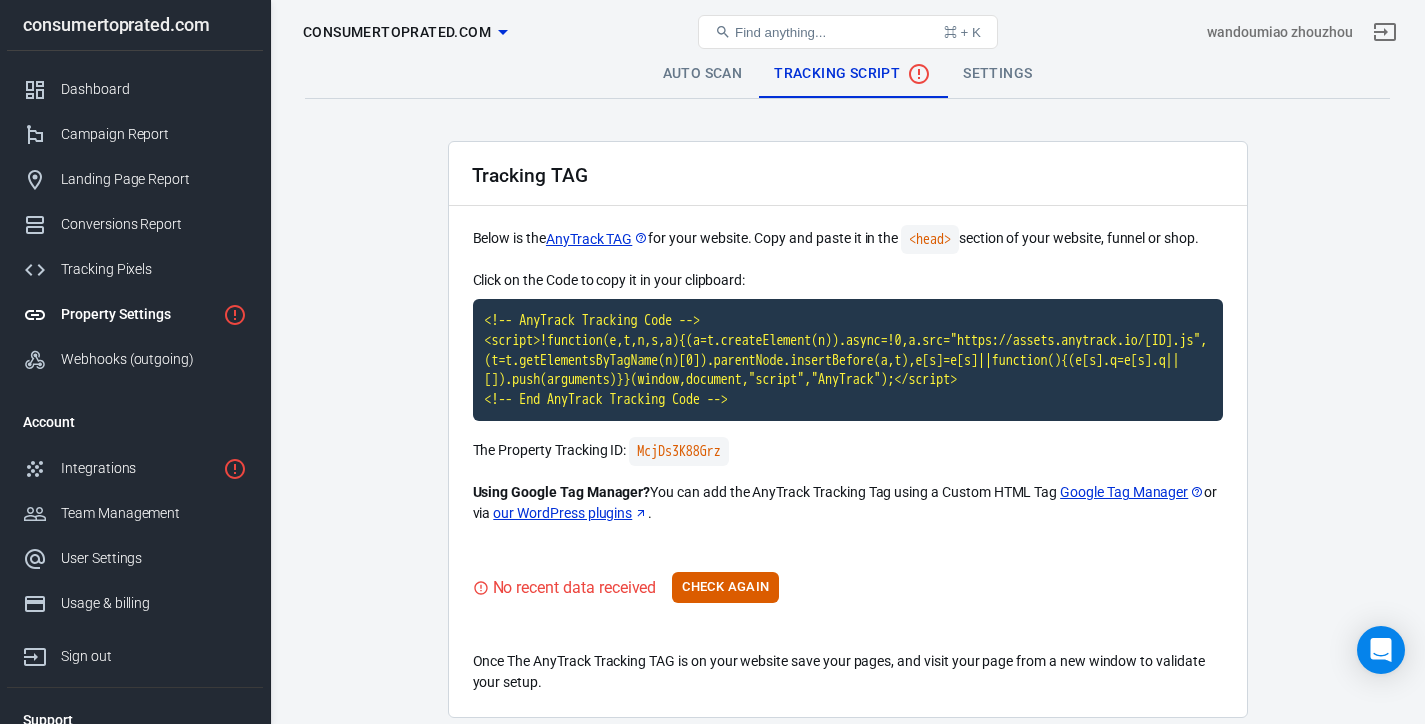 click on "consumertoprated.com" at bounding box center [397, 32] 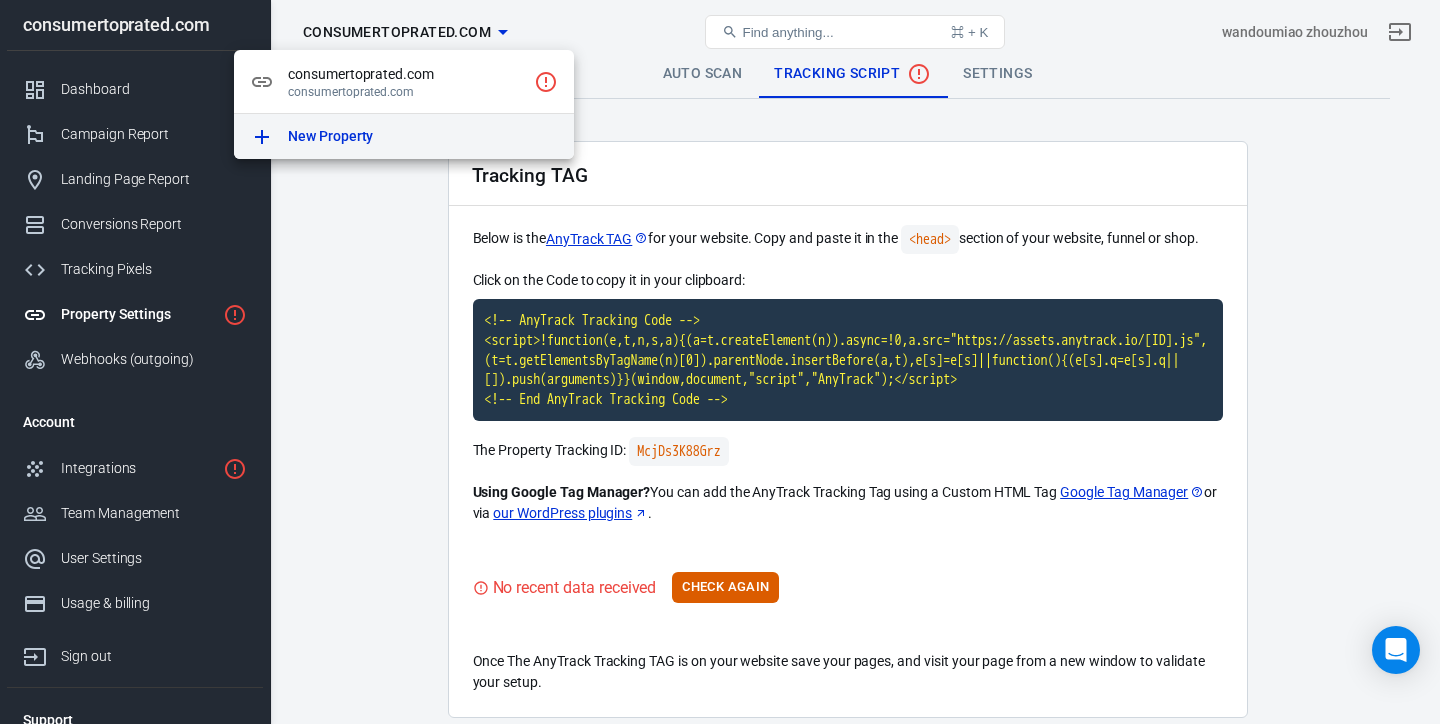 click on "New Property" at bounding box center [330, 136] 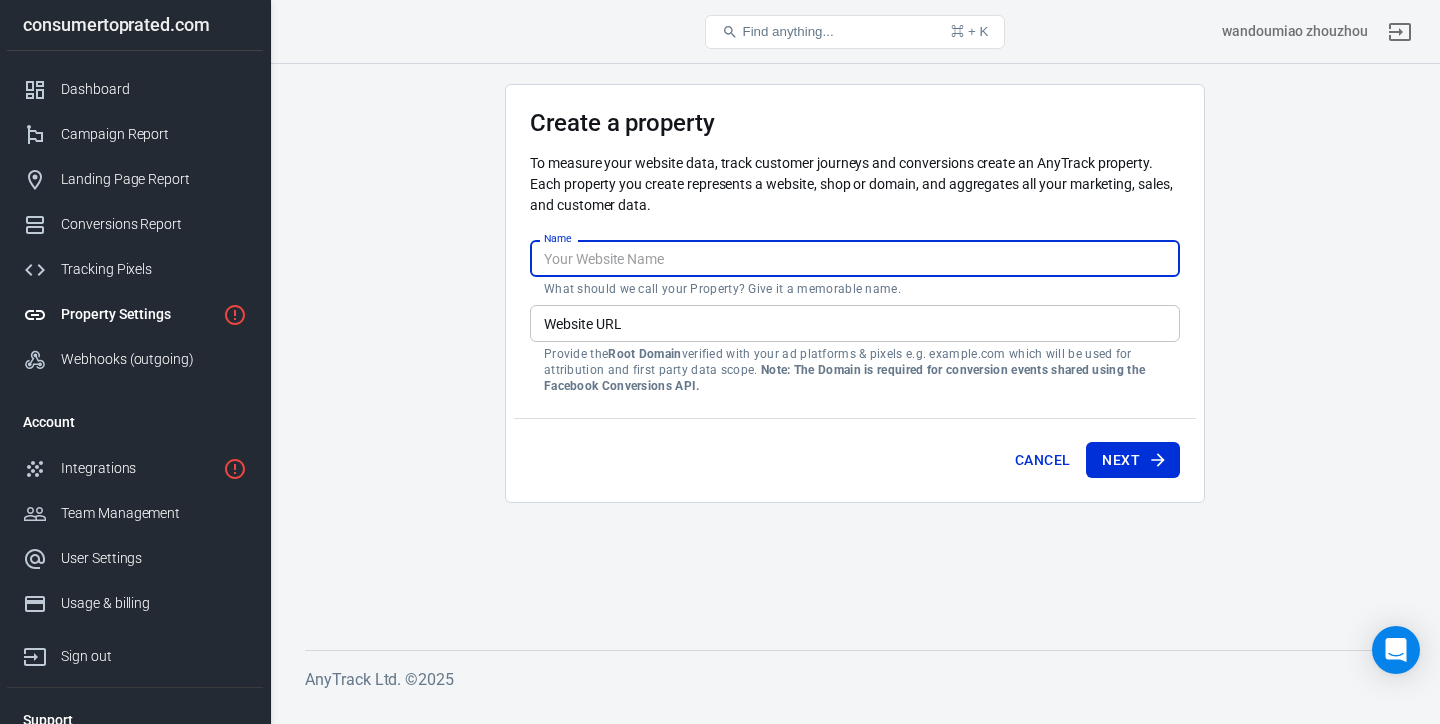 click on "Name" at bounding box center [855, 258] 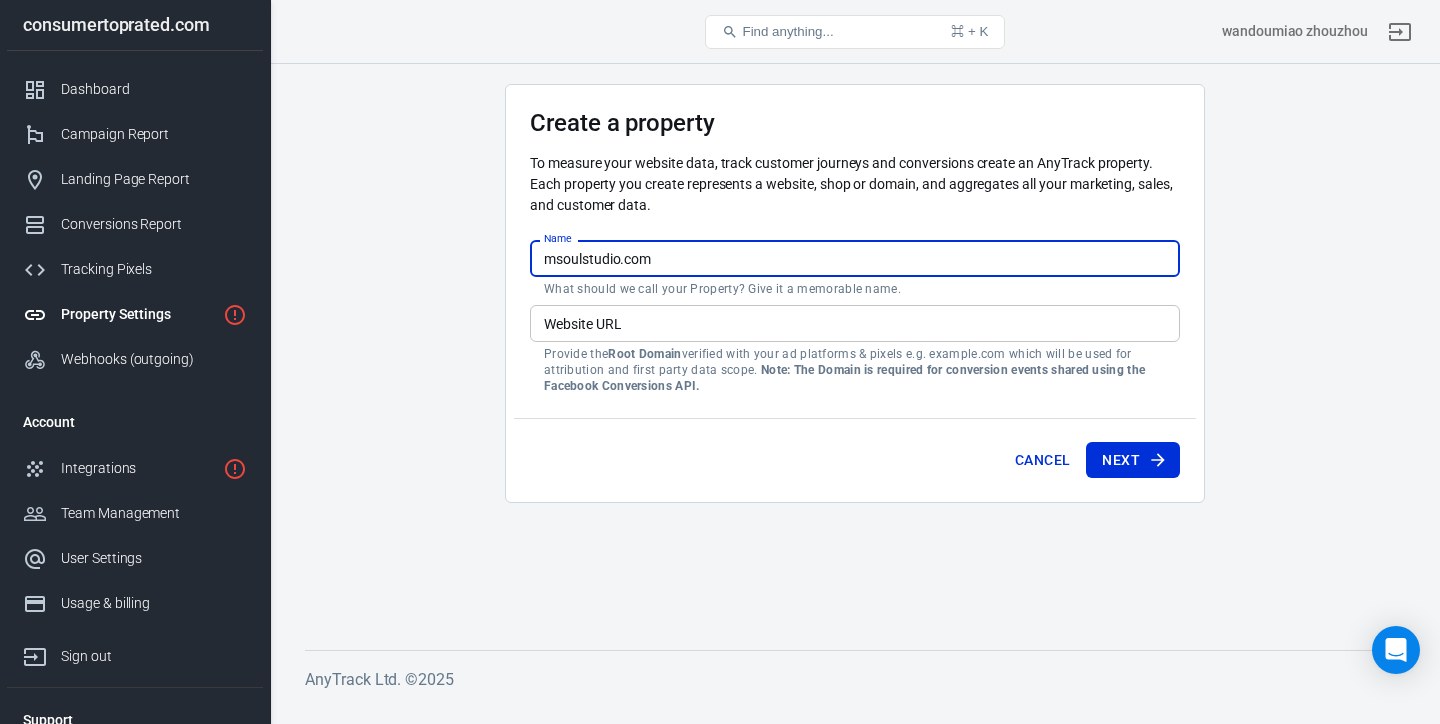 drag, startPoint x: 672, startPoint y: 268, endPoint x: 481, endPoint y: 238, distance: 193.34166 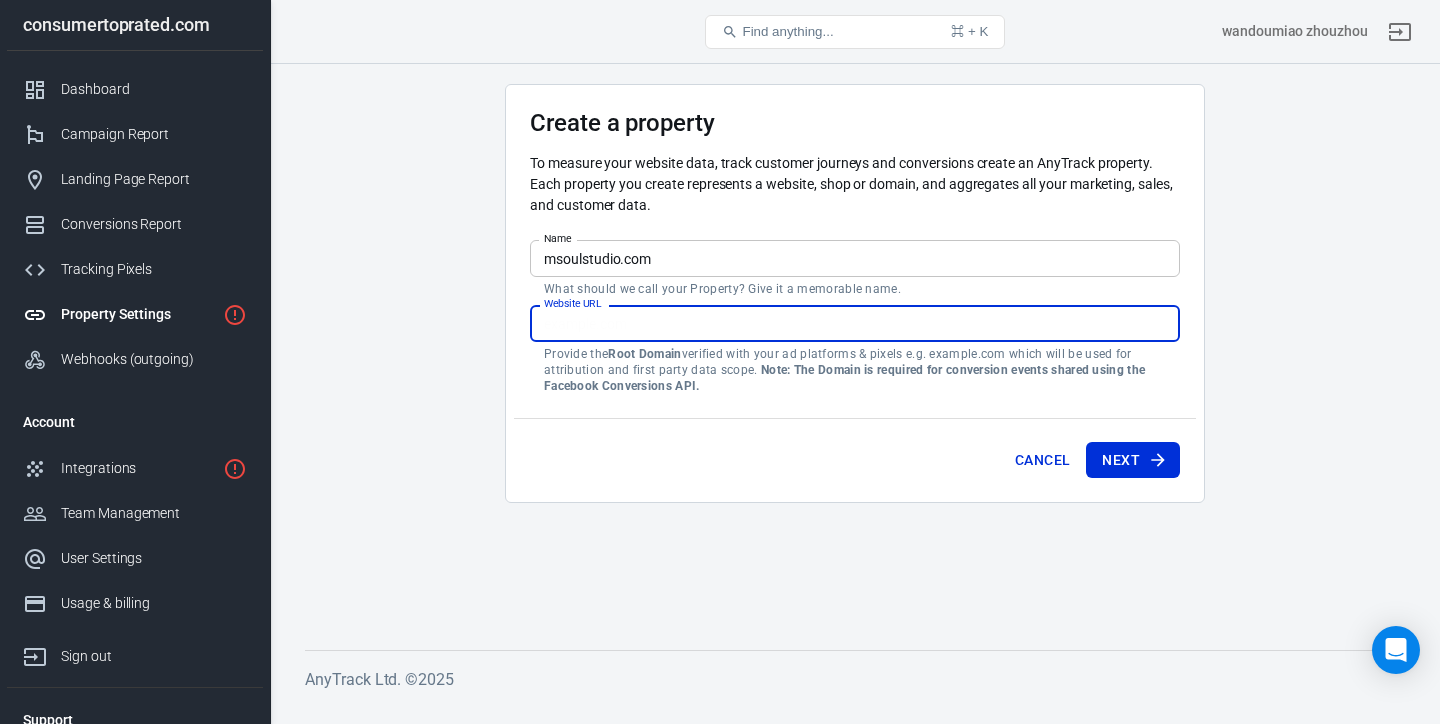 paste on "msoulstudio.com" 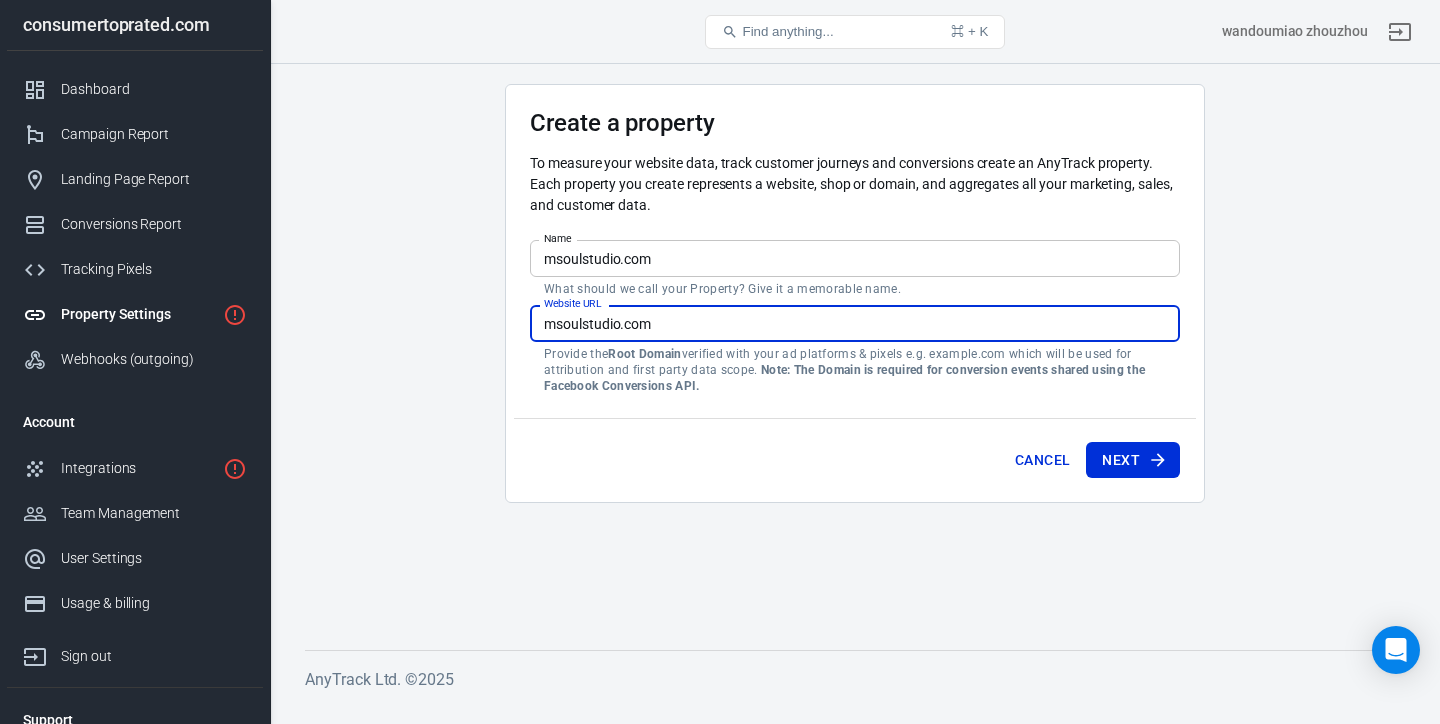 type on "msoulstudio.com" 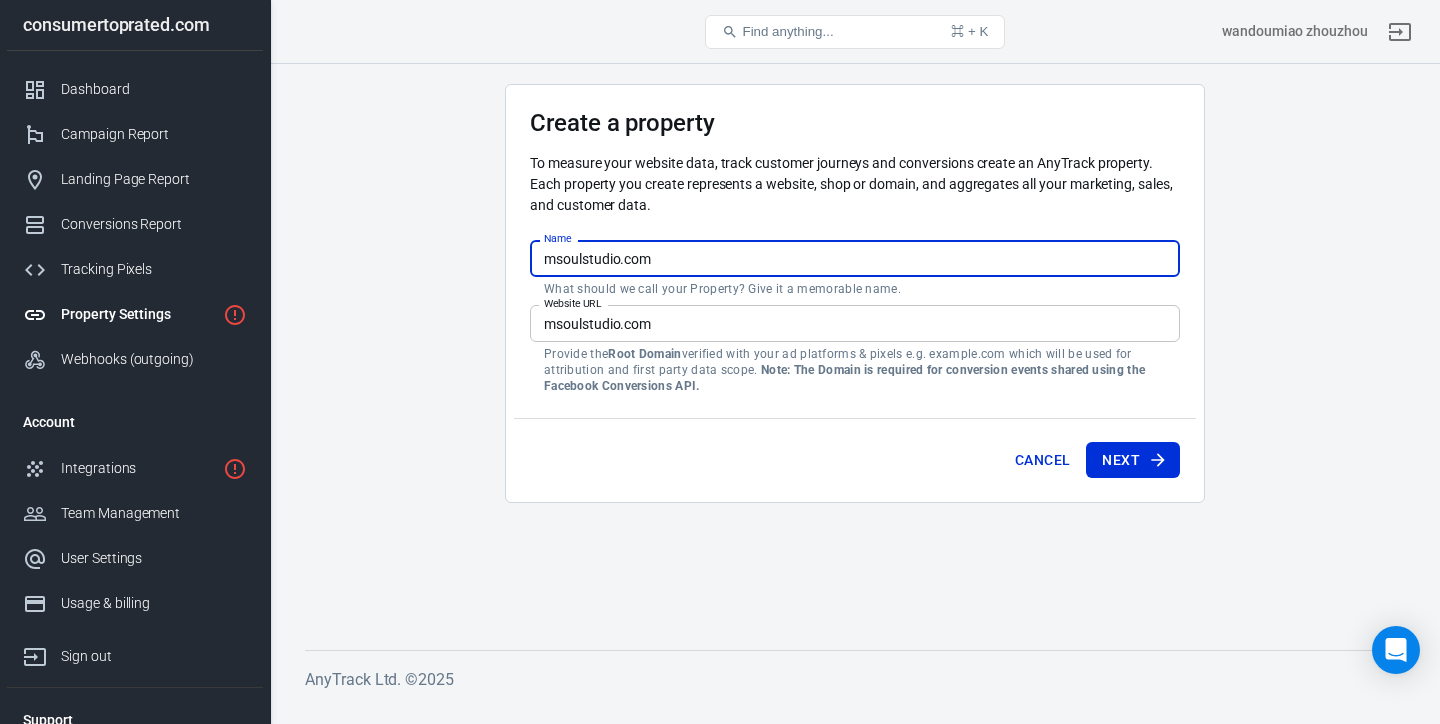click on "msoulstudio.com" at bounding box center [855, 258] 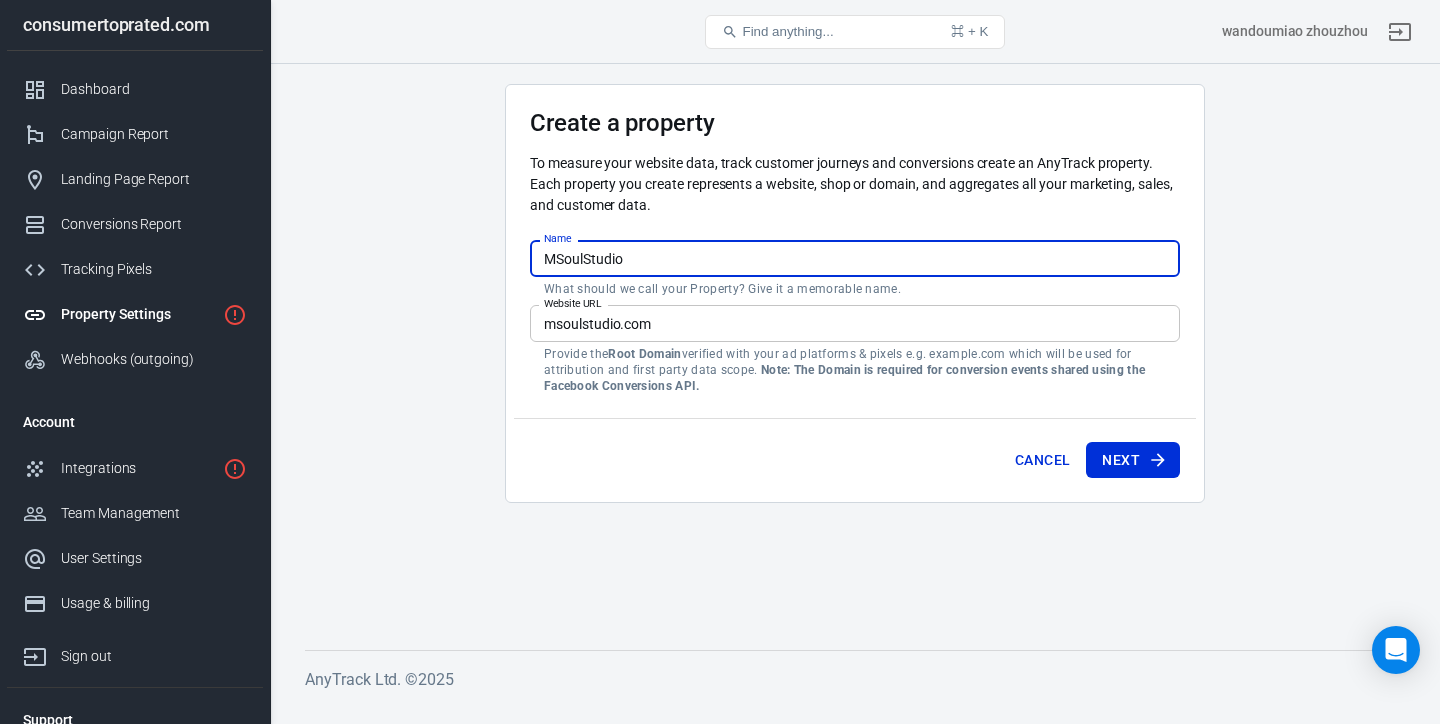 click on "MSoulStudio" at bounding box center [855, 258] 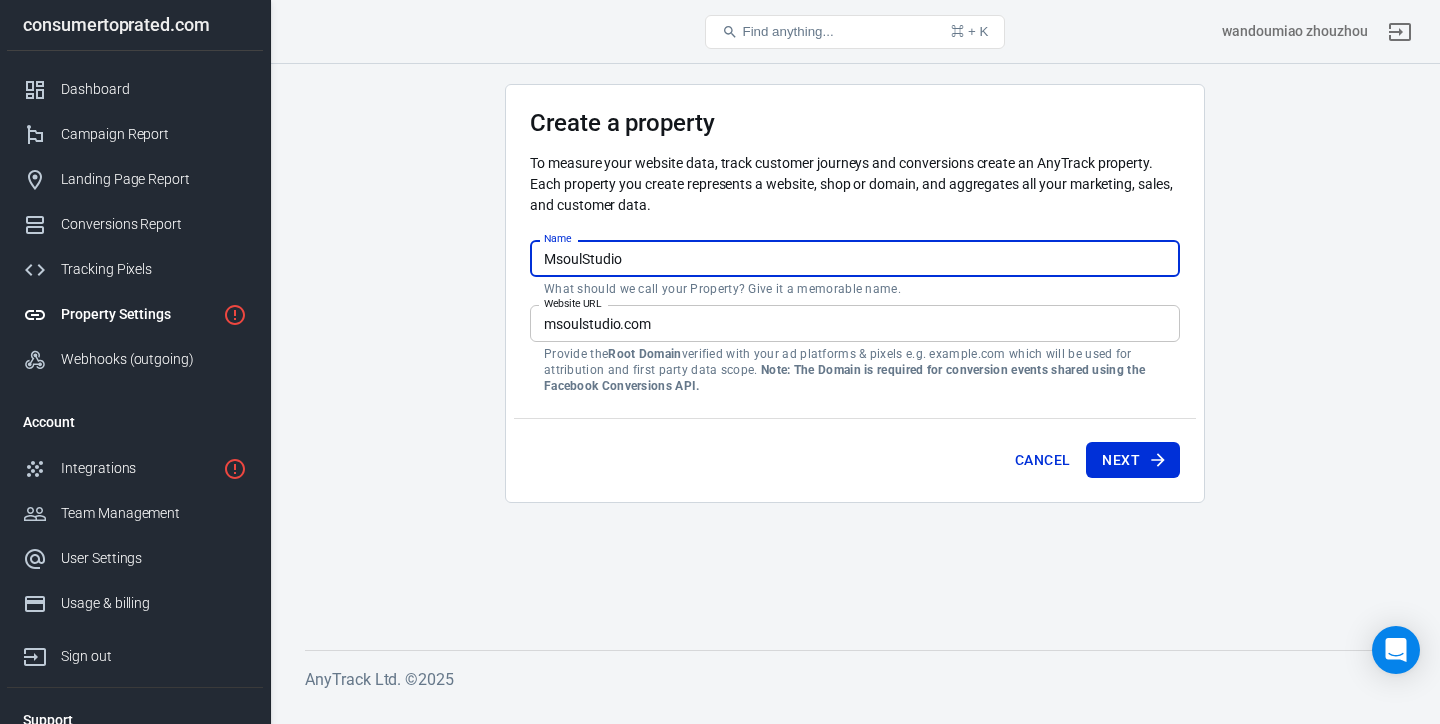 click on "MsoulStudio" at bounding box center [855, 258] 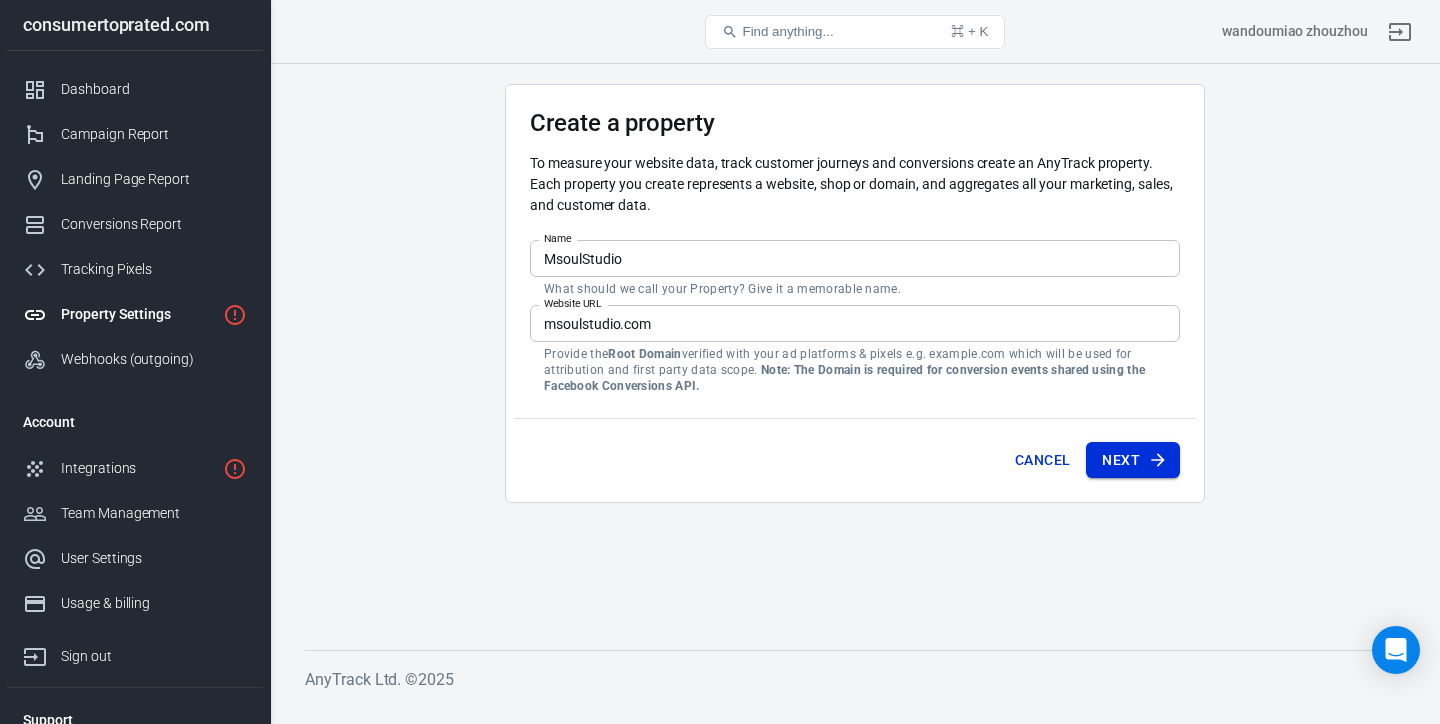 click on "Next" at bounding box center [1133, 460] 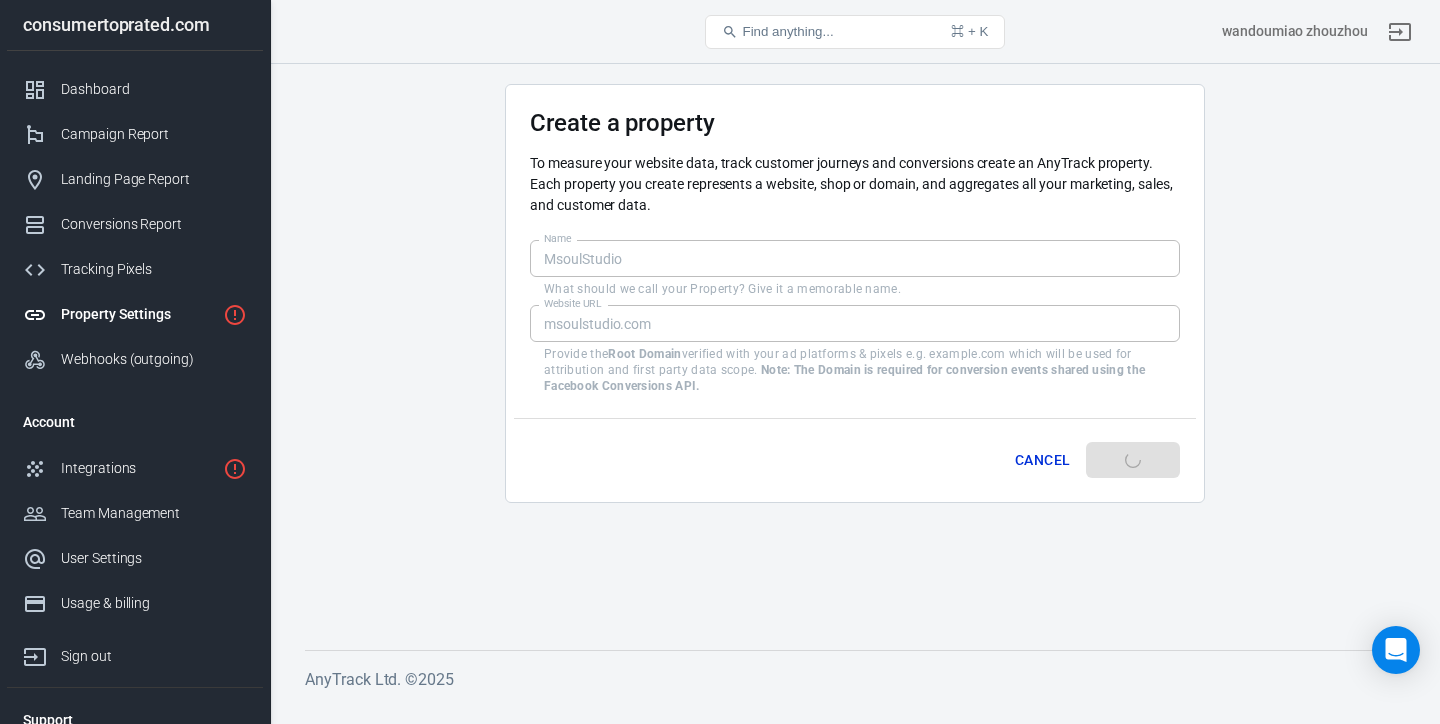 click on "Cancel Next" at bounding box center [855, 456] 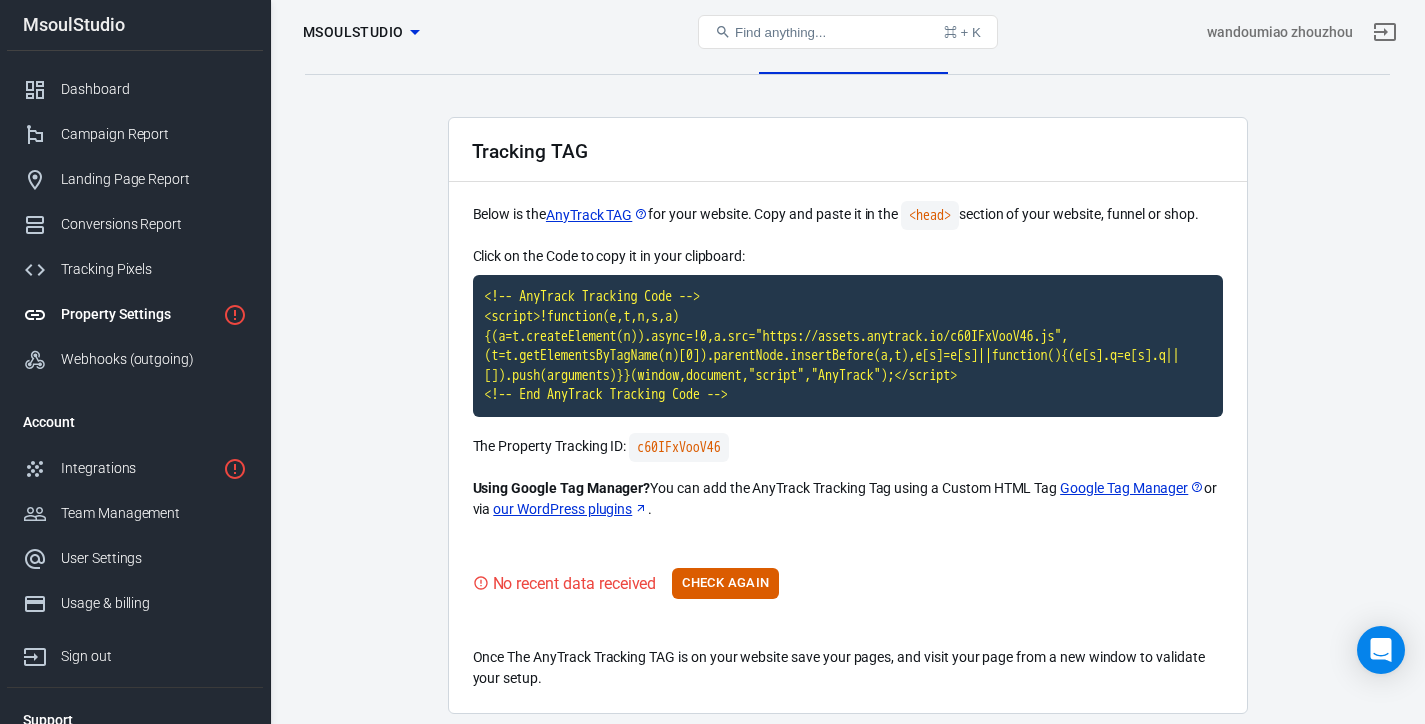 scroll, scrollTop: 116, scrollLeft: 0, axis: vertical 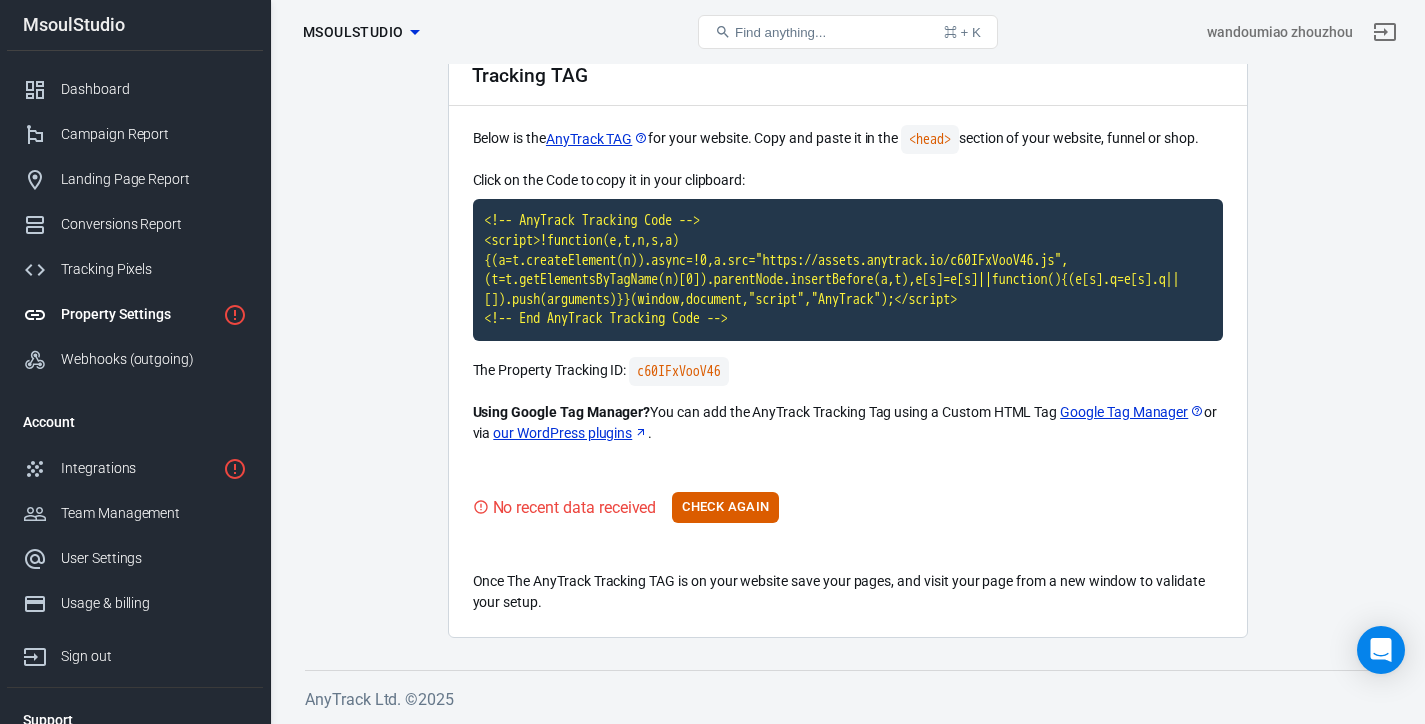 click on "Google Tag Manager" at bounding box center (1132, 412) 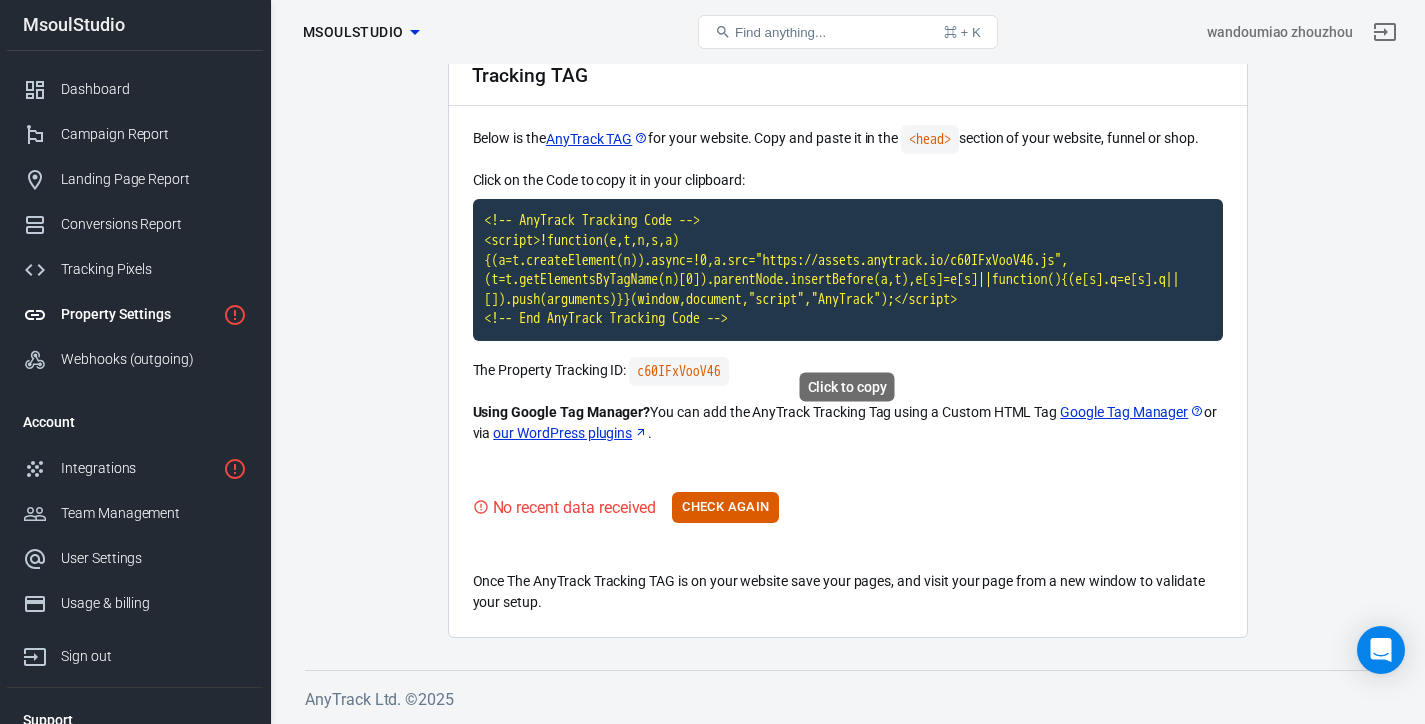 click on "<!-- AnyTrack Tracking Code -->
<script>!function(e,t,n,s,a){(a=t.createElement(n)).async=!0,a.src="https://assets.anytrack.io/c60IFxVooV46.js",(t=t.getElementsByTagName(n)[0]).parentNode.insertBefore(a,t),e[s]=e[s]||function(){(e[s].q=e[s].q||[]).push(arguments)}}(window,document,"script","AnyTrack");</script>
<!-- End AnyTrack Tracking Code -->" at bounding box center (848, 270) 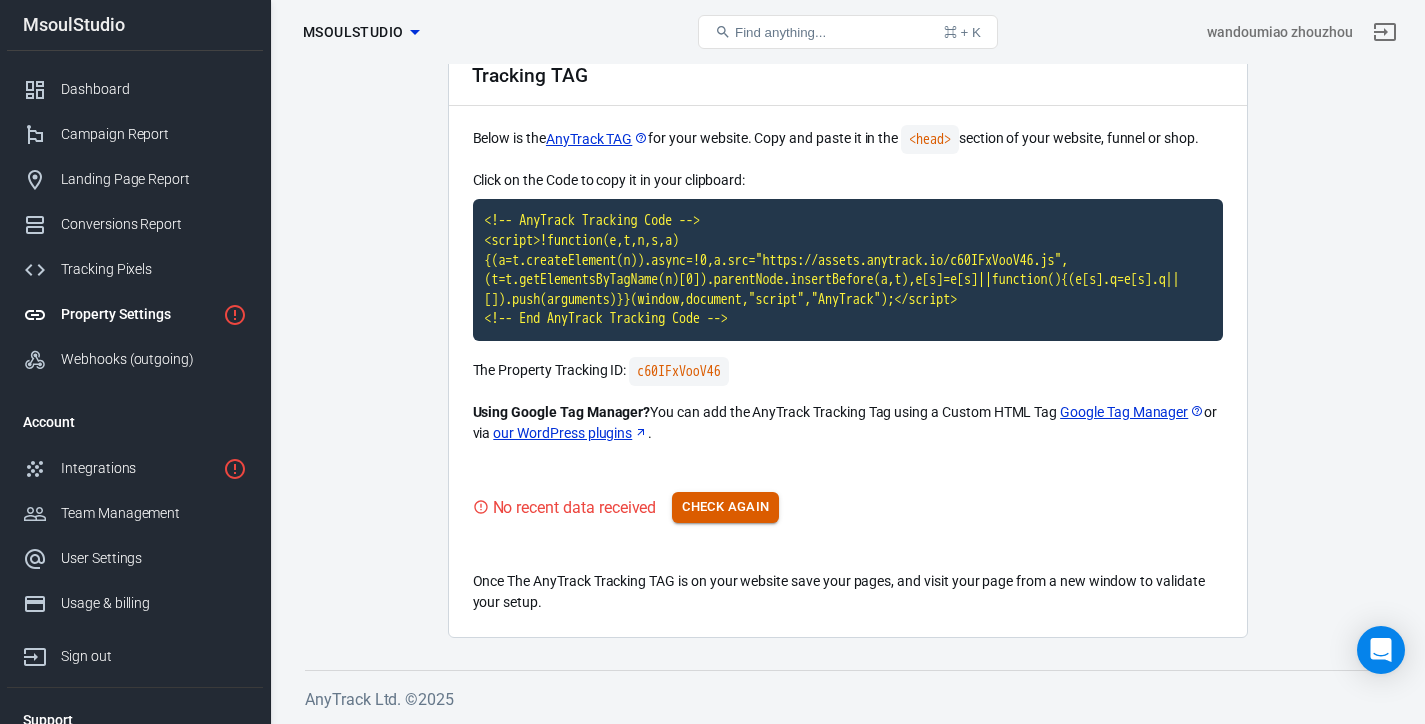 click on "Check Again" at bounding box center (725, 507) 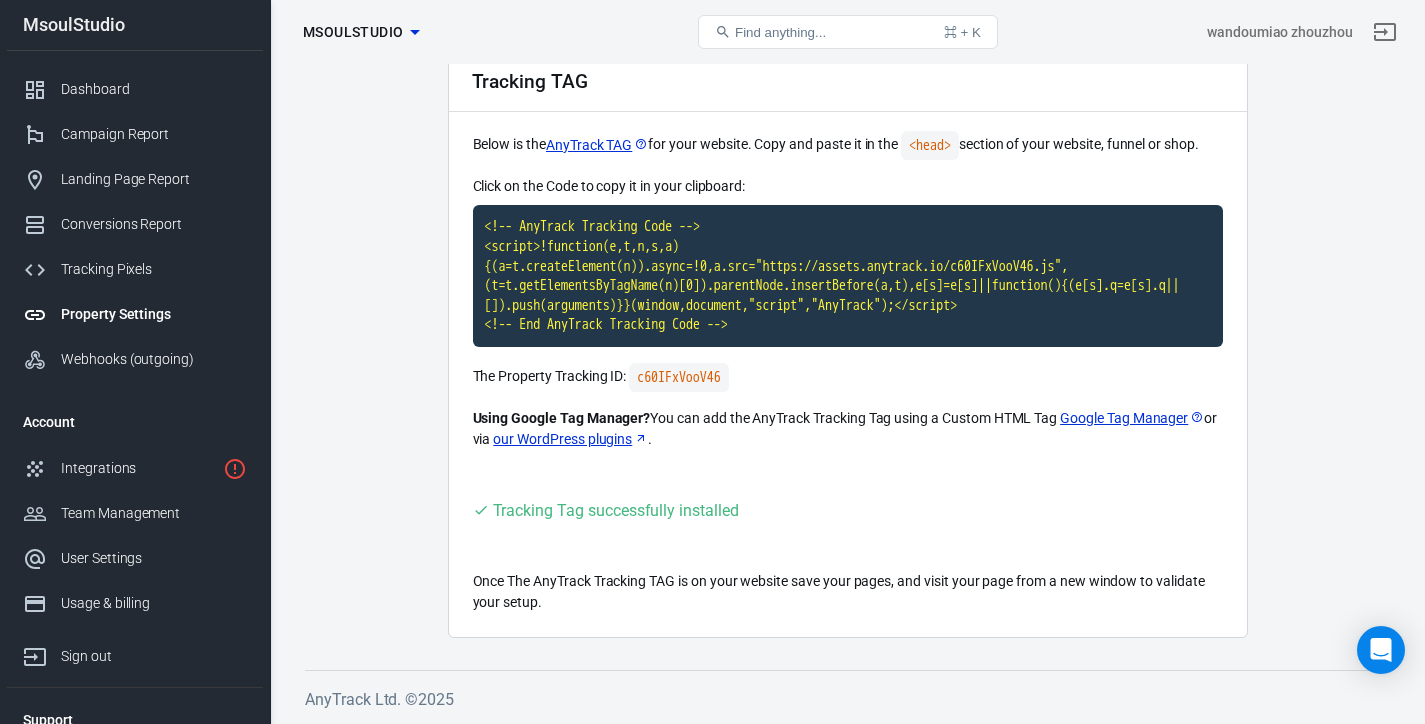 scroll, scrollTop: 0, scrollLeft: 0, axis: both 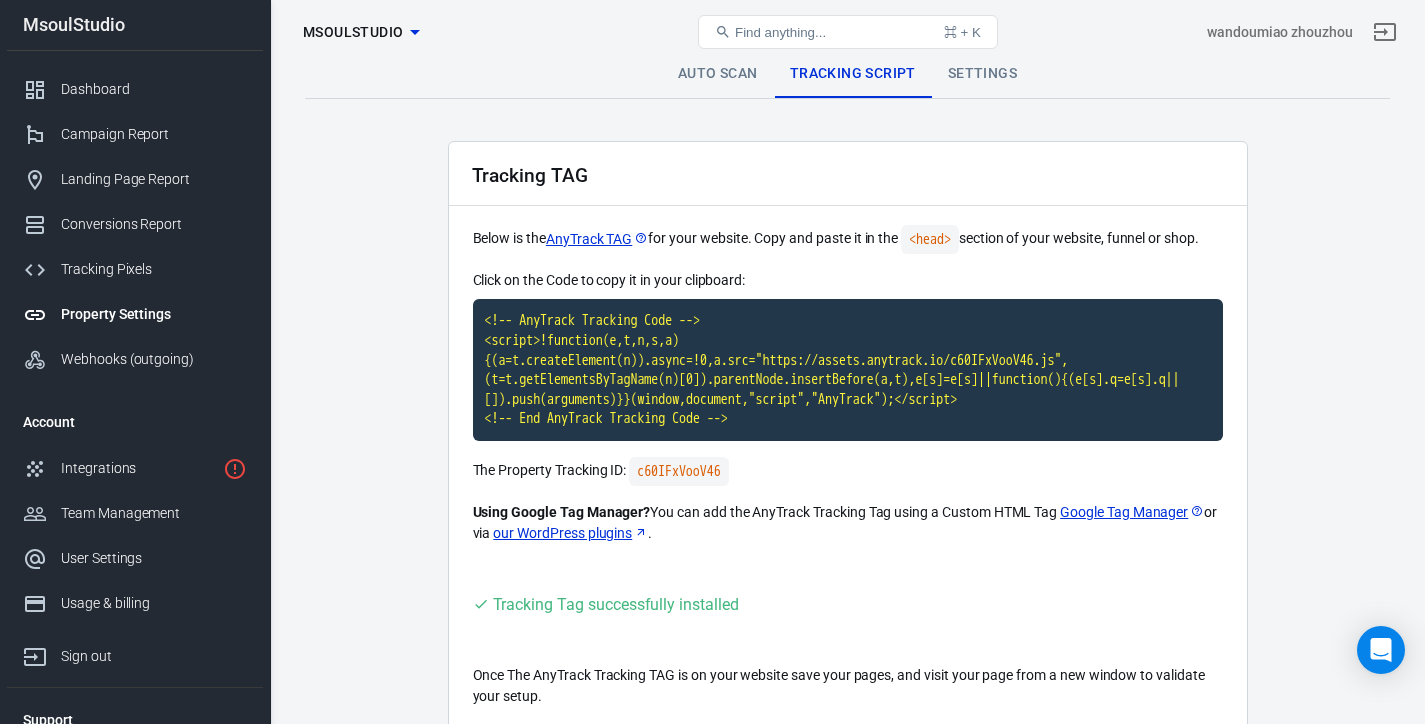 click on "Auto Scan" at bounding box center (718, 74) 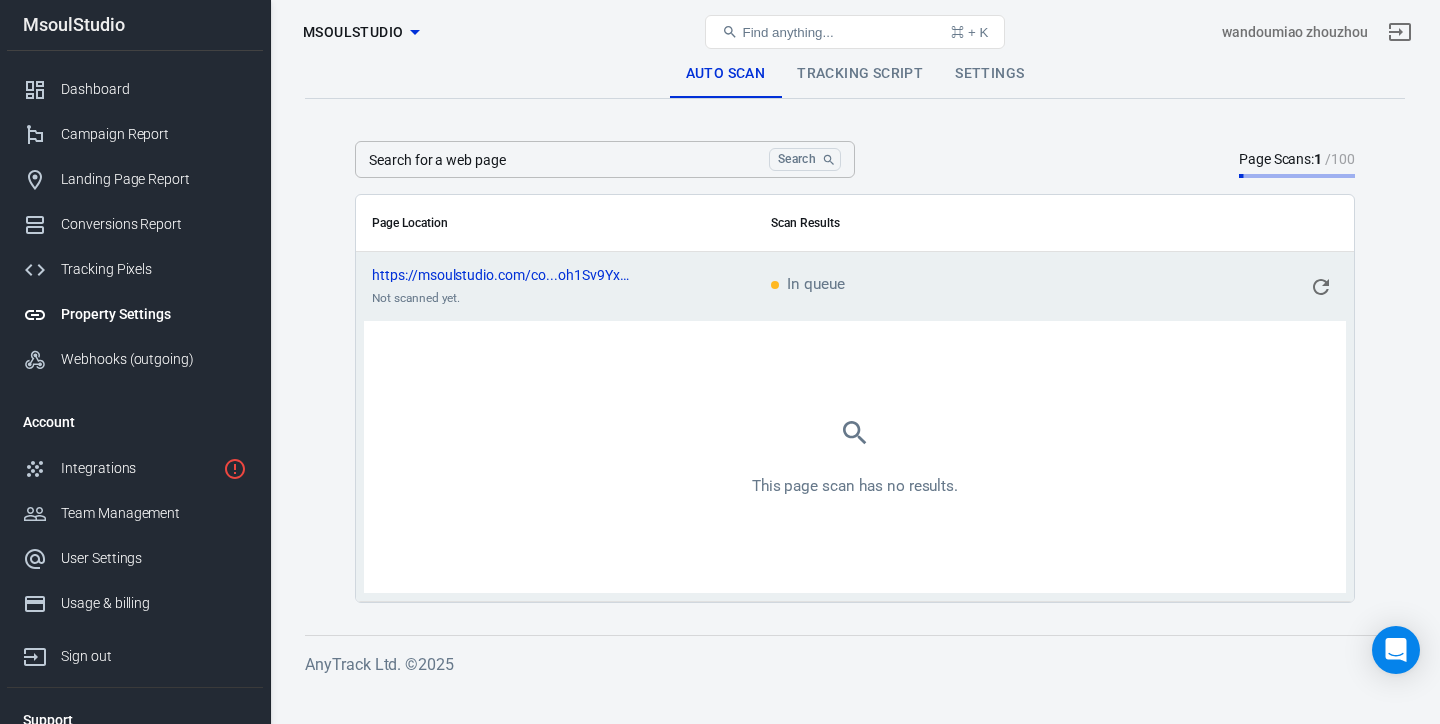 click on "Search for a web page" at bounding box center (558, 159) 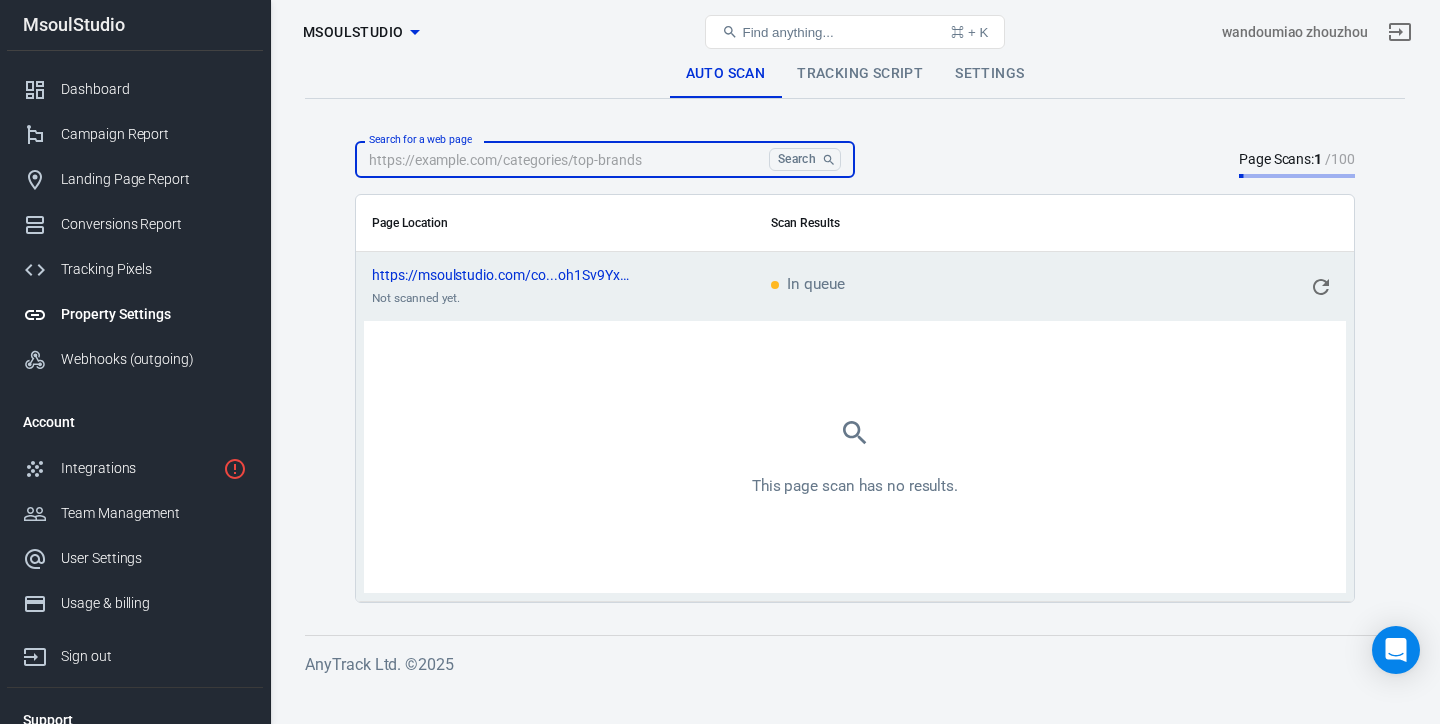 paste on "<!-- AnyTrack Tracking Code --> <script>!function(e,t,n,s,a){(a=t.createElement(n)).async=!0,a.src="https://assets.anytrack.io/c60IFxVooV46.js",(t=t.getElementsByTagName(n)[0]).parentNode.insertBefore(a,t),e[s]=e[s]||function(){(e[s].q=e[s].q||[]).push(arguments)}}(window,document,"script","AnyTrack");</script> <!-- End AnyTrack Tracking Code -->" 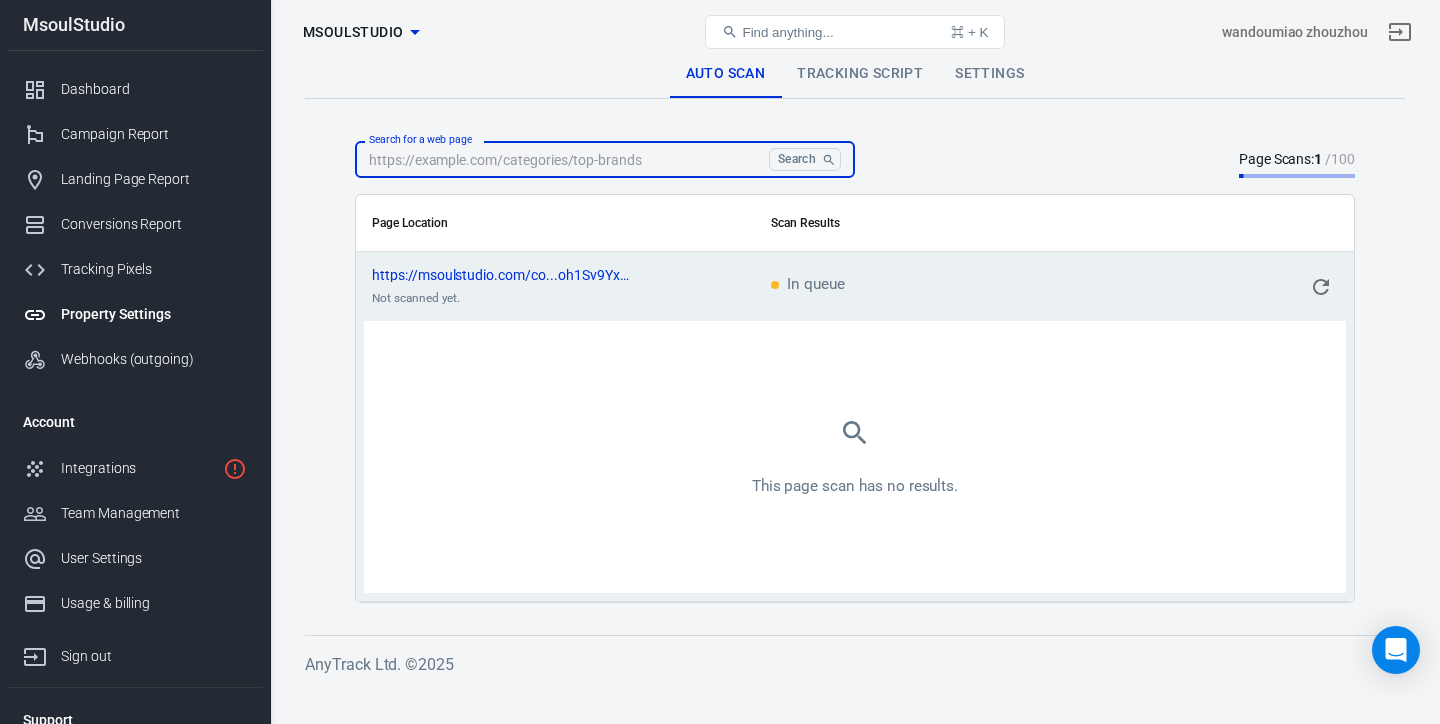 type on "<!-- AnyTrack Tracking Code --> <script>!function(e,t,n,s,a){(a=t.createElement(n)).async=!0,a.src="https://assets.anytrack.io/c60IFxVooV46.js",(t=t.getElementsByTagName(n)[0]).parentNode.insertBefore(a,t),e[s]=e[s]||function(){(e[s].q=e[s].q||[]).push(arguments)}}(window,document,"script","AnyTrack");</script> <!-- End AnyTrack Tracking Code -->" 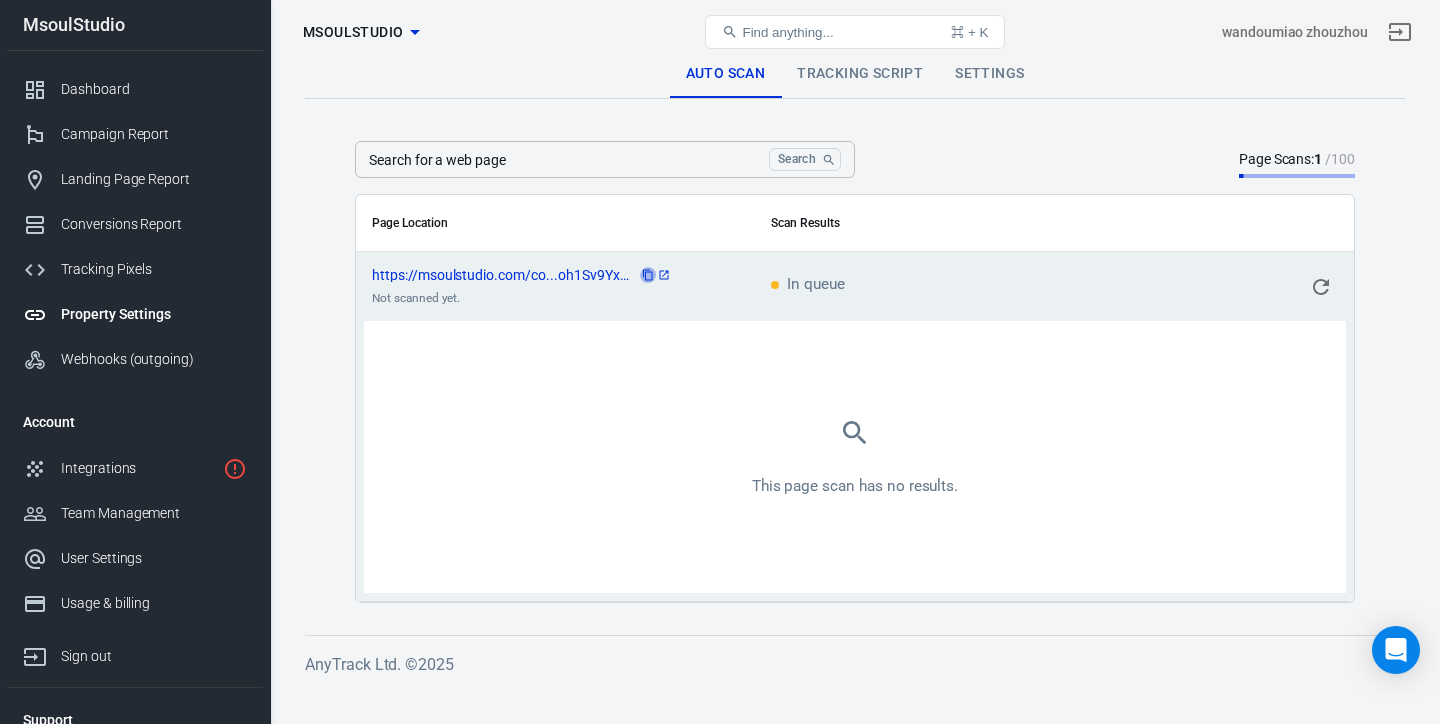 click 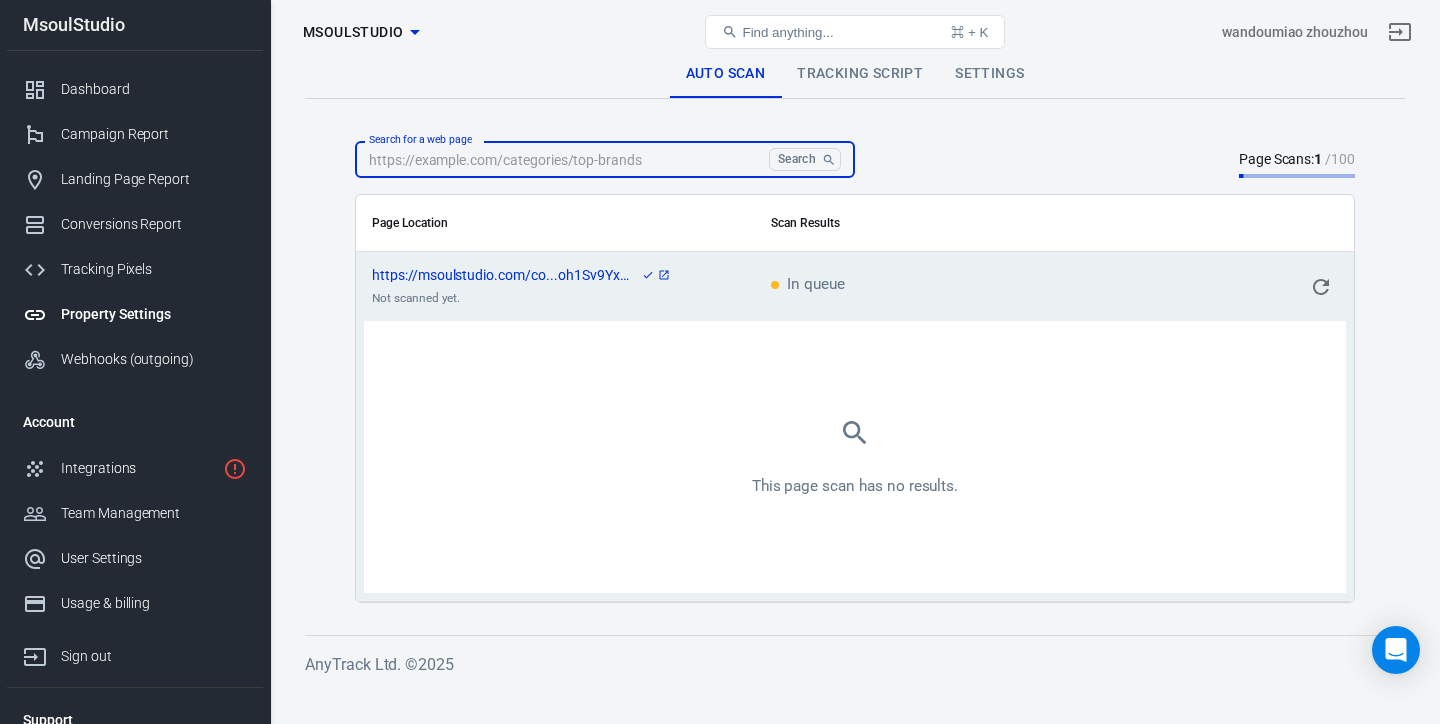click on "Search for a web page" at bounding box center [558, 159] 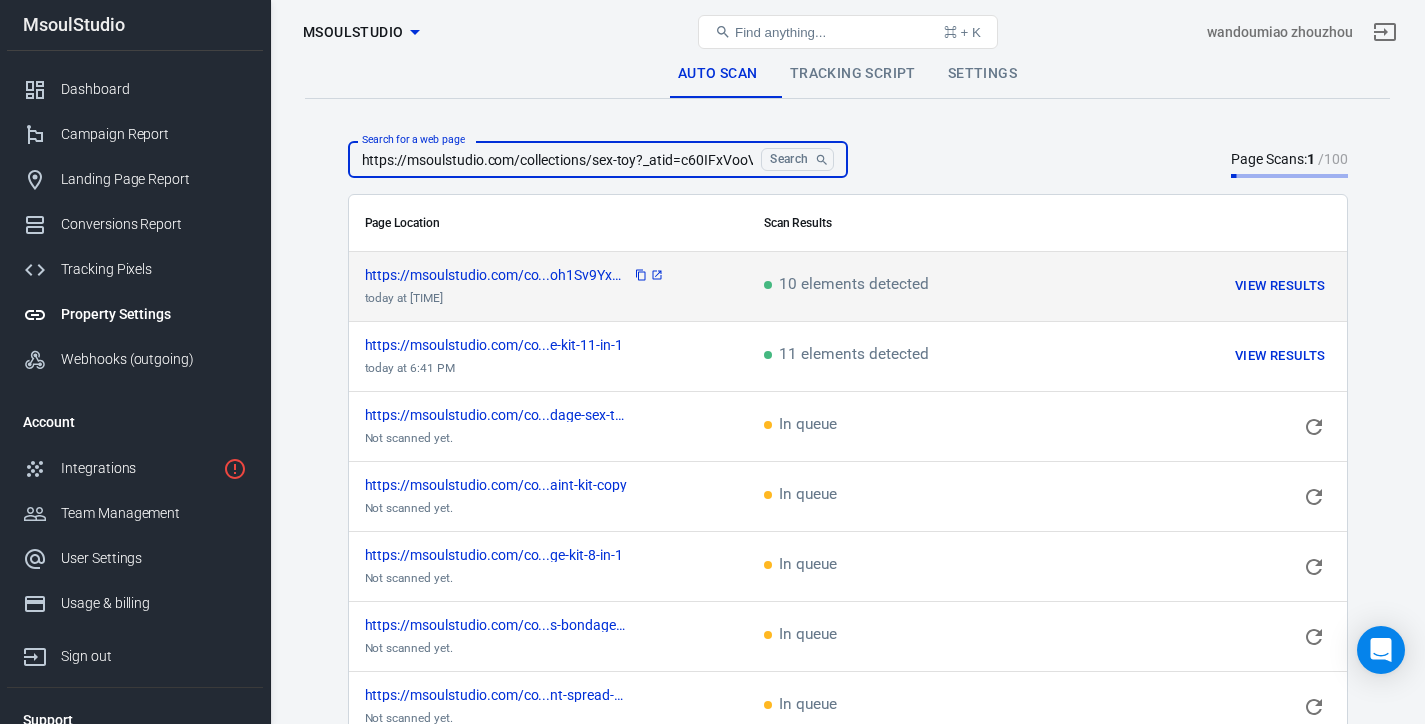drag, startPoint x: 433, startPoint y: 160, endPoint x: 344, endPoint y: 160, distance: 89 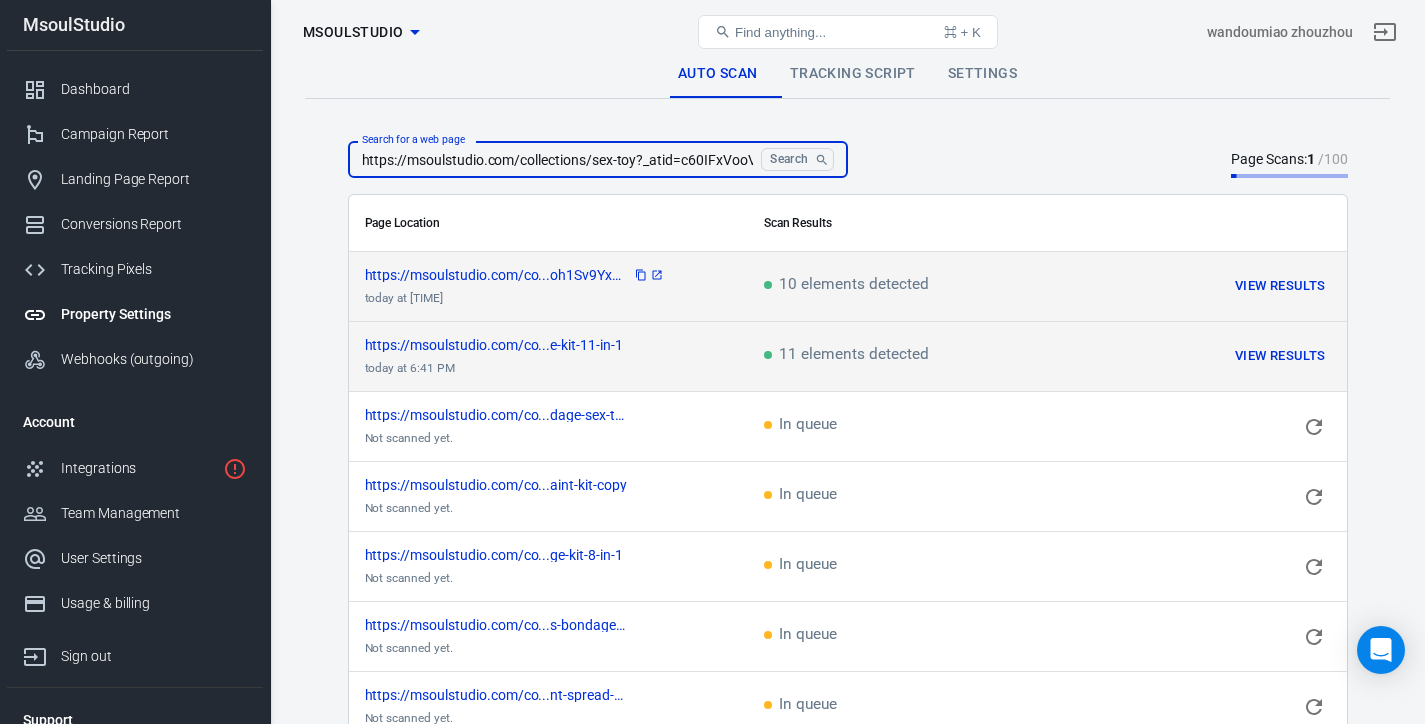 drag, startPoint x: 514, startPoint y: 161, endPoint x: 596, endPoint y: 363, distance: 218.00917 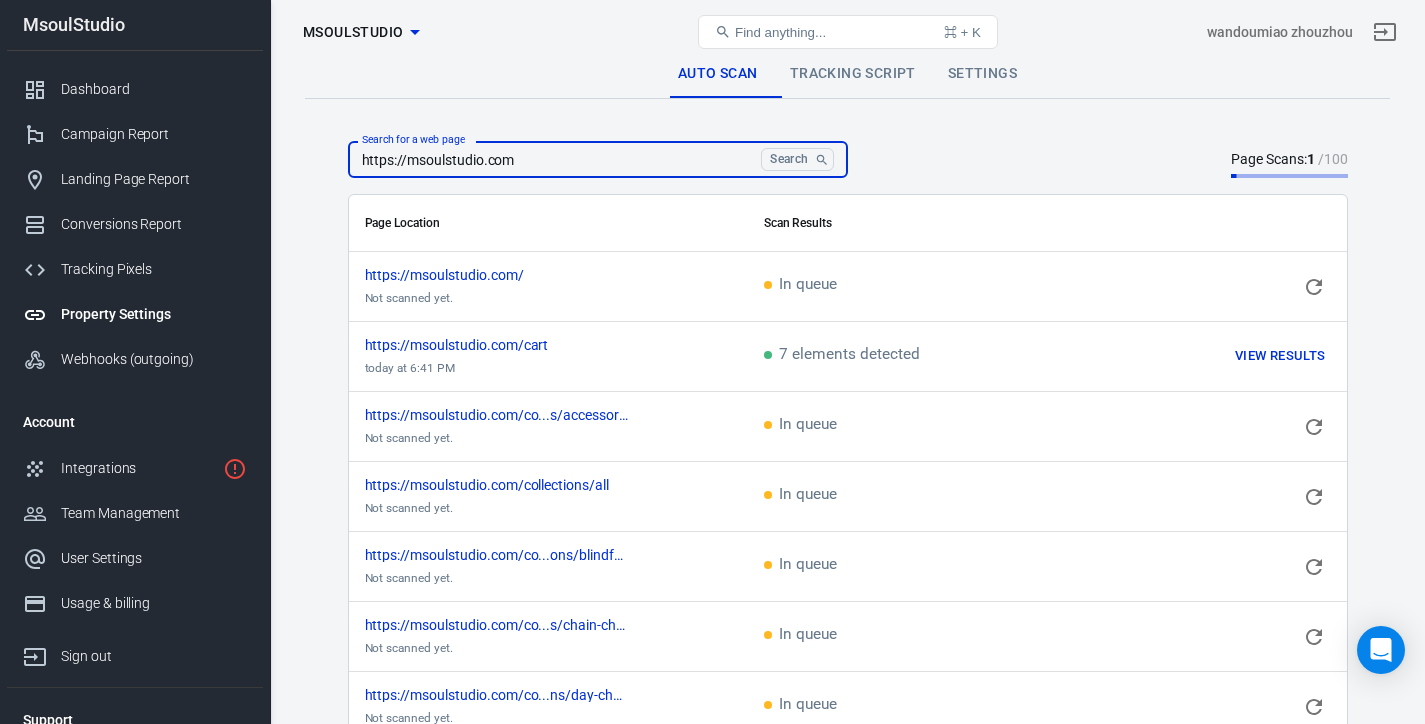 scroll, scrollTop: 0, scrollLeft: 0, axis: both 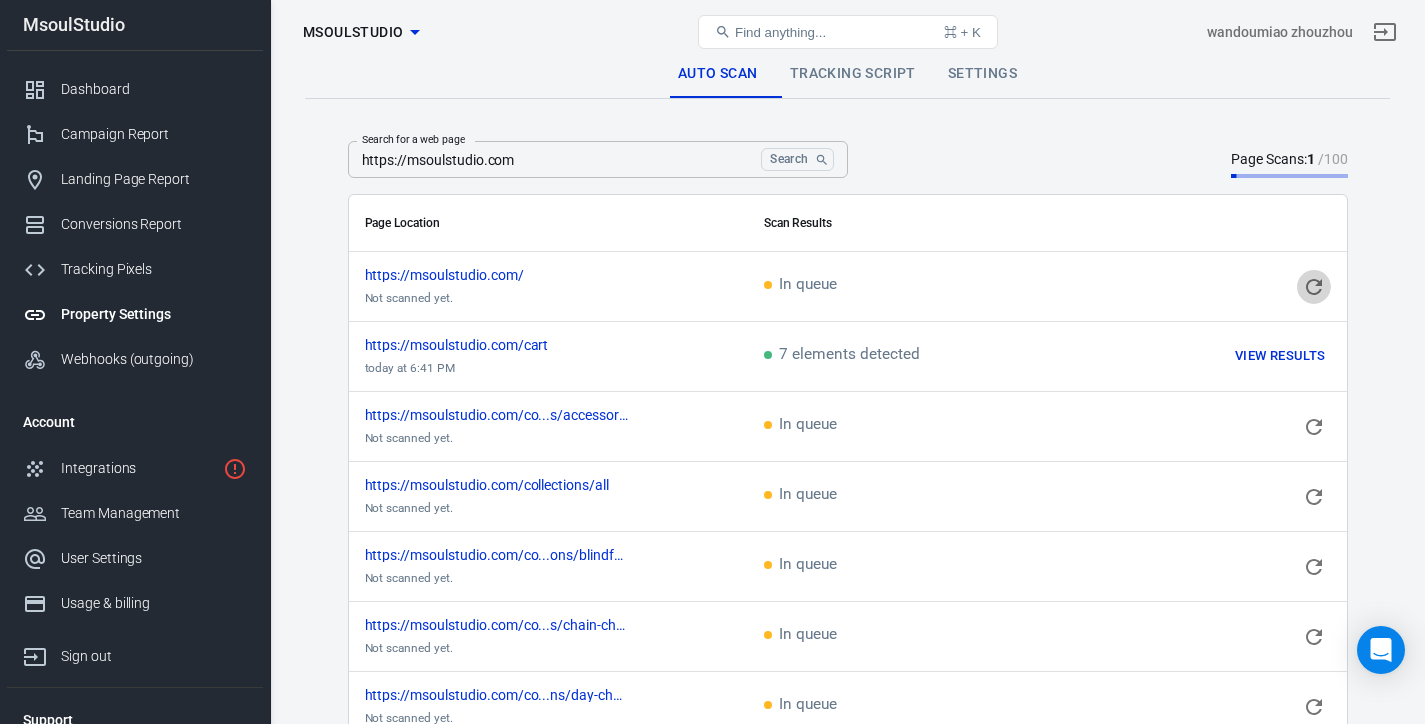 click 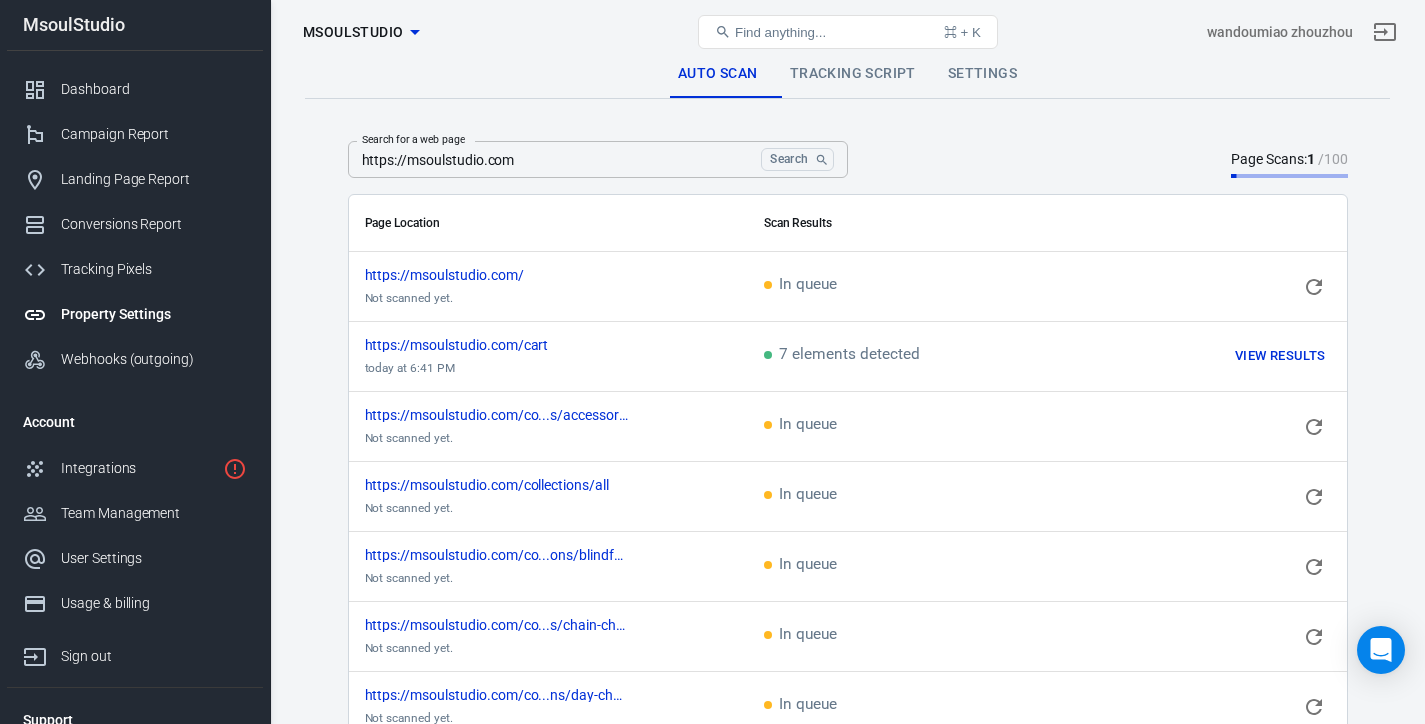 scroll, scrollTop: 0, scrollLeft: 0, axis: both 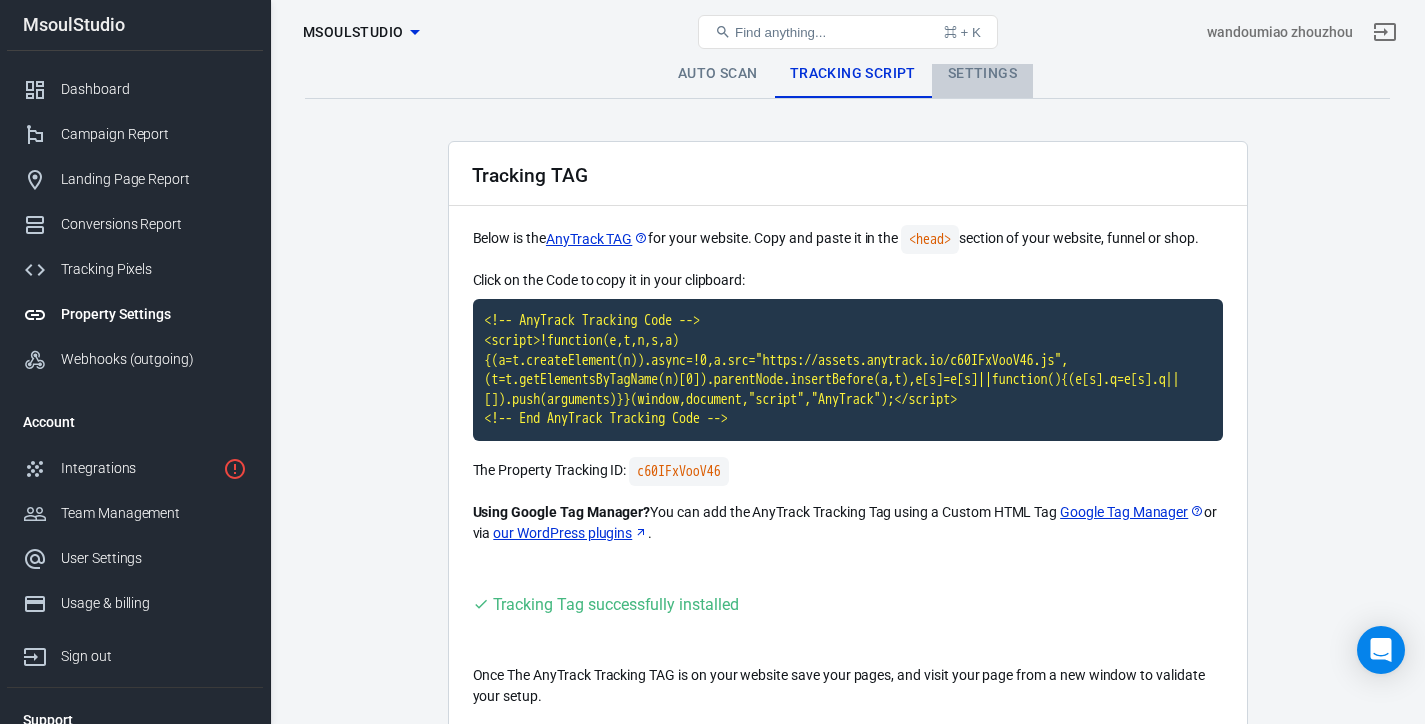 click on "Settings" at bounding box center (982, 74) 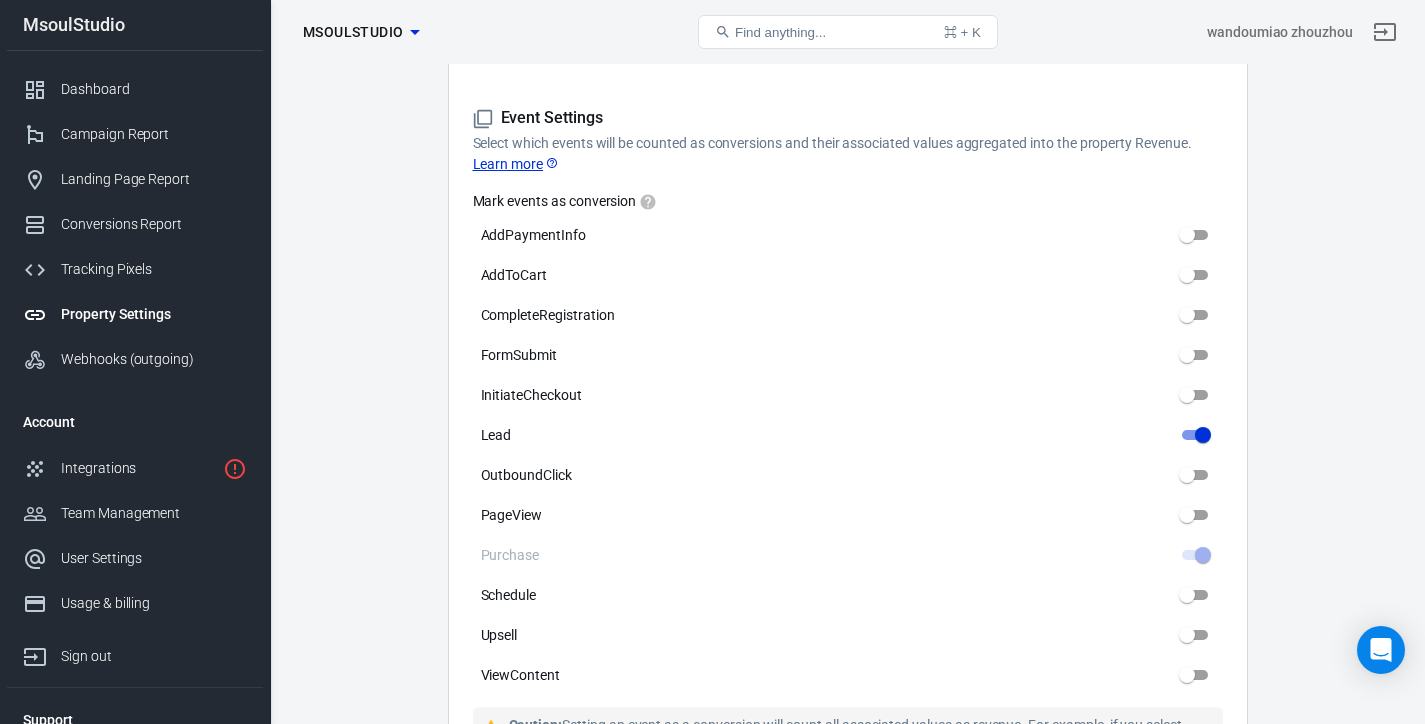 scroll, scrollTop: 911, scrollLeft: 0, axis: vertical 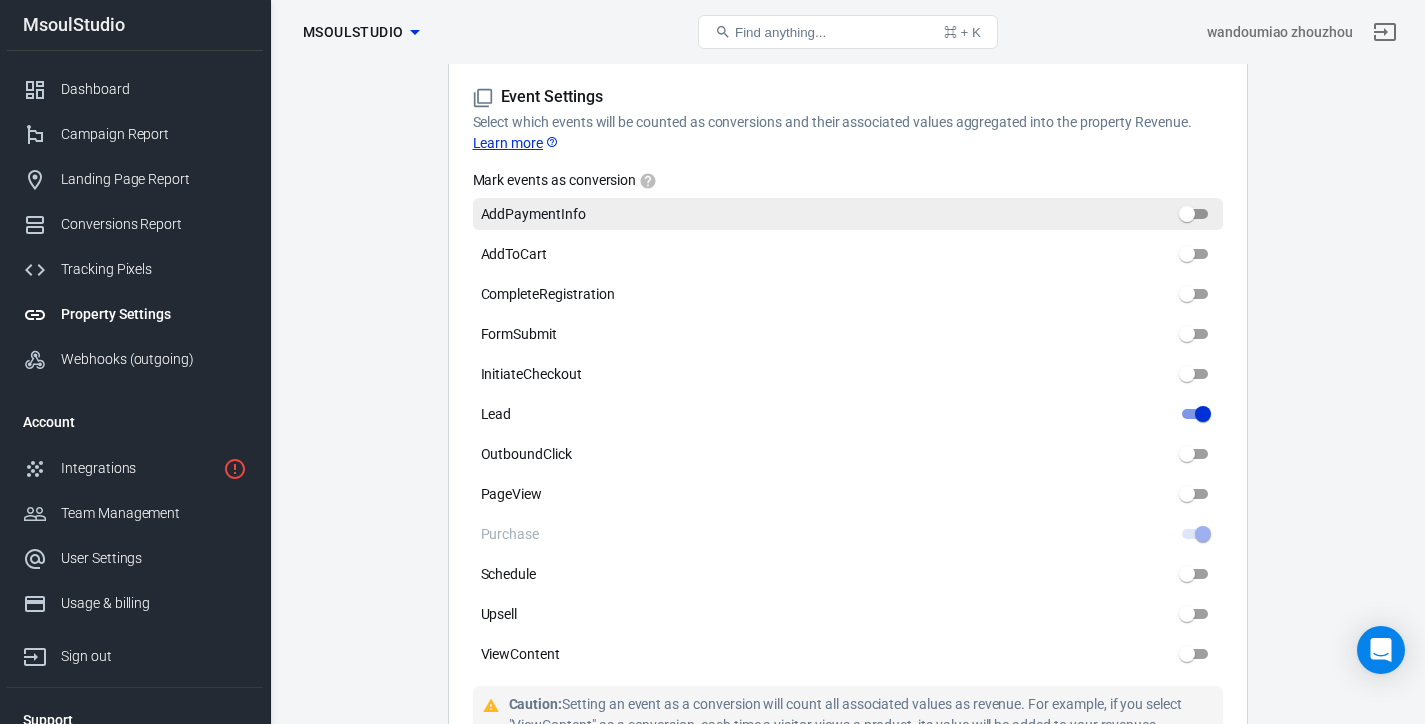 click on "AddPaymentInfo" at bounding box center (1187, 214) 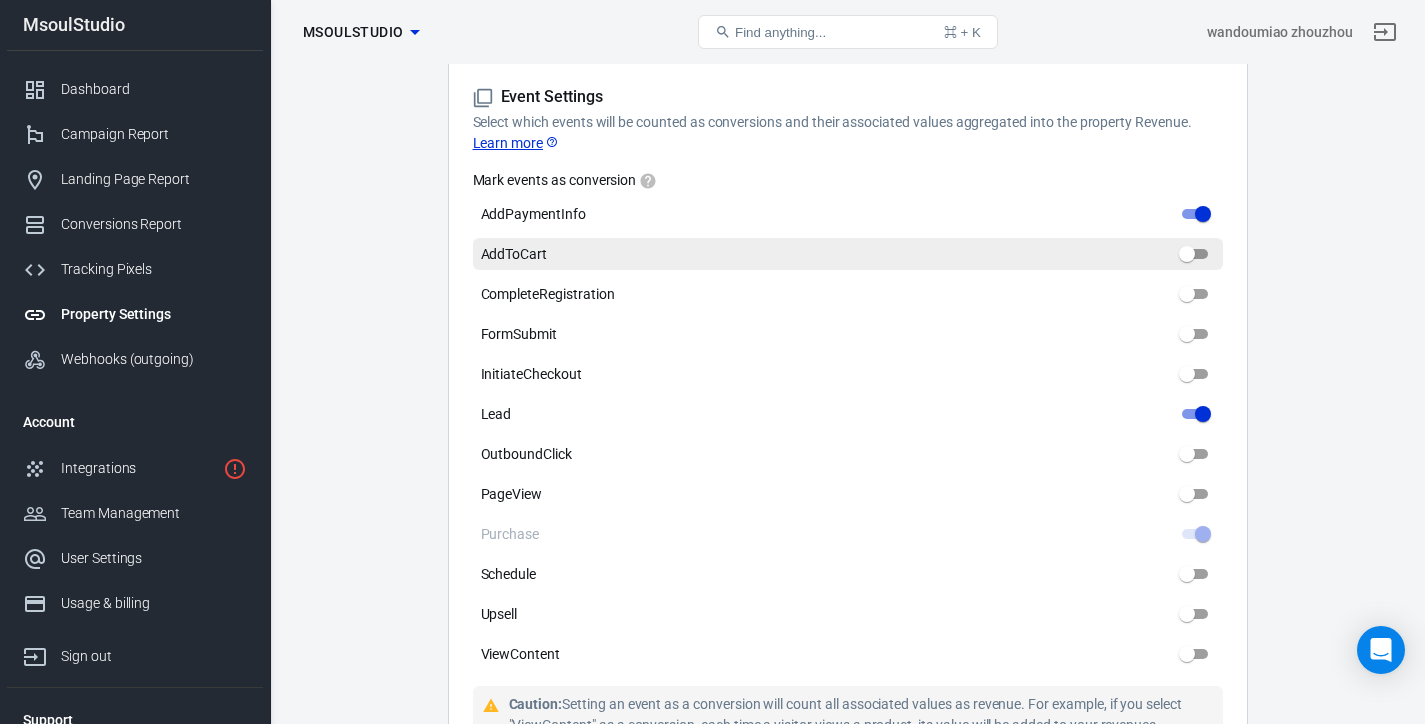 click on "AddToCart" at bounding box center (1187, 254) 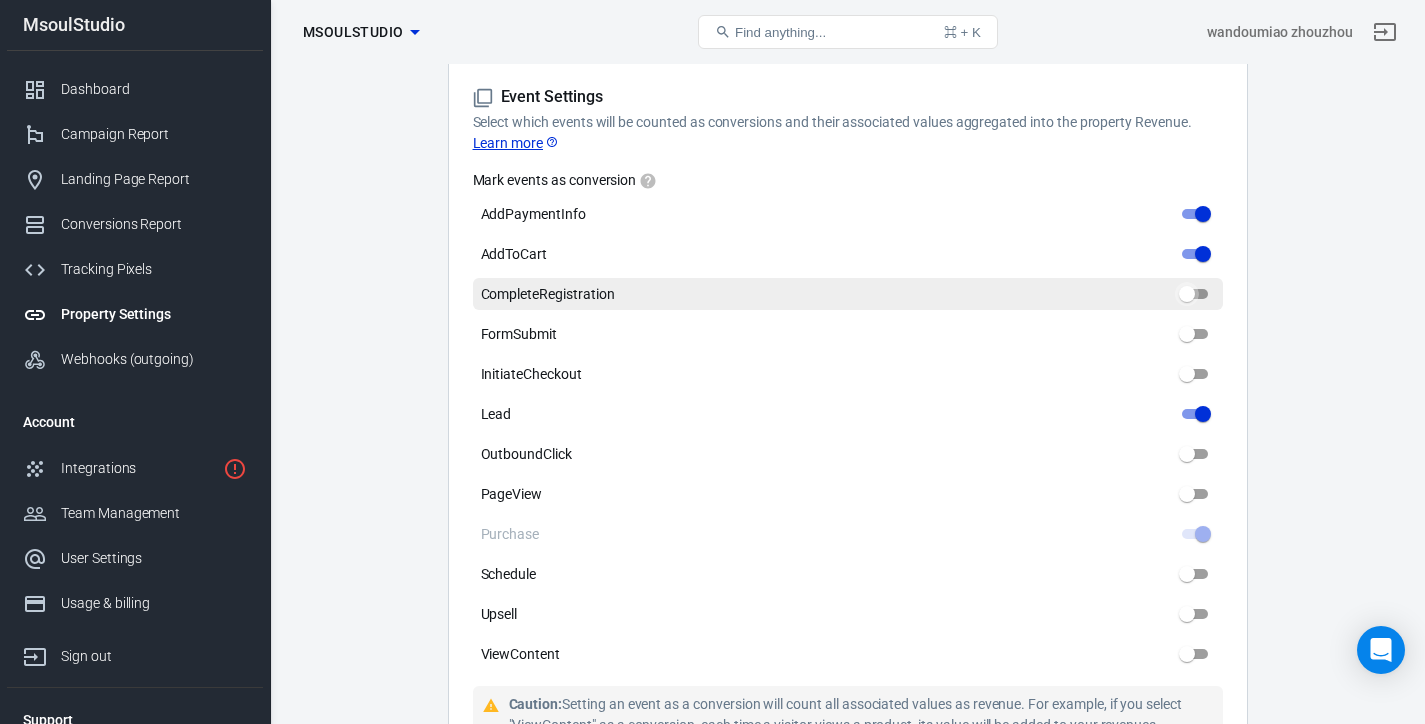 click on "CompleteRegistration" at bounding box center (1187, 294) 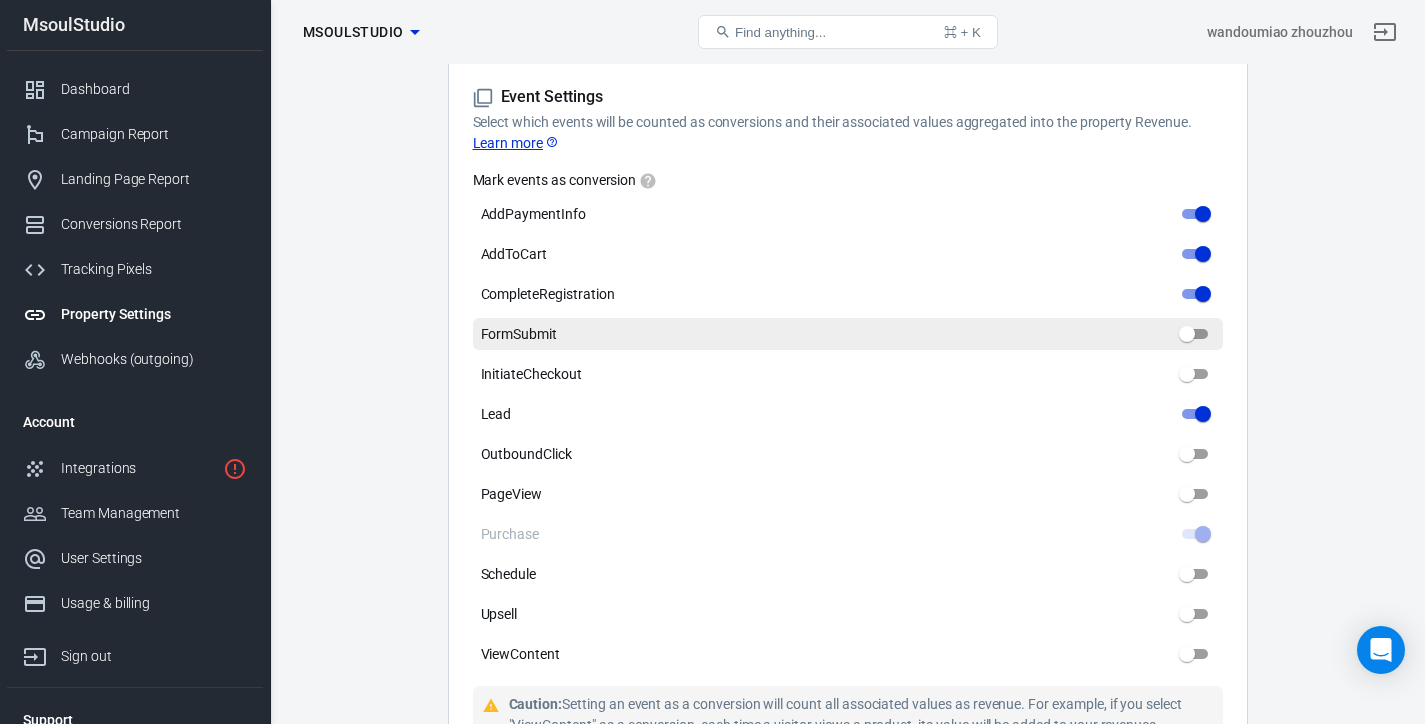 click on "FormSubmit" at bounding box center (1187, 334) 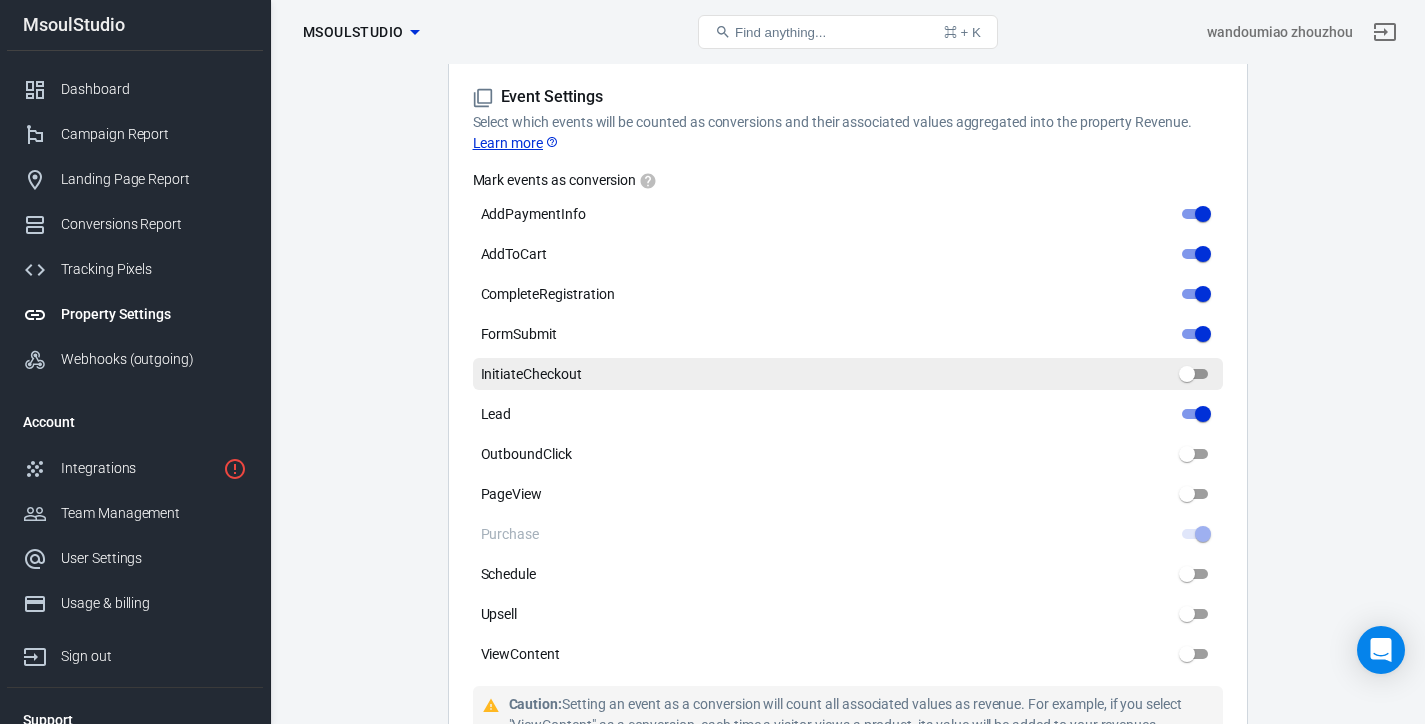 click on "InitiateCheckout" at bounding box center [1187, 374] 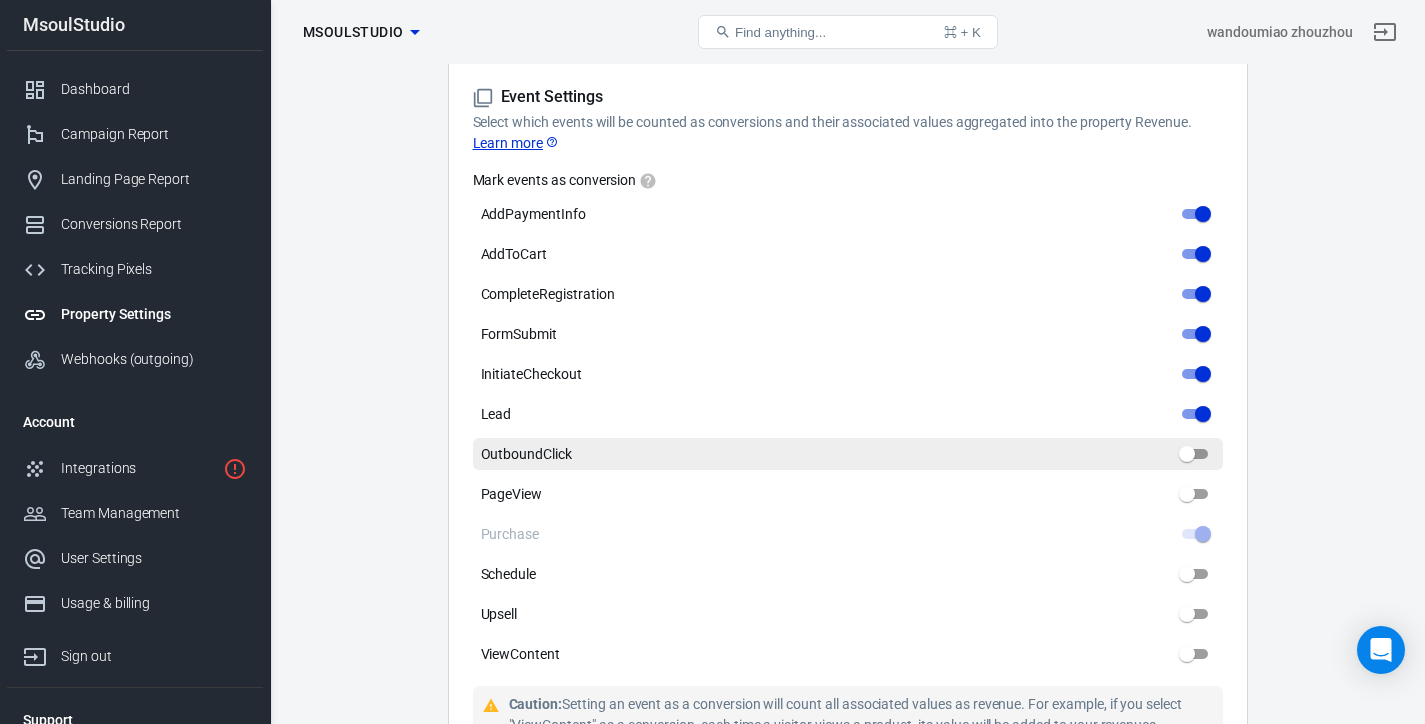 click on "OutboundClick" at bounding box center (1187, 454) 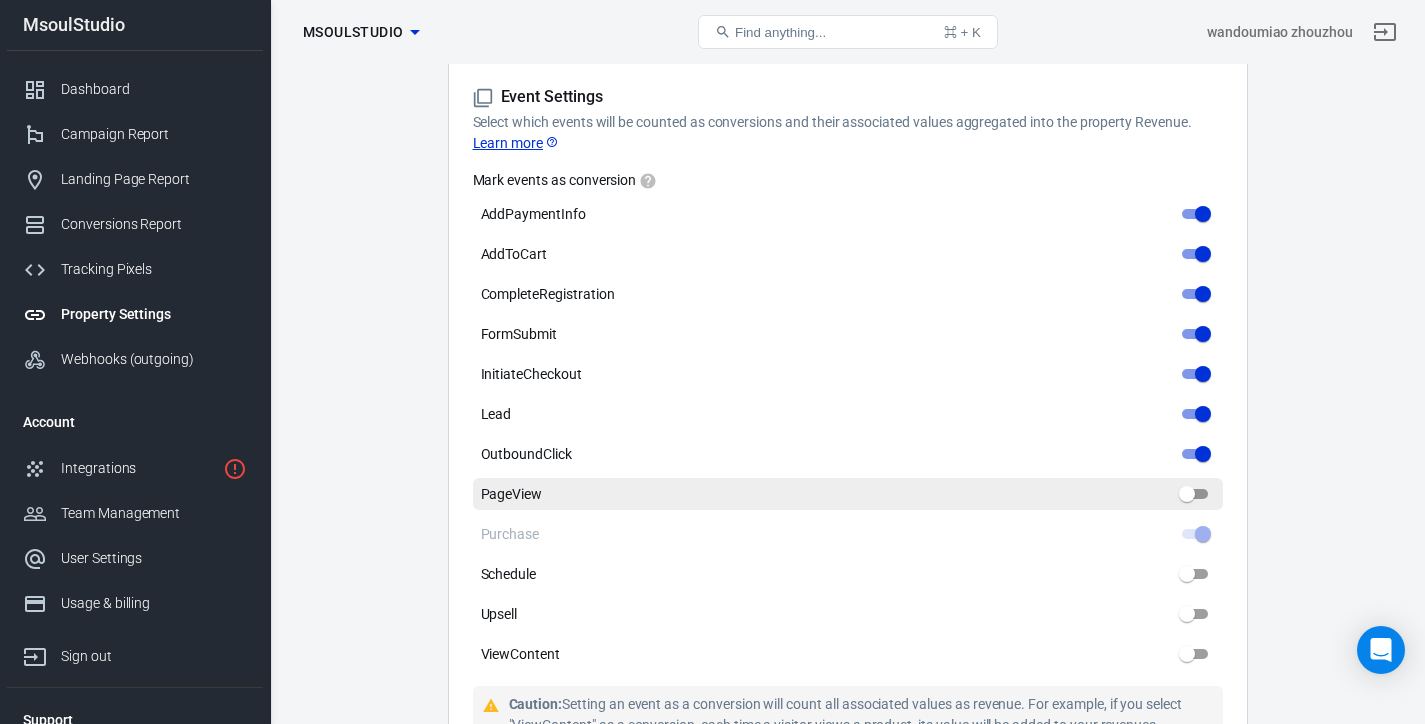 click on "PageView" at bounding box center [1187, 494] 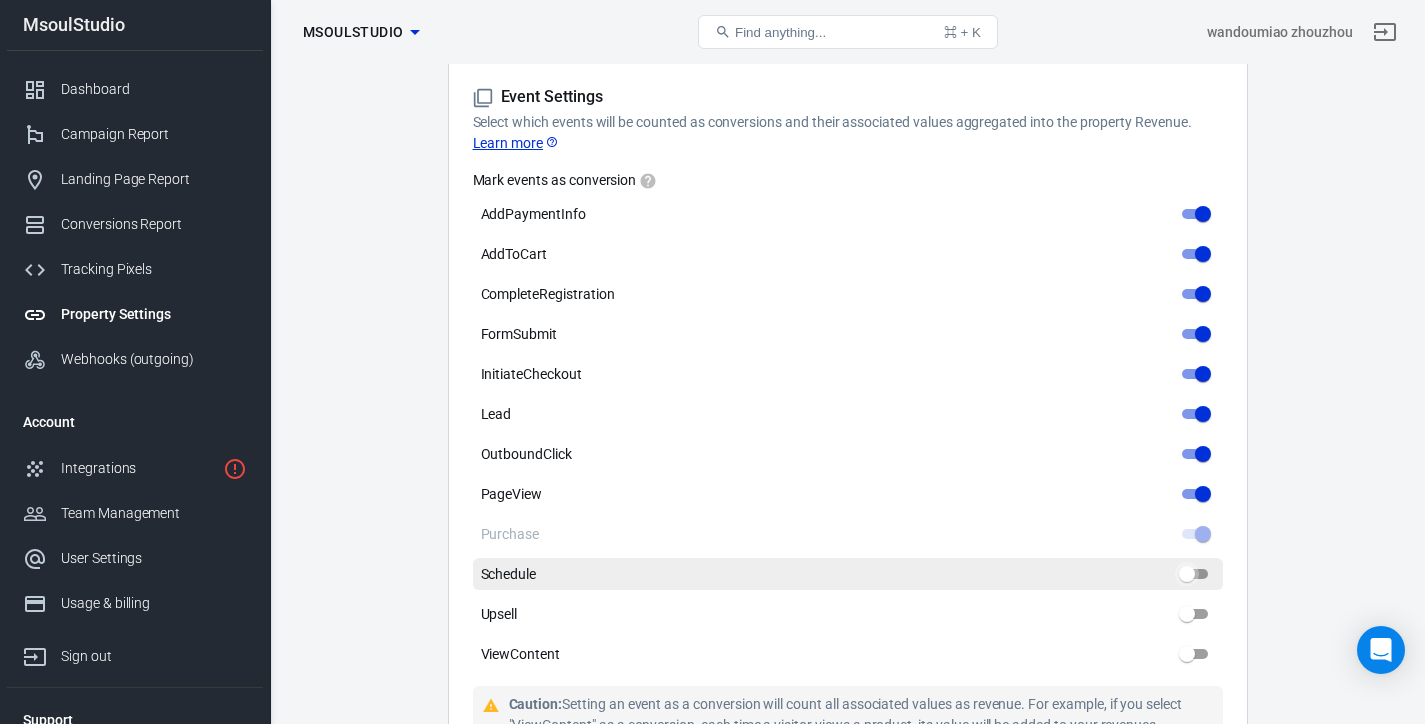 click on "Schedule" at bounding box center [1187, 574] 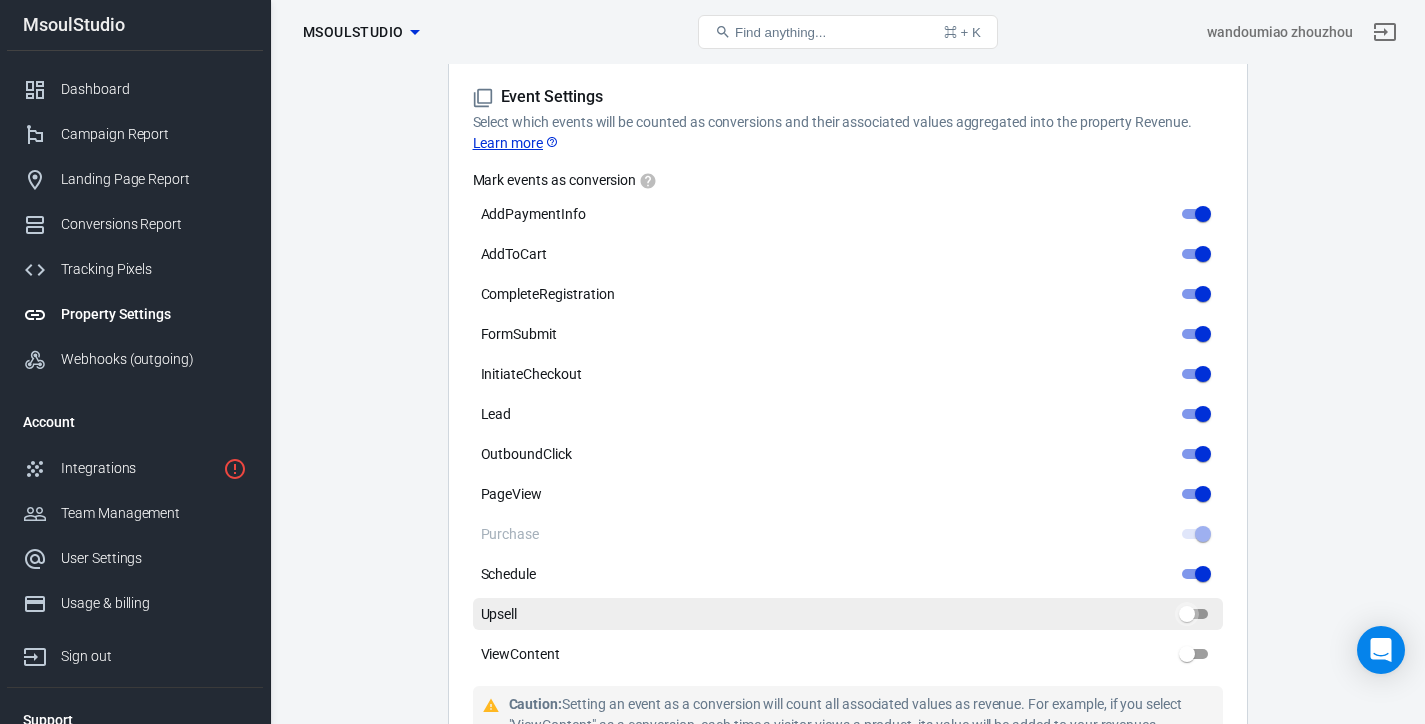 click on "Upsell" at bounding box center [1187, 614] 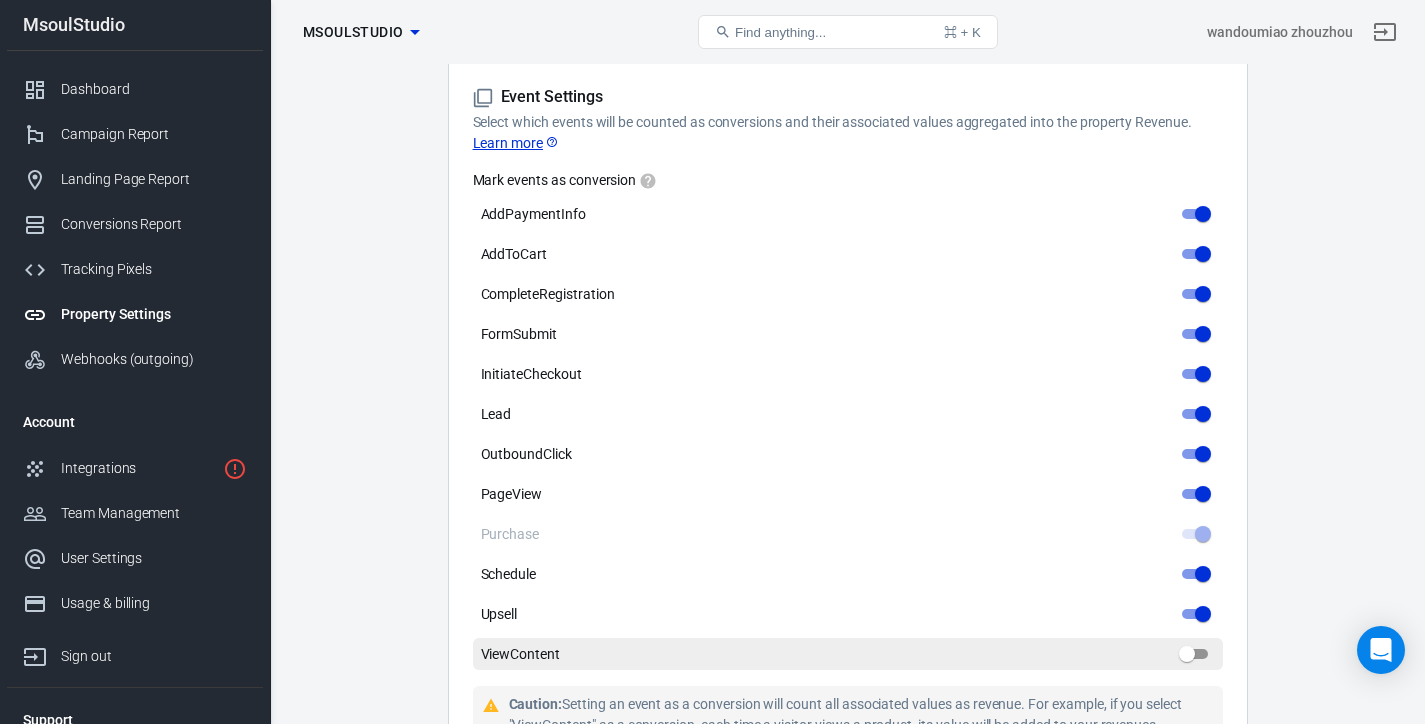 click on "ViewContent" at bounding box center [1187, 654] 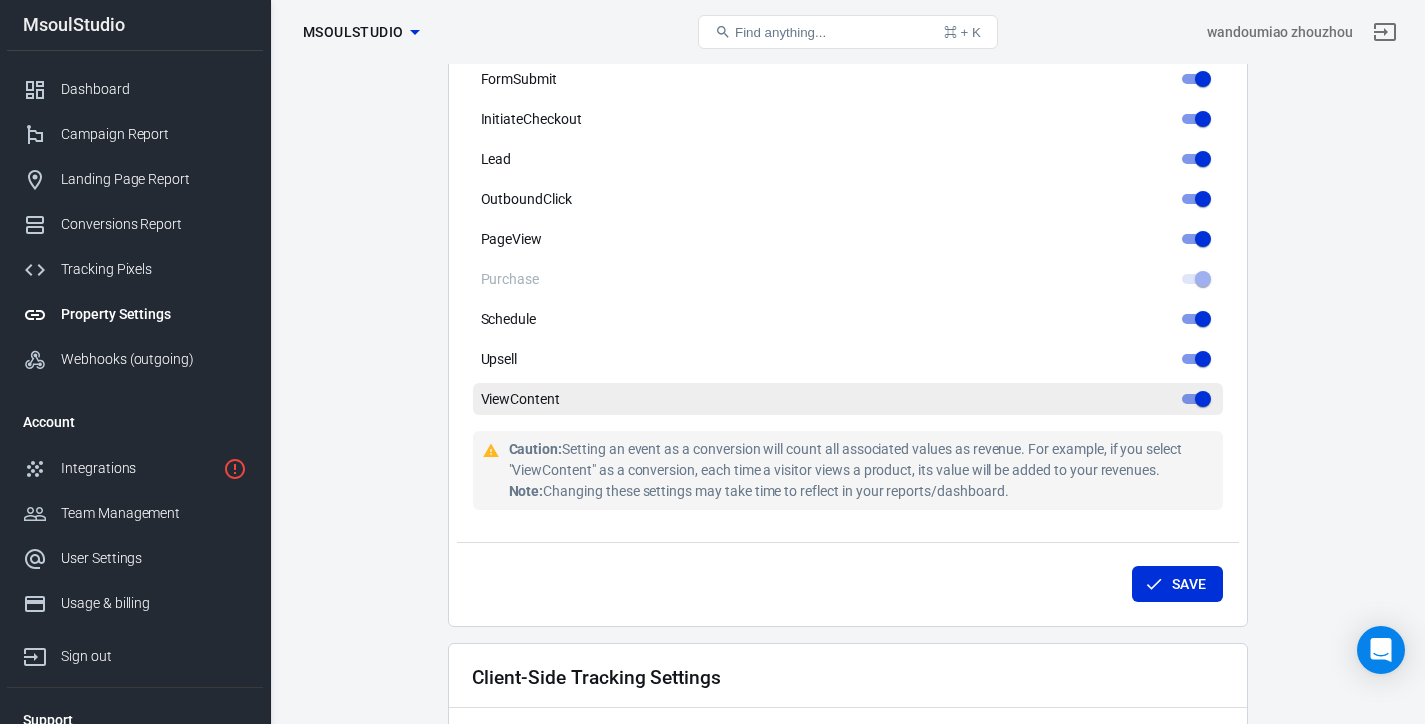 scroll, scrollTop: 1187, scrollLeft: 0, axis: vertical 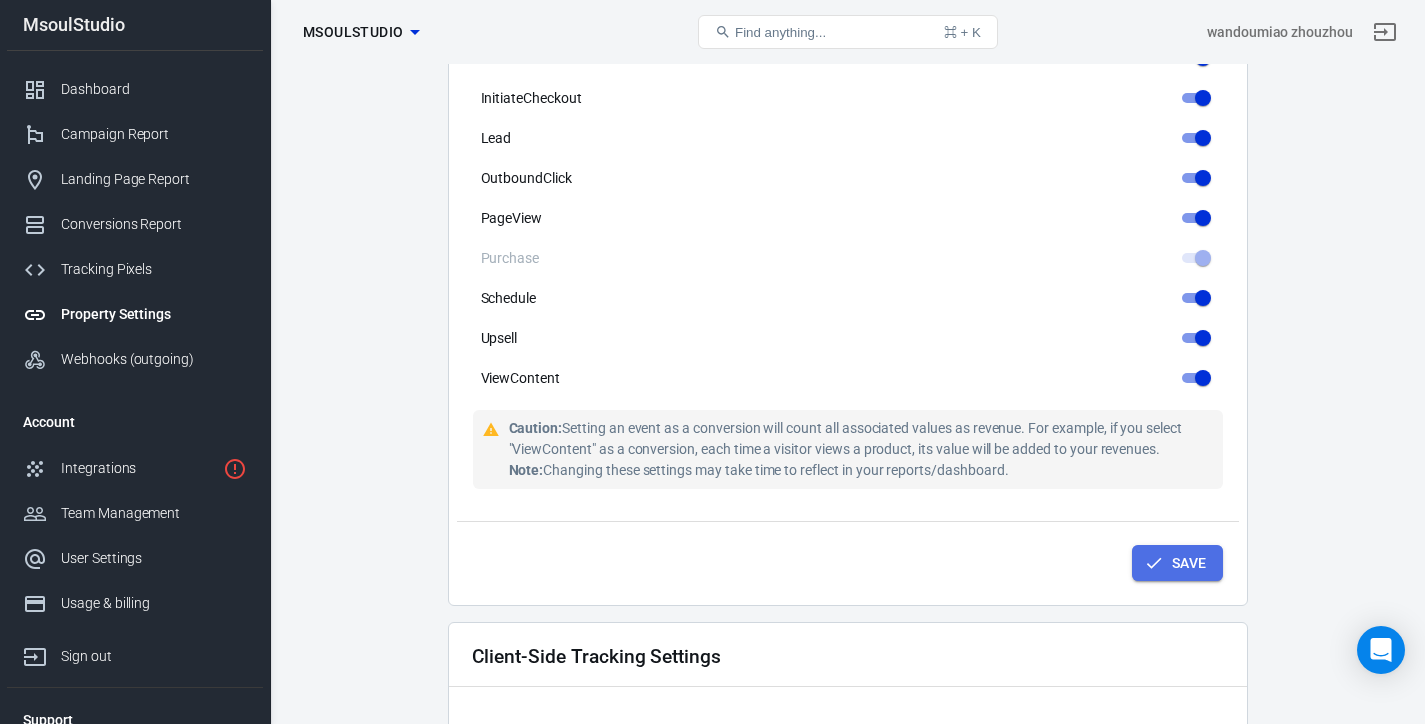 click on "Save" at bounding box center (1177, 563) 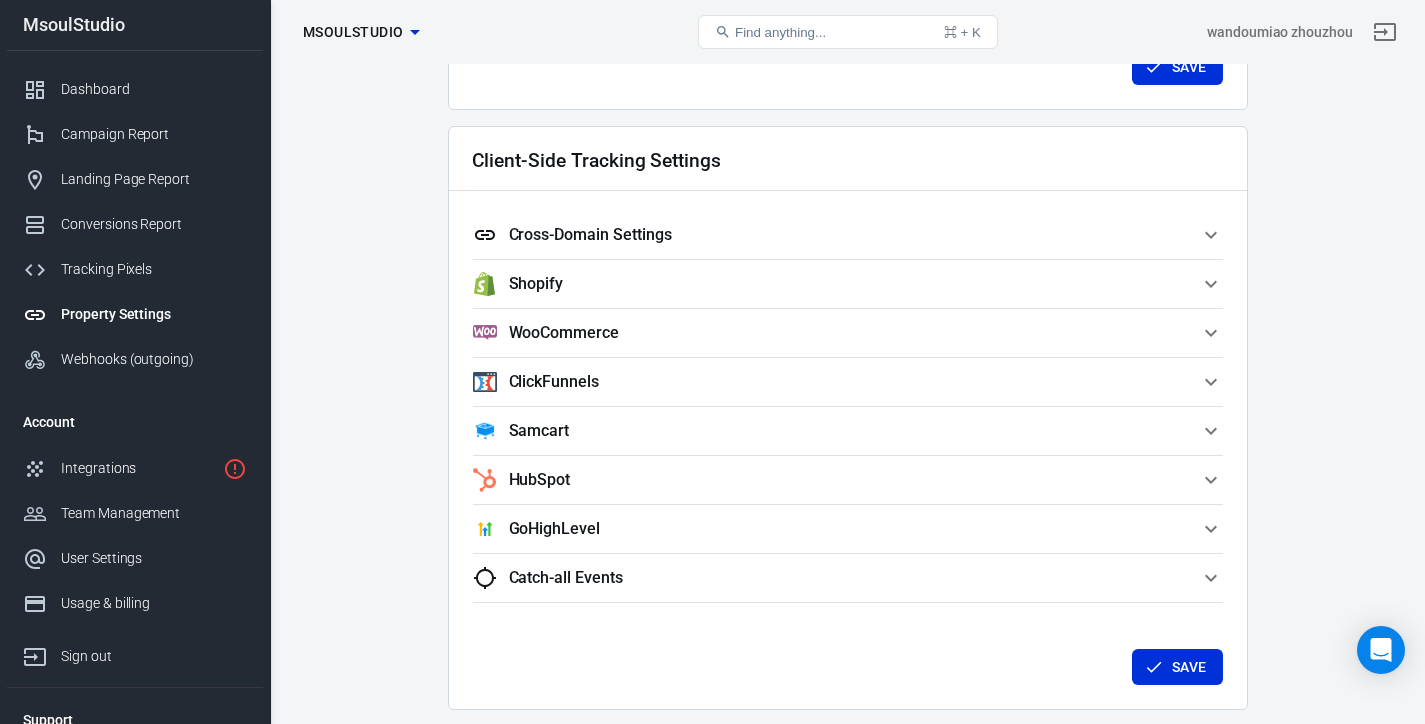scroll, scrollTop: 1697, scrollLeft: 0, axis: vertical 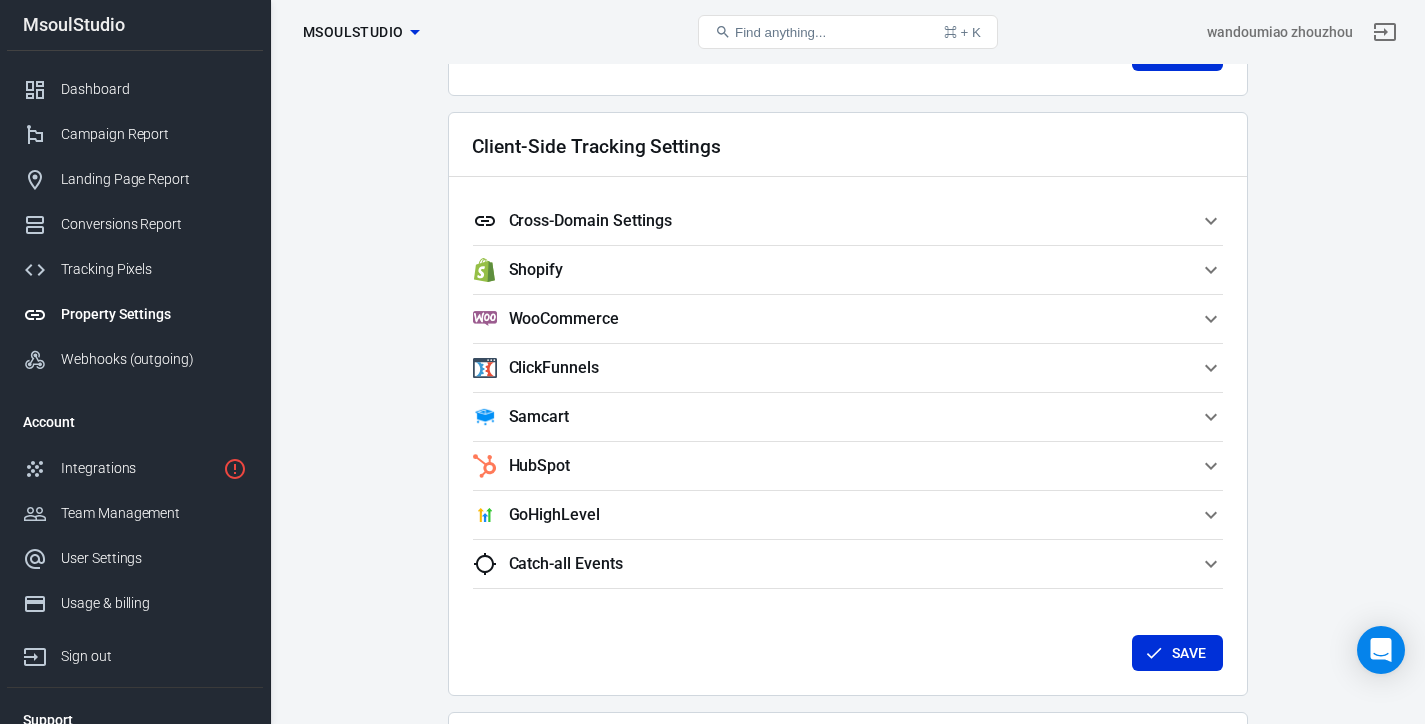 click 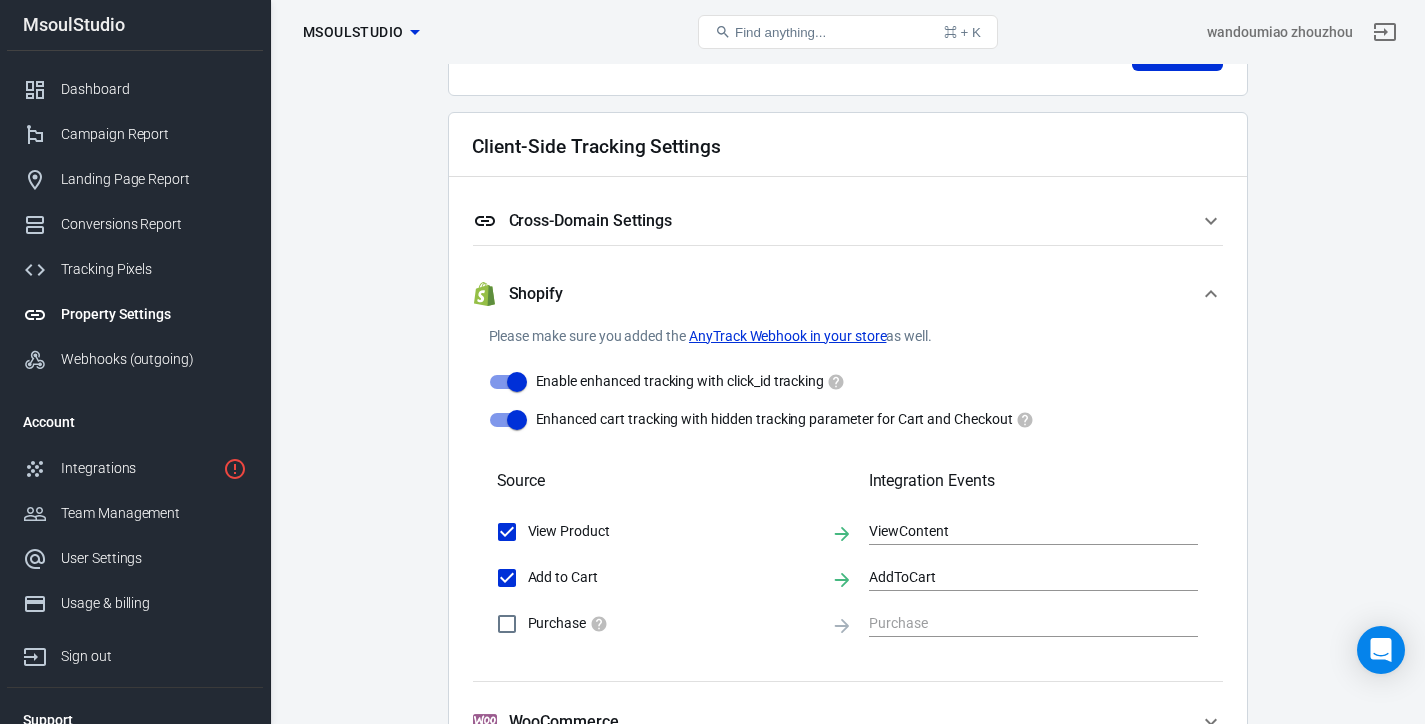 click on "Purchase" at bounding box center (507, 624) 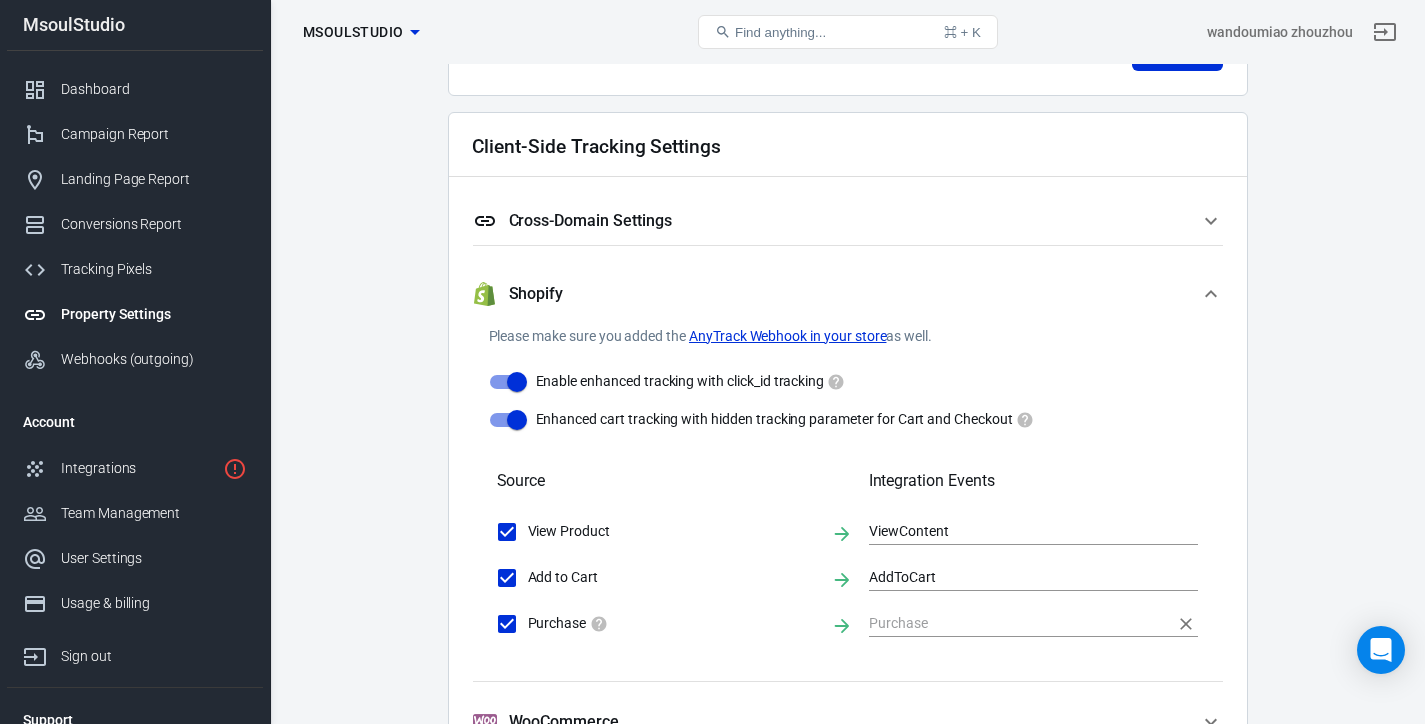 click at bounding box center [1018, 623] 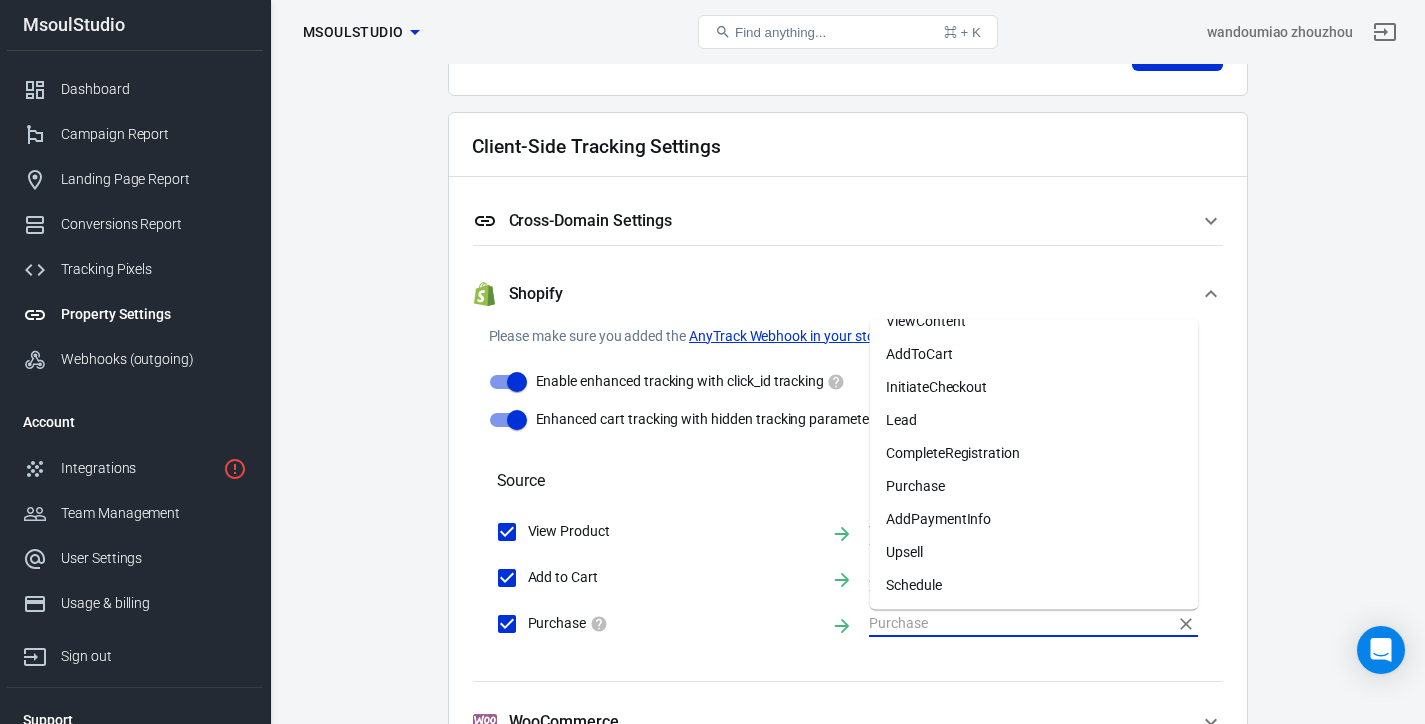 scroll, scrollTop: 89, scrollLeft: 0, axis: vertical 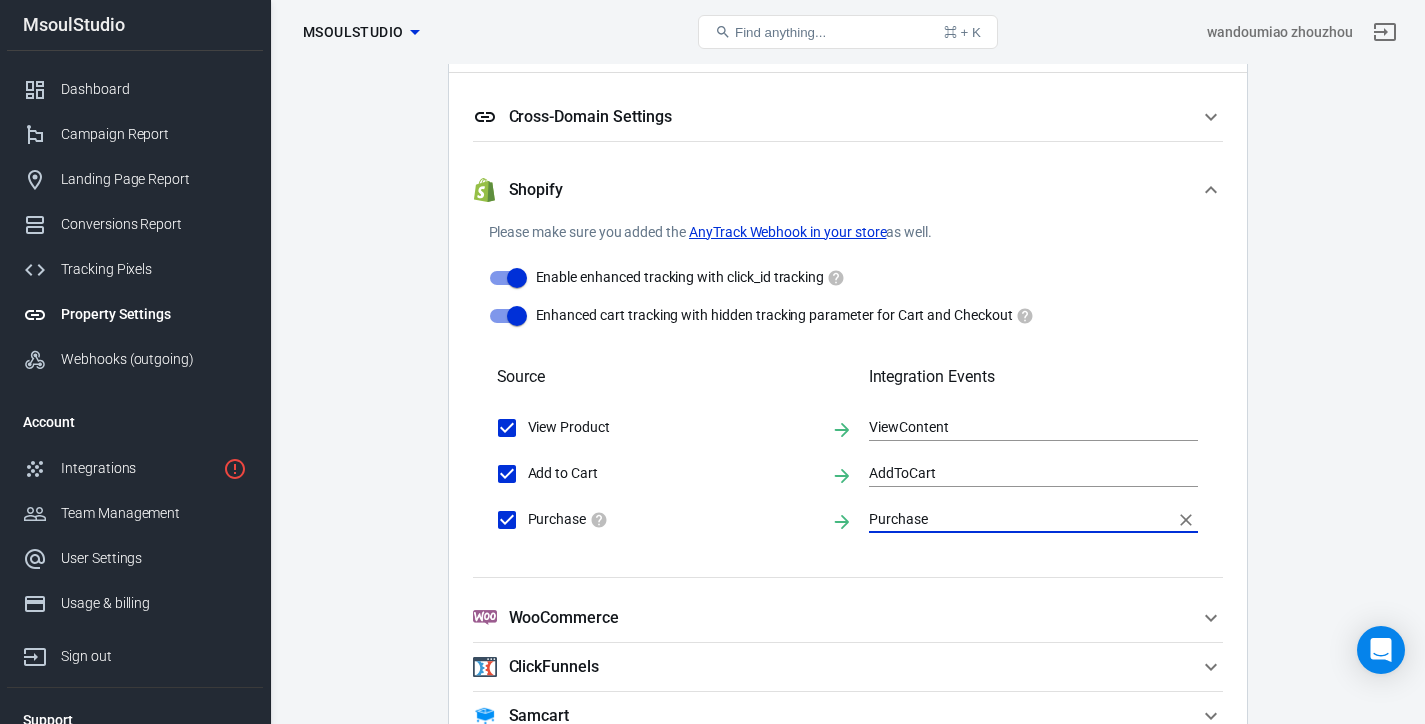 click on "Auto Scan Tracking Script Settings Property Settings Name [NAME] Name What should we call your Property? Give it a memorable name. Website URL msoulstudio.com Website URL Provide the Root Domain verified with your ad platforms & pixels e.g. example.com which will be used for attribution and first party data scope. Note: The Domain is required for conversion events shared using the Facebook Conversions API. Display Settings Use the name and Domain that you use across your Ad Pixels, Integrations and Reports. Timezone America/Los_Angeles (PDT) Timezone Timezone settings affect reports and attribution data Currency US Dollar (USD) Currency Revenues will be automatically converted to your Default Currency. Attribution Settings Select the Property default attribution model. Attribution Model Automatic (Last Click) Last Click First Click Attribution window Maximum available 0 Attribution window Ignored sources Ignored sources Event Settings Learn more Mark events as conversion AddPaymentInfo Lead" at bounding box center (847, -276) 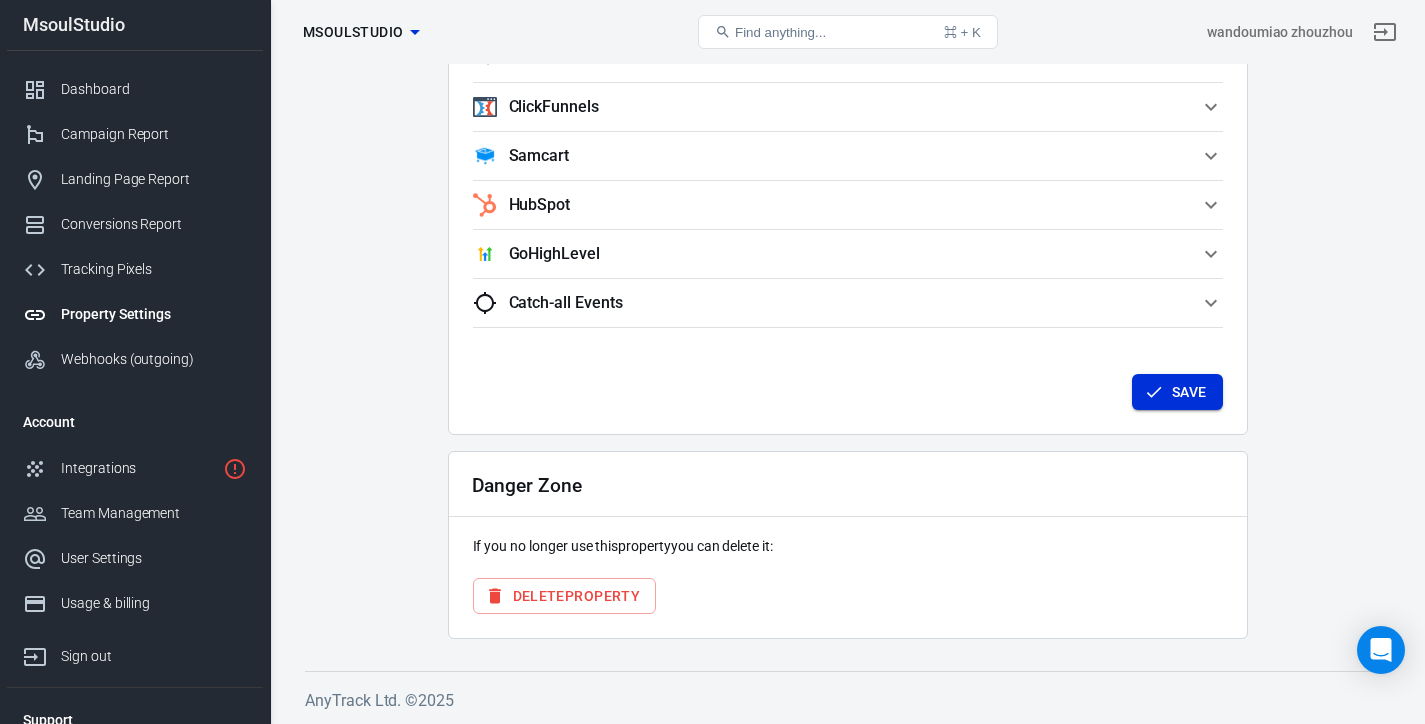 scroll, scrollTop: 2360, scrollLeft: 0, axis: vertical 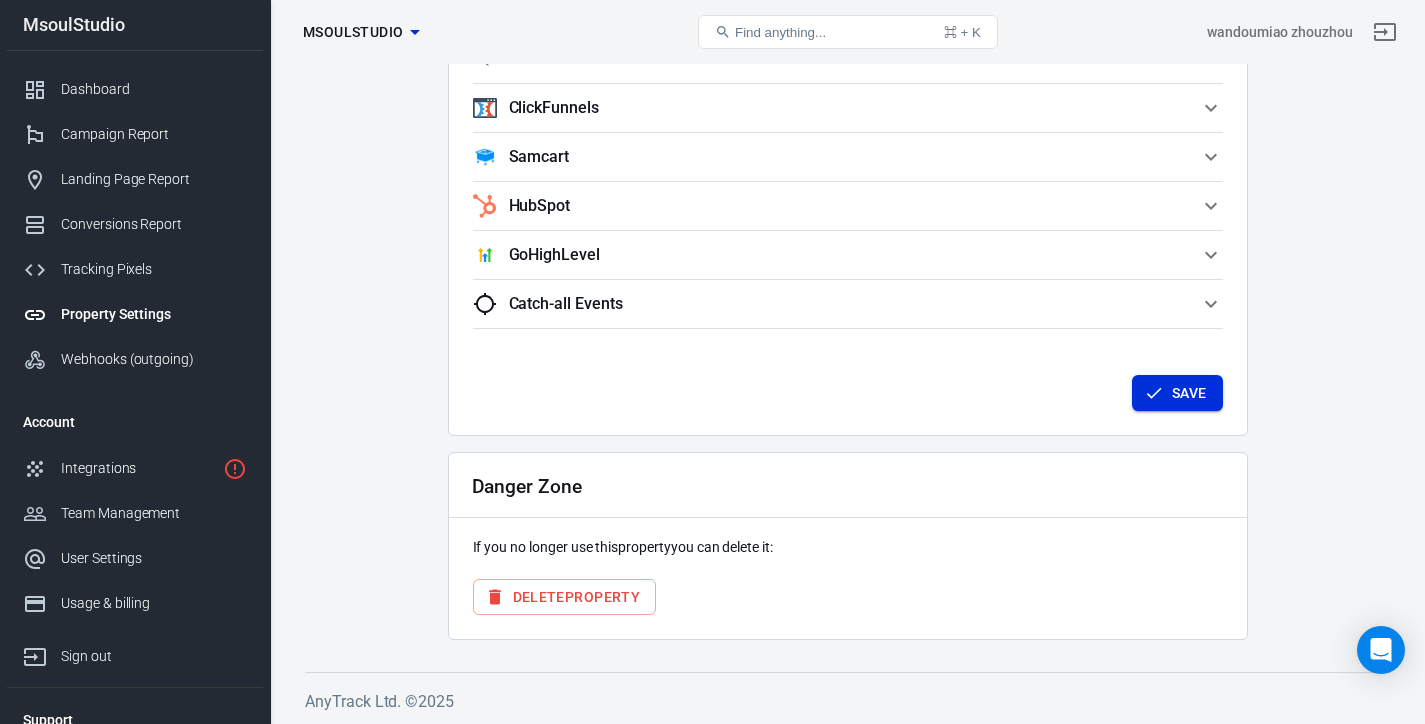 click on "Save" at bounding box center (1177, 393) 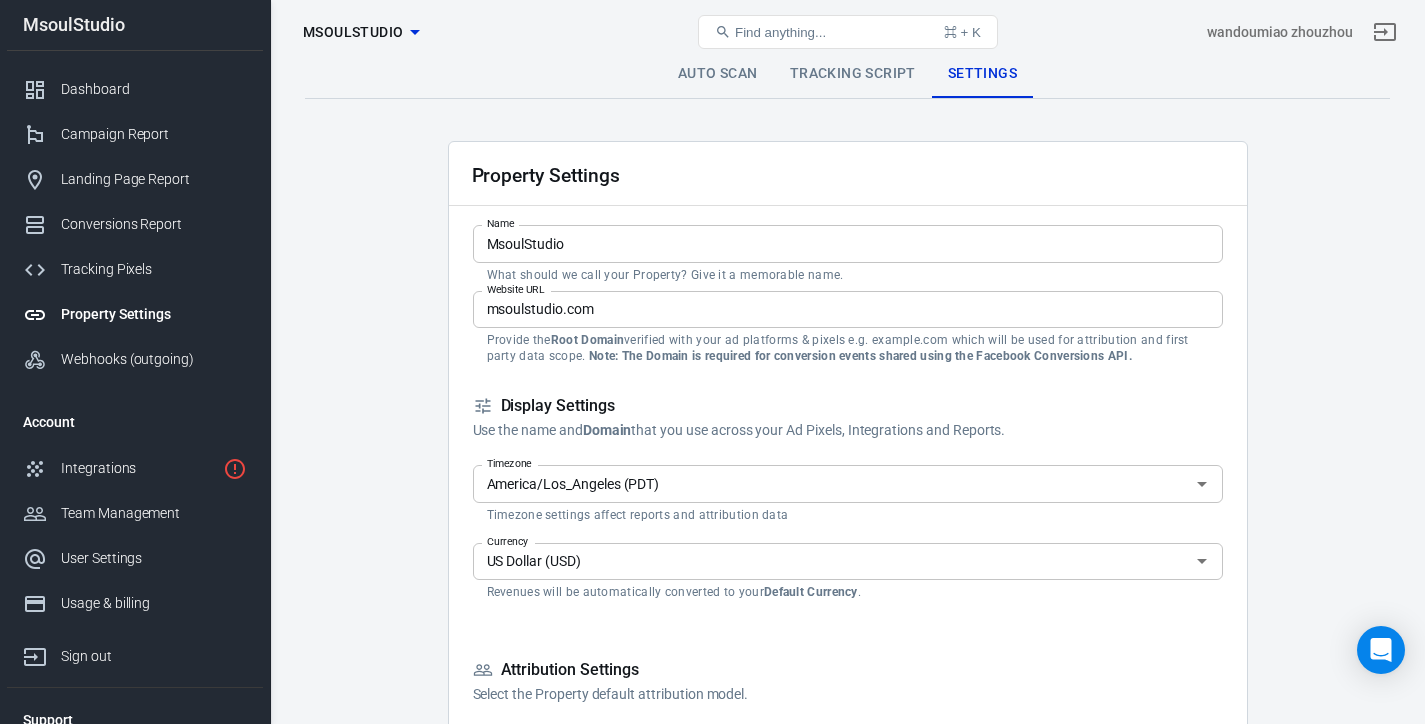 scroll, scrollTop: 0, scrollLeft: 0, axis: both 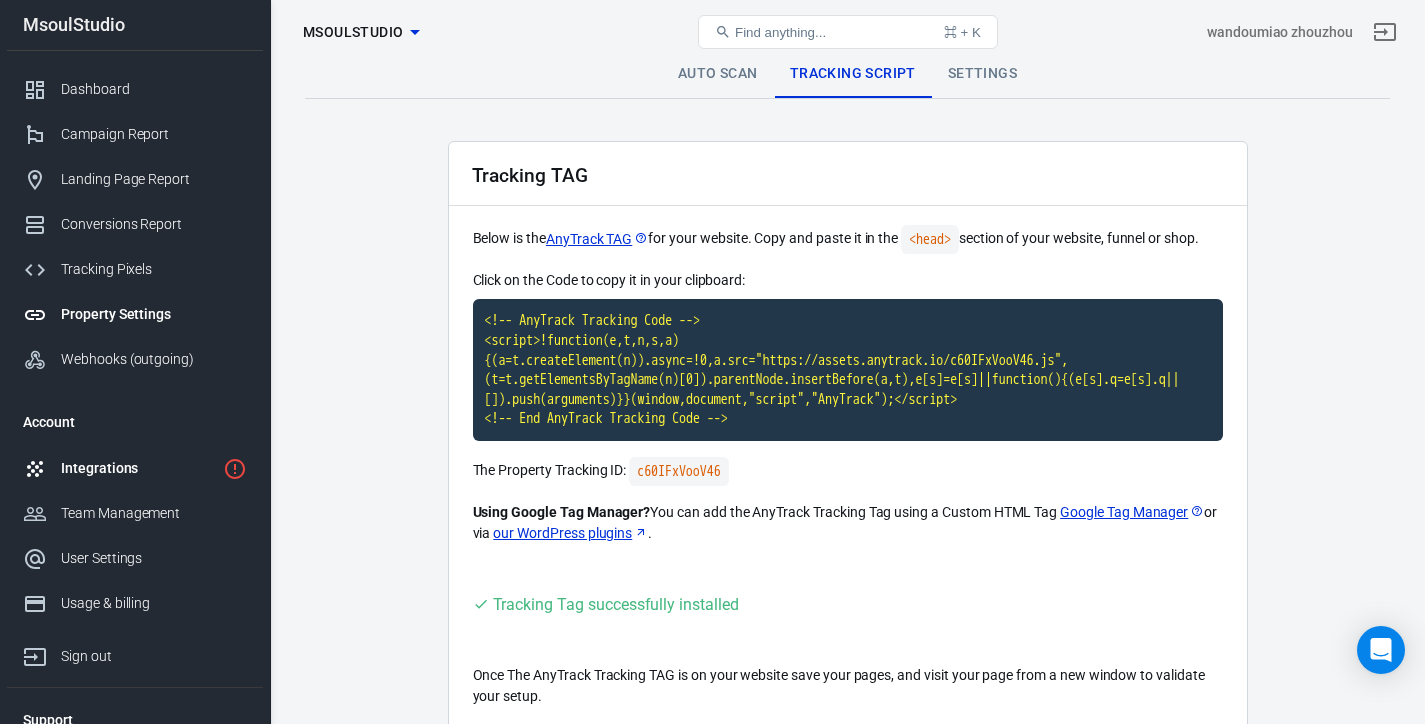 click on "Integrations" at bounding box center [138, 468] 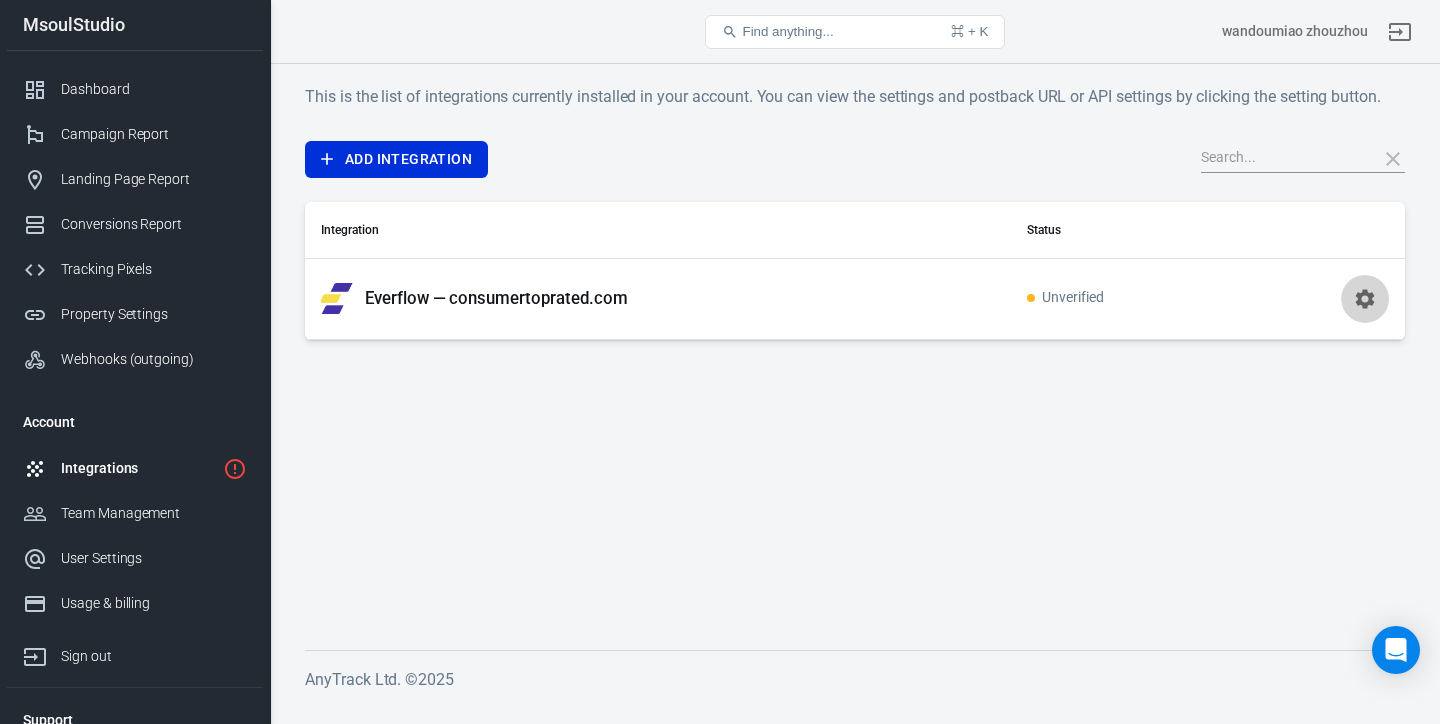 click 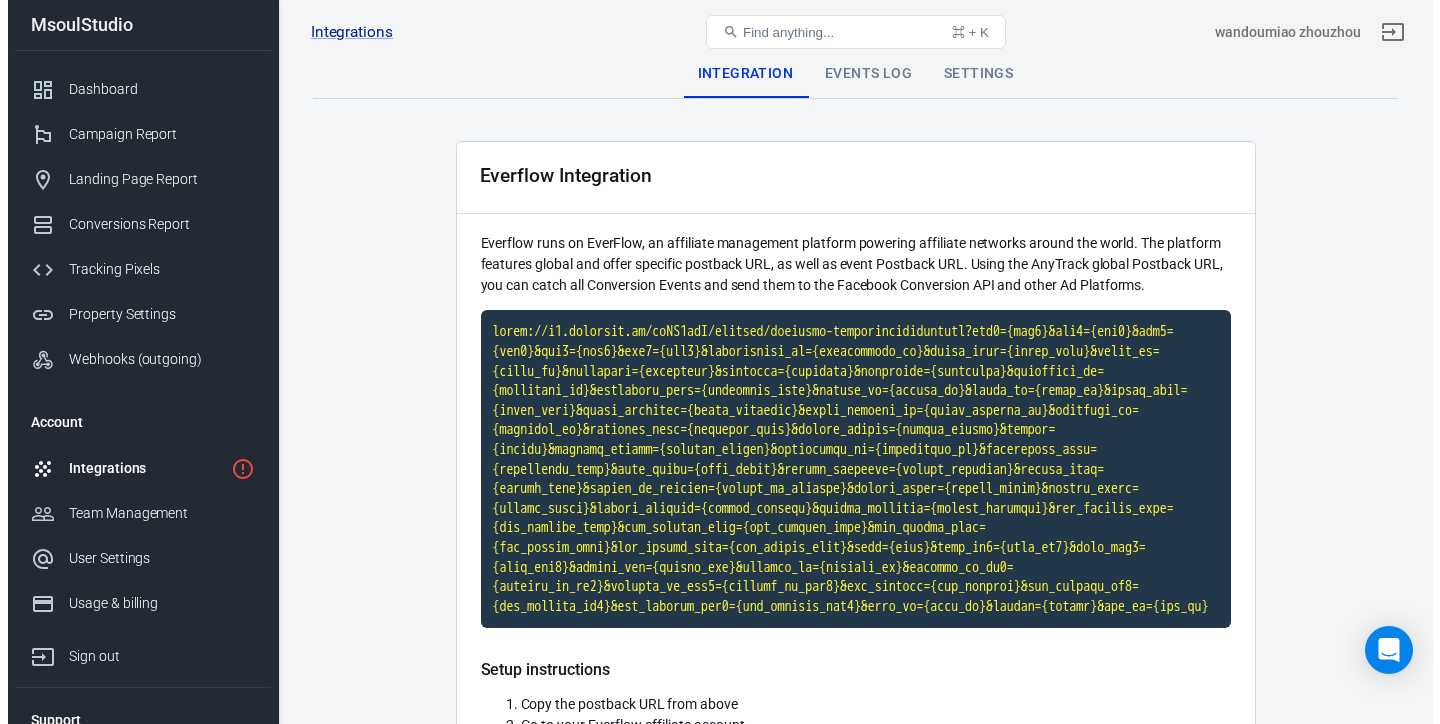 scroll, scrollTop: 0, scrollLeft: 0, axis: both 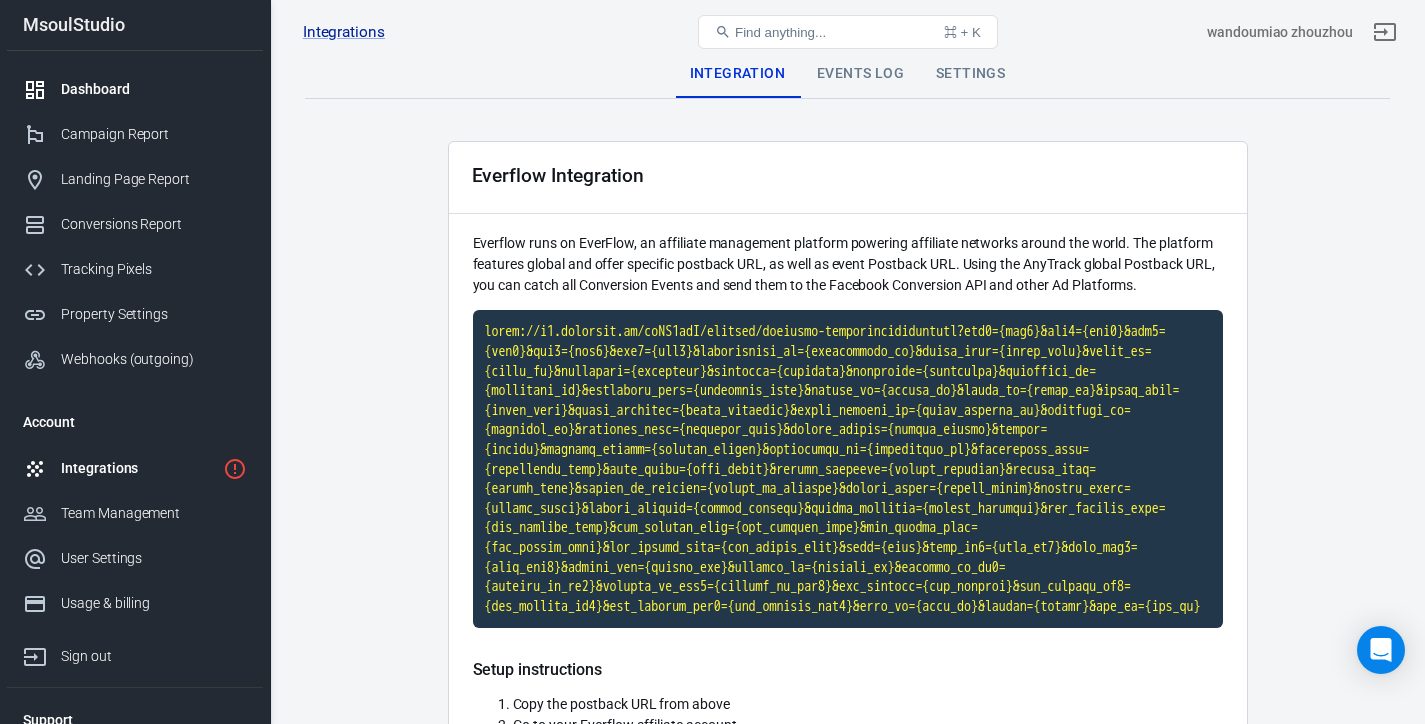 click on "Dashboard" at bounding box center [154, 89] 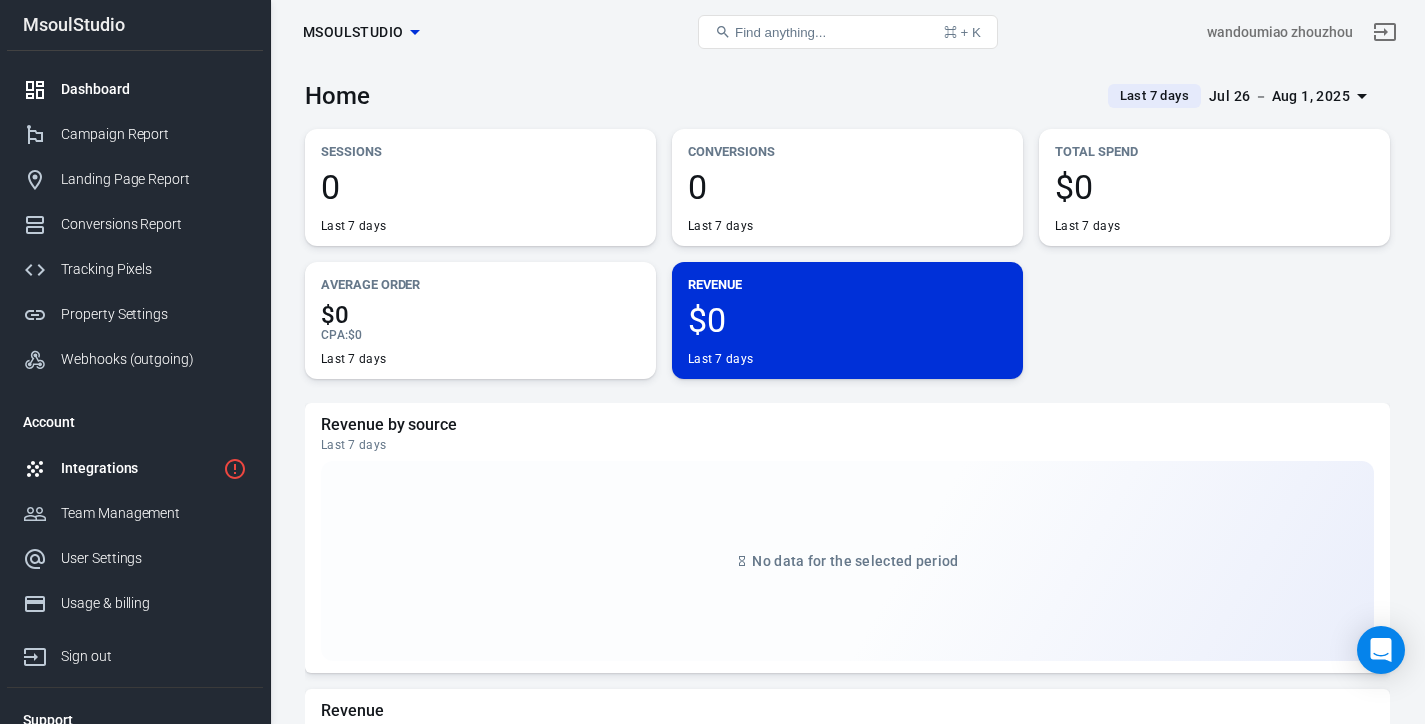 click on "Integrations" at bounding box center (138, 468) 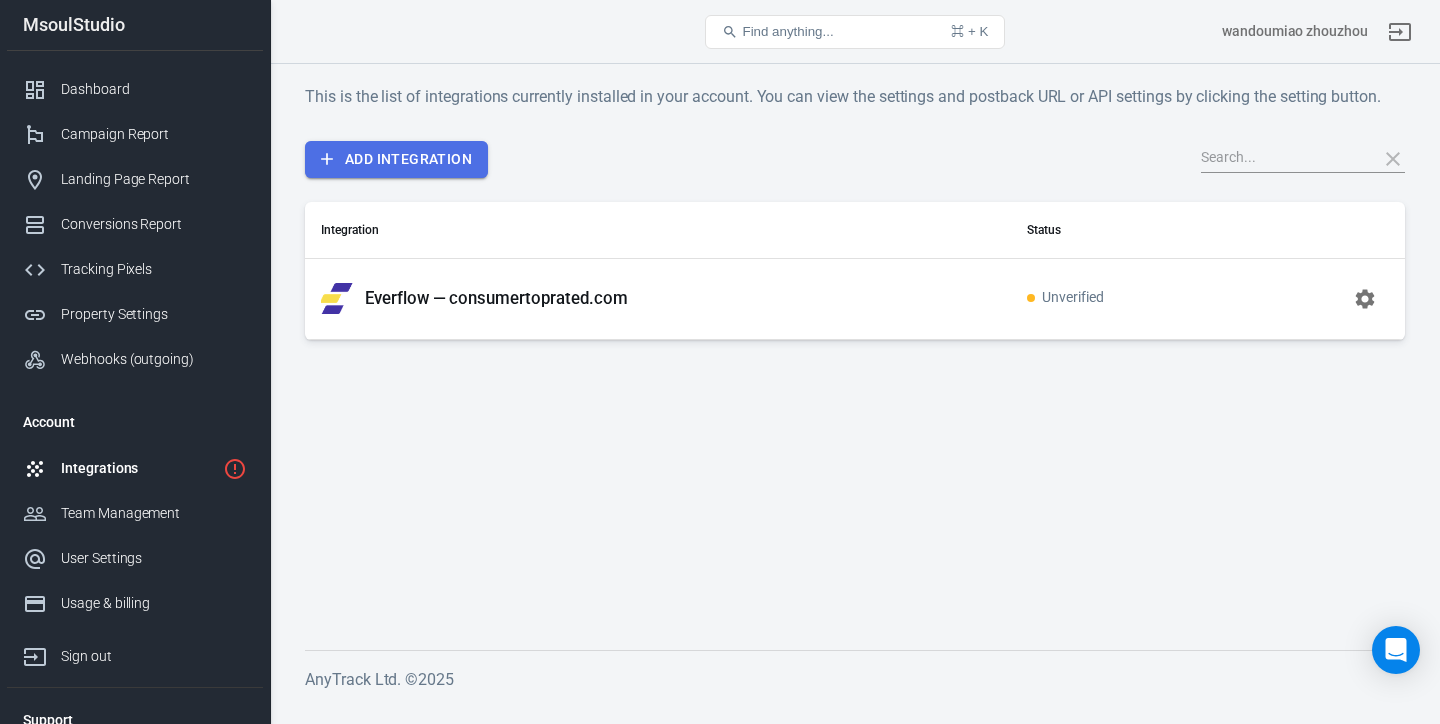 click on "Add Integration" at bounding box center (396, 159) 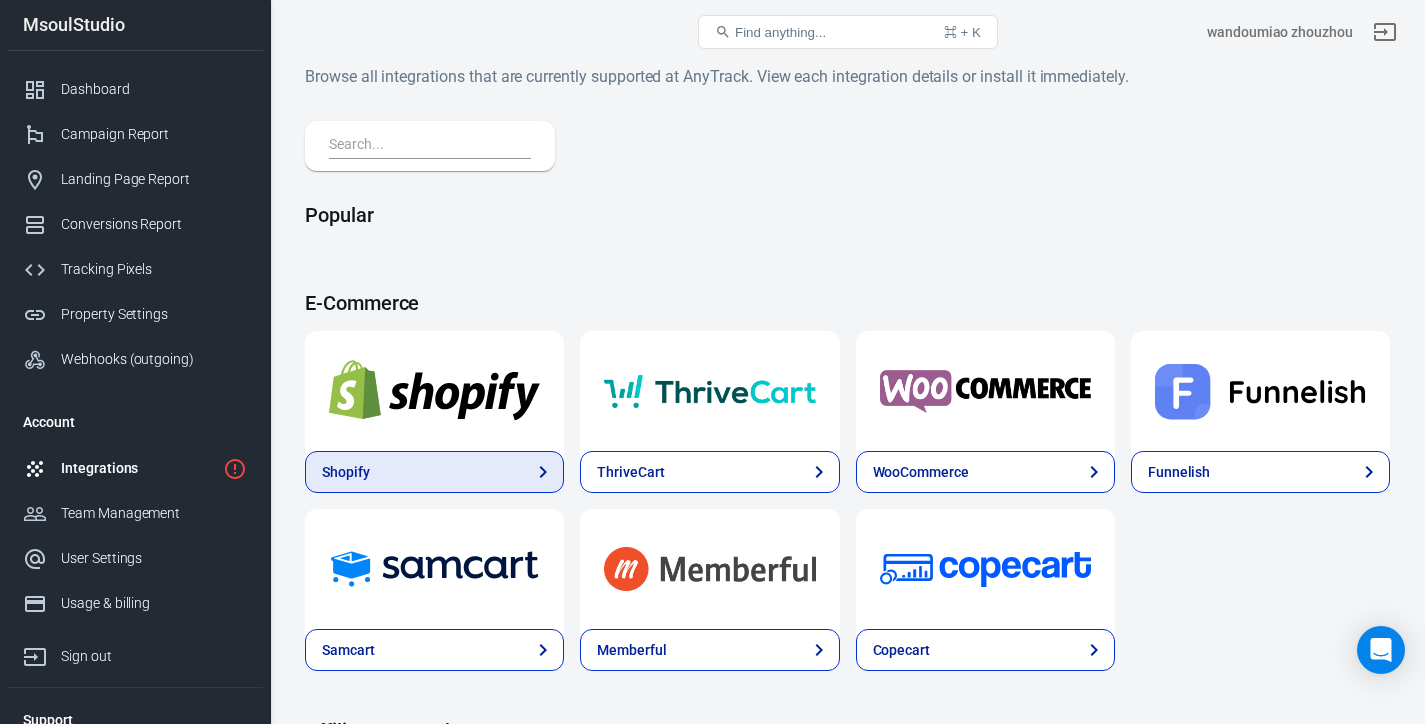 click on "Shopify" at bounding box center [434, 472] 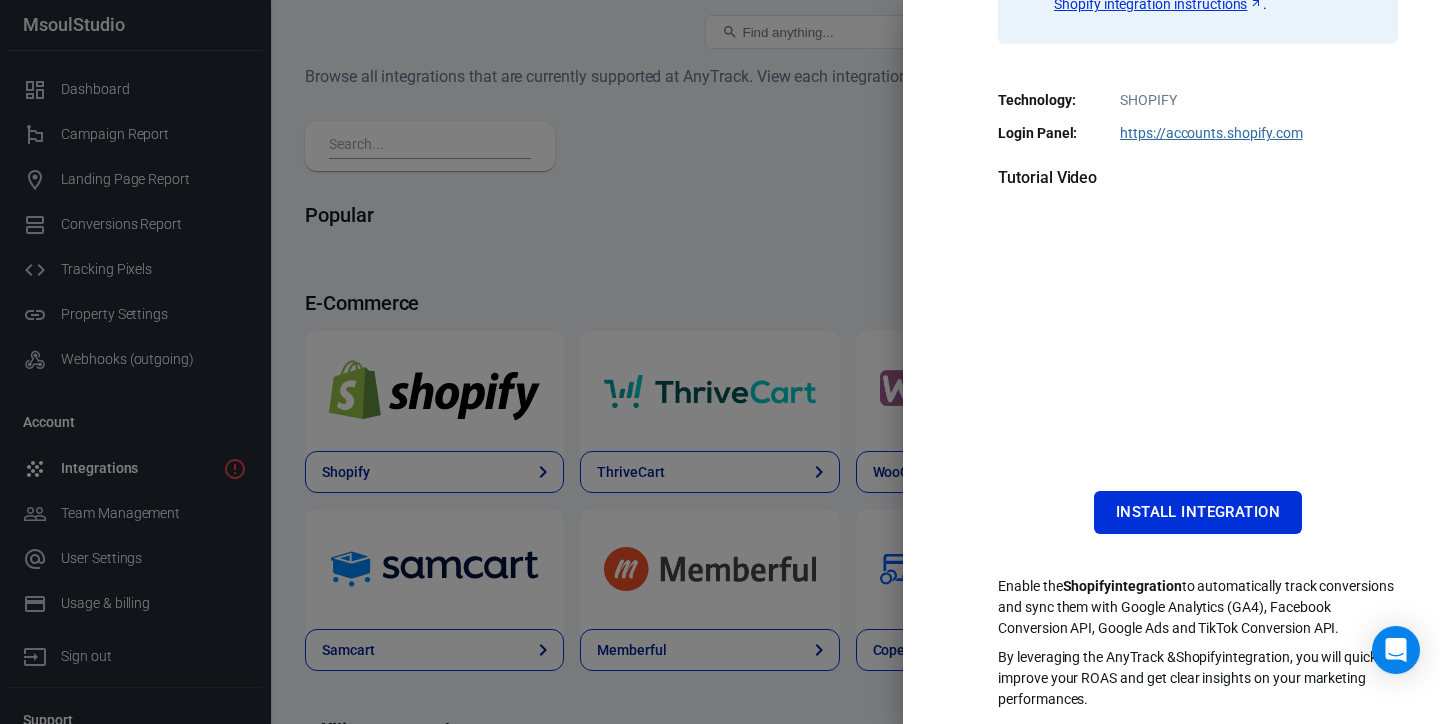 scroll, scrollTop: 410, scrollLeft: 0, axis: vertical 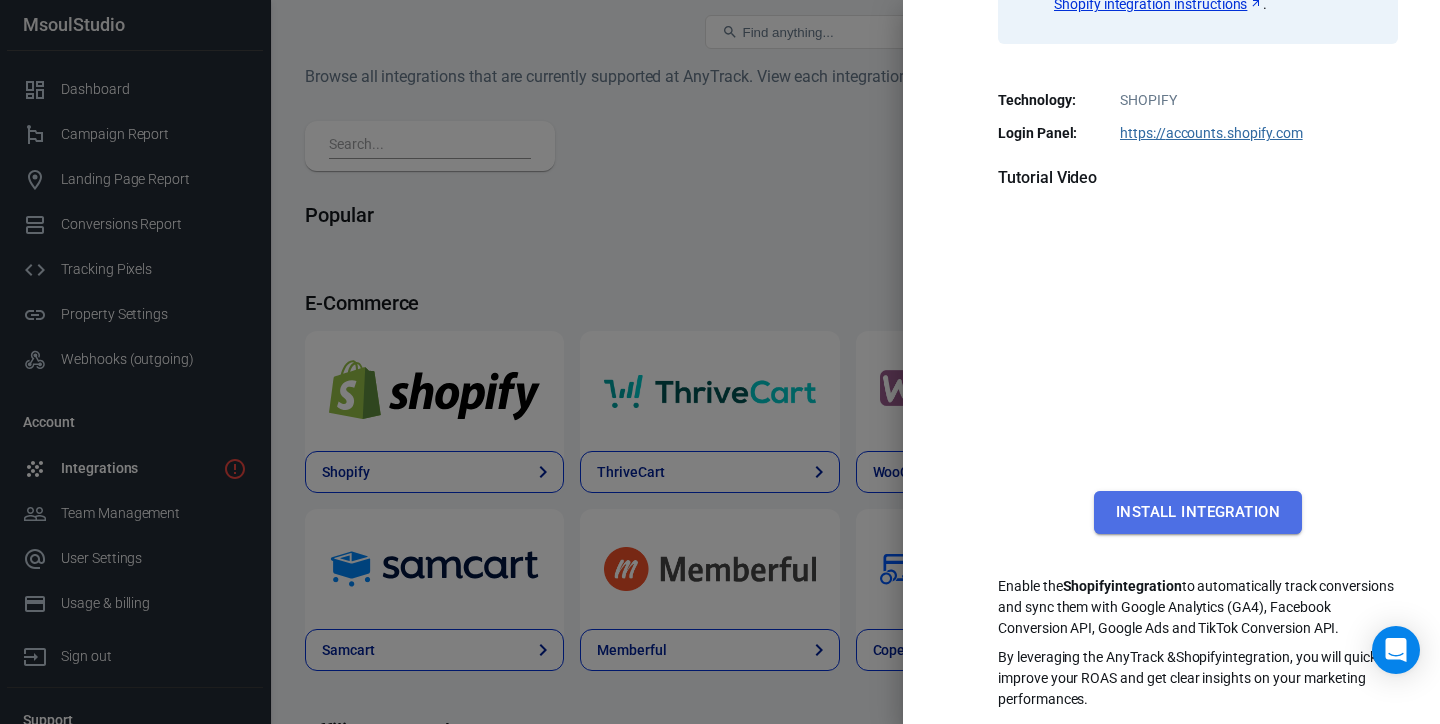 click on "Install Integration" at bounding box center [1198, 512] 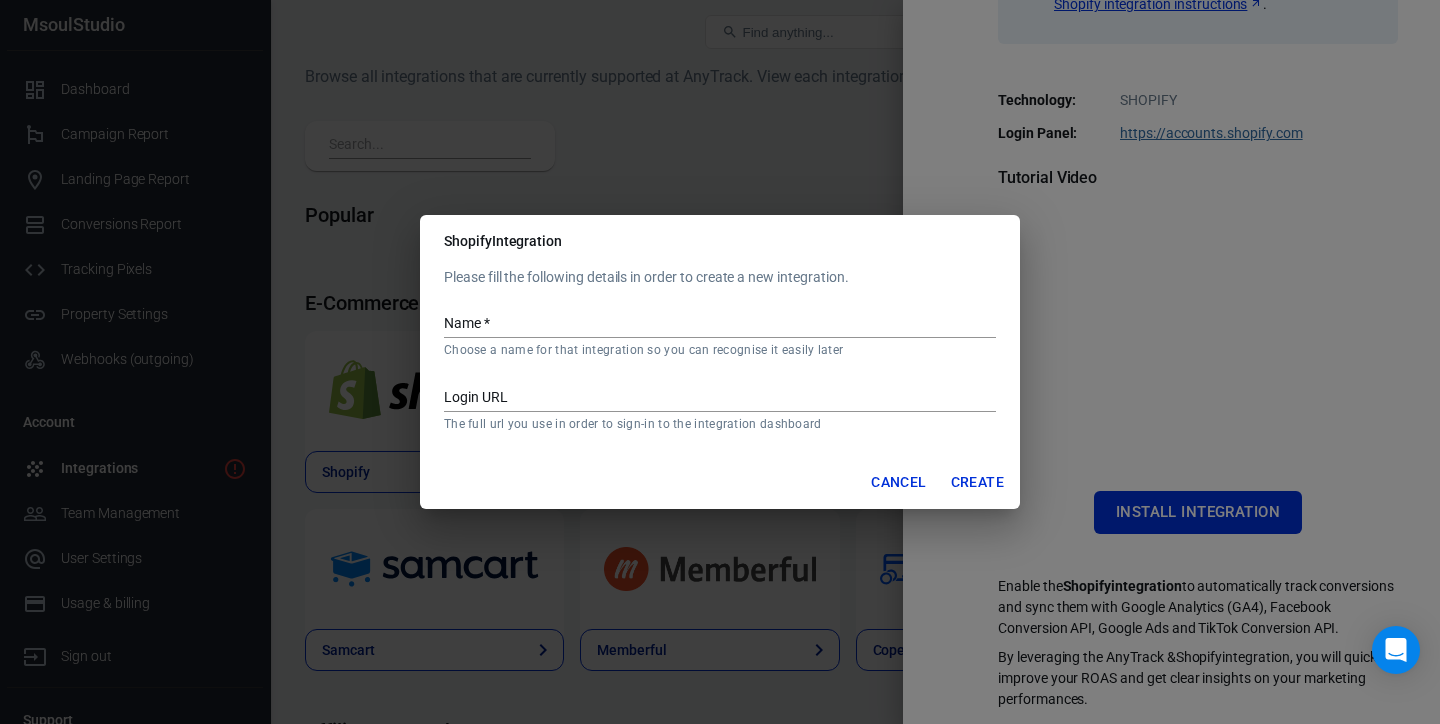click on "Name   *" at bounding box center [720, 325] 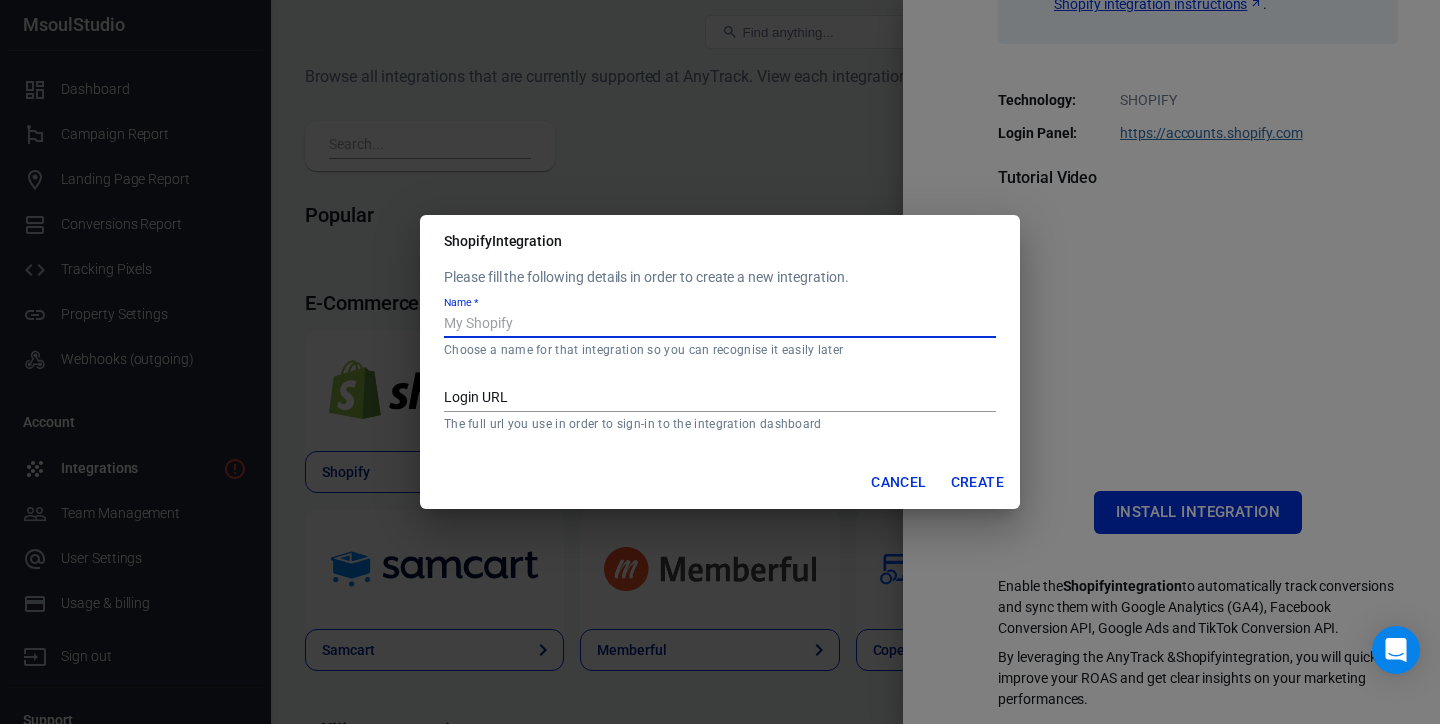 click on "Cancel" at bounding box center (898, 482) 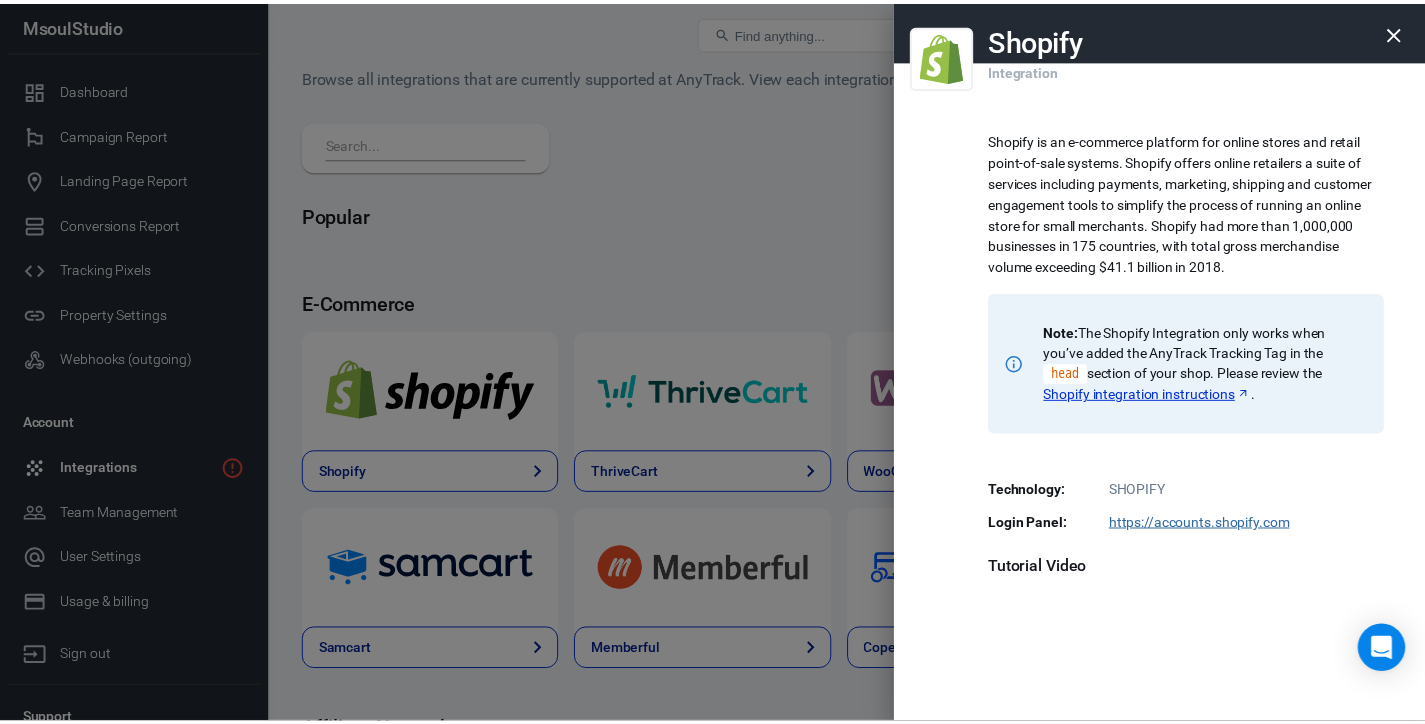 scroll, scrollTop: 410, scrollLeft: 0, axis: vertical 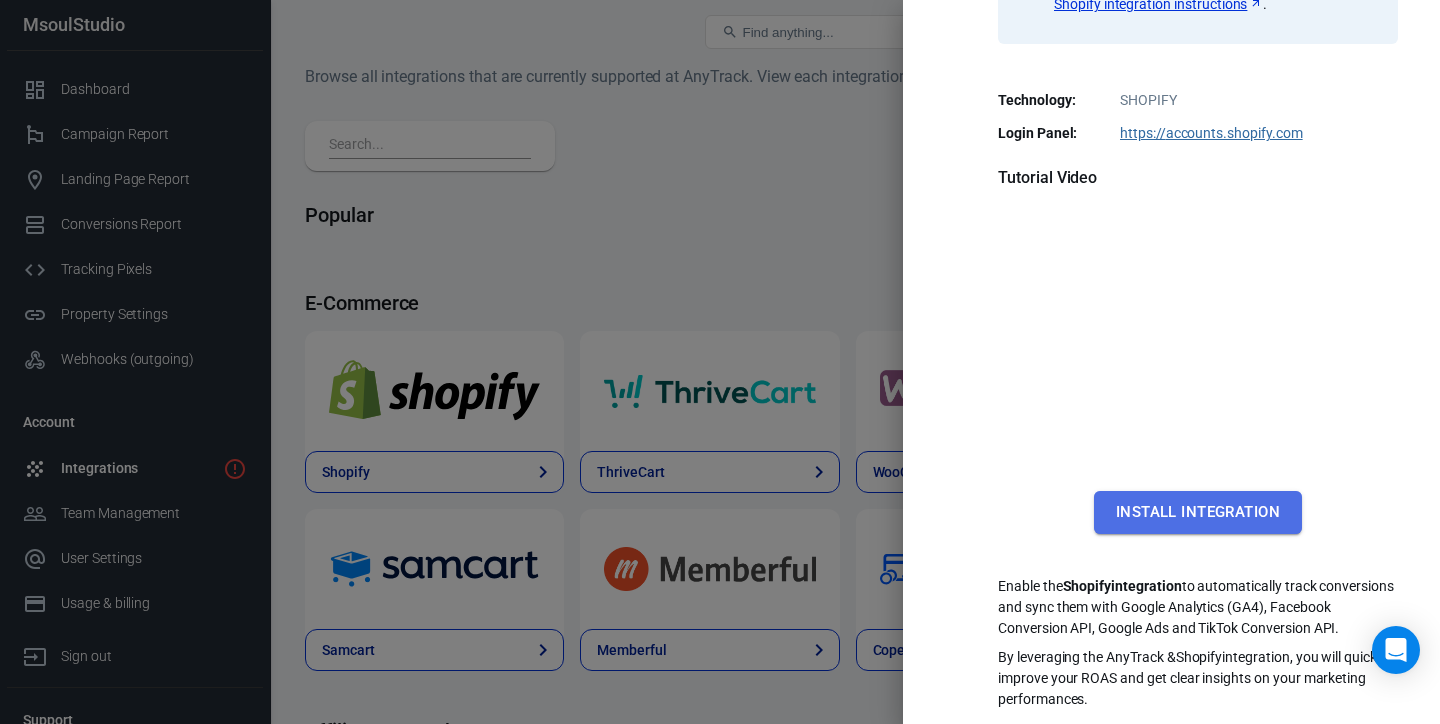 click on "Install Integration" at bounding box center [1198, 512] 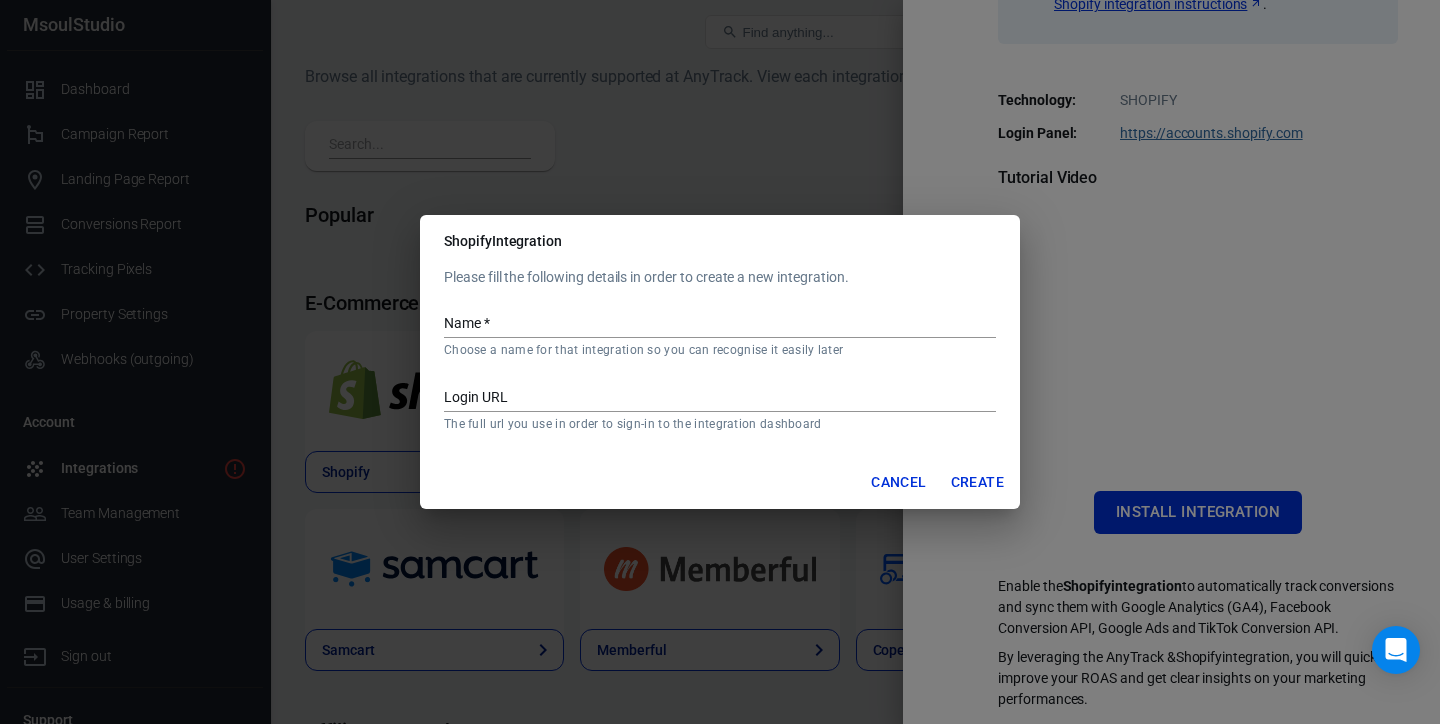 click on "Cancel" at bounding box center [898, 482] 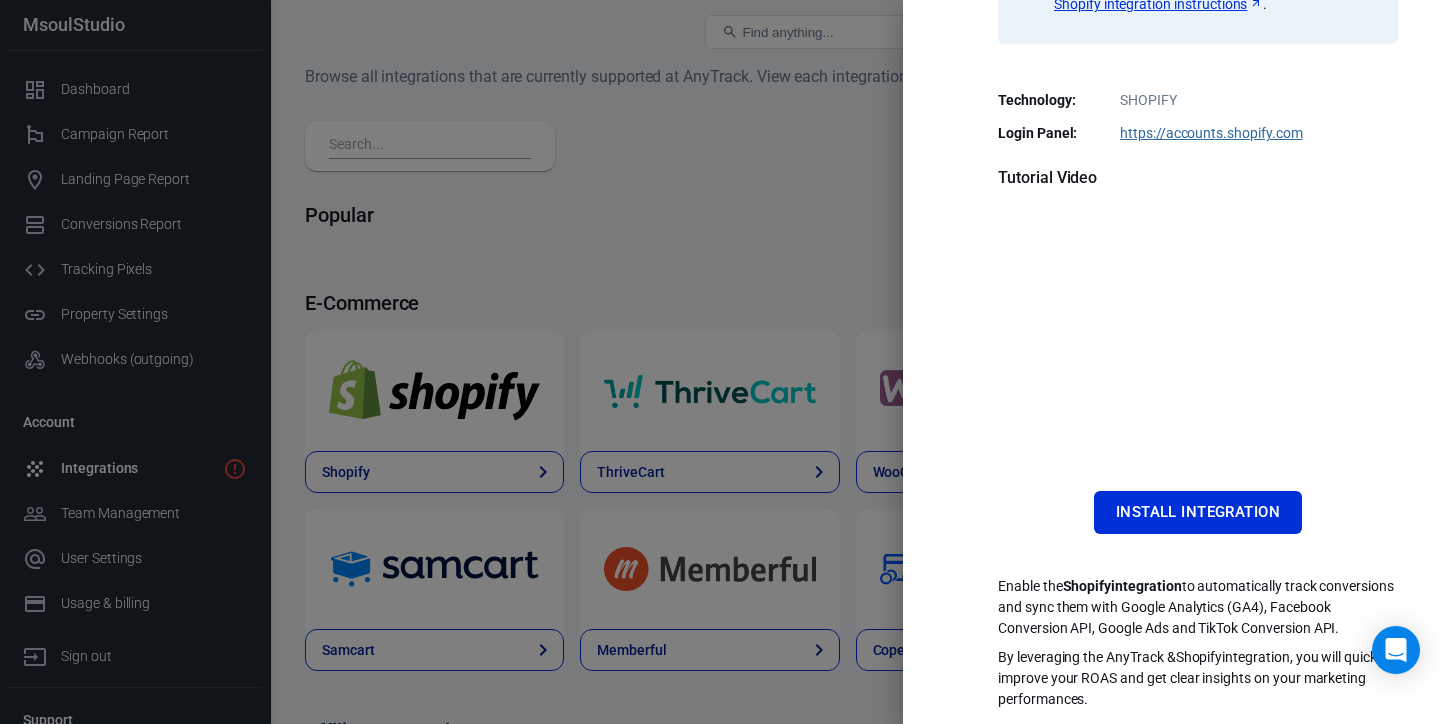 click at bounding box center [720, 362] 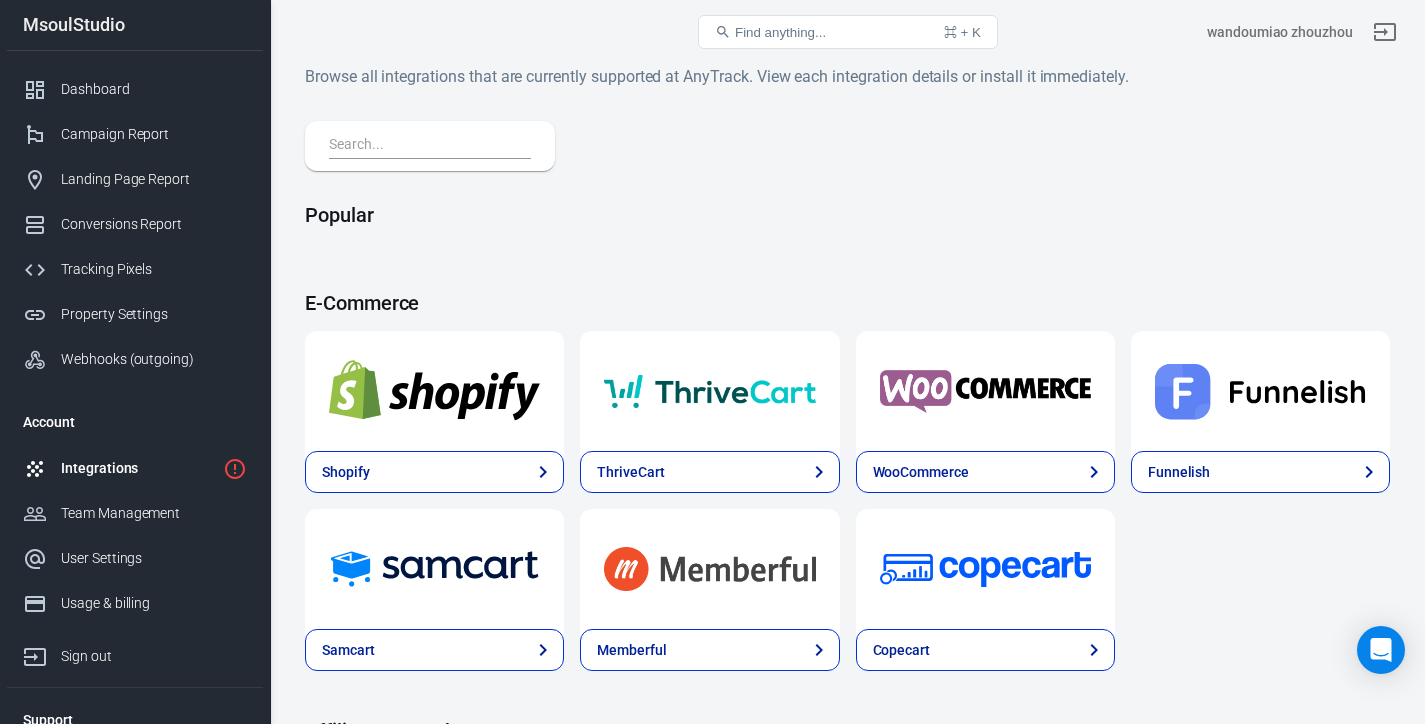 click on "Account" at bounding box center (135, 422) 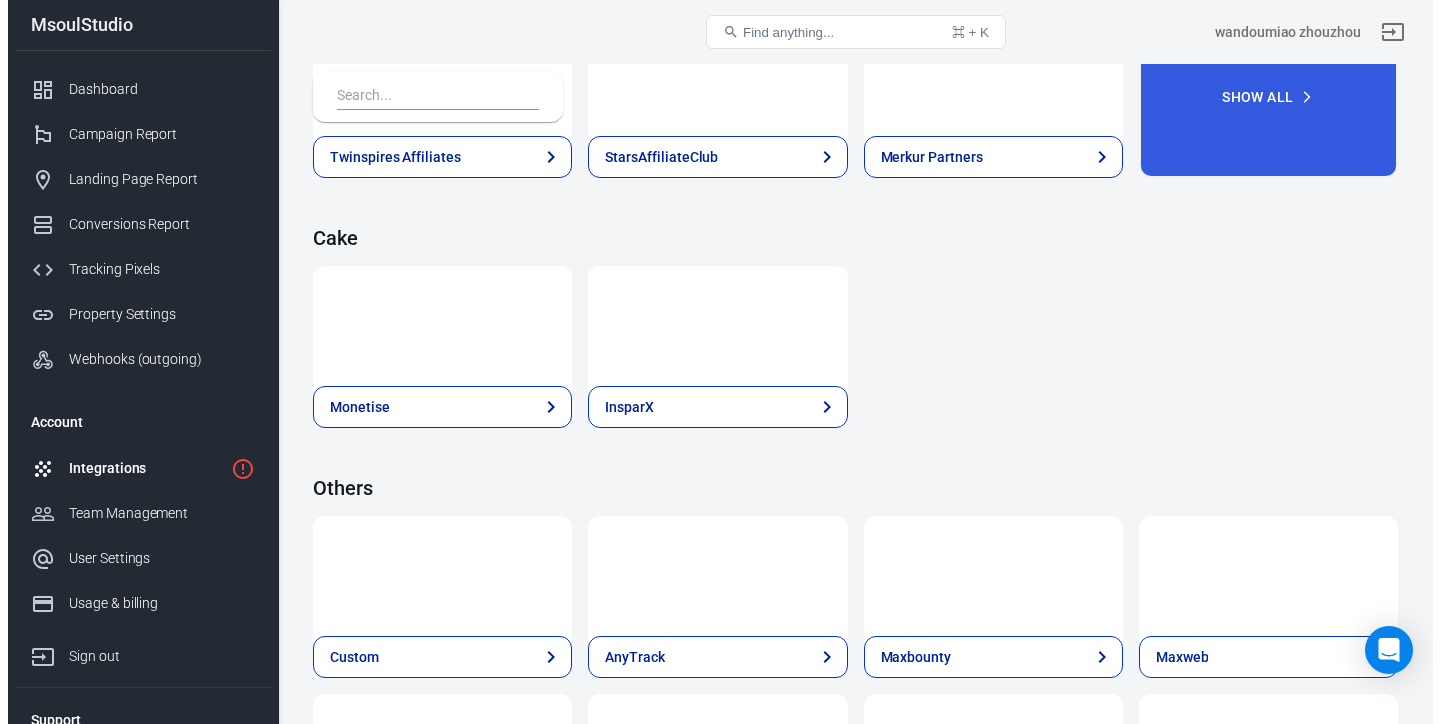 scroll, scrollTop: 3950, scrollLeft: 0, axis: vertical 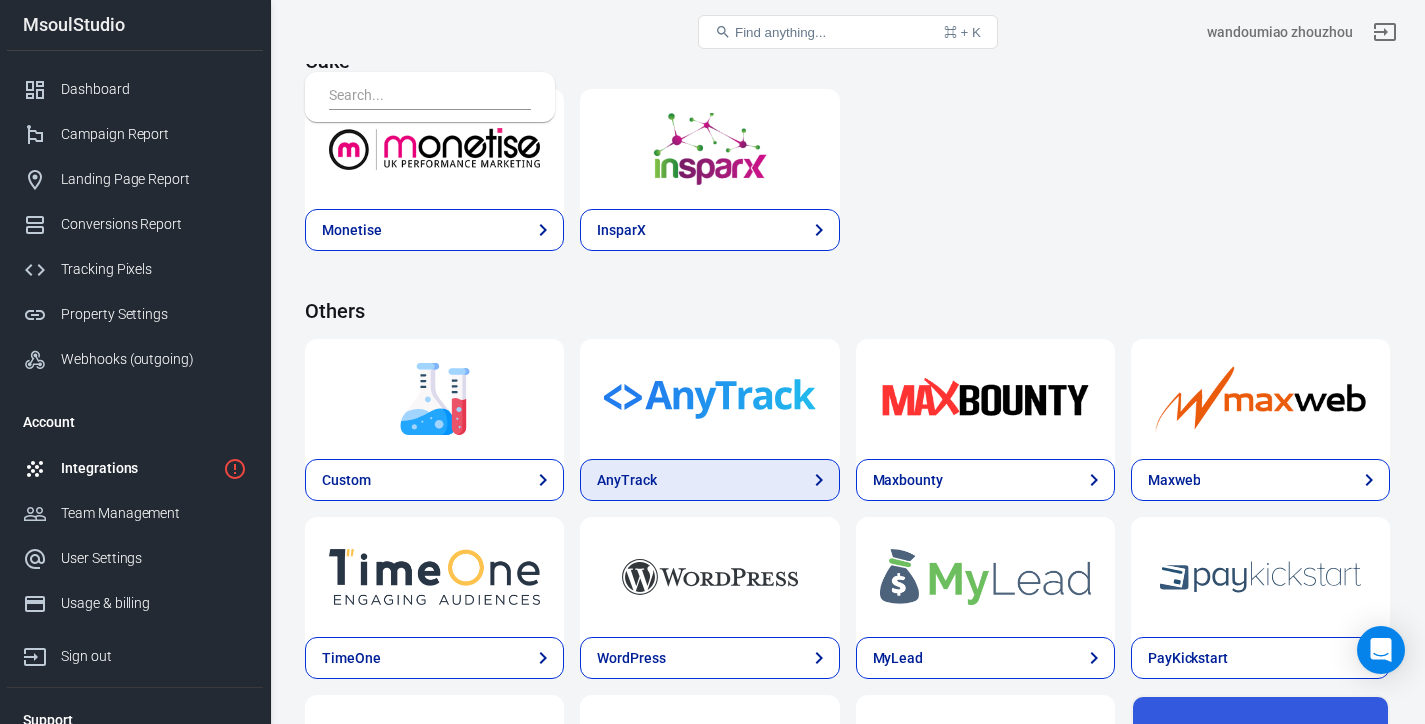 click on "AnyTrack" at bounding box center [709, 480] 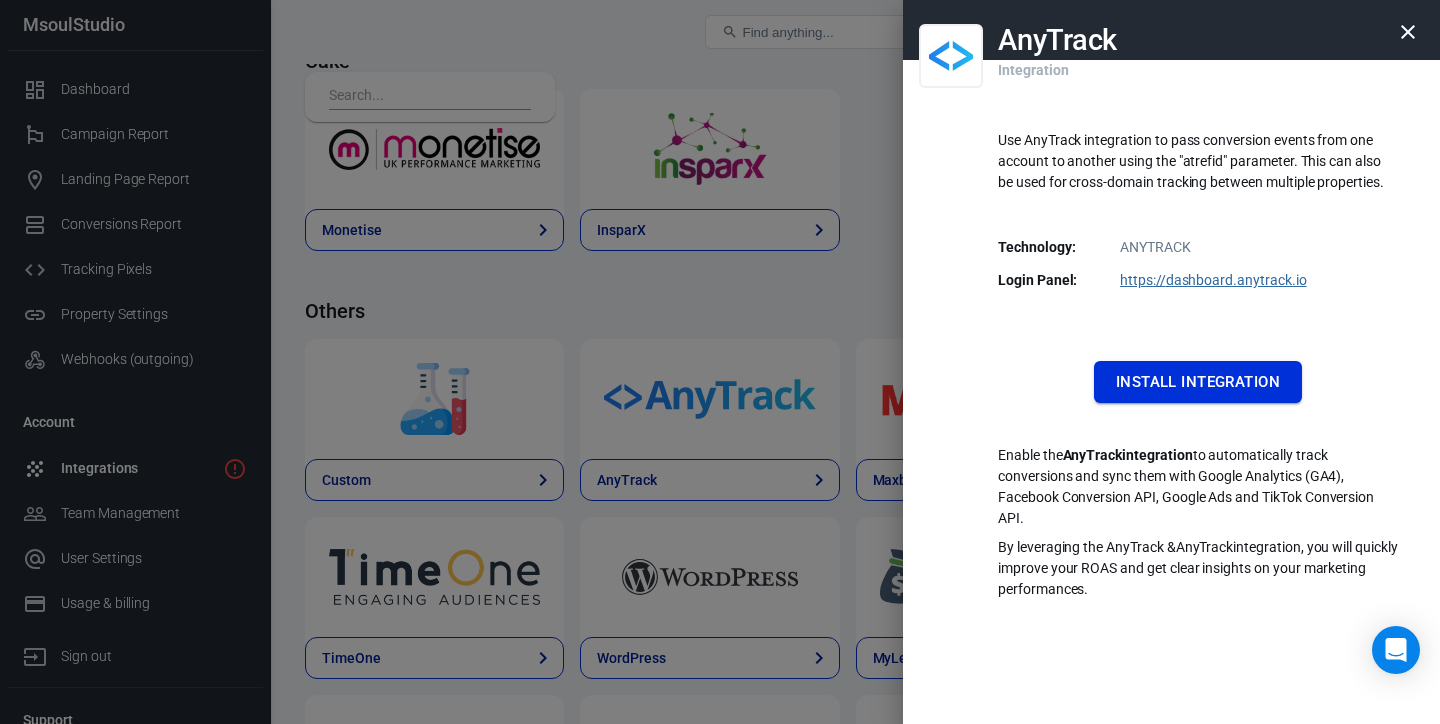 click on "Install Integration" at bounding box center [1198, 382] 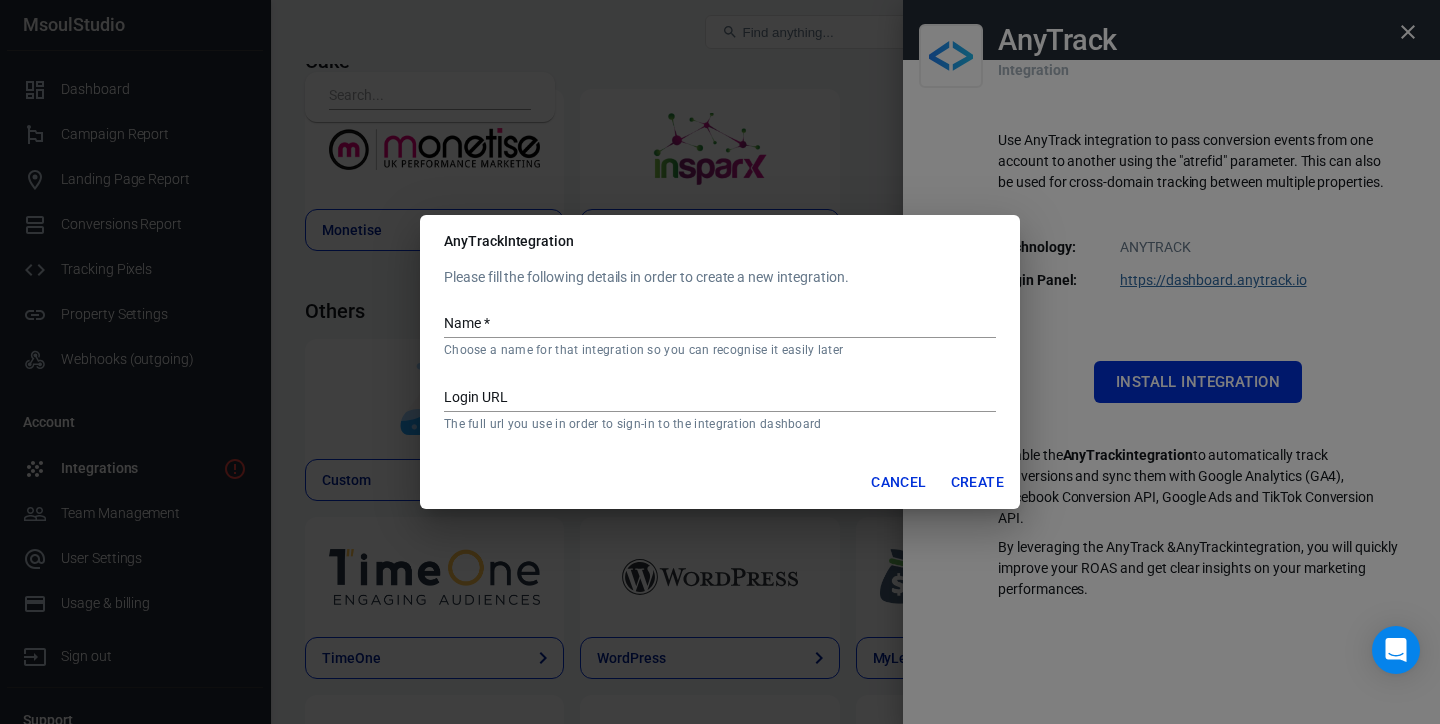 click on "Cancel" at bounding box center (898, 482) 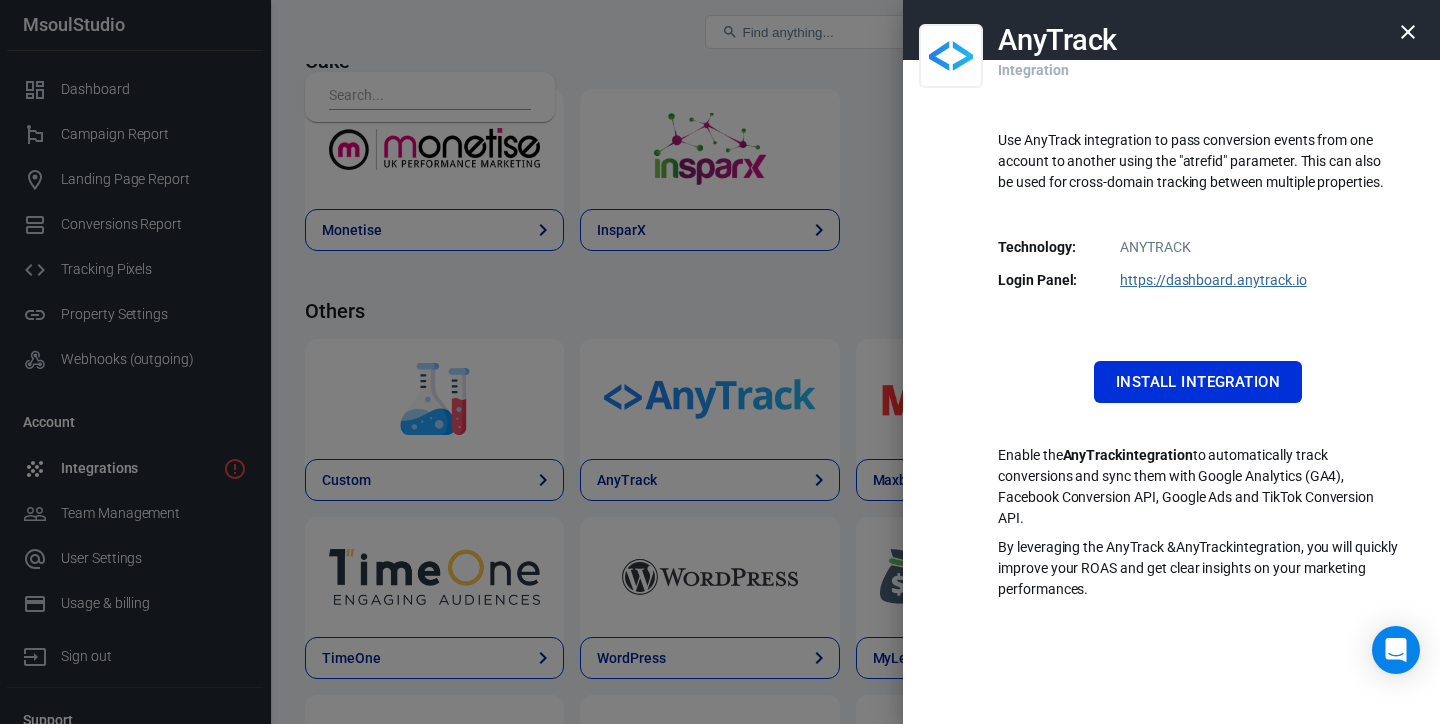 click at bounding box center (720, 362) 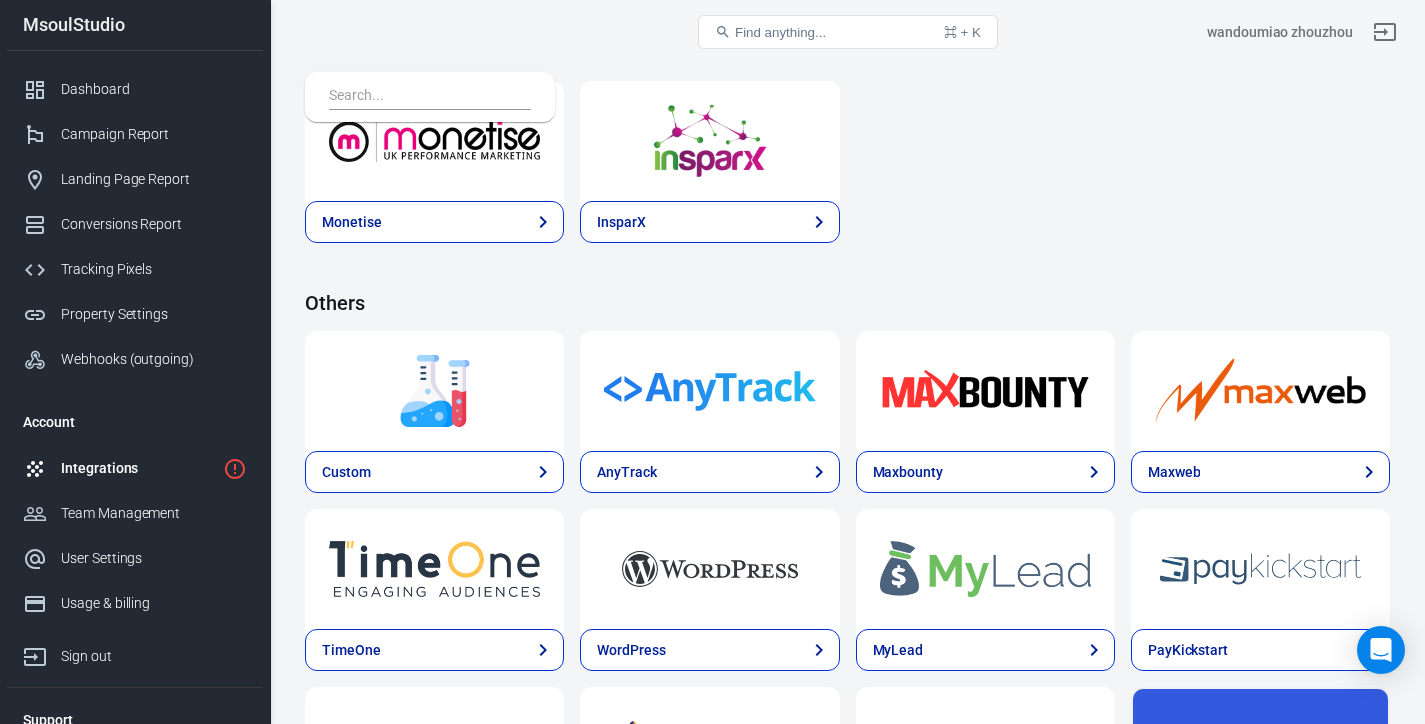 scroll, scrollTop: 4169, scrollLeft: 0, axis: vertical 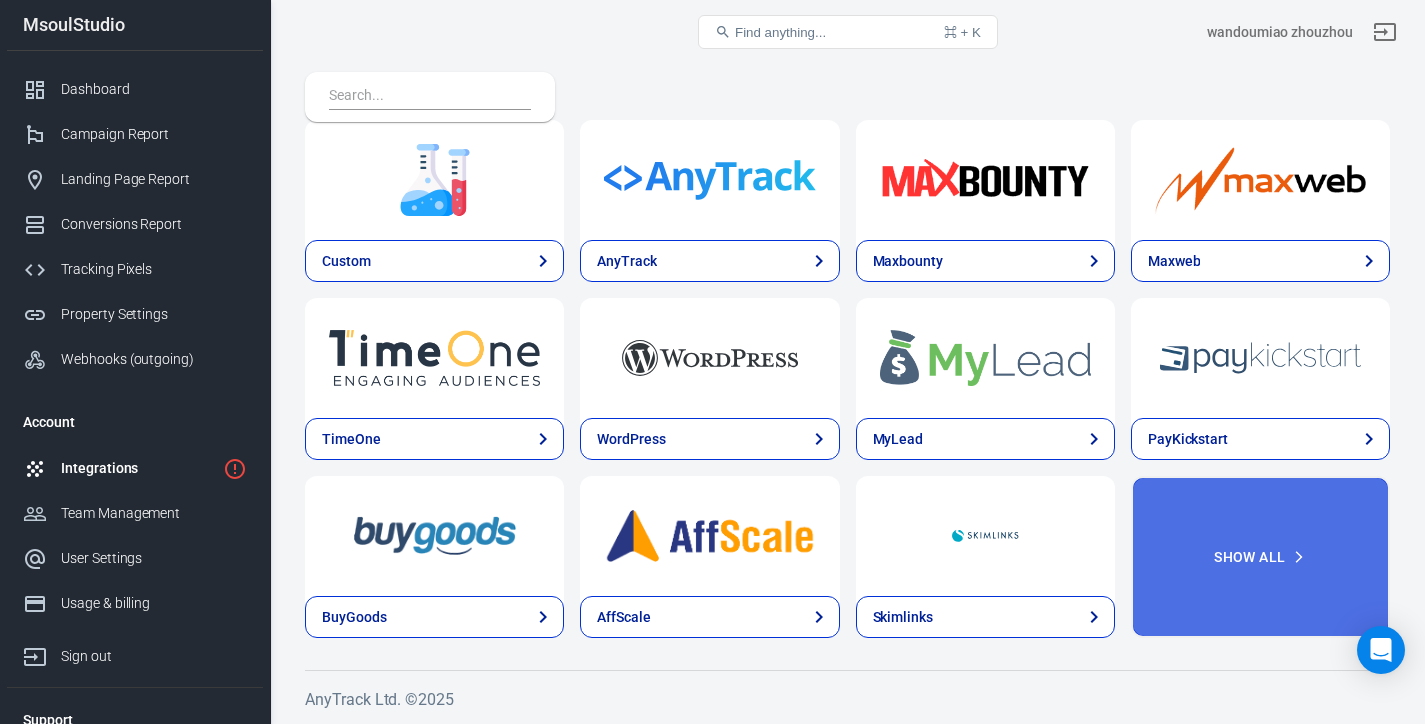 click on "Show All" at bounding box center [1260, 557] 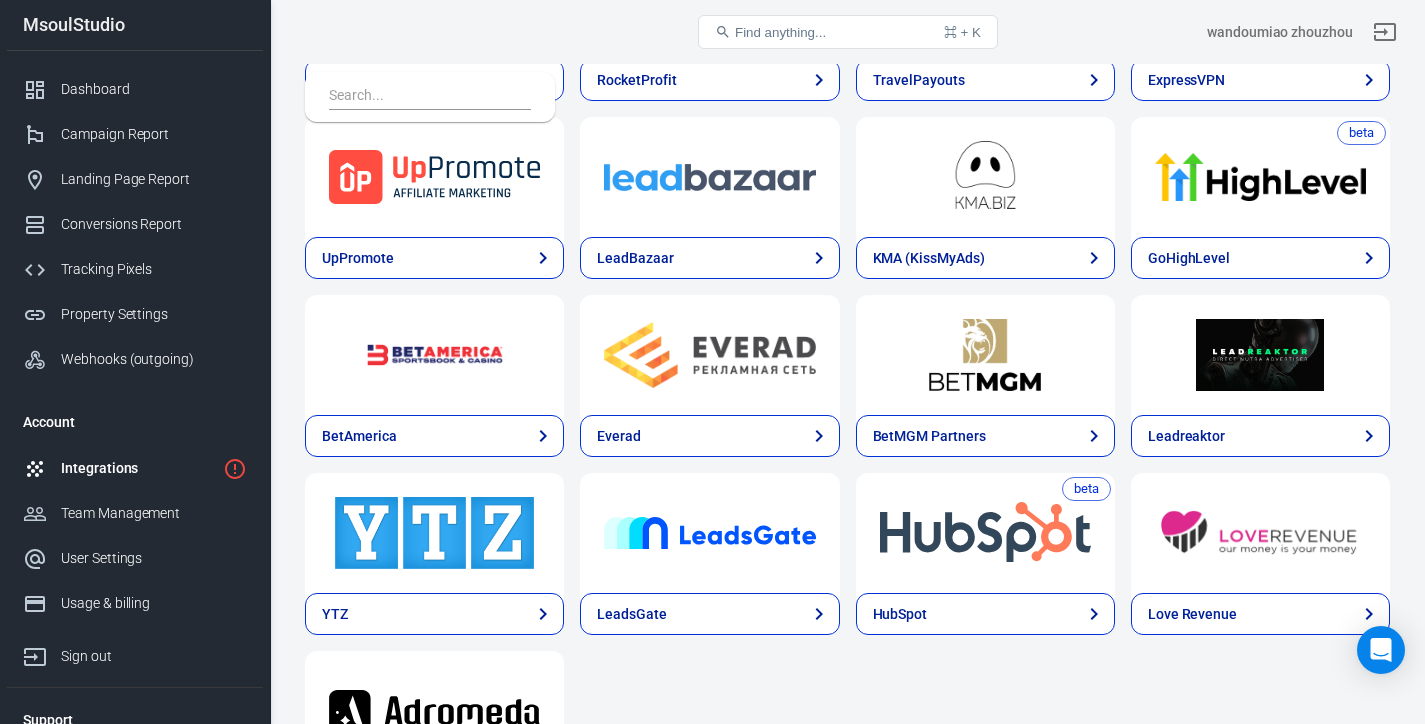 scroll, scrollTop: 5059, scrollLeft: 0, axis: vertical 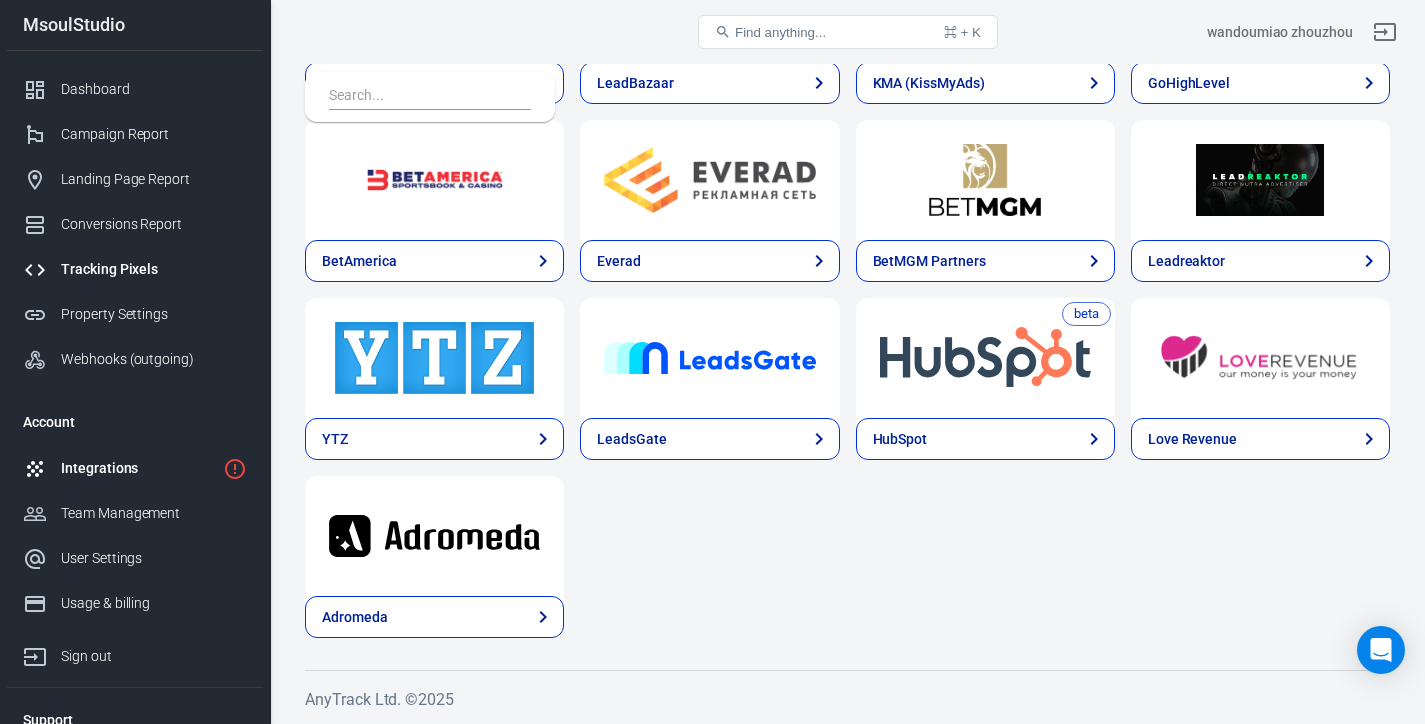 click on "Tracking Pixels" at bounding box center (154, 269) 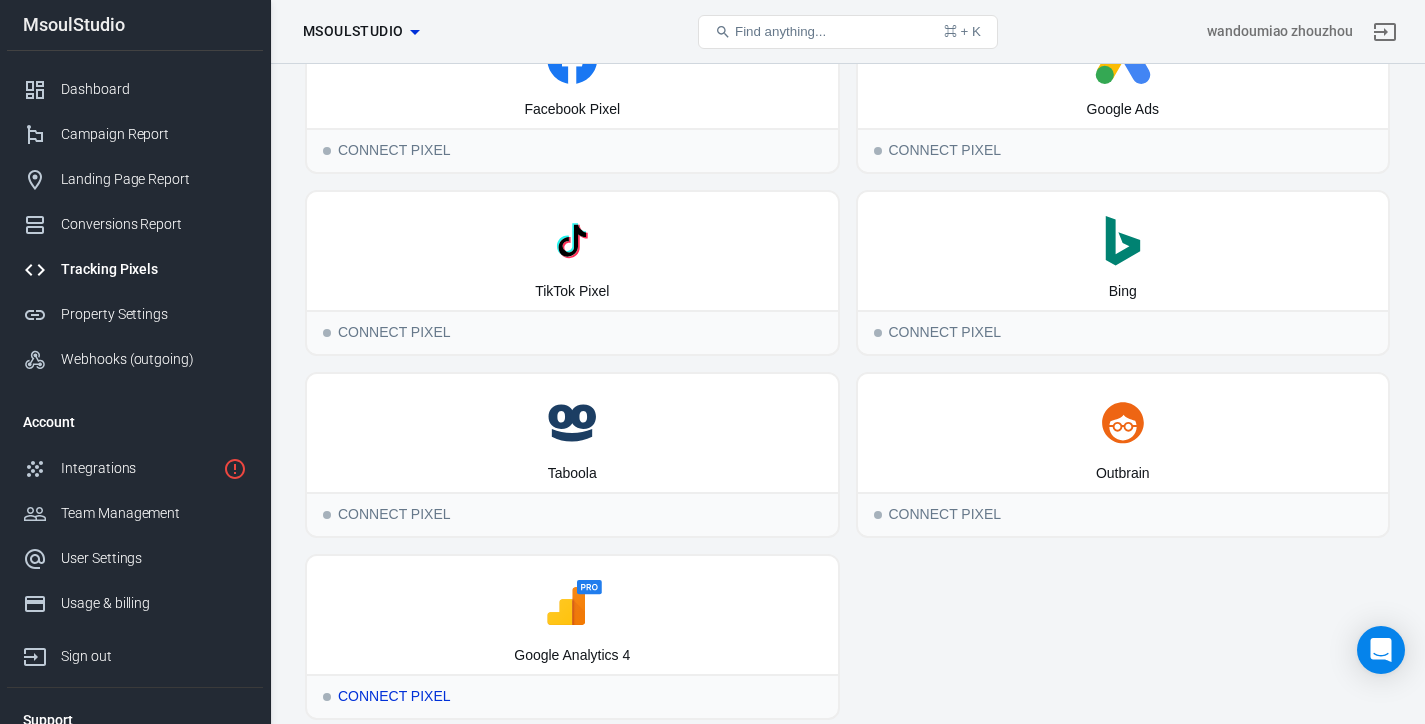 scroll, scrollTop: 193, scrollLeft: 0, axis: vertical 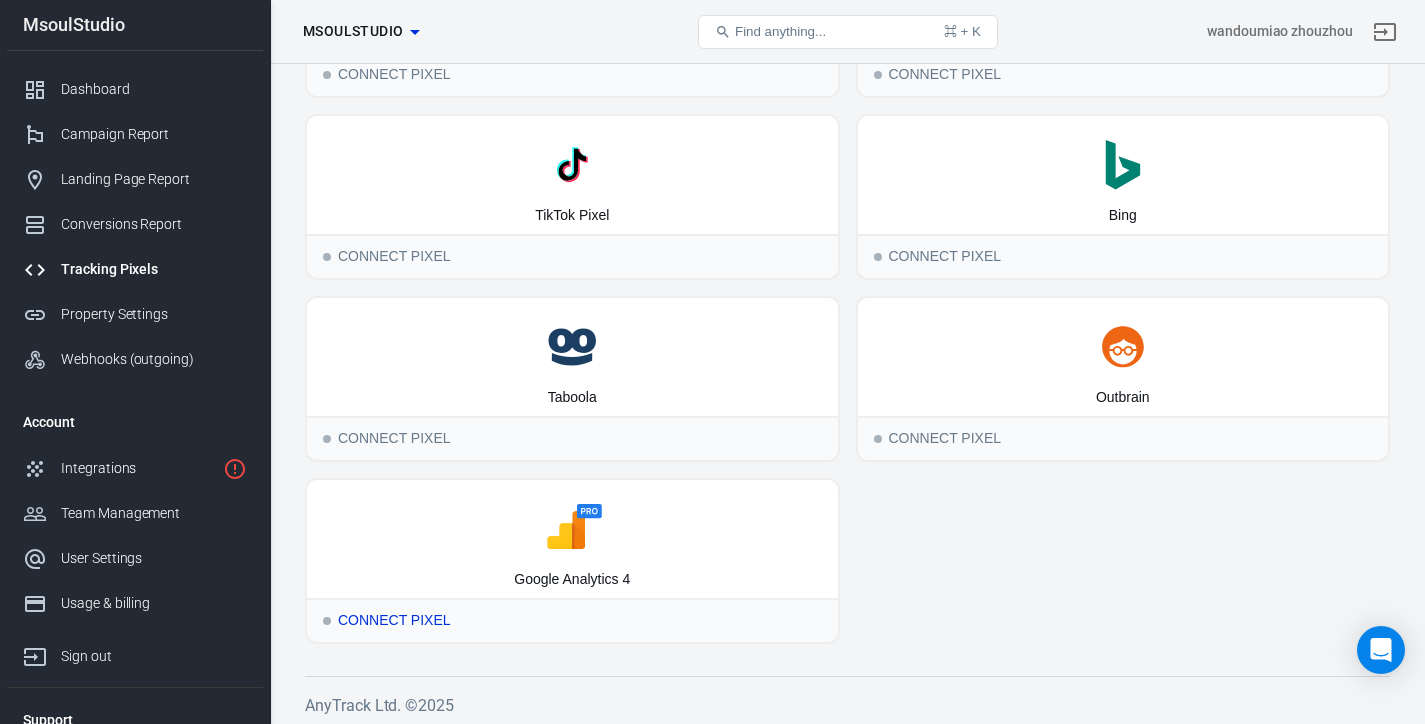 click on "Connect Pixel" at bounding box center (572, 620) 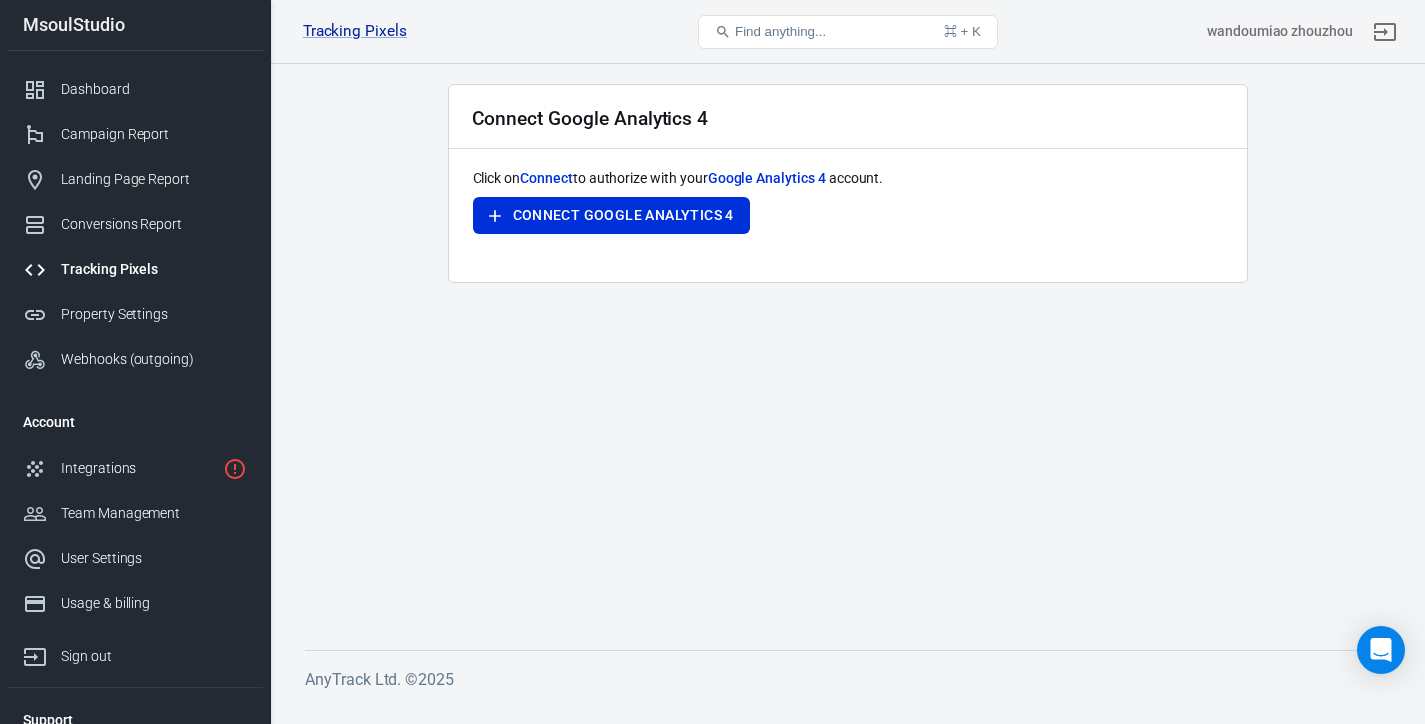 scroll, scrollTop: 0, scrollLeft: 0, axis: both 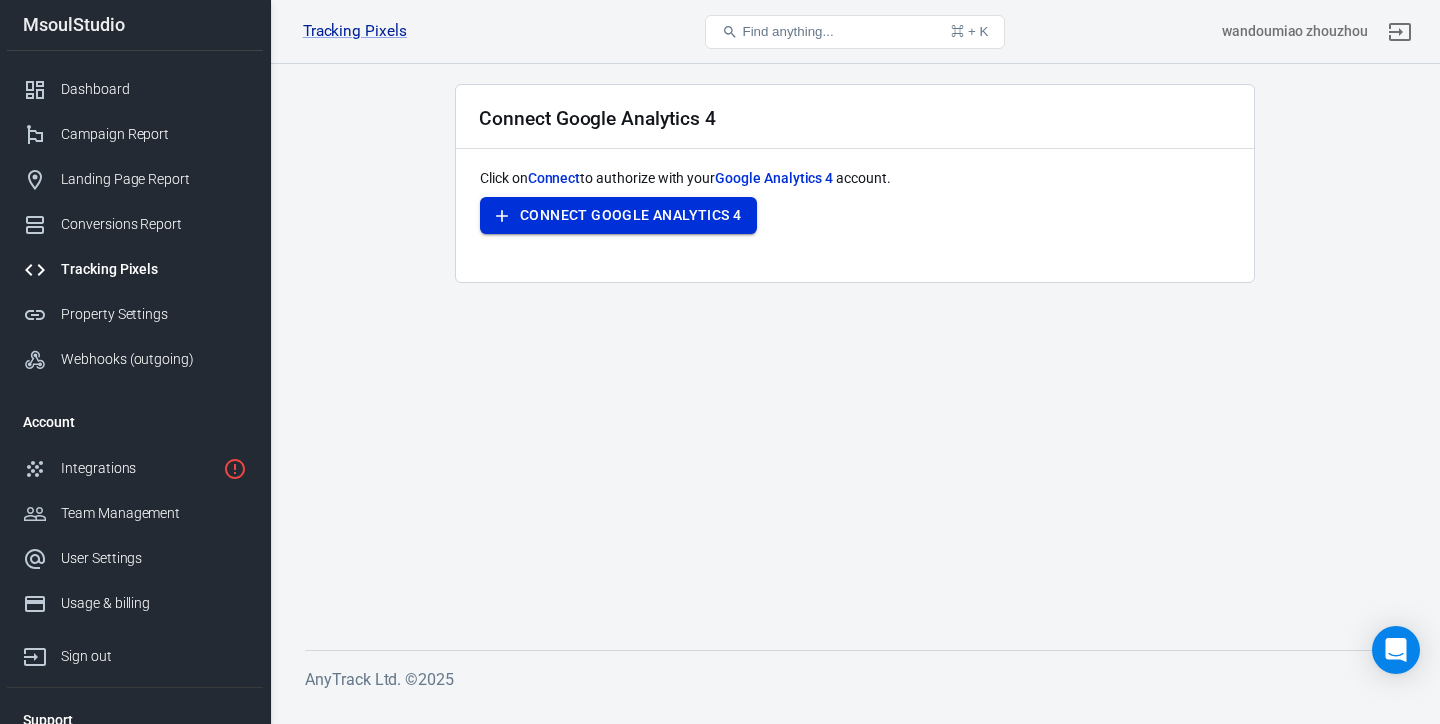 click on "Connect Google Analytics 4" at bounding box center (618, 215) 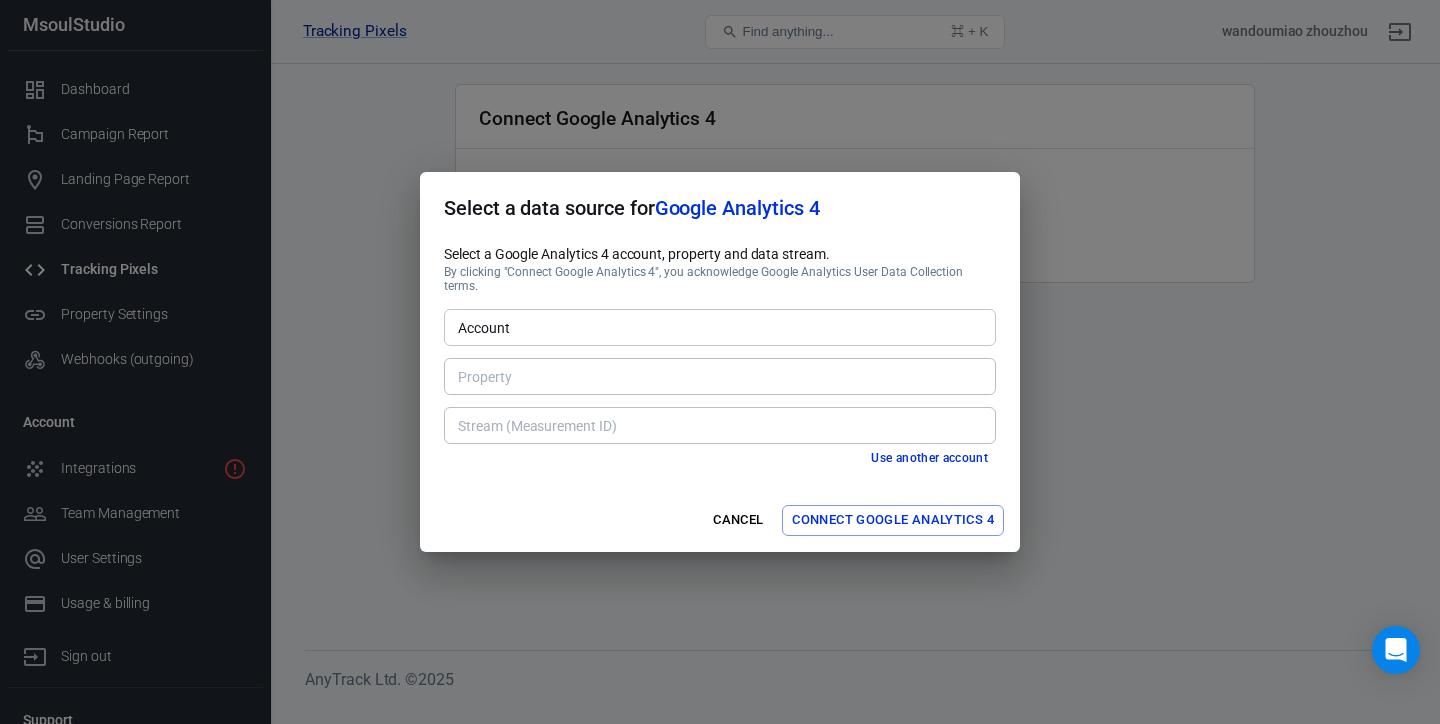 click on "Account" at bounding box center (718, 327) 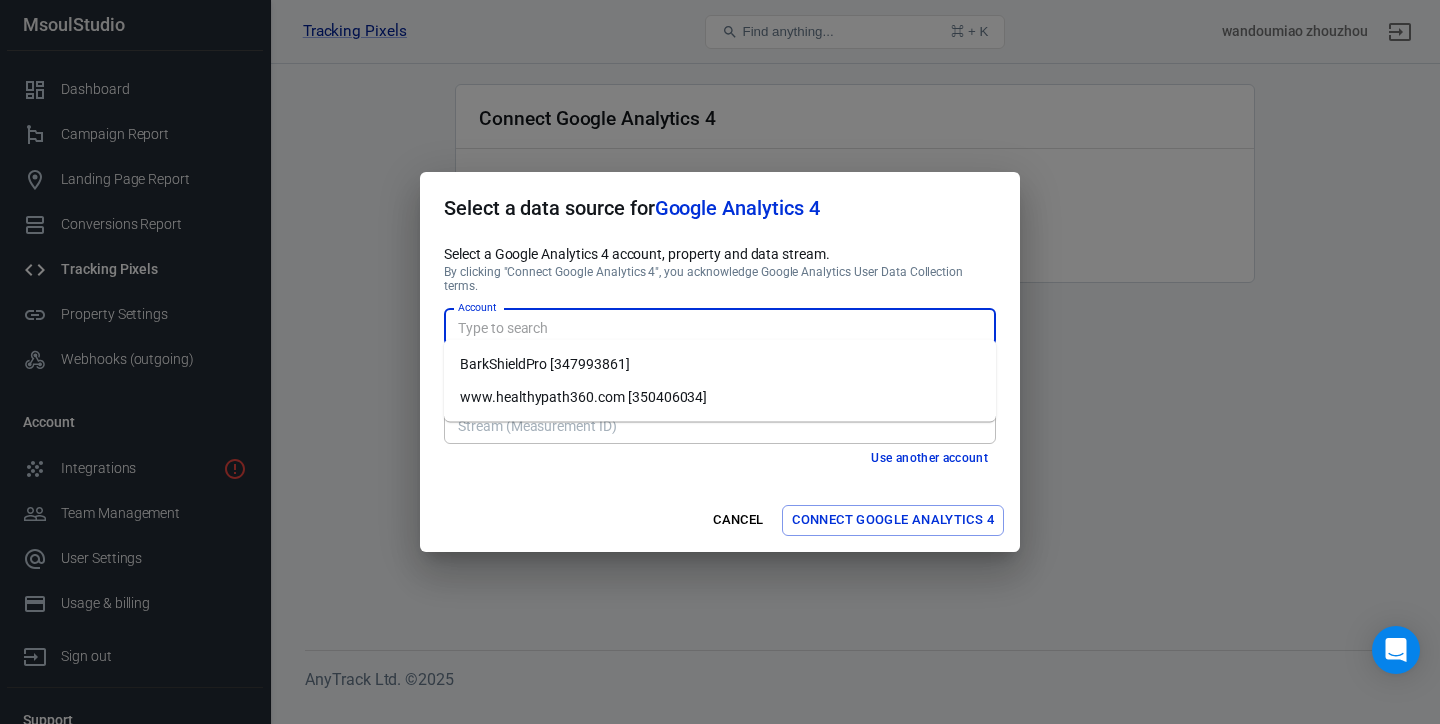 click on "BarkShieldPro [347993861]" at bounding box center [720, 364] 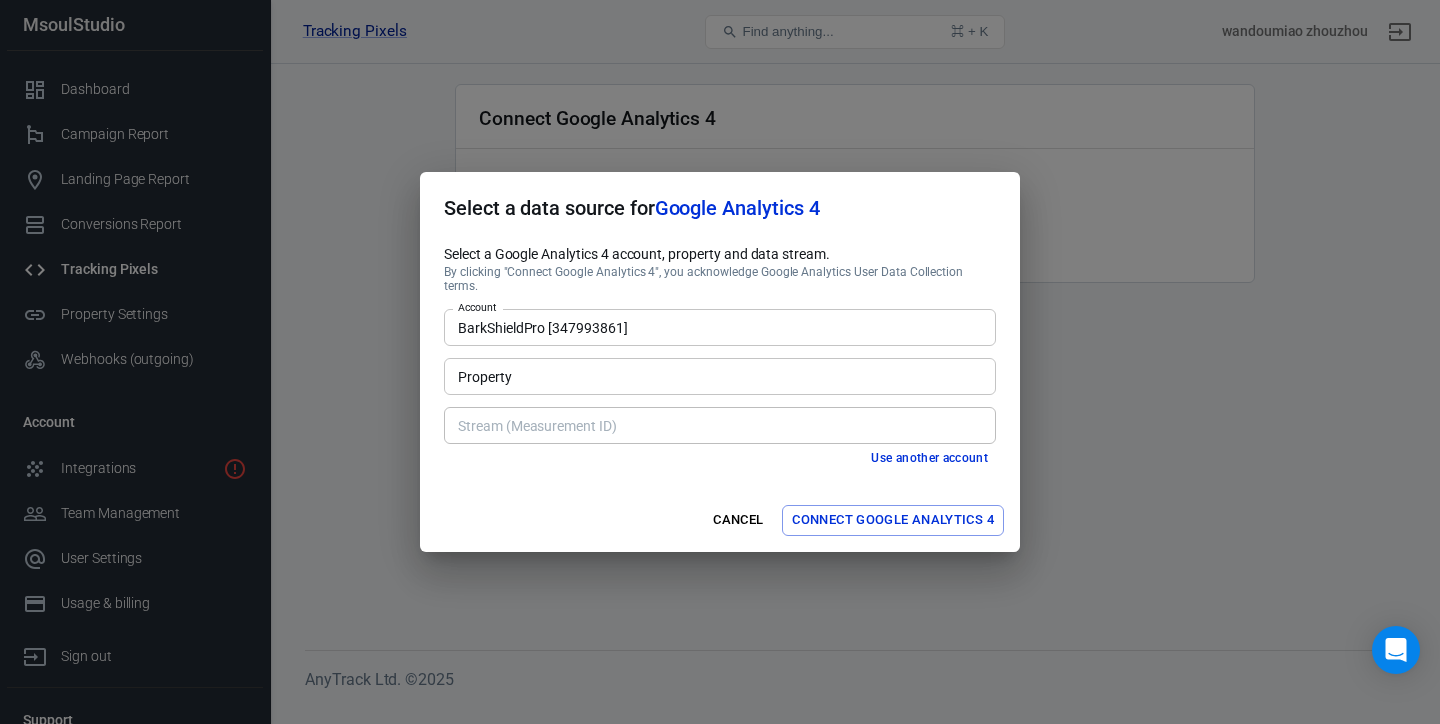 click on "Property" at bounding box center (718, 376) 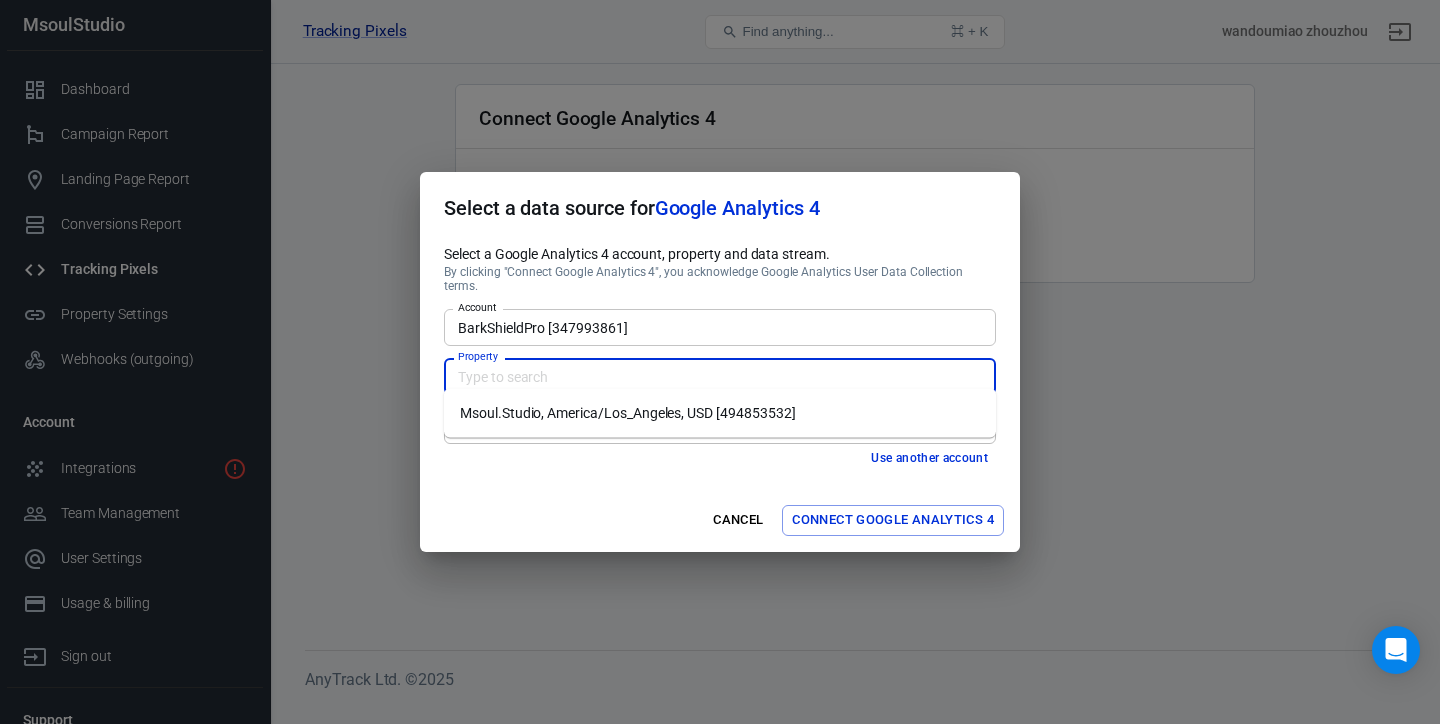 click on "Msoul.Studio, America/Los_Angeles, USD [494853532]" at bounding box center [720, 413] 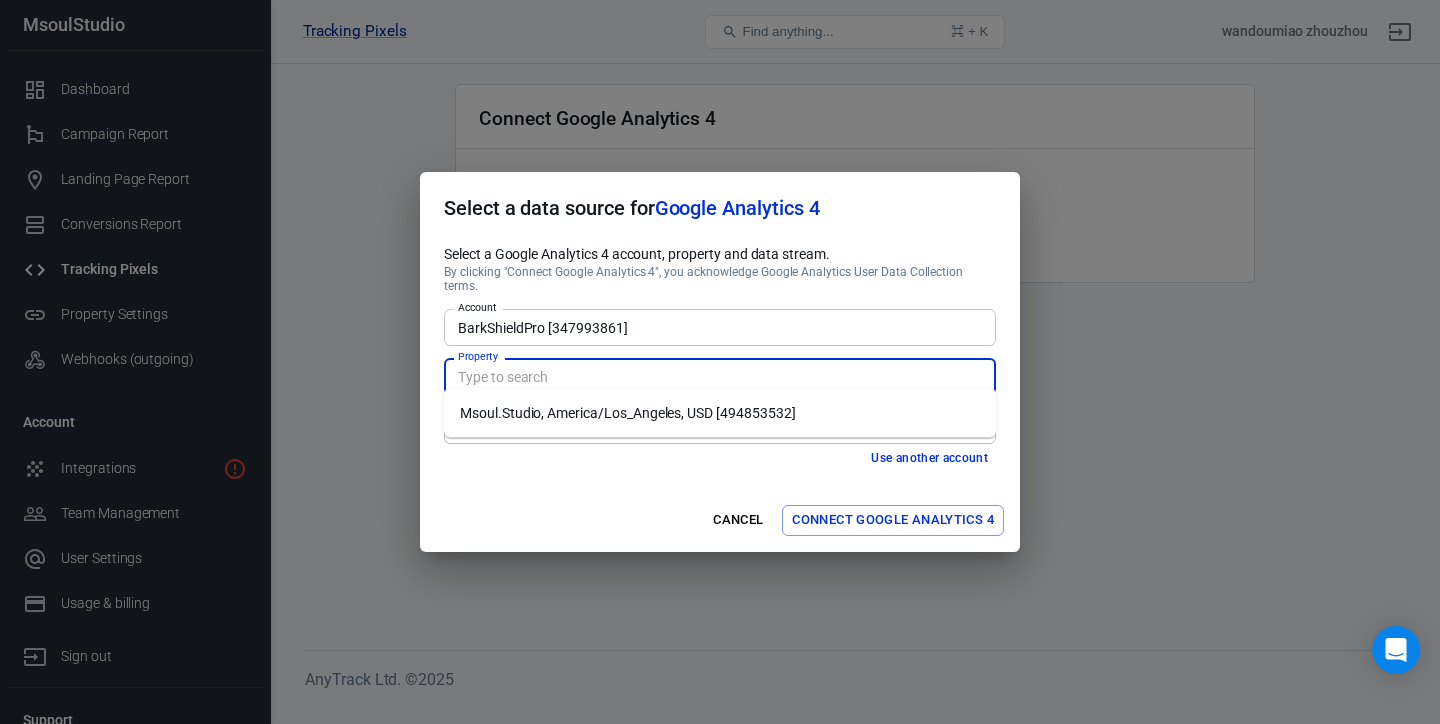 type on "Msoul.Studio, America/Los_Angeles, USD [494853532]" 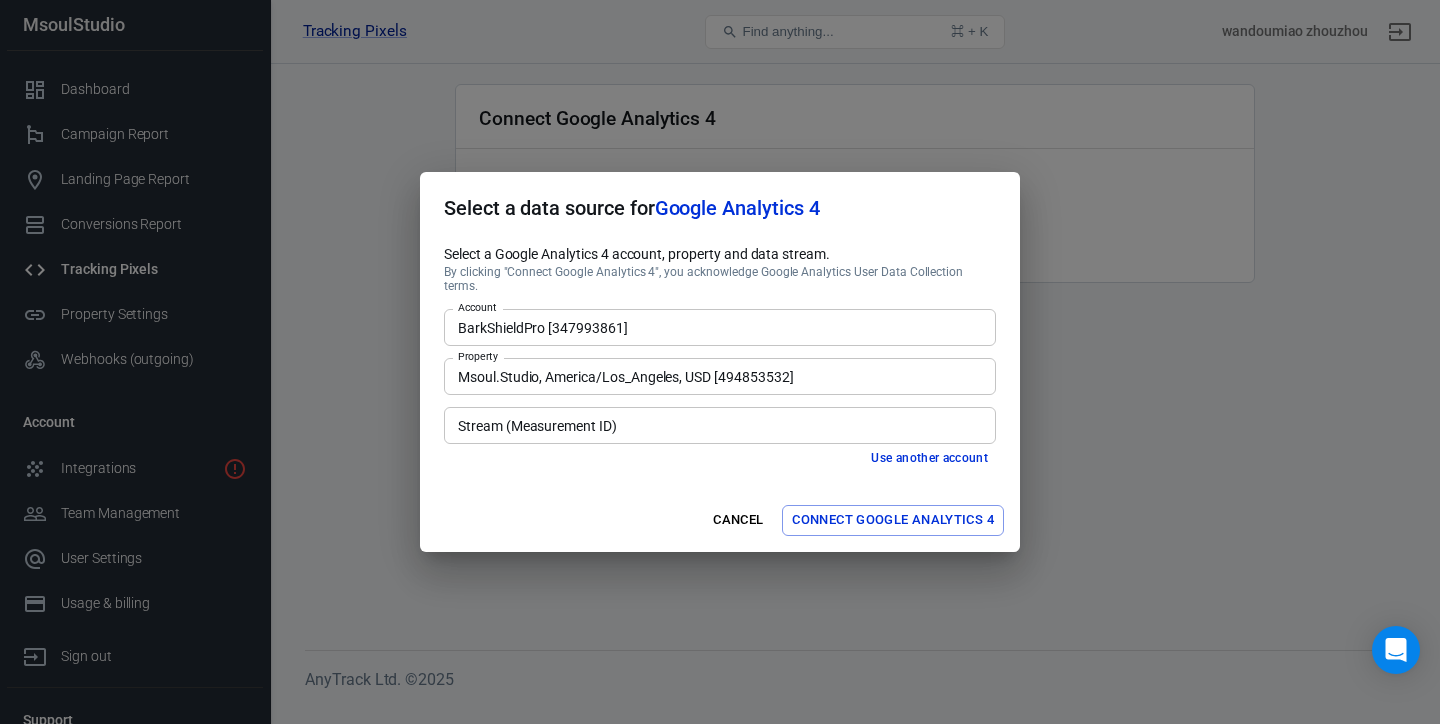 click on "Stream (Measurement ID) Stream (Measurement ID)" at bounding box center [720, 425] 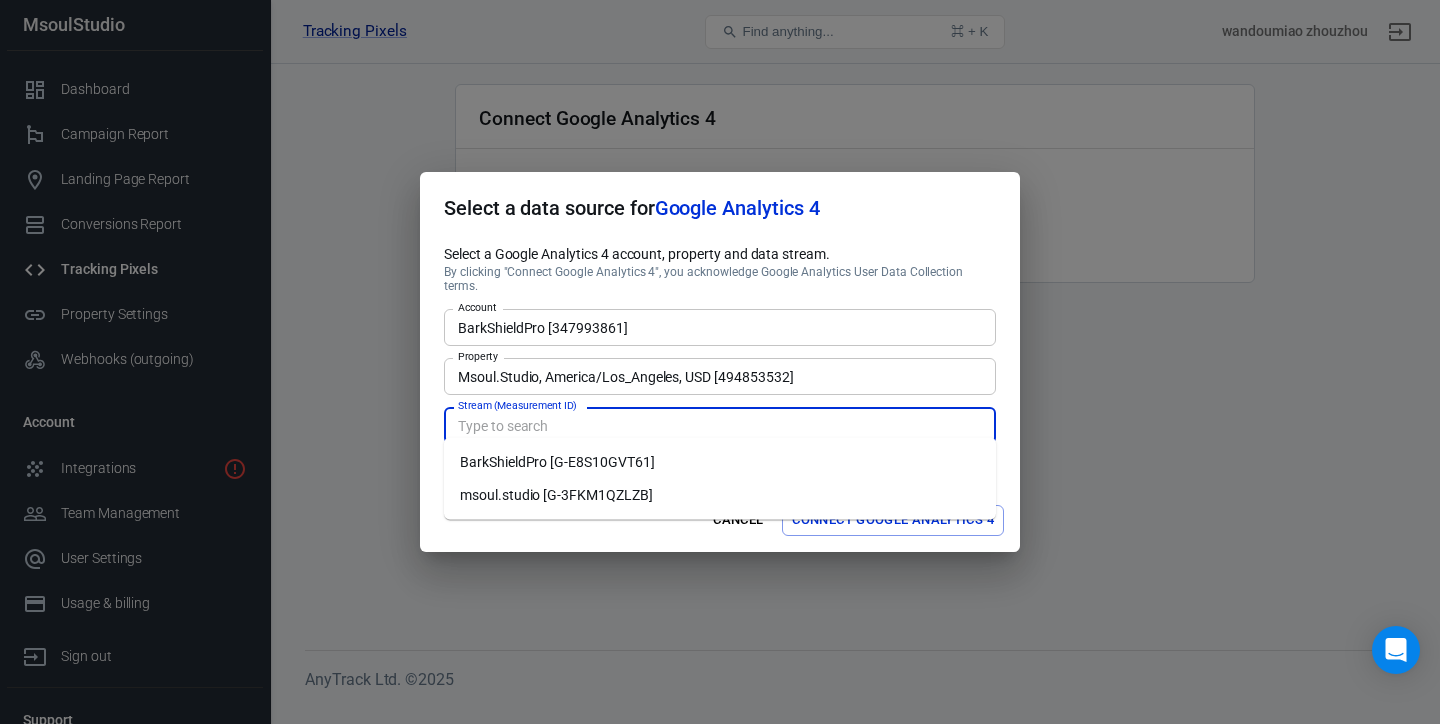 click on "Stream (Measurement ID) Stream (Measurement ID)" at bounding box center (720, 425) 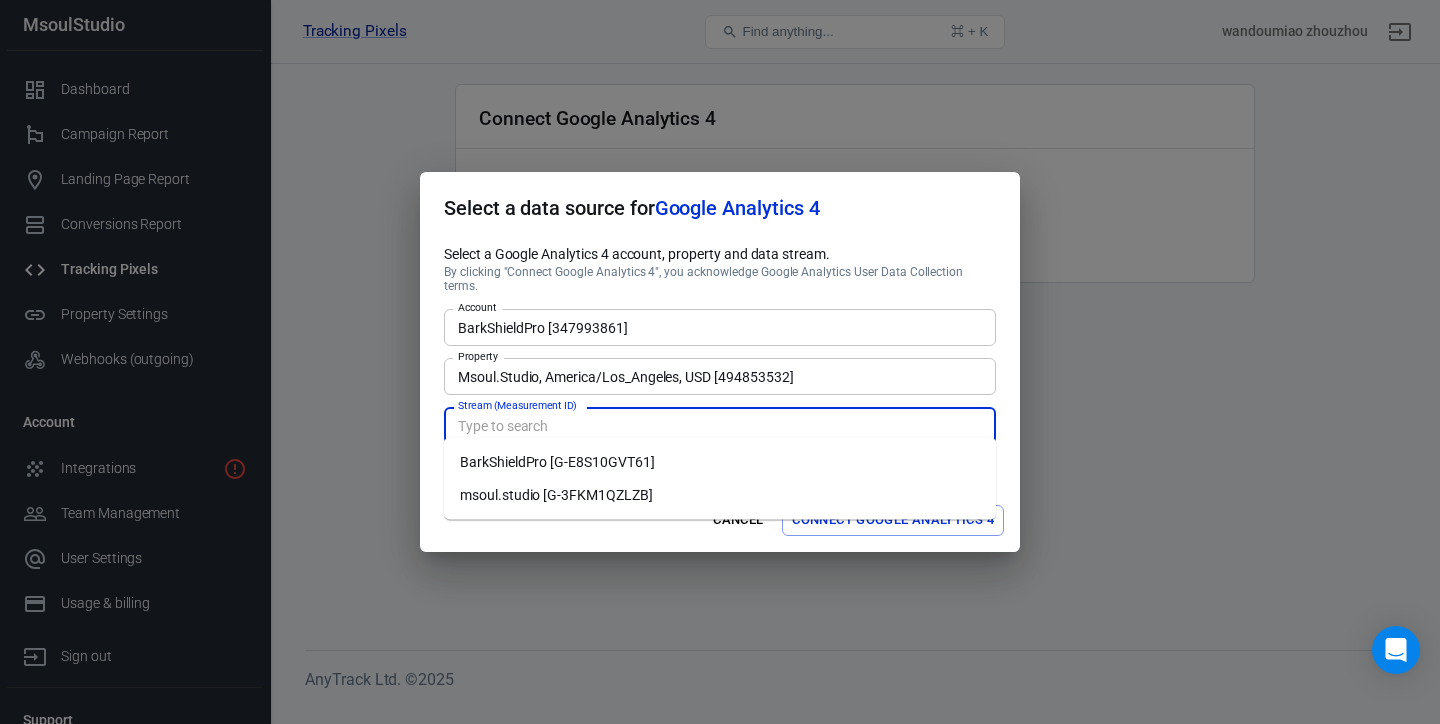 click on "msoul.studio [G-3FKM1QZLZB]" at bounding box center (720, 495) 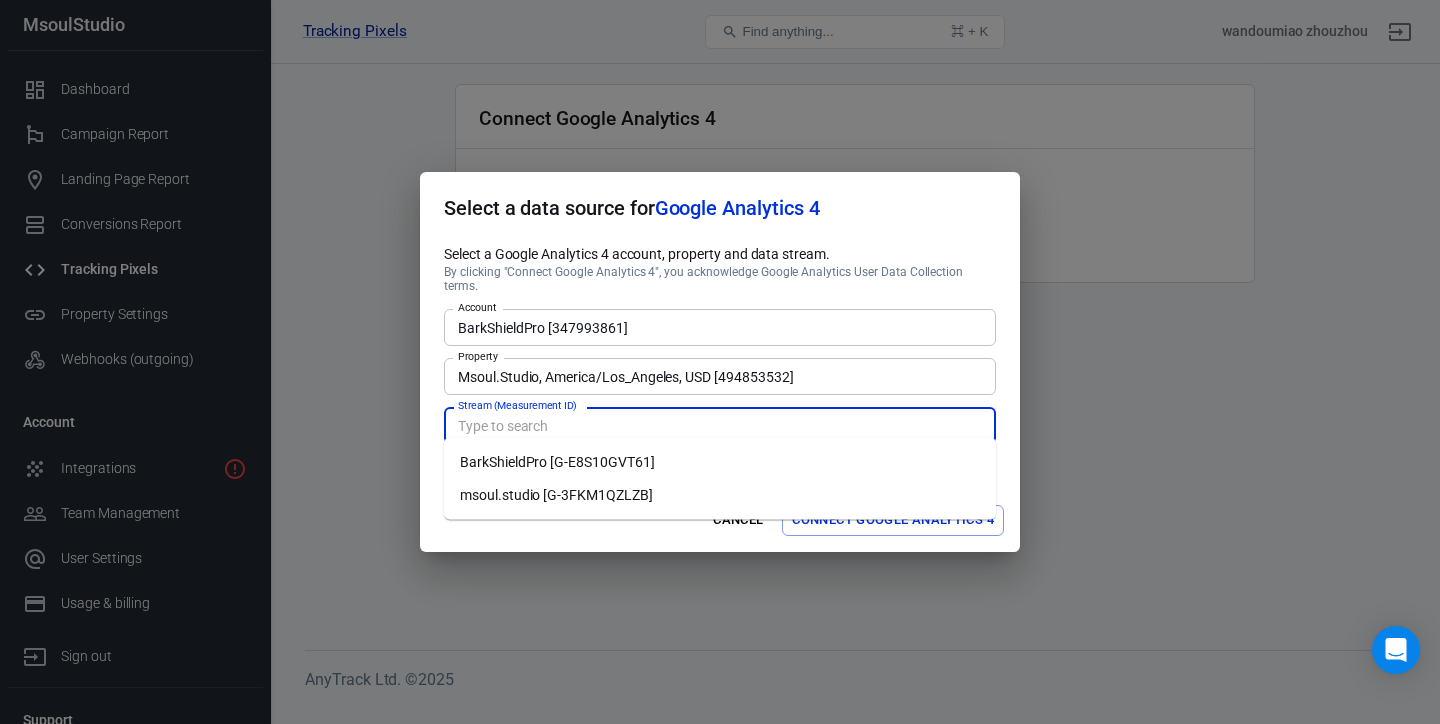type on "msoul.studio [G-3FKM1QZLZB]" 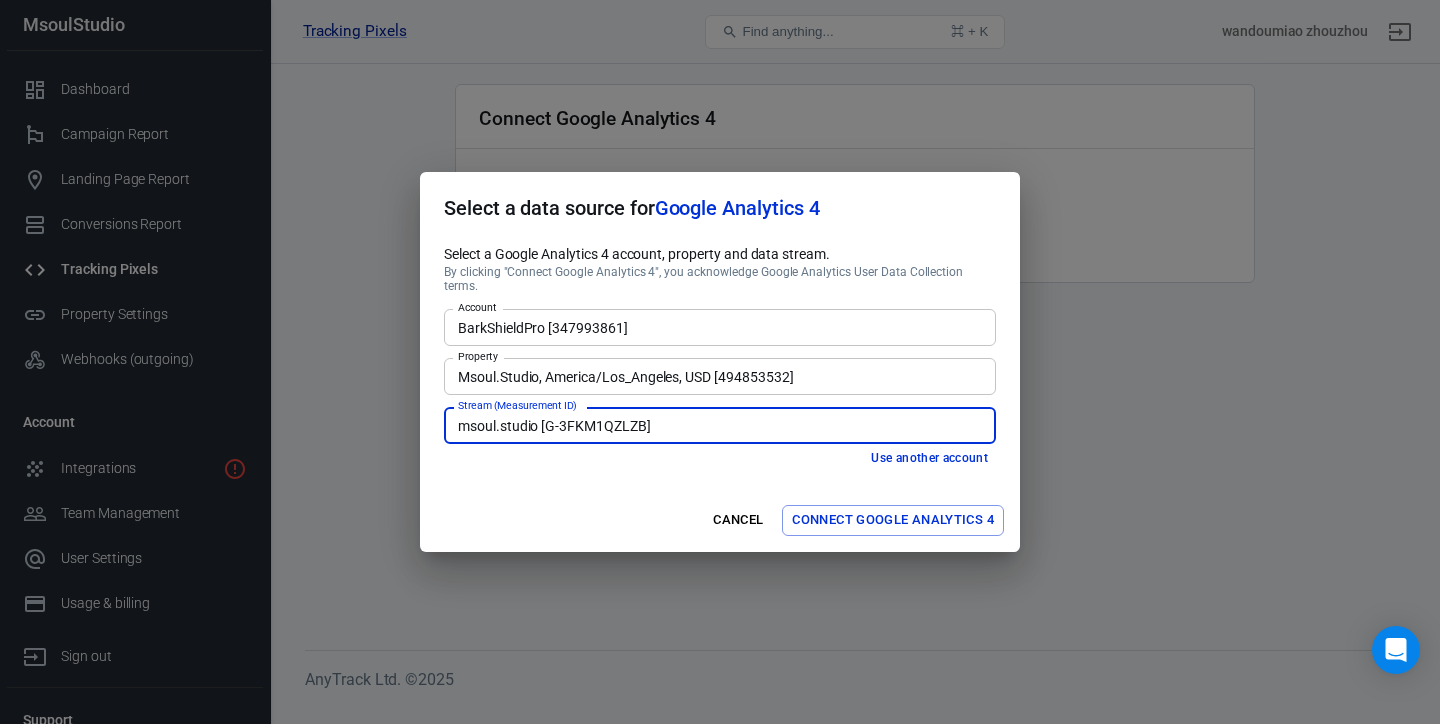click on "Connect Google Analytics 4" at bounding box center [893, 520] 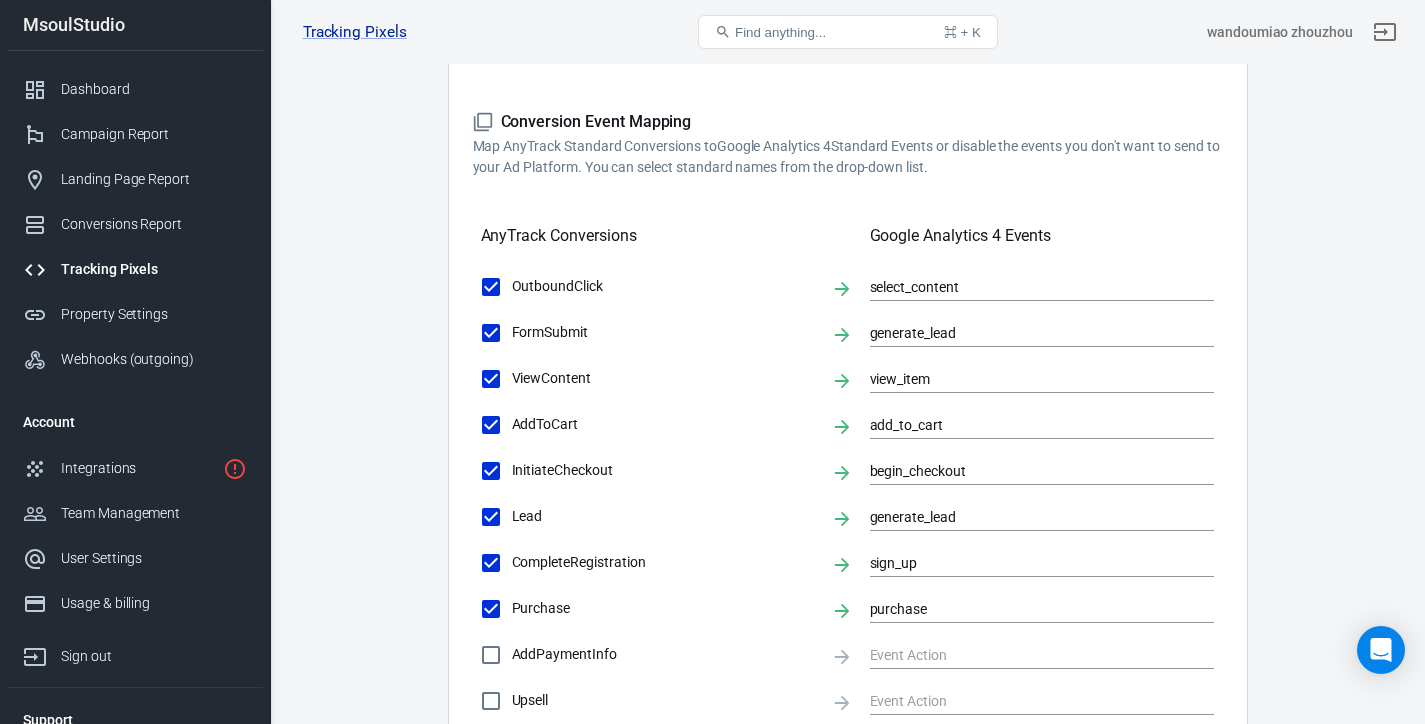 scroll, scrollTop: 772, scrollLeft: 0, axis: vertical 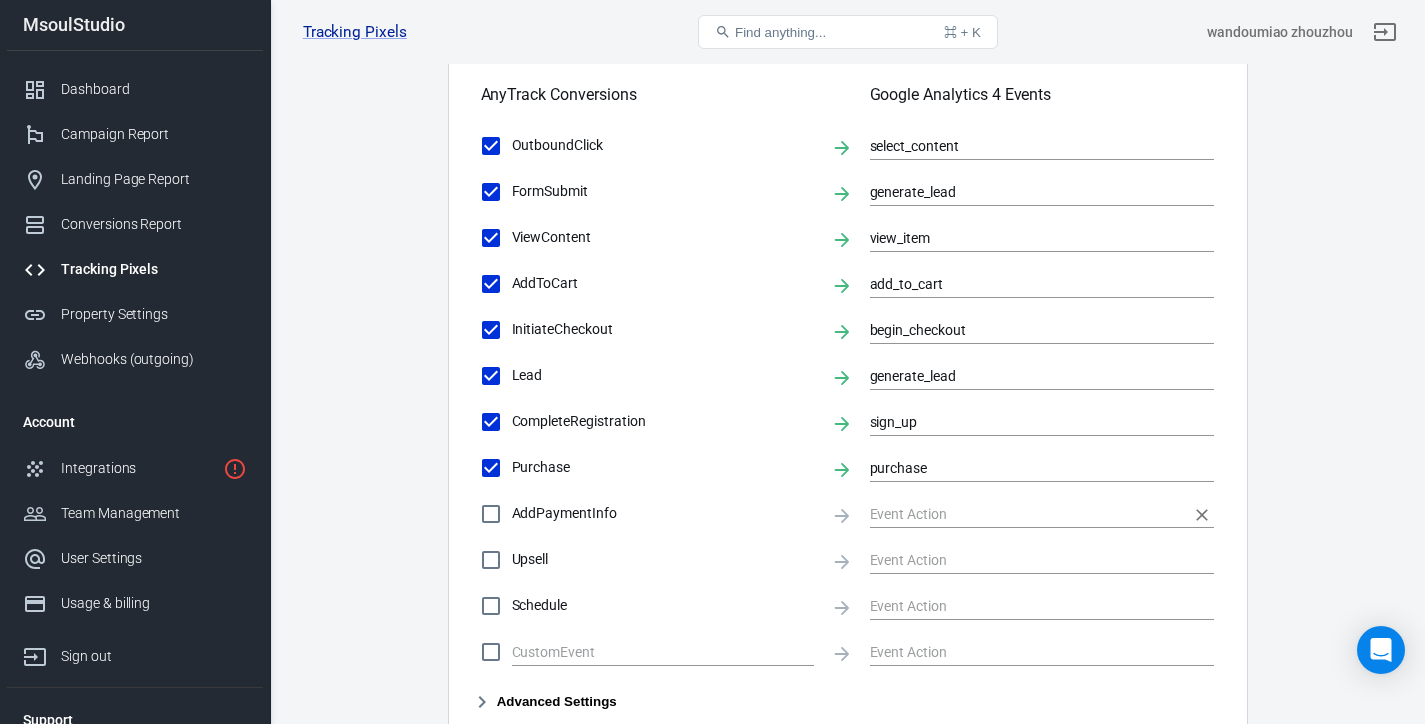 click at bounding box center [1027, 513] 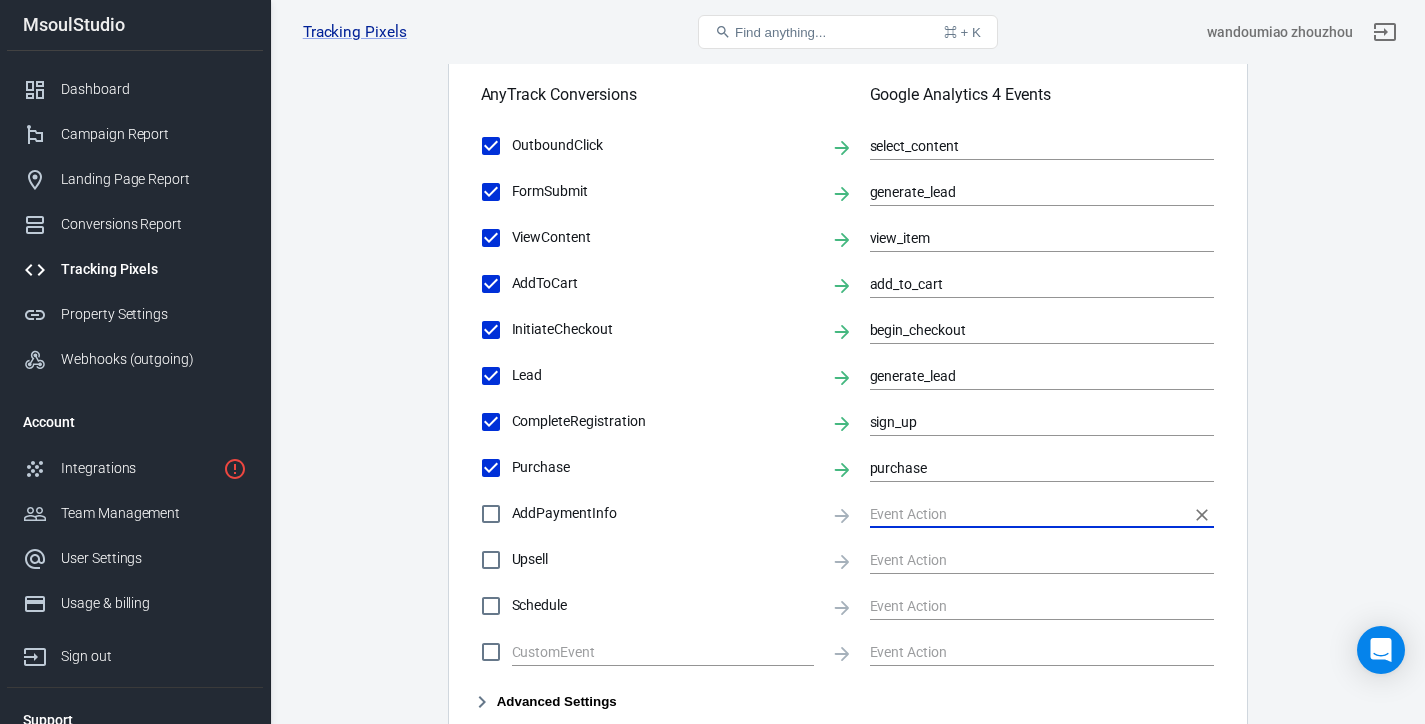 click at bounding box center (1027, 513) 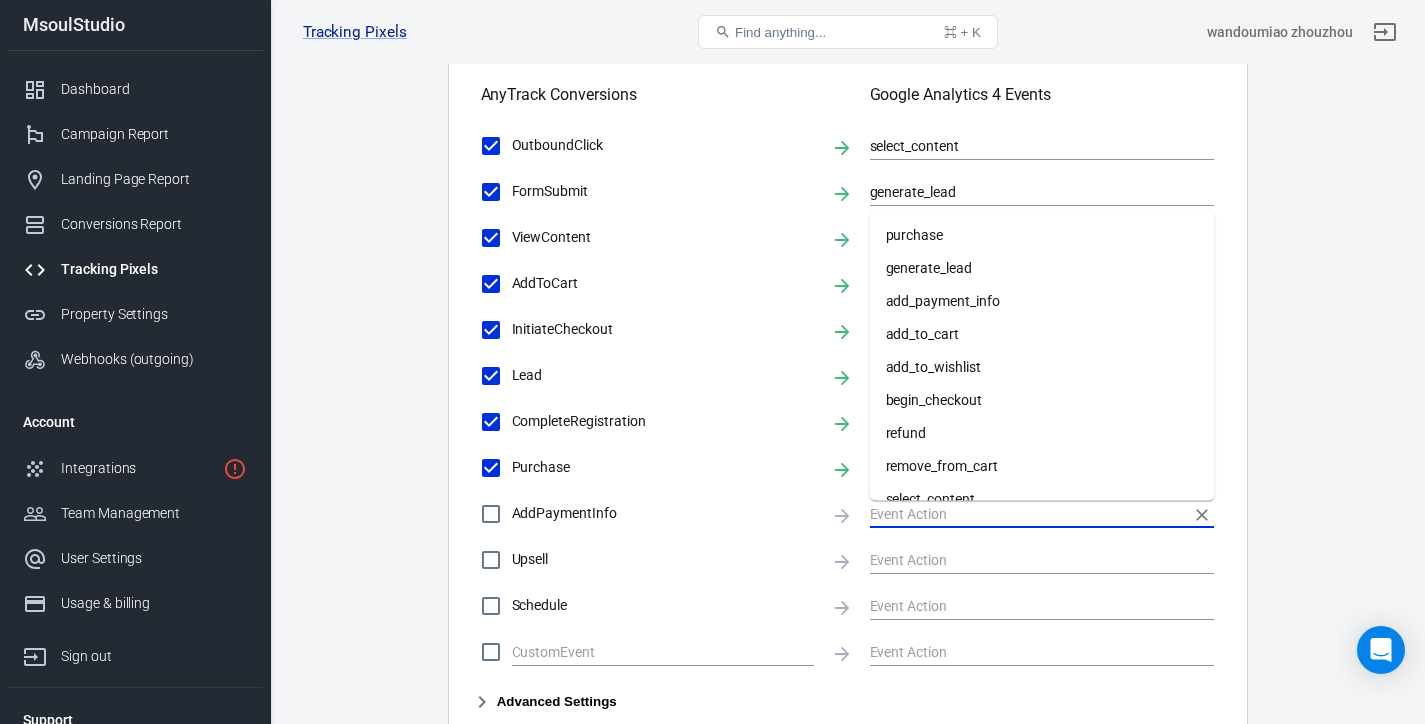click on "add_payment_info" at bounding box center [1042, 301] 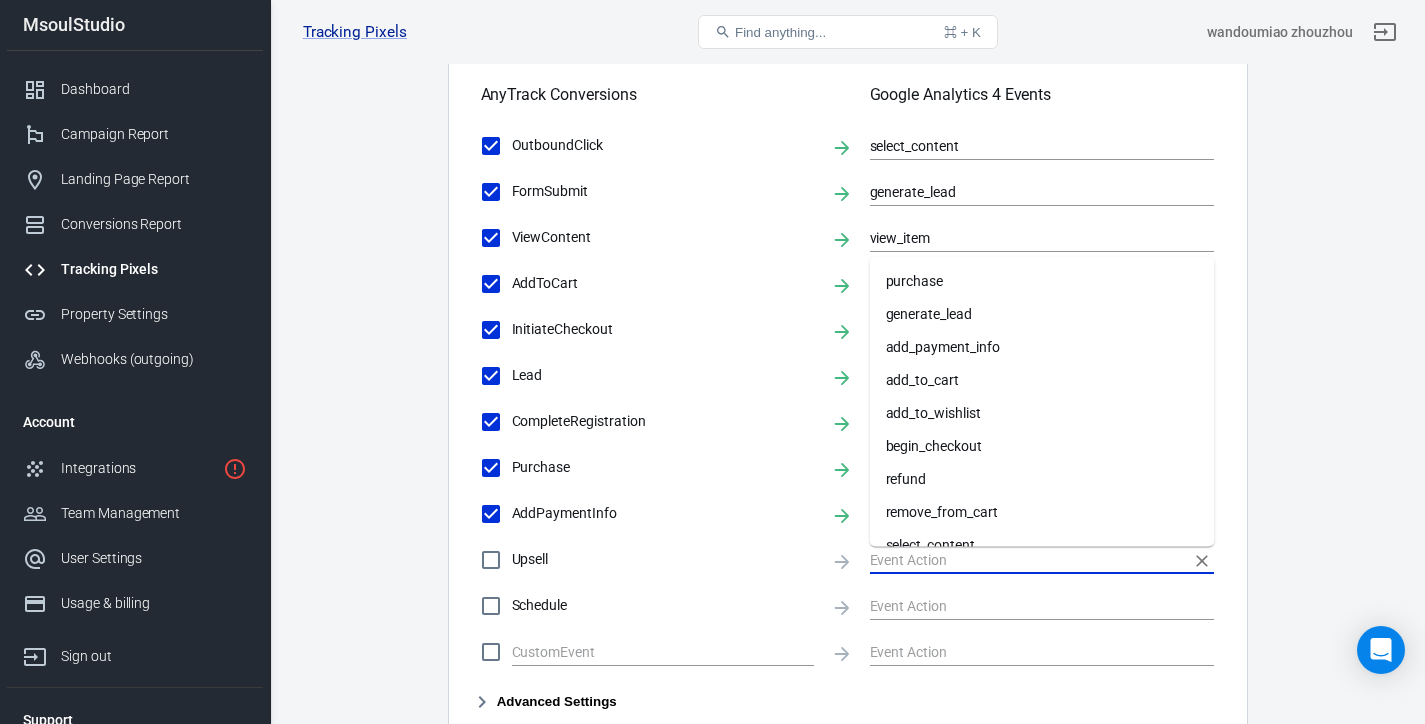 click at bounding box center (1027, 559) 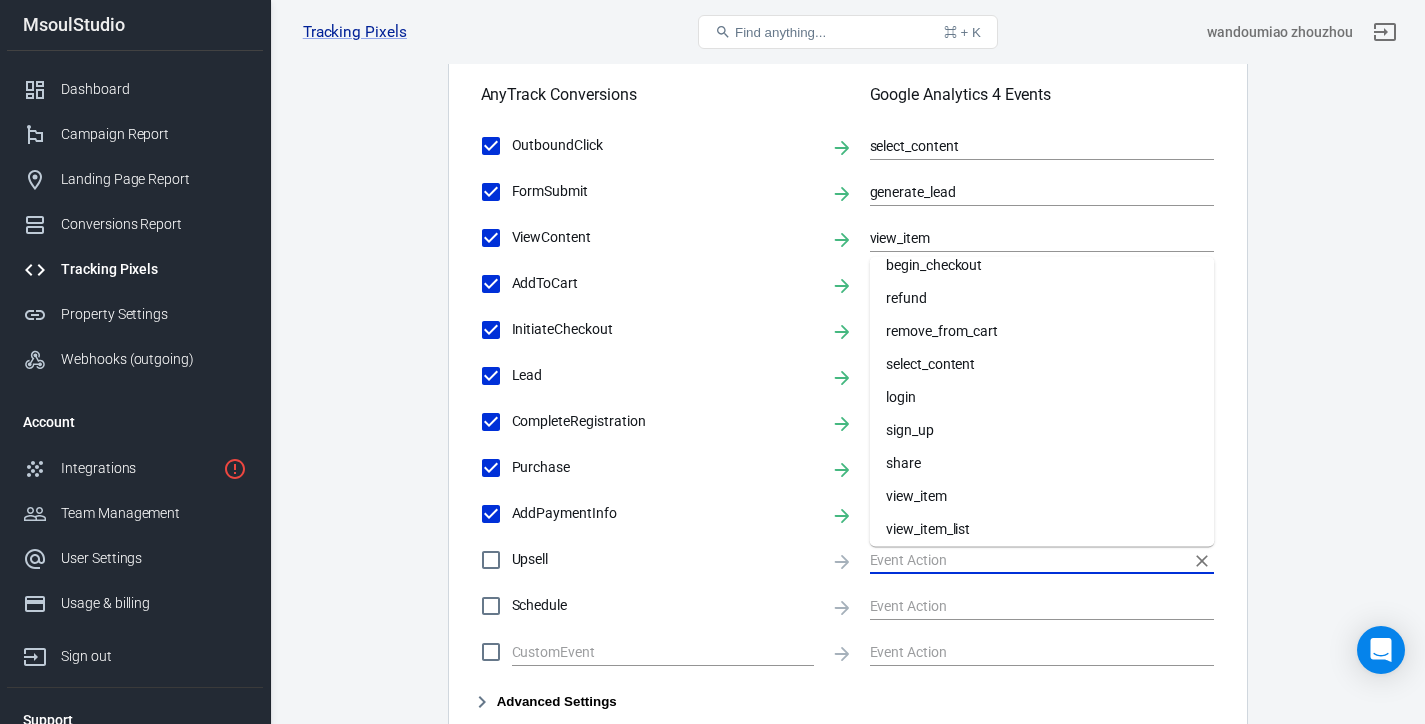 scroll, scrollTop: 221, scrollLeft: 0, axis: vertical 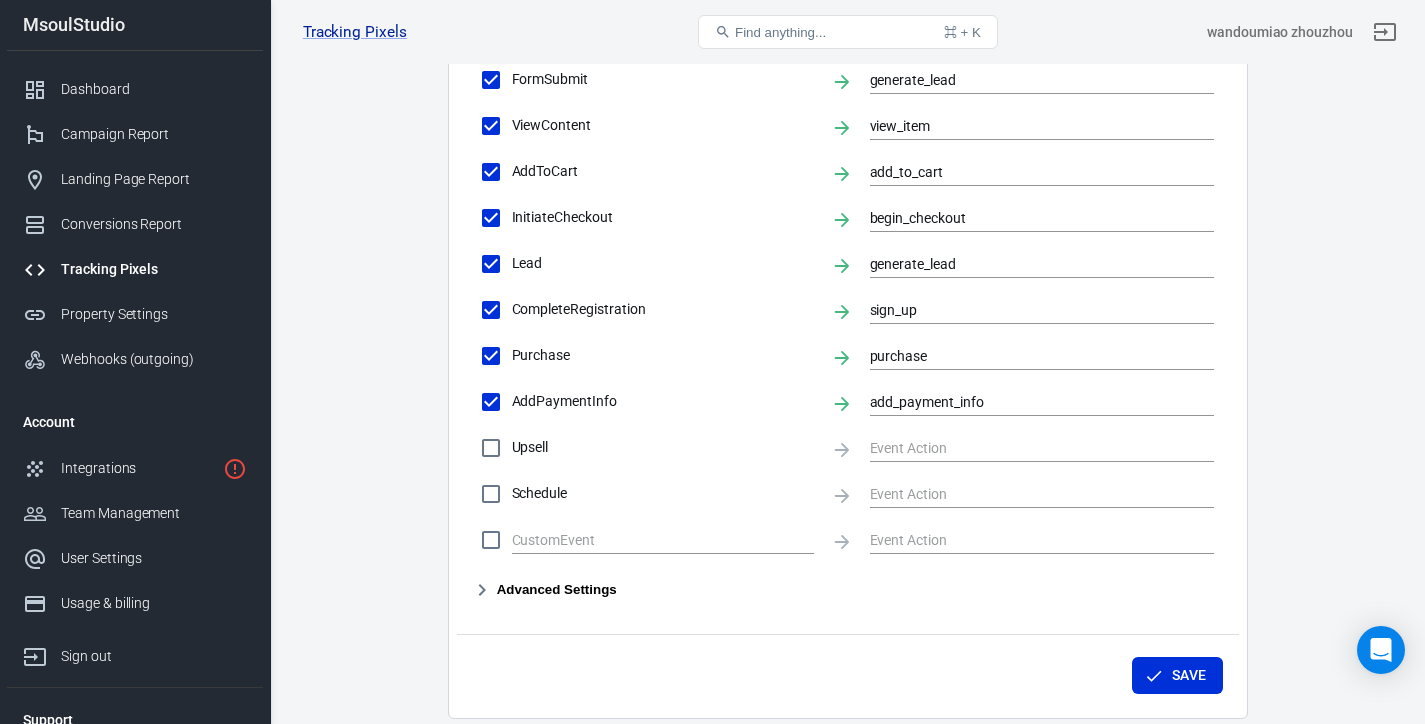 click on "Conversions Ads Integration Settings Conversions Settings Account Connection Connect with your Google Analytics 4 account to enable AnyTrack to send conversions and enrich your analytics data. Connected Disconnect Reminder: Don't forget to   add the recommended UTM Tracking Template to your ads   and verify your ads settings. Event Deduplication Disable or remove any TikTok Pixel Code from your website in order to benefit from accurate Conversion Deduplication. Measurement Protocol (Server-Side API) Enable the server-to-server integration to track online and offline conversions with Google Analytics 4. Measurement Protocol (Server-Side API) integration allows you to directly send conversion data to Google Analytics 4 for enhanced insights and campaign optimization. Enable server-to-server tracking Use Google Analytics   debug view   to debug your conversions. Debug mode Please Note: Conversion Event Mapping Map AnyTrack Standard Conversions to  Google Analytics 4 AnyTrack Conversions Google Analytics 4 Events" at bounding box center [847, -58] 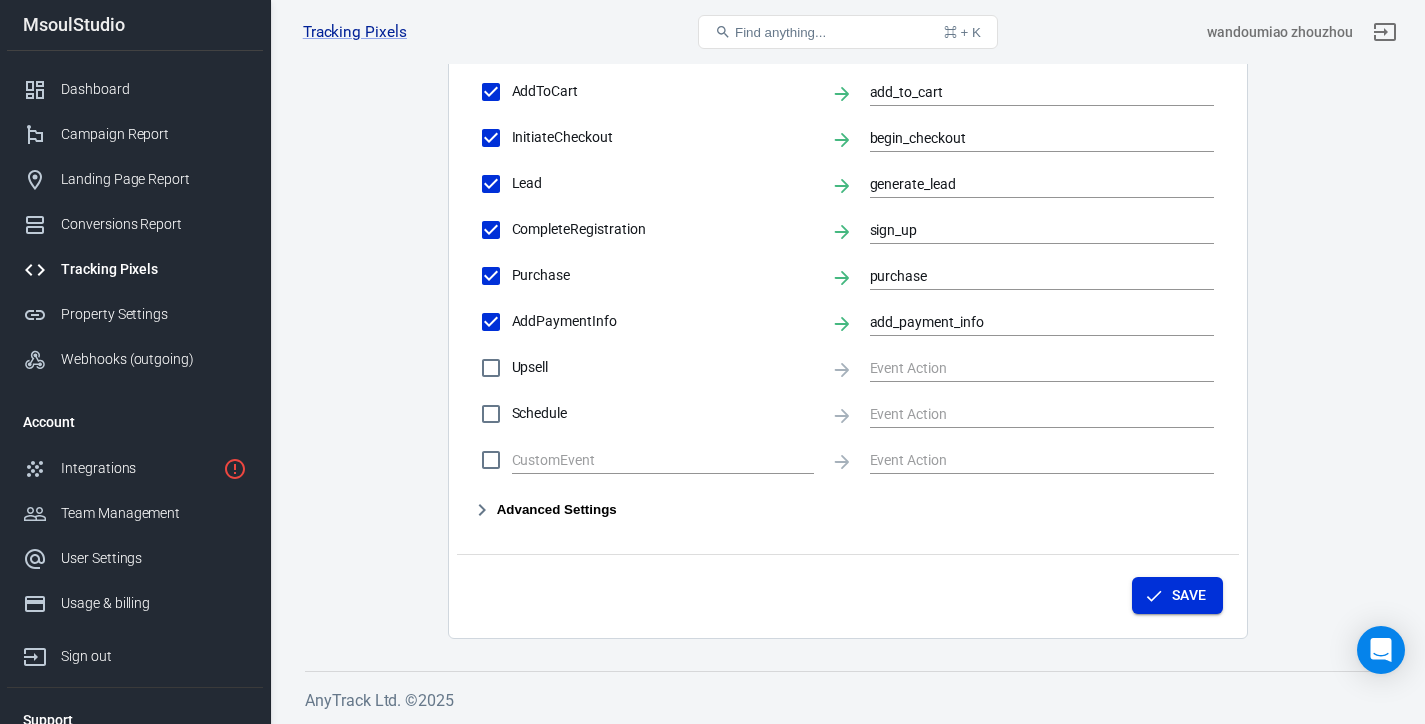click on "Save" at bounding box center [1177, 595] 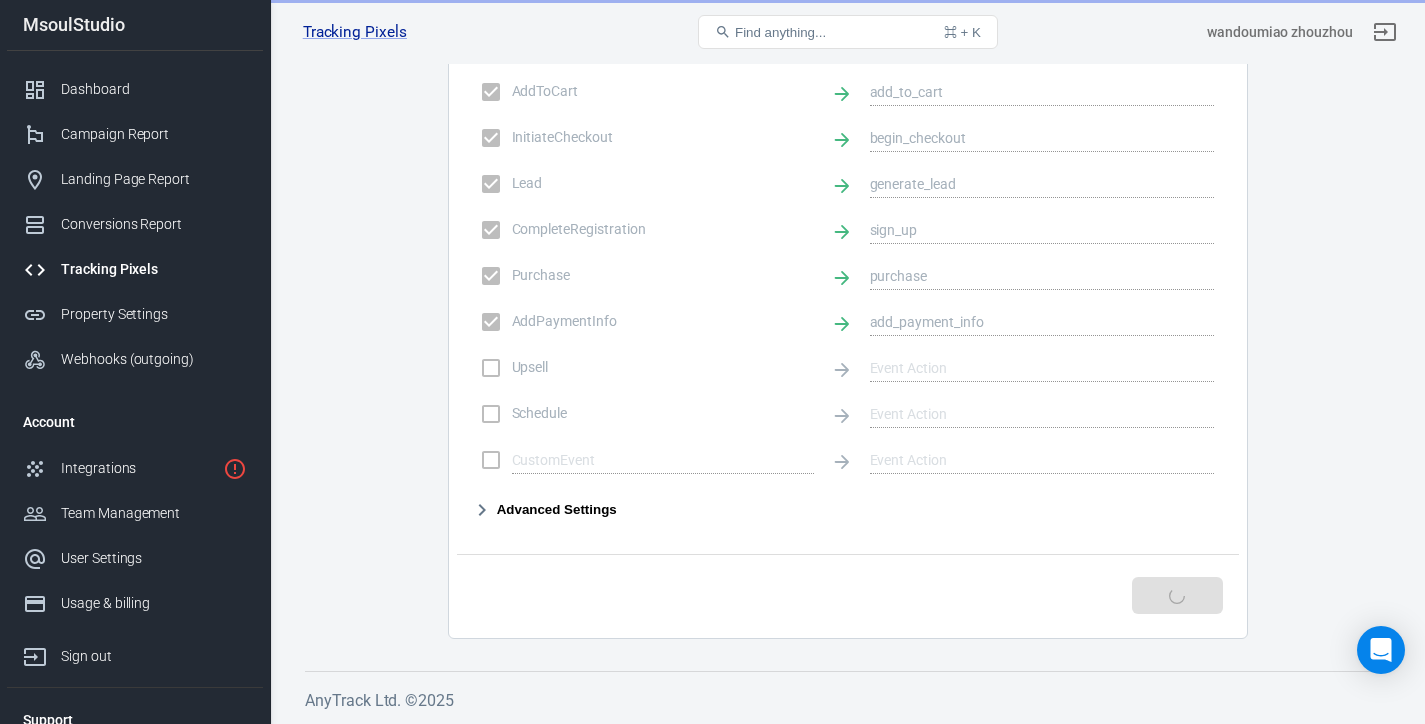 click on "Advanced Settings" at bounding box center [545, 510] 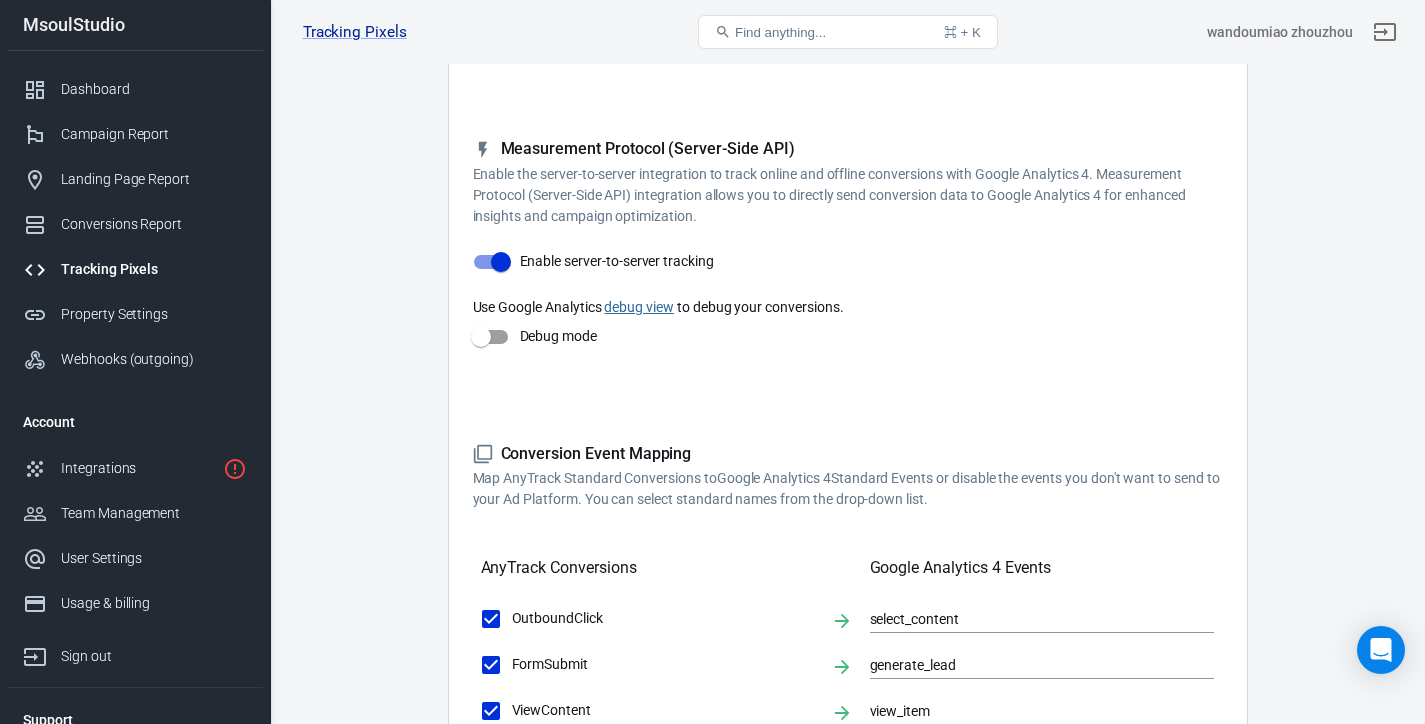 scroll, scrollTop: 0, scrollLeft: 0, axis: both 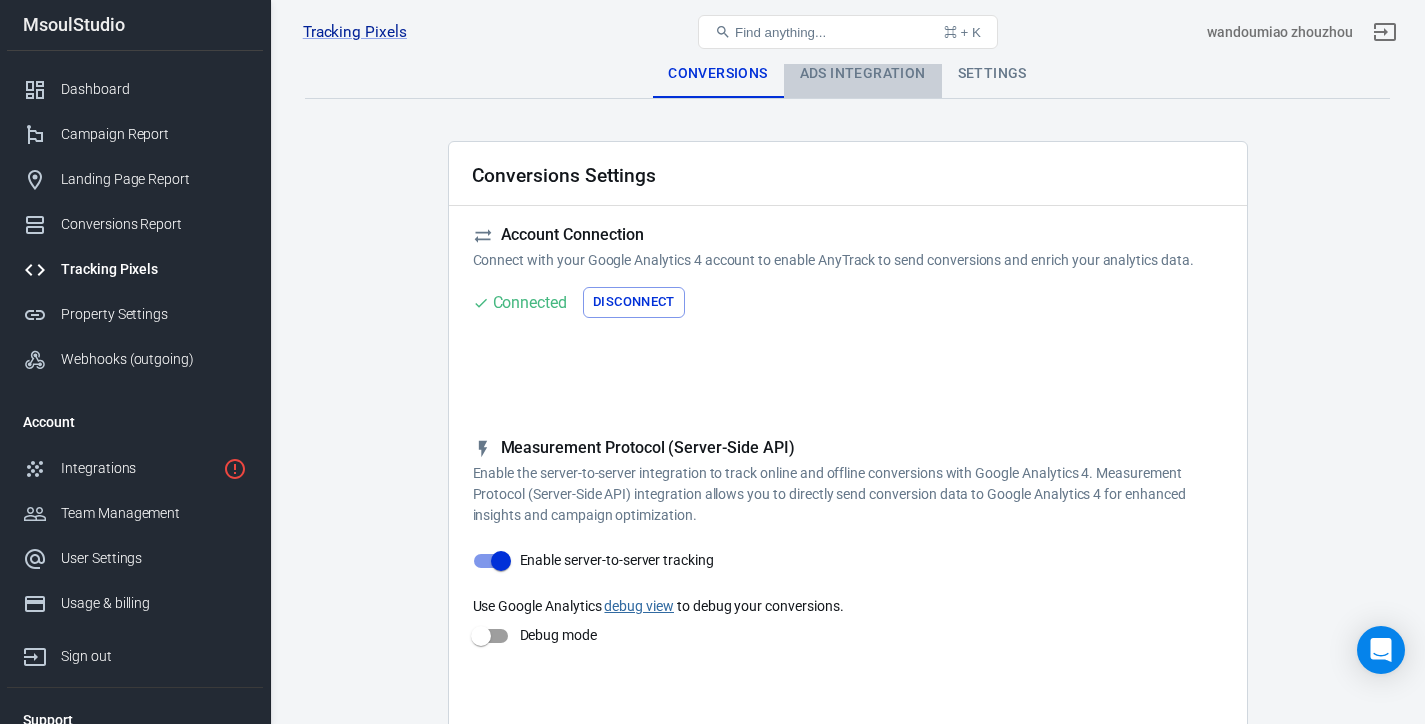 click on "Ads Integration" at bounding box center [863, 74] 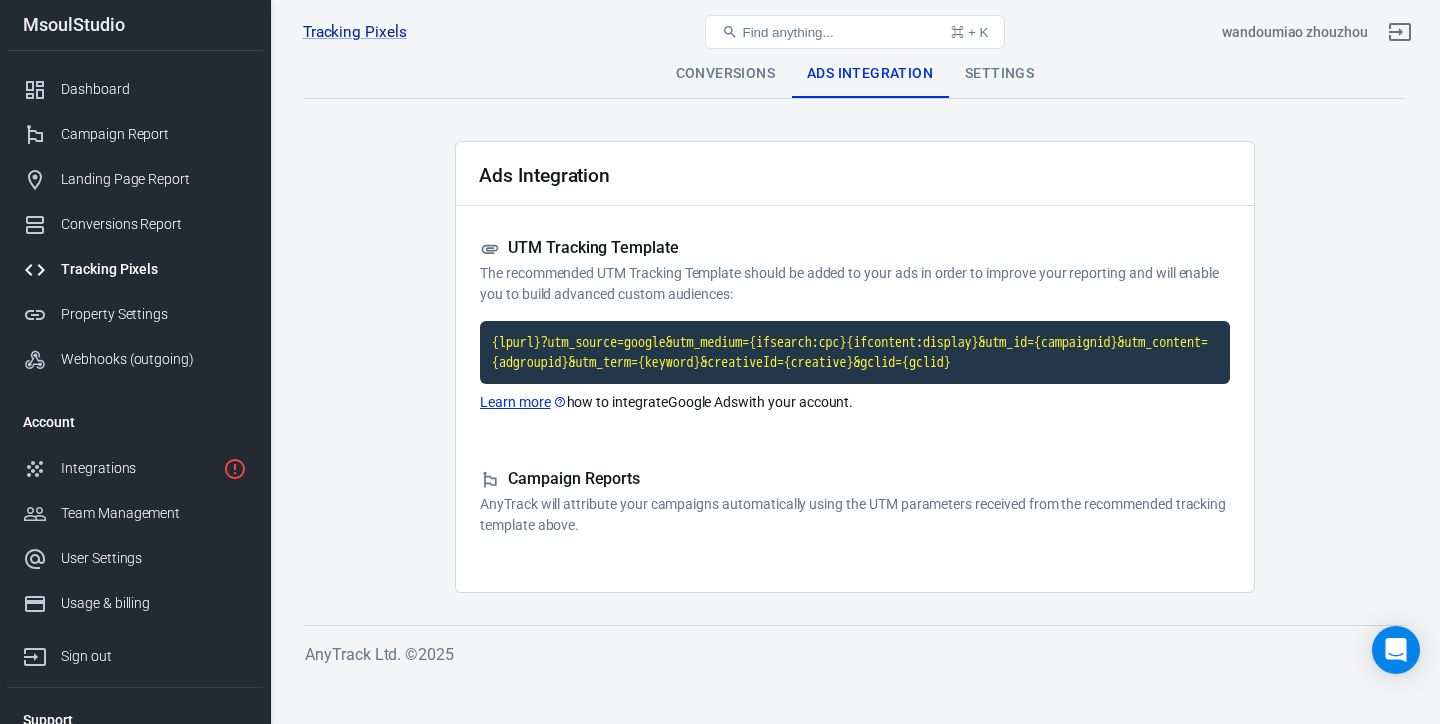 click on "Settings" at bounding box center [999, 74] 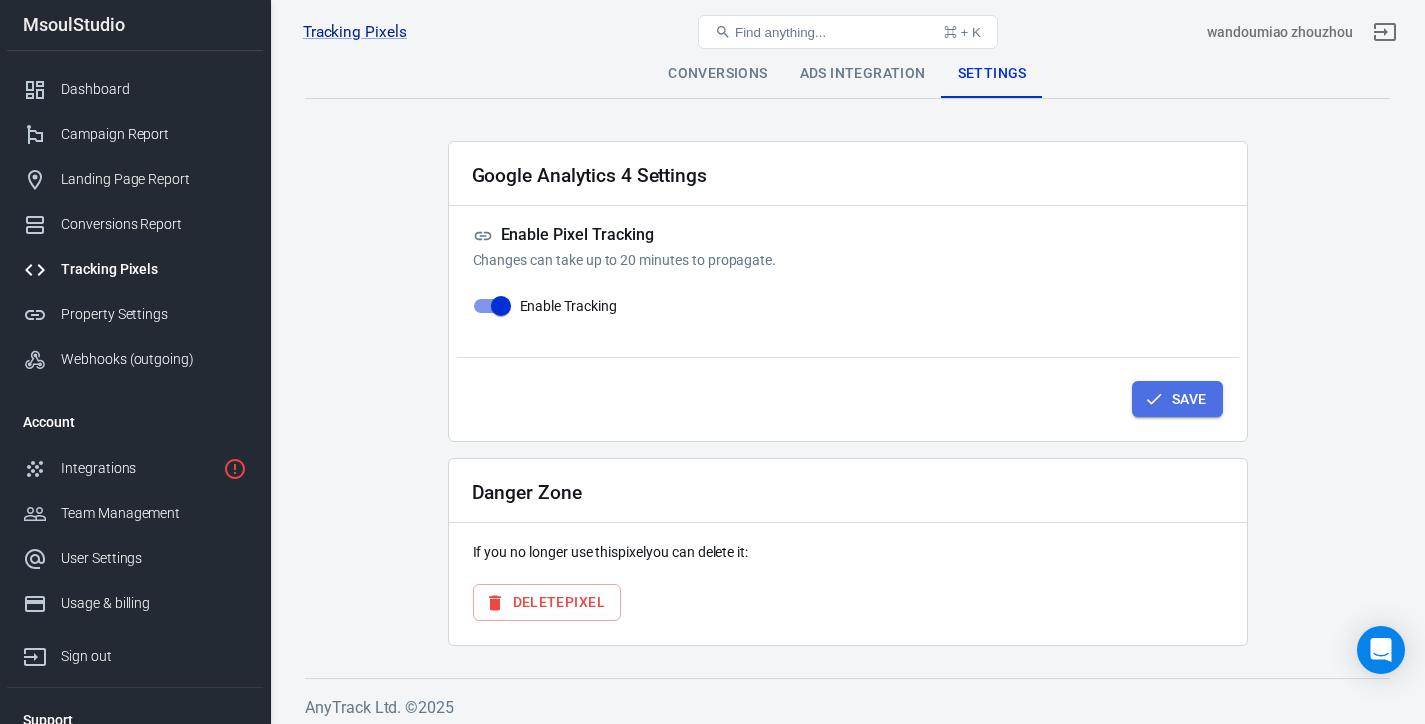 click on "Save" at bounding box center (1177, 399) 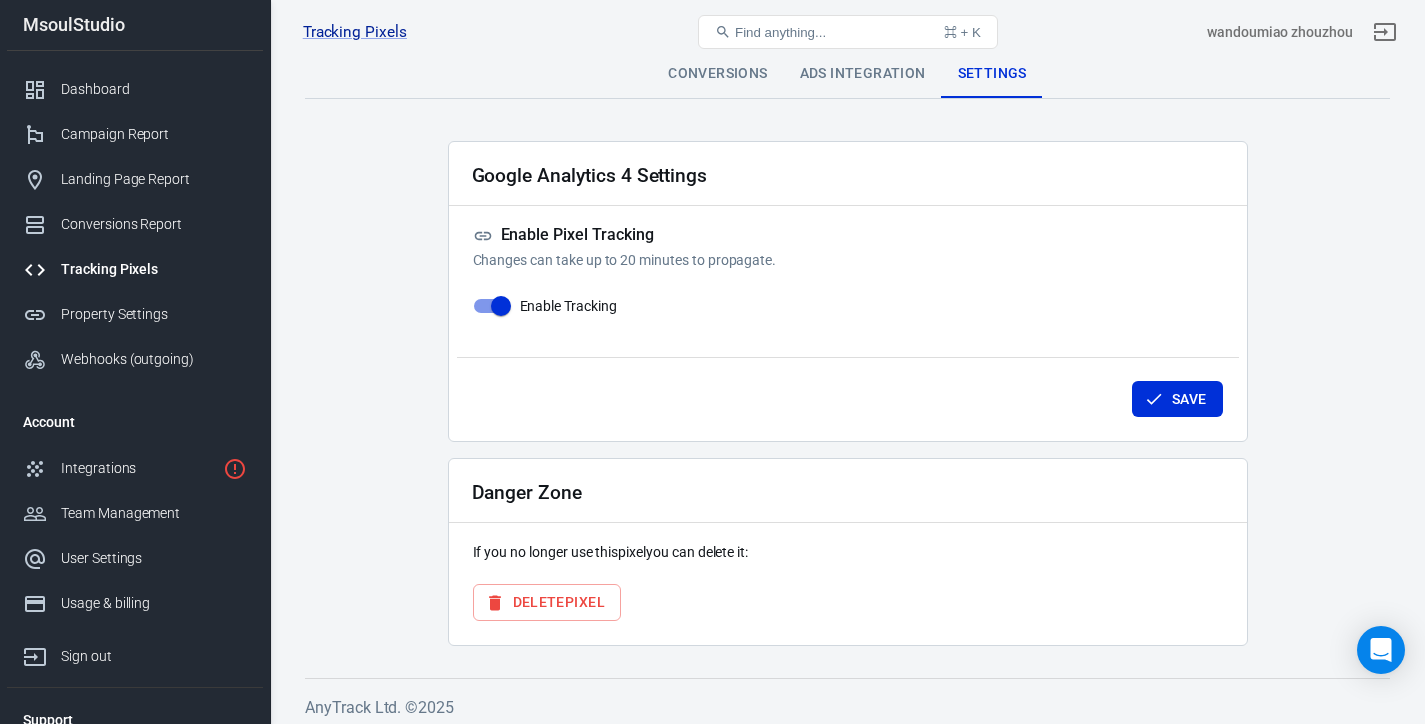click on "Ads Integration" at bounding box center [863, 74] 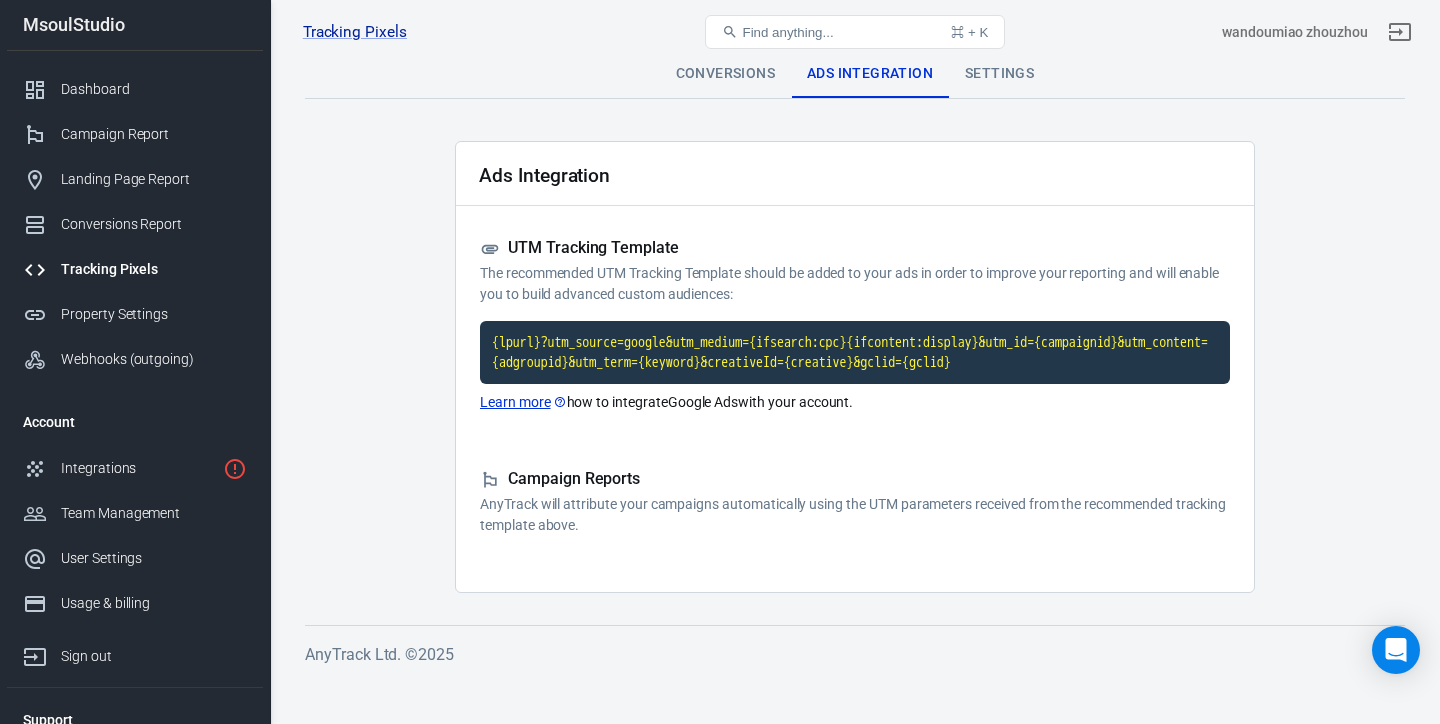 click on "Conversions" at bounding box center [725, 74] 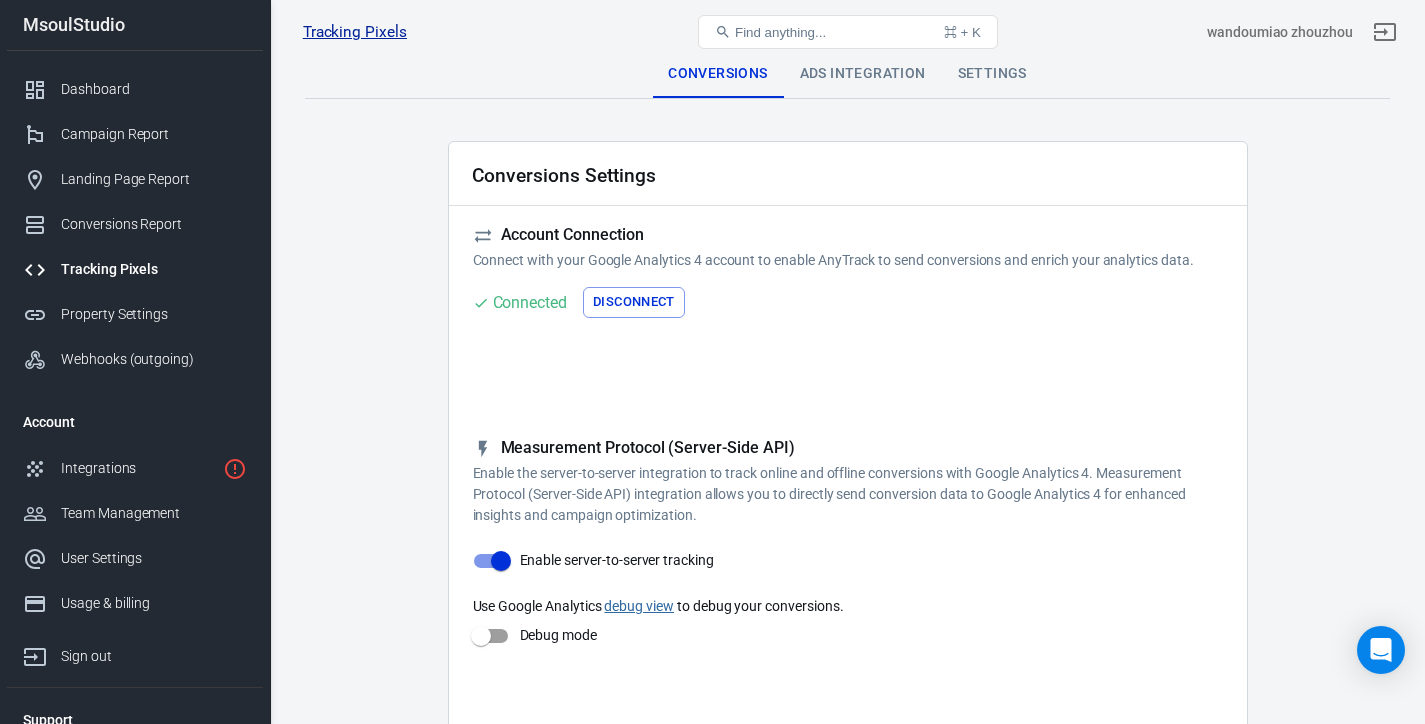 click on "Tracking Pixels" at bounding box center [355, 32] 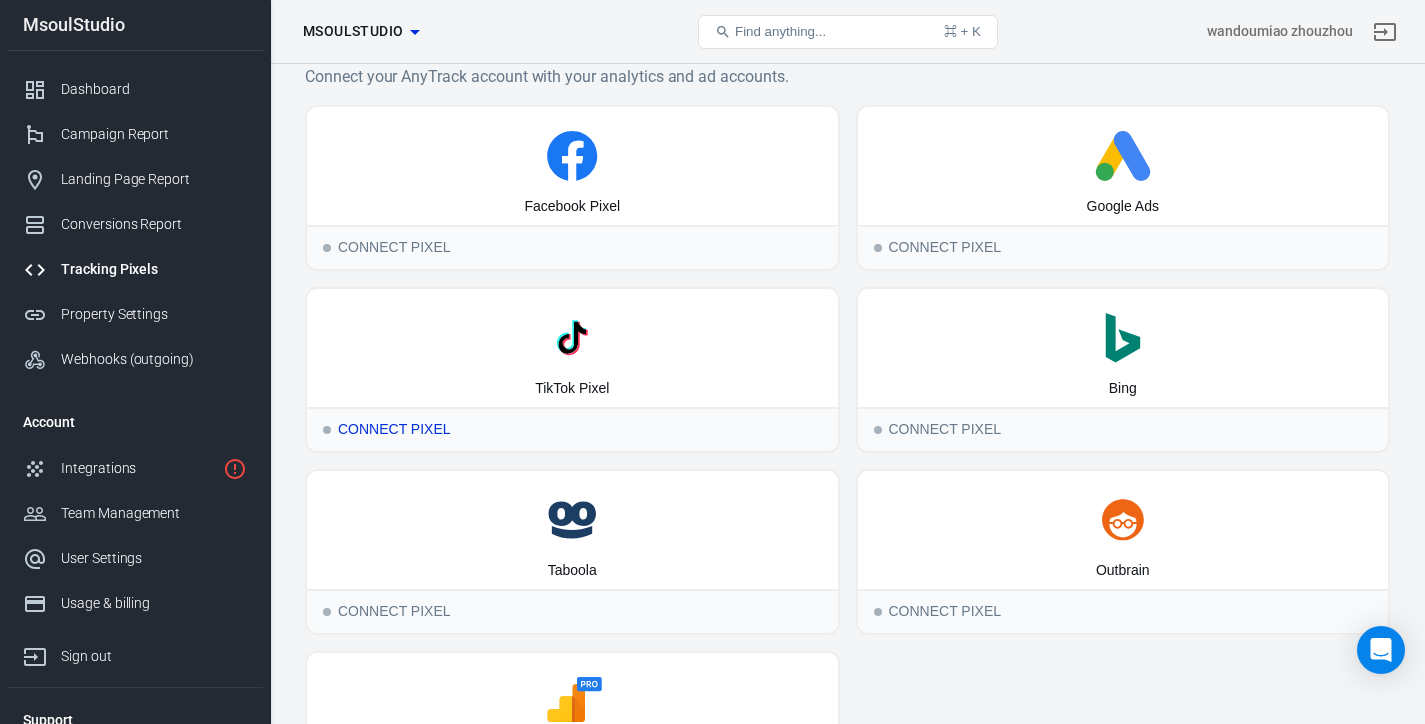 scroll, scrollTop: 0, scrollLeft: 0, axis: both 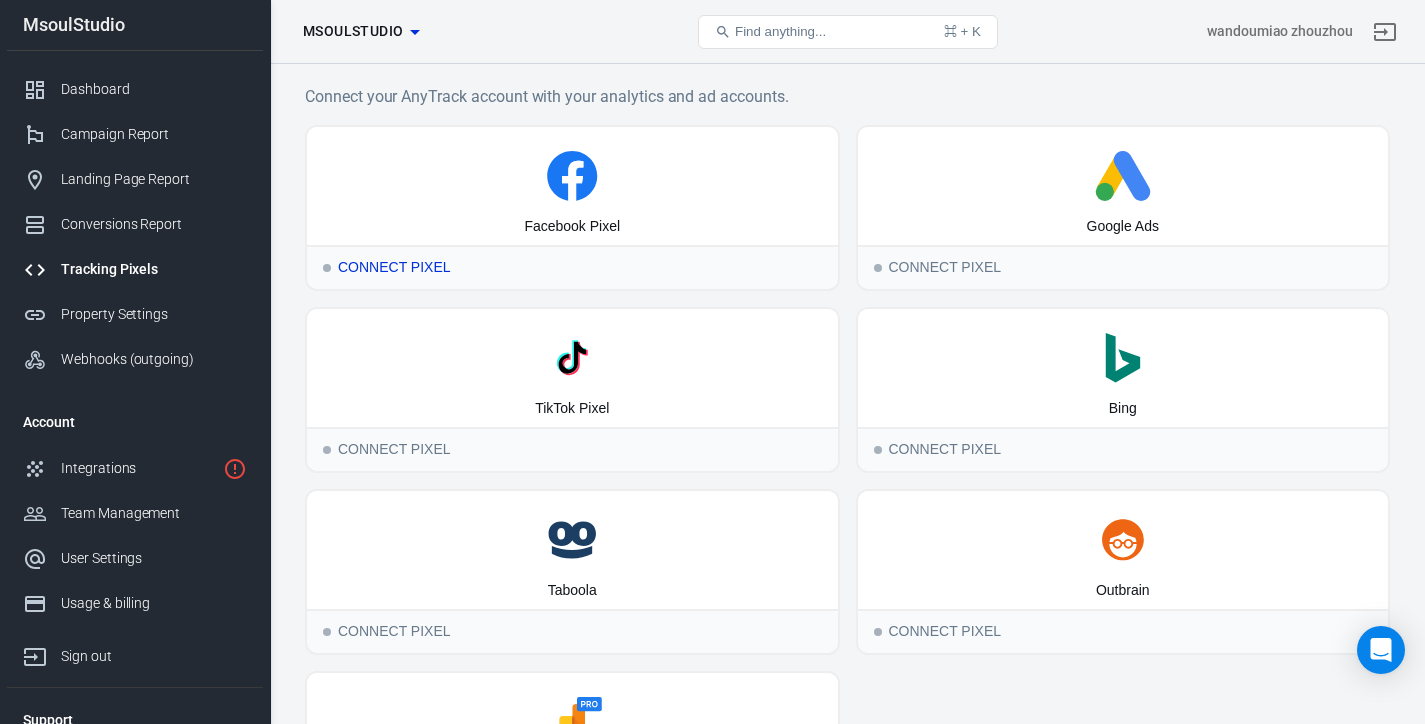 click on "Connect Pixel" at bounding box center (572, 267) 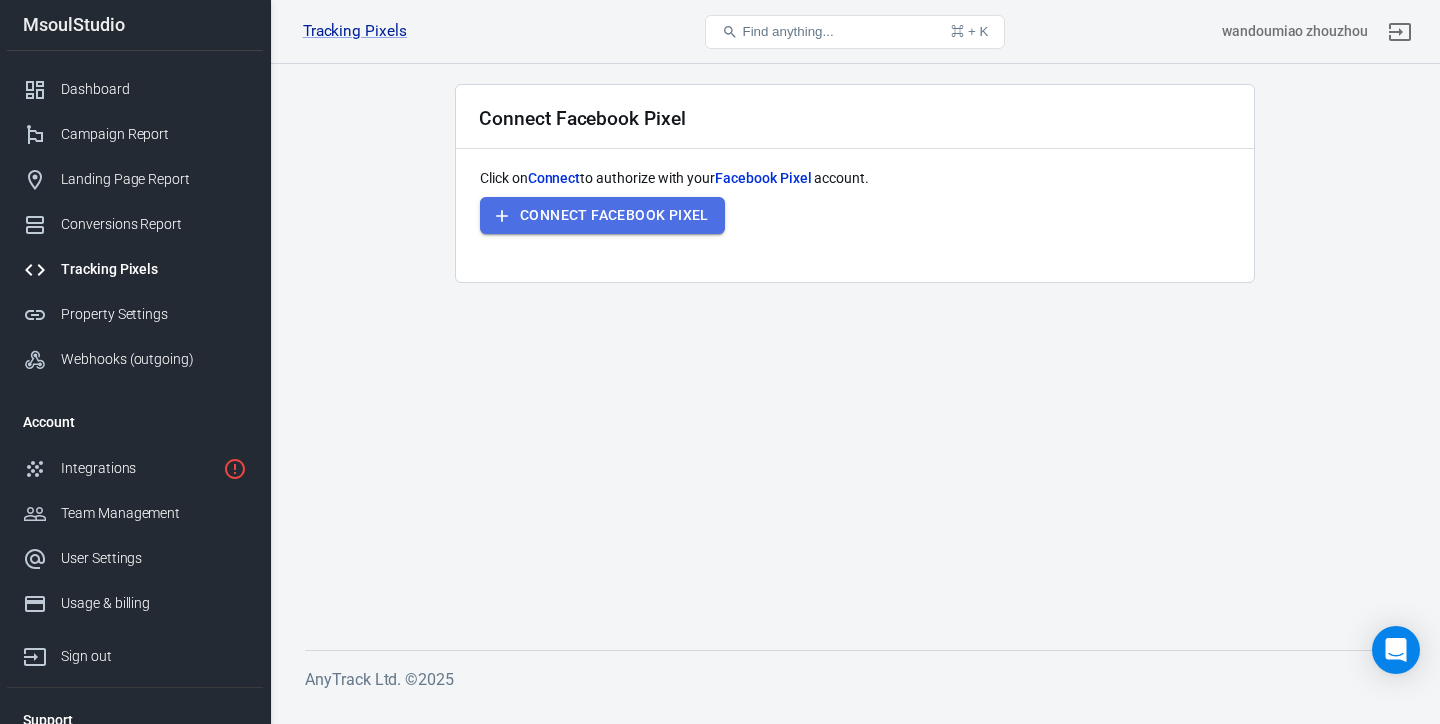 click on "Connect Facebook Pixel" at bounding box center (602, 215) 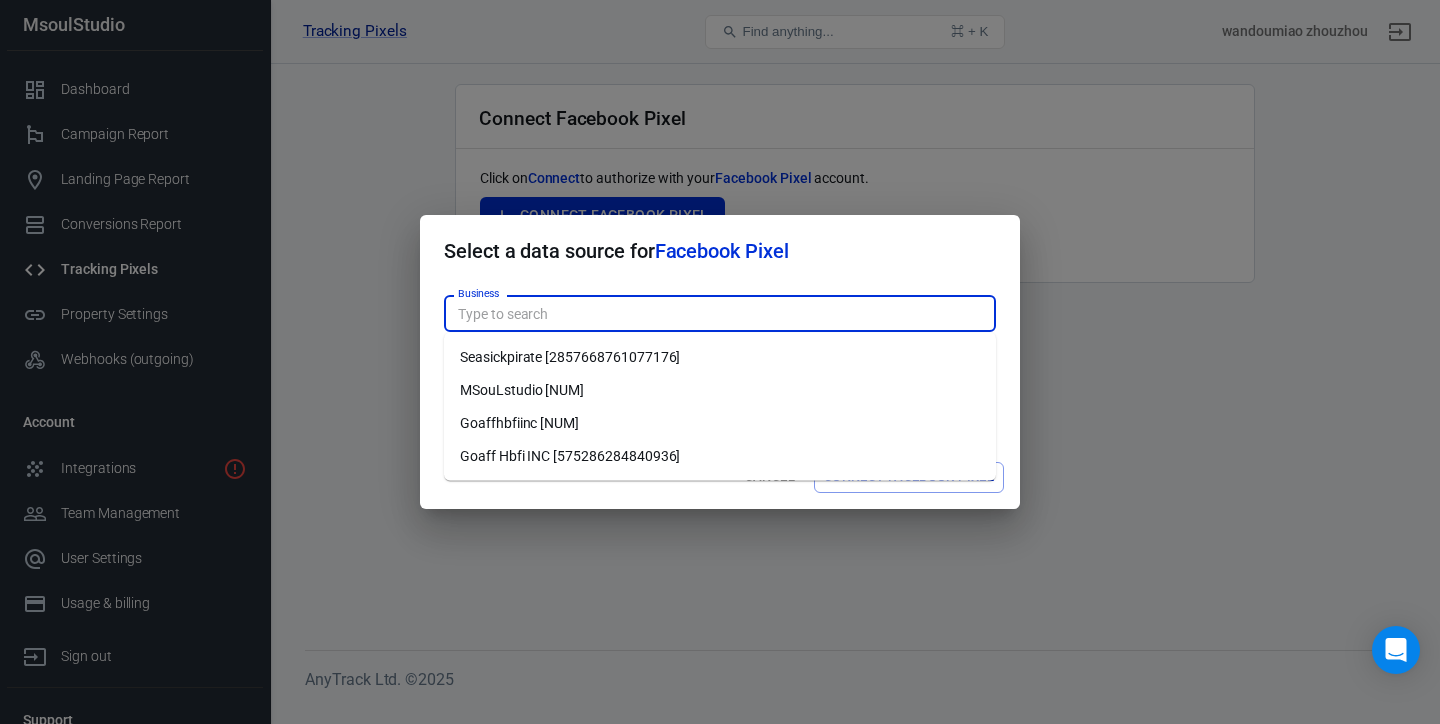 click on "Business" at bounding box center [718, 313] 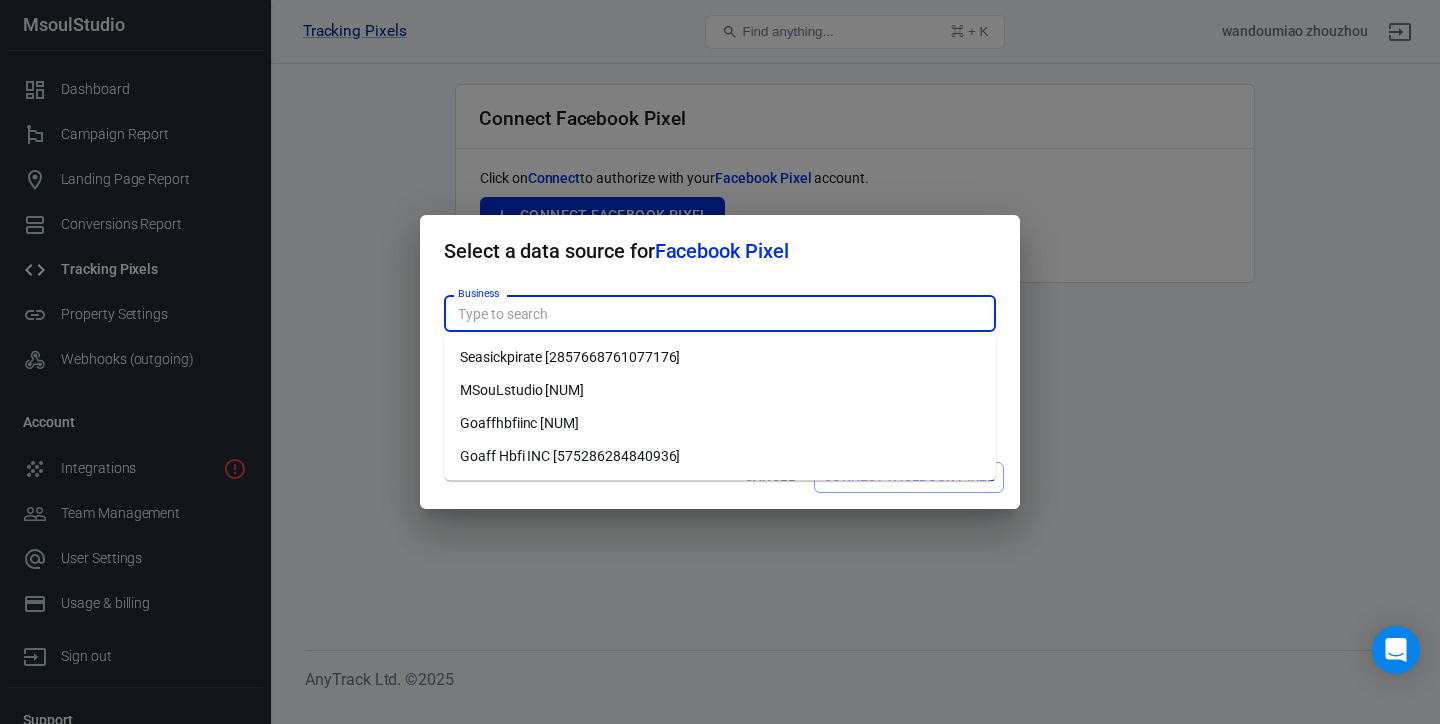 click on "Goaffhbfiinc [741516778359810]" at bounding box center (720, 423) 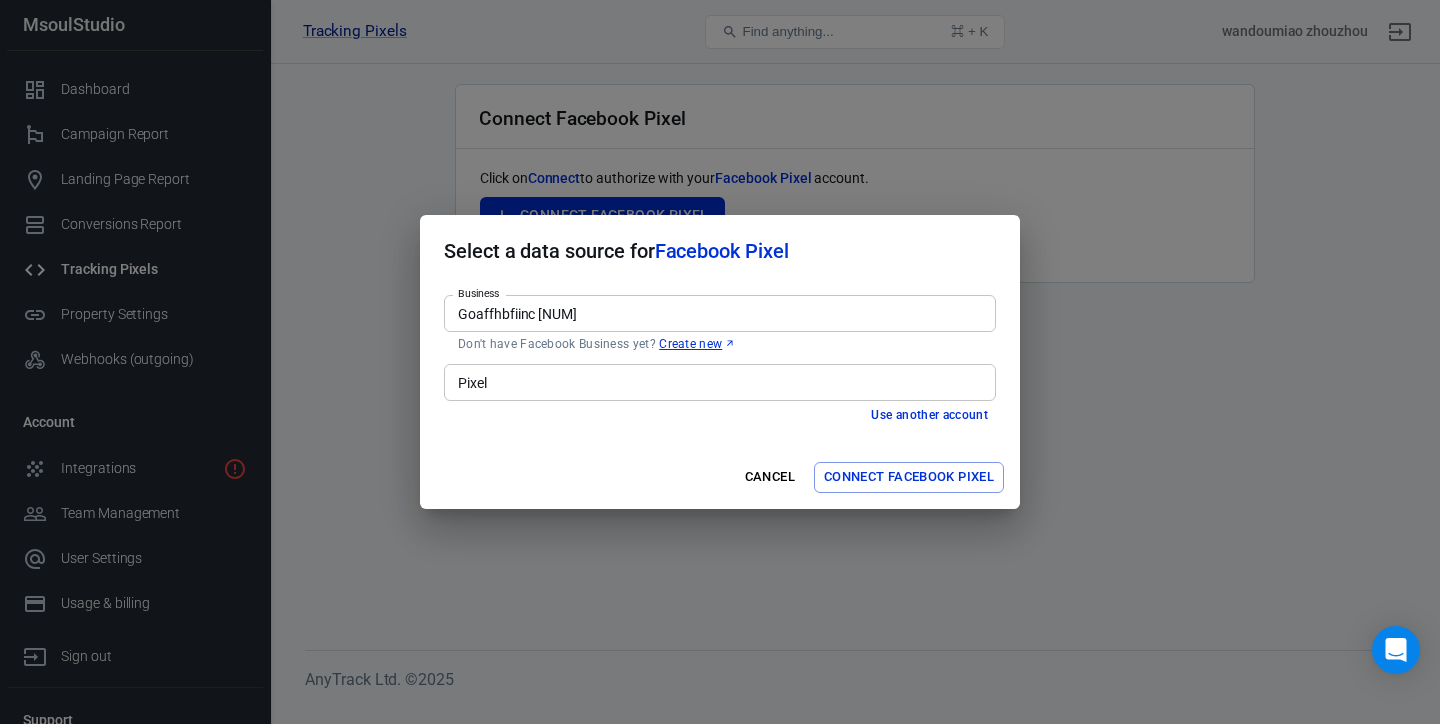 click on "Pixel" at bounding box center [718, 382] 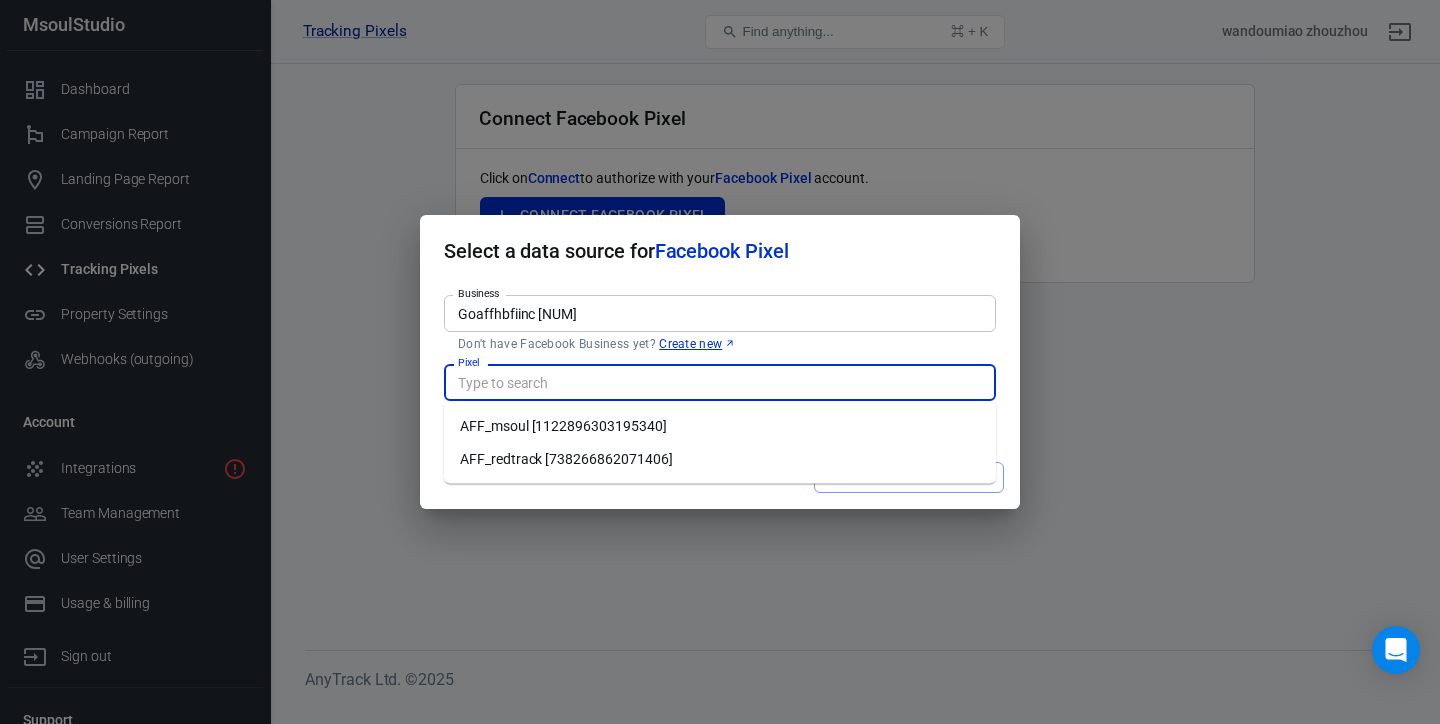 click on "AFF_msoul [1122896303195340]" at bounding box center [720, 426] 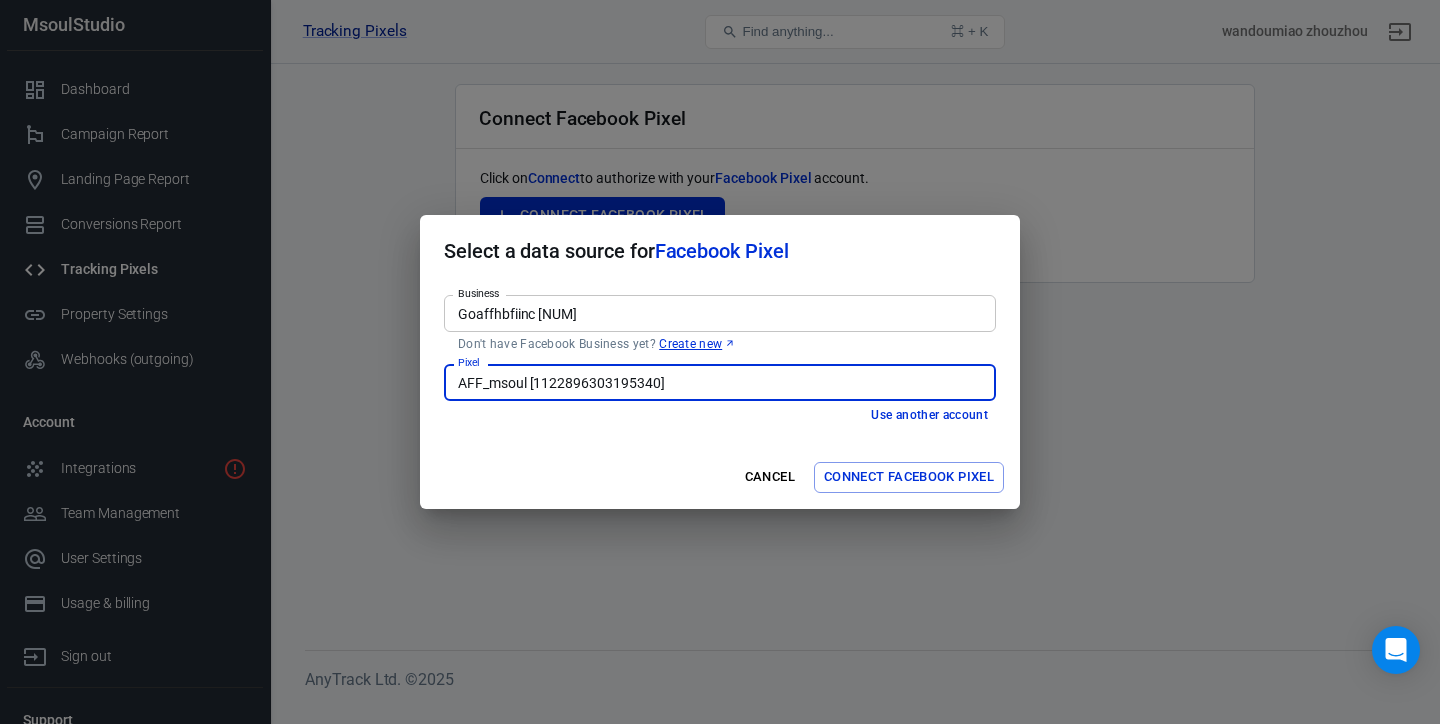 click on "Connect Facebook Pixel" at bounding box center (909, 477) 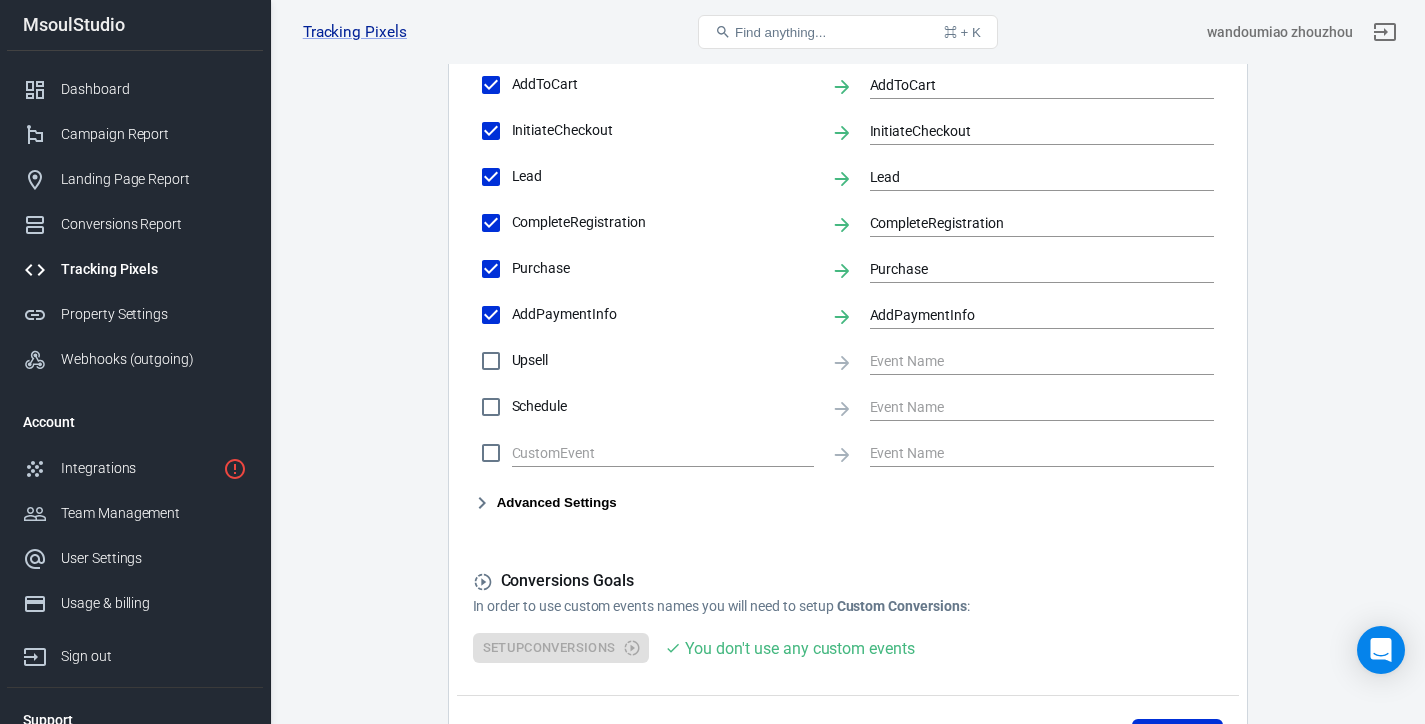 scroll, scrollTop: 1037, scrollLeft: 0, axis: vertical 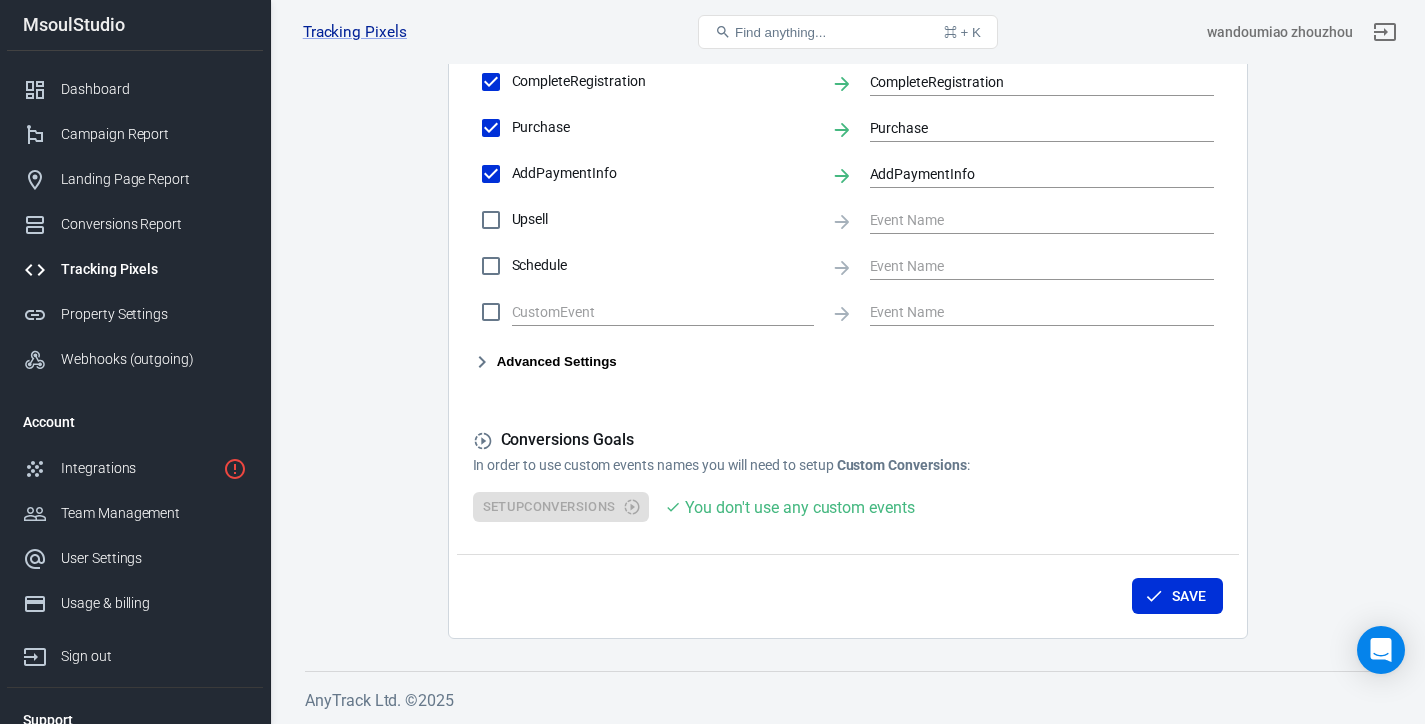 click on "Save" at bounding box center [848, 592] 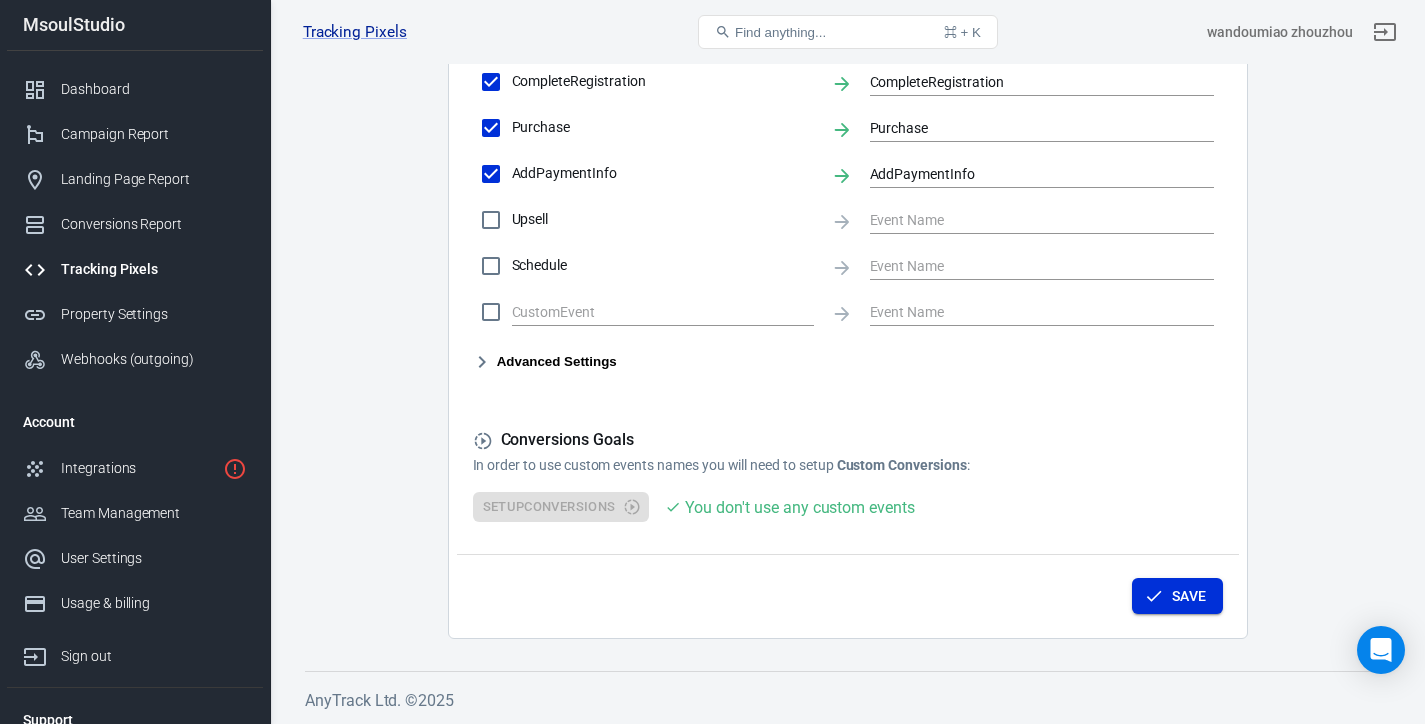 click 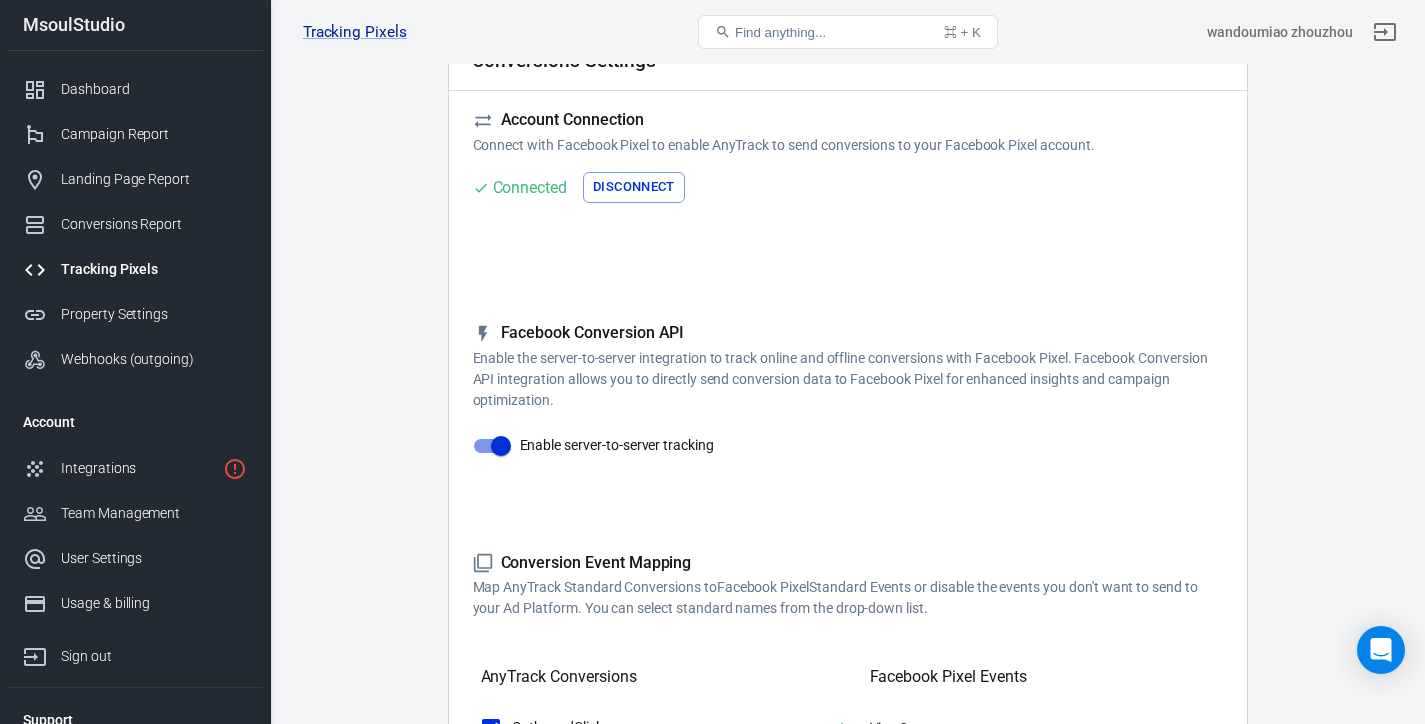 scroll, scrollTop: 0, scrollLeft: 0, axis: both 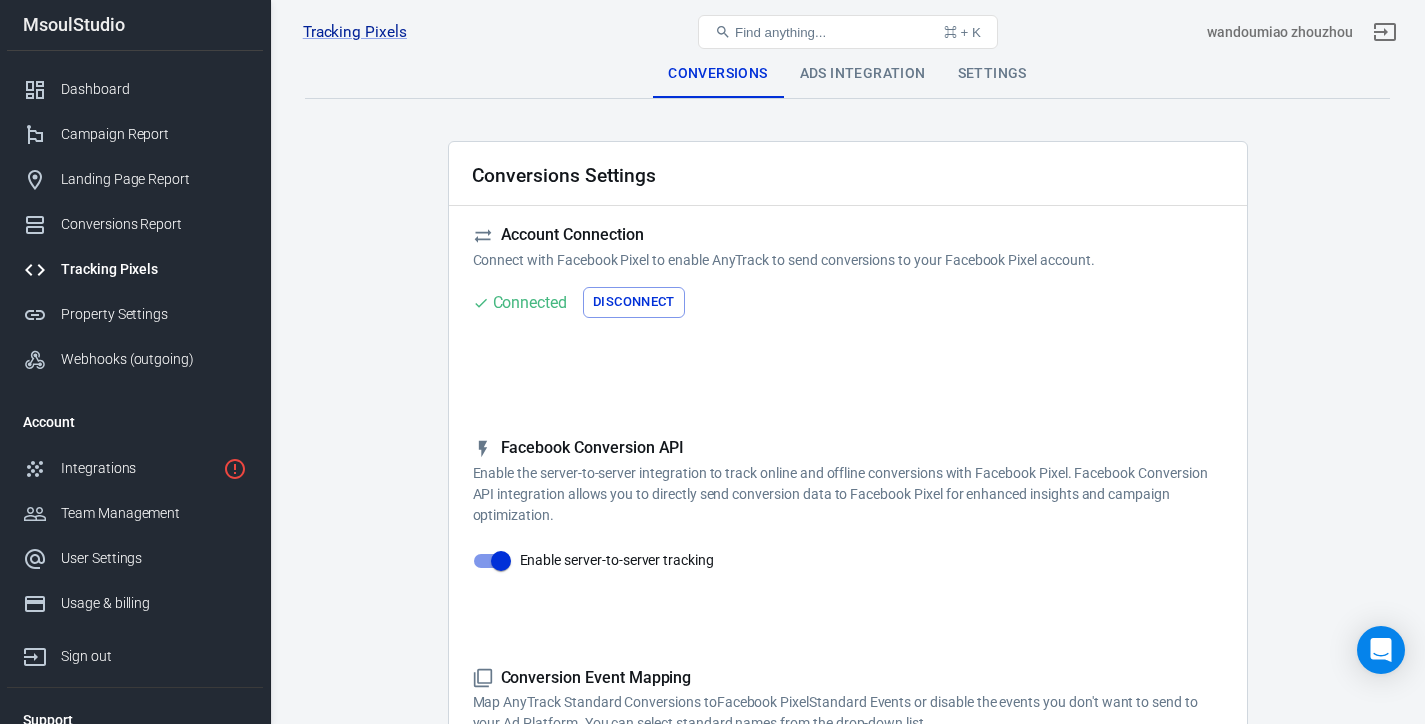 click on "Tracking Pixels AFF_msoul 1122896303195340, MsoulStudio Find anything... ⌘ + K wandoumiao zhouzhou" at bounding box center [848, 32] 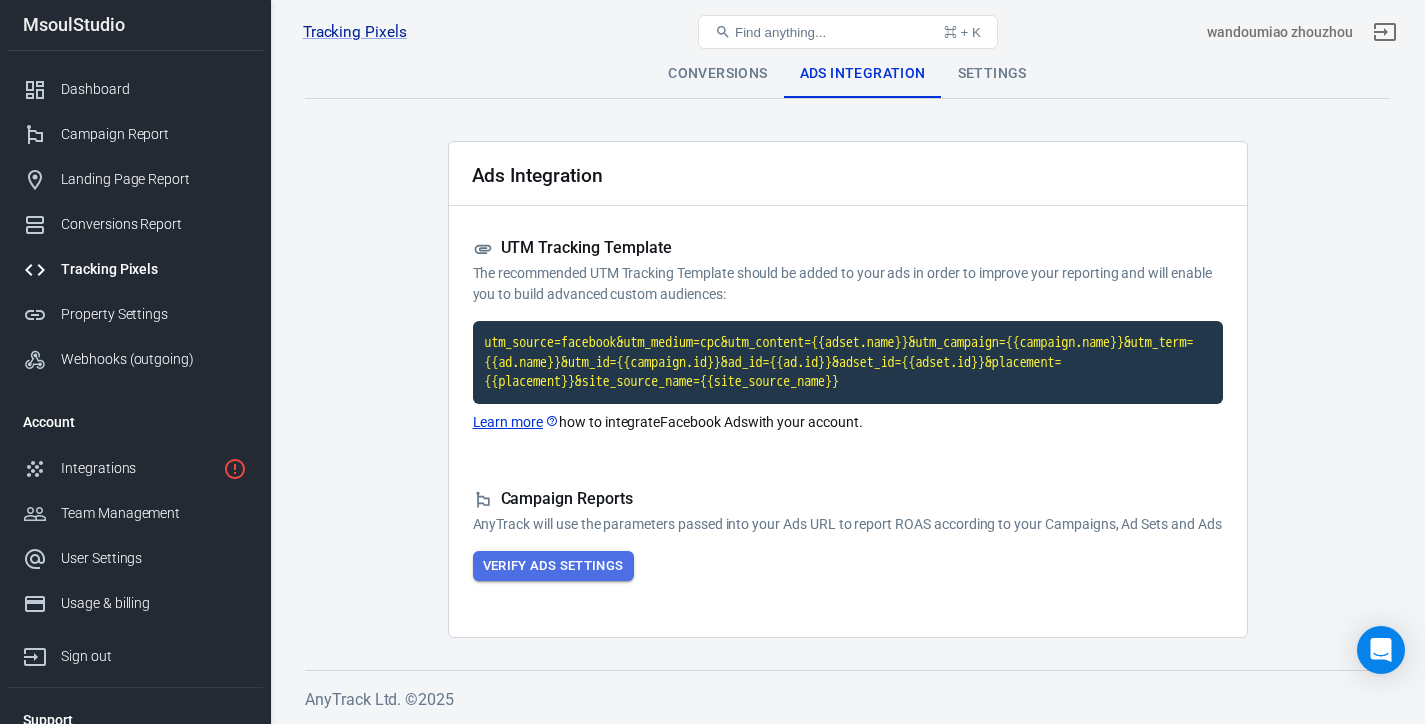 click on "Verify Ads Settings" at bounding box center (553, 566) 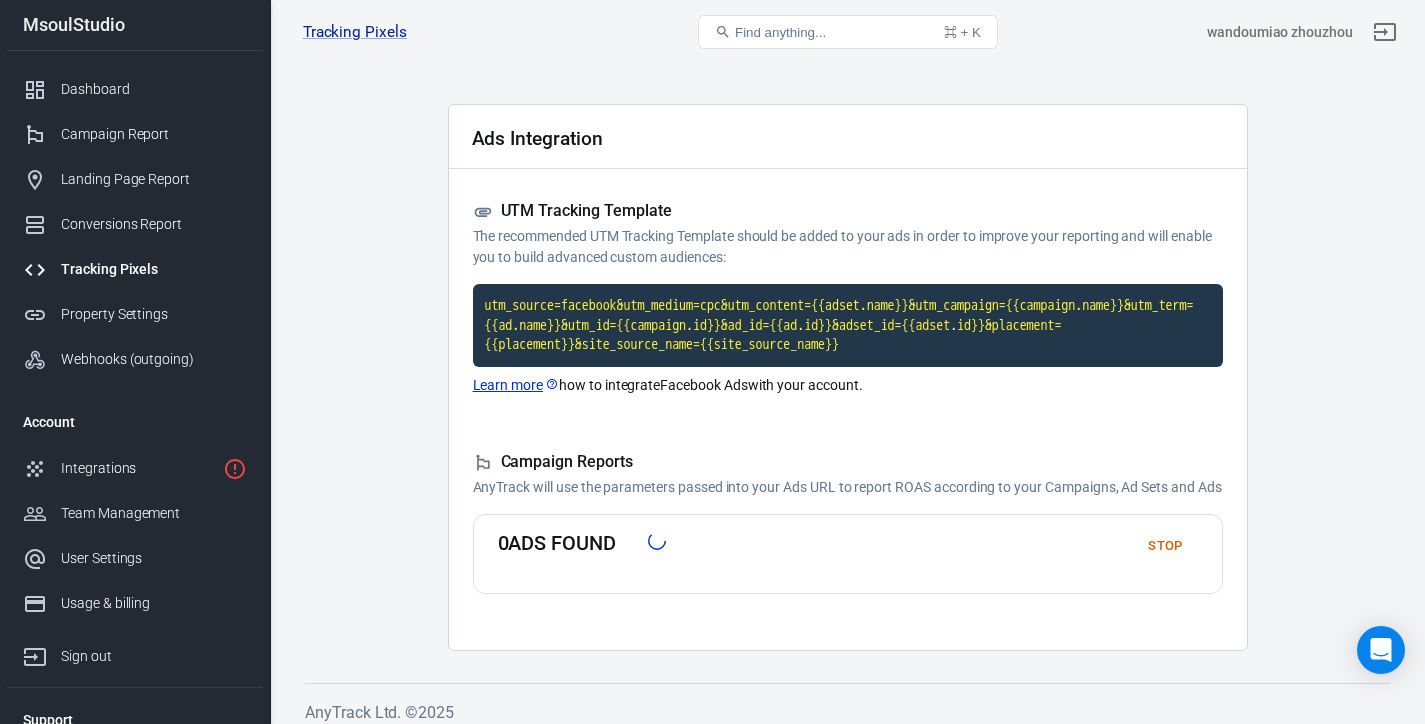 scroll, scrollTop: 88, scrollLeft: 0, axis: vertical 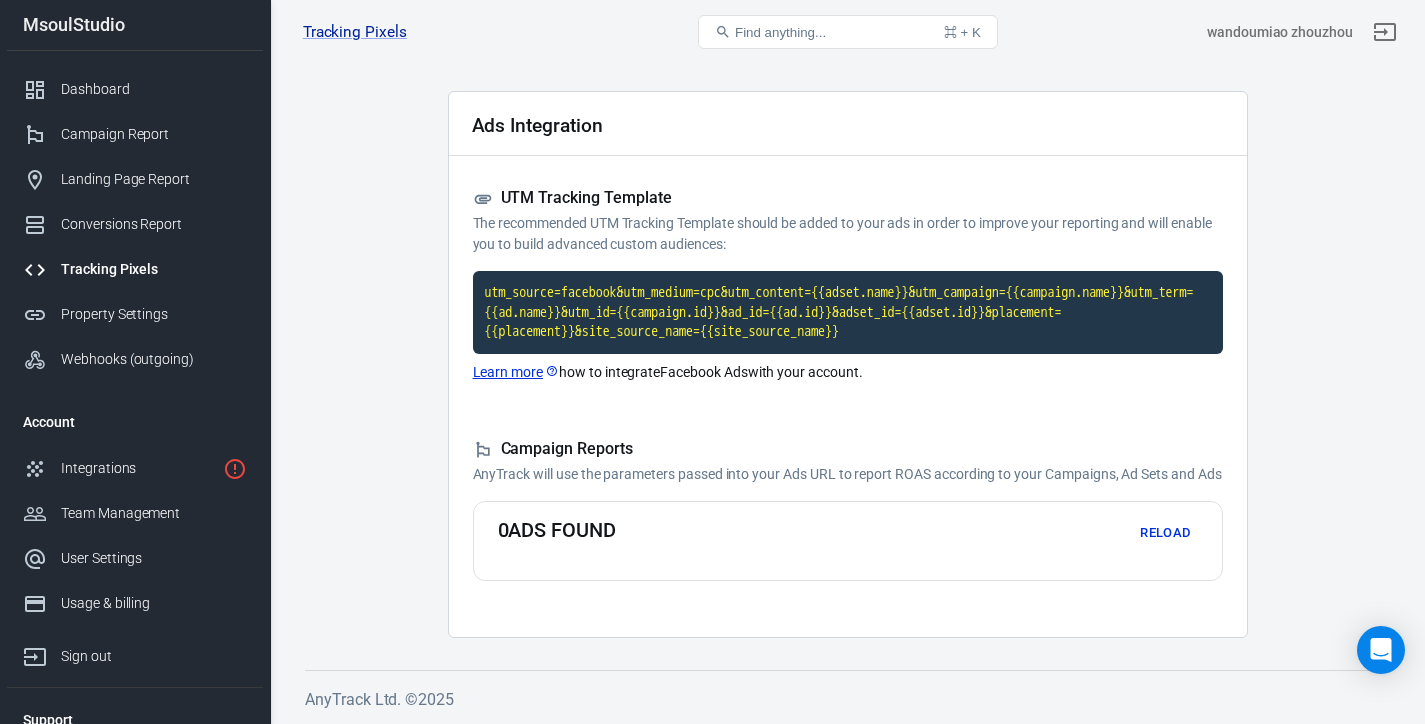 click on "Reload" at bounding box center [1166, 533] 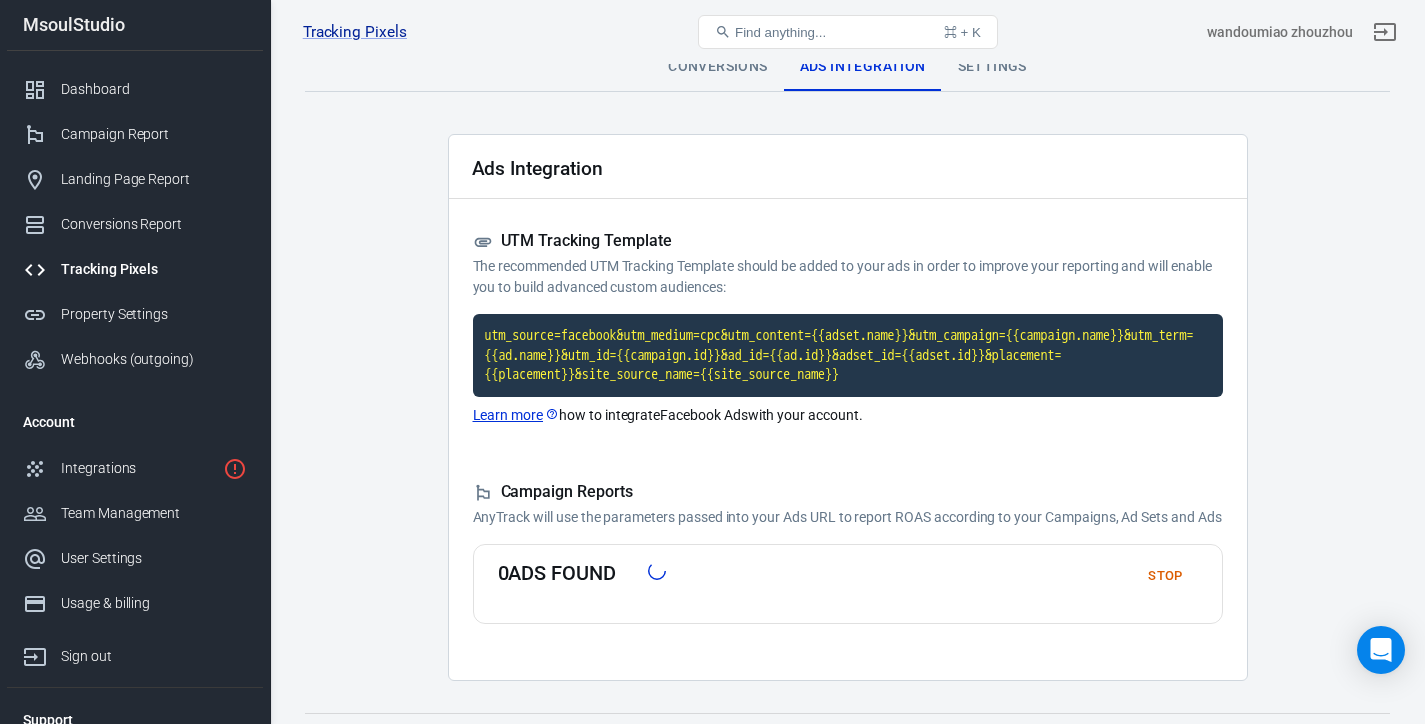scroll, scrollTop: 0, scrollLeft: 0, axis: both 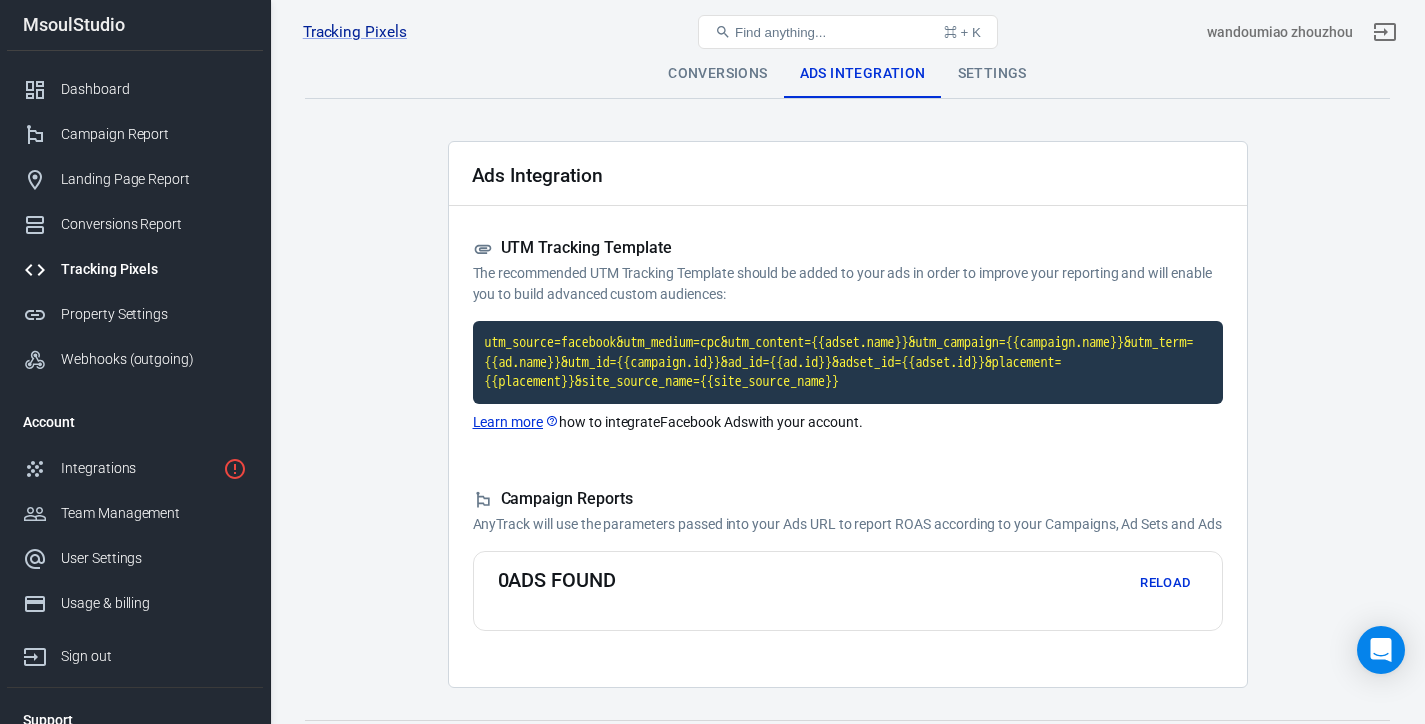click on "Settings" at bounding box center [992, 74] 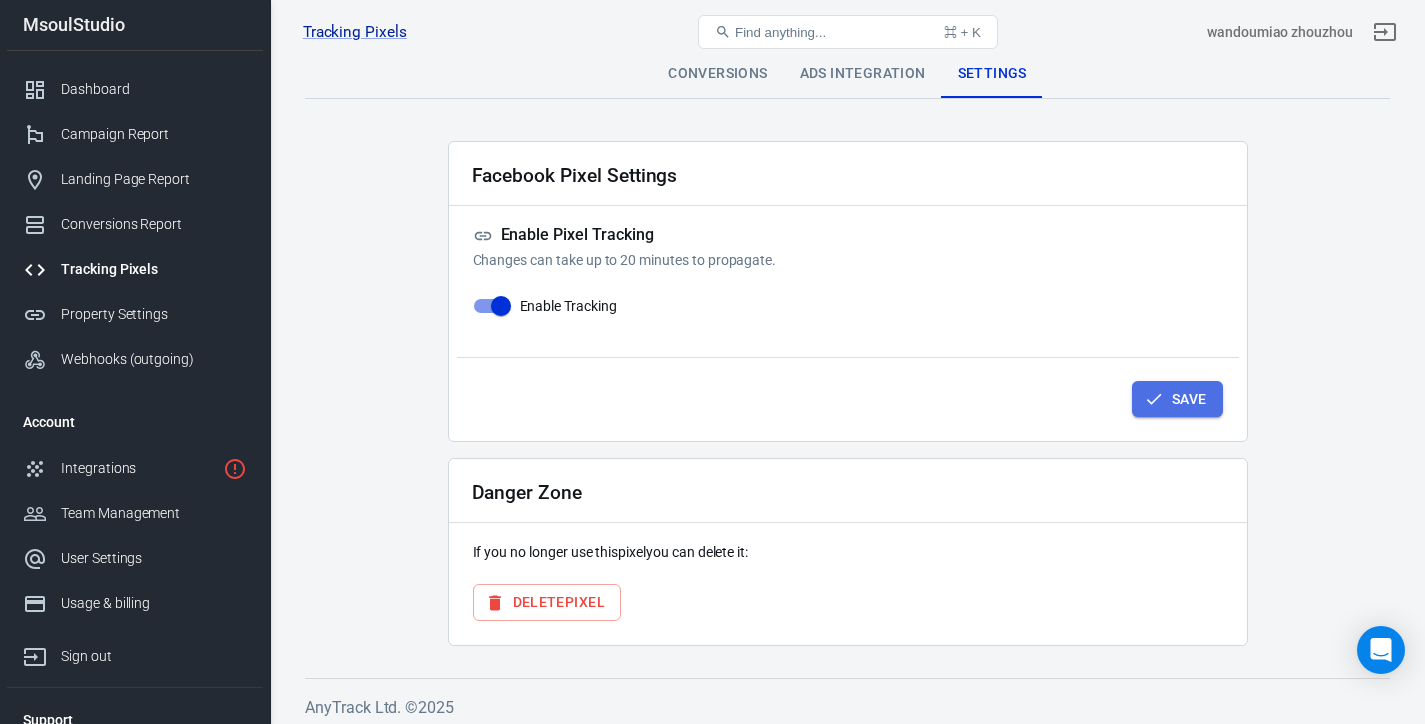 click on "Save" at bounding box center [1177, 399] 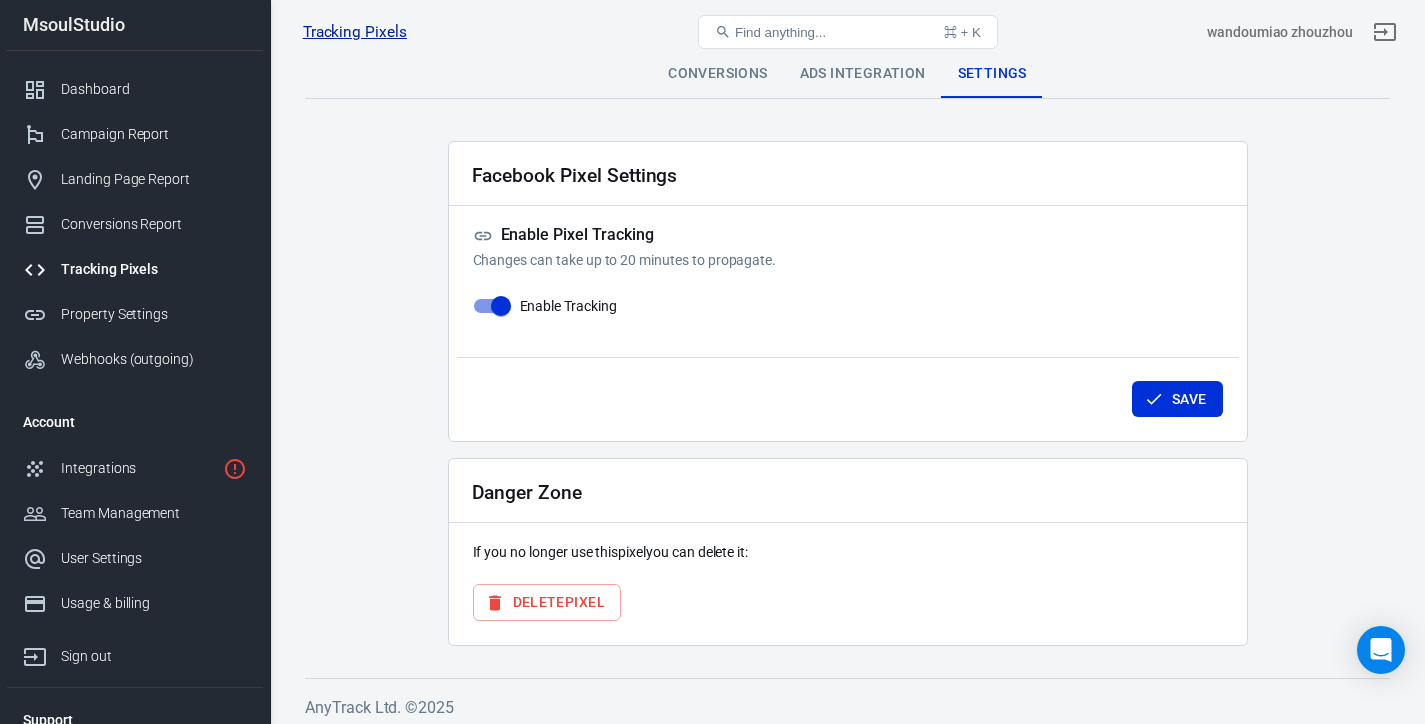 click on "Tracking Pixels" at bounding box center [355, 32] 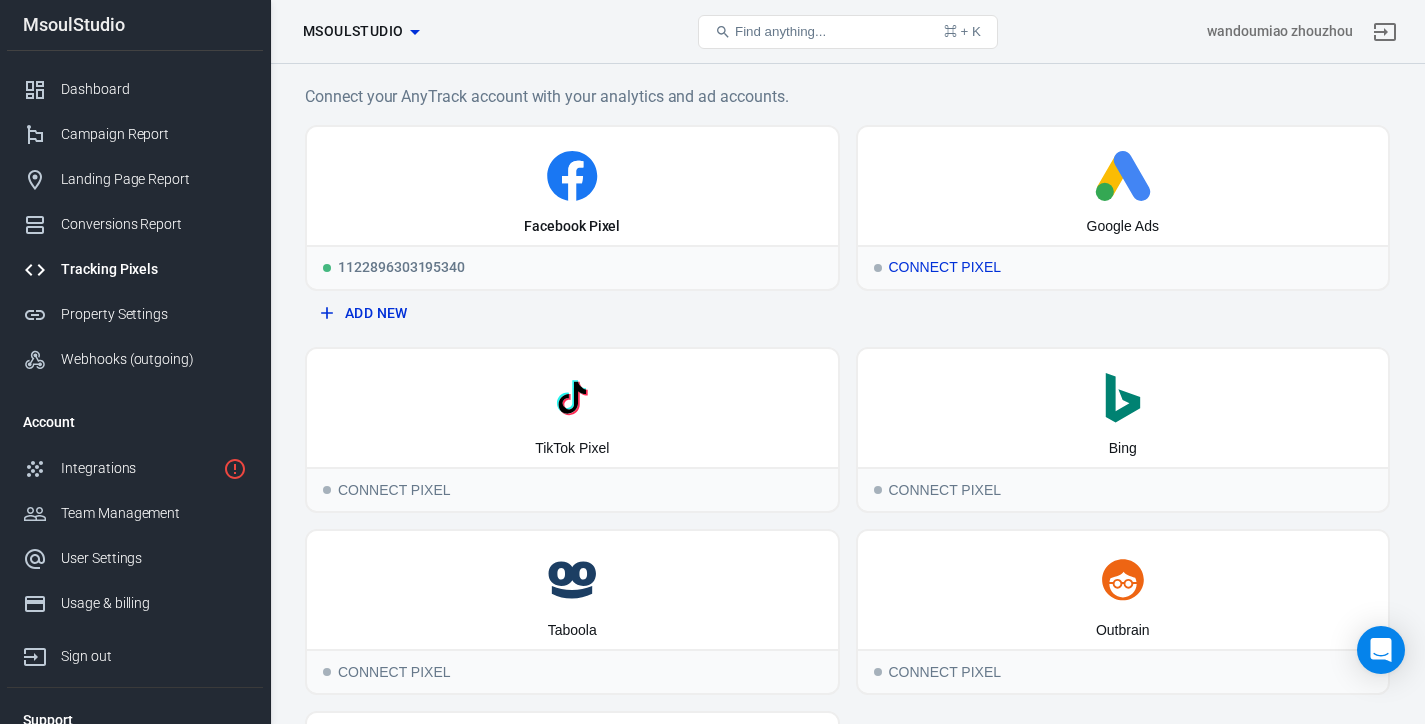 click on "Connect Pixel" at bounding box center (1123, 267) 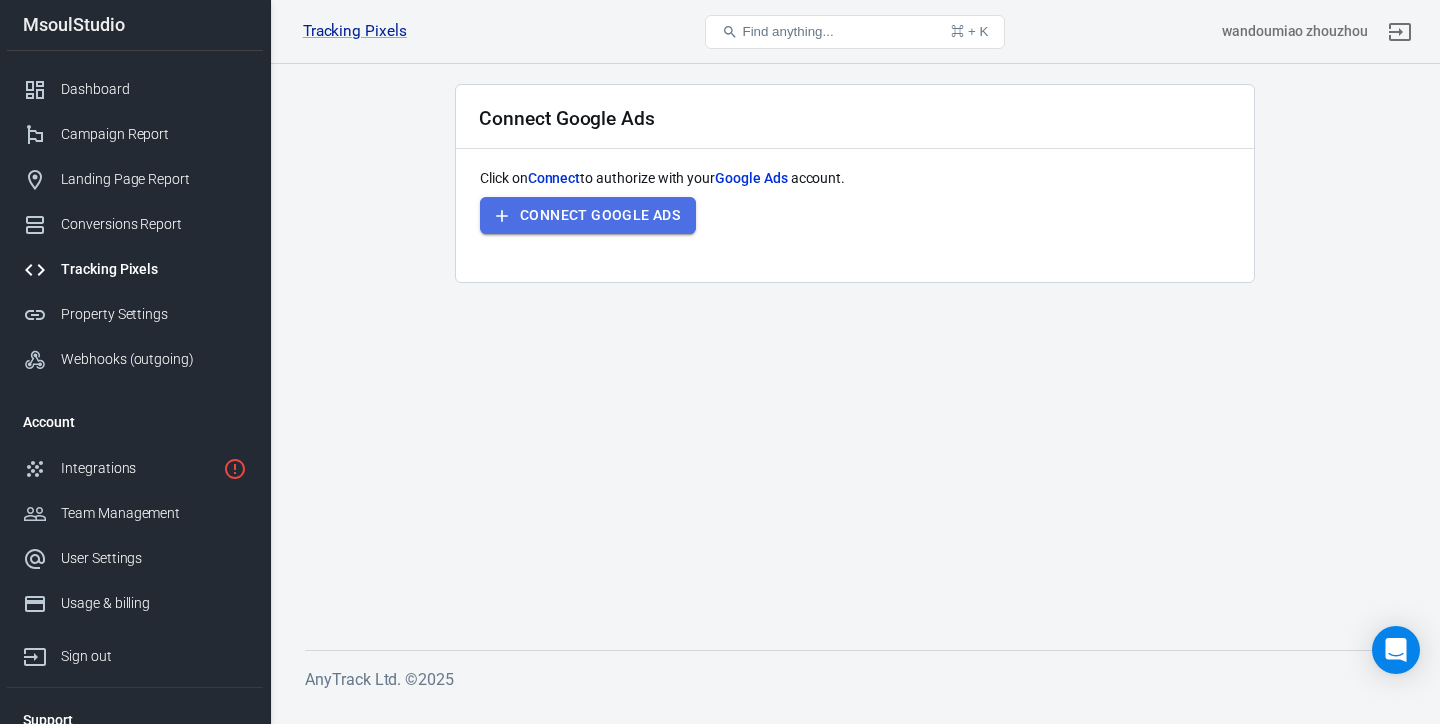 click on "Connect Google Ads" at bounding box center [588, 215] 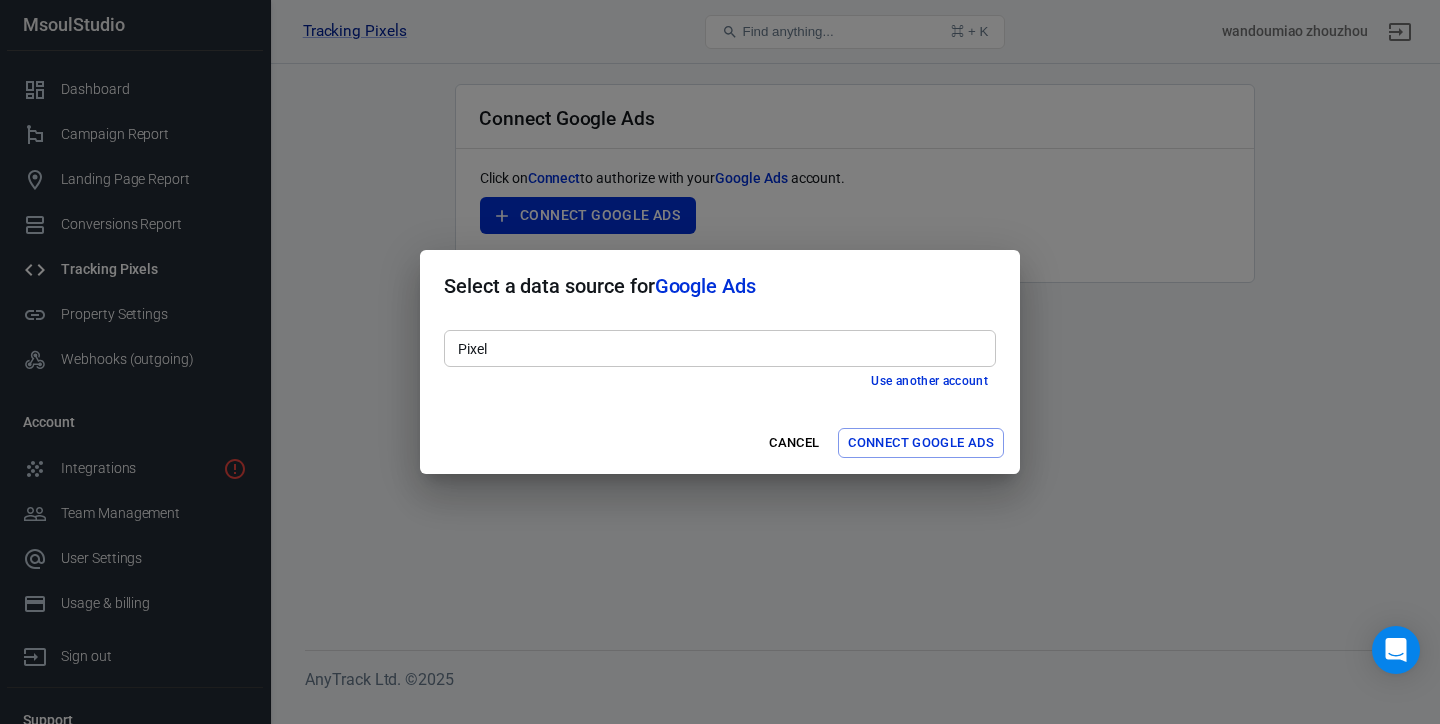 click on "Pixel" at bounding box center [718, 348] 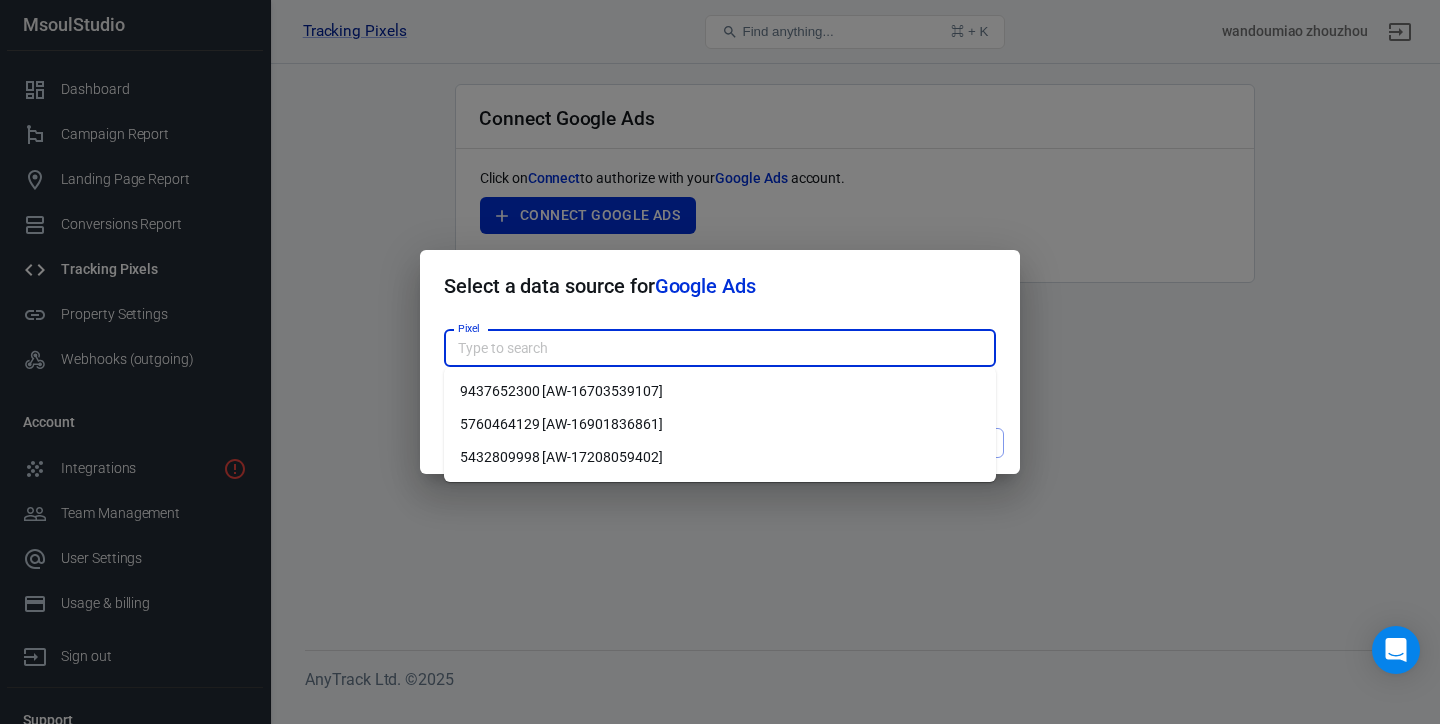 click on "9437652300 [AW-16703539107]" at bounding box center (720, 391) 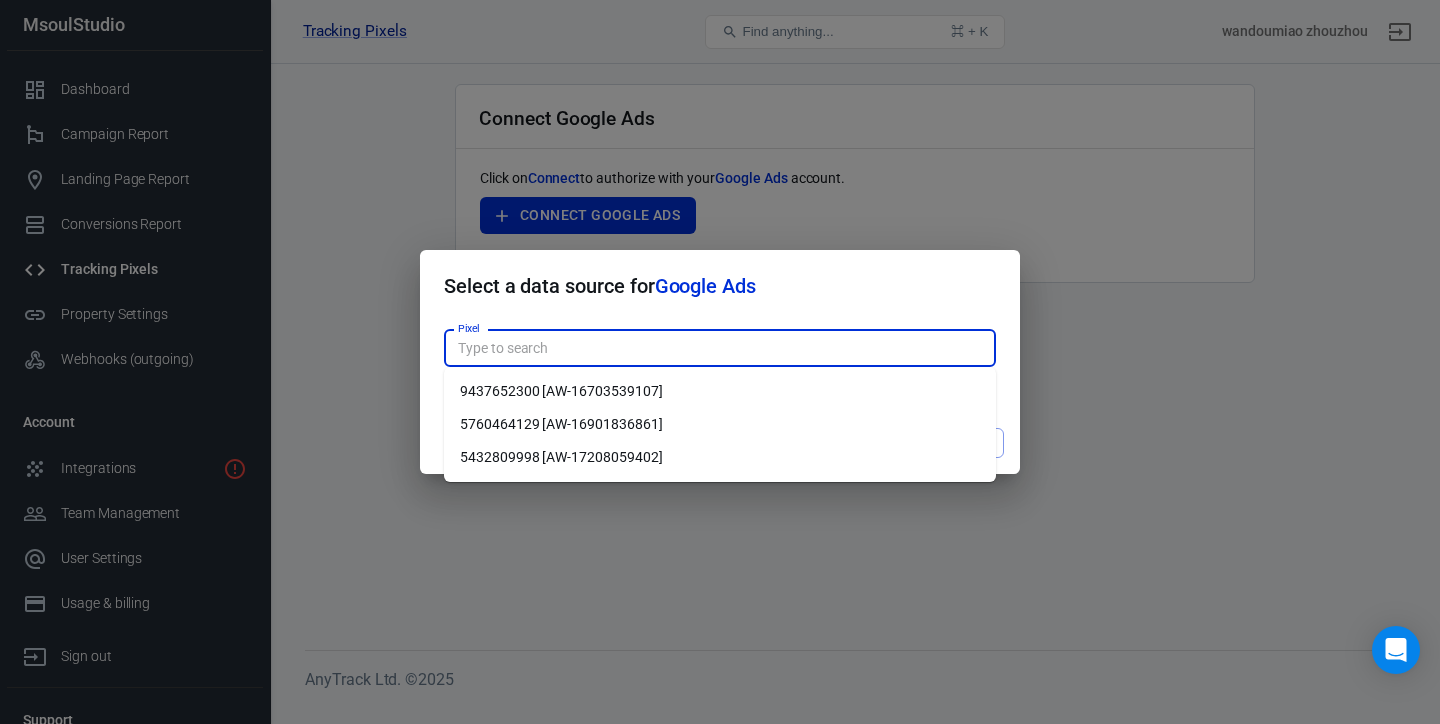 type on "9437652300 [AW-16703539107]" 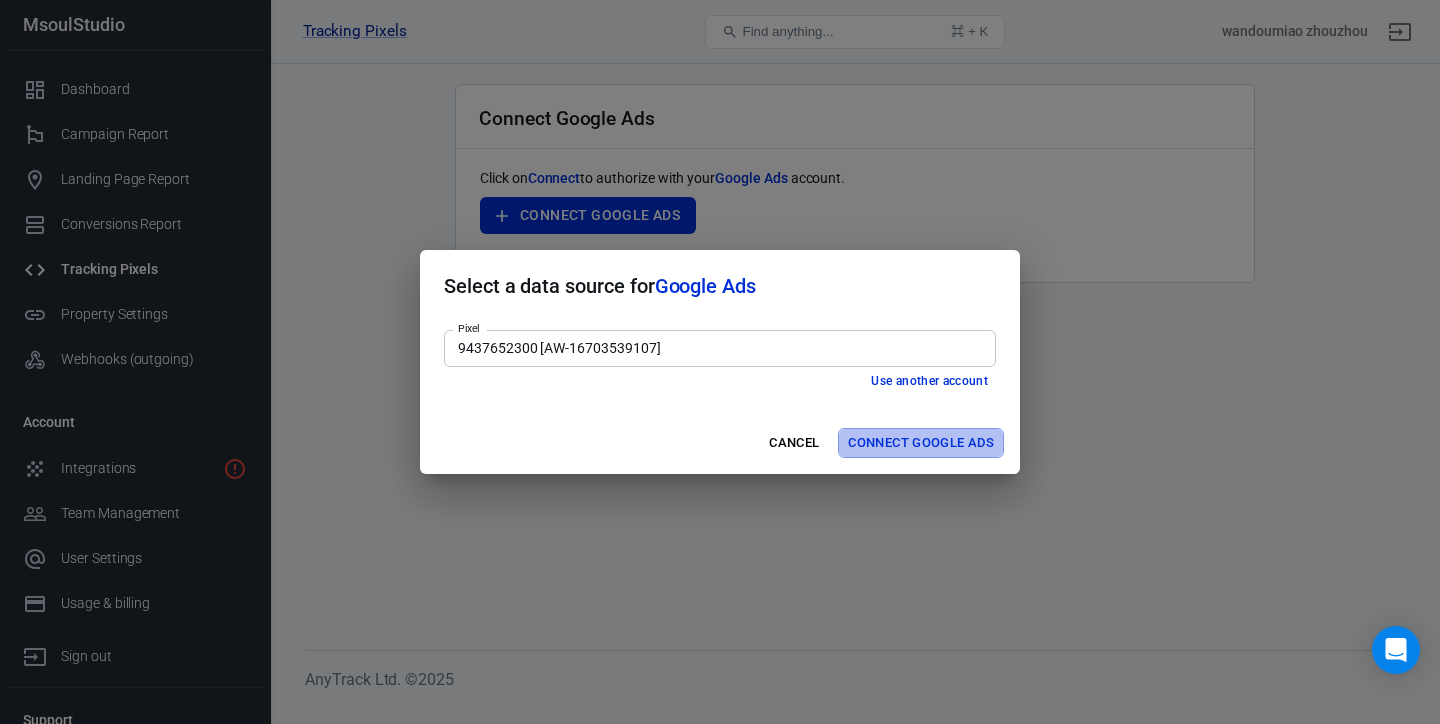 click on "Connect Google Ads" at bounding box center (921, 443) 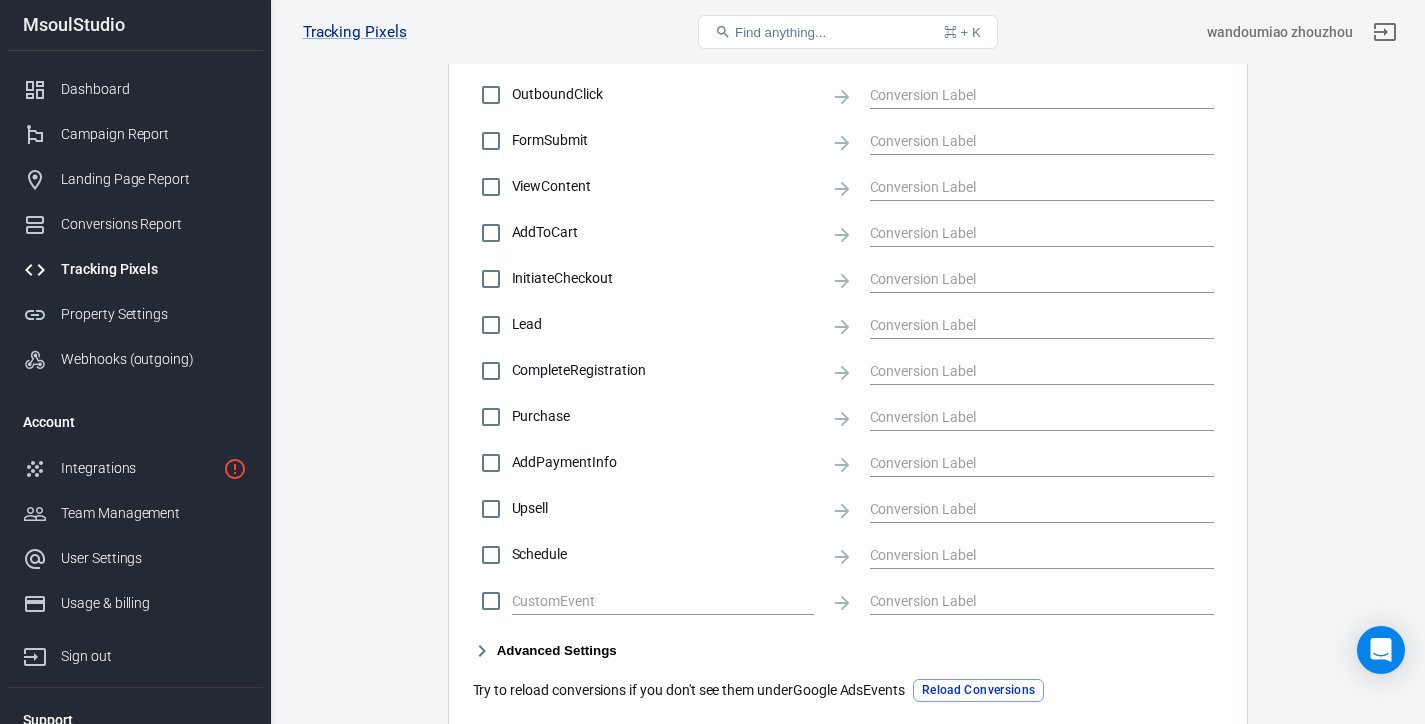 scroll, scrollTop: 557, scrollLeft: 0, axis: vertical 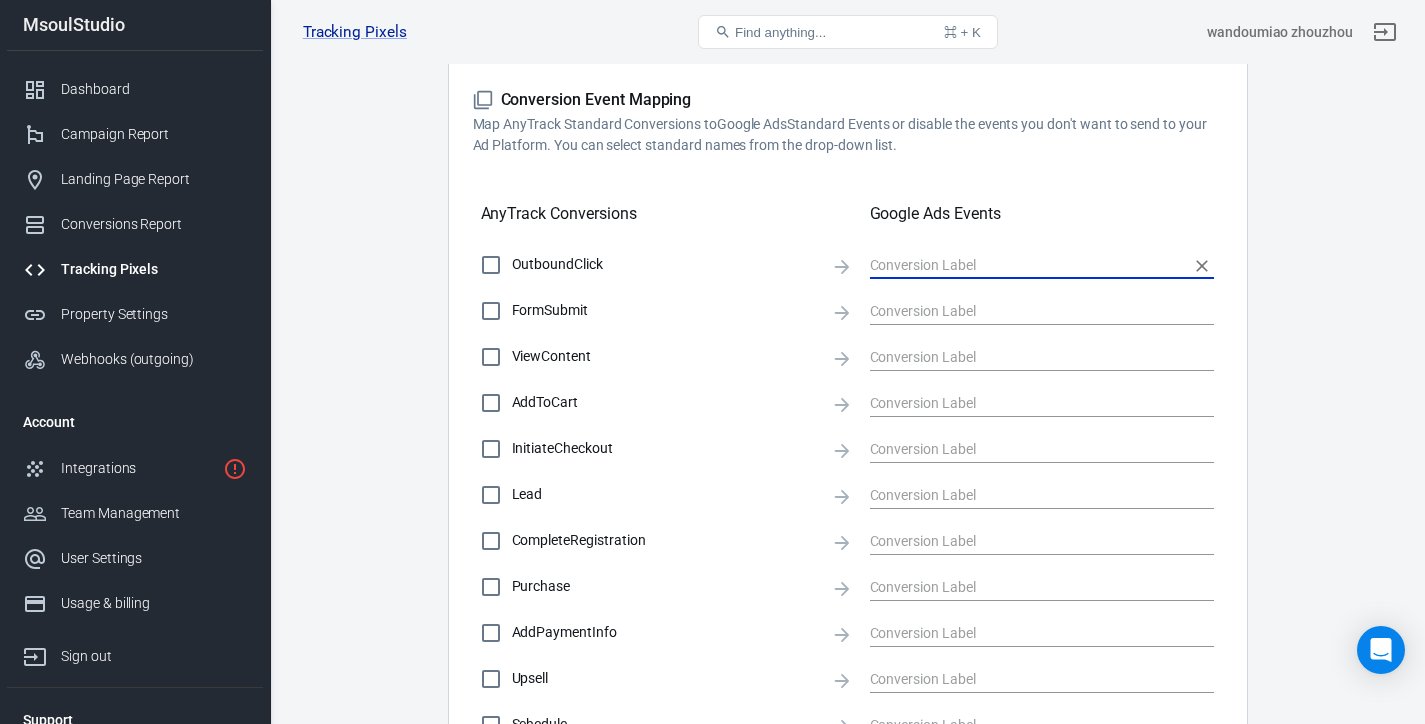 click at bounding box center [1027, 264] 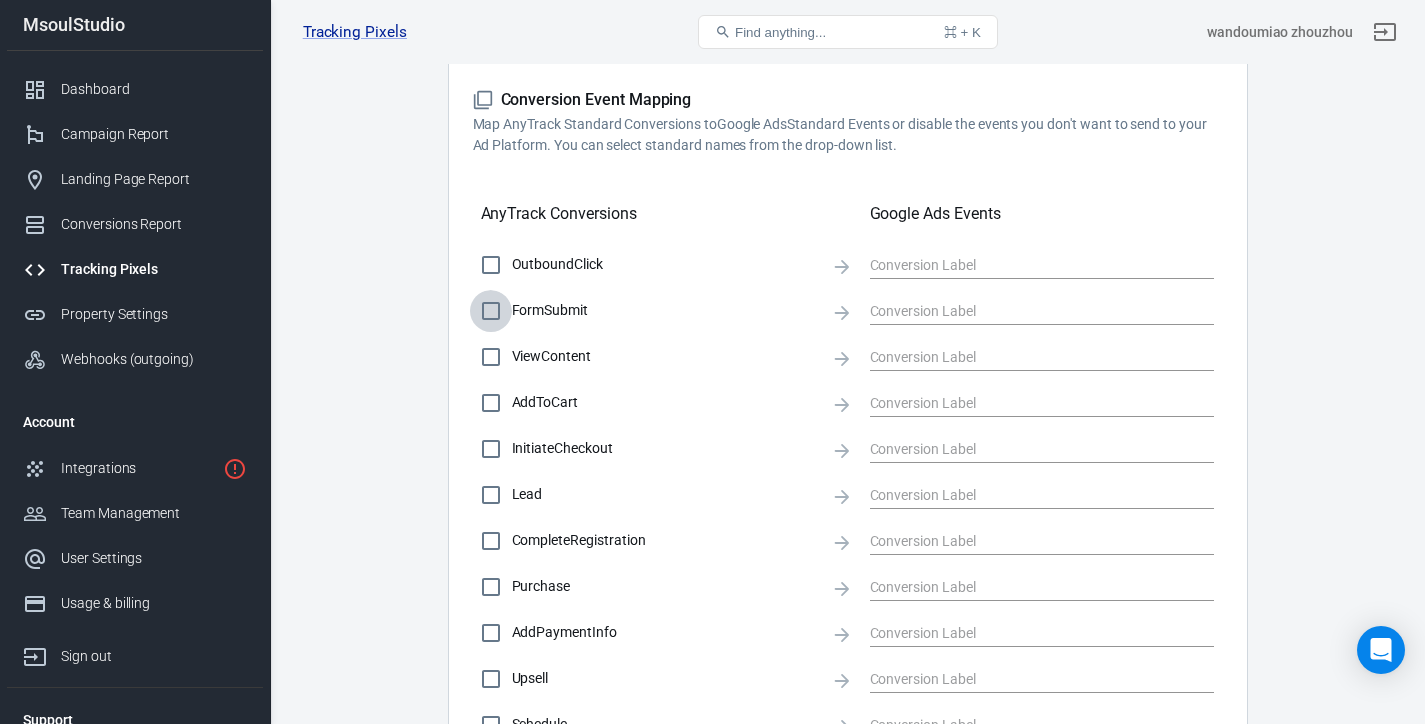 click on "FormSubmit" at bounding box center [491, 311] 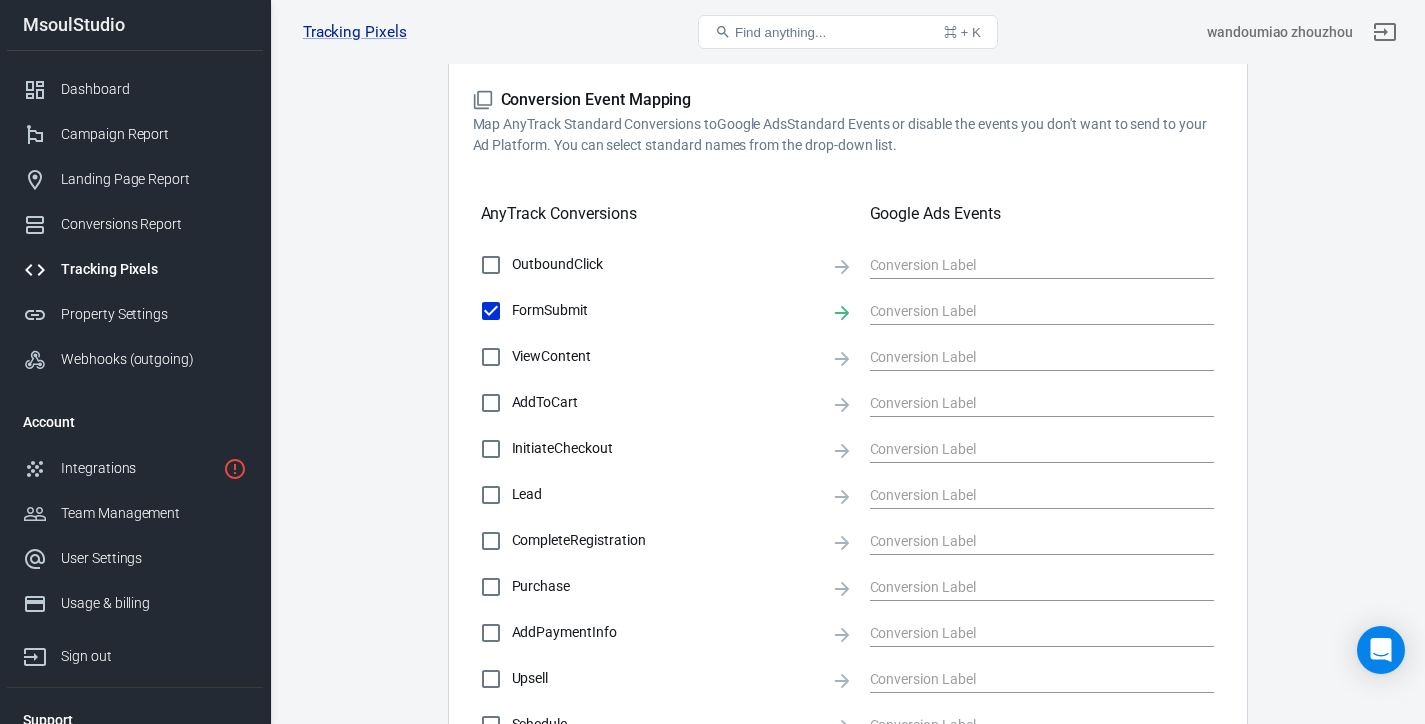 click on "OutboundClick" at bounding box center (491, 265) 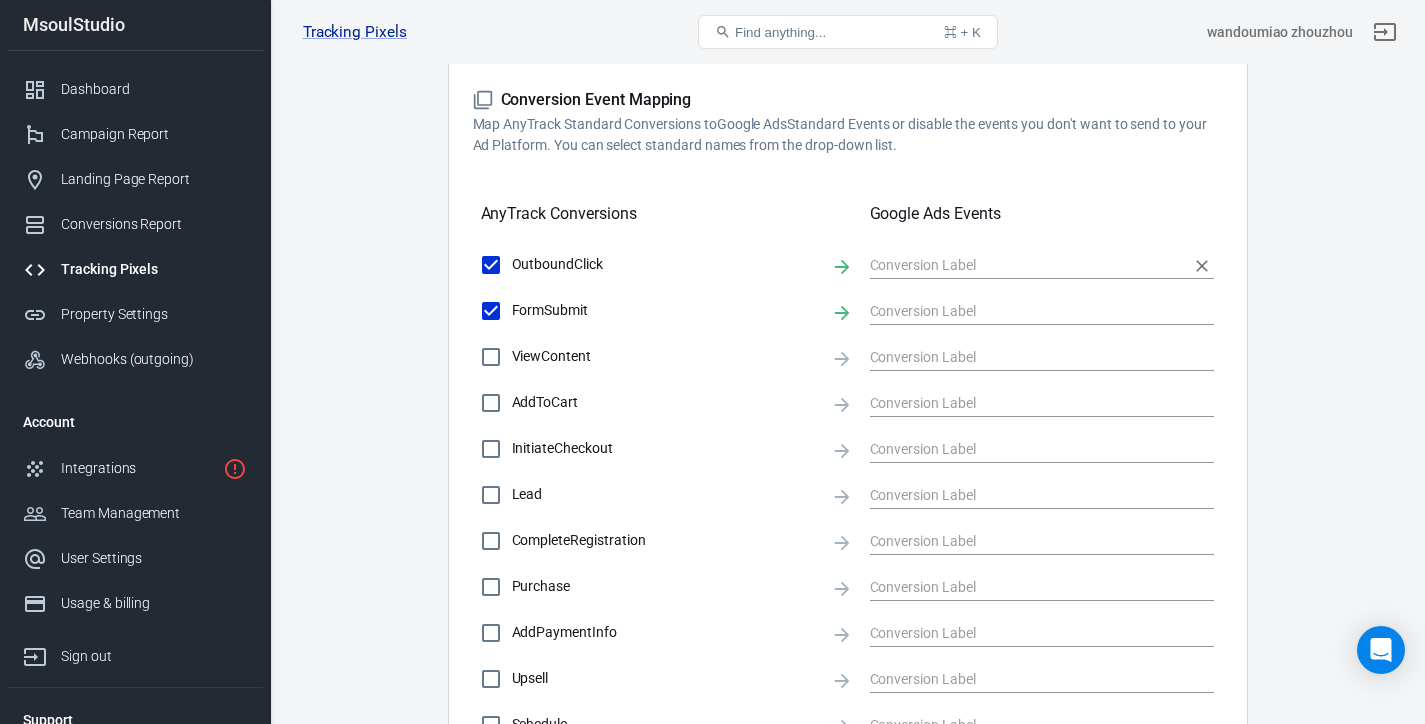 click at bounding box center (1027, 264) 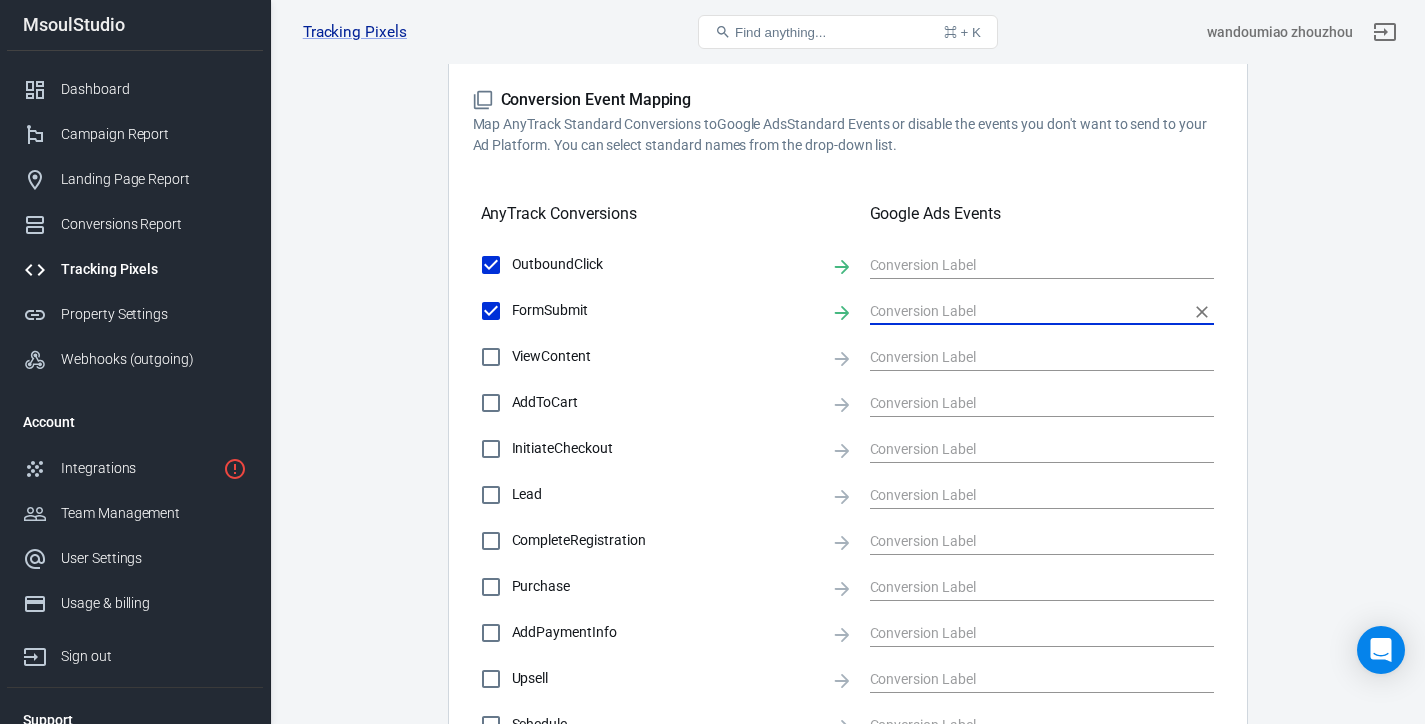 click at bounding box center [1027, 310] 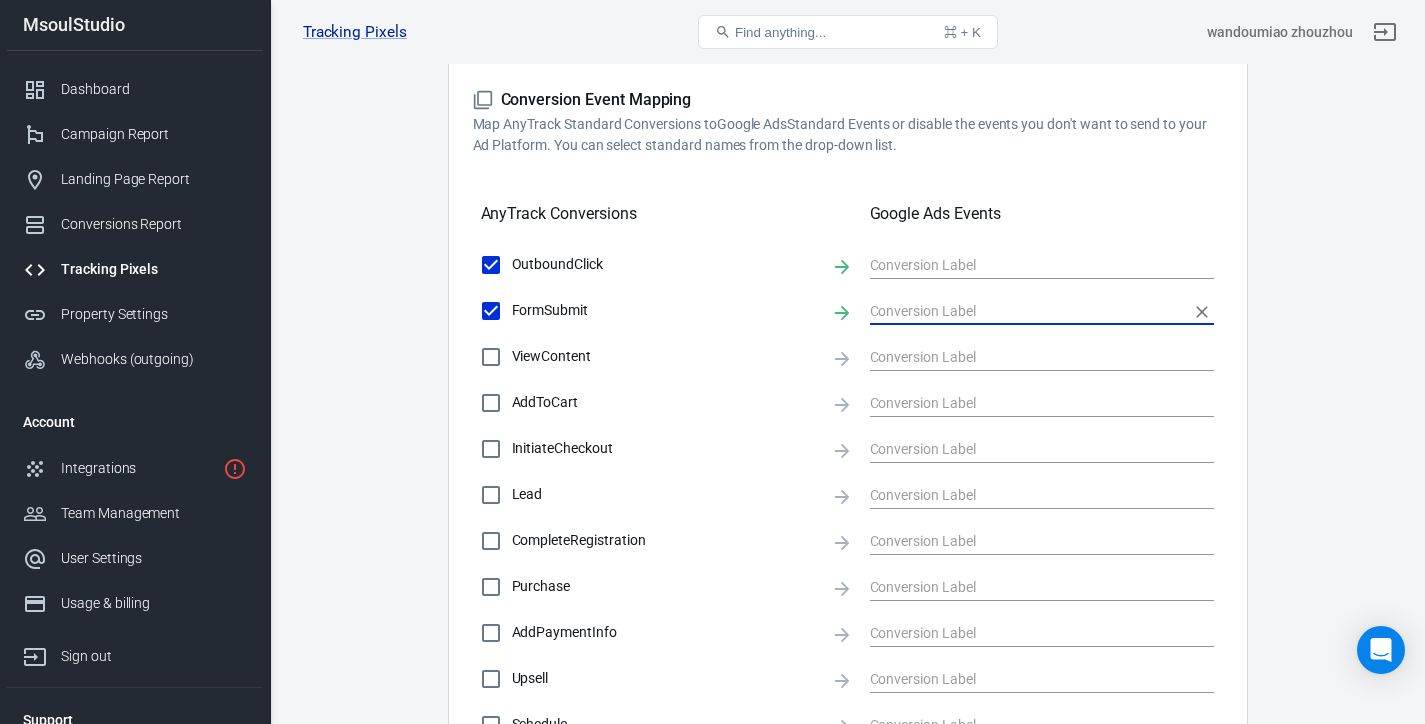 click on "ViewContent" at bounding box center (491, 357) 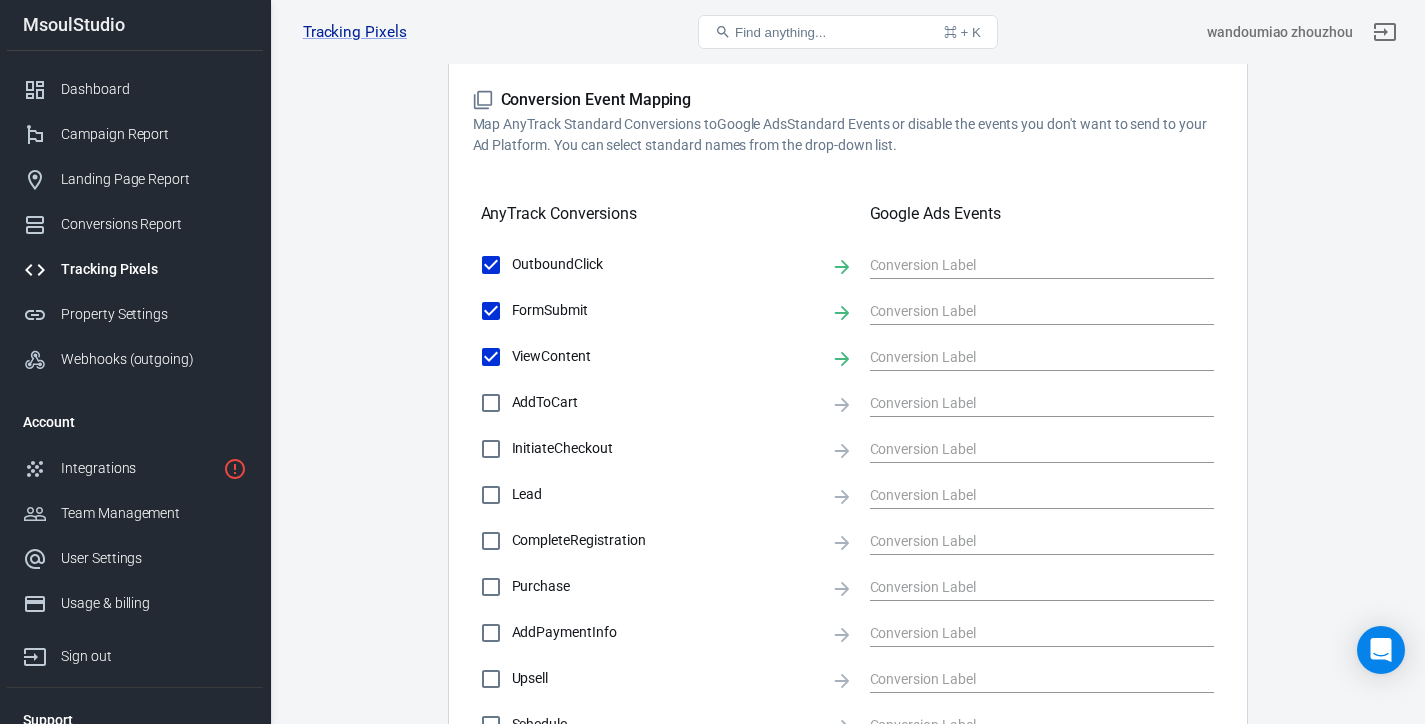 click on "AddToCart" at bounding box center [491, 403] 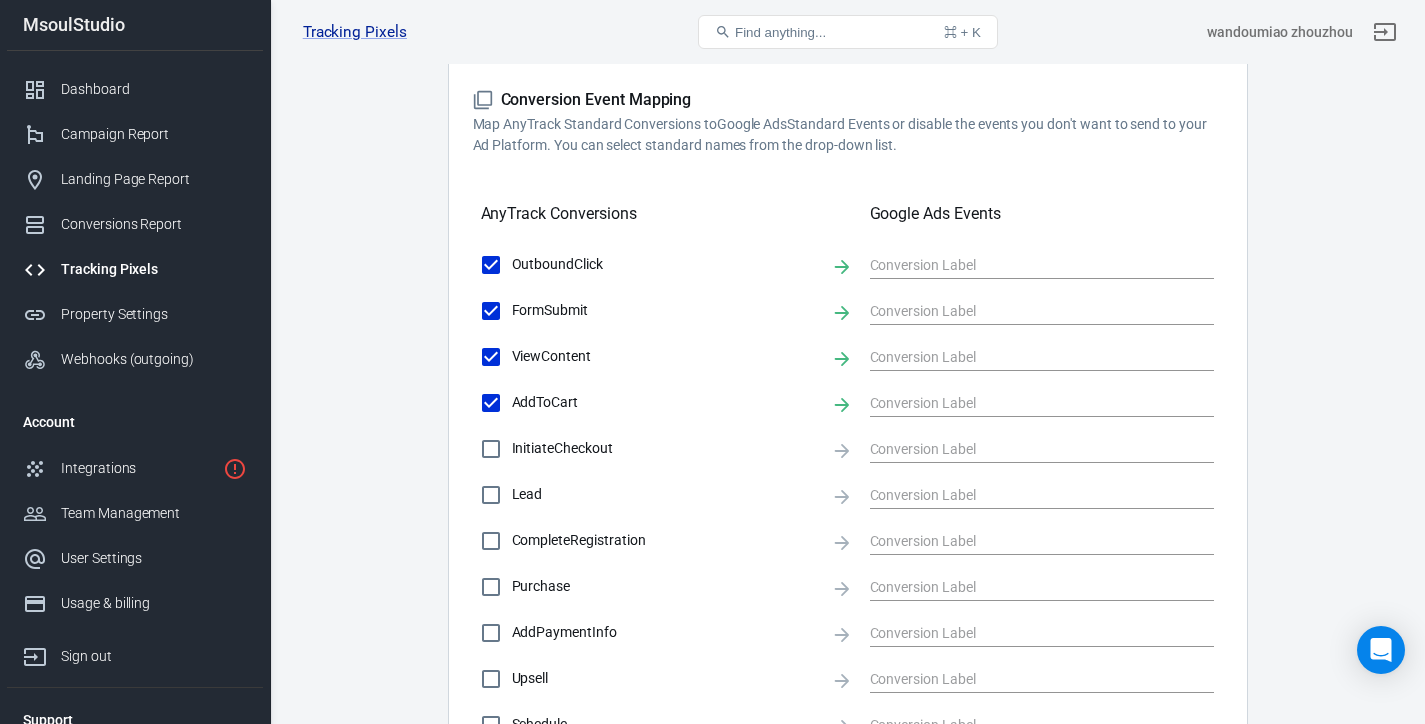click on "InitiateCheckout" at bounding box center [491, 449] 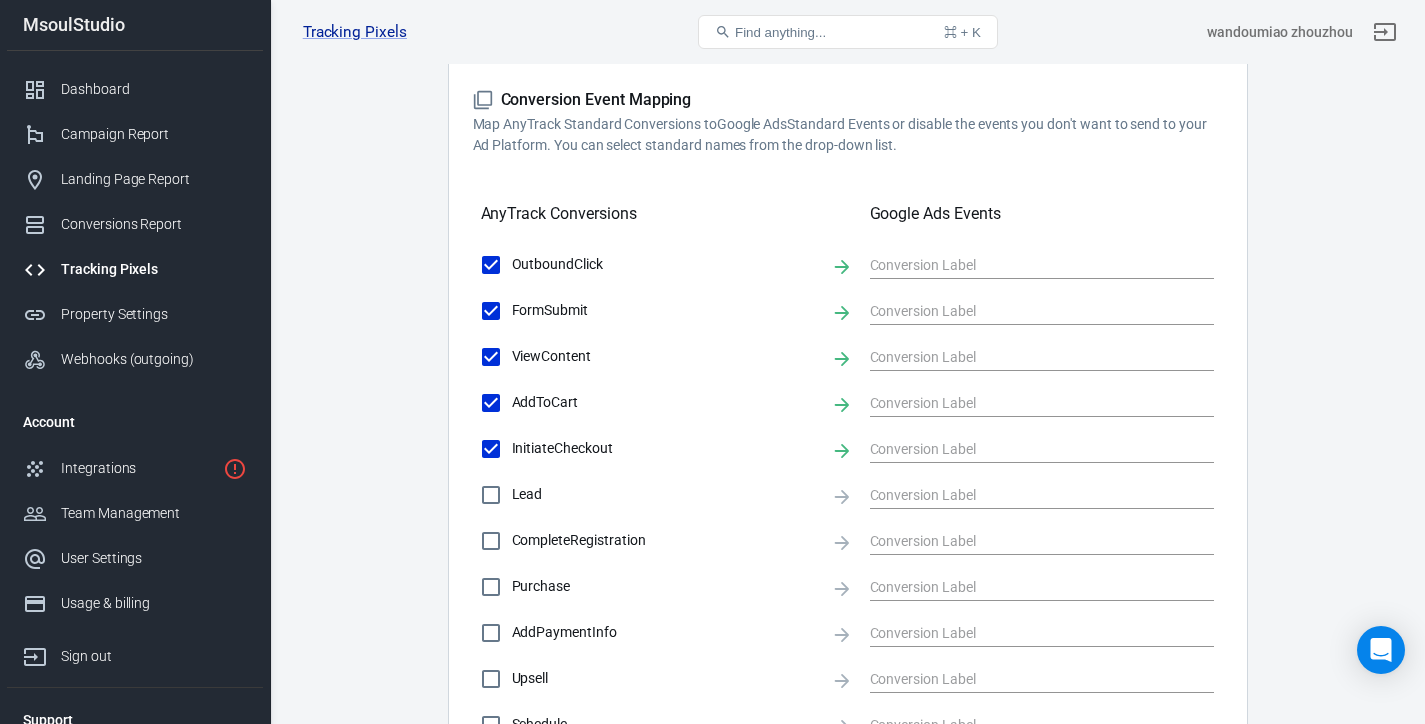 click on "Lead" at bounding box center (491, 495) 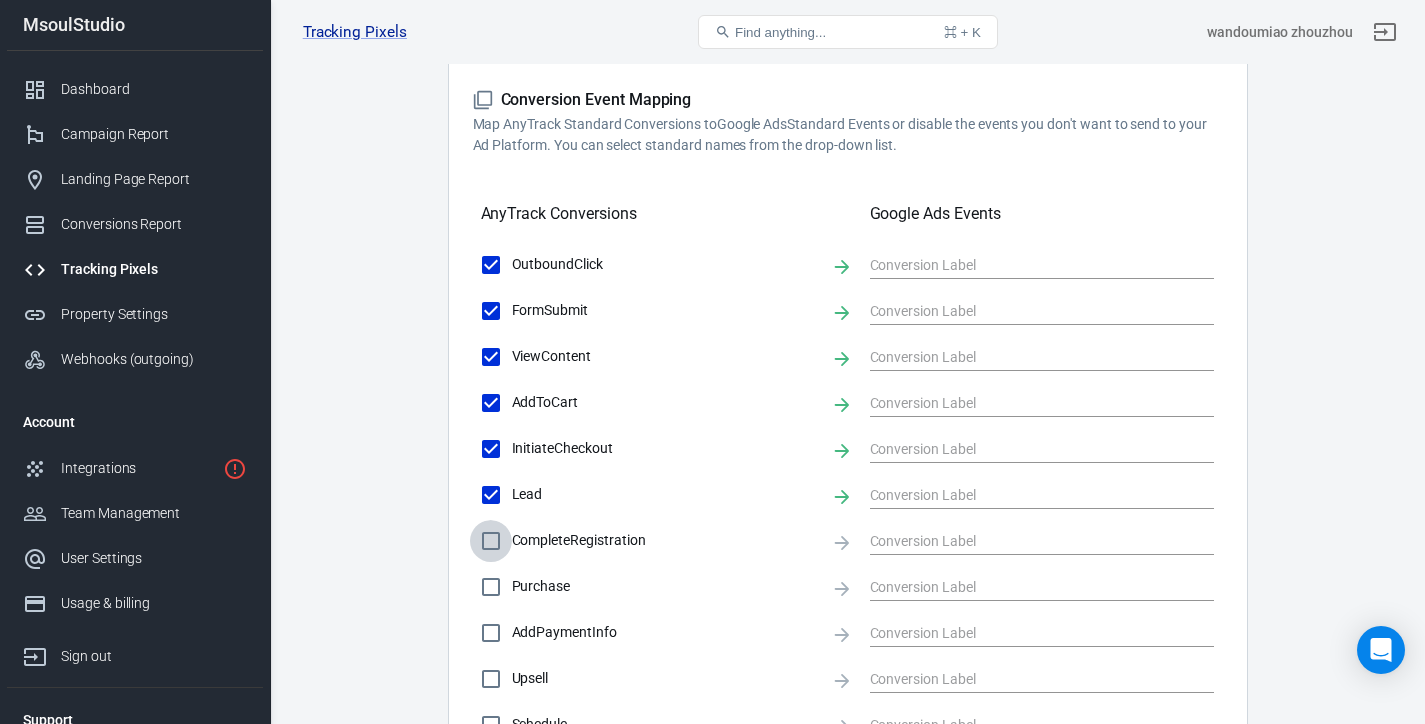 click on "CompleteRegistration" at bounding box center (491, 541) 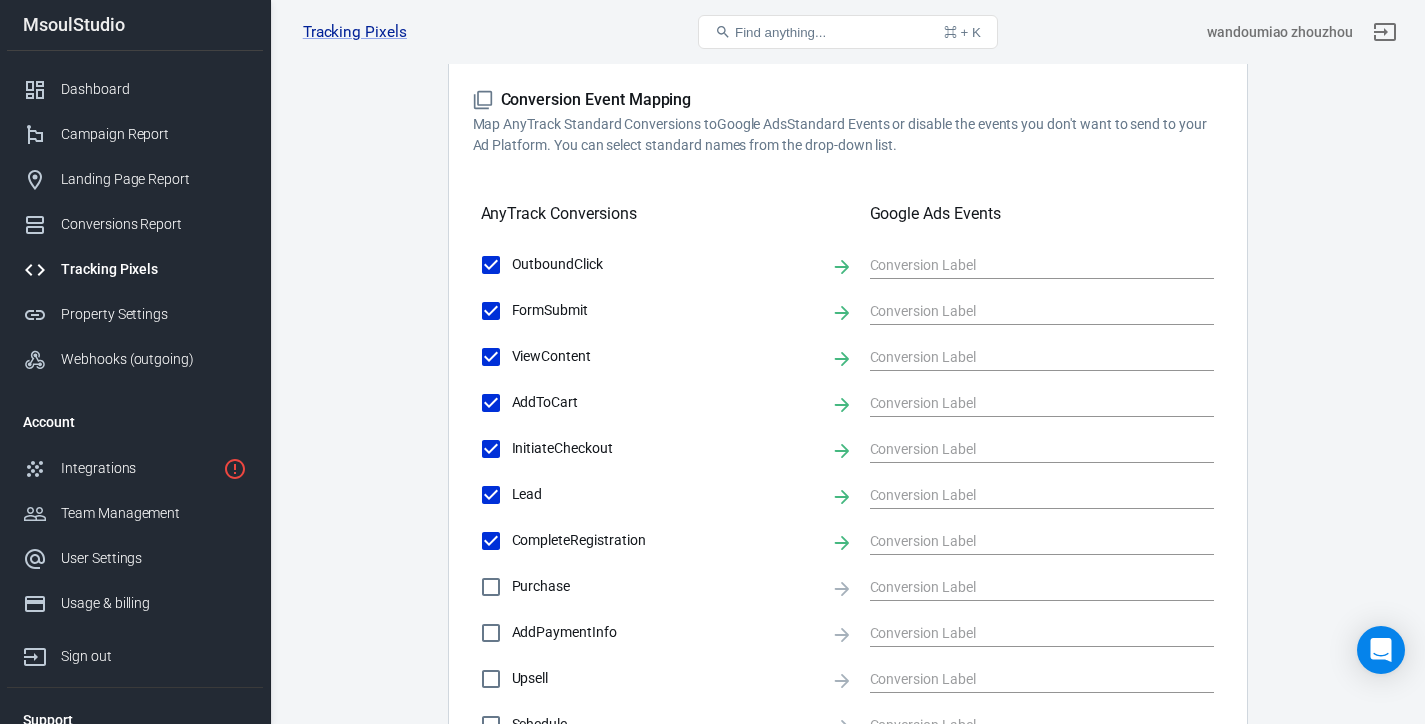 click on "Purchase" at bounding box center (491, 587) 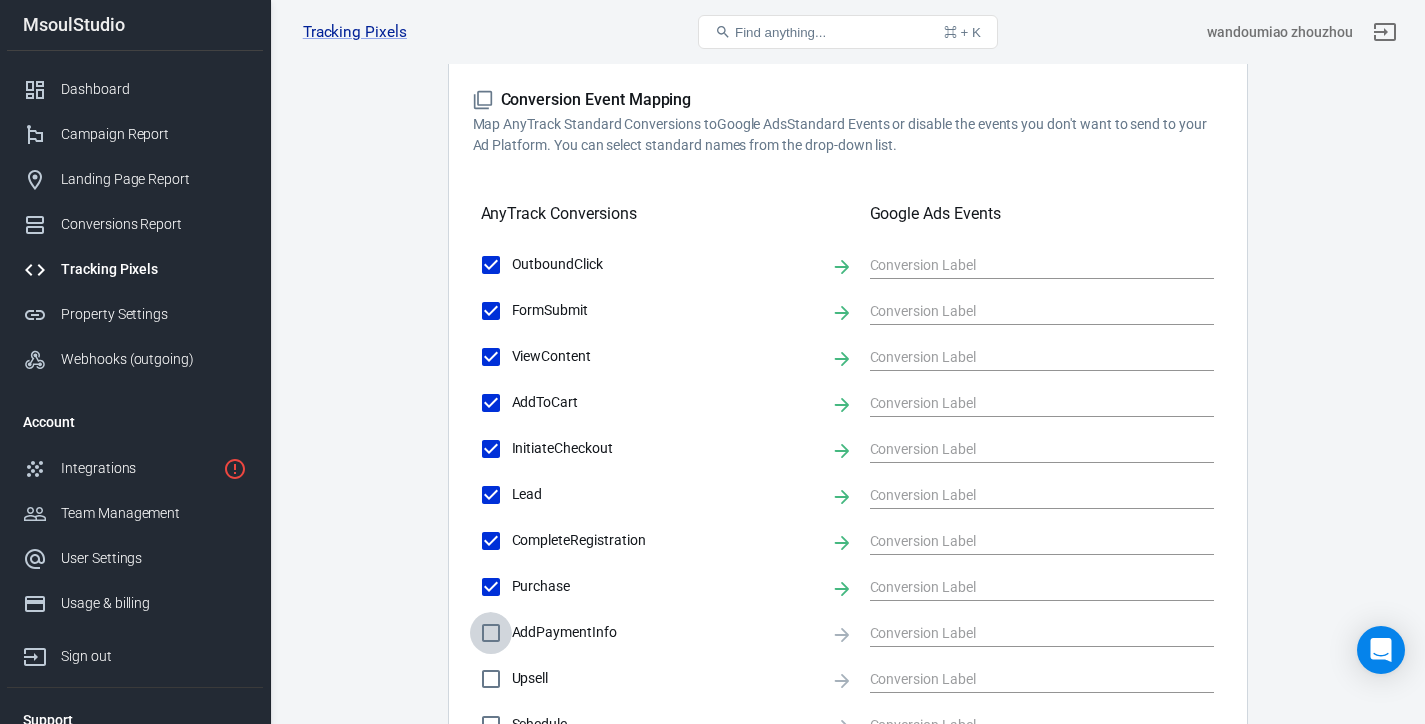 click on "AddPaymentInfo" at bounding box center [491, 633] 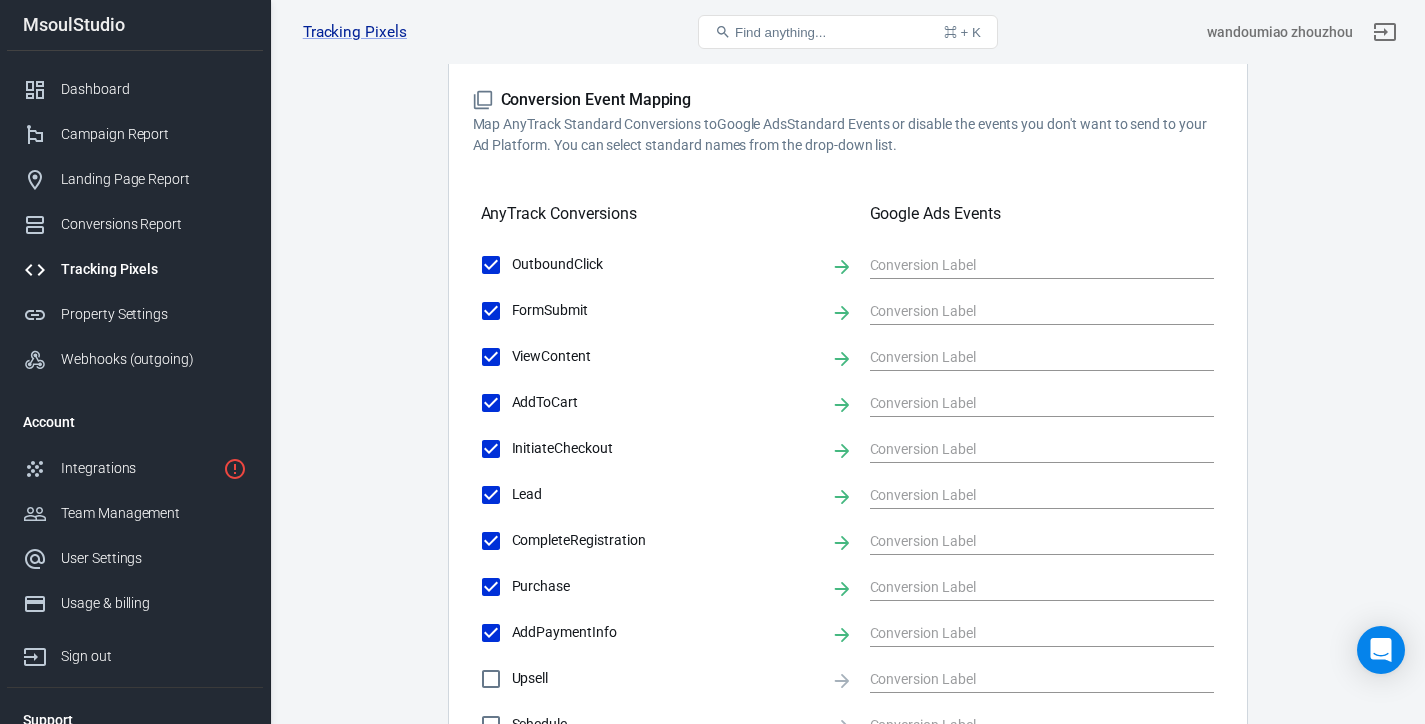 scroll, scrollTop: 593, scrollLeft: 0, axis: vertical 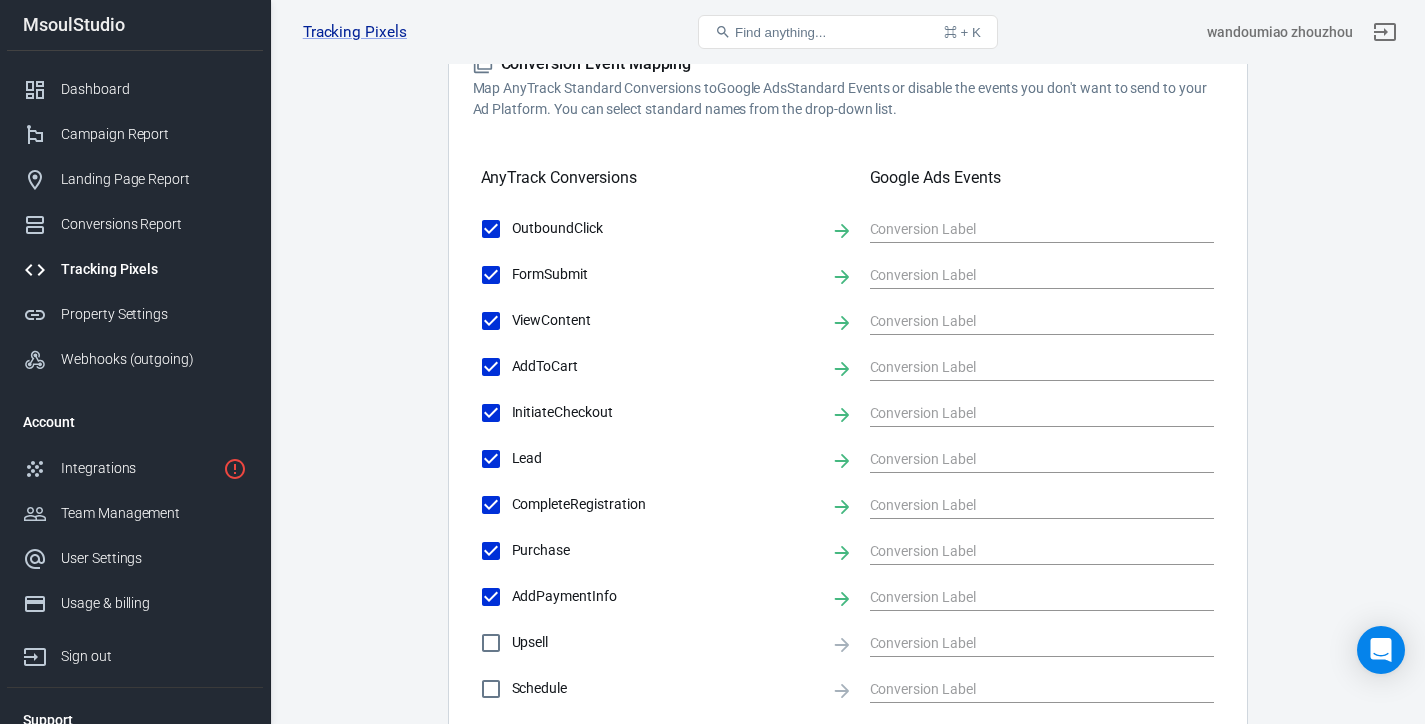 click on "Upsell" at bounding box center (491, 643) 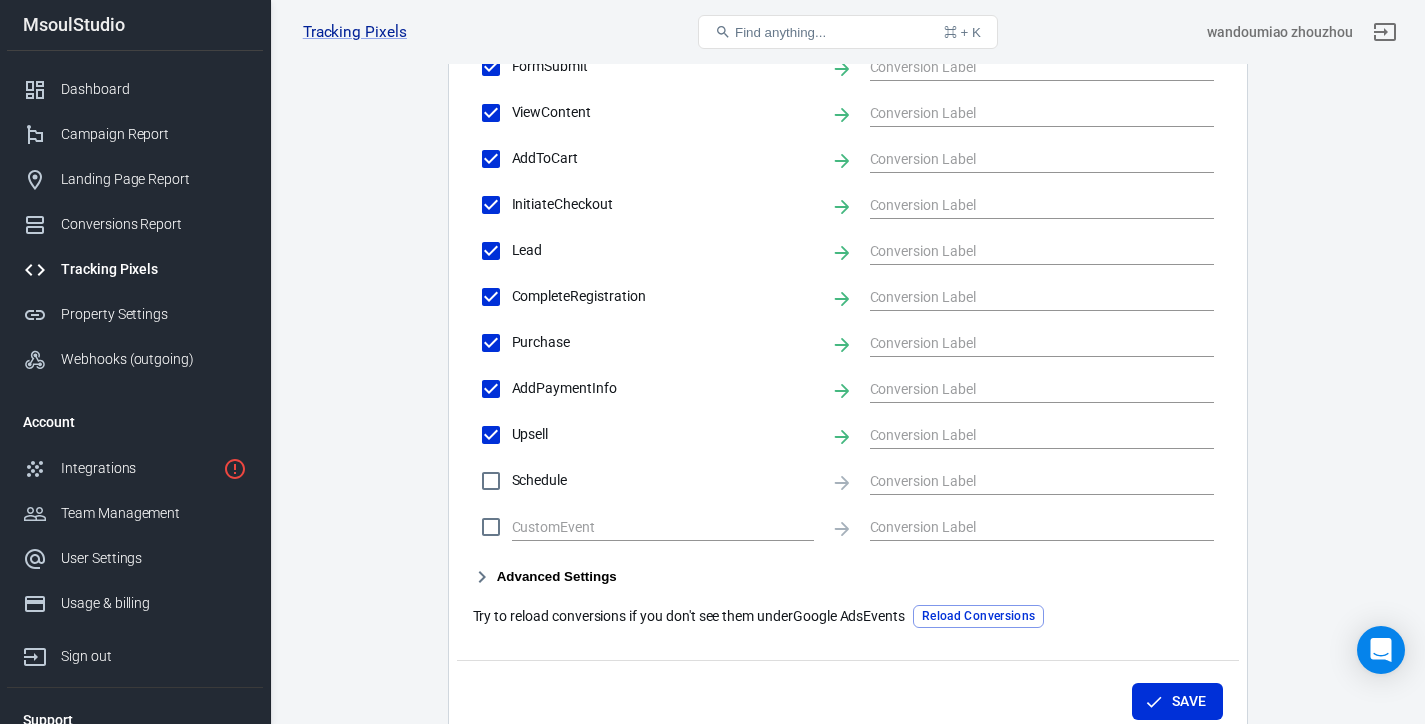 scroll, scrollTop: 836, scrollLeft: 0, axis: vertical 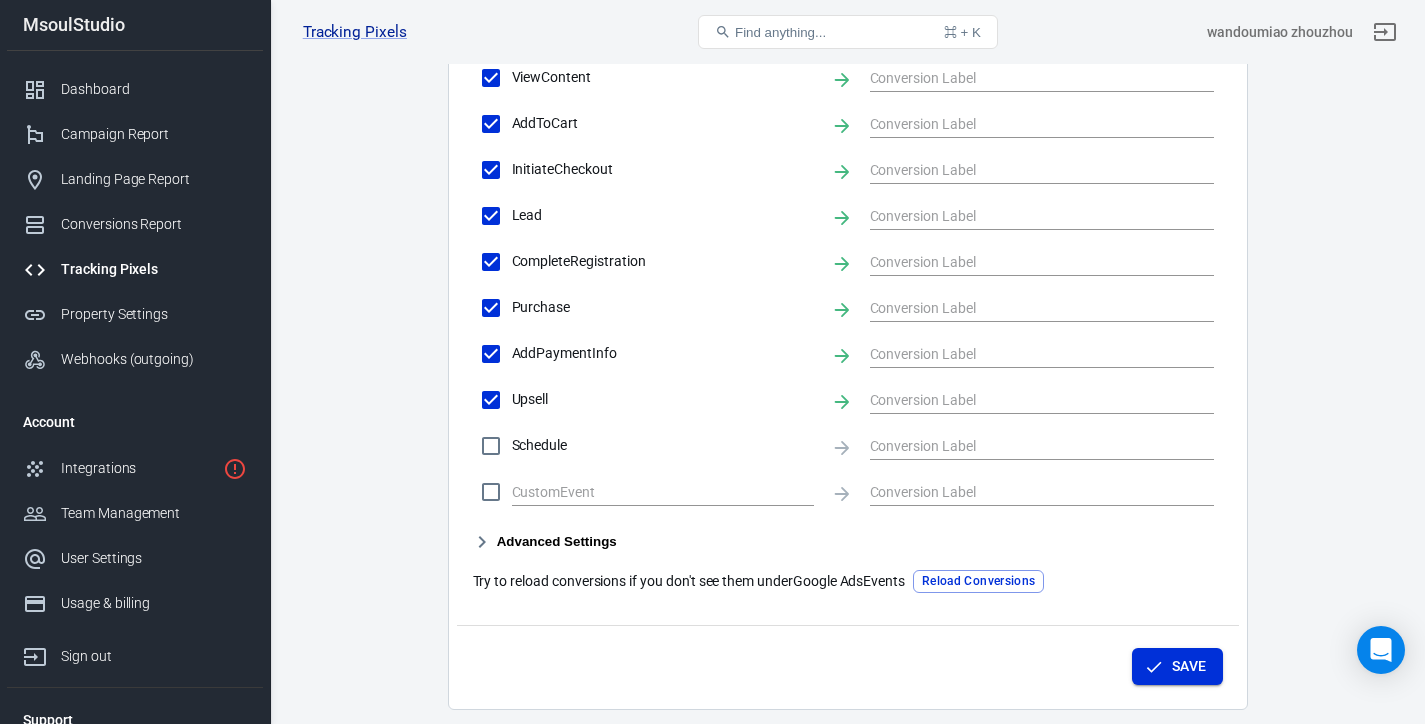 click on "Save" at bounding box center [1177, 666] 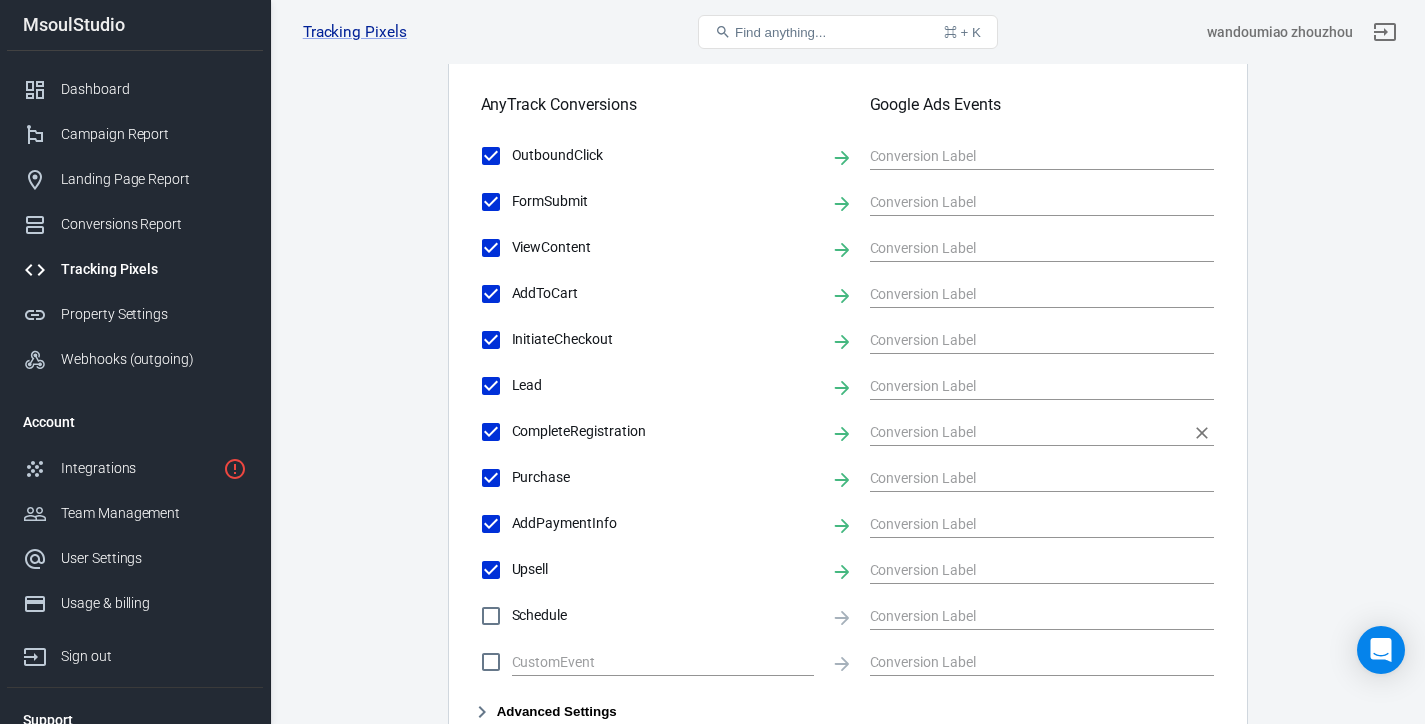 scroll, scrollTop: 907, scrollLeft: 0, axis: vertical 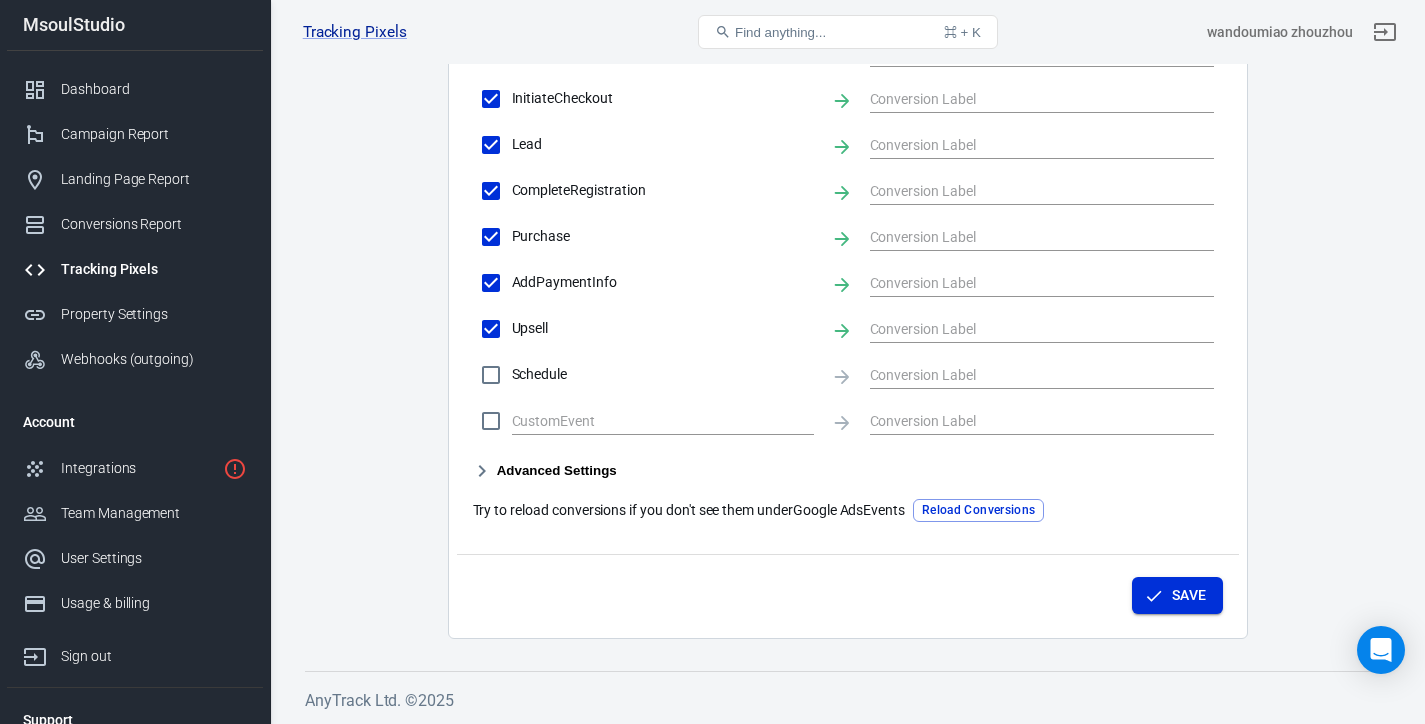 click on "Save" at bounding box center [1177, 595] 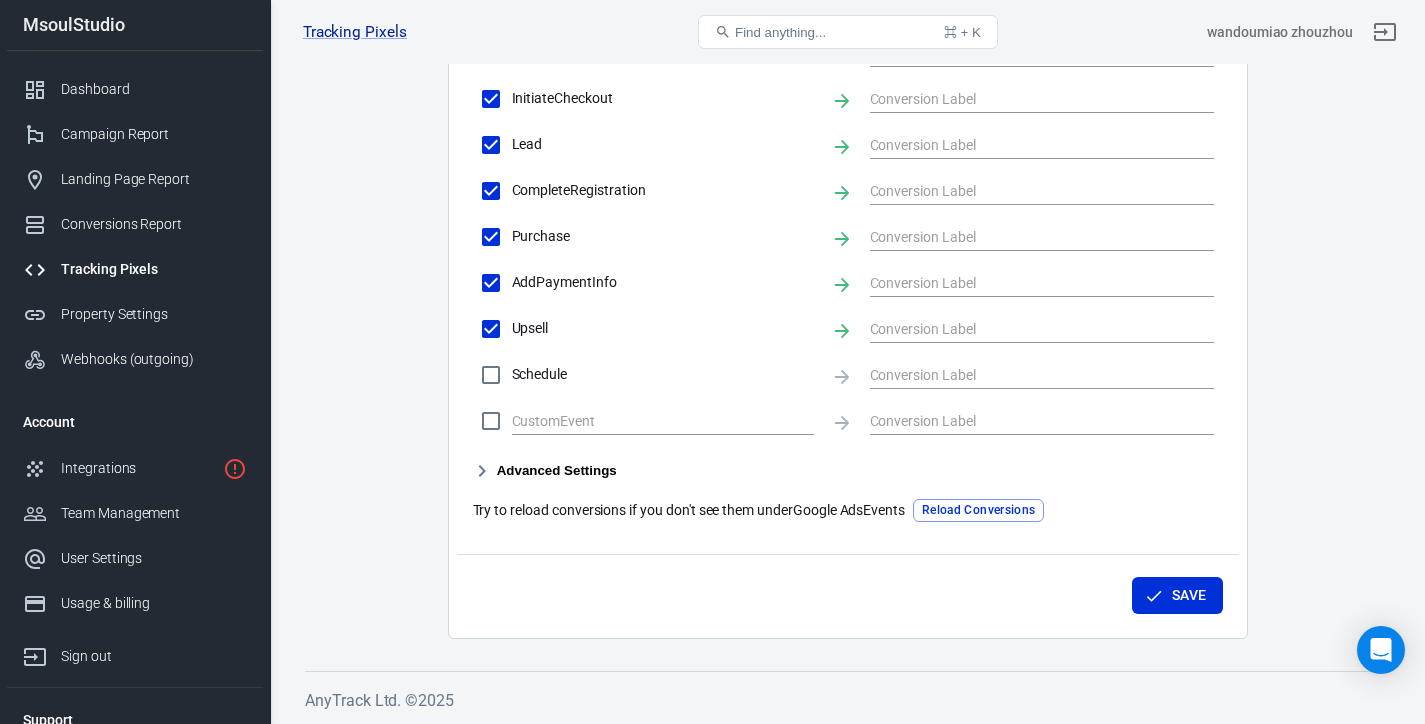 click 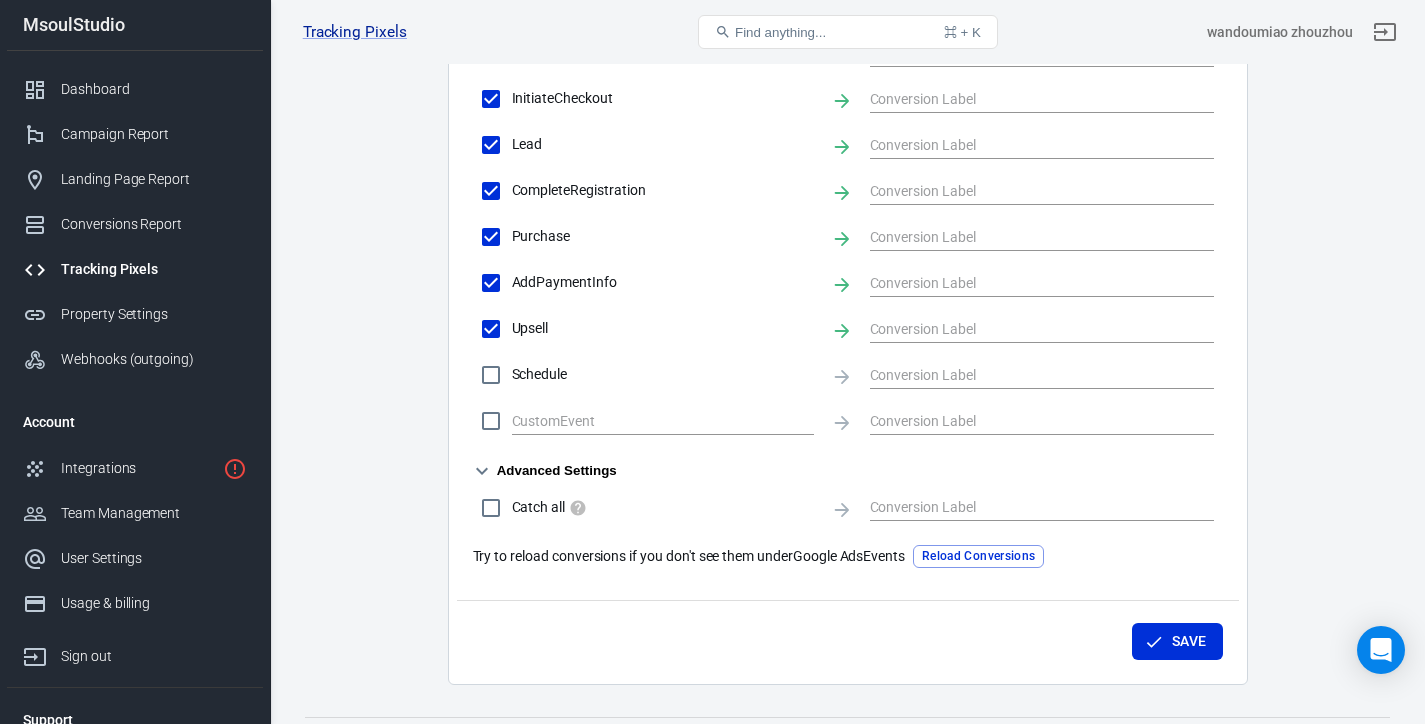 scroll, scrollTop: 0, scrollLeft: 0, axis: both 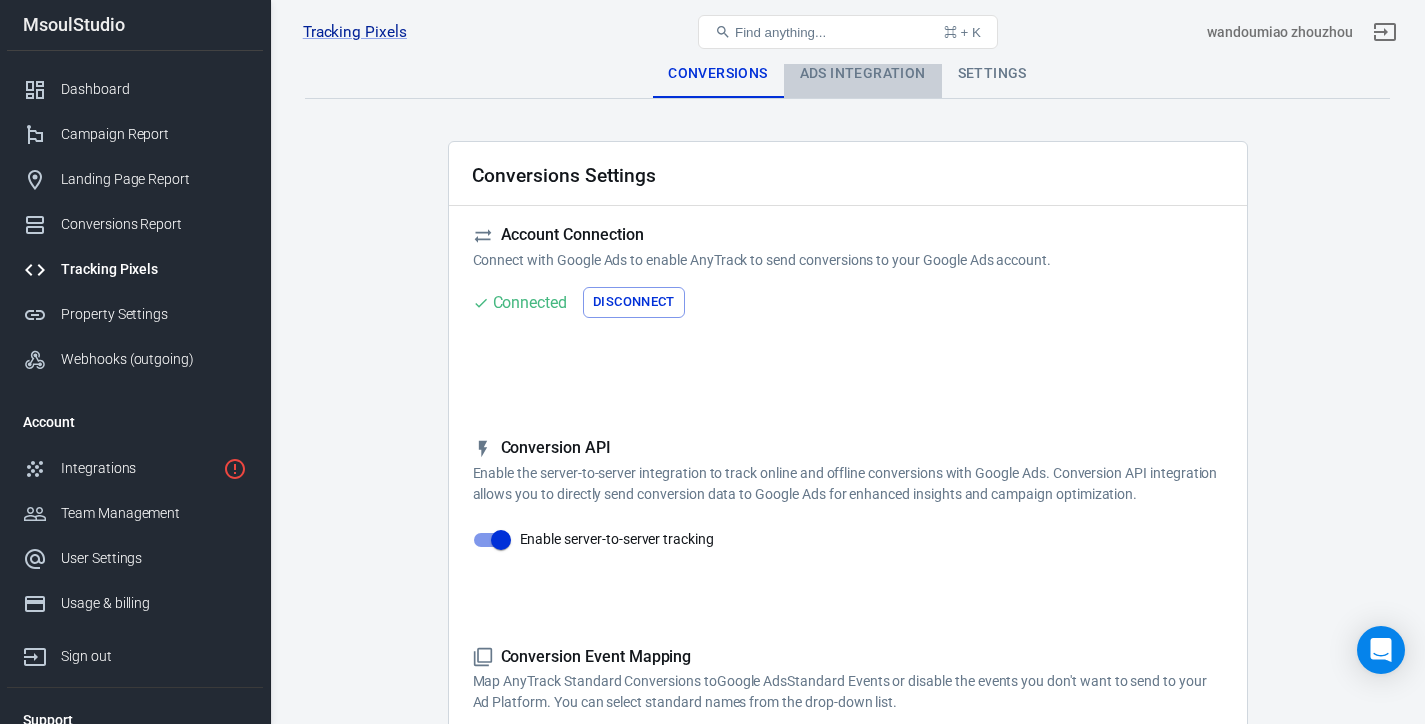 click on "Ads Integration" at bounding box center (863, 74) 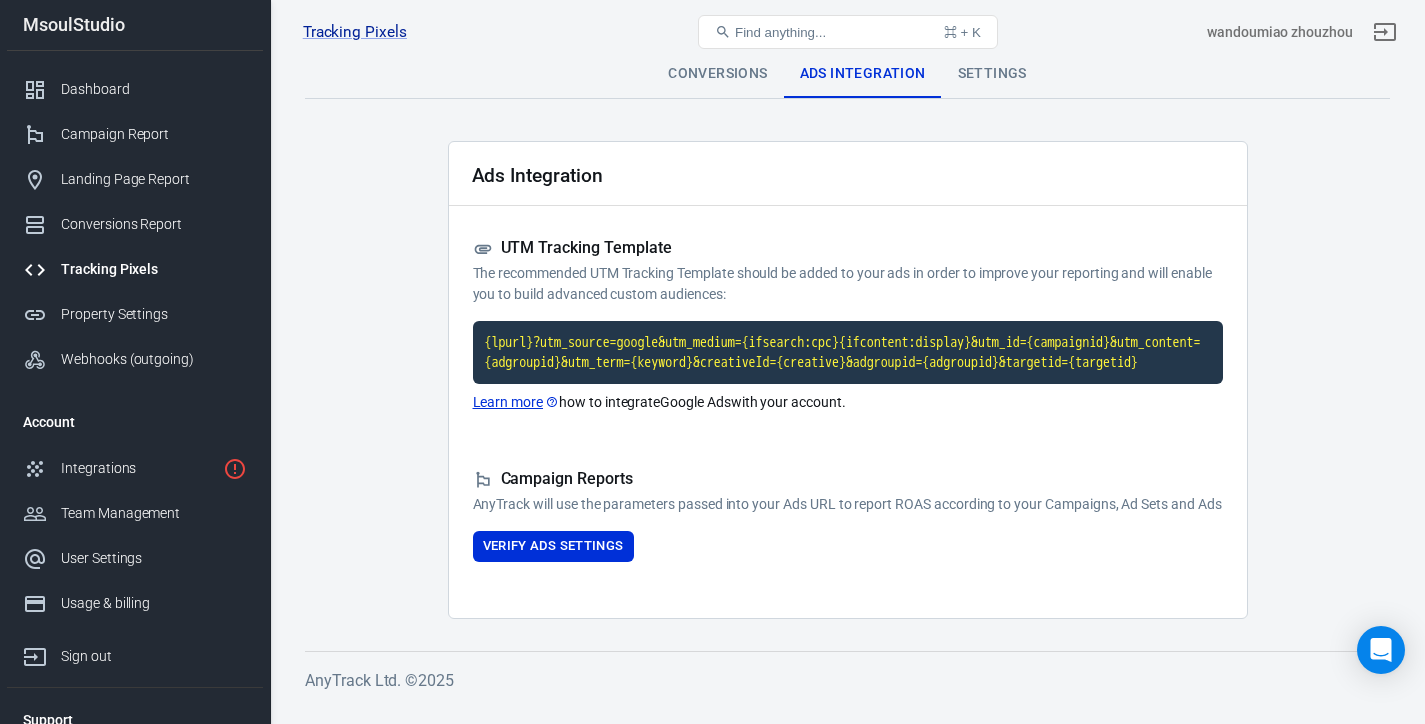 click on "Settings" at bounding box center (992, 74) 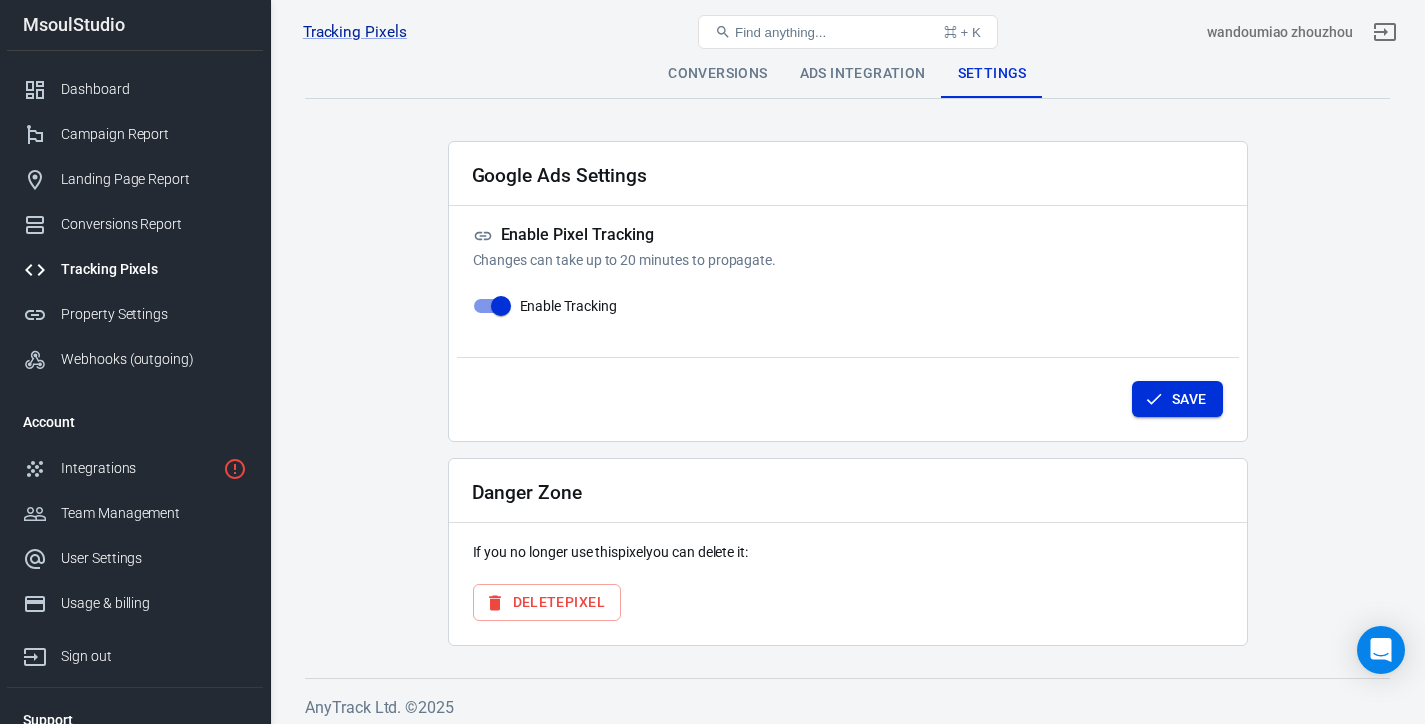 click on "Save" at bounding box center [1177, 399] 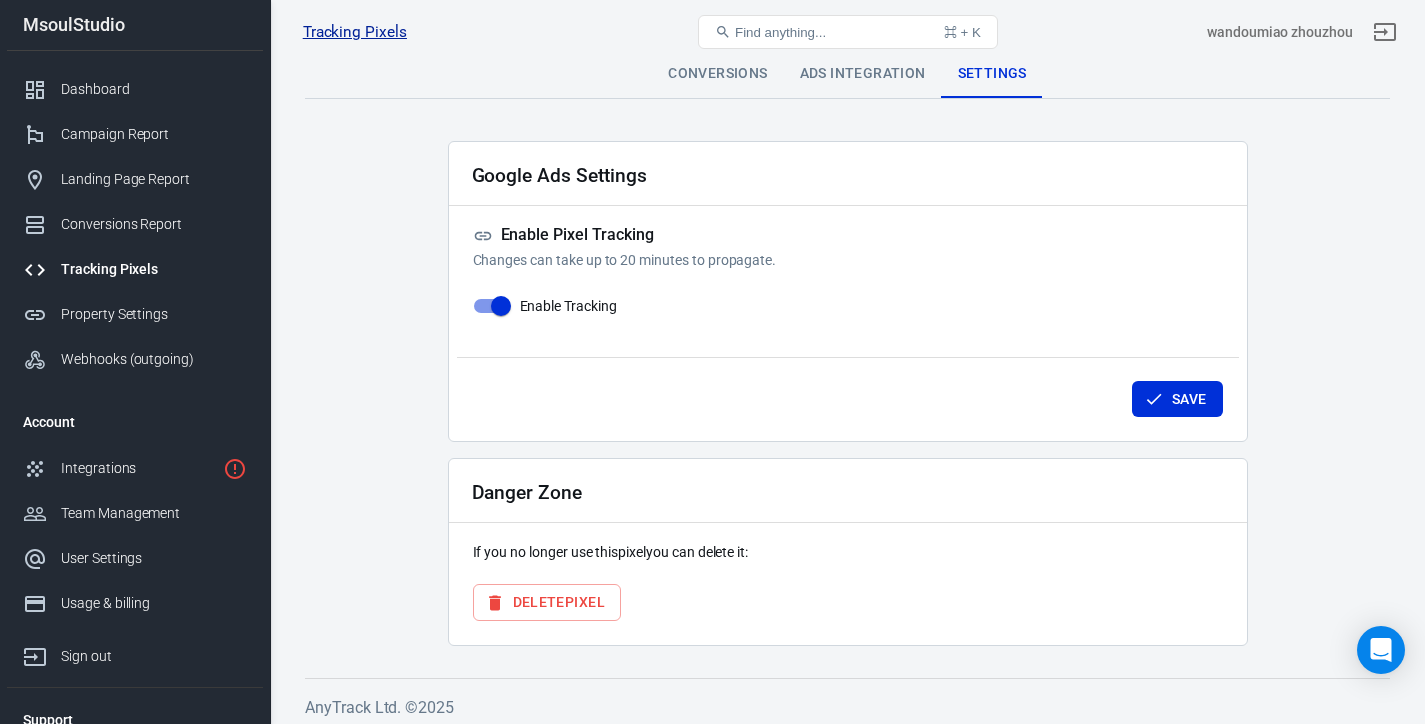 click on "Tracking Pixels" at bounding box center (355, 32) 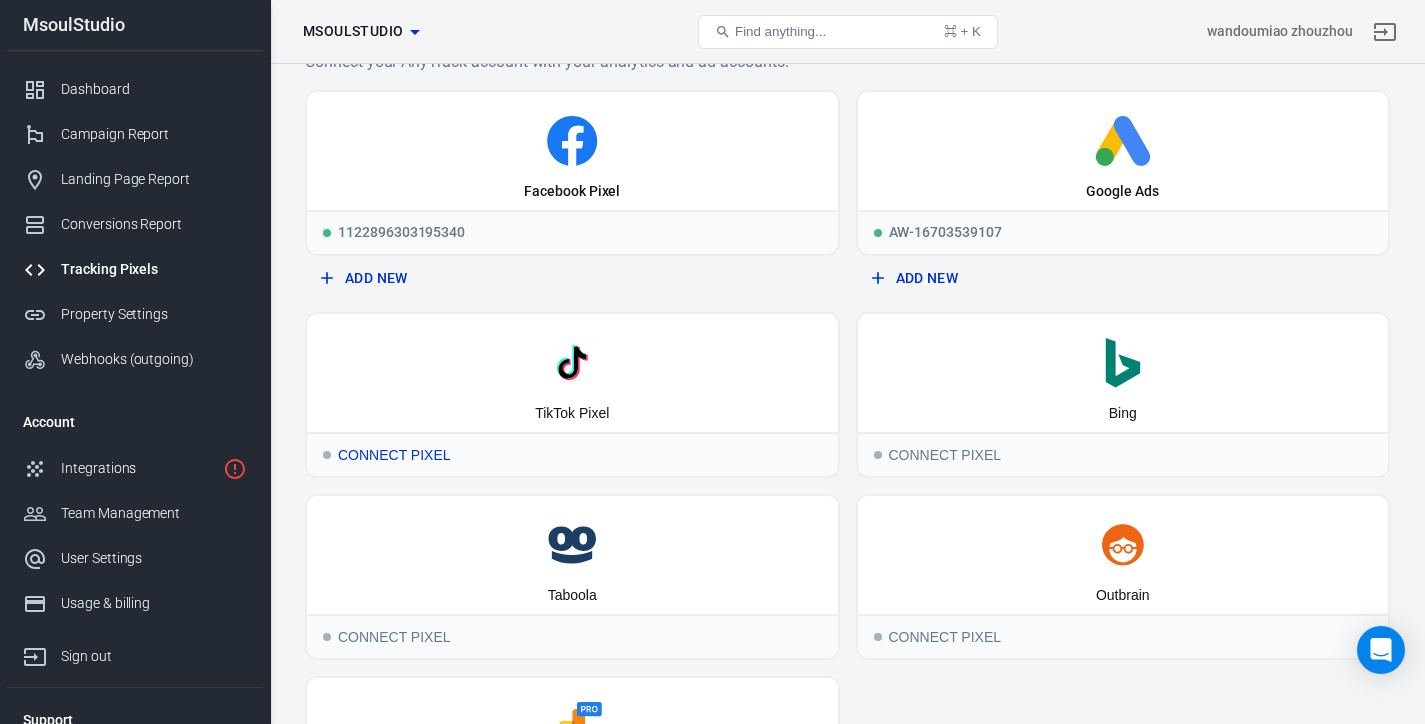 scroll, scrollTop: 53, scrollLeft: 0, axis: vertical 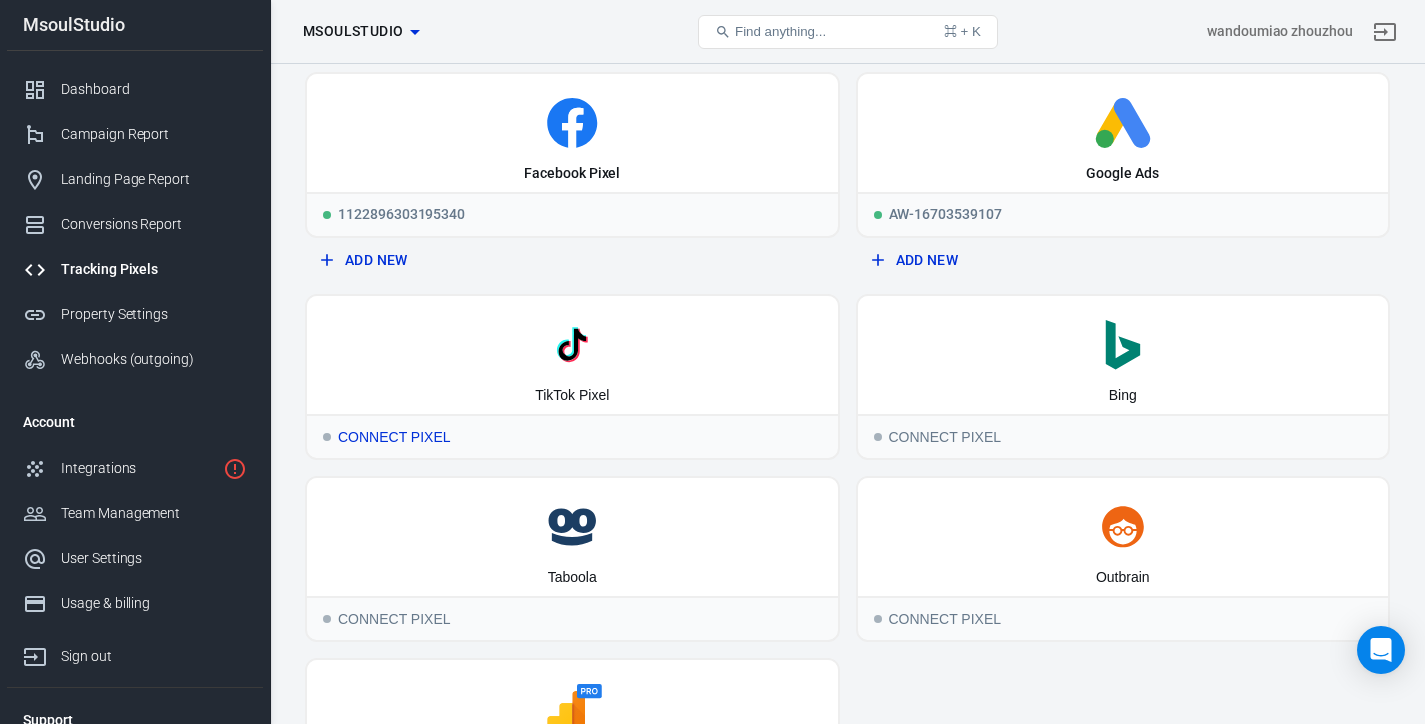 click on "Connect Pixel" at bounding box center [572, 436] 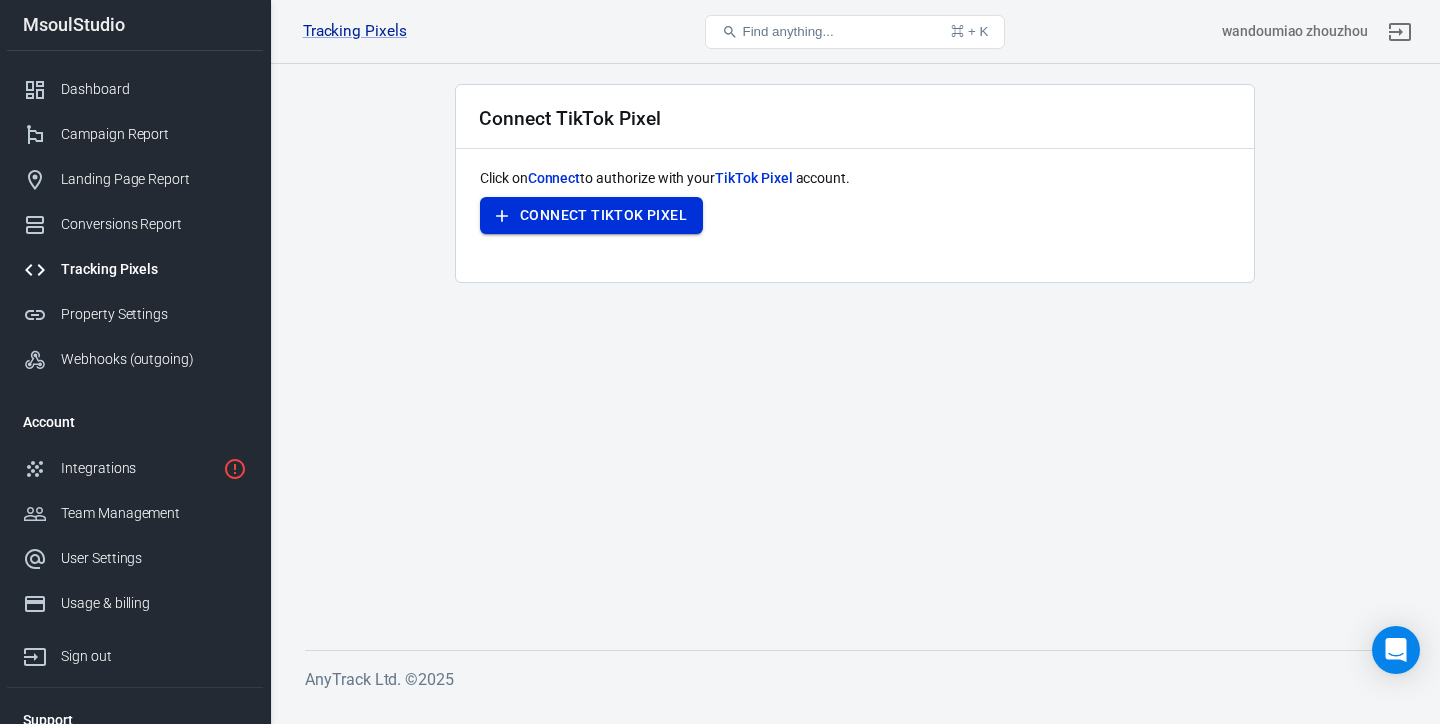 click on "Connect TikTok Pixel" at bounding box center (591, 215) 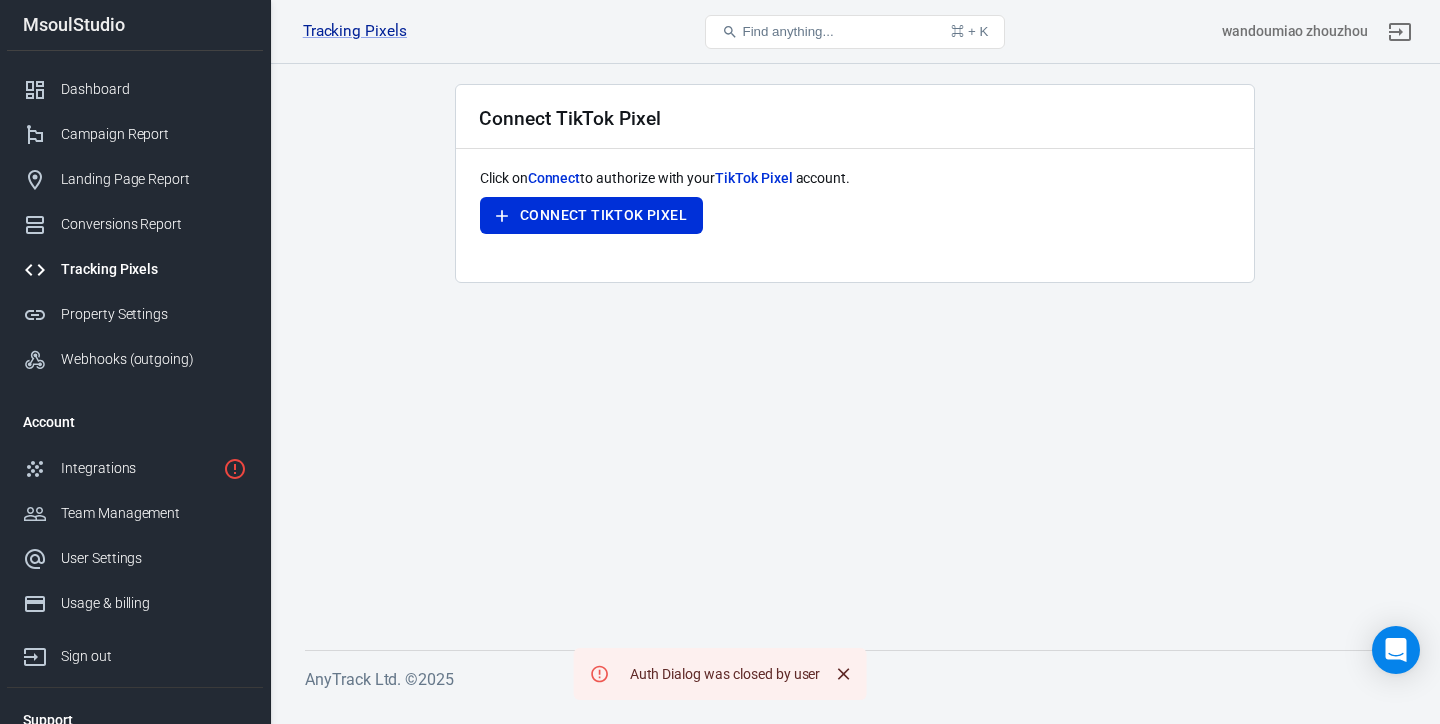 click on "Connect TikTok Pixel Click on  Connect  to authorize with your  TikTok Pixel   account. Connect TikTok Pixel" at bounding box center (855, 351) 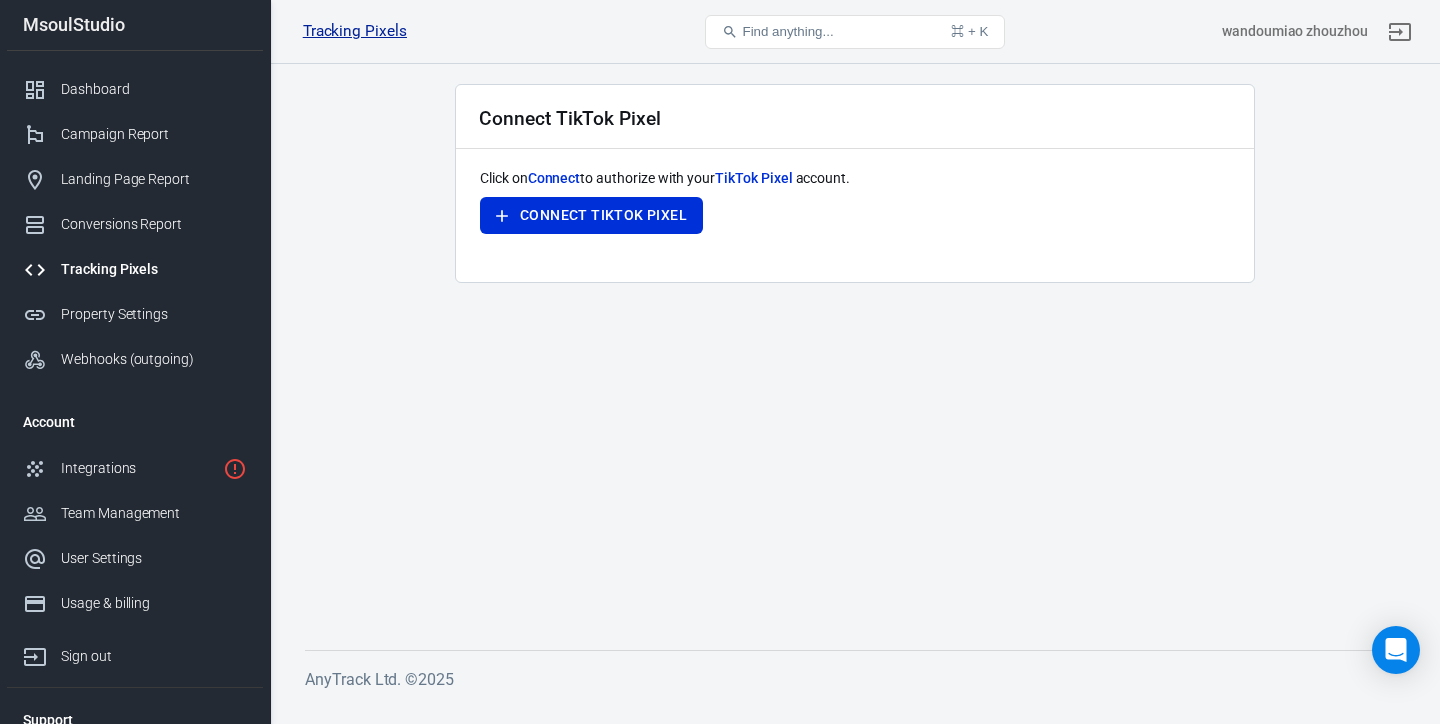 click on "Tracking Pixels" at bounding box center [355, 31] 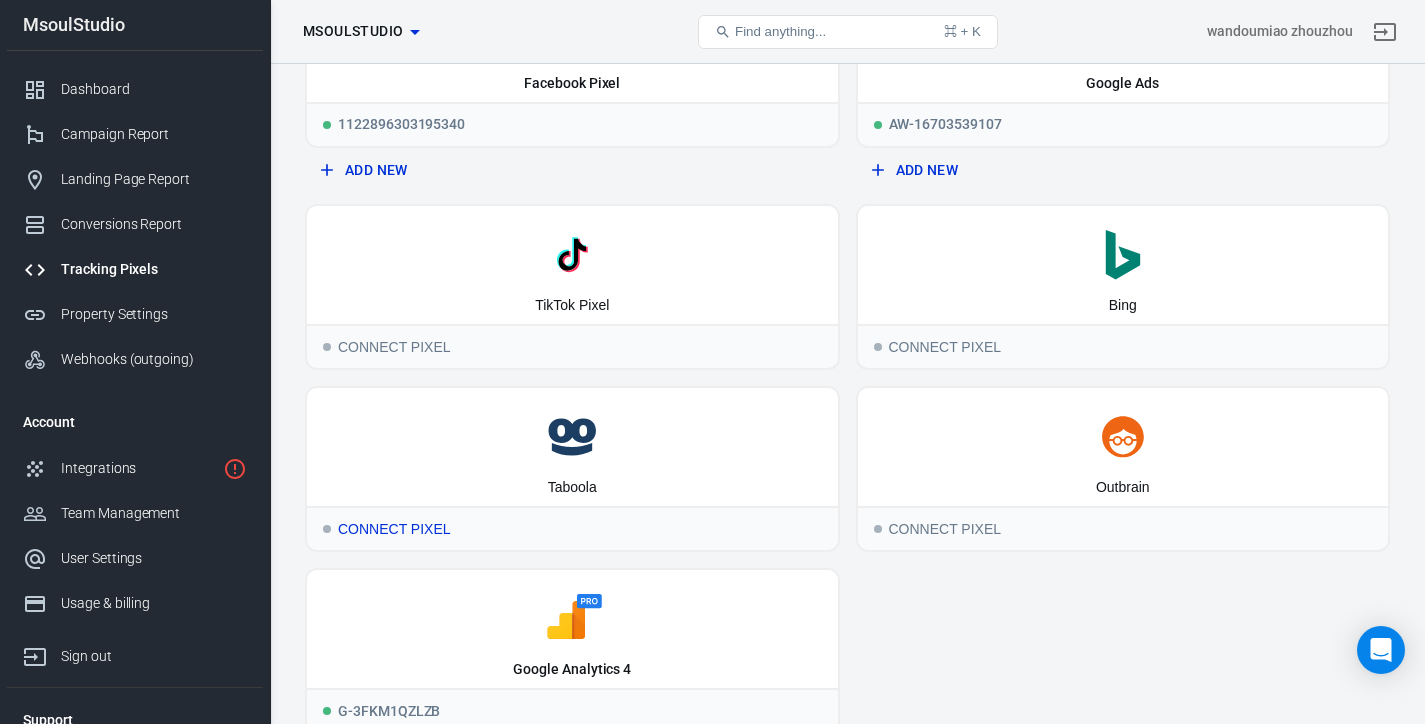 scroll, scrollTop: 273, scrollLeft: 0, axis: vertical 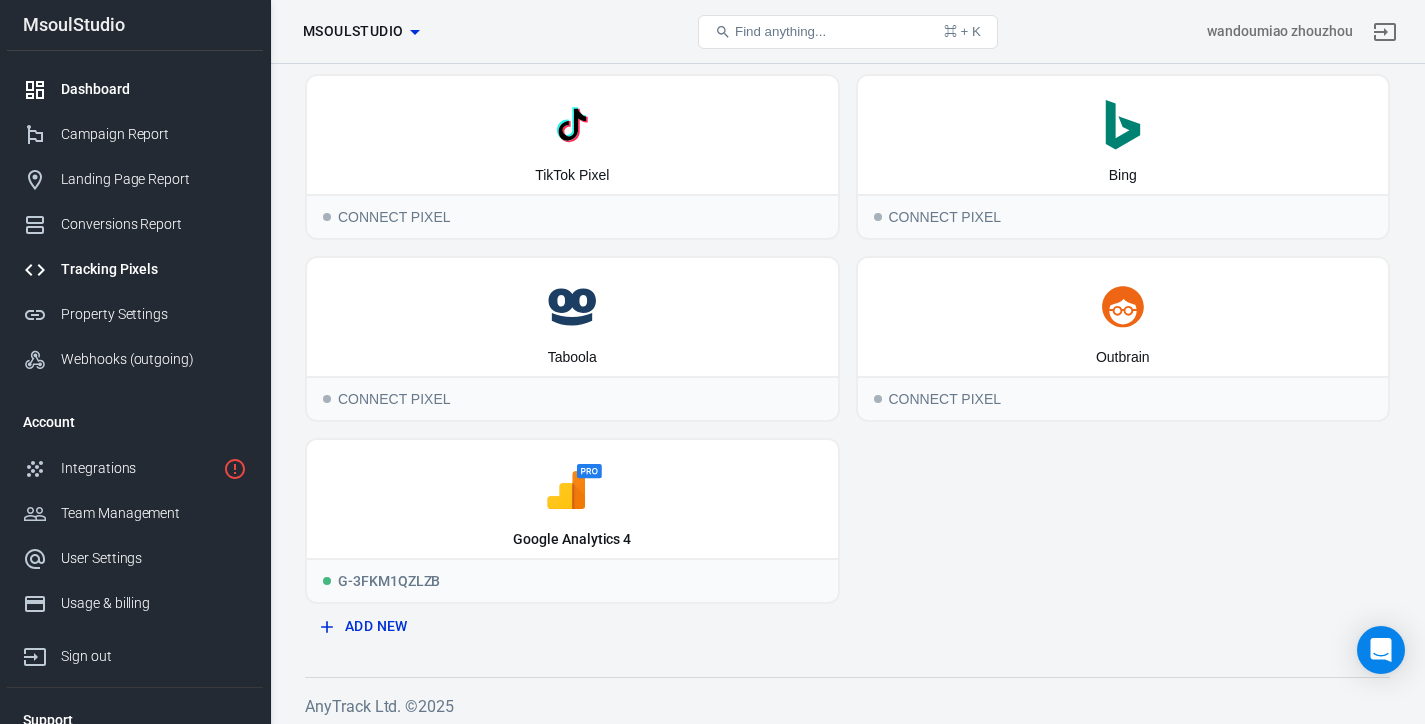 click on "Dashboard" at bounding box center (154, 89) 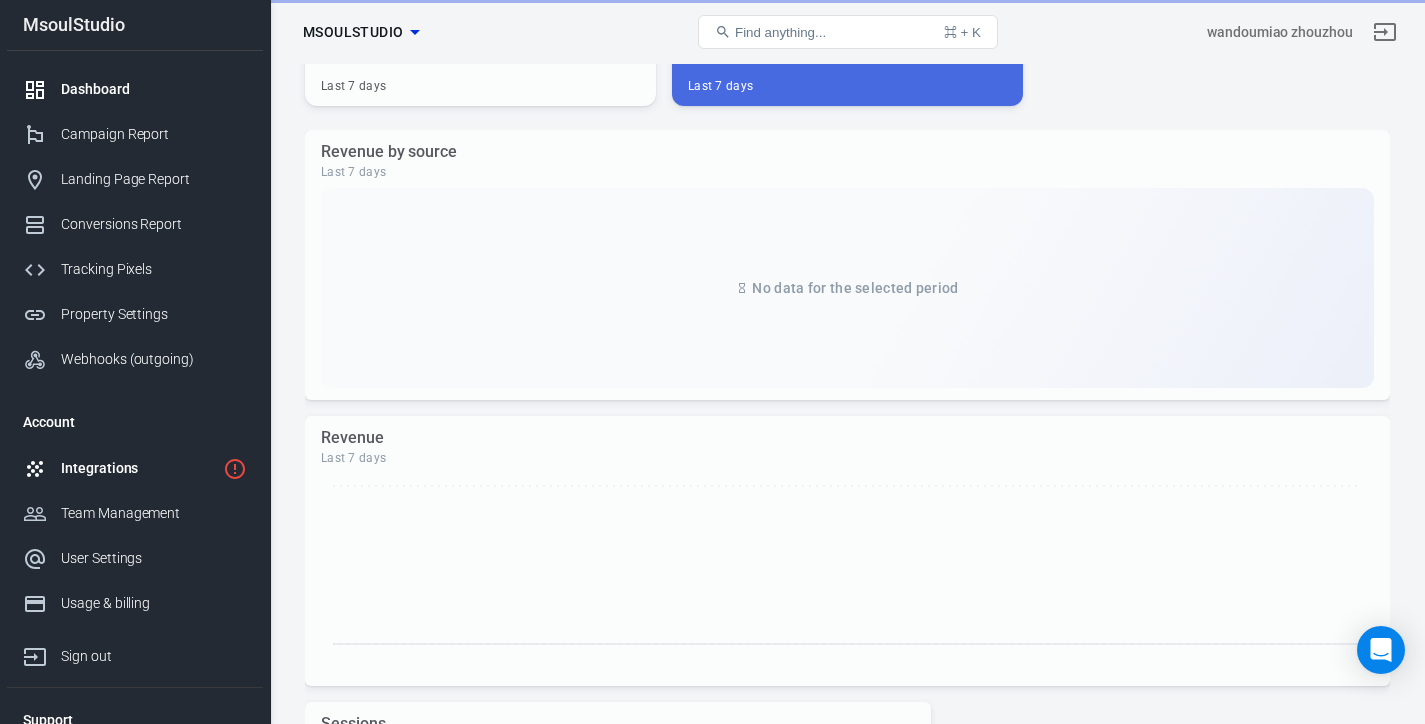 click on "Integrations" at bounding box center [135, 468] 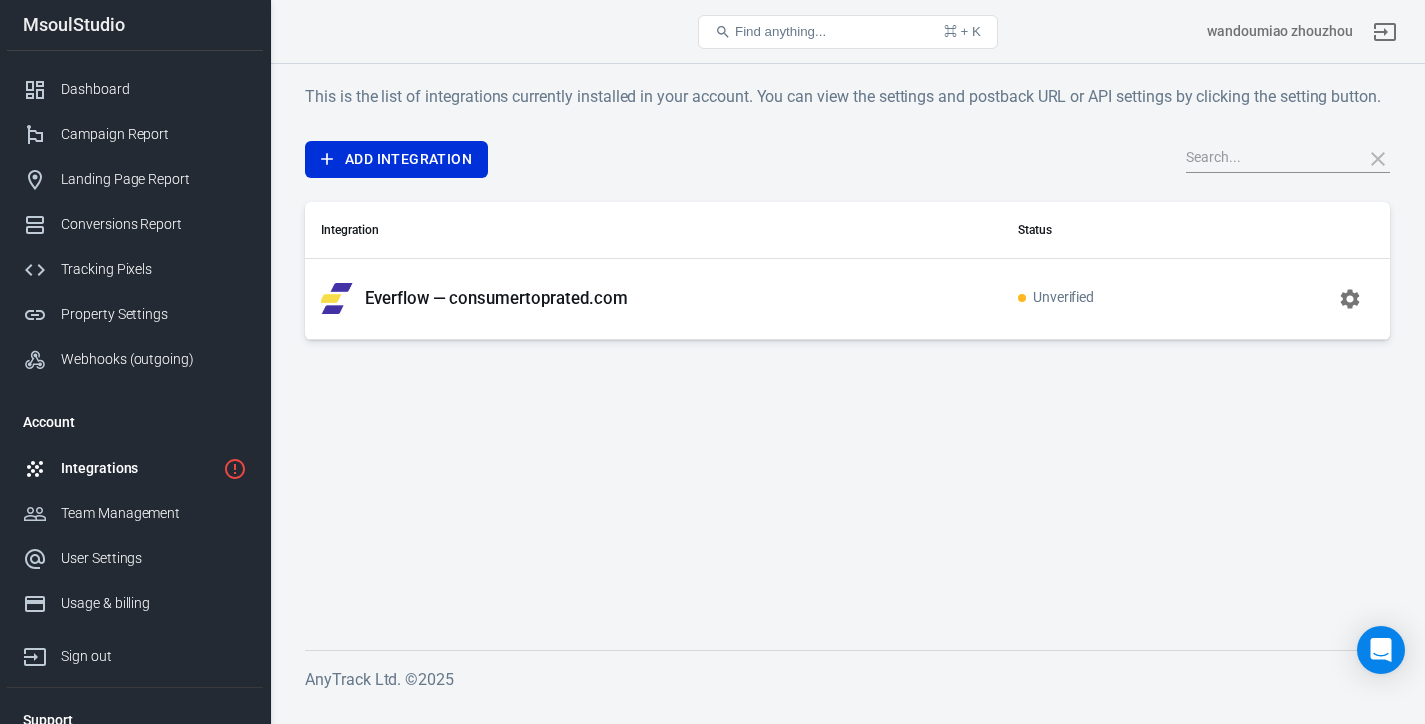 scroll, scrollTop: 0, scrollLeft: 0, axis: both 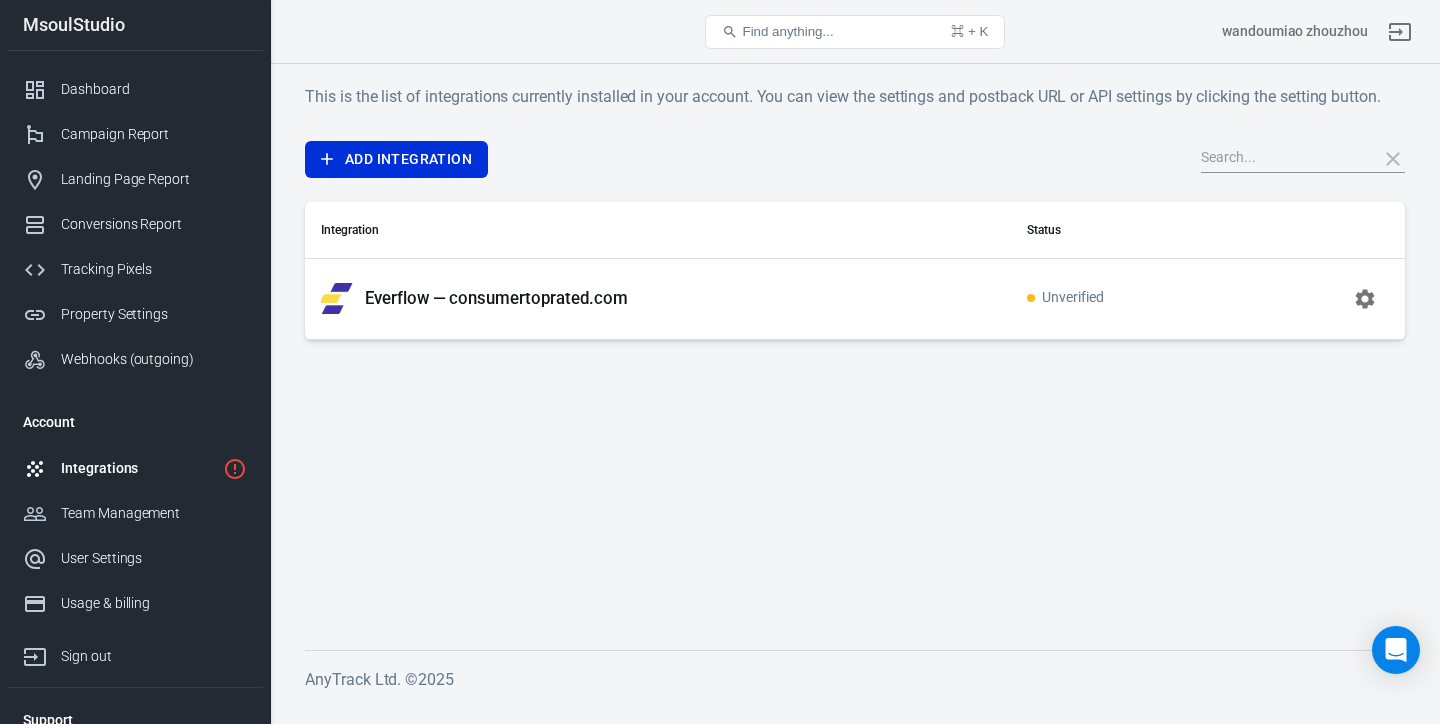 click on "Everflow — consumertoprated.com" at bounding box center [496, 298] 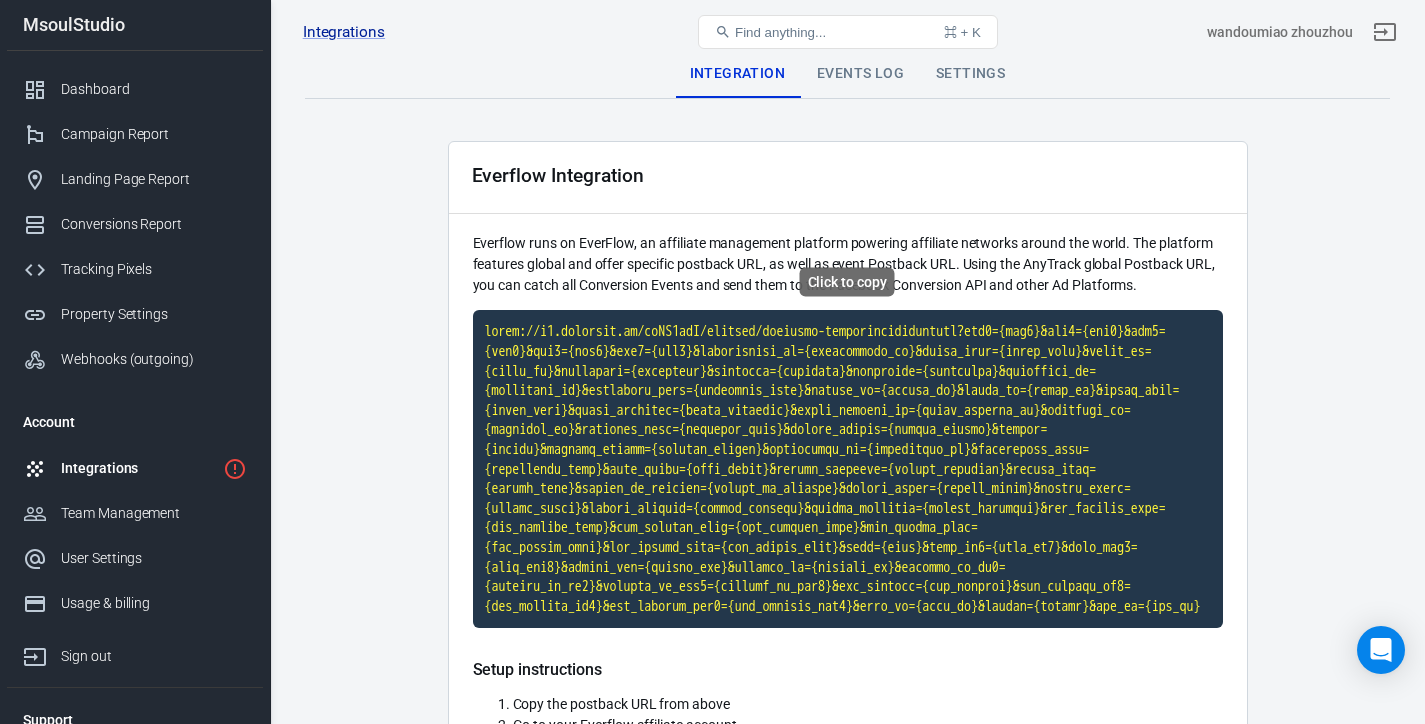 click at bounding box center (848, 469) 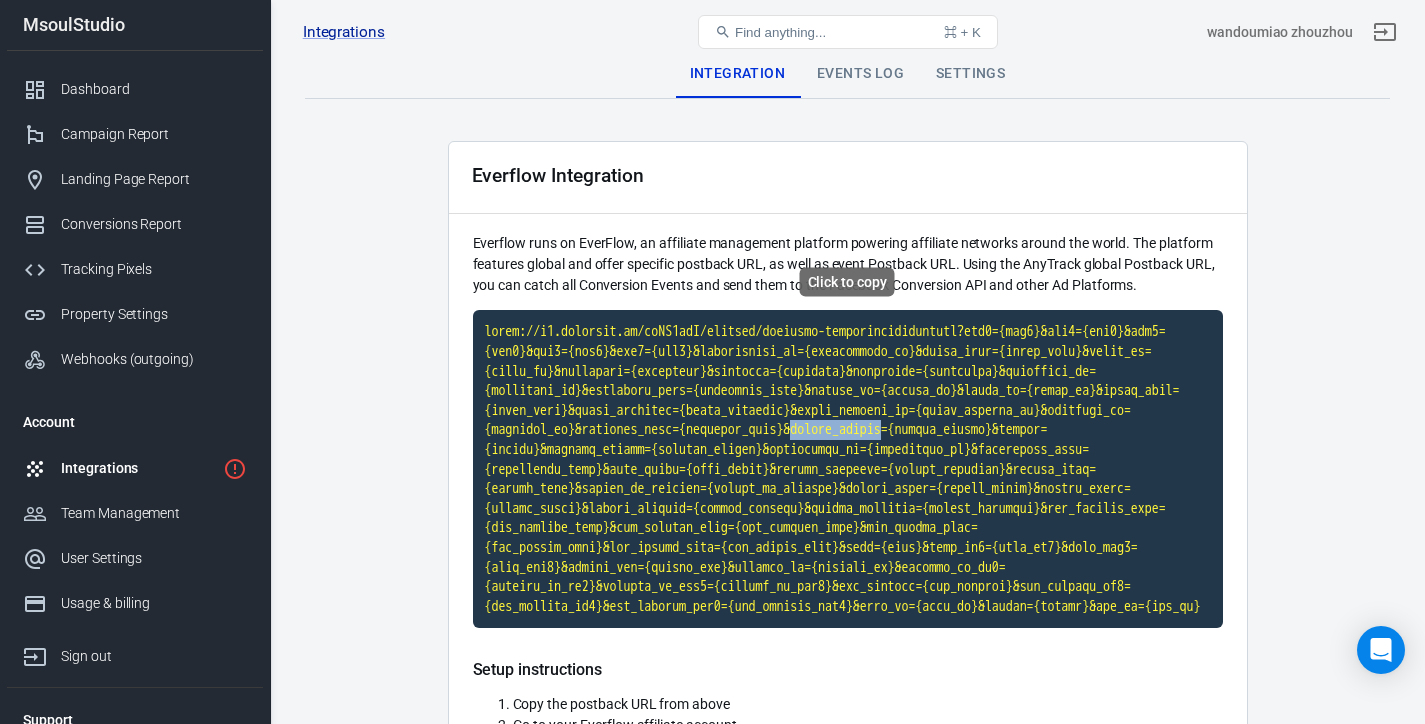 click at bounding box center [848, 469] 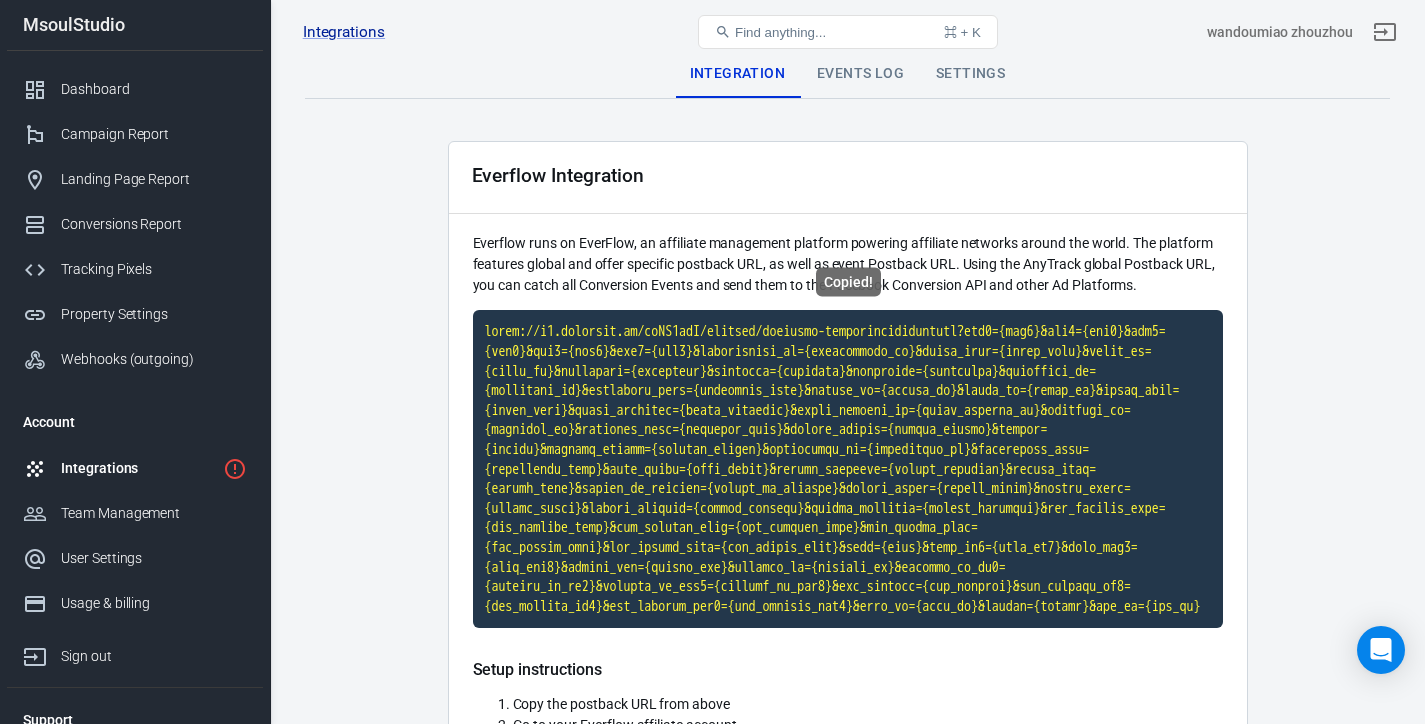 click at bounding box center (848, 469) 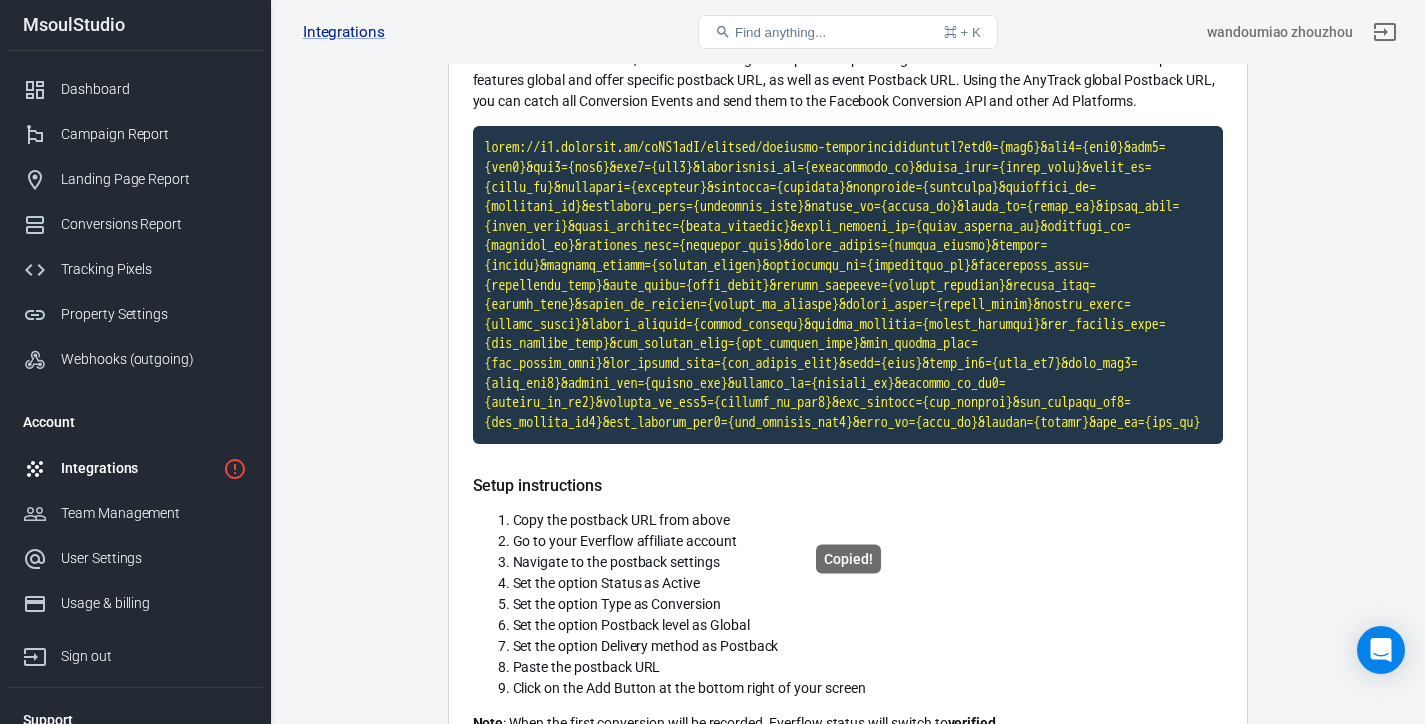 scroll, scrollTop: 348, scrollLeft: 0, axis: vertical 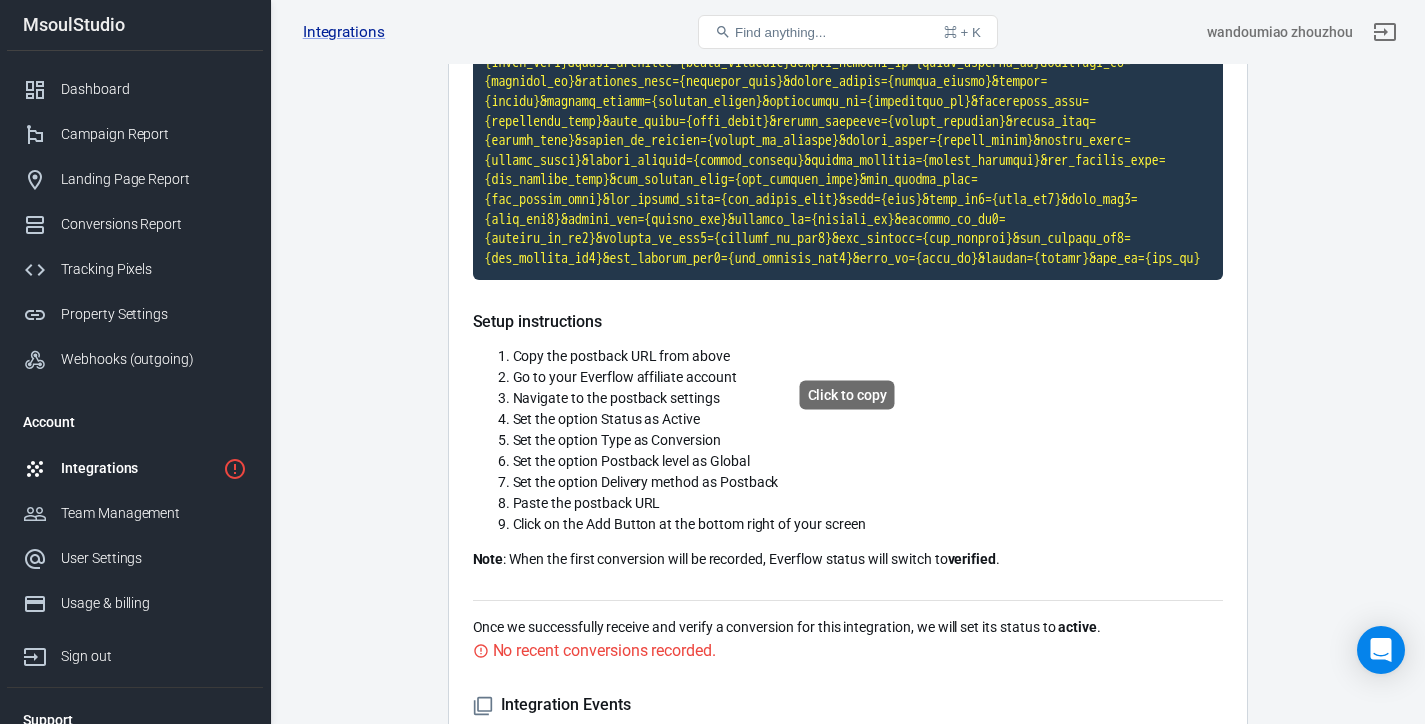 click at bounding box center (848, 121) 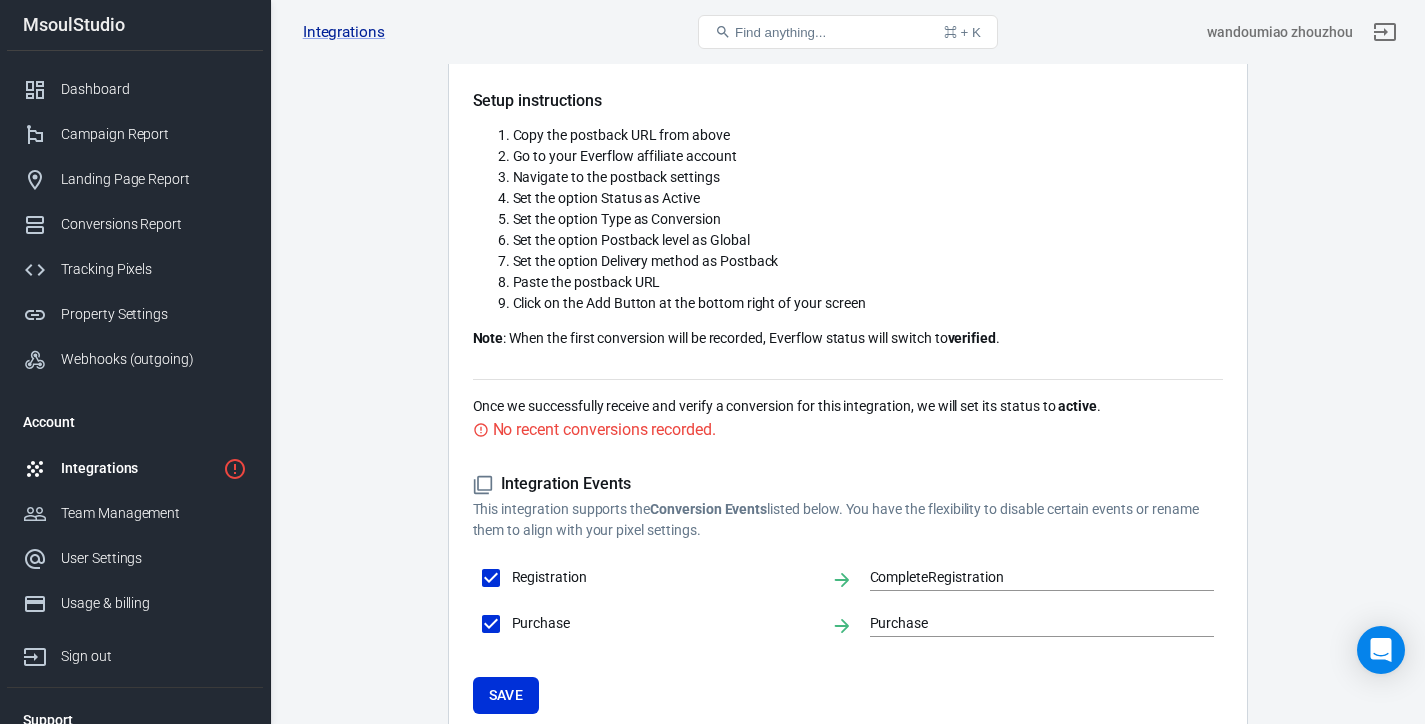 scroll, scrollTop: 787, scrollLeft: 0, axis: vertical 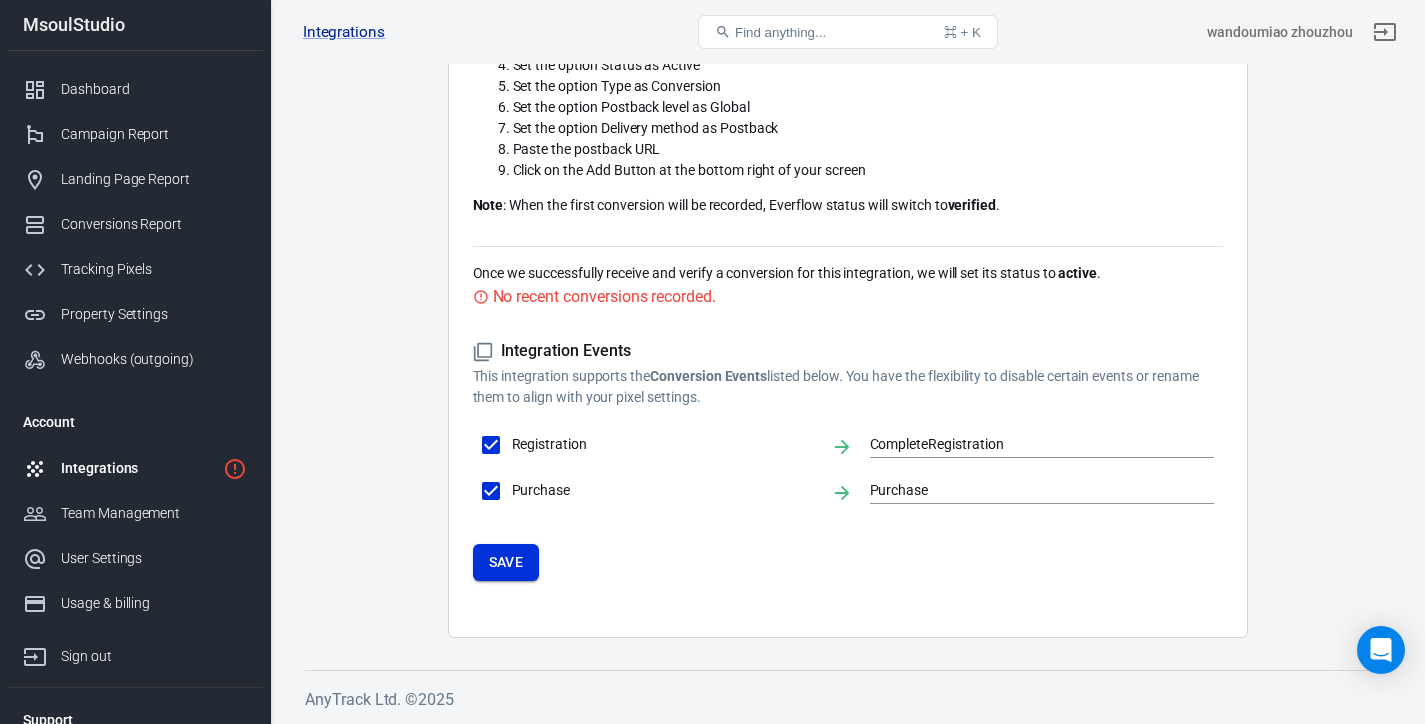 click on "Save" at bounding box center (506, 562) 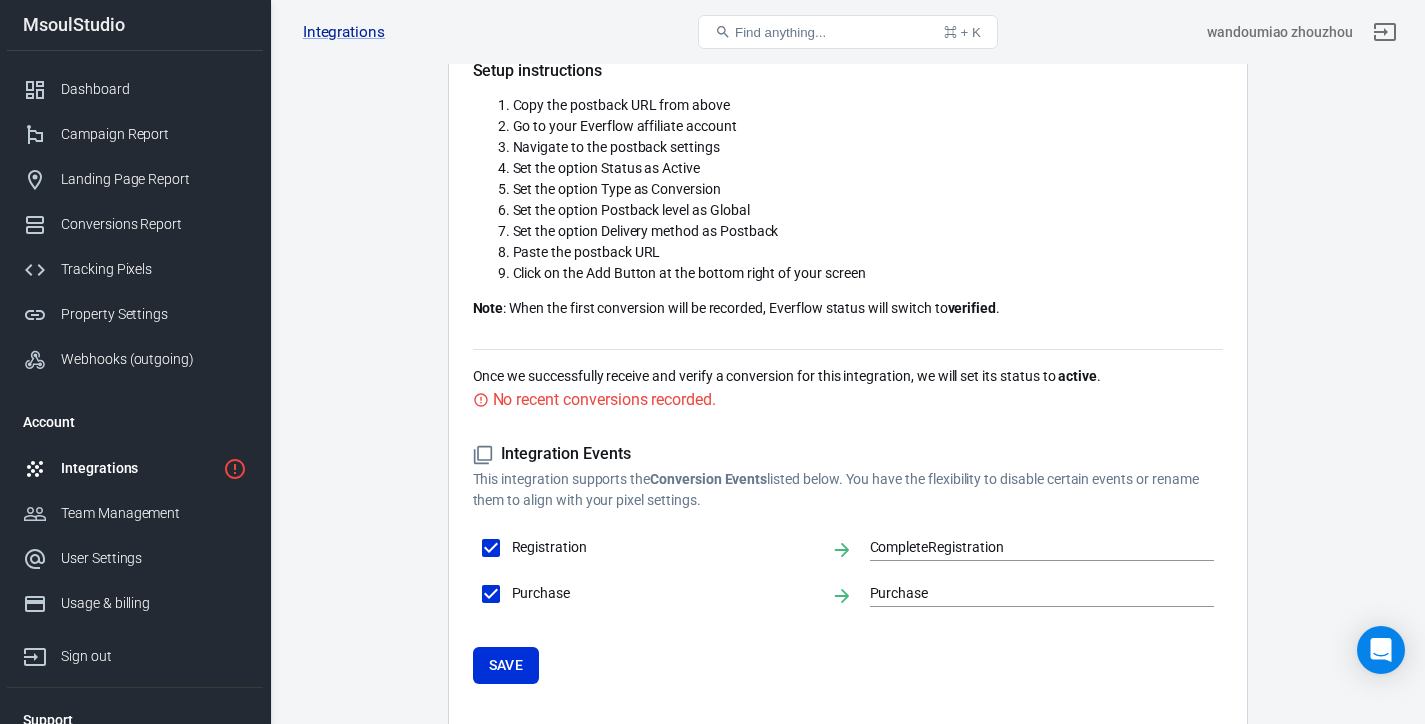 scroll, scrollTop: 0, scrollLeft: 0, axis: both 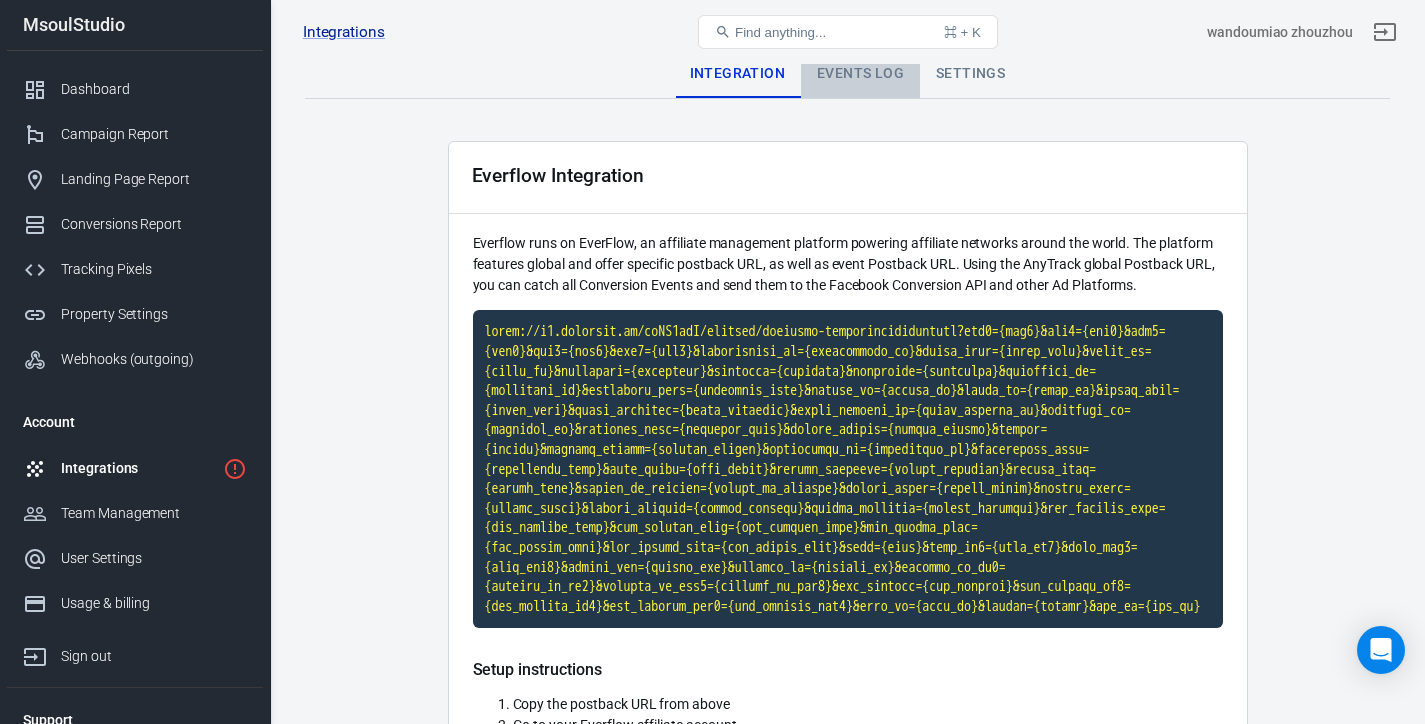 click on "Events Log" at bounding box center [860, 74] 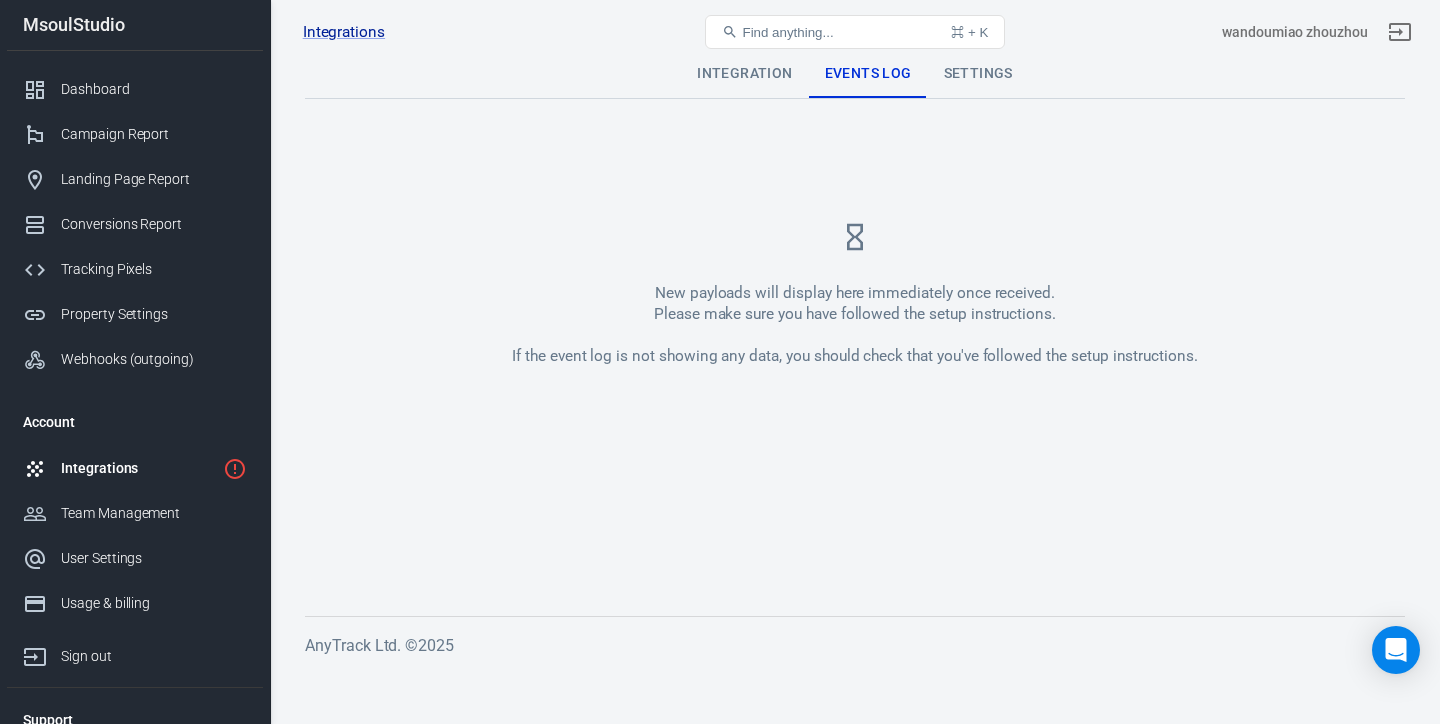 click on "Settings" at bounding box center (978, 74) 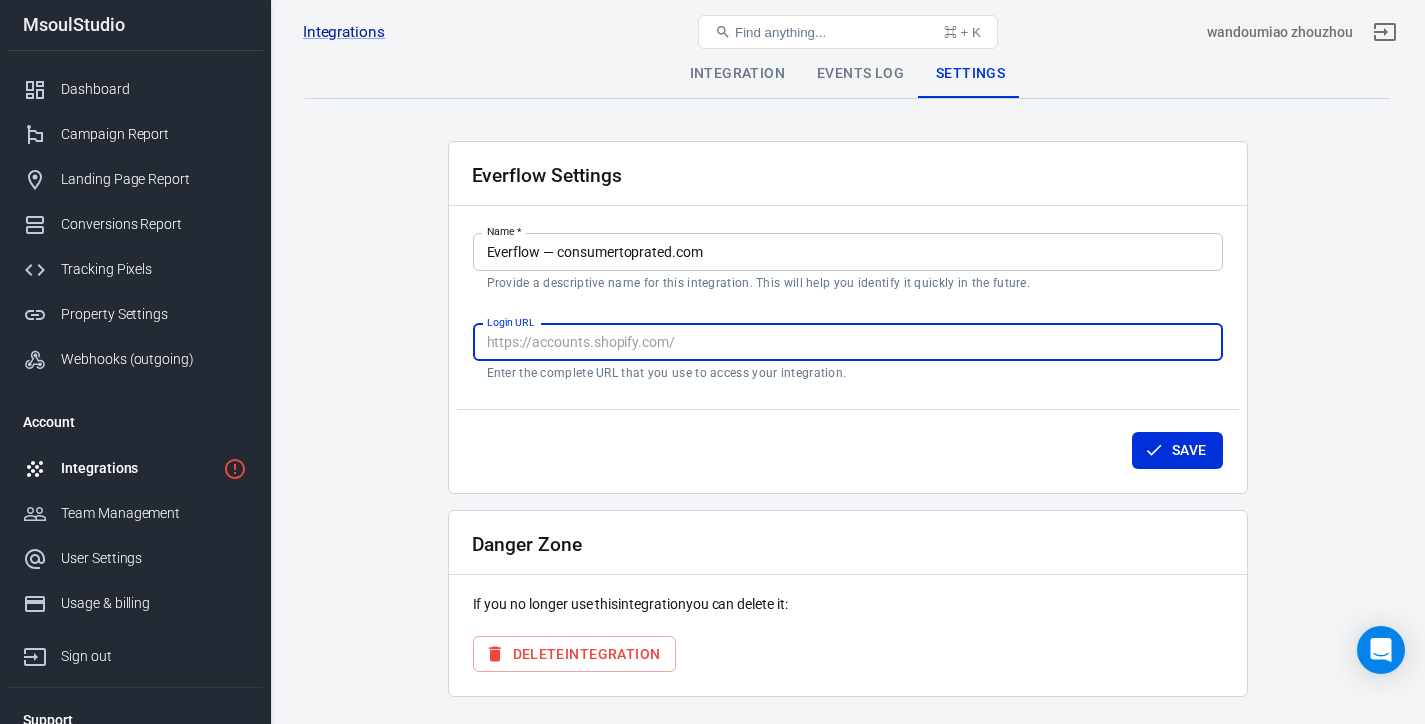 click on "Login URL" at bounding box center [848, 342] 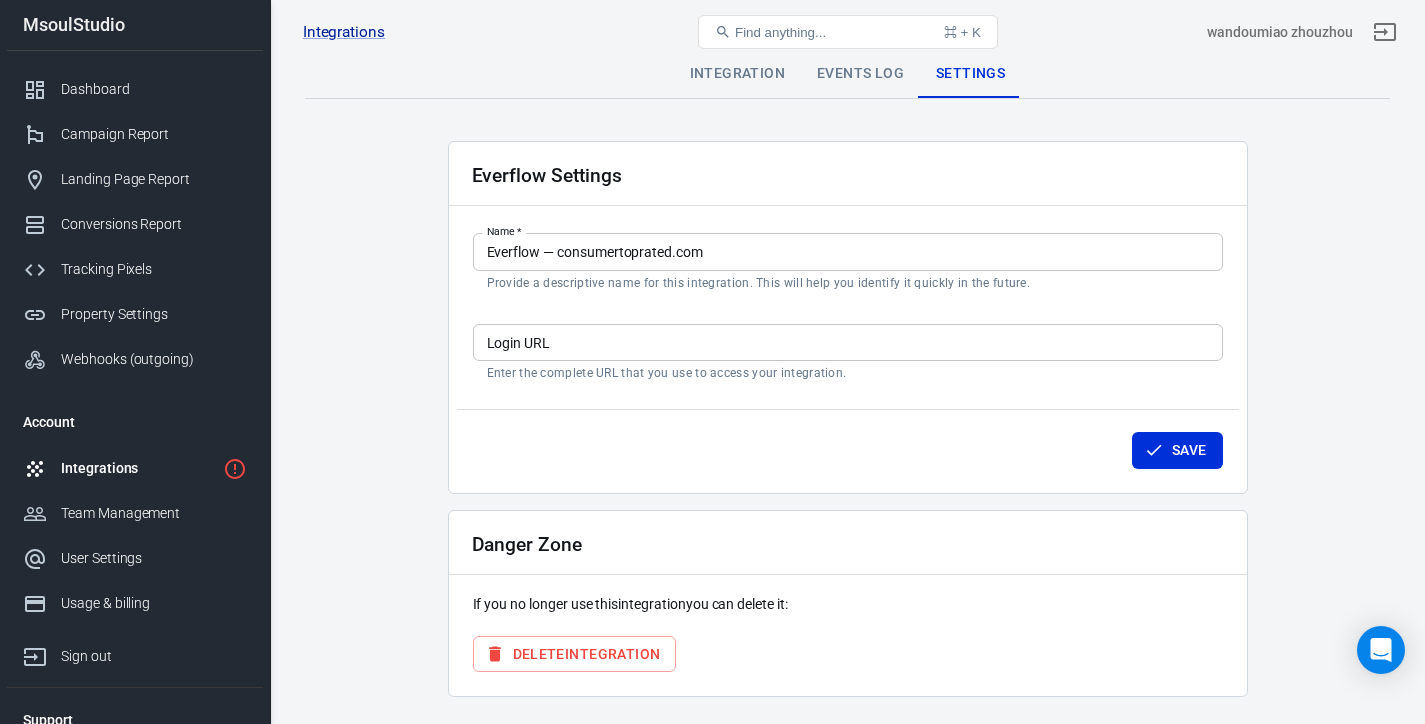 click on "Integration Events Log Settings Everflow Settings Name   * Everflow — consumertoprated.com Name   * Provide a descriptive name for this integration. This will help you identify it quickly in the future. Login URL Login URL Enter the complete URL that you use to access your integration. Save Danger Zone If you no longer use this  integration  you can delete it: Delete  Integration" at bounding box center (847, 373) 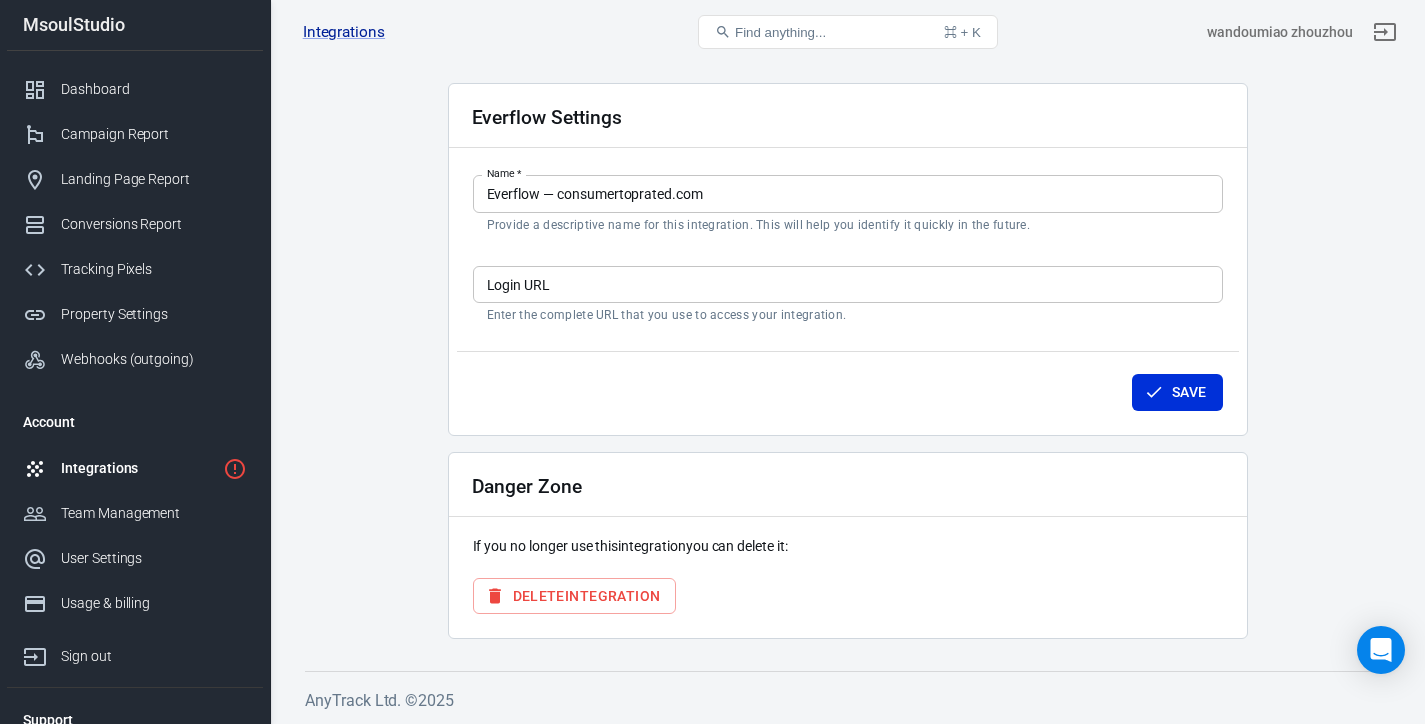 scroll, scrollTop: 0, scrollLeft: 0, axis: both 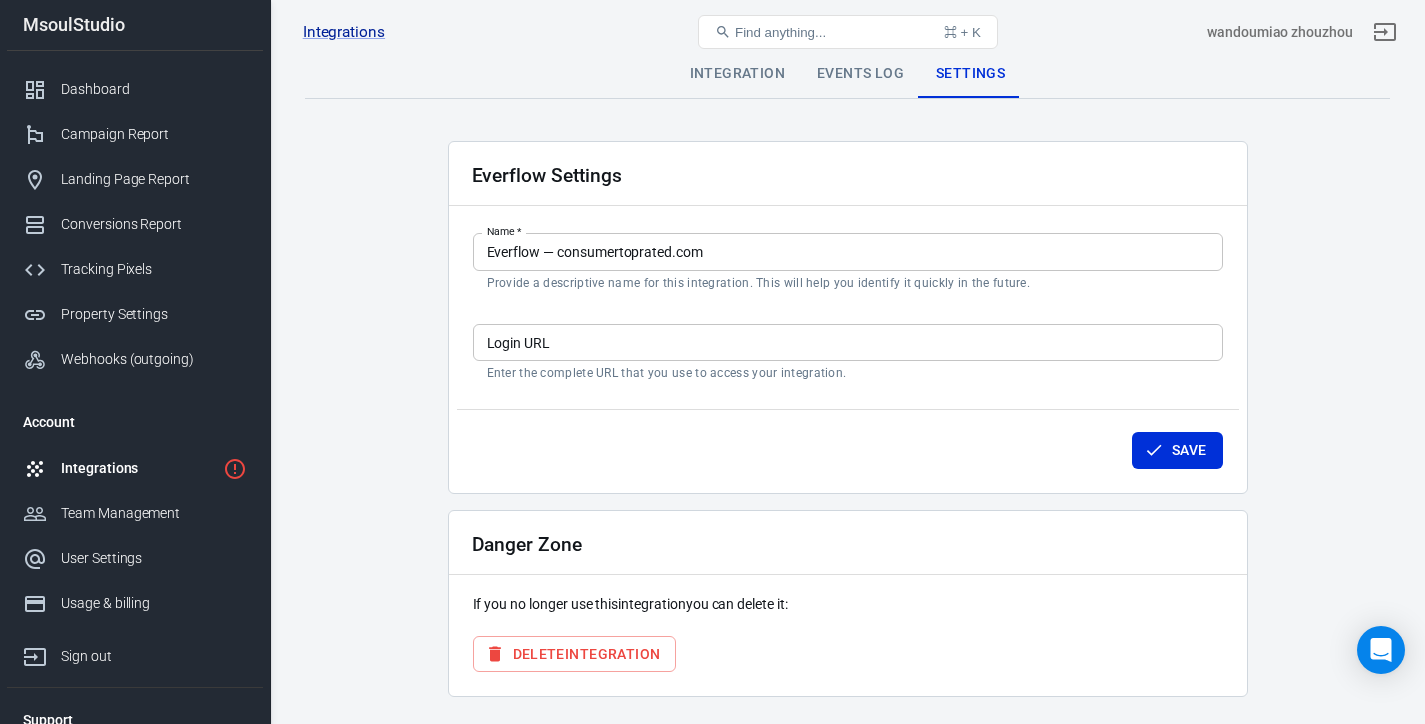 click on "Integration" at bounding box center (737, 74) 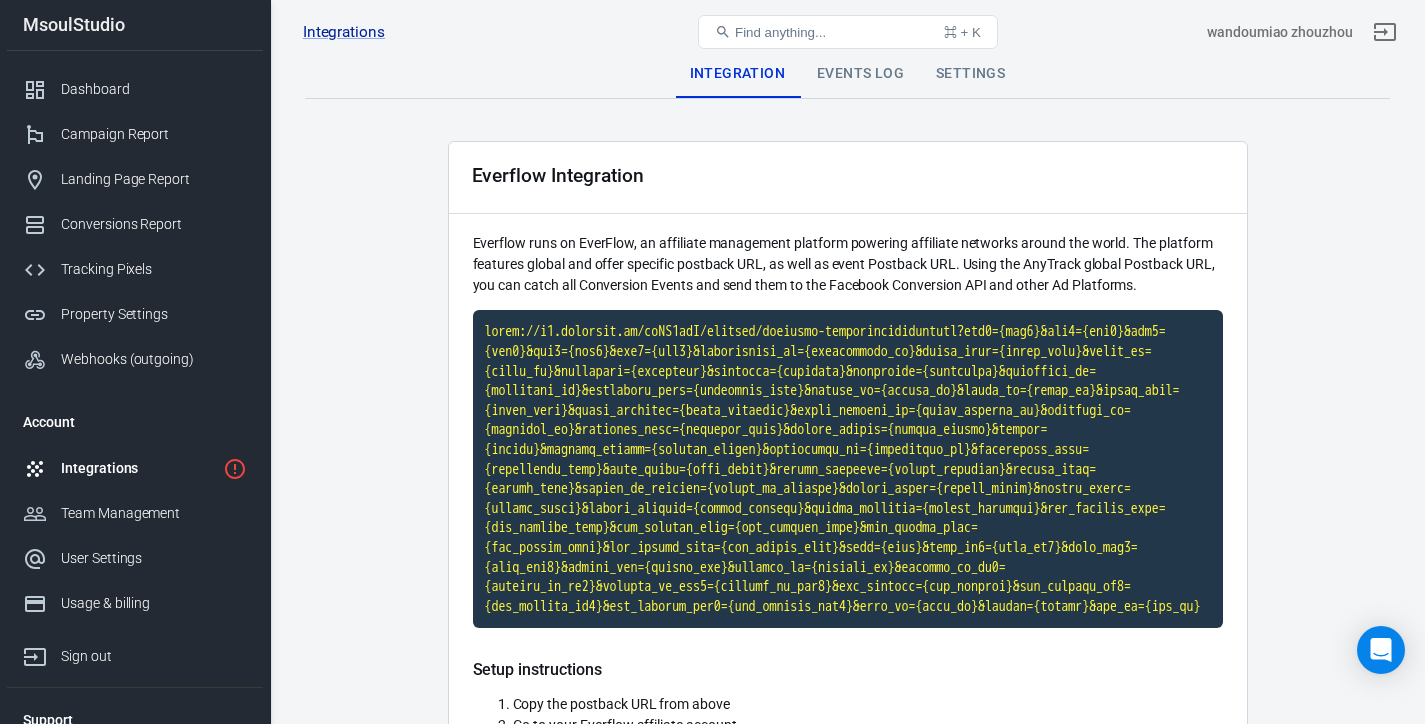 click on "Integrations" at bounding box center [138, 468] 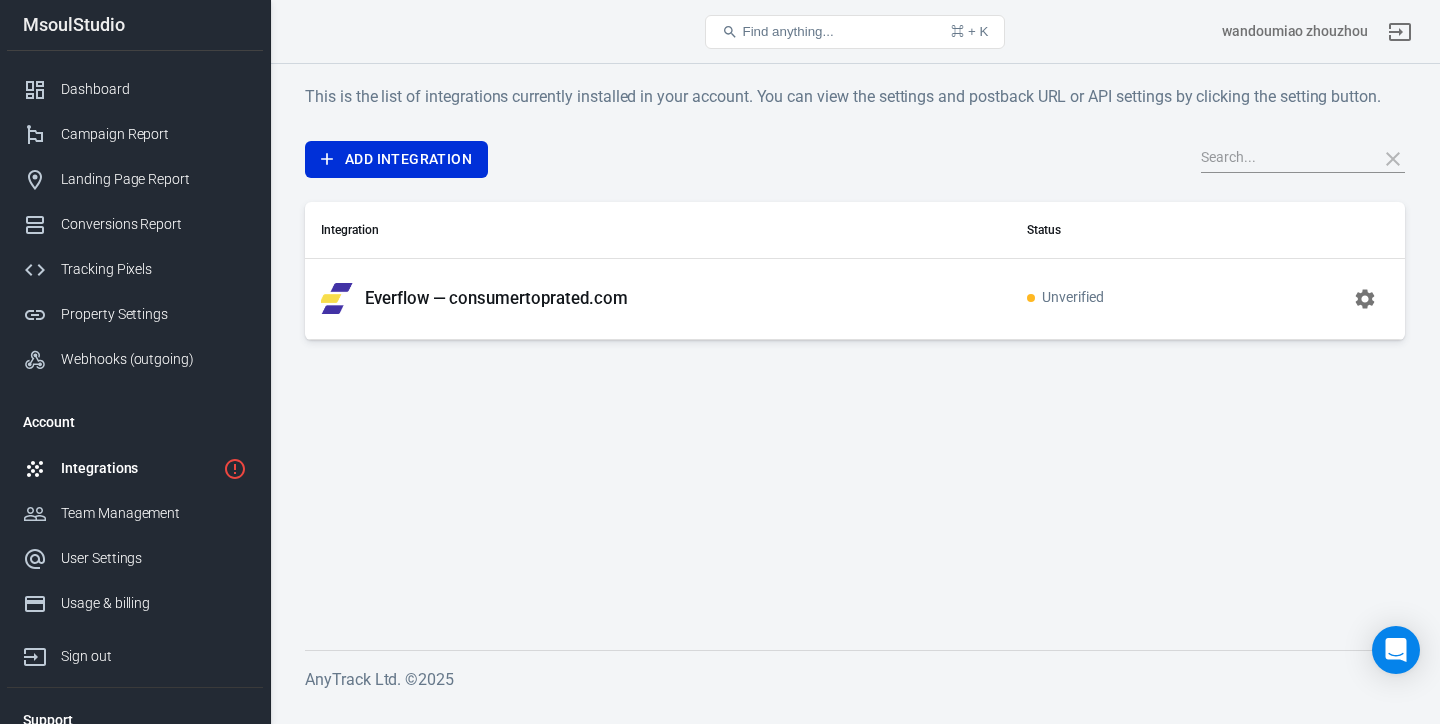 click on "Everflow — consumertoprated.com" at bounding box center [496, 298] 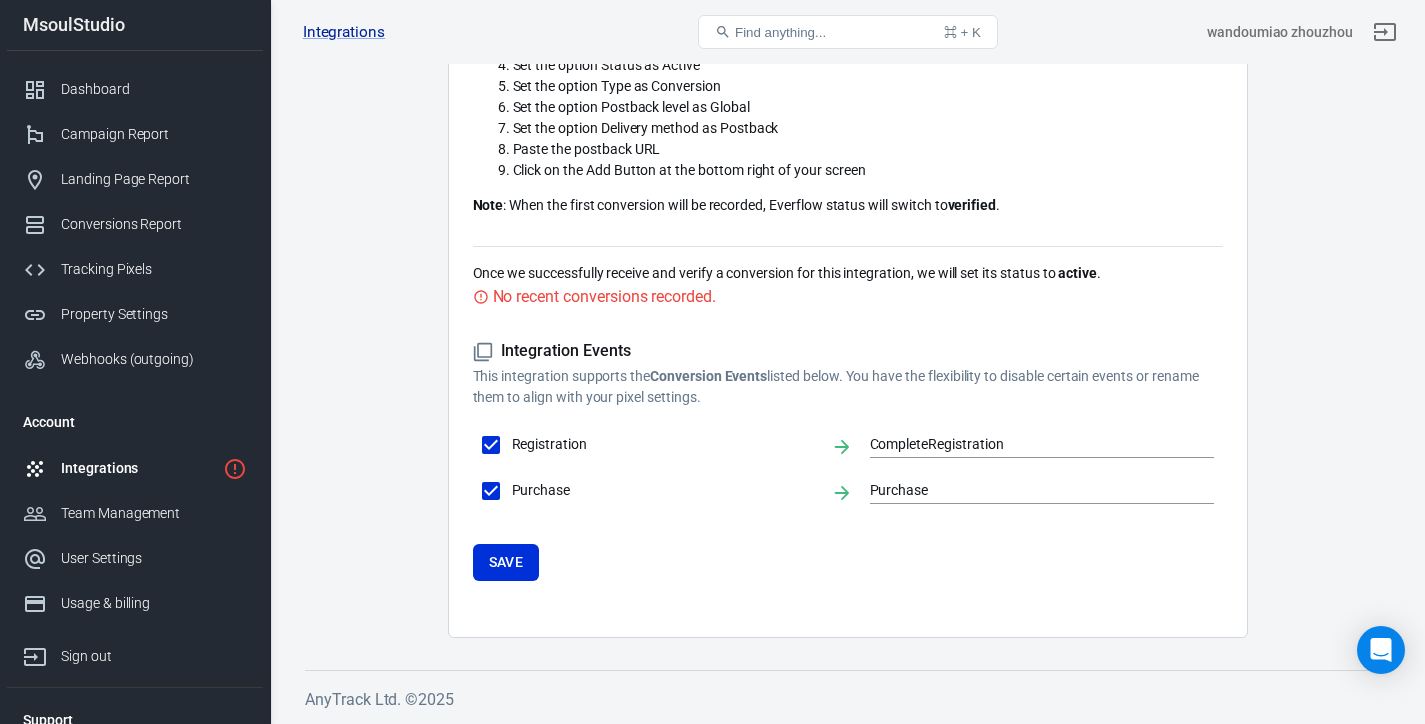 scroll, scrollTop: 0, scrollLeft: 0, axis: both 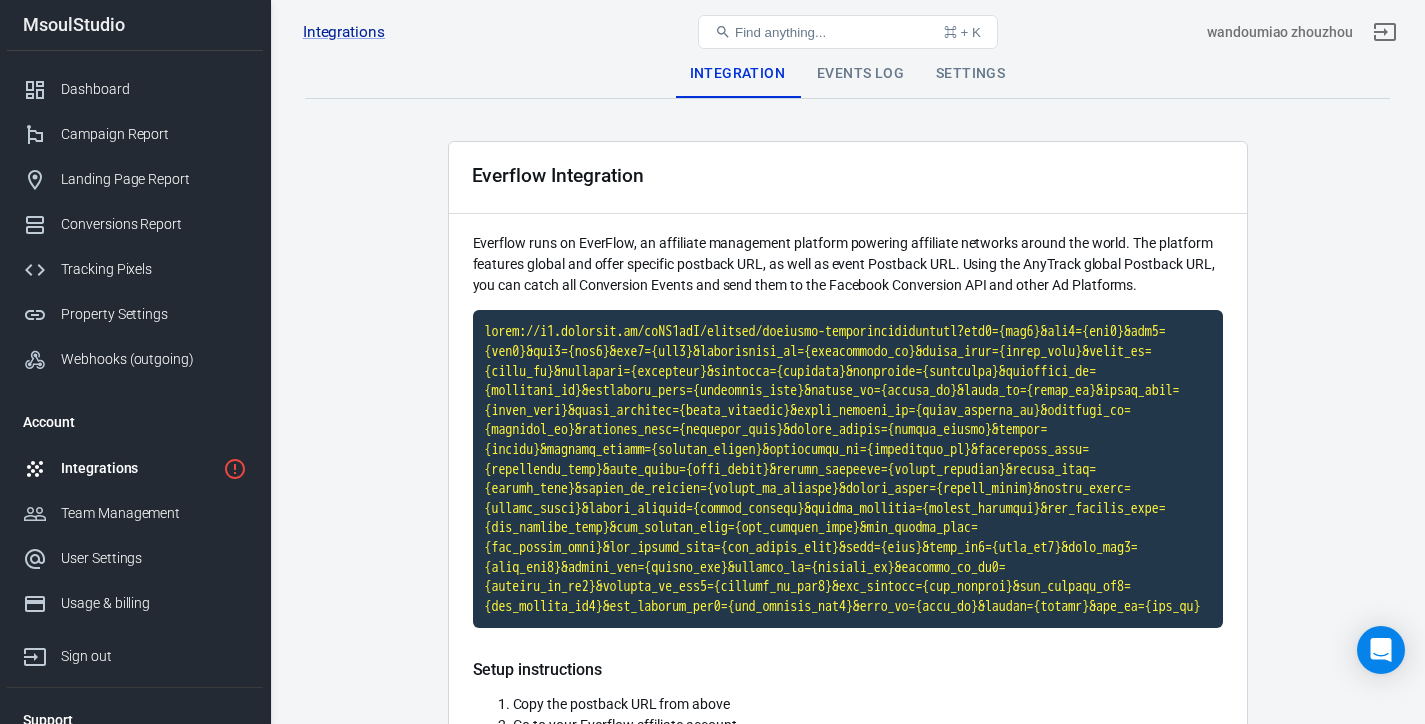 click on "Integrations" at bounding box center [138, 468] 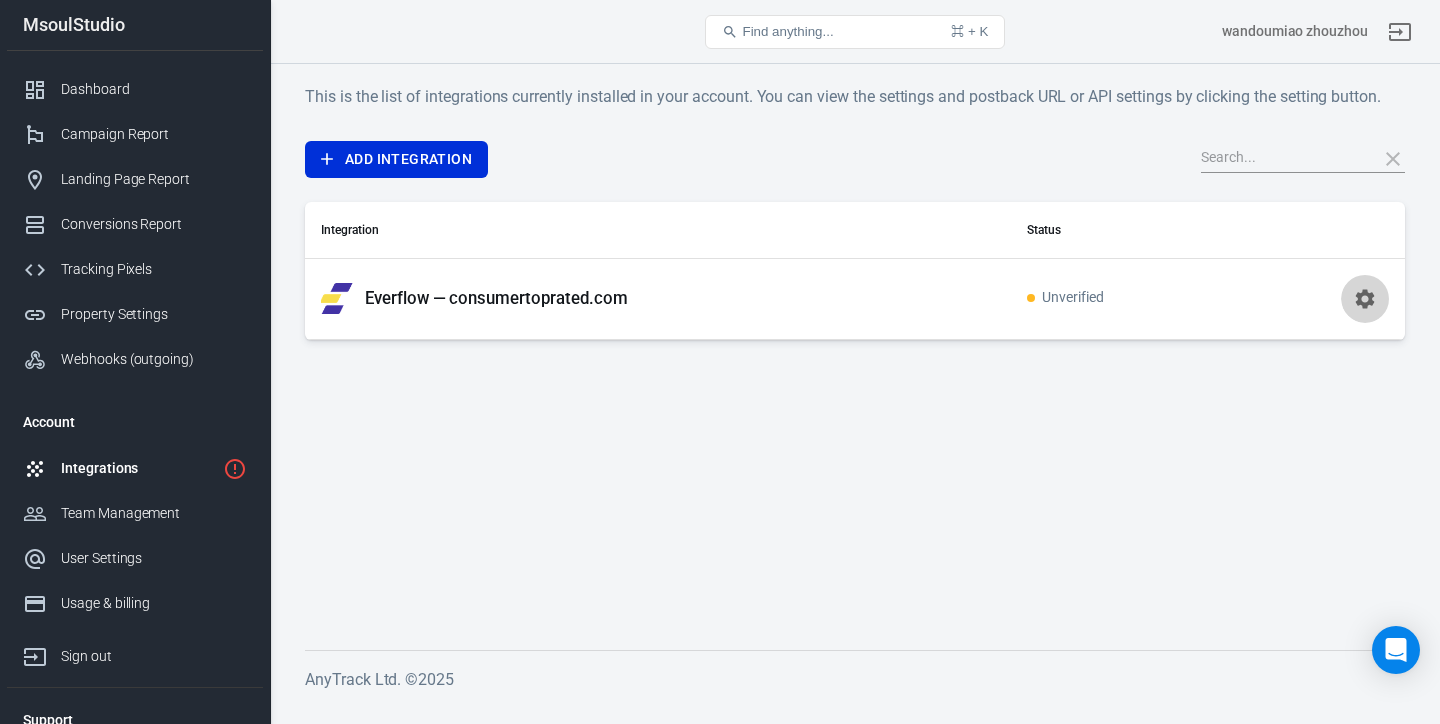 click at bounding box center [1365, 299] 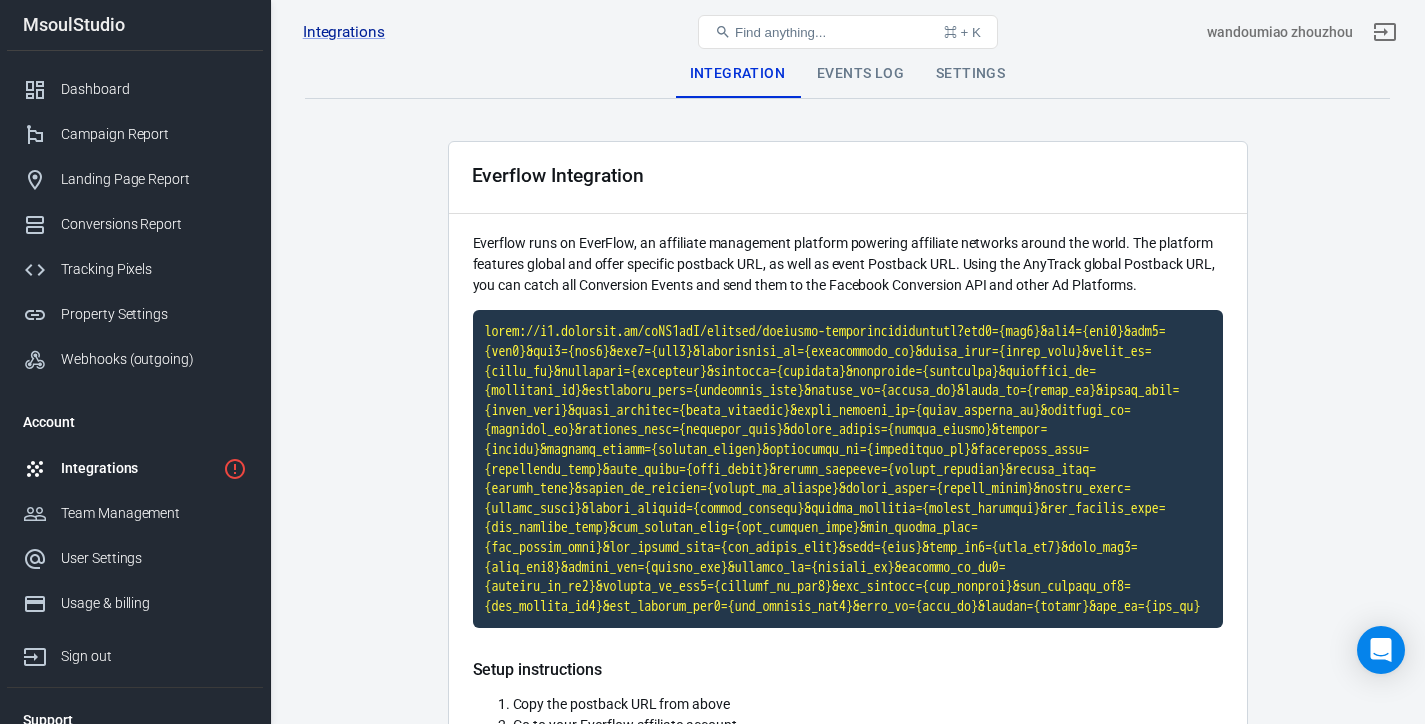 click on "Events Log" at bounding box center (860, 74) 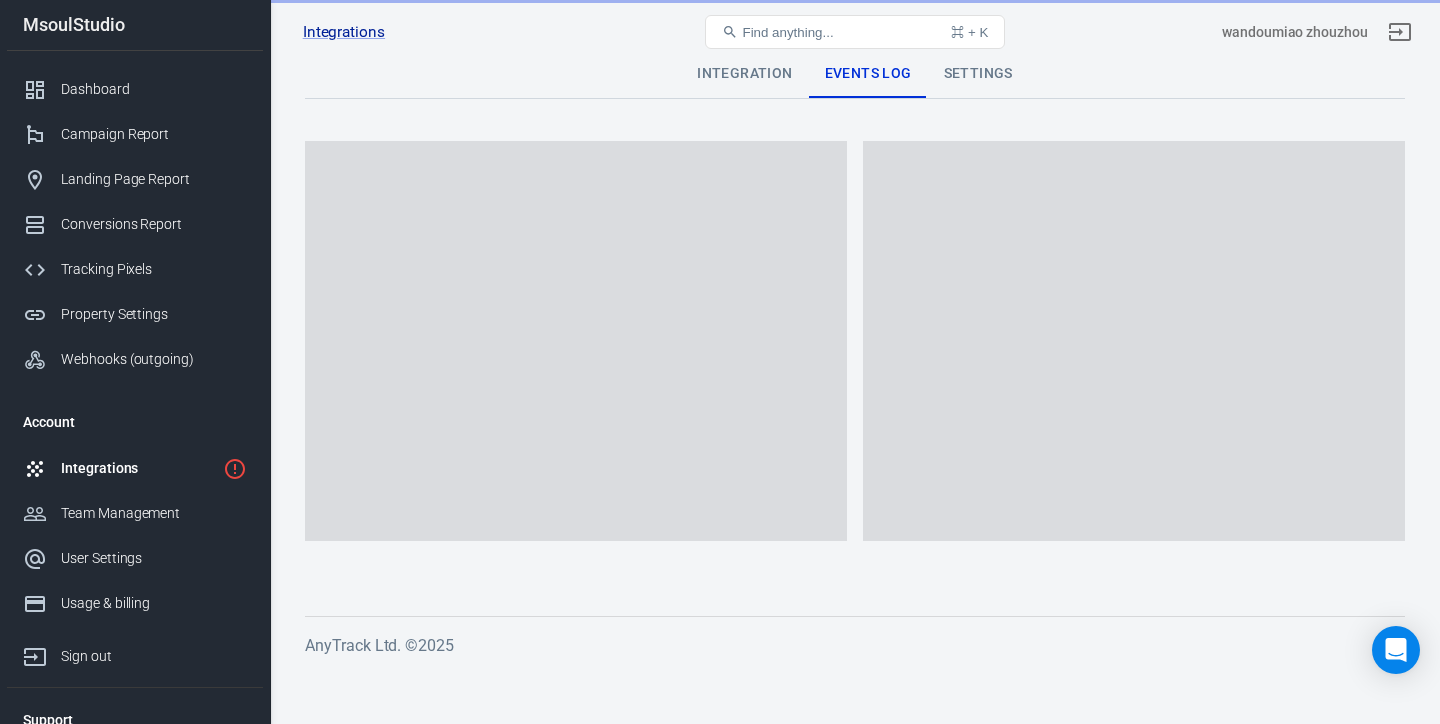 click on "Settings" at bounding box center (978, 74) 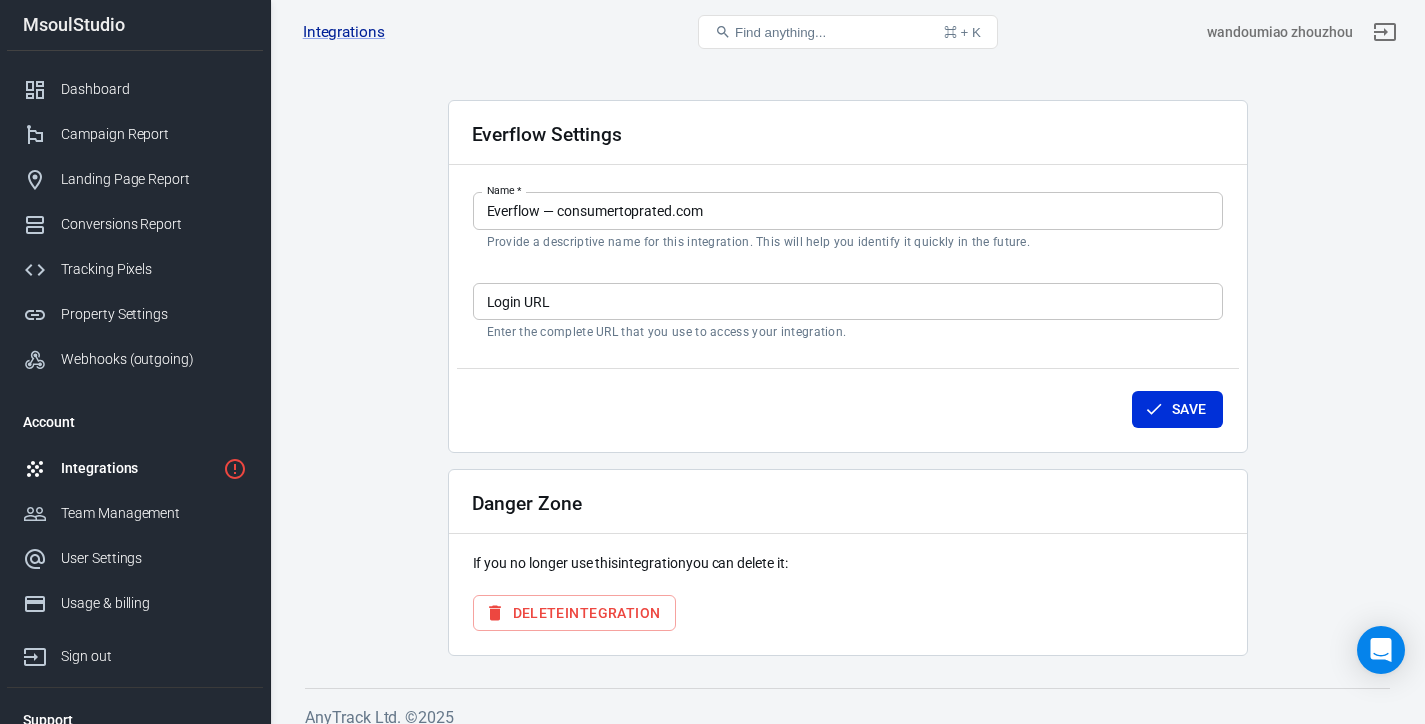 scroll, scrollTop: 58, scrollLeft: 0, axis: vertical 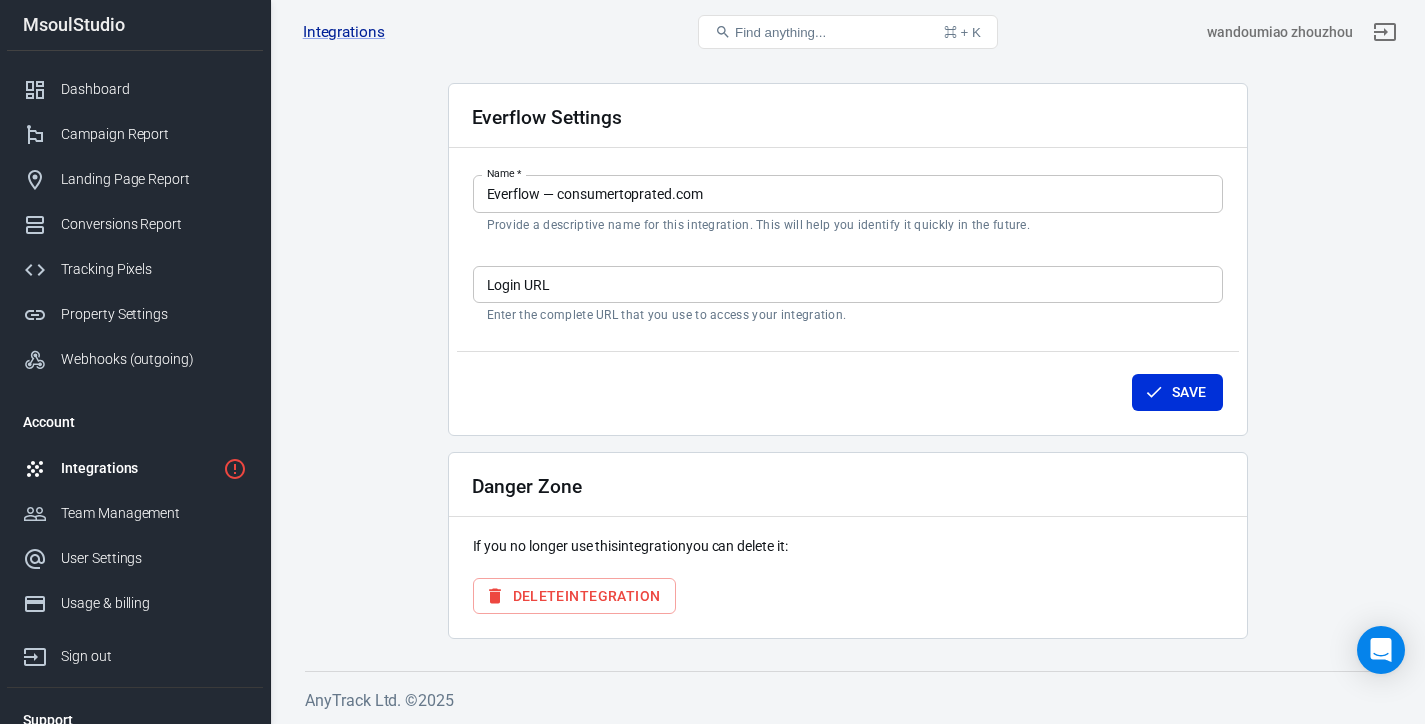 click on "Integrations" at bounding box center [138, 468] 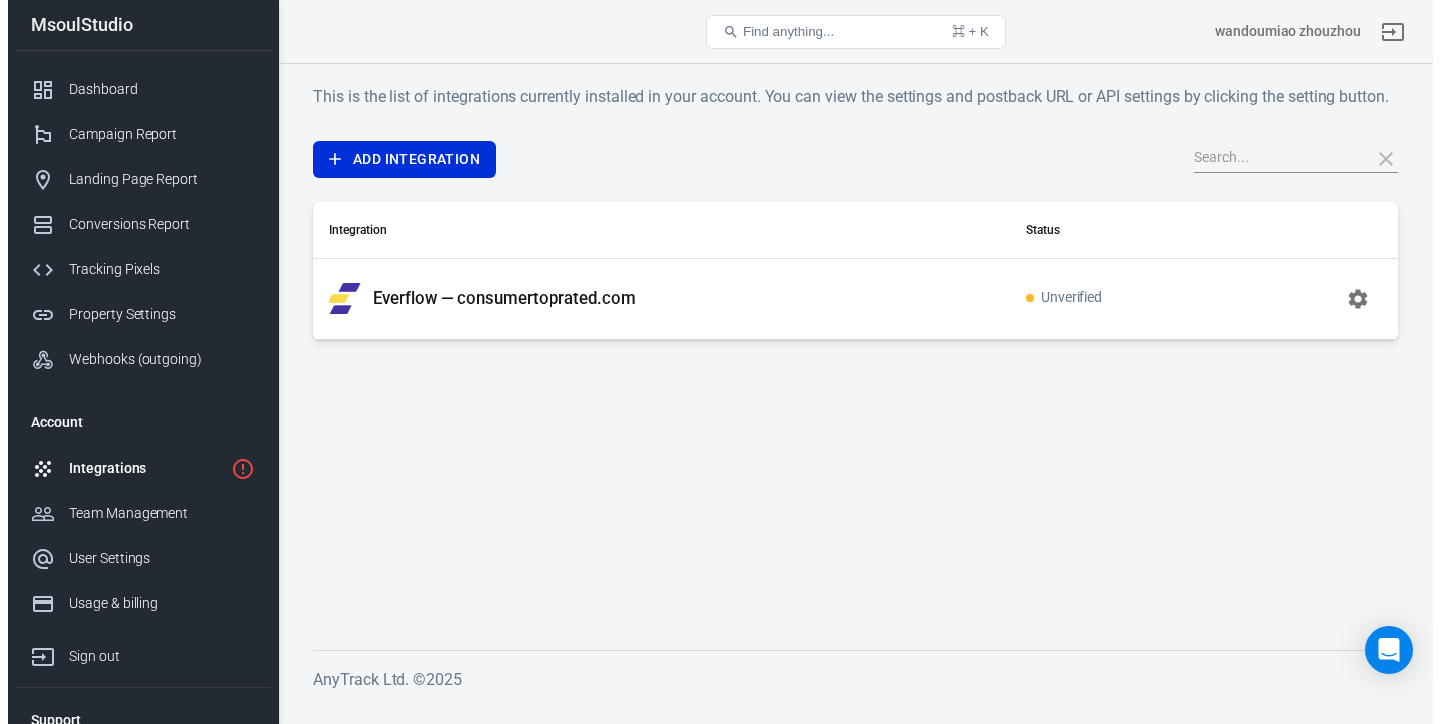 scroll, scrollTop: 0, scrollLeft: 0, axis: both 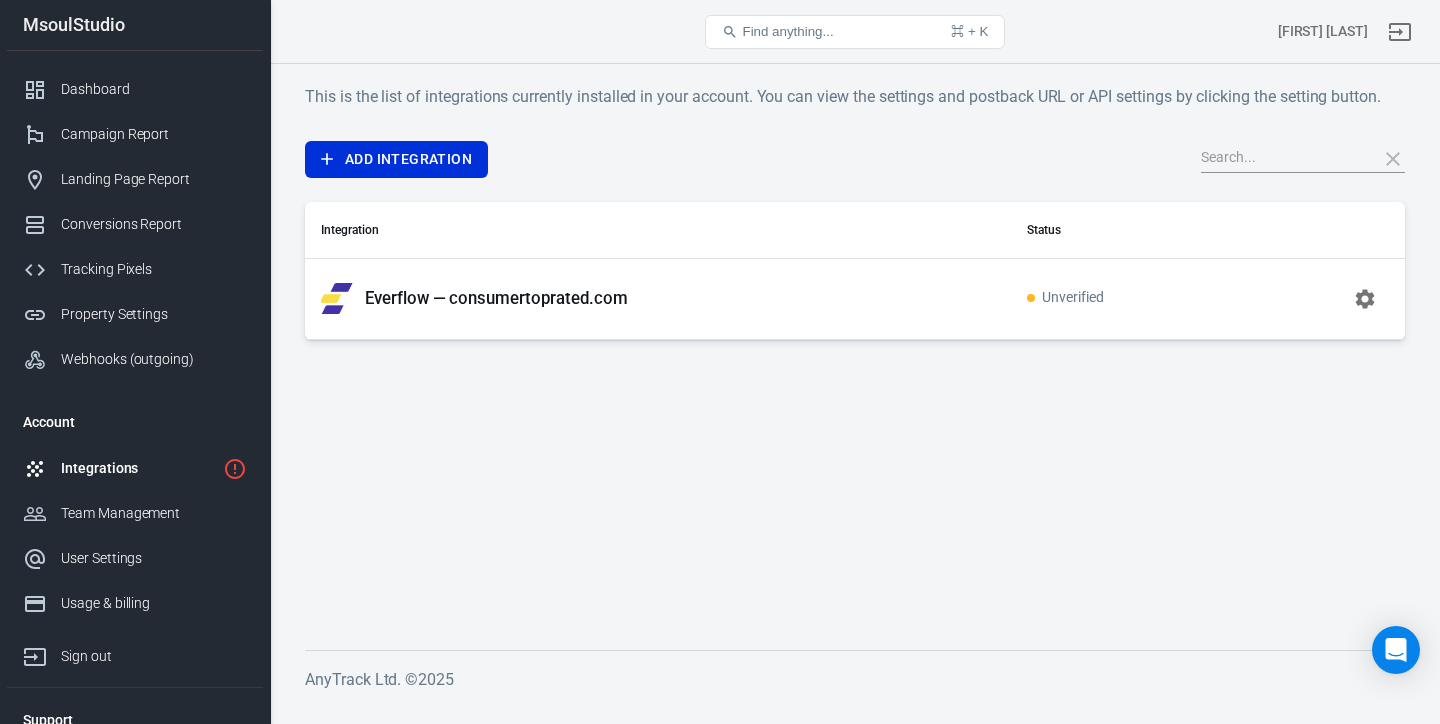 drag, startPoint x: 101, startPoint y: 476, endPoint x: 137, endPoint y: 457, distance: 40.706264 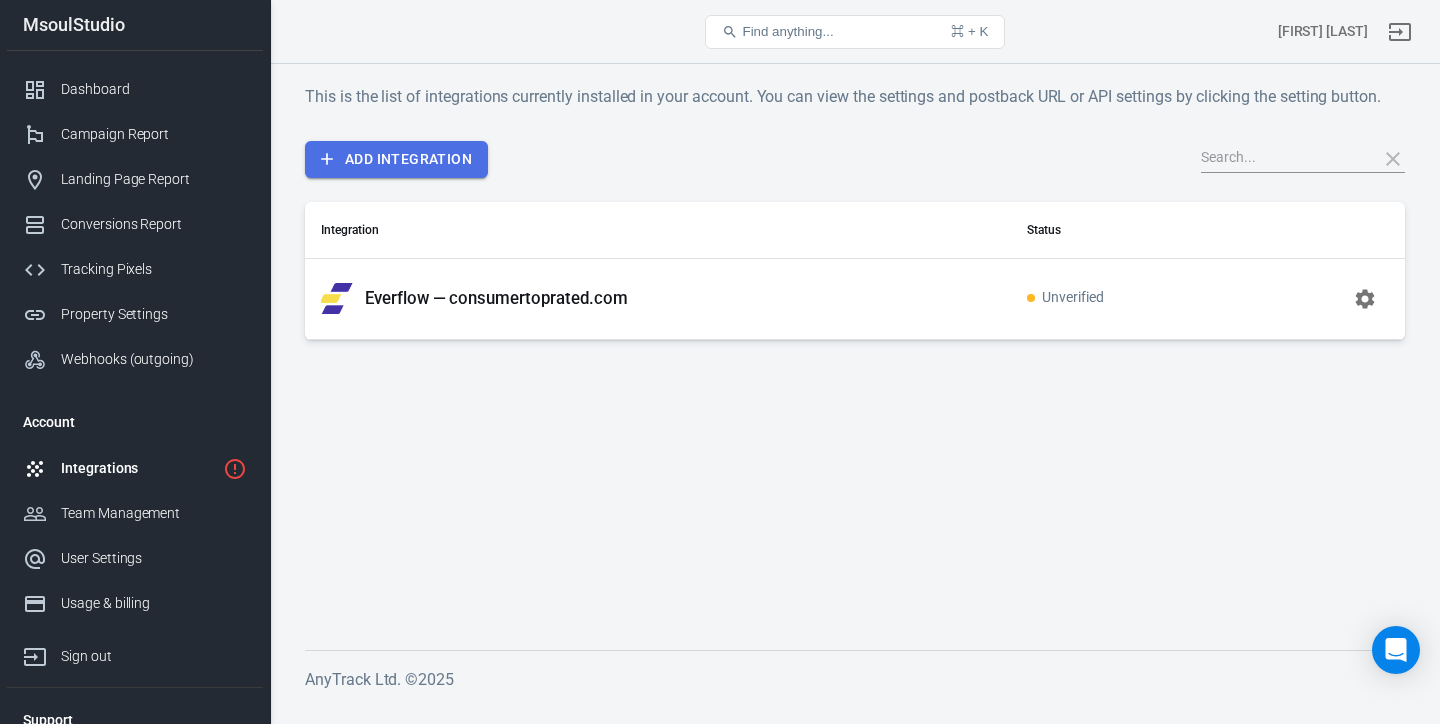 click on "Add Integration" at bounding box center (396, 159) 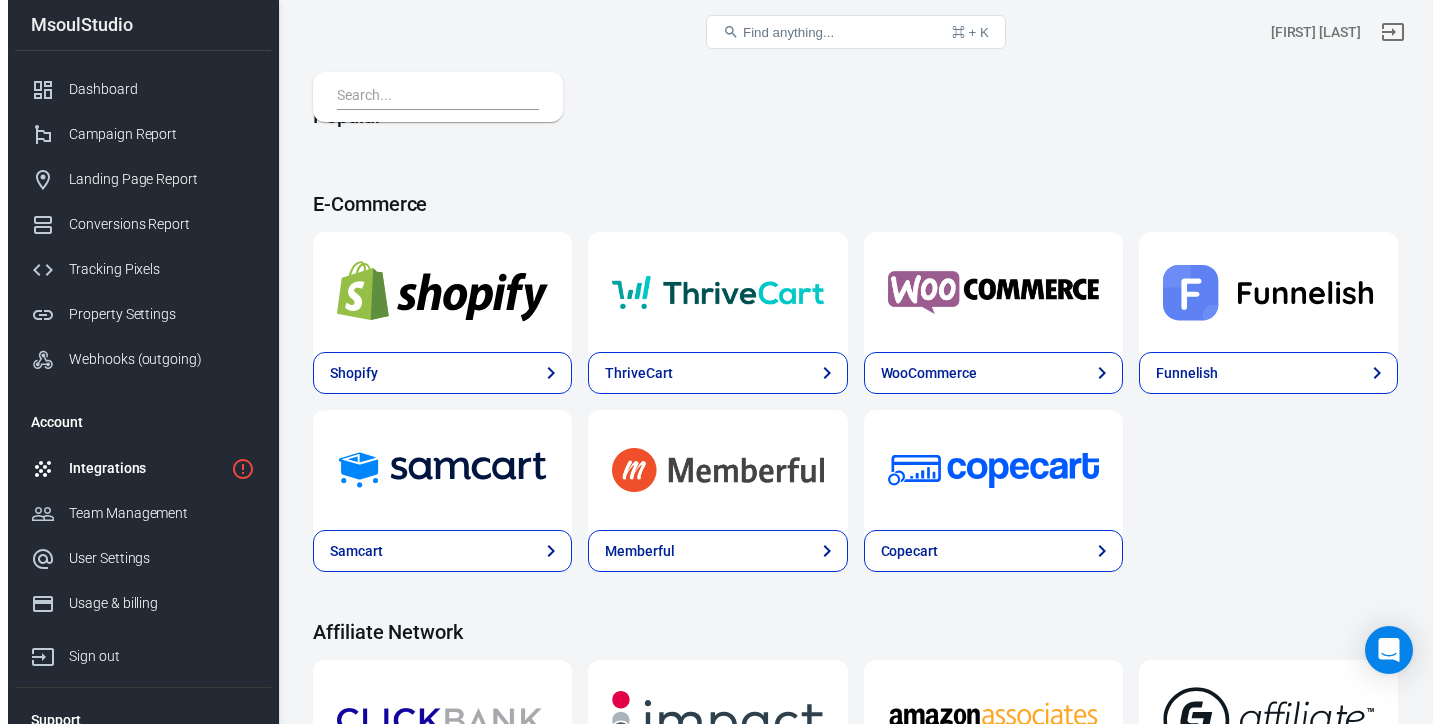 scroll, scrollTop: 103, scrollLeft: 0, axis: vertical 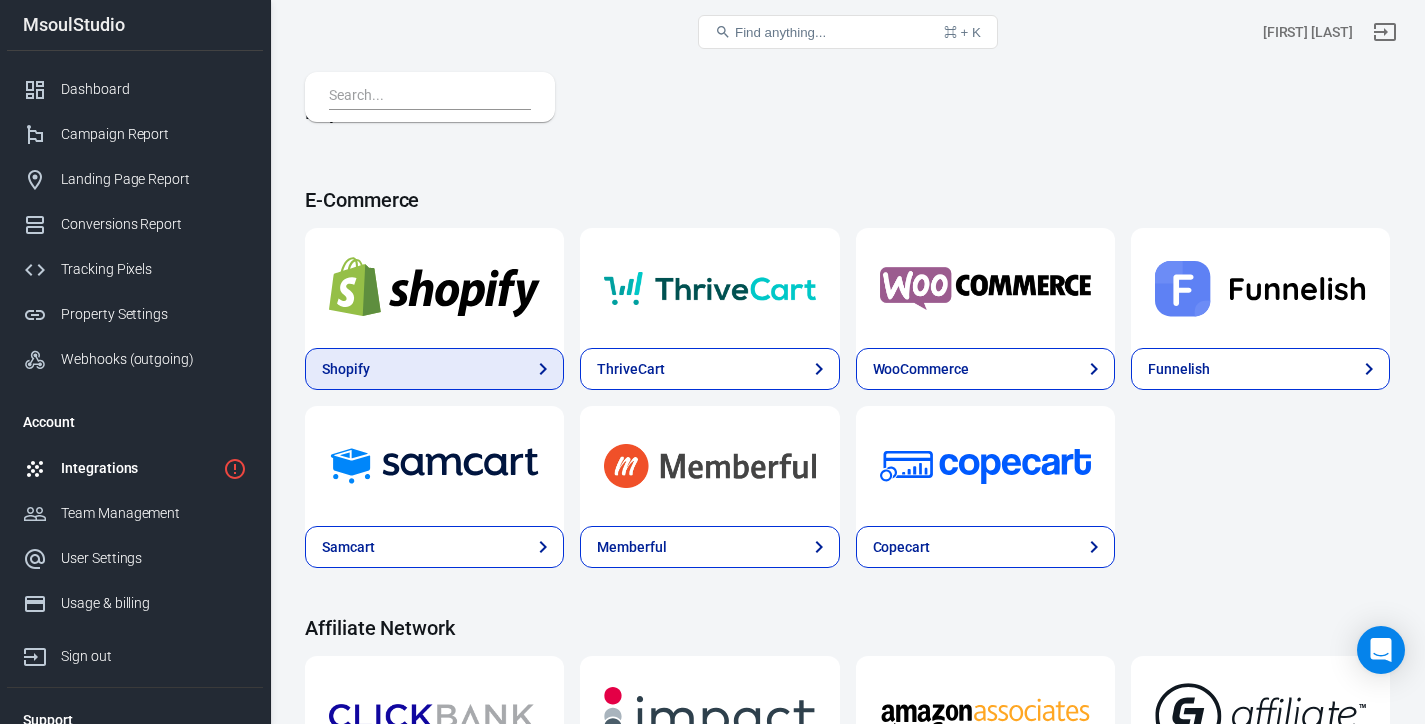 click on "Shopify" at bounding box center (434, 369) 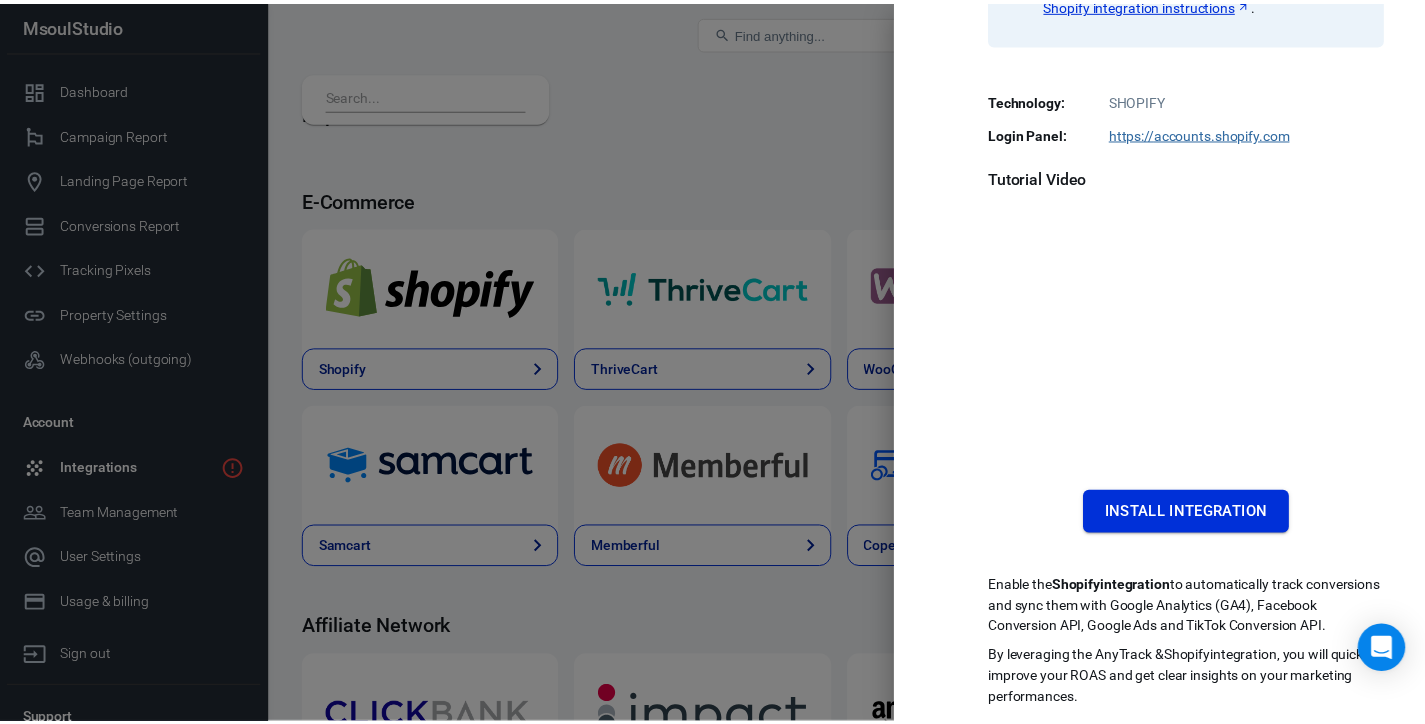 scroll, scrollTop: 410, scrollLeft: 0, axis: vertical 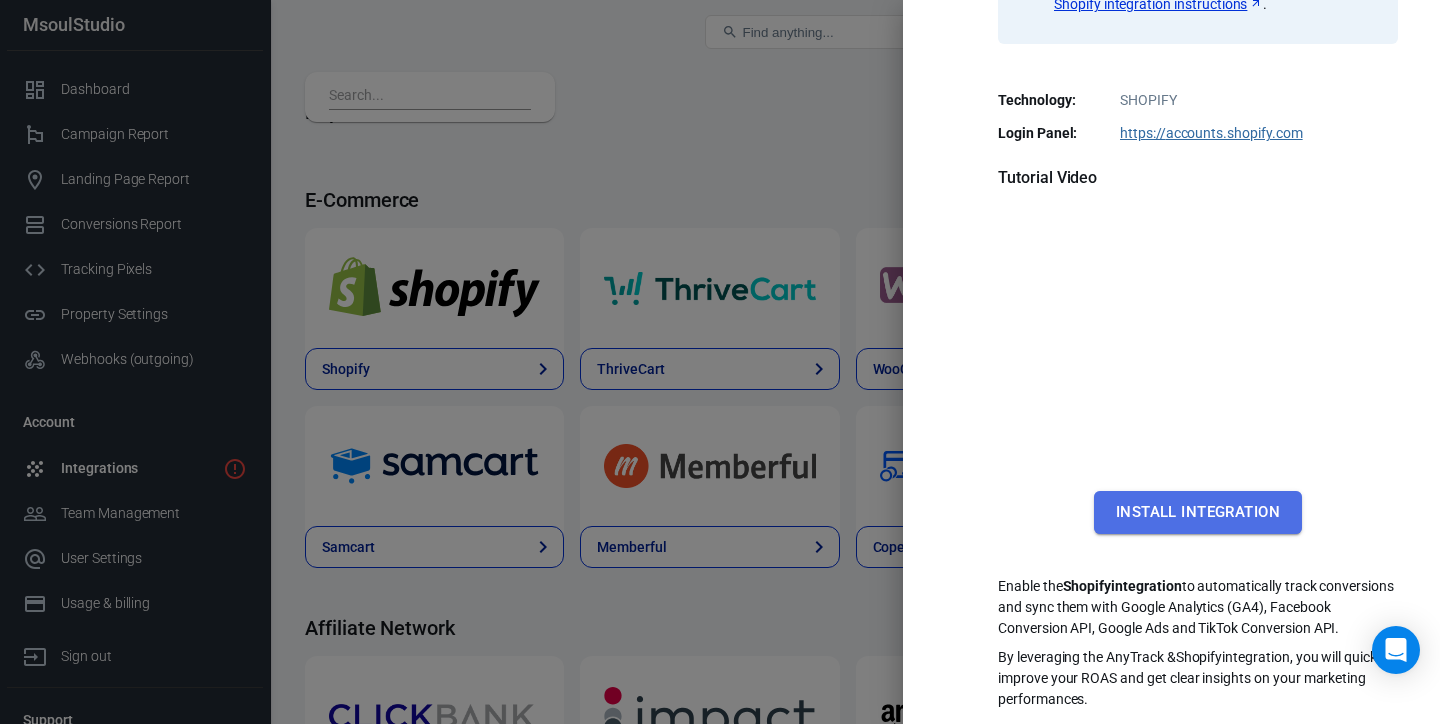 click on "Install Integration" at bounding box center (1198, 512) 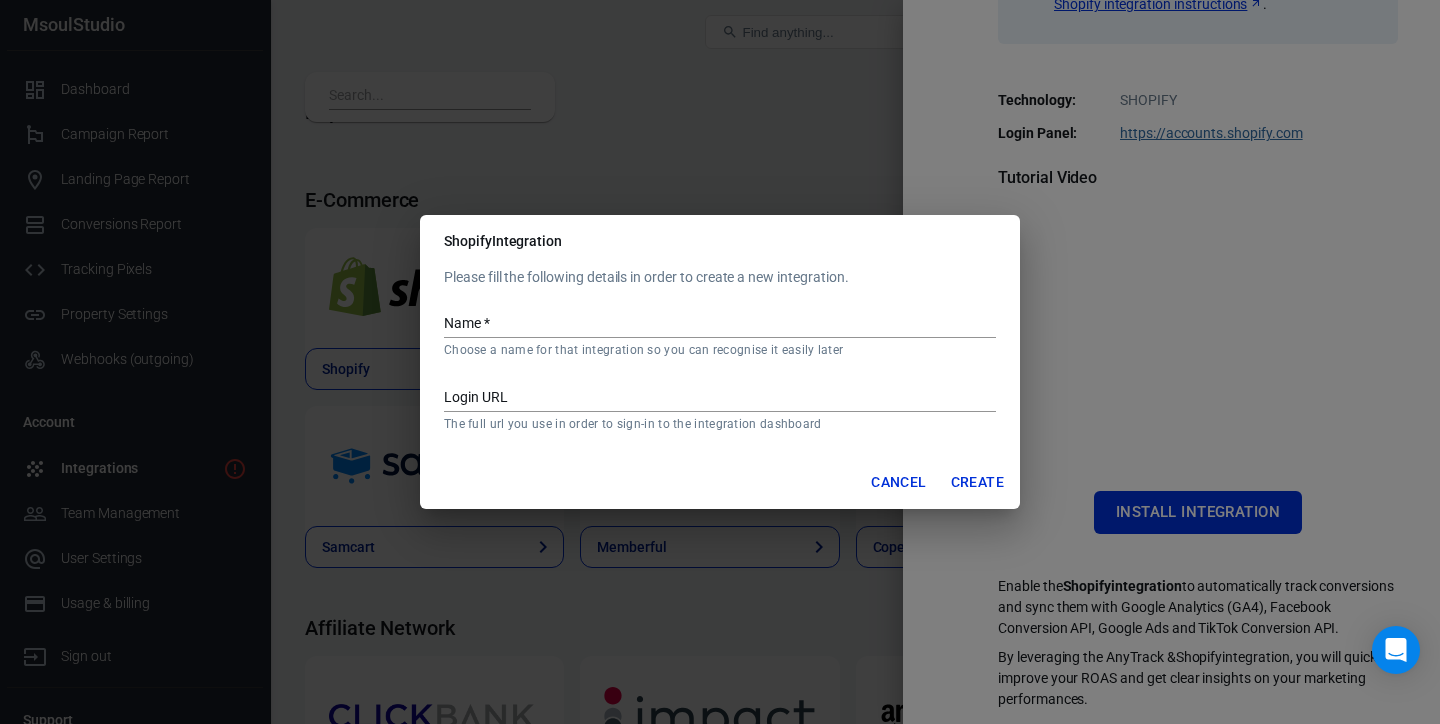 click on "Cancel" at bounding box center (898, 482) 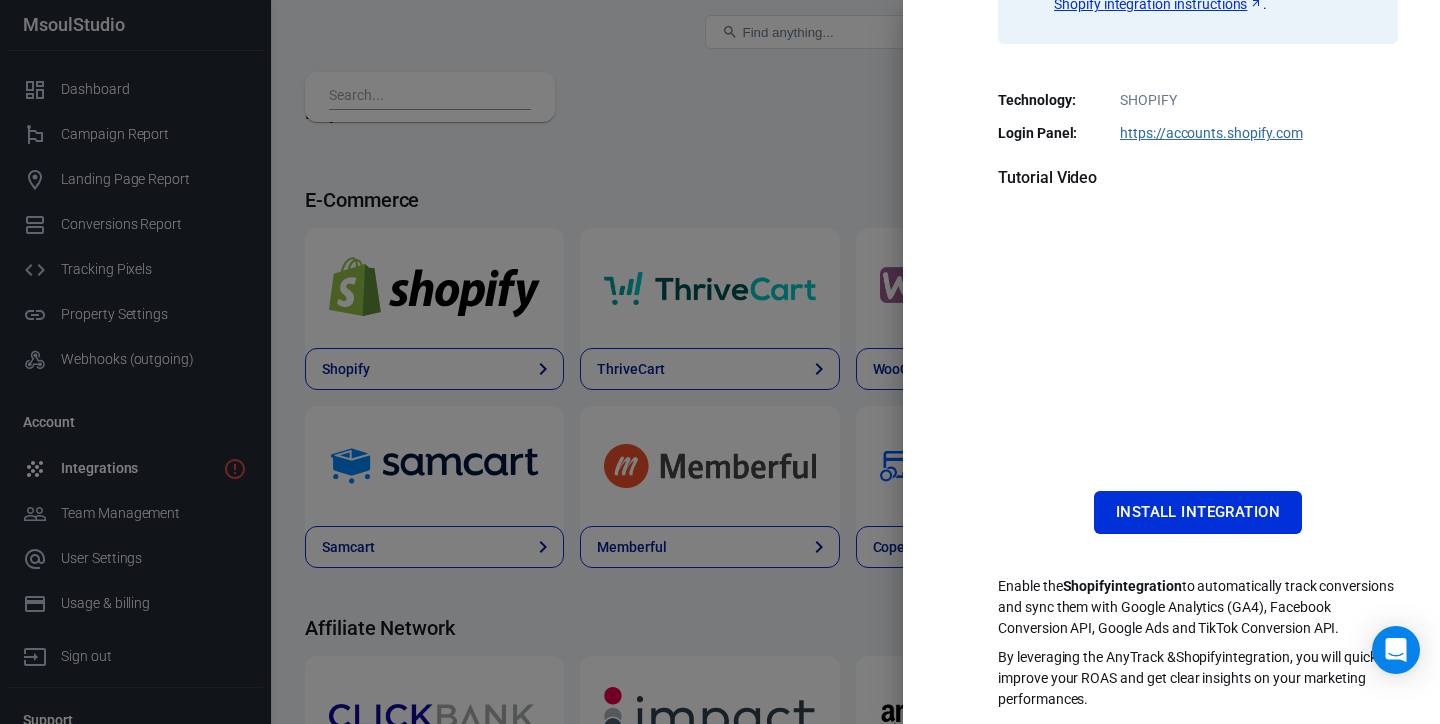 click at bounding box center [720, 362] 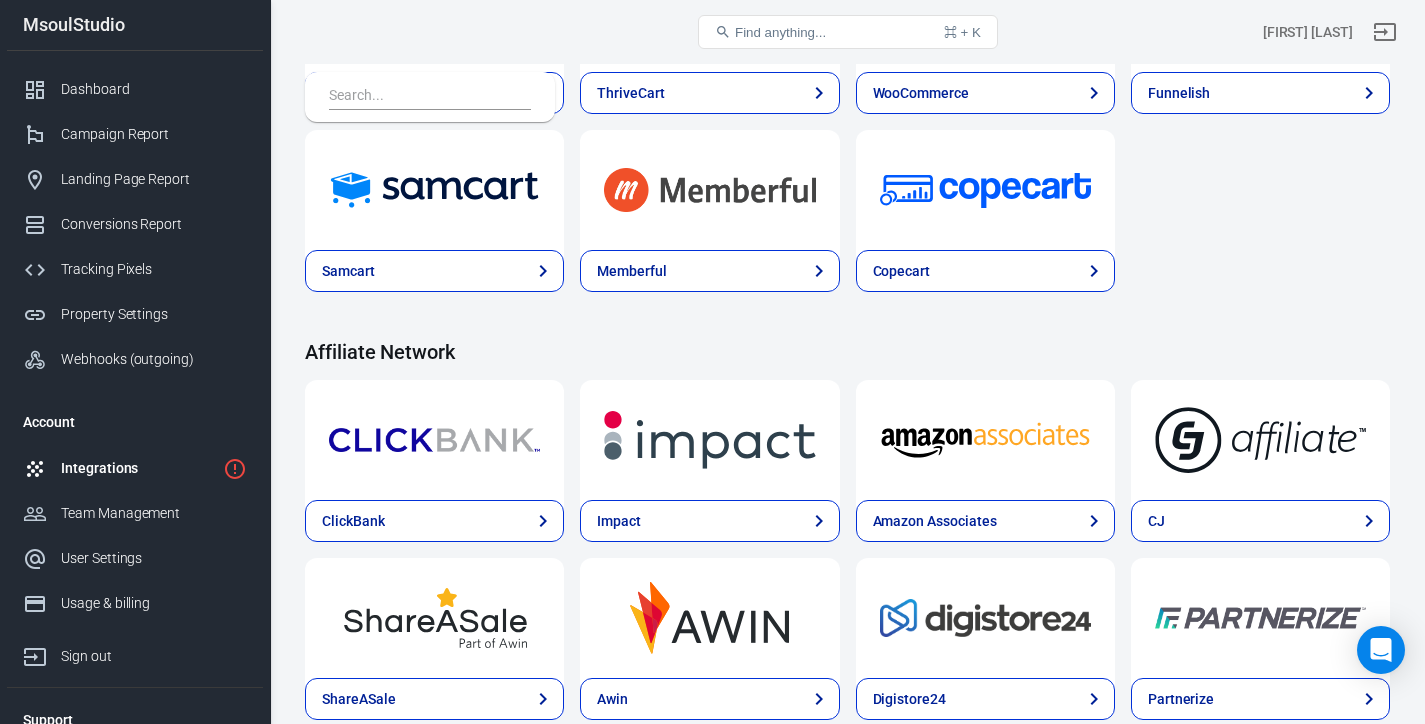 scroll, scrollTop: 754, scrollLeft: 0, axis: vertical 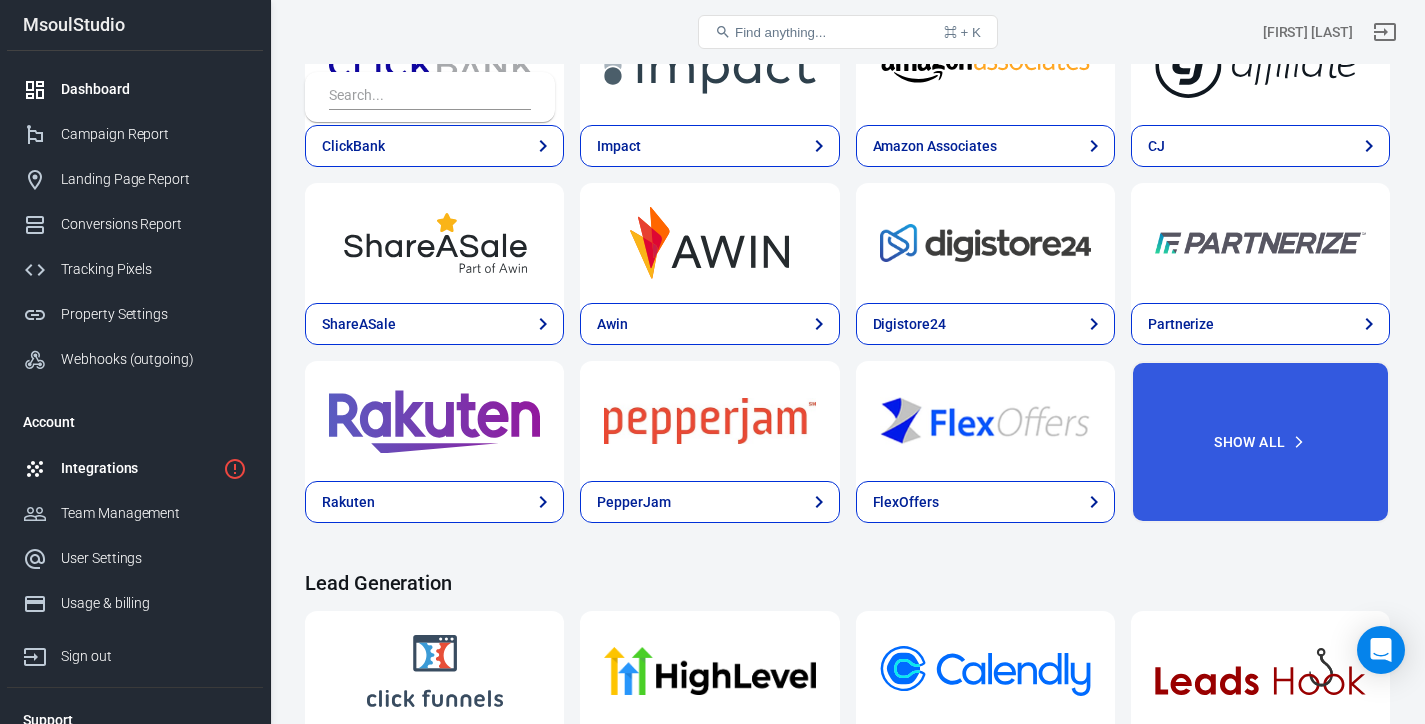 click on "Dashboard" at bounding box center [154, 89] 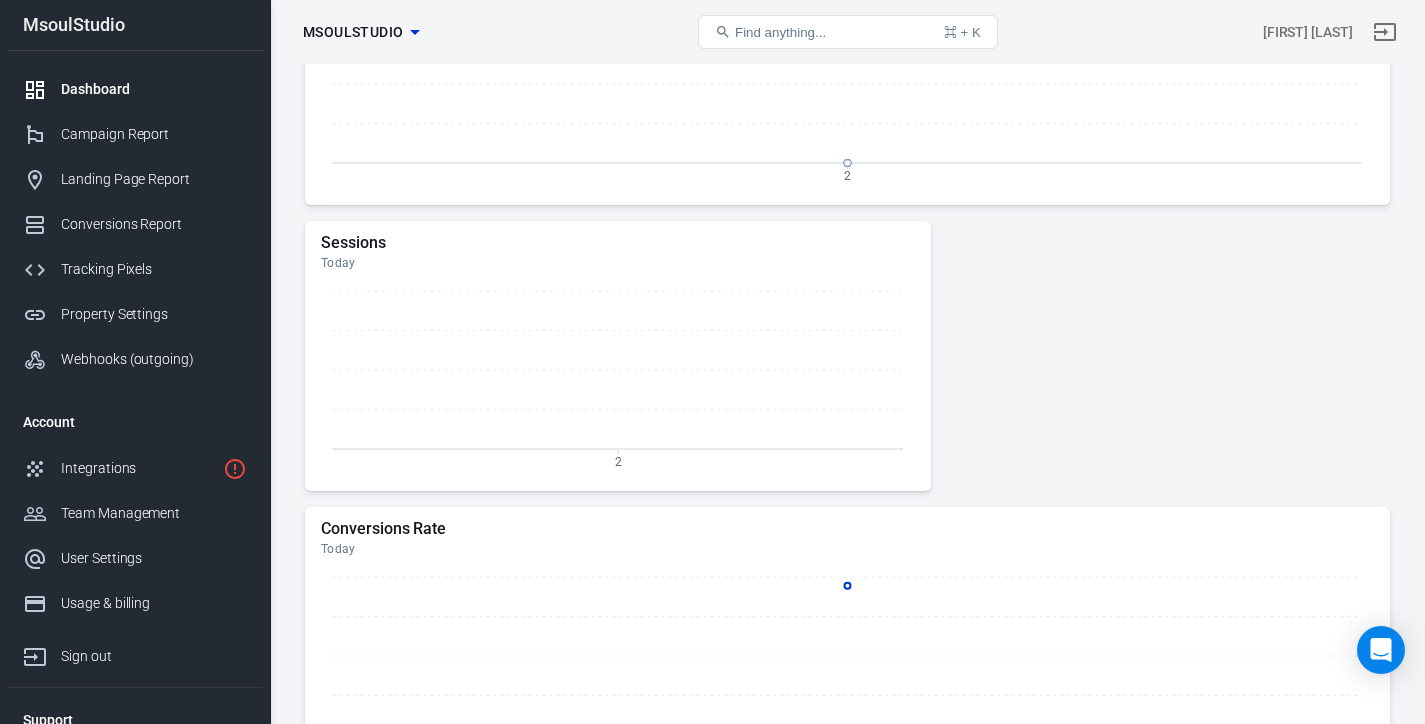 click on "MsoulStudio" at bounding box center [353, 32] 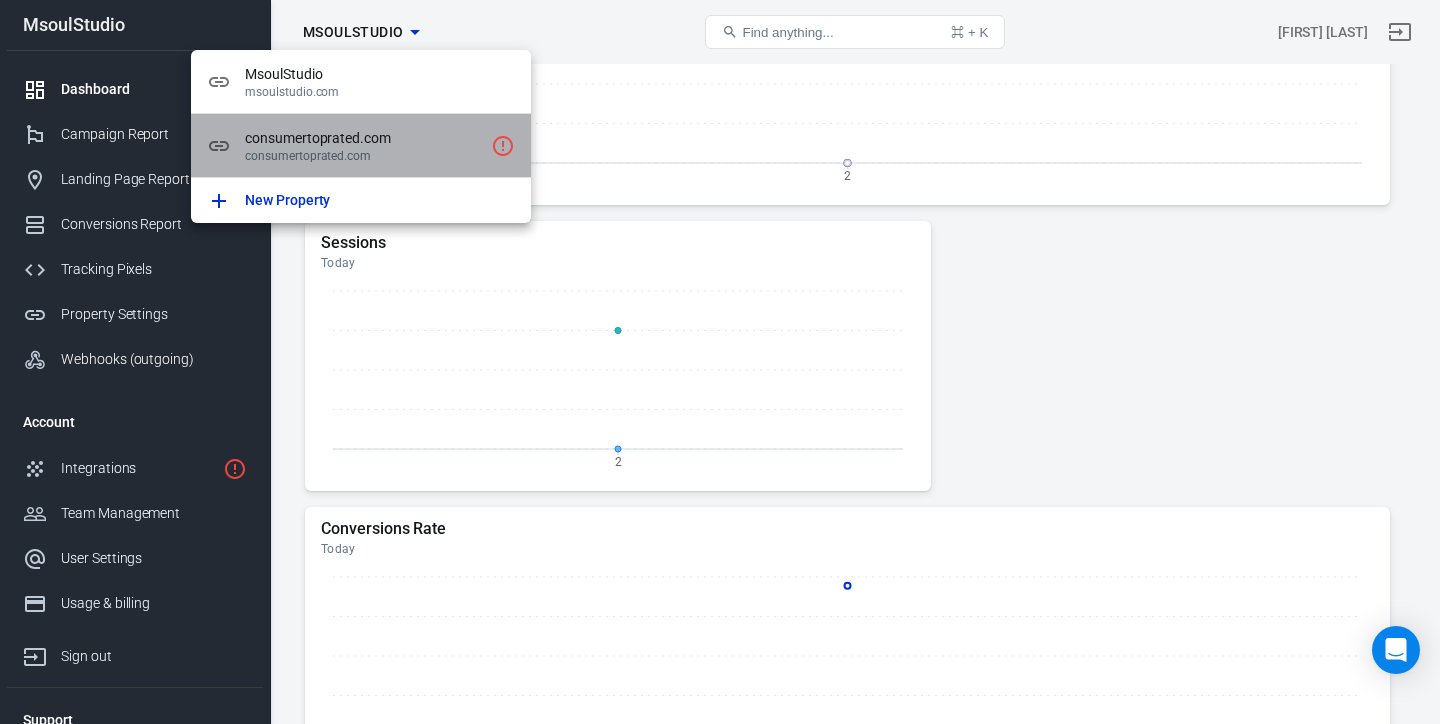 click on "consumertoprated.com" at bounding box center (364, 138) 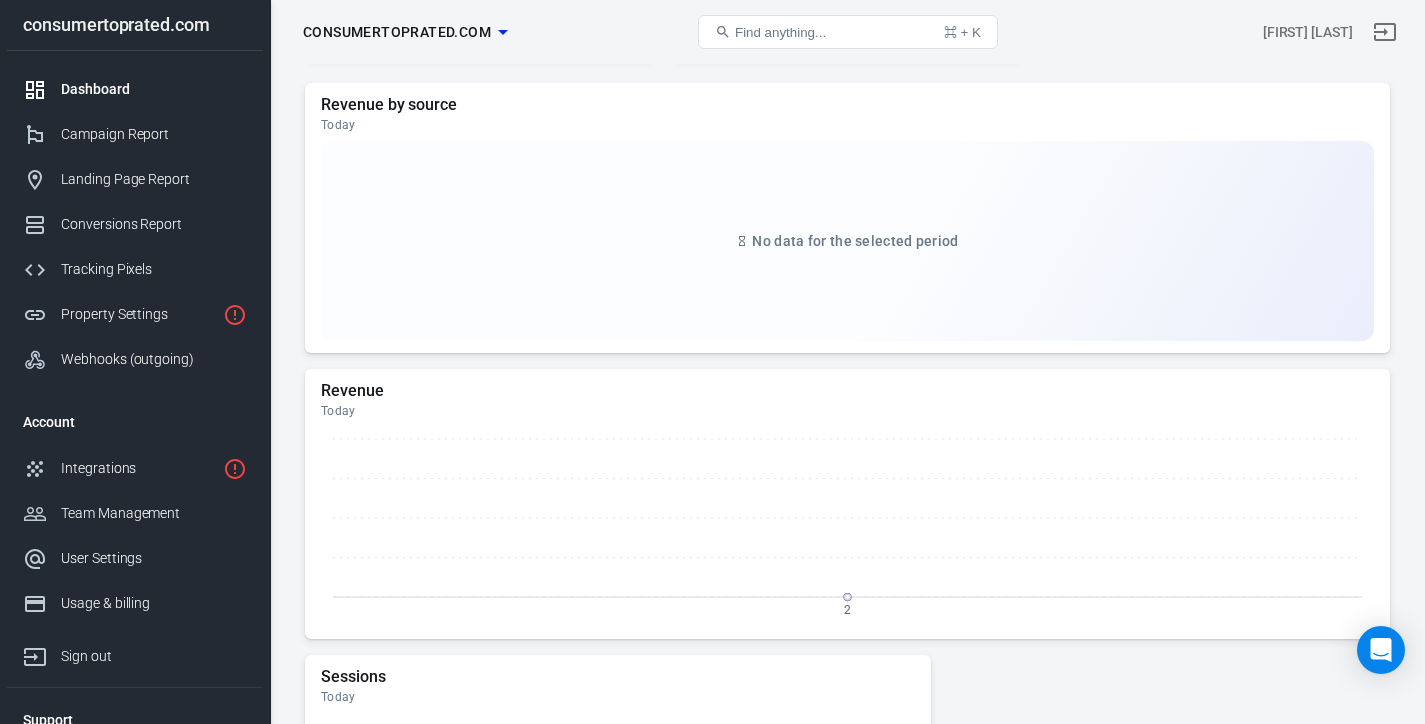 scroll, scrollTop: 0, scrollLeft: 0, axis: both 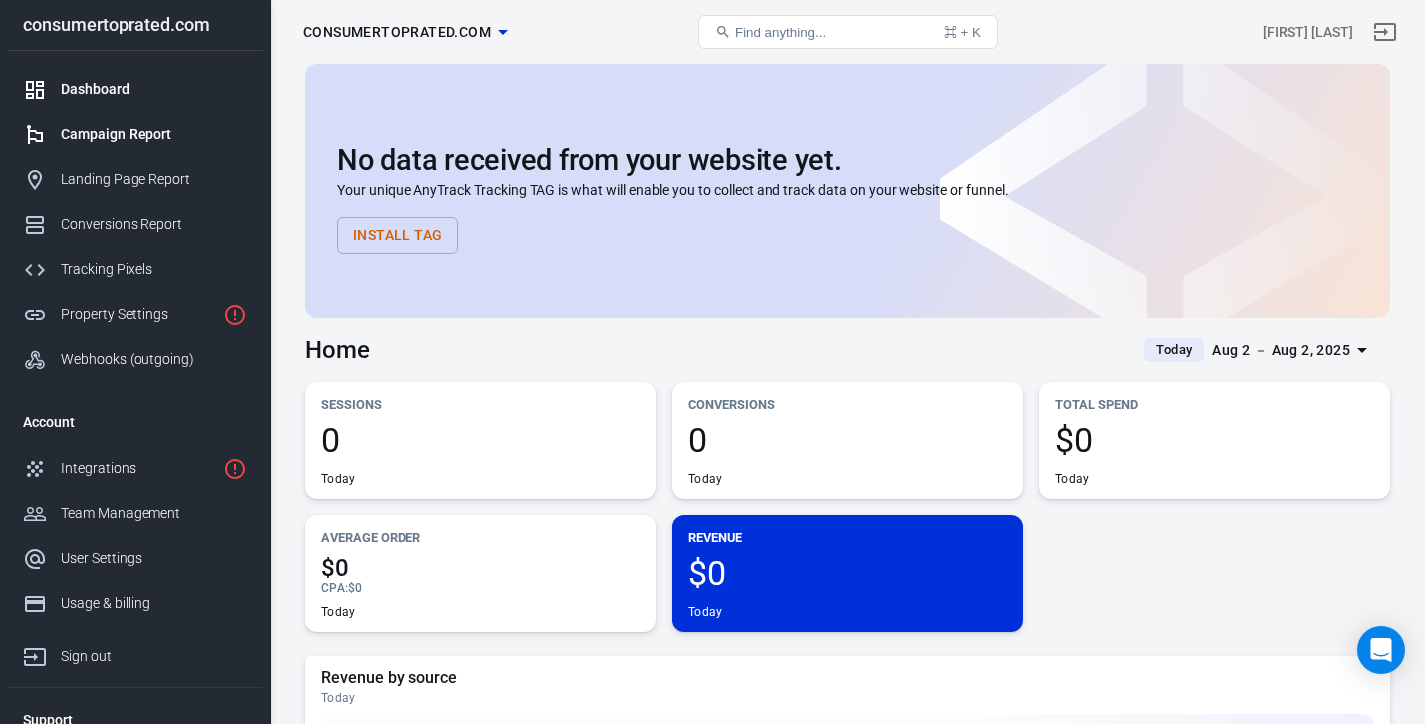 click on "Campaign Report" at bounding box center [154, 134] 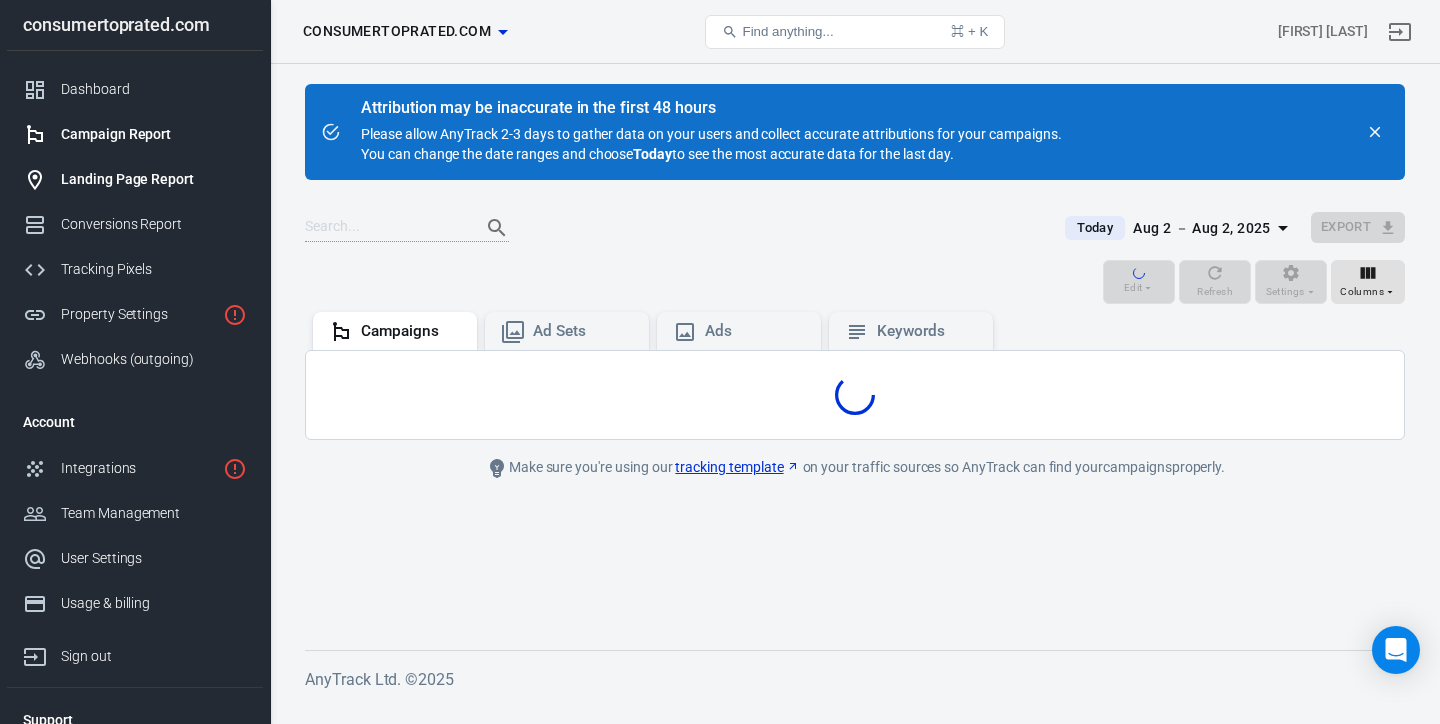 click on "Landing Page Report" at bounding box center (154, 179) 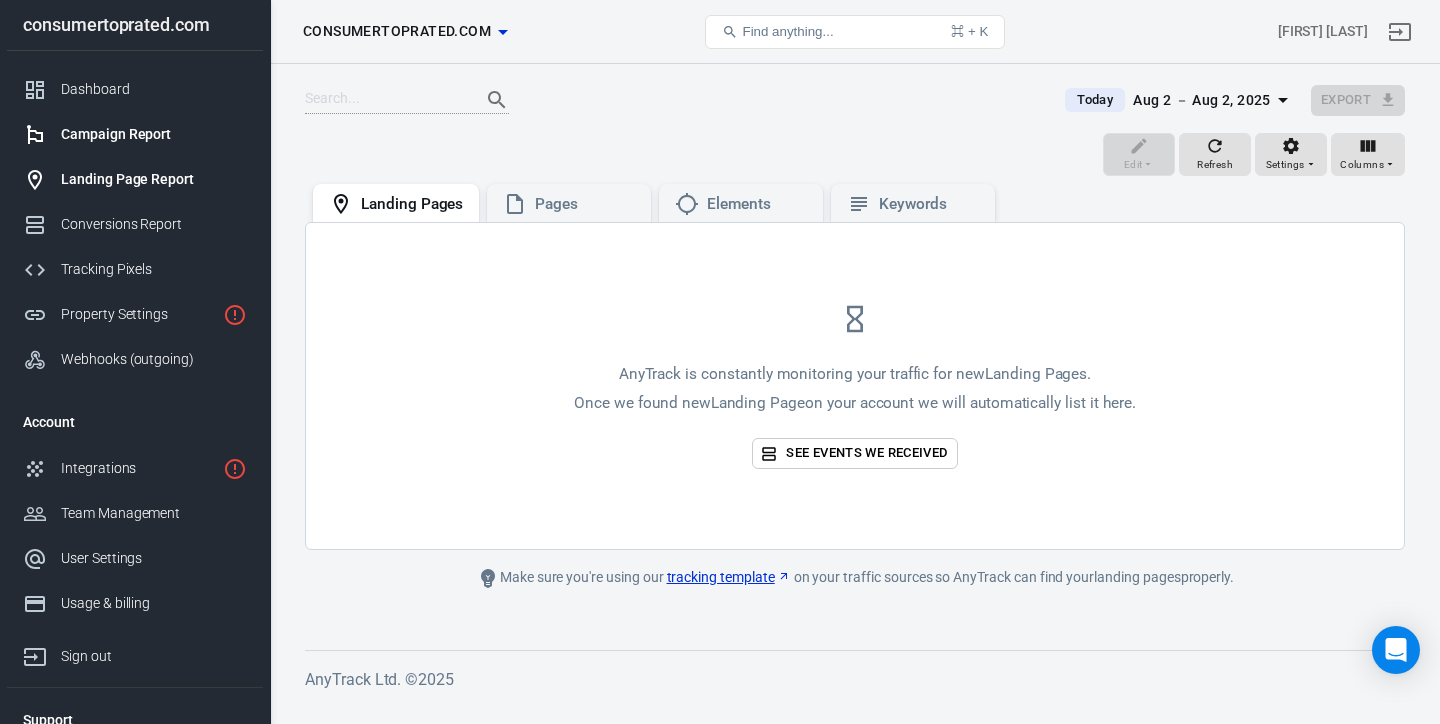 click on "Campaign Report" at bounding box center [154, 134] 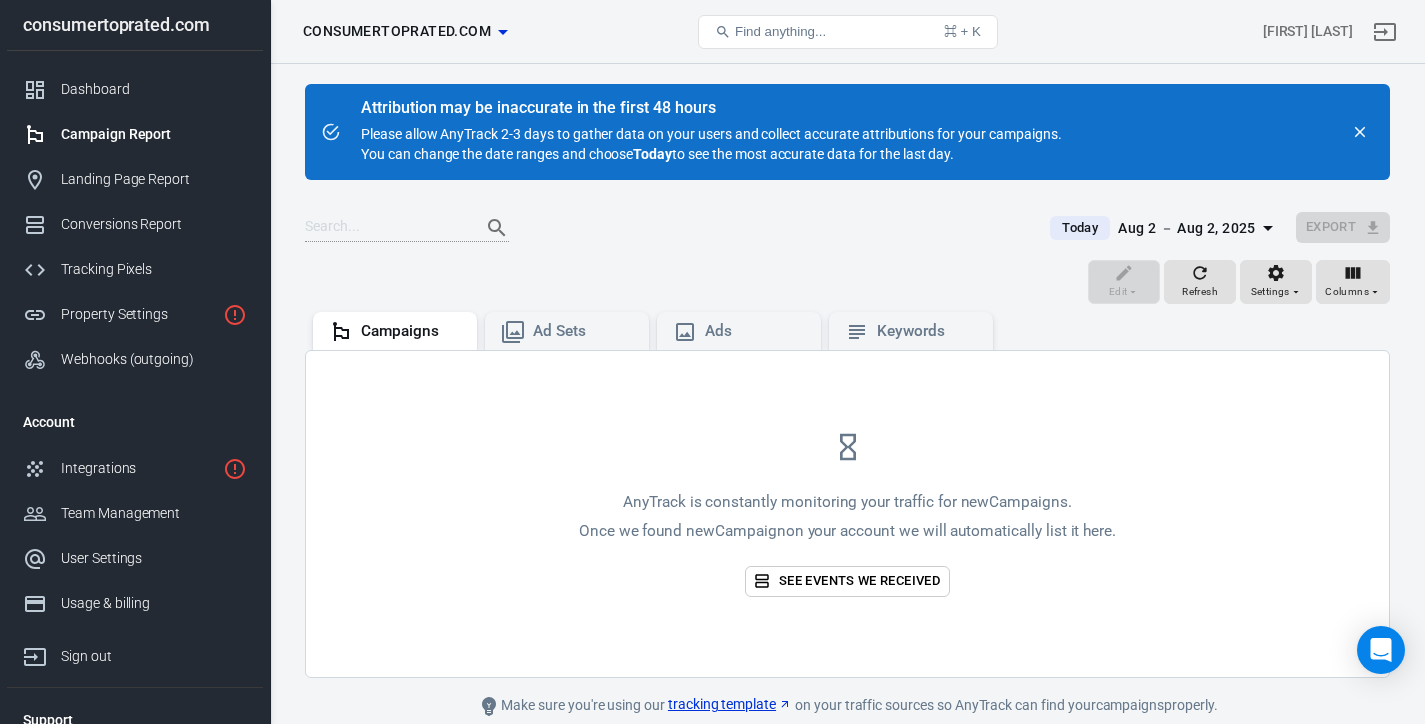 click 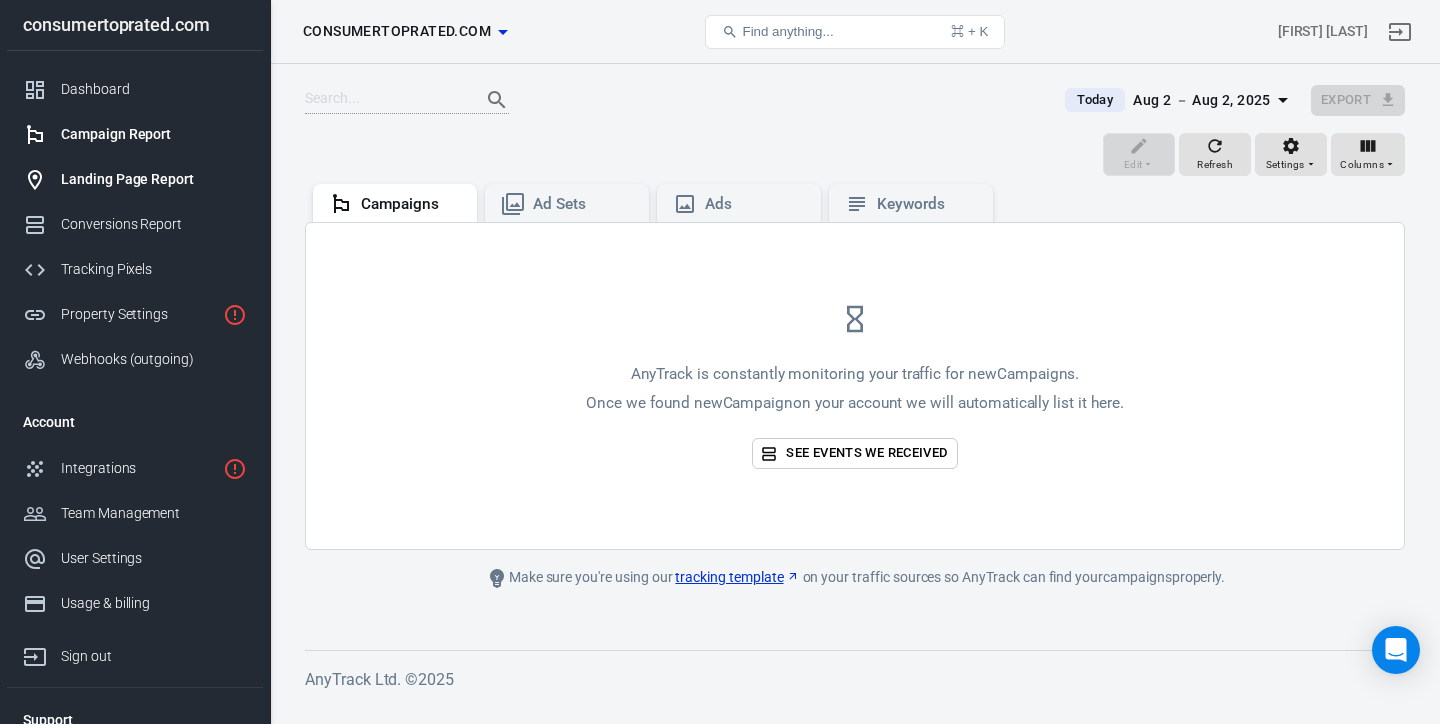 click on "Landing Page Report" at bounding box center (154, 179) 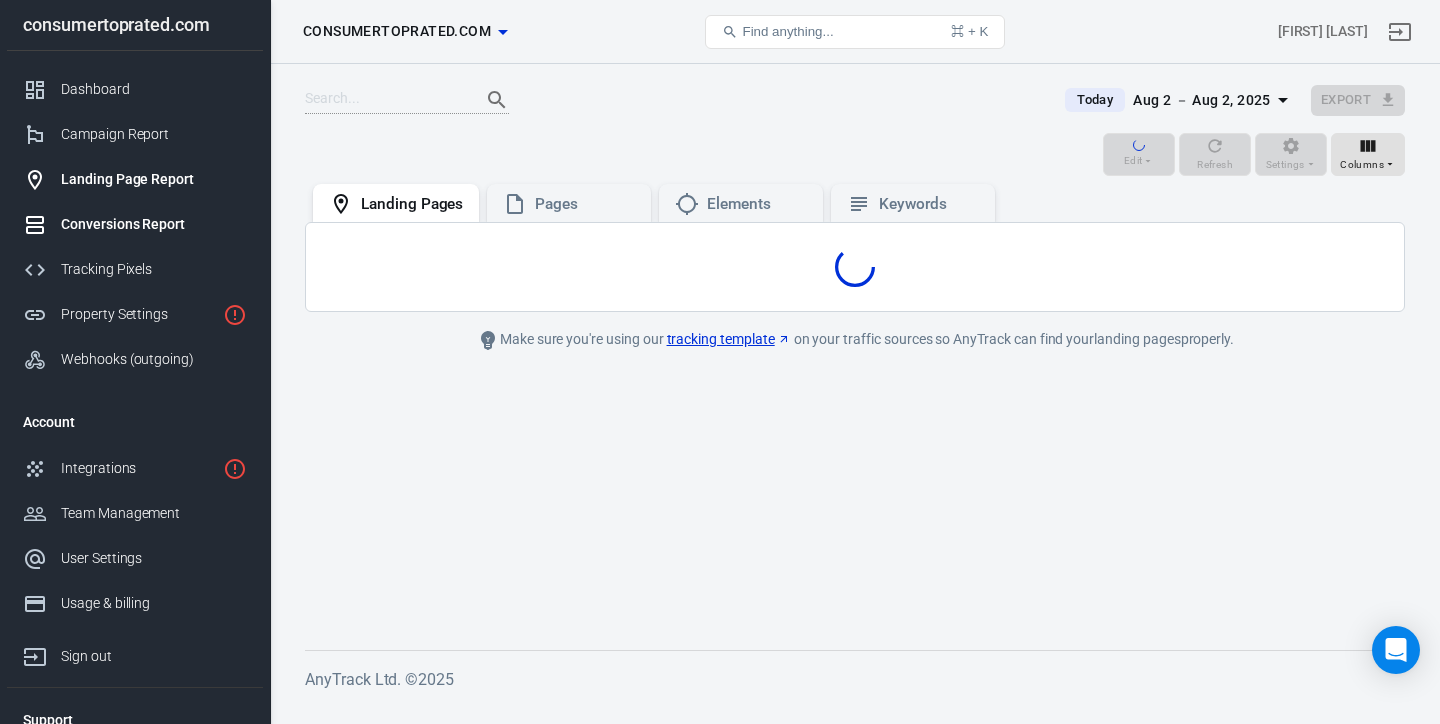 click on "Conversions Report" at bounding box center (154, 224) 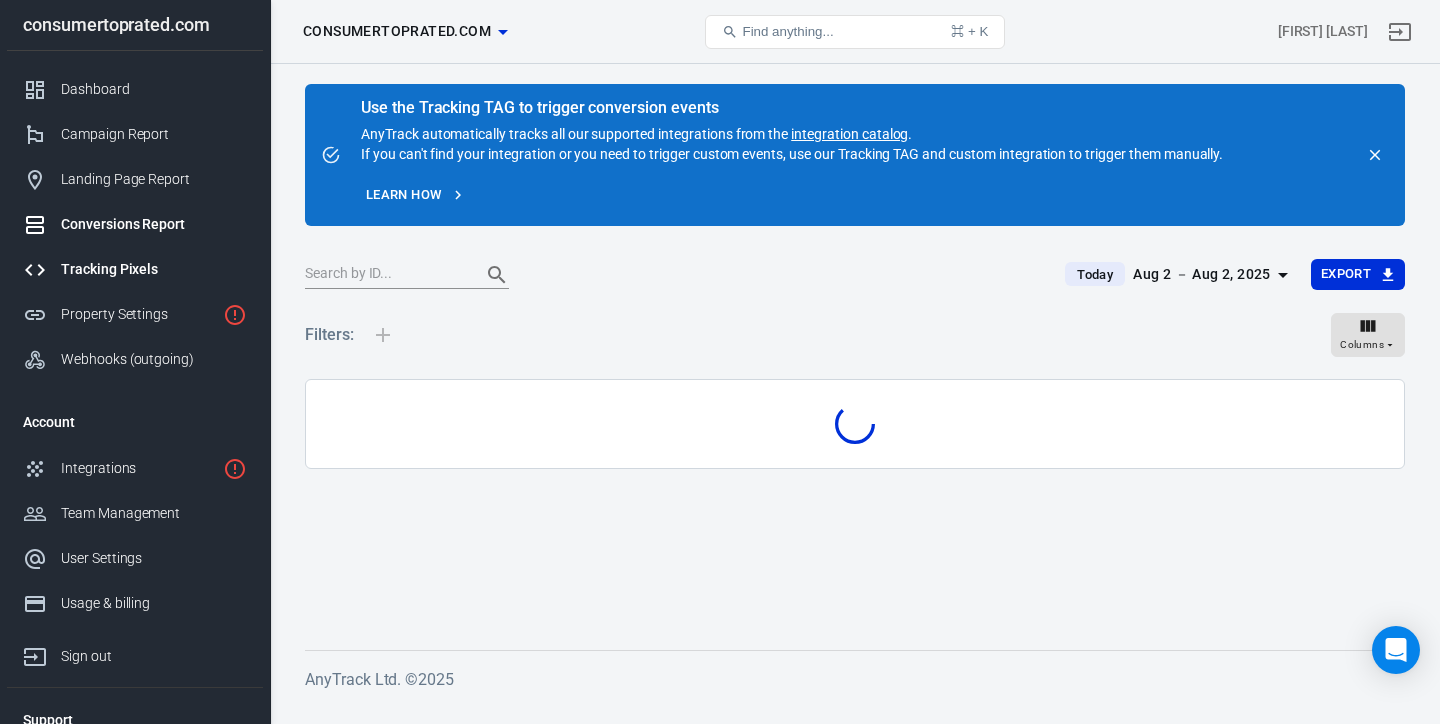 click on "Tracking Pixels" at bounding box center (154, 269) 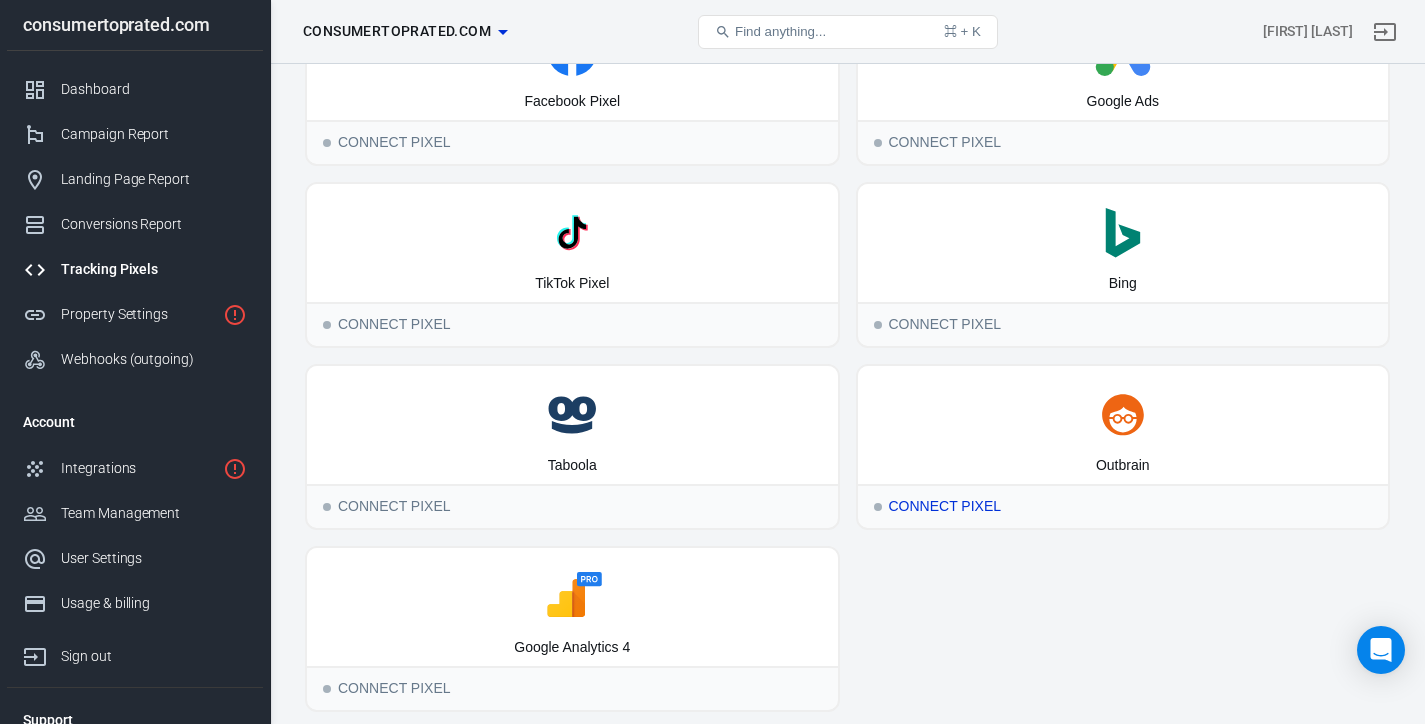 scroll, scrollTop: 0, scrollLeft: 0, axis: both 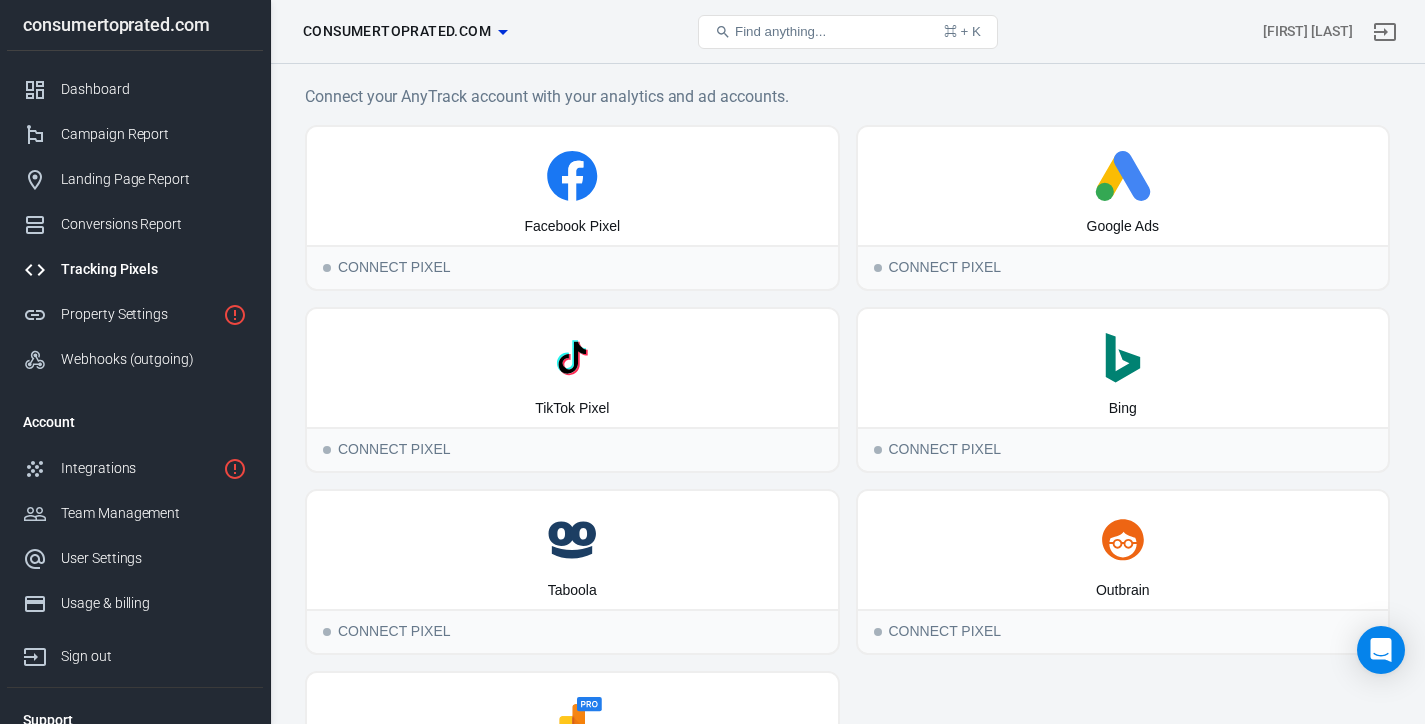 click on "consumertoprated.com" at bounding box center (405, 31) 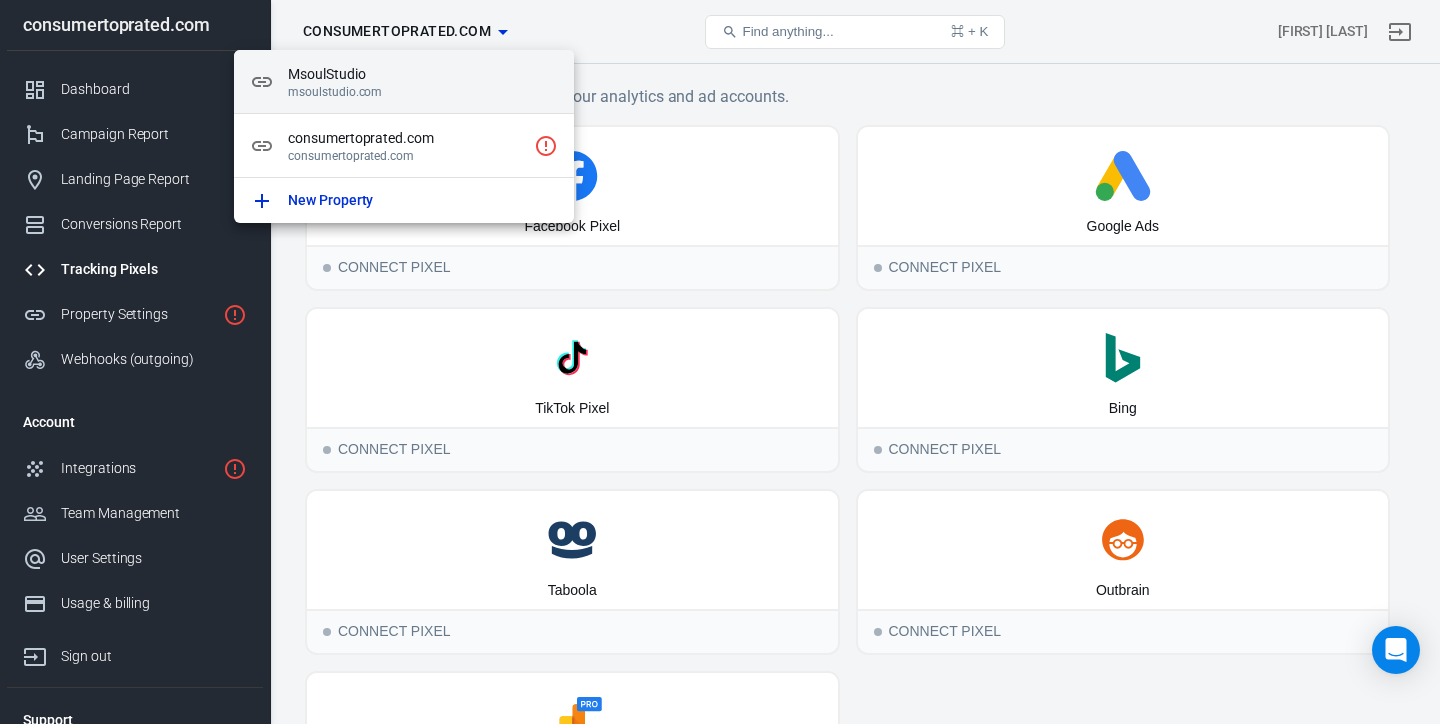 click on "msoulstudio.com" at bounding box center [423, 92] 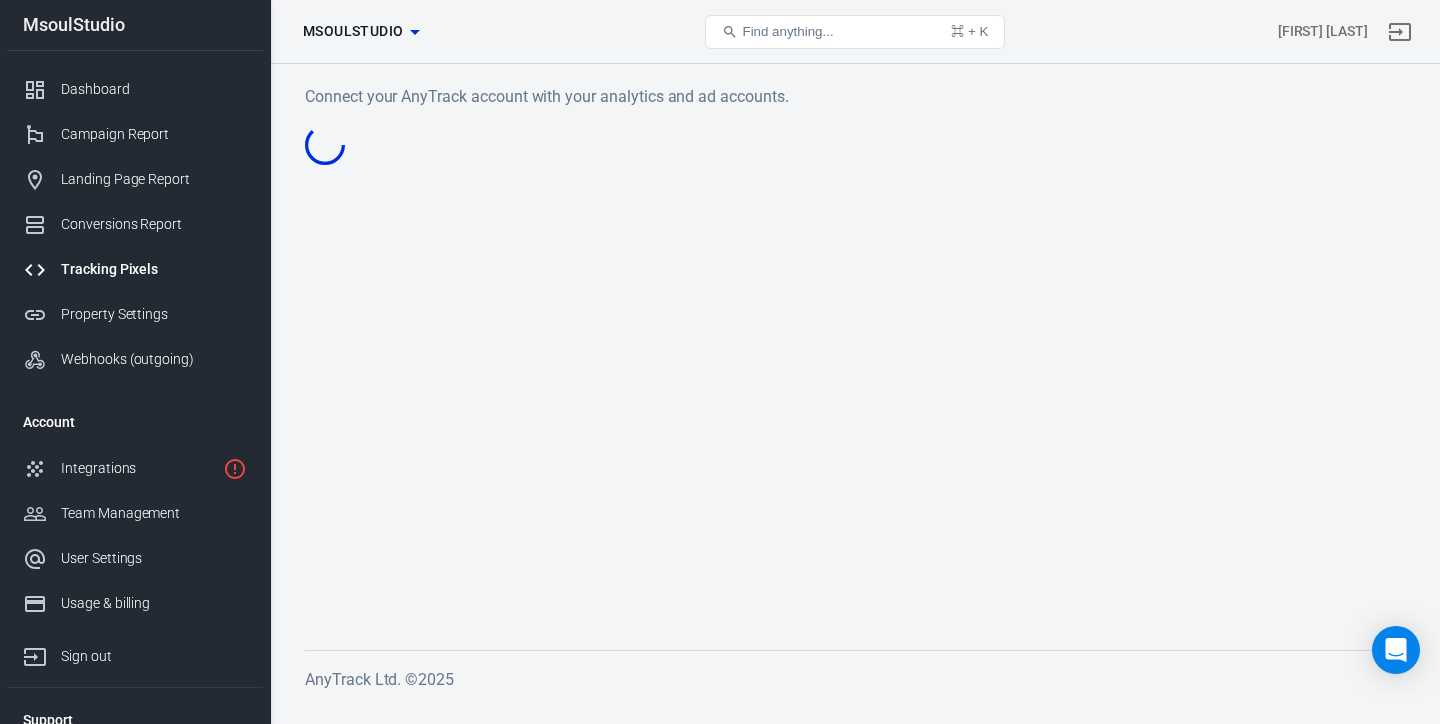click on "msoulstudio.com" at bounding box center (418, 74) 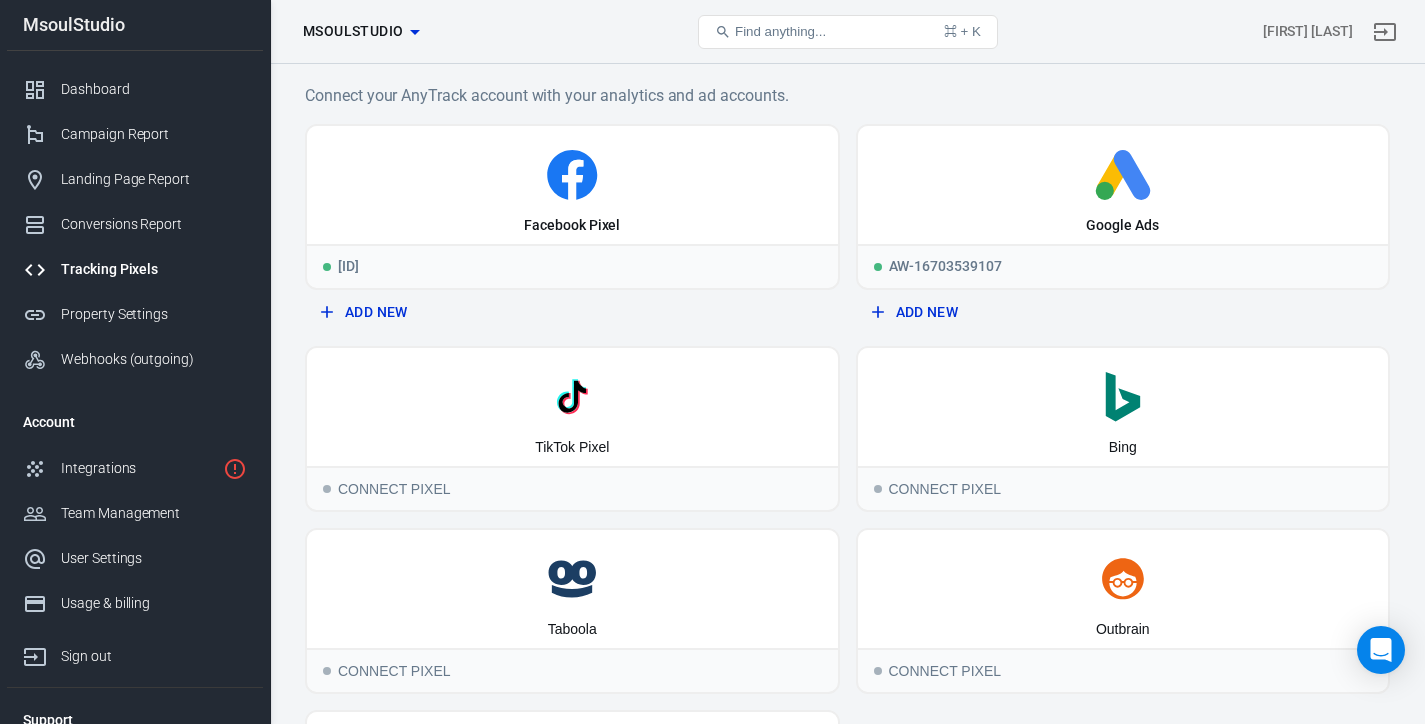 scroll, scrollTop: 0, scrollLeft: 0, axis: both 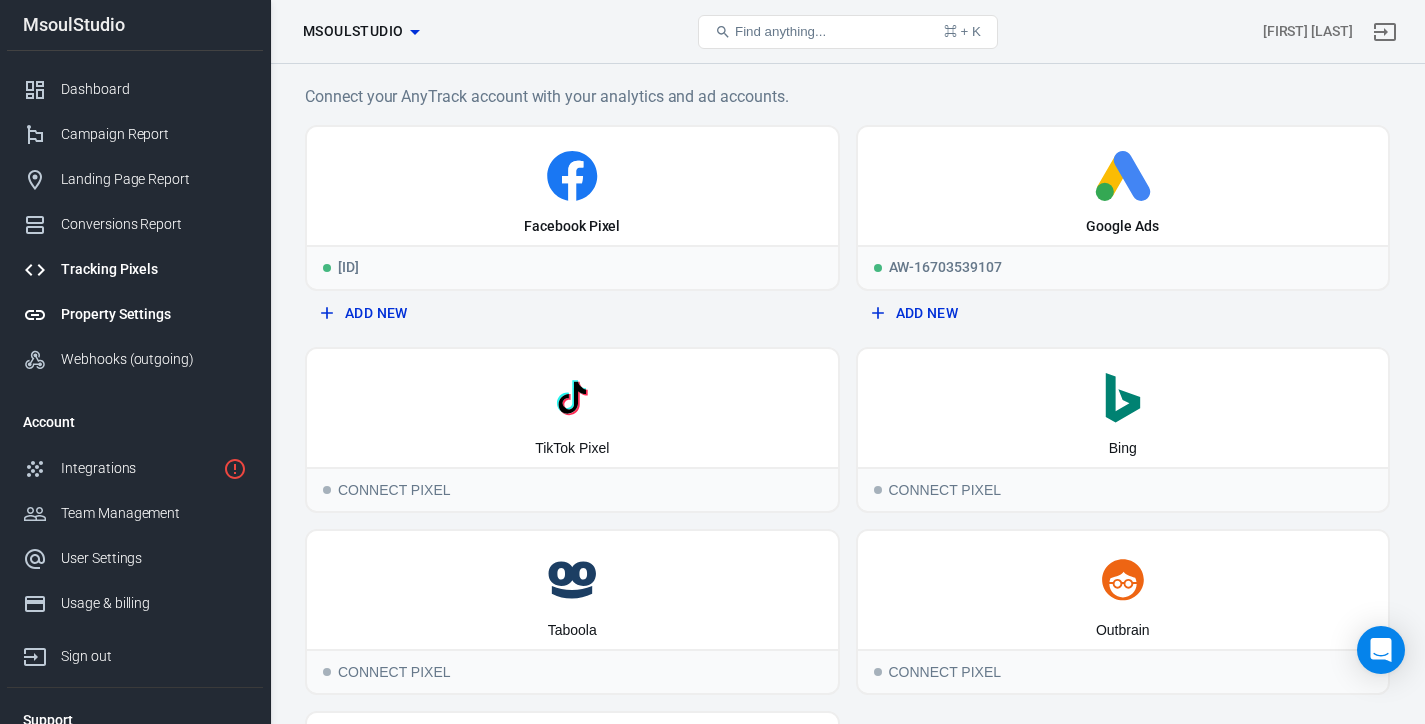 click on "Property Settings" at bounding box center [154, 314] 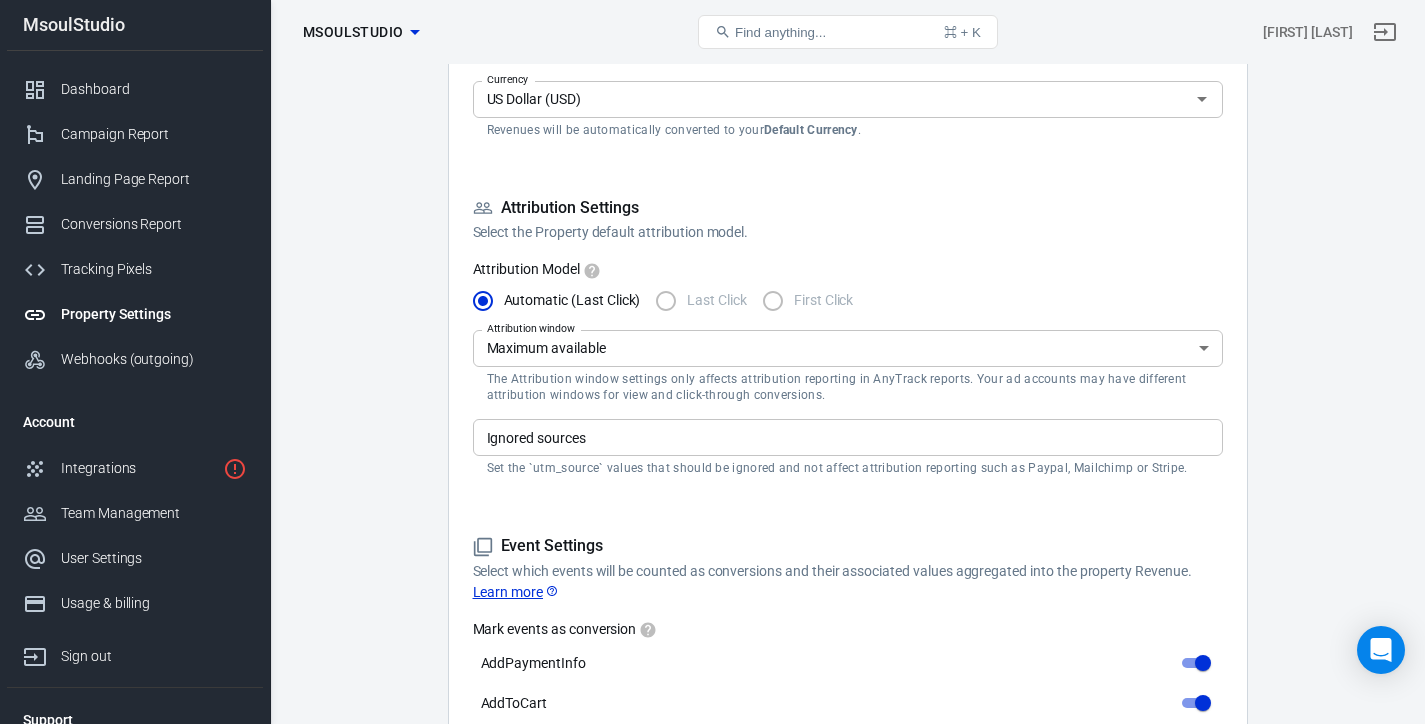 scroll, scrollTop: 847, scrollLeft: 0, axis: vertical 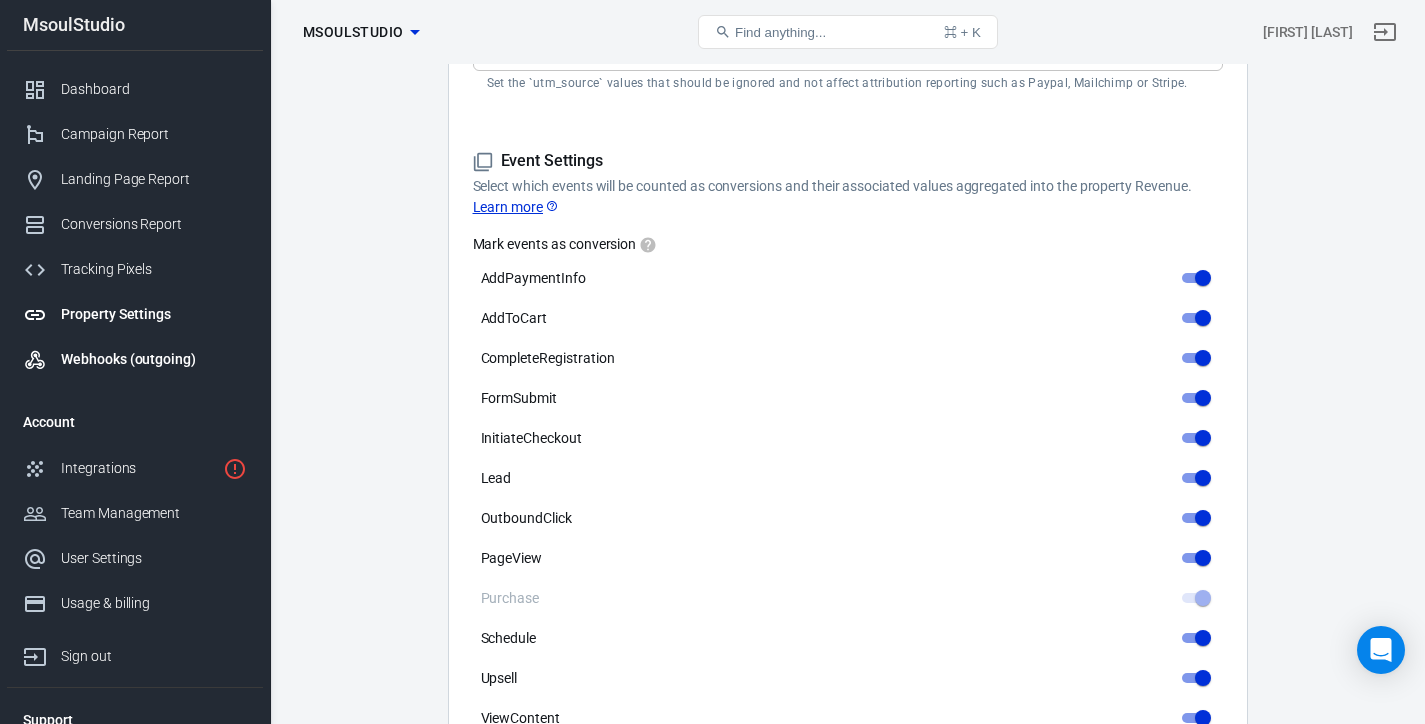click on "Webhooks (outgoing)" at bounding box center (154, 359) 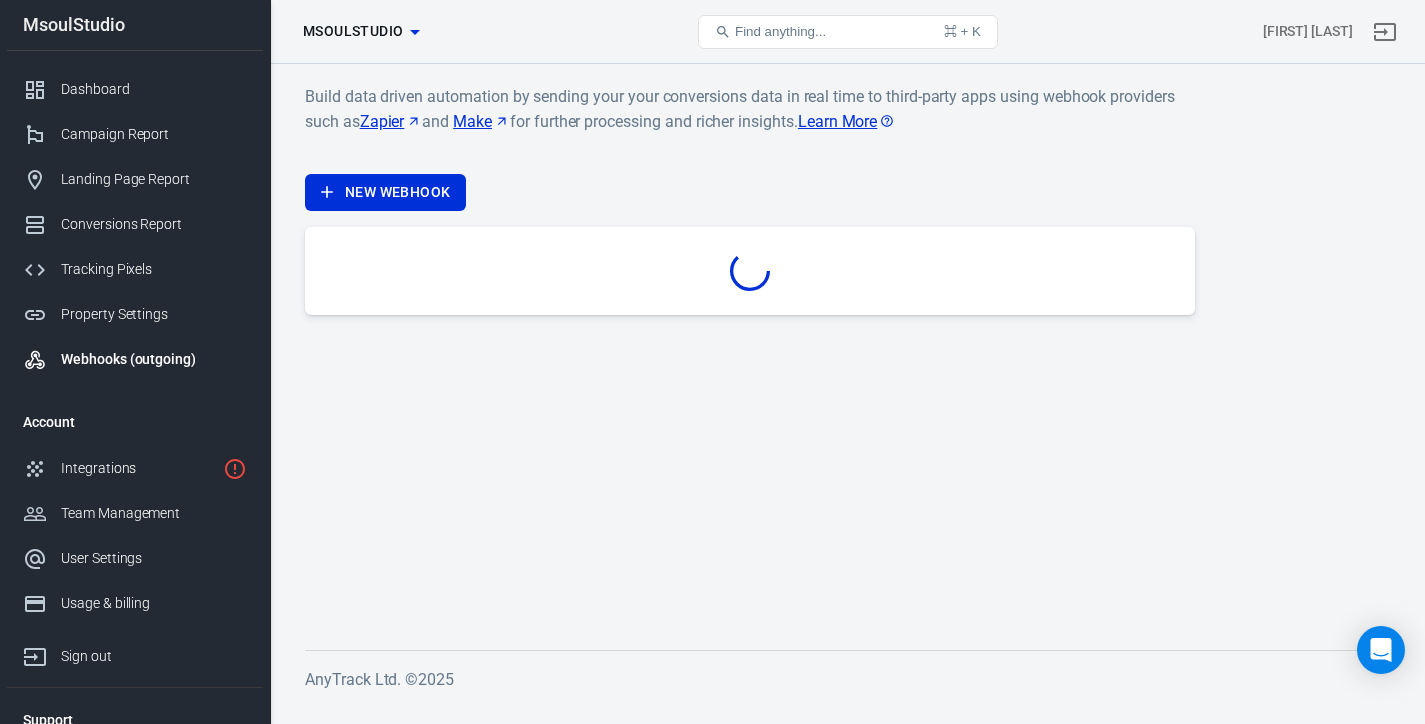 scroll, scrollTop: 0, scrollLeft: 0, axis: both 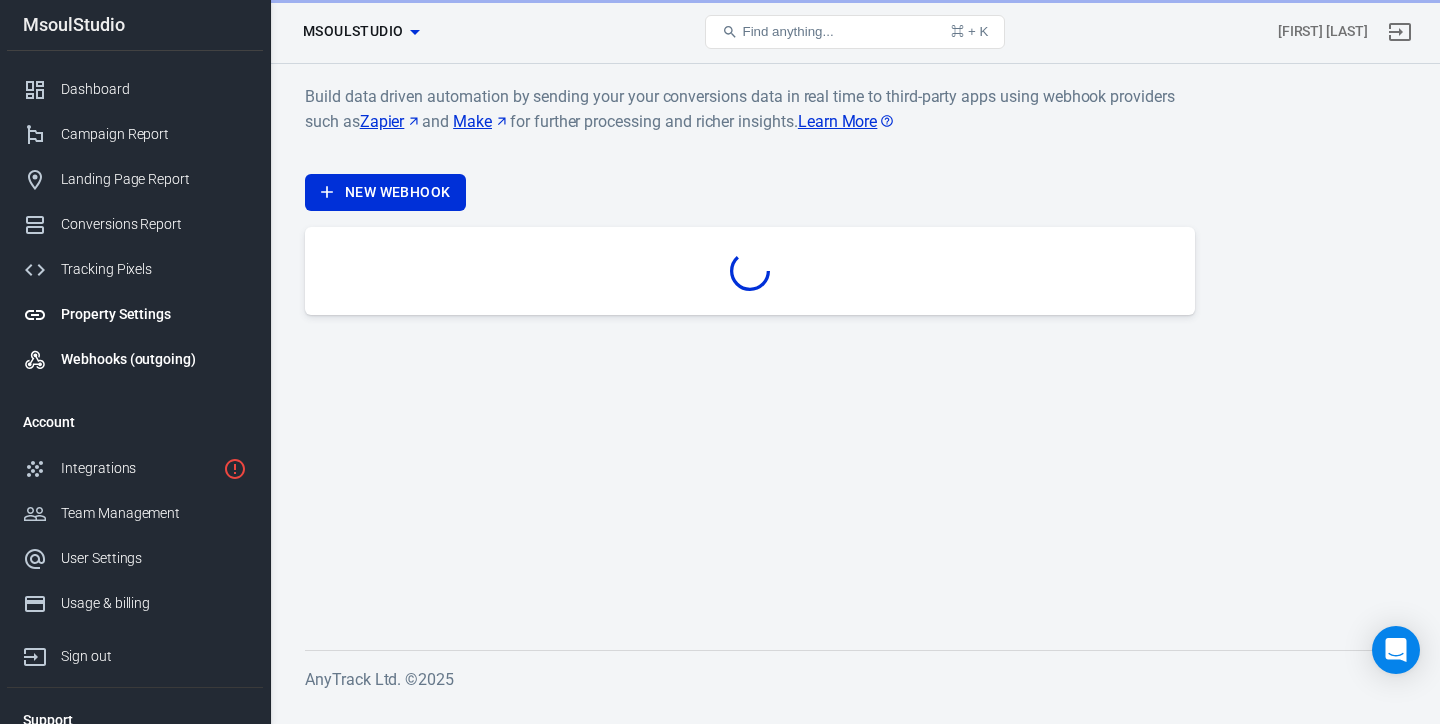 click on "Property Settings" at bounding box center [154, 314] 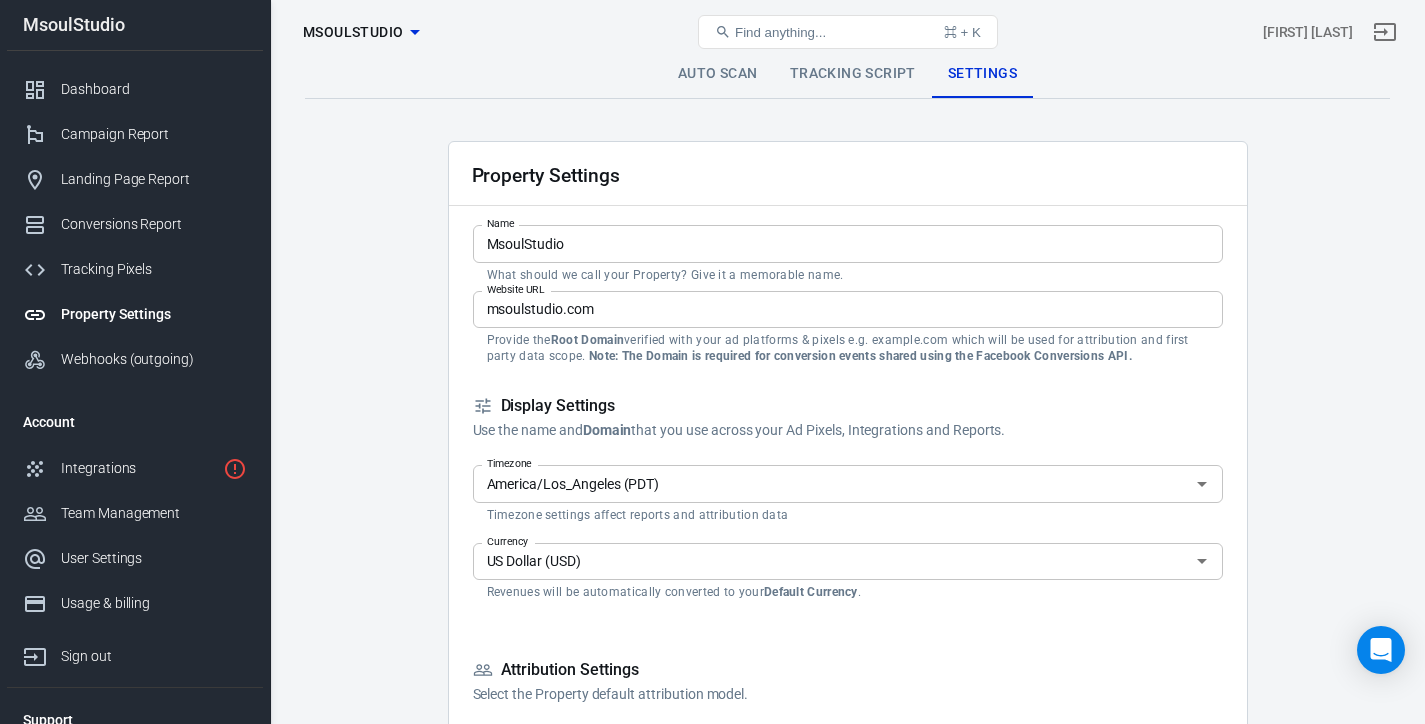 click on "Property Settings" at bounding box center (135, 314) 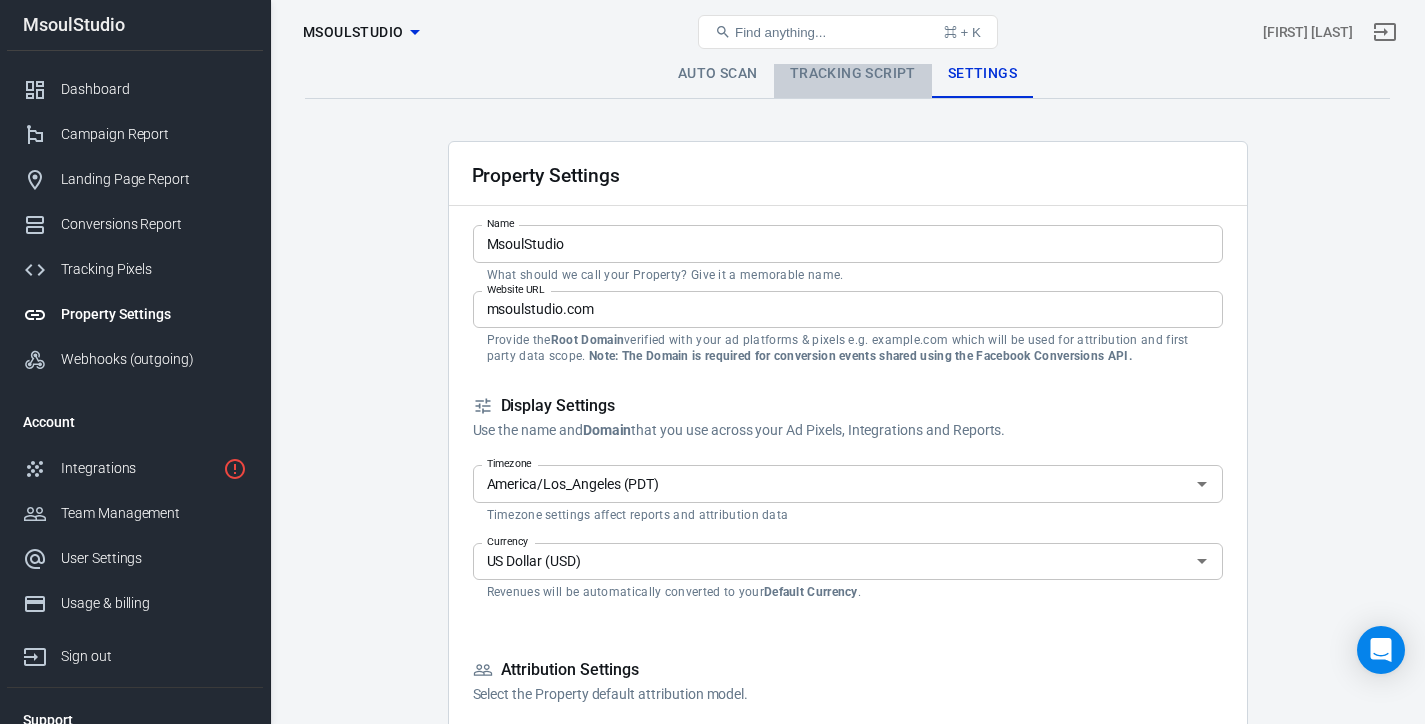 click on "Tracking Script" at bounding box center [853, 74] 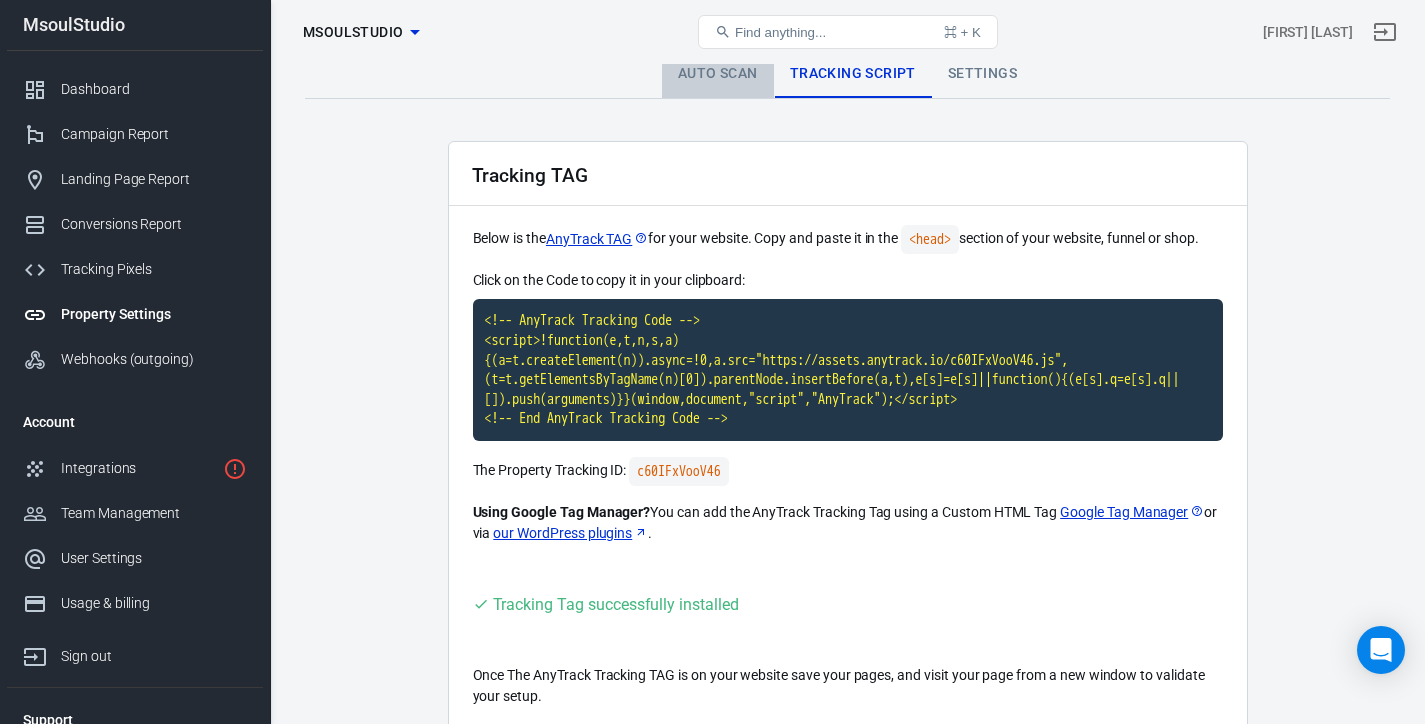 click on "Auto Scan" at bounding box center [718, 74] 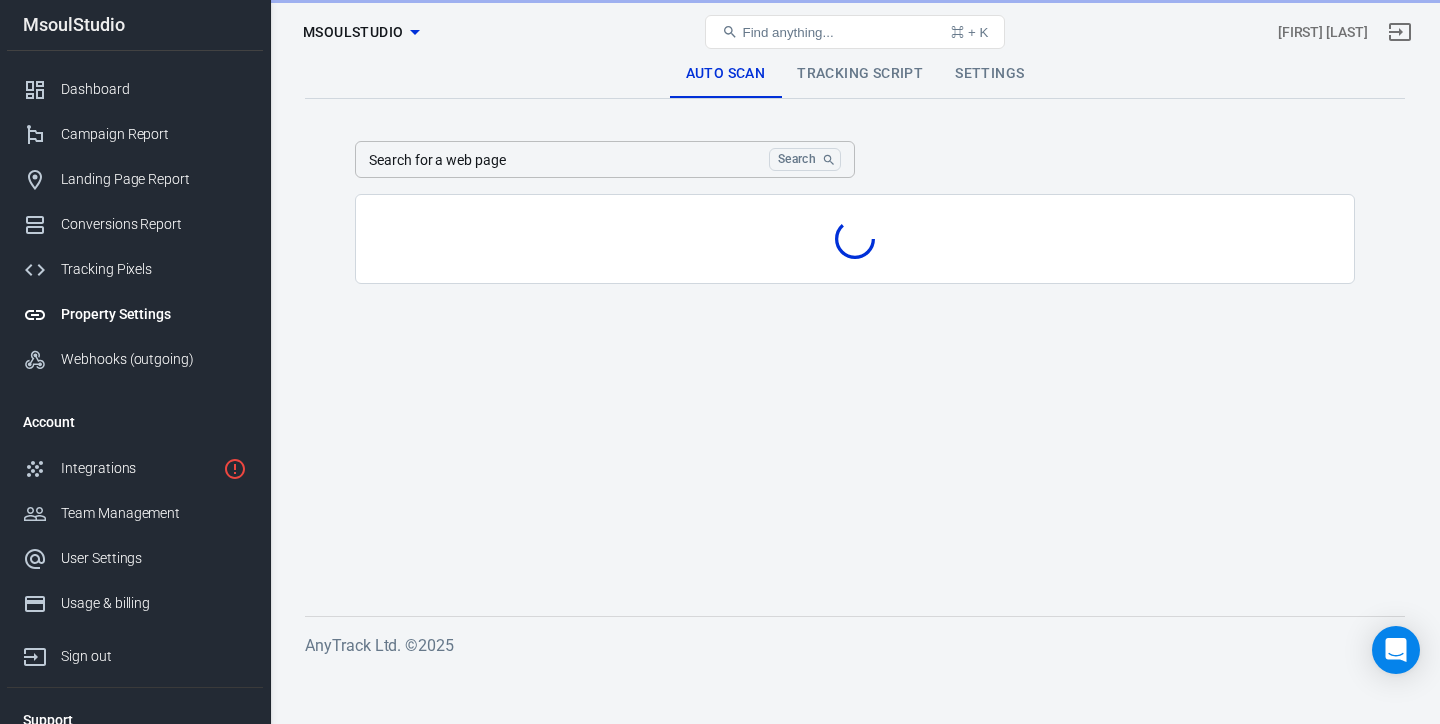 click on "Tracking Script" at bounding box center [860, 74] 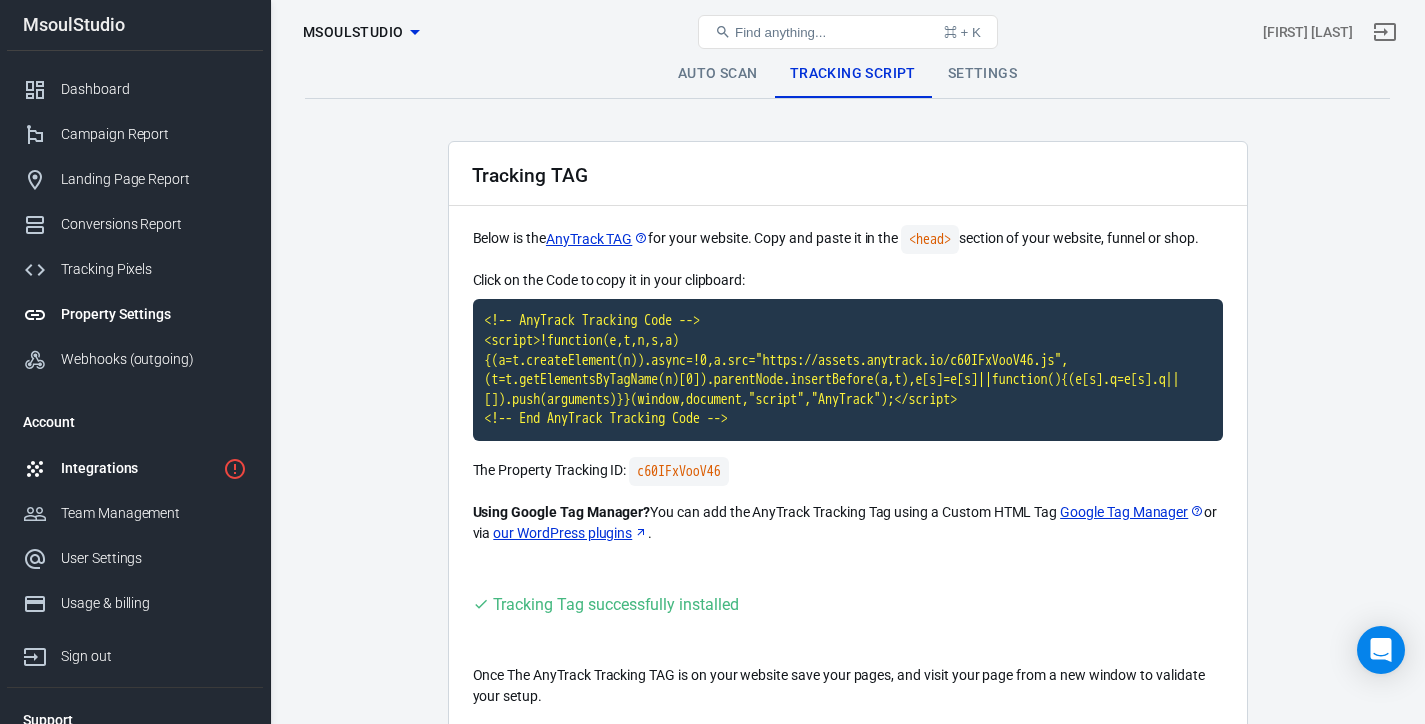 click on "Integrations" at bounding box center (138, 468) 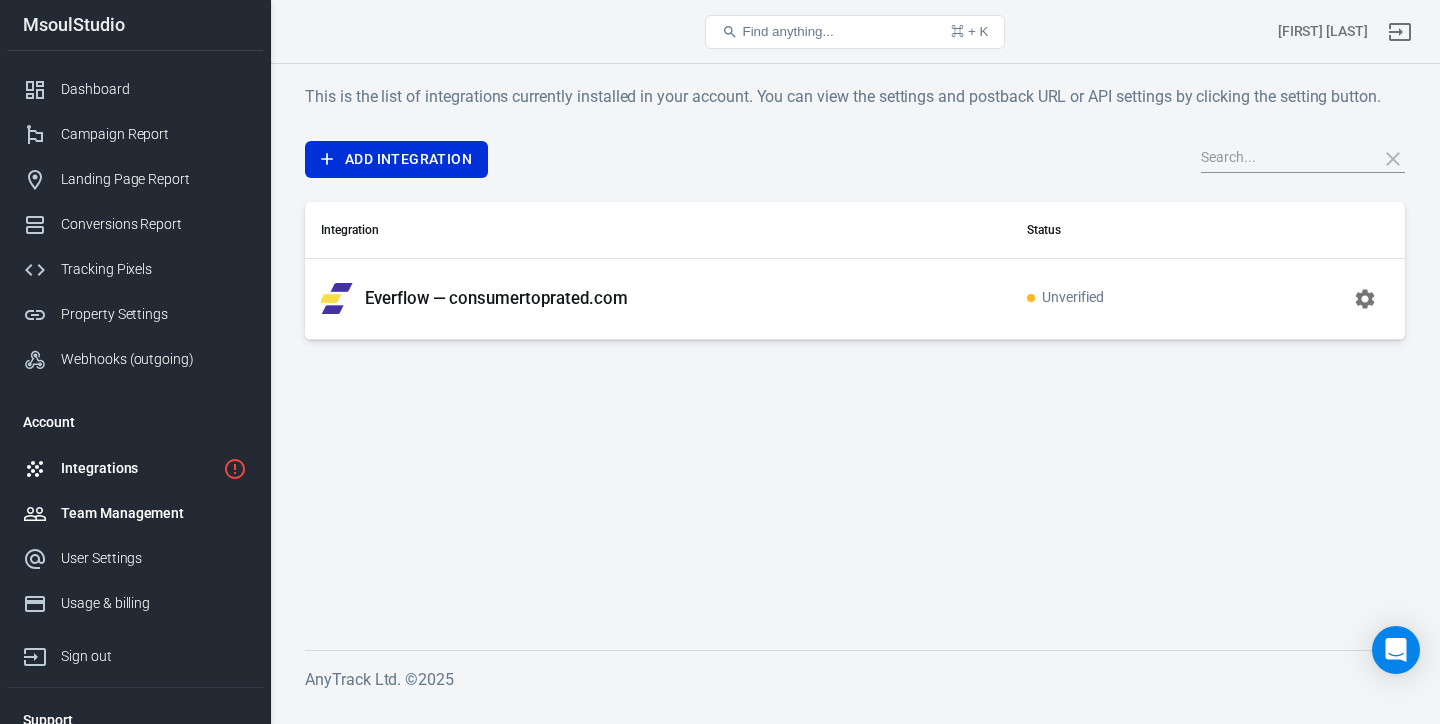 click on "Team Management" at bounding box center (135, 513) 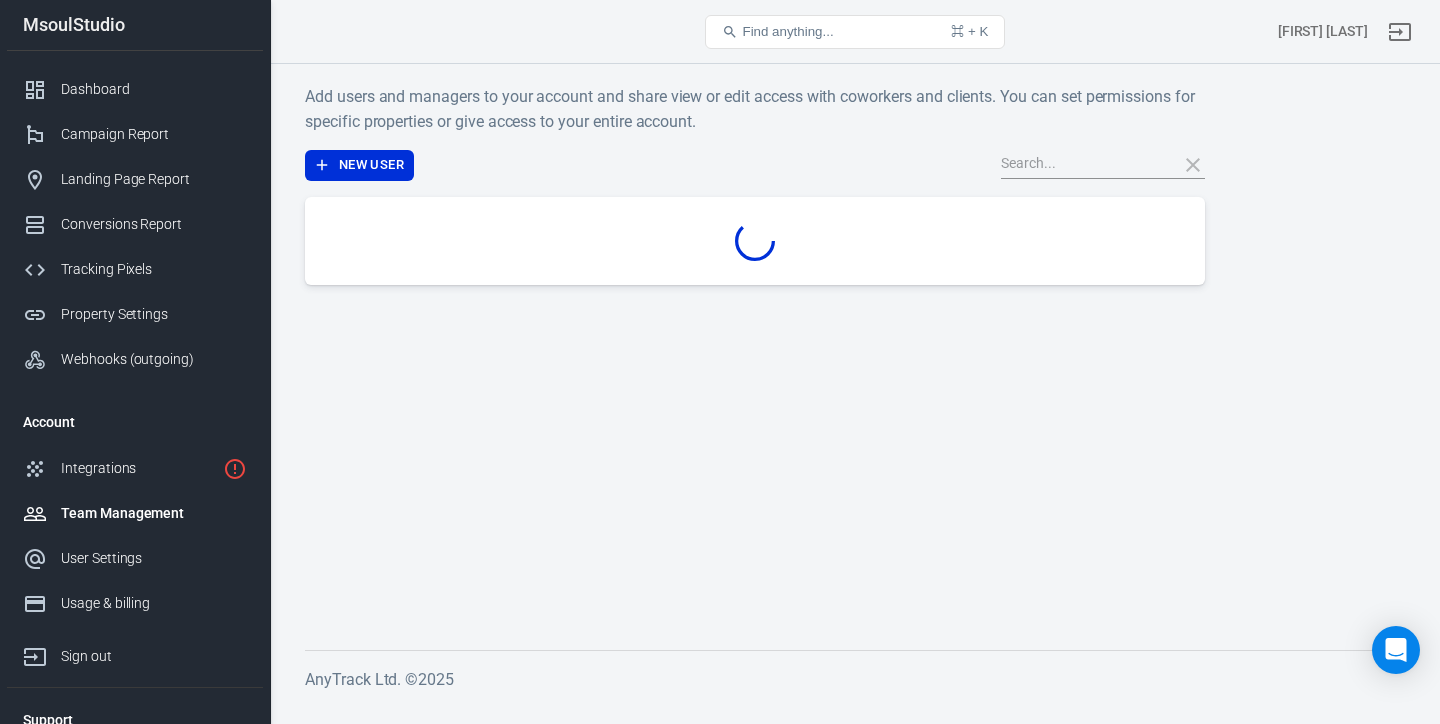 click on "Team Management" at bounding box center [154, 513] 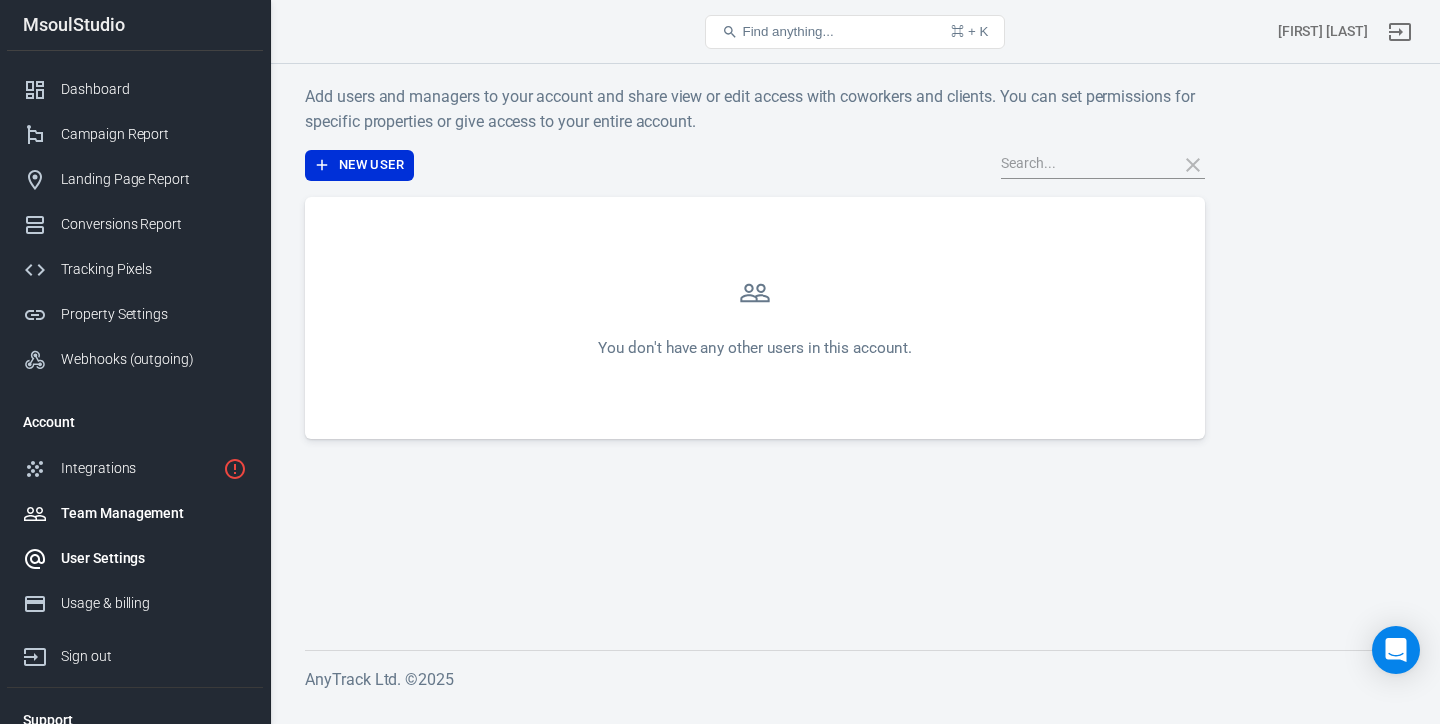 click on "User Settings" at bounding box center (154, 558) 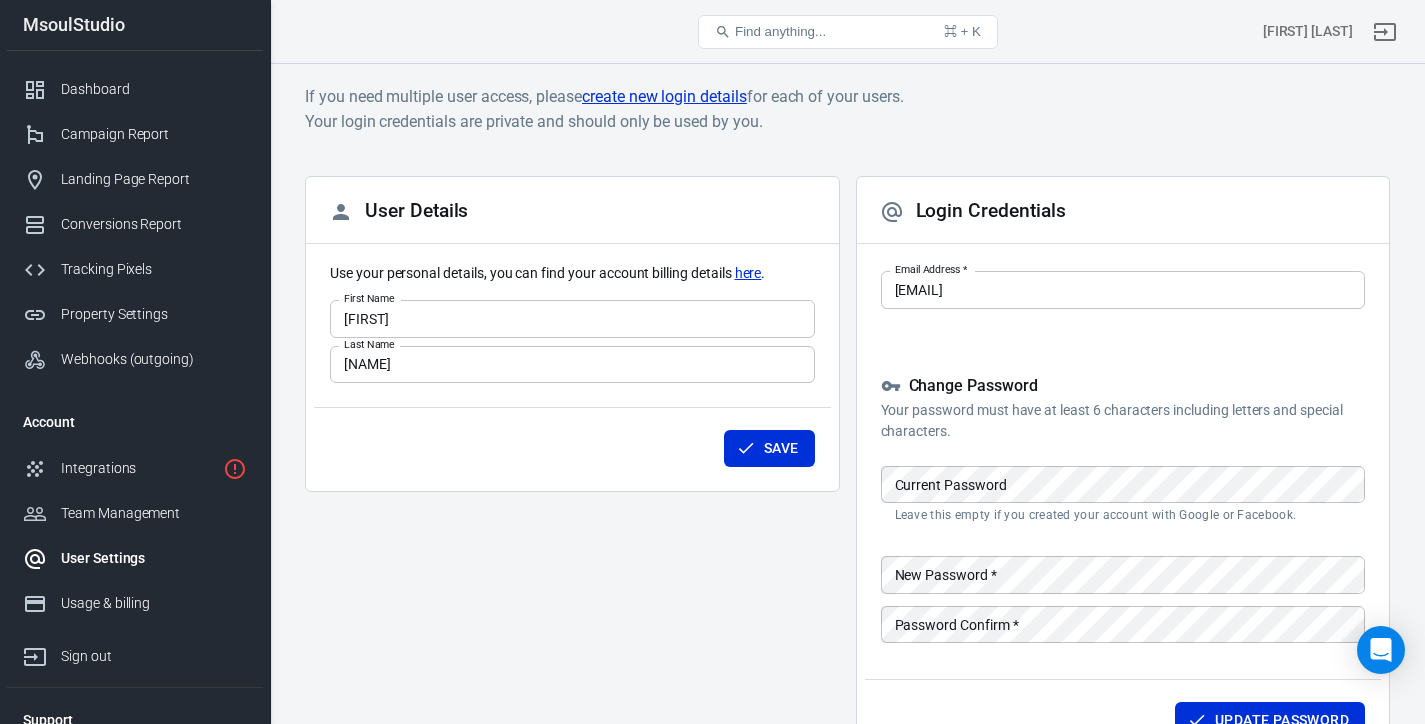 scroll, scrollTop: 141, scrollLeft: 0, axis: vertical 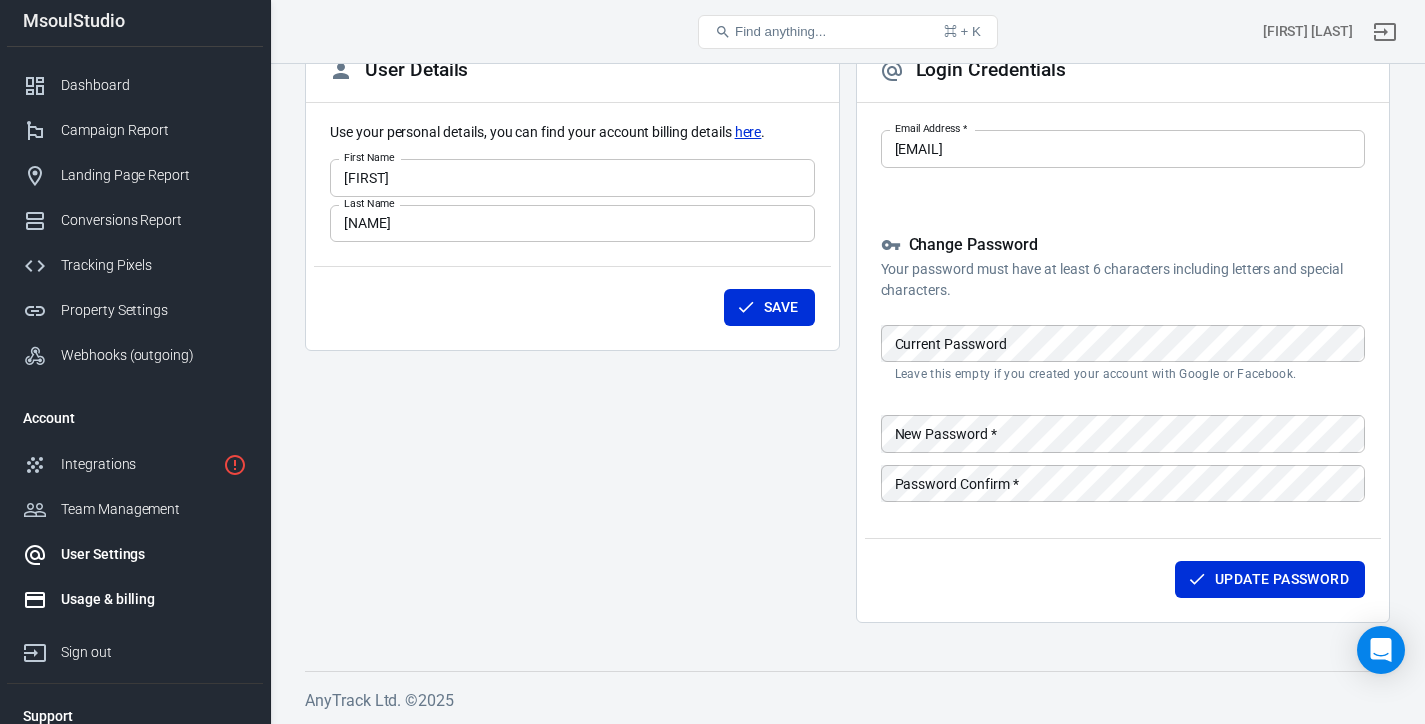 click on "Usage & billing" at bounding box center [154, 599] 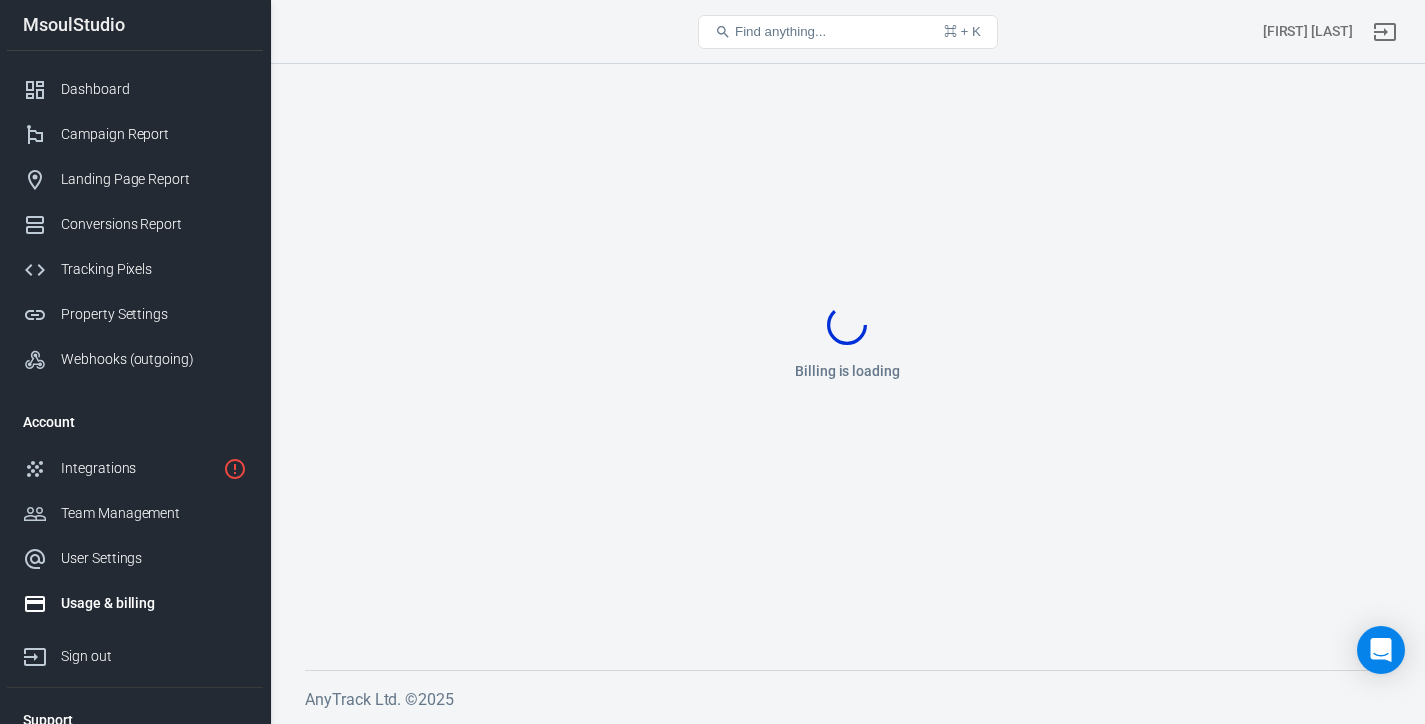 click on "Usage & billing" at bounding box center (154, 603) 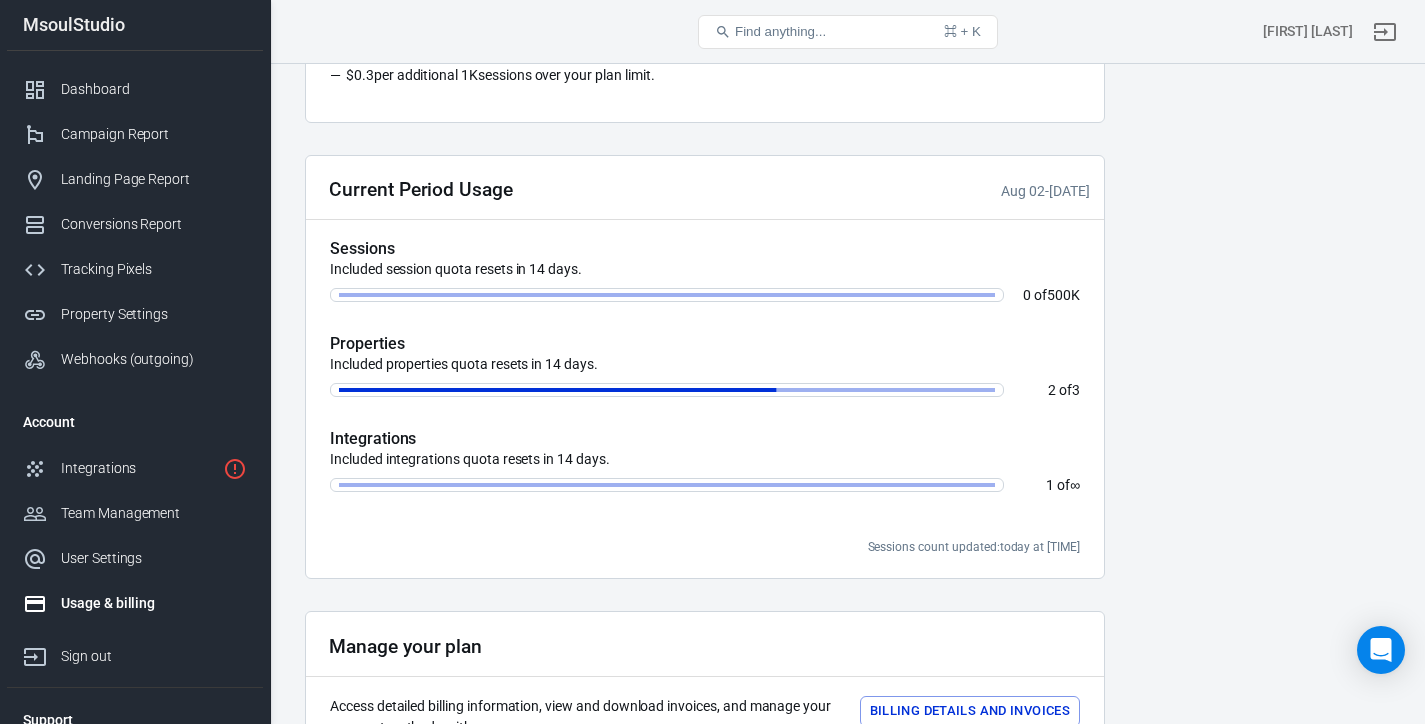 scroll, scrollTop: 673, scrollLeft: 0, axis: vertical 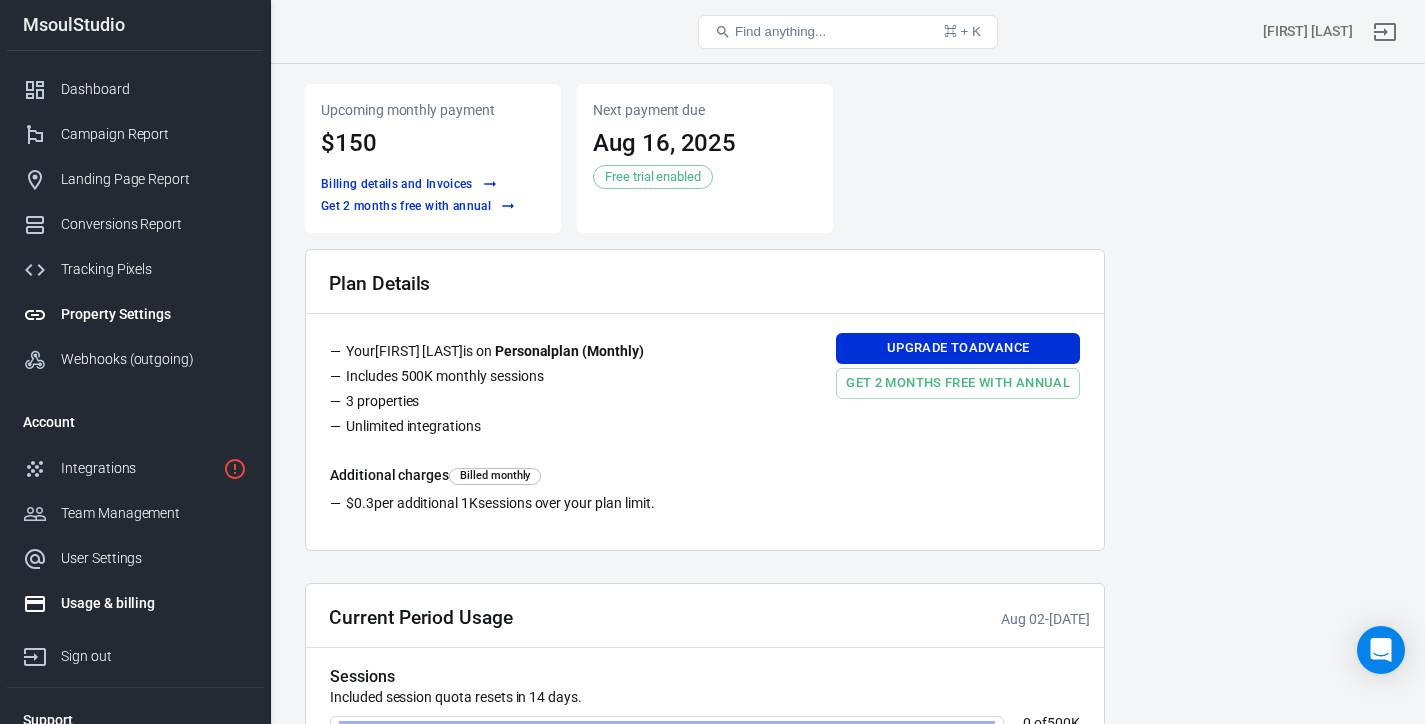 click on "Property Settings" at bounding box center (154, 314) 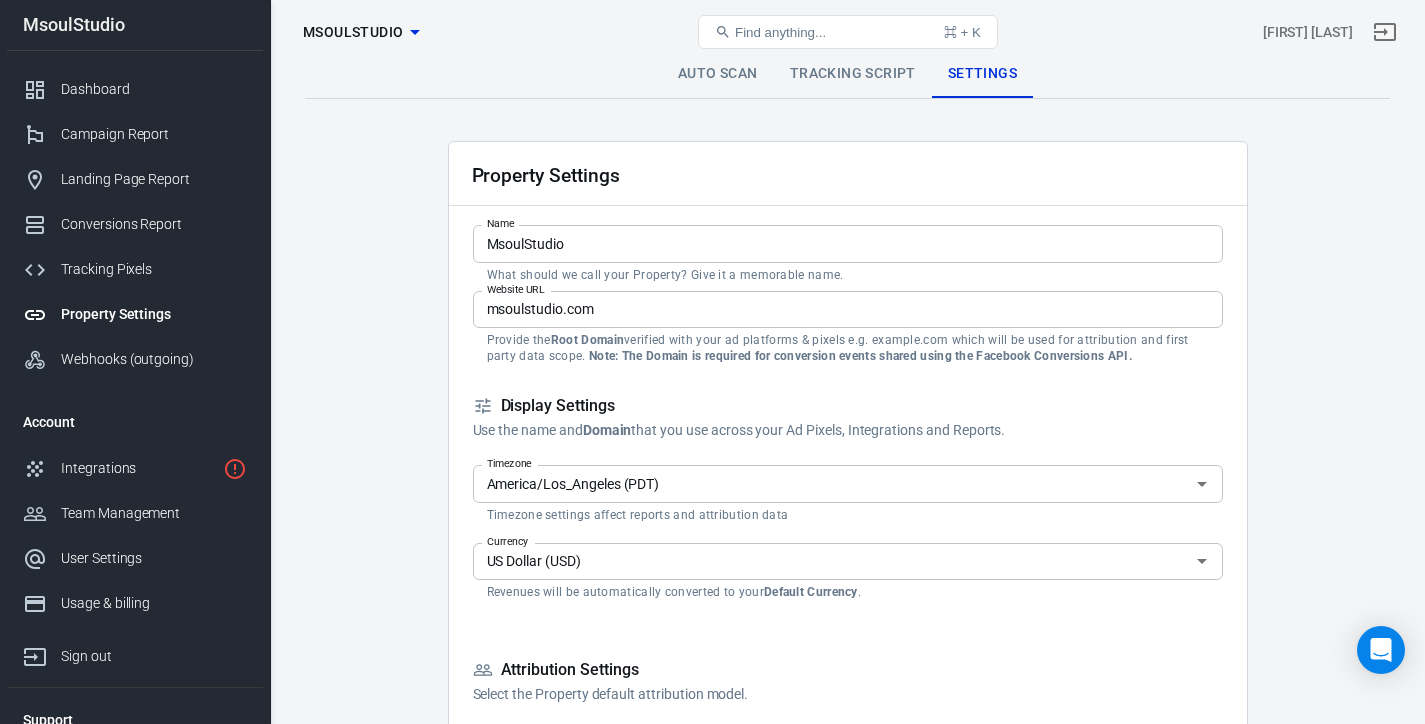 click on "Auto Scan Tracking Script Settings Property Settings Name [NAME] Name What should we call your Property? Give it a memorable name. Website URL msoulstudio.com Website URL Provide the Root Domain verified with your ad platforms & pixels e.g. example.com which will be used for attribution and first party data scope. Note: The Domain is required for conversion events shared using the Facebook Conversions API. Display Settings Use the name and Domain that you use across your Ad Pixels, Integrations and Reports. Timezone America/Los_Angeles (PDT) Timezone Timezone settings affect reports and attribution data Currency US Dollar (USD) Currency Revenues will be automatically converted to your Default Currency. Attribution Settings Select the Property default attribution model. Attribution Model Automatic (Last Click) Last Click First Click Attribution window Maximum available 0 Attribution window Ignored sources Ignored sources Event Settings Learn more Mark events as conversion AddPaymentInfo Lead" at bounding box center (847, 1323) 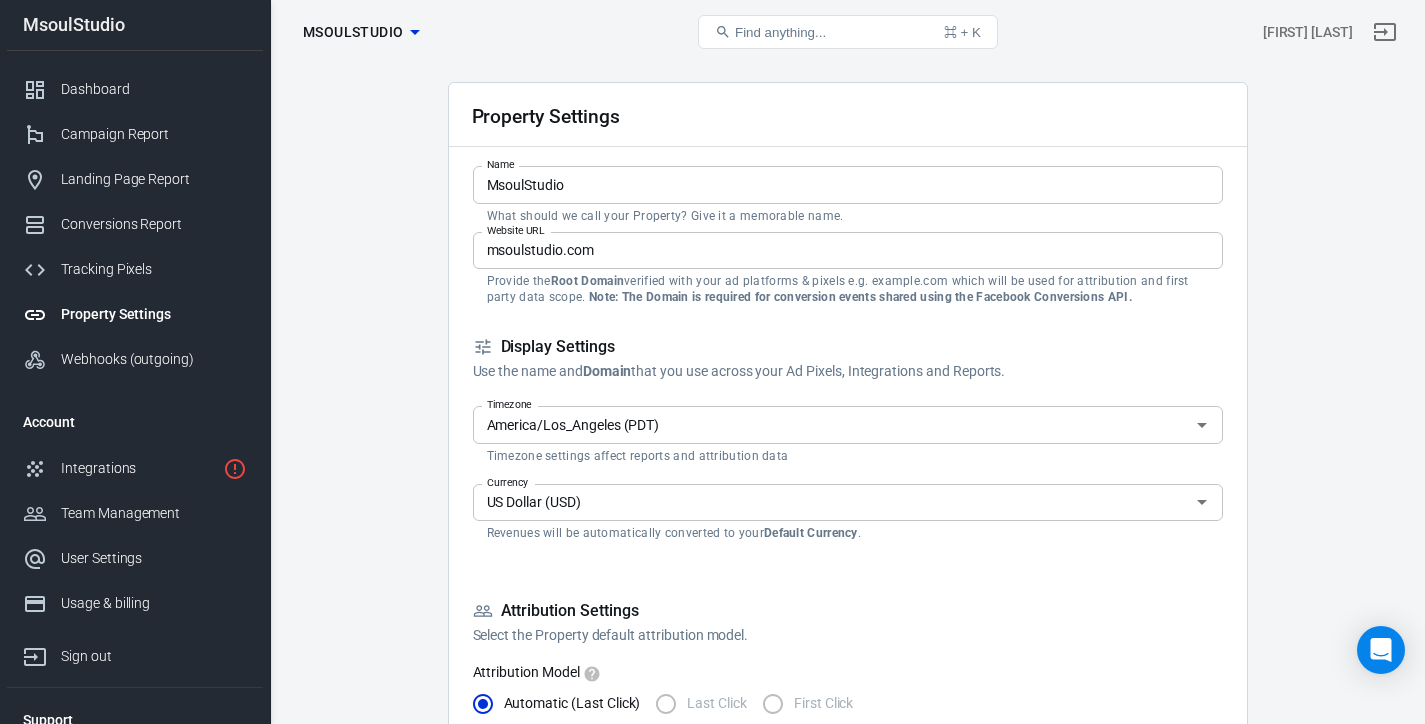 scroll, scrollTop: 0, scrollLeft: 0, axis: both 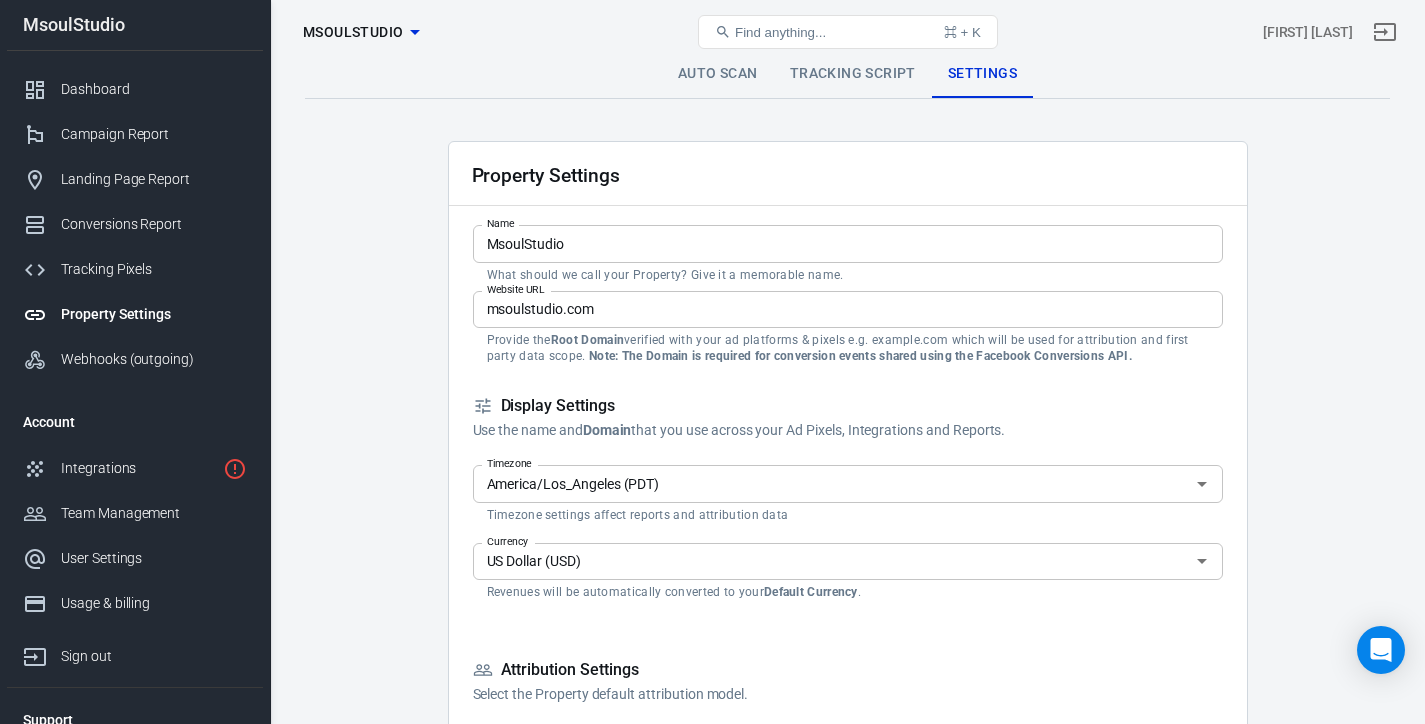 click on "Tracking Script" at bounding box center (853, 74) 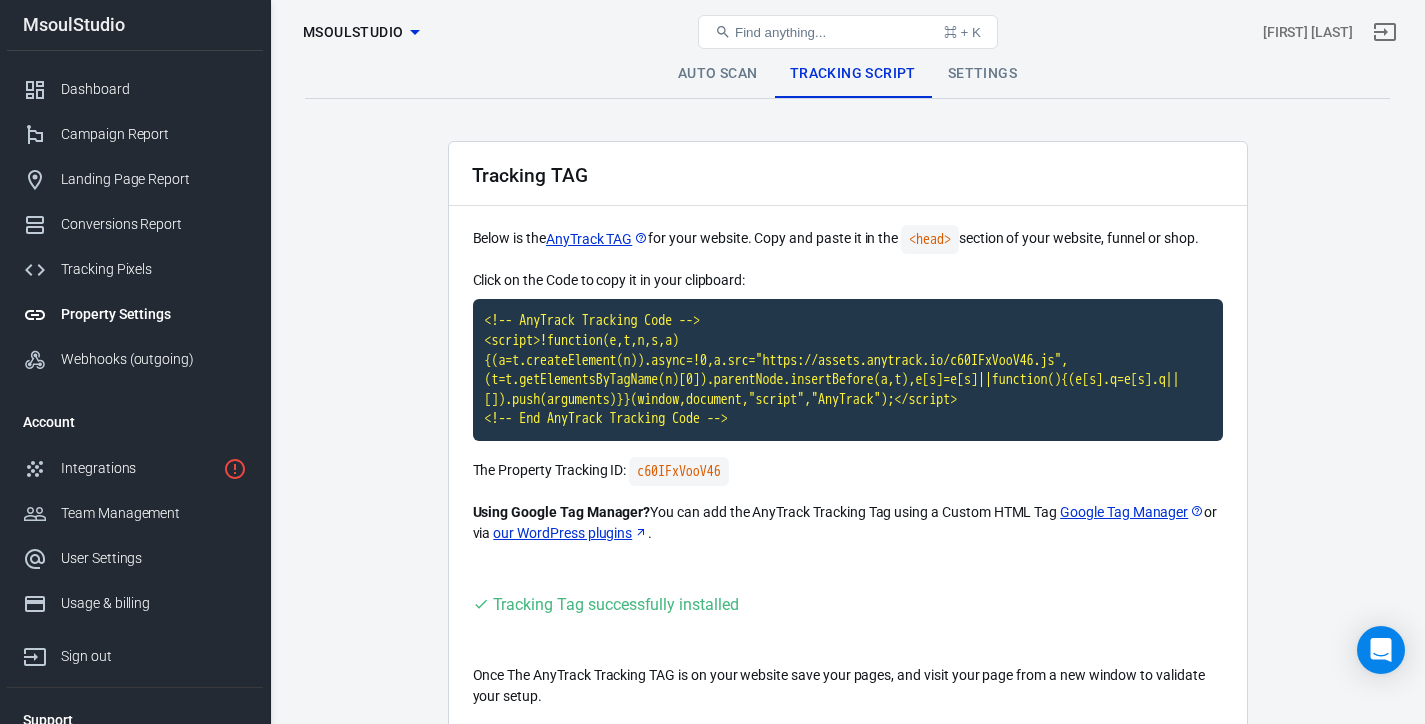click on "Tracking Script" at bounding box center [853, 74] 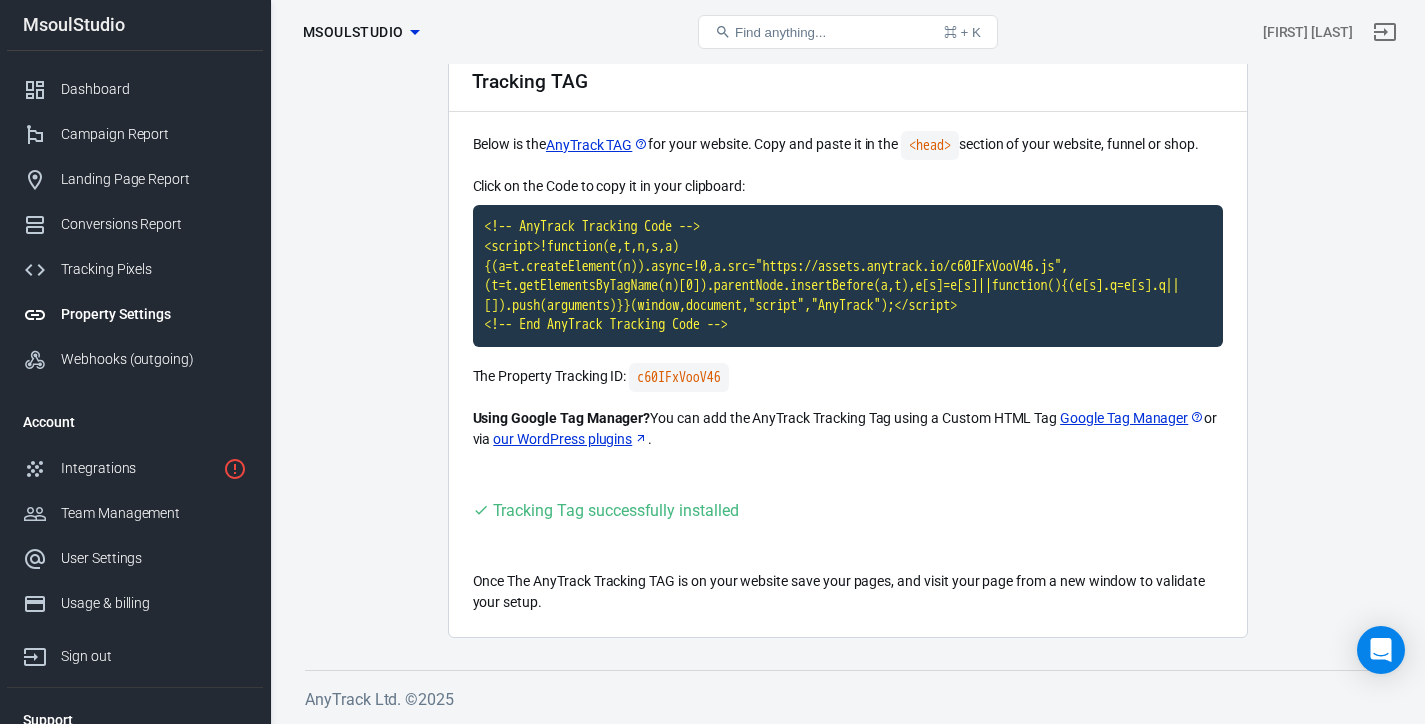 scroll, scrollTop: 0, scrollLeft: 0, axis: both 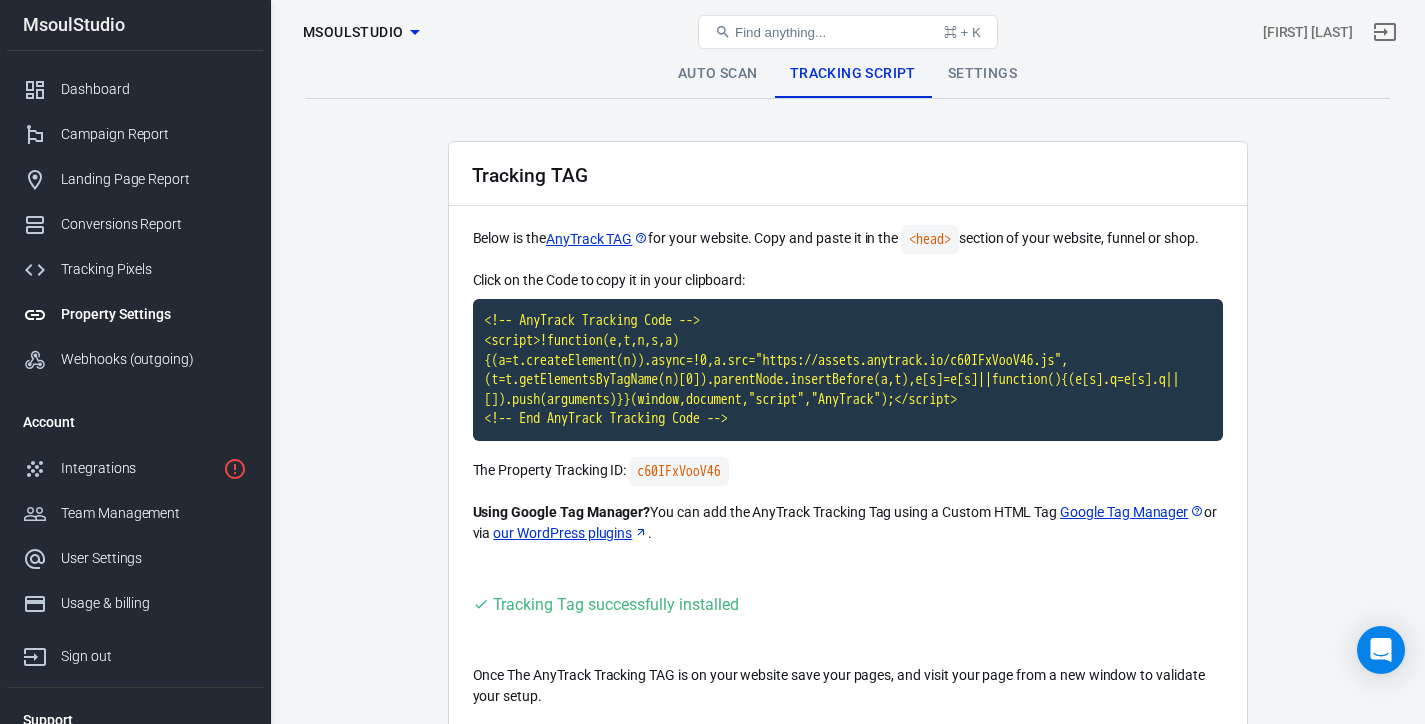 click on "Auto Scan" at bounding box center [718, 74] 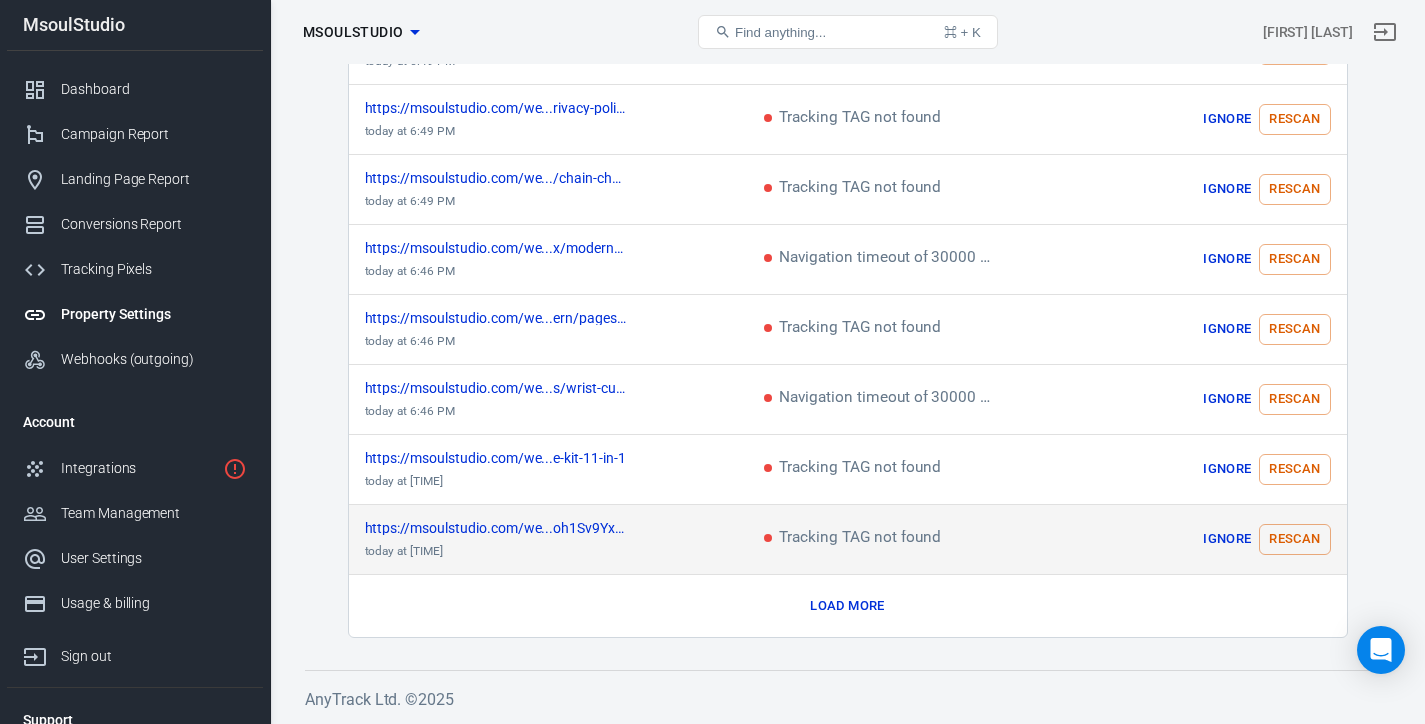 scroll, scrollTop: 0, scrollLeft: 0, axis: both 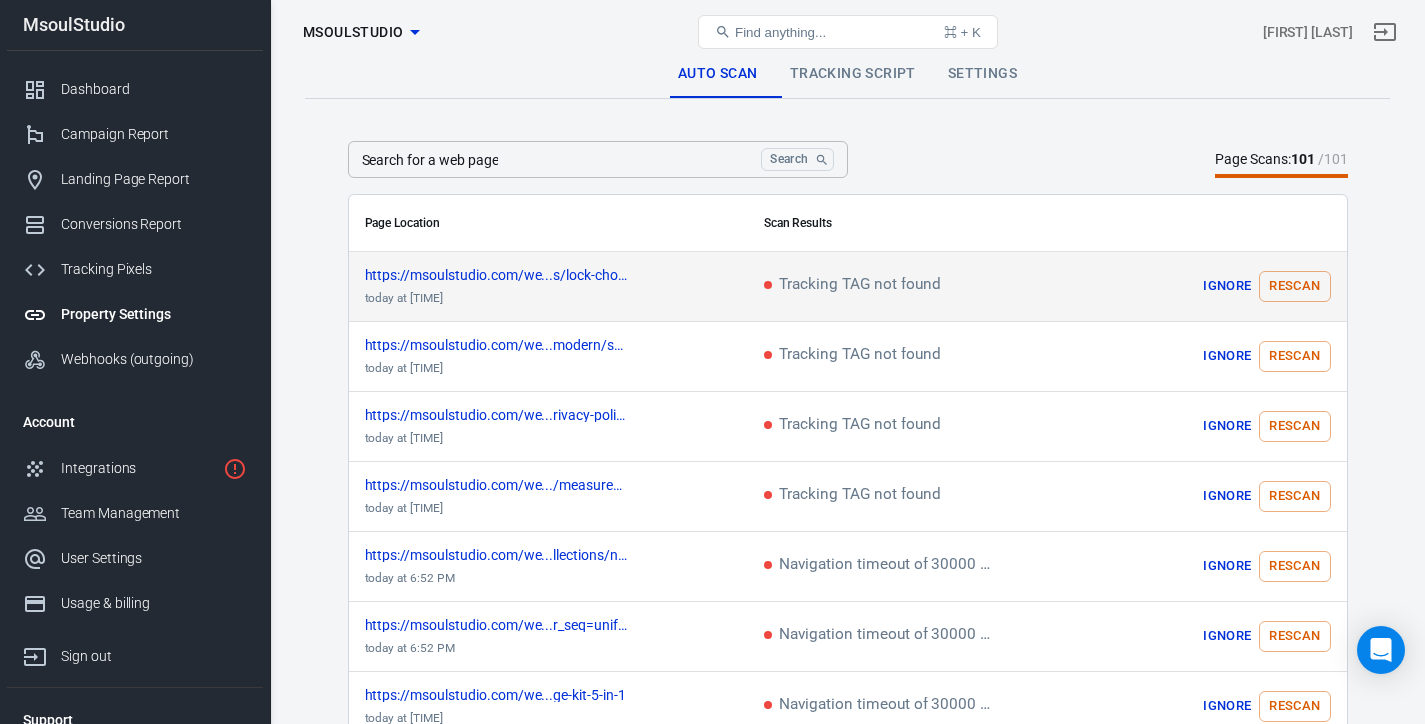 click on "Rescan" at bounding box center (1294, 286) 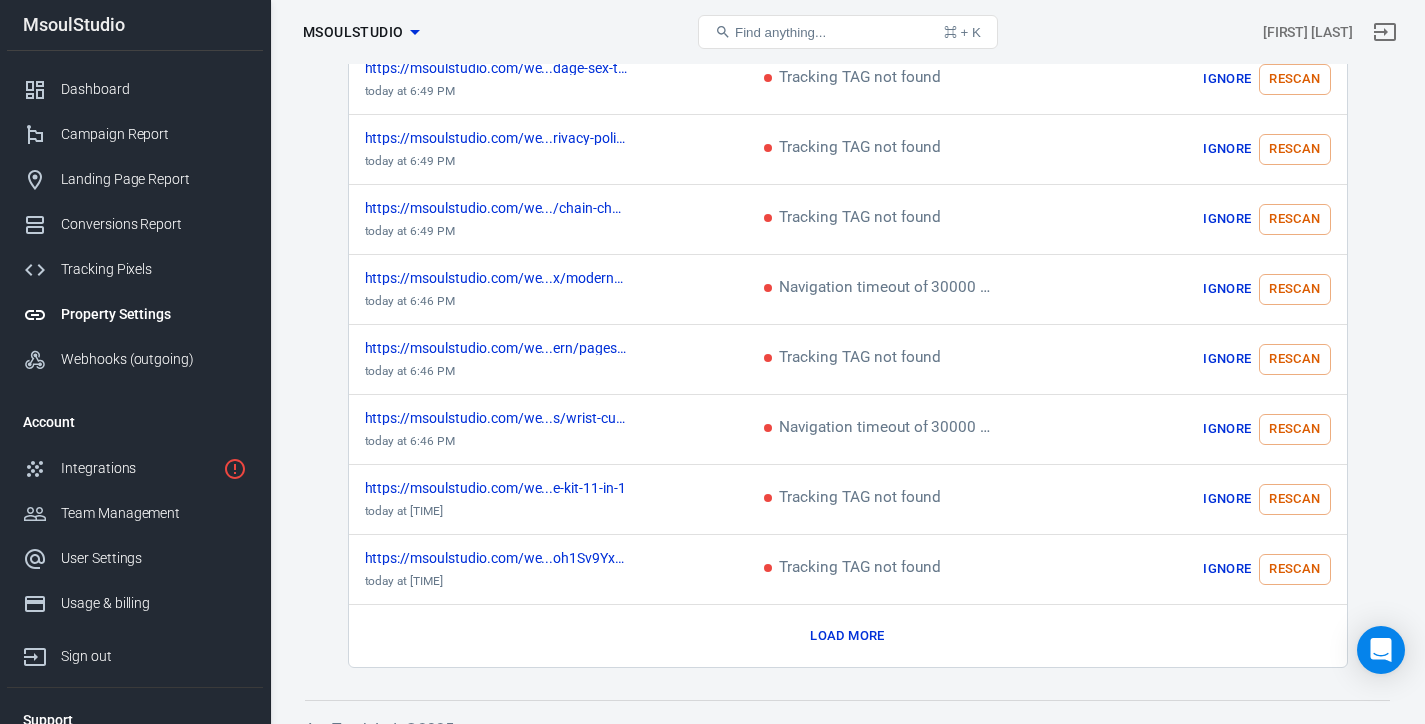 scroll, scrollTop: 1077, scrollLeft: 0, axis: vertical 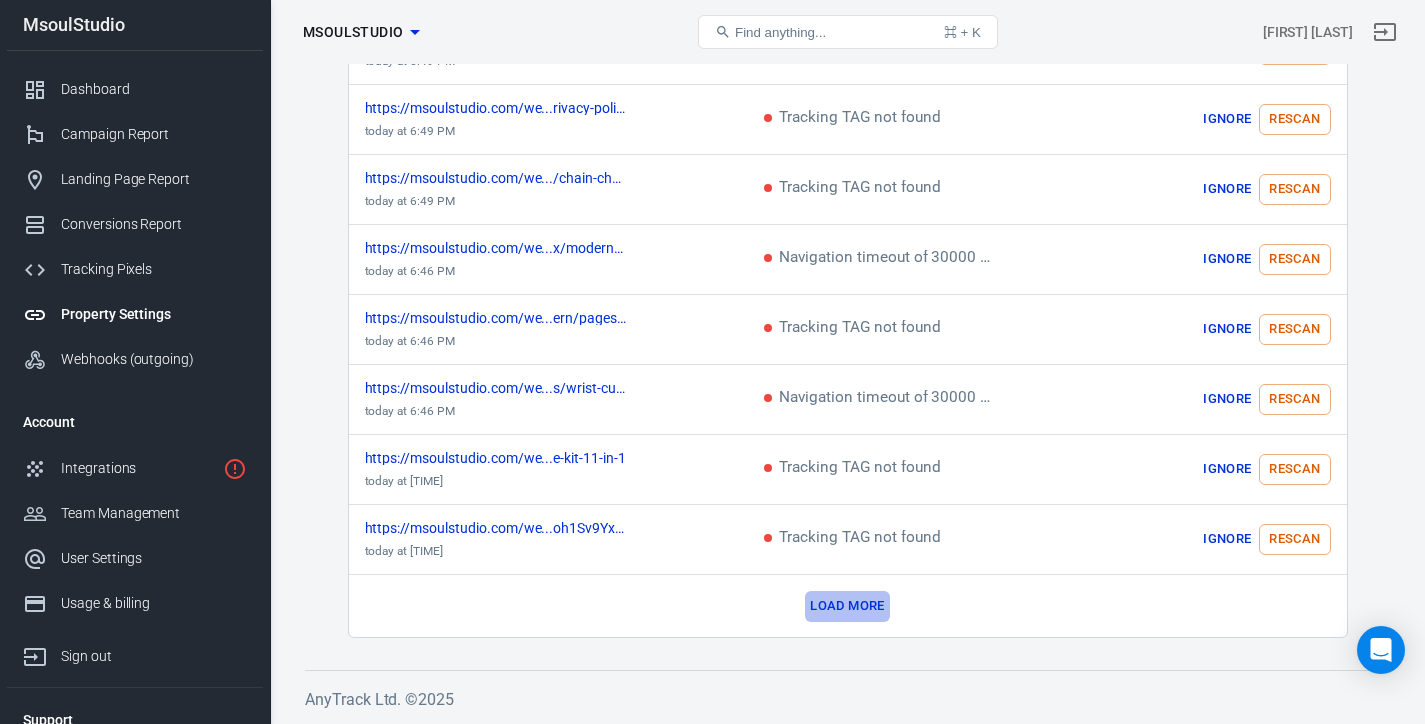 click on "Load more" at bounding box center [847, 606] 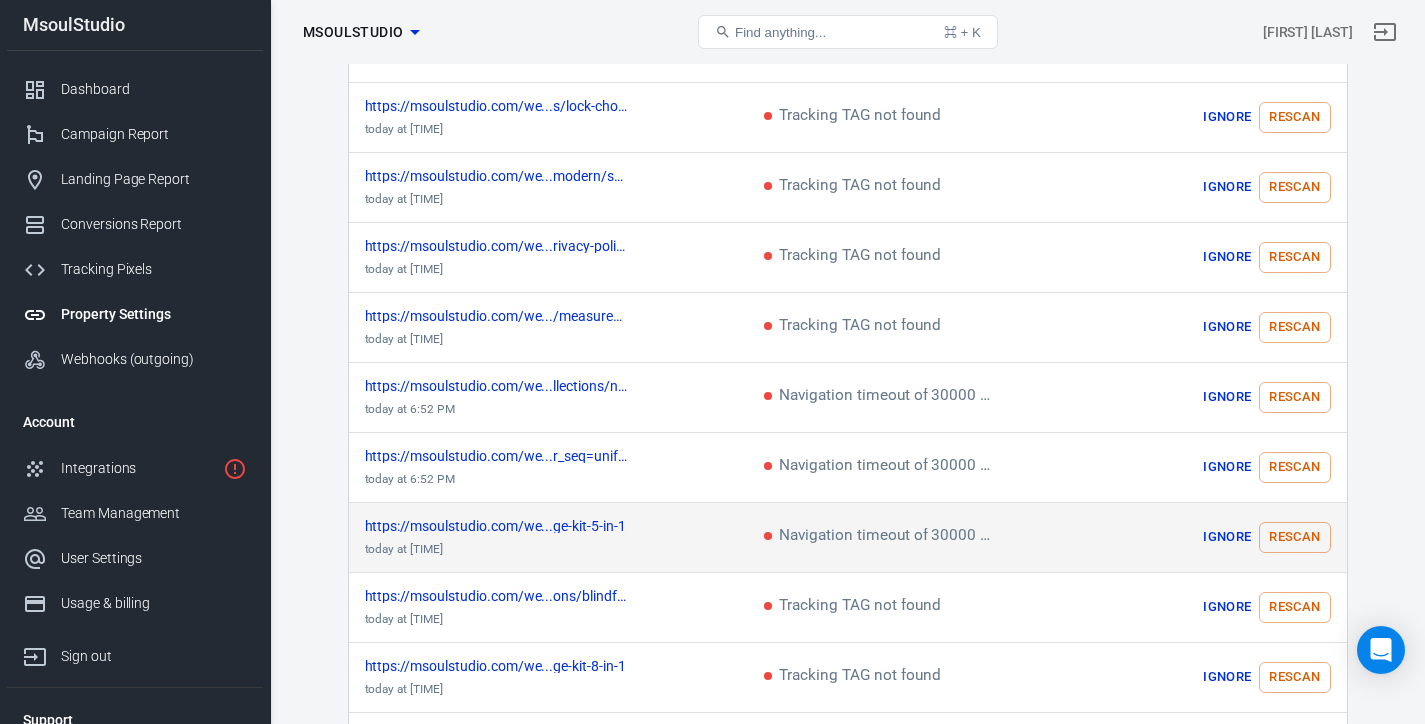 scroll, scrollTop: 0, scrollLeft: 0, axis: both 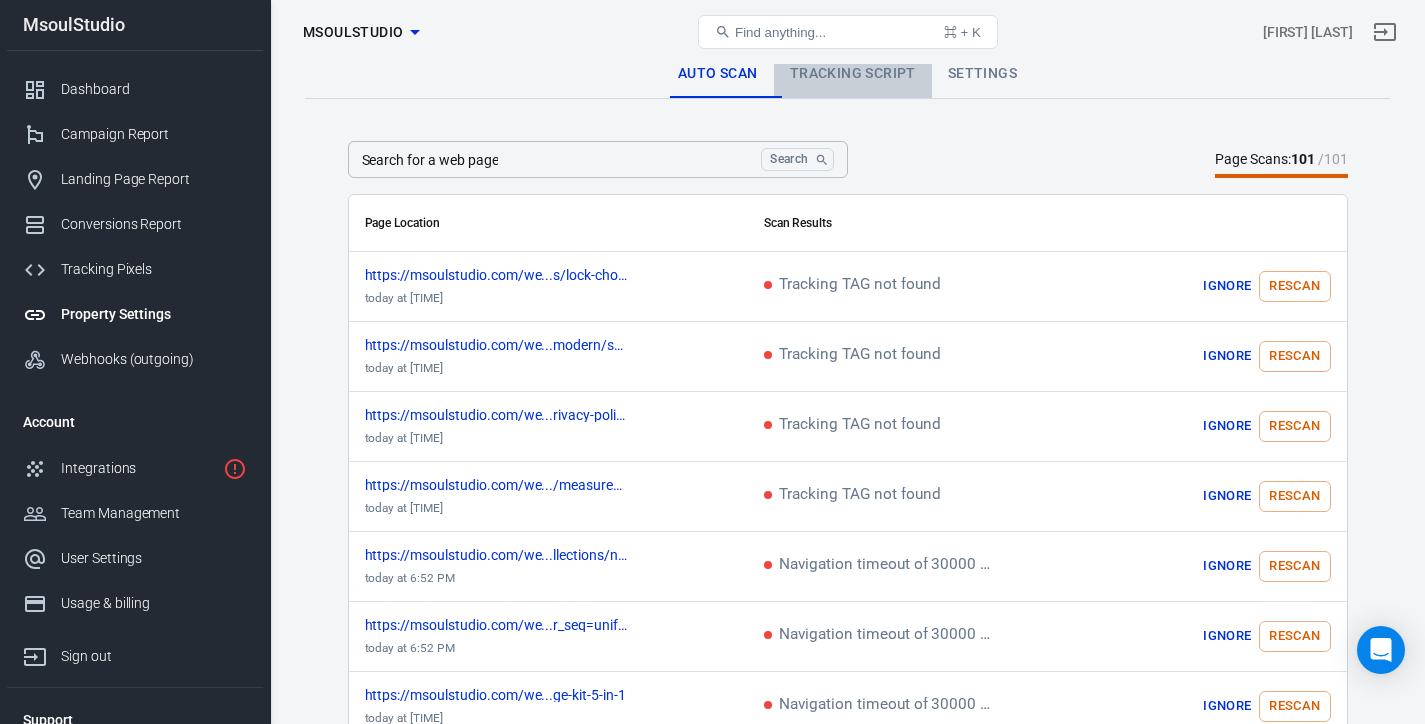 click on "Tracking Script" at bounding box center (853, 74) 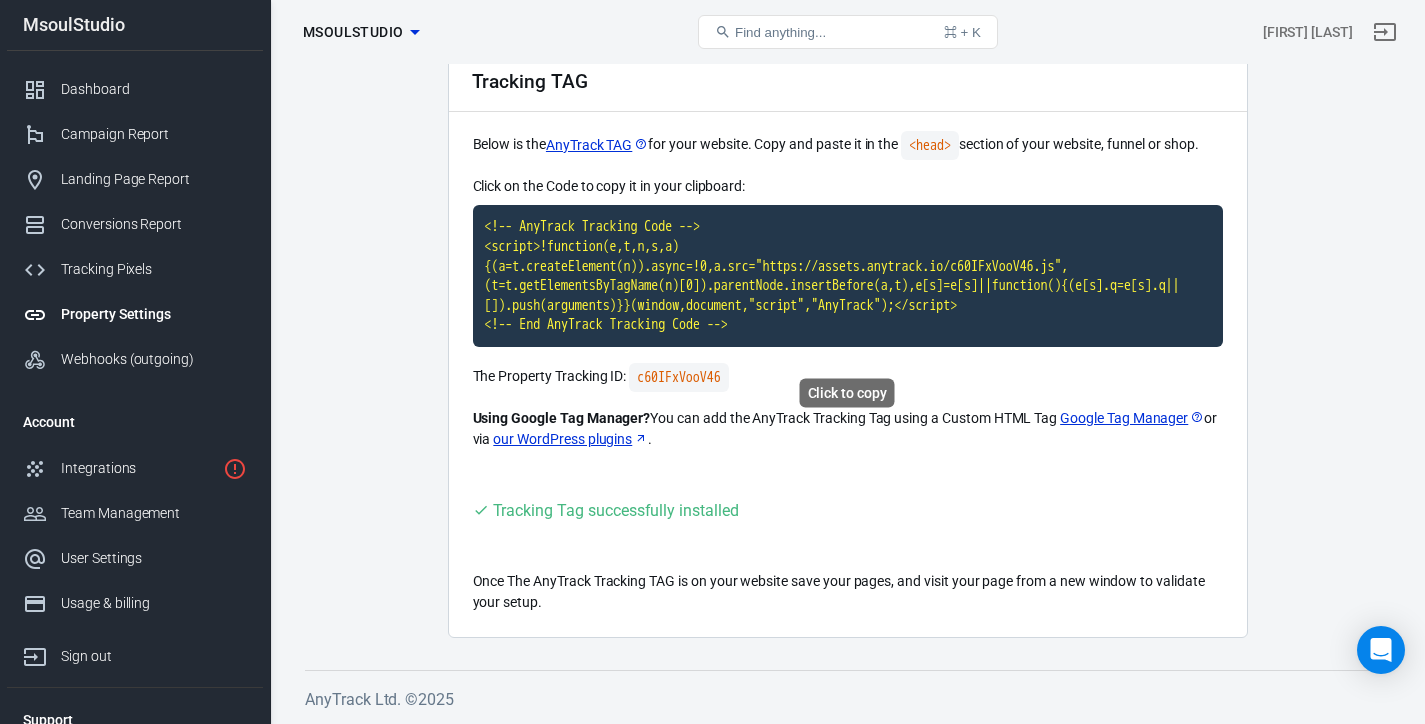 scroll, scrollTop: 0, scrollLeft: 0, axis: both 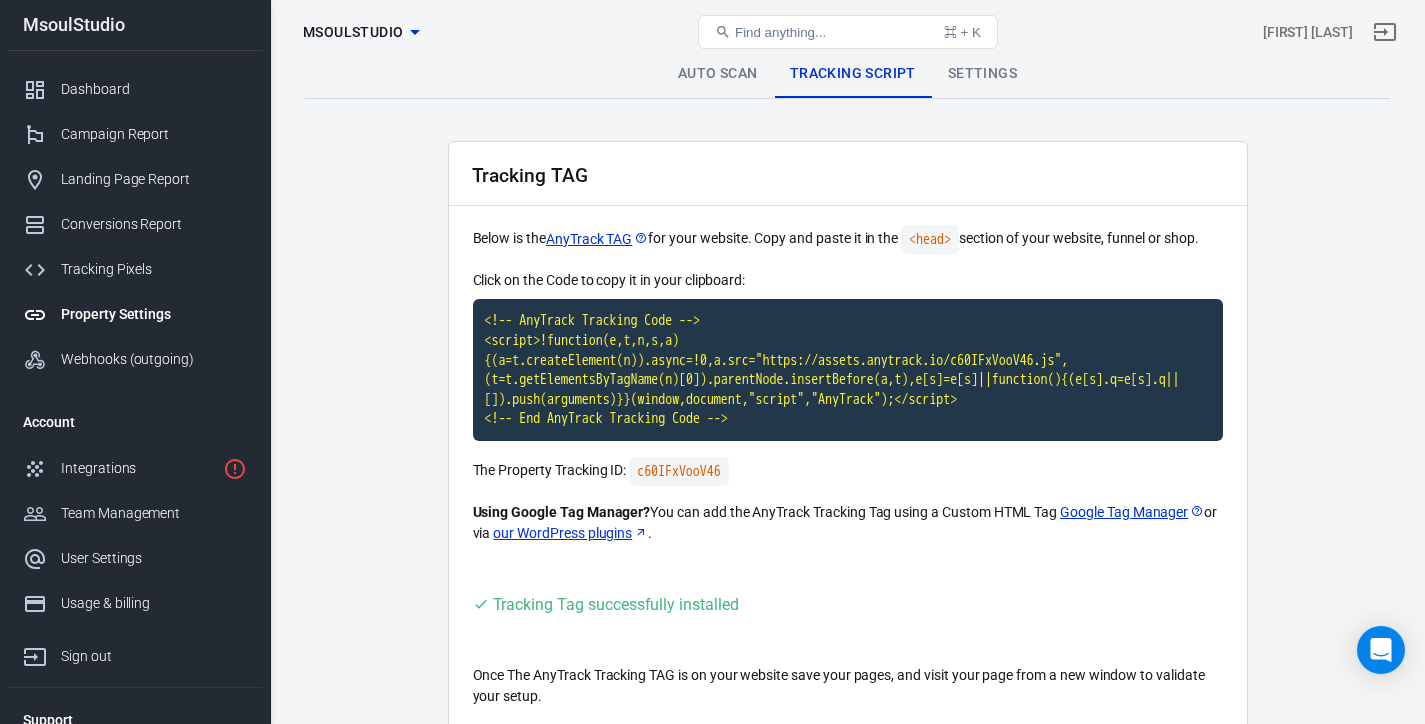 click on "Settings" at bounding box center (982, 74) 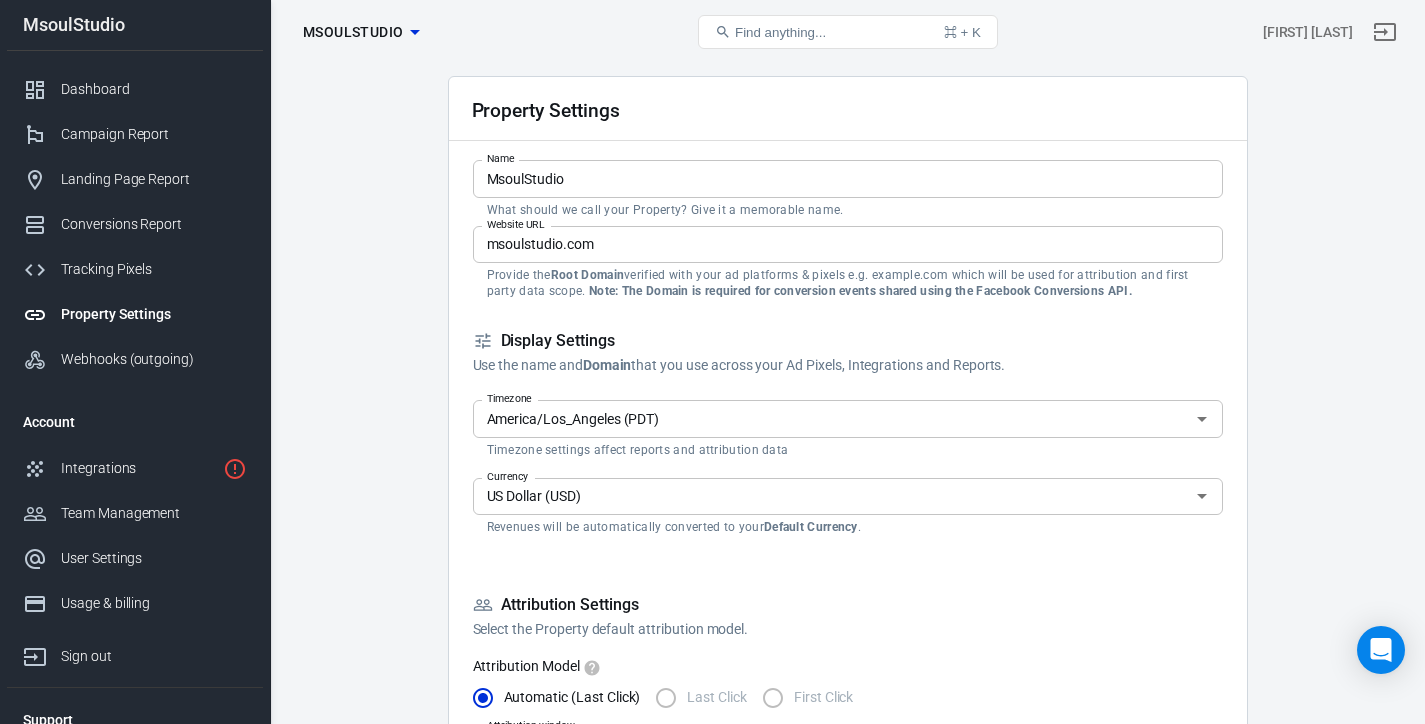 scroll, scrollTop: 0, scrollLeft: 0, axis: both 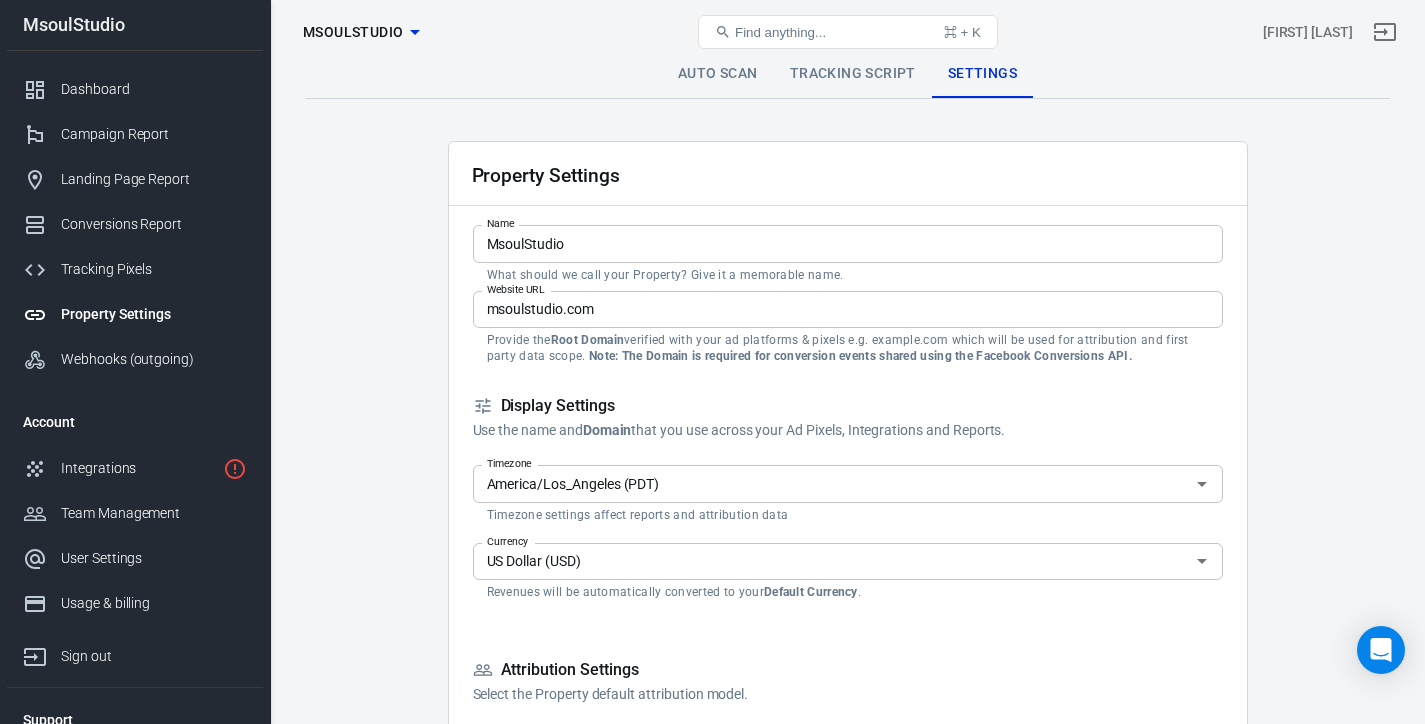 click on "Auto Scan" at bounding box center (718, 74) 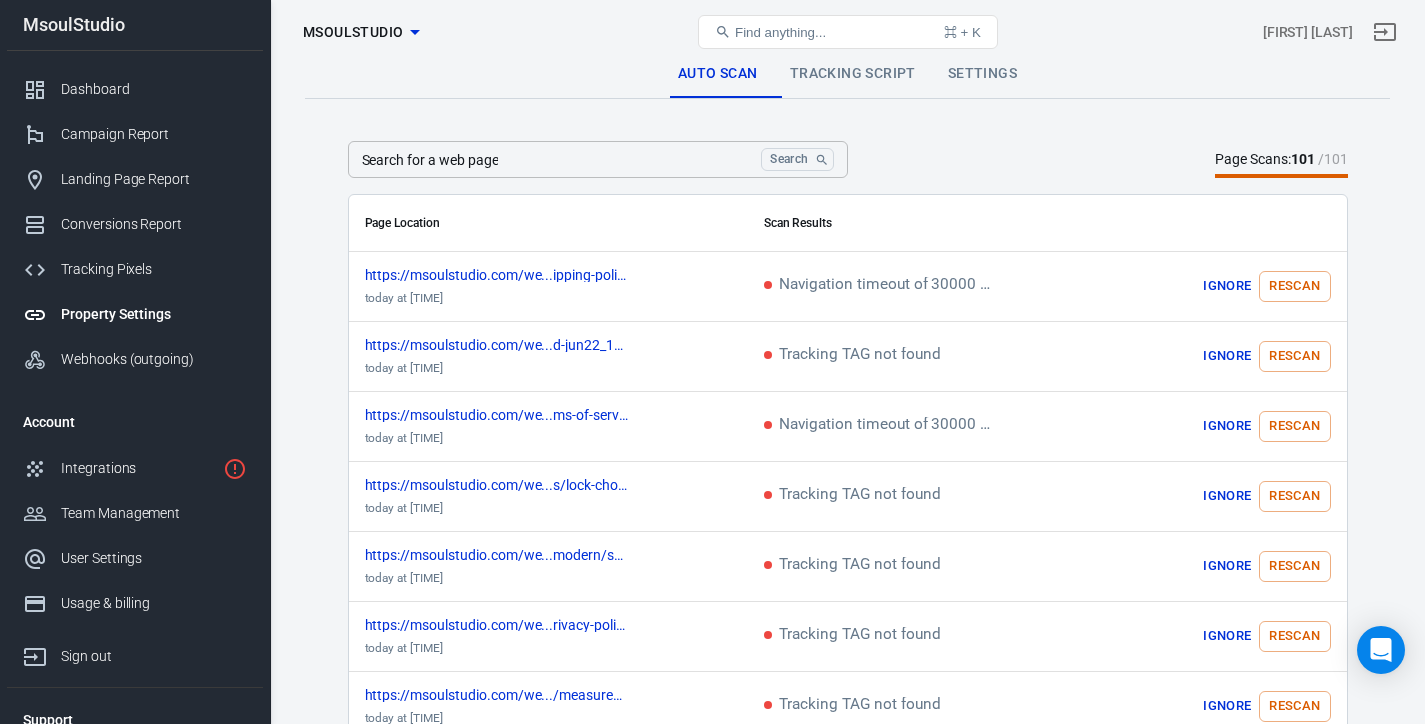 click on "Search for a web page" at bounding box center [551, 159] 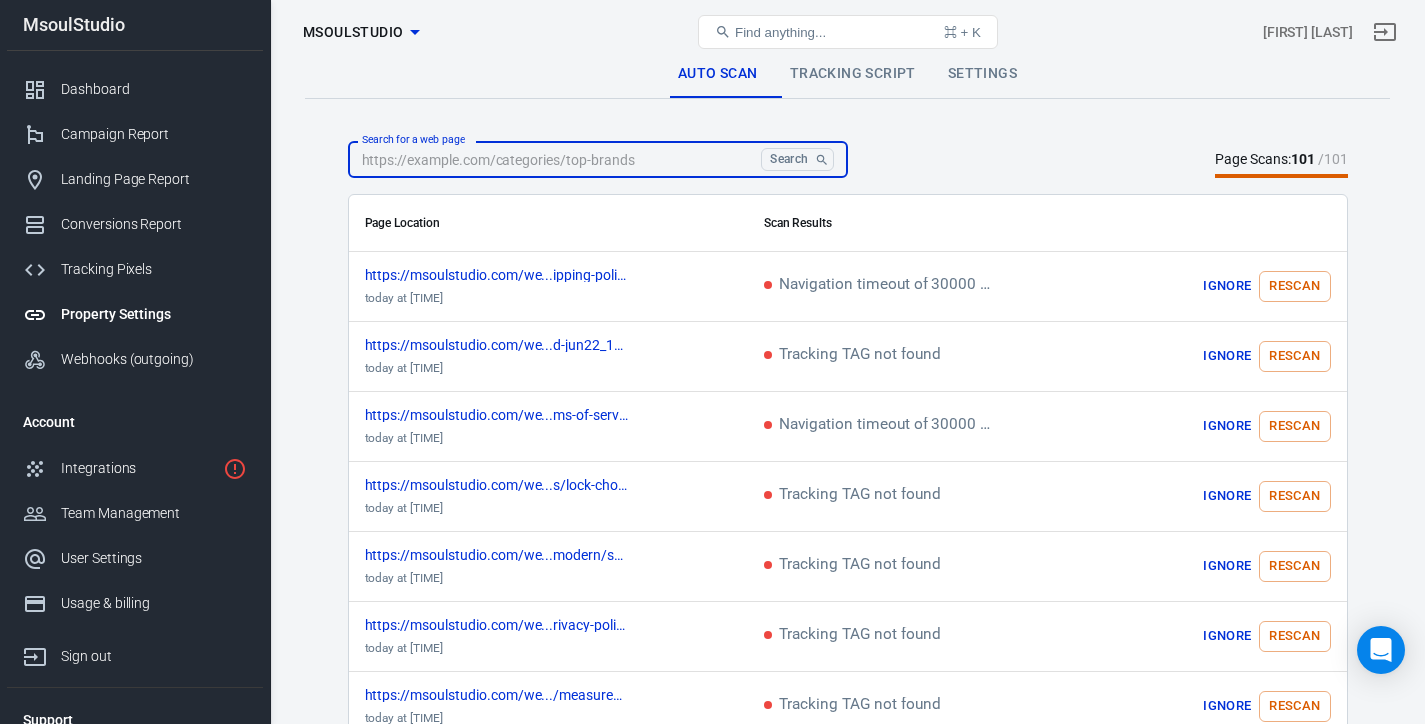 paste on "https://t1.anytrack.io/vhIR3nxK/collect/everflow-consumertopratedcom?sub1={sub1}&sub2={sub2}&sub3={sub3}&sub4={sub4}&sub5={sub5}&transaction_id={transaction_id}&event_name={event_name}&event_id={event_id}&timestamp={timestamp}&datetime={datetime}&timestamp={timestamp}&affiliate_id={affiliate_id}&affiliate_name={affiliate_name}&source_id={source_id}&offer_id={offer_id}&offer_name={offer_name}&offer_currency={offer_currency}&offer_project_id={offer_project_id}&creative_id={creative_id}&creative_name={creative_name}&payout_amount={payout_amount}&amount={amount}&revenue_amount={revenue_amount}&advertiser_id={advertiser_id}&advertiser_name={advertiser_name}&user_agent={user_agent}&device_platform={device_platform}&device_type={device_type}&device_os_version={device_os_version}&device_brand={device_brand}&device_model={device_model}&device_browser={device_browser}&device_language={device_language}&geo_country_code={geo_country_code}&geo_country_name={geo_country_name}&geo_region_code={geo_region_code}&geo_region..." 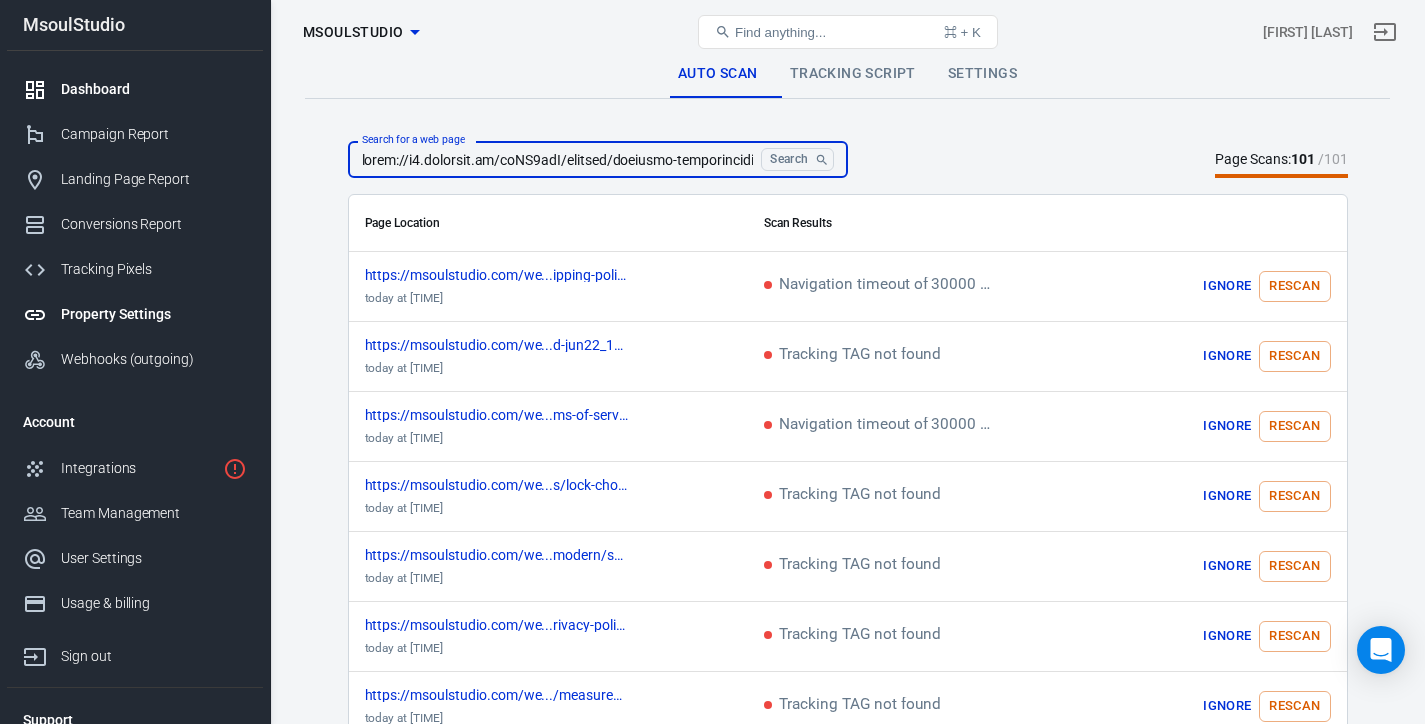 drag, startPoint x: 493, startPoint y: 167, endPoint x: 21, endPoint y: 117, distance: 474.64093 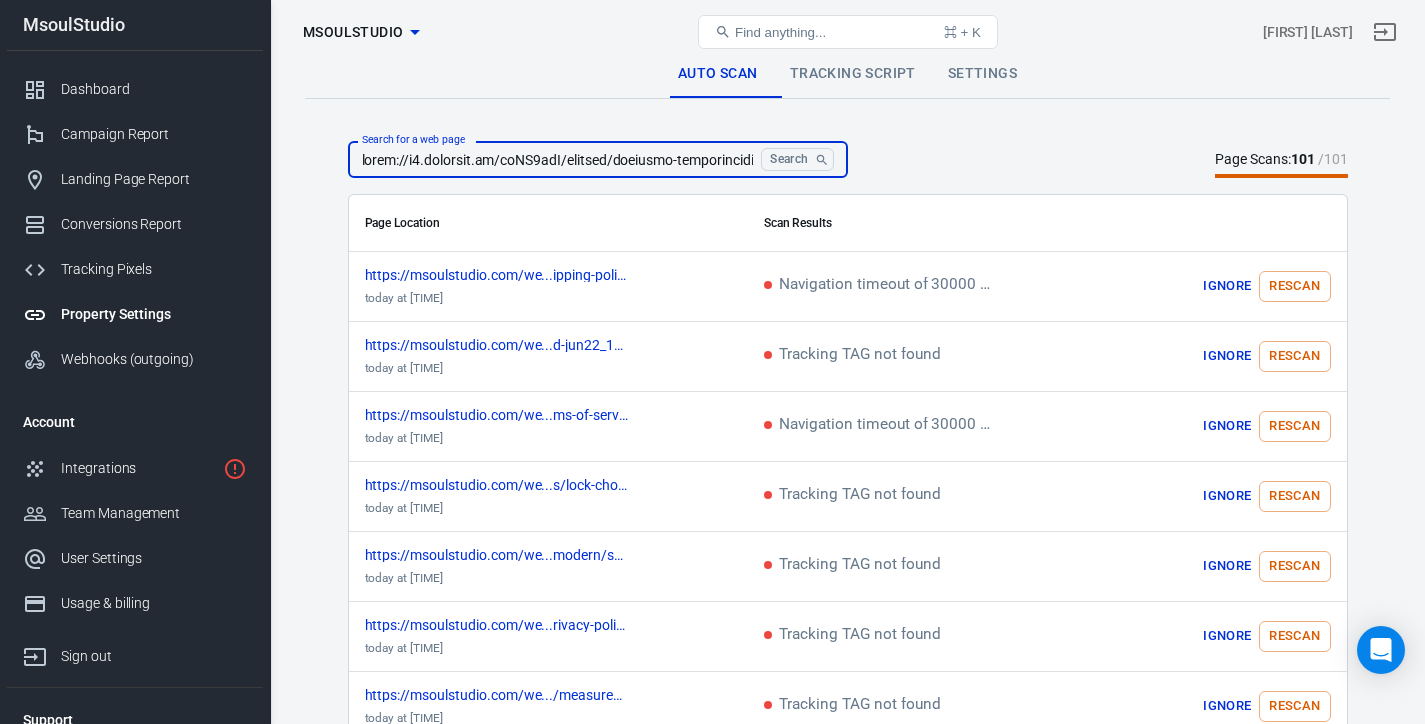 click on "Search for a web page" at bounding box center (551, 159) 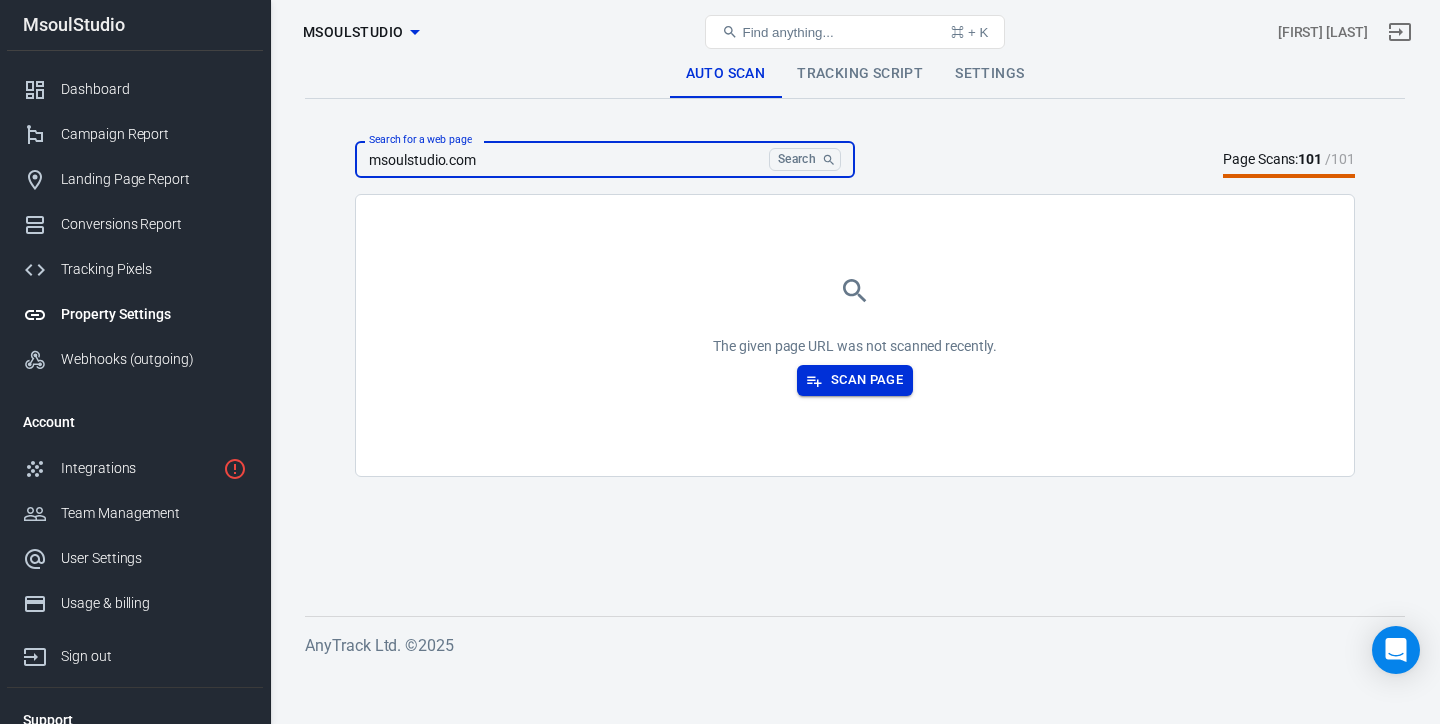 type on "msoulstudio.com" 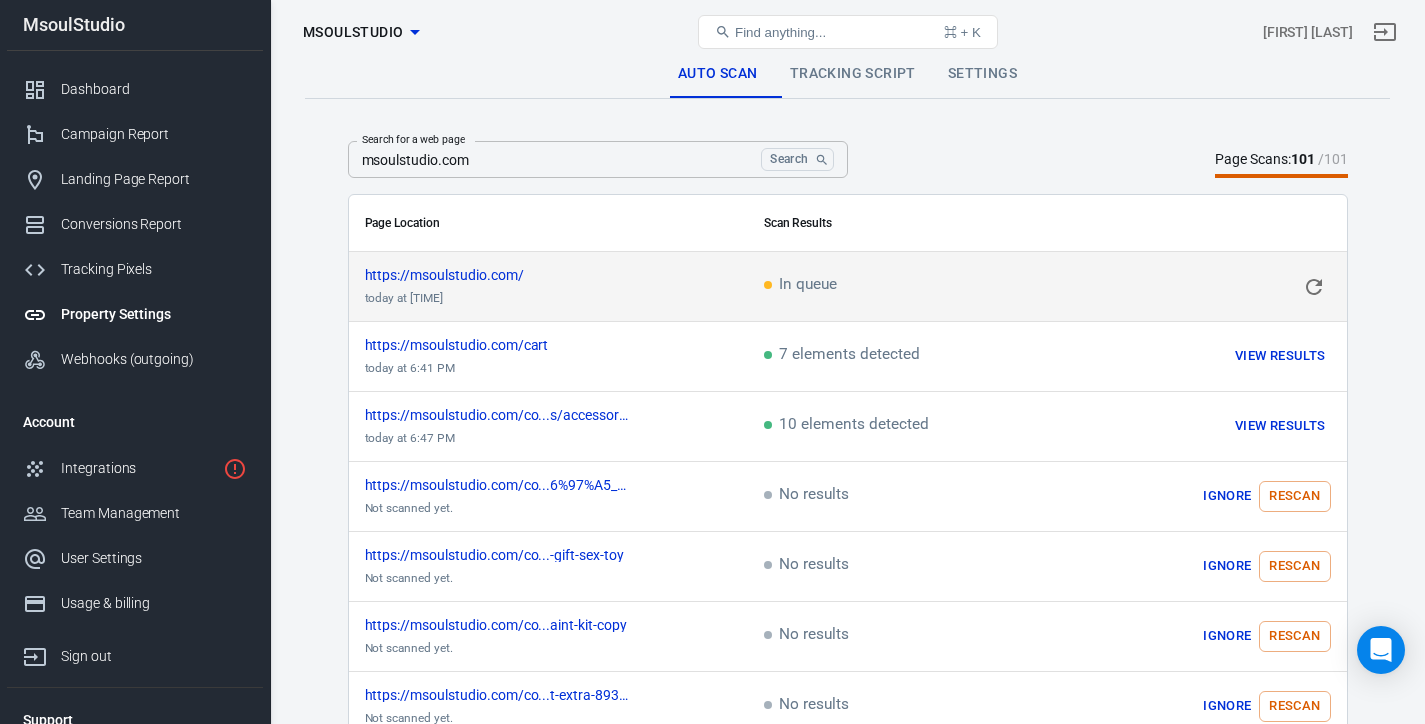 click 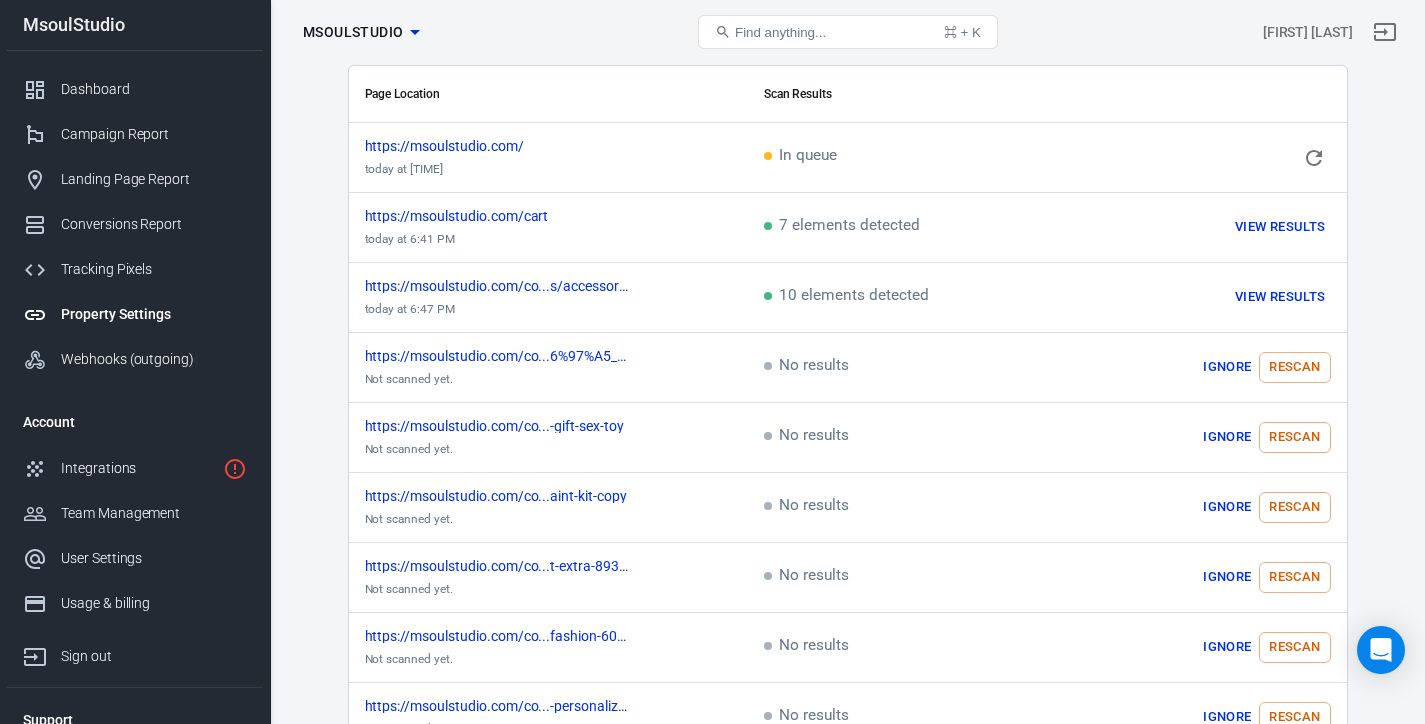 scroll, scrollTop: 0, scrollLeft: 0, axis: both 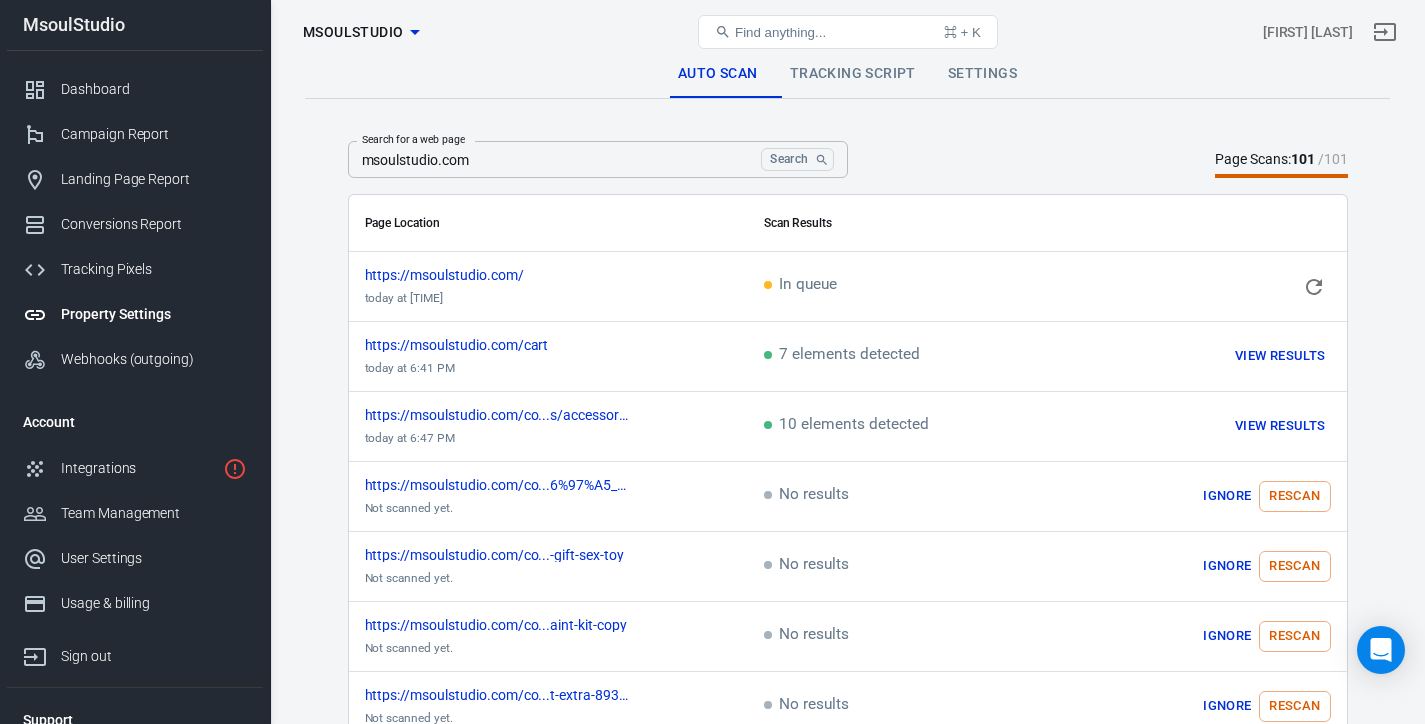 click on "Tracking Script" at bounding box center [853, 74] 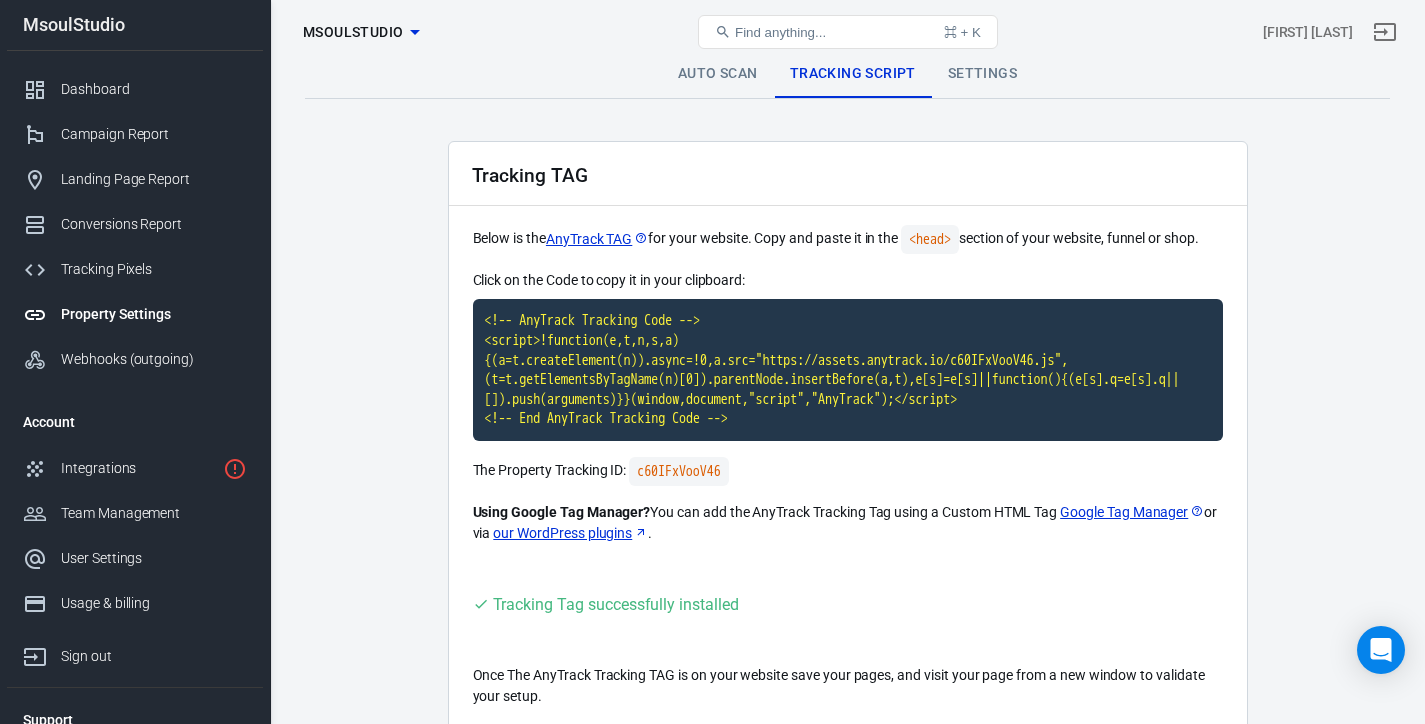 click on "Property Settings MsoulStudio Find anything... ⌘ + K [FIRST] [LAST]" at bounding box center [848, 32] 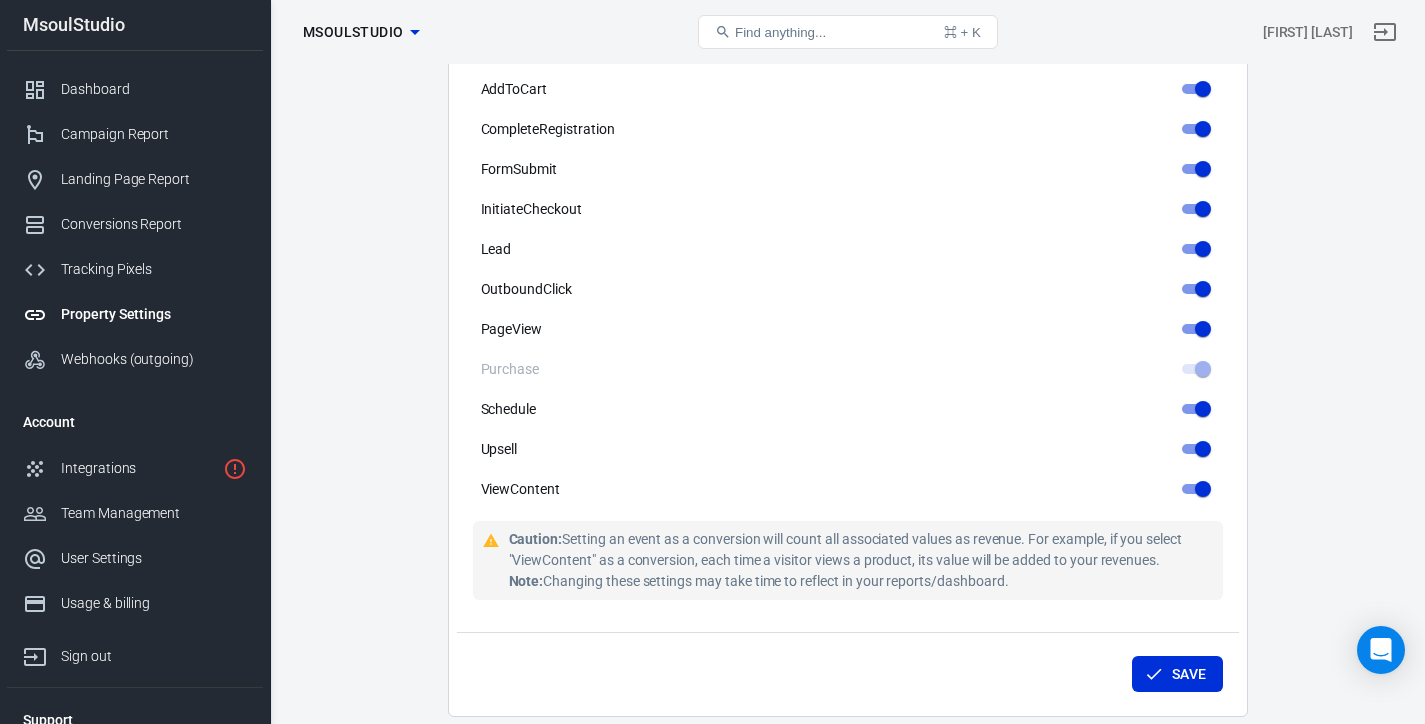 scroll, scrollTop: 1476, scrollLeft: 0, axis: vertical 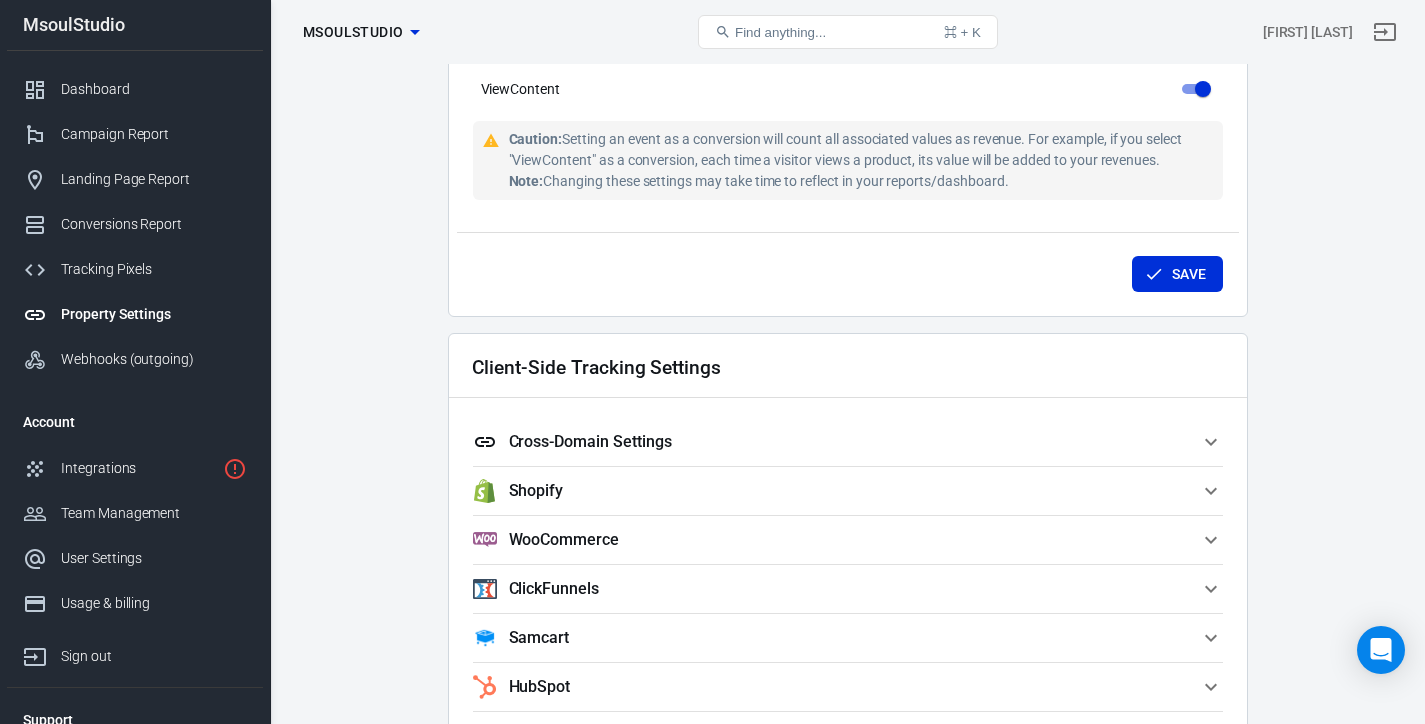 click on "Property Settings" at bounding box center [154, 314] 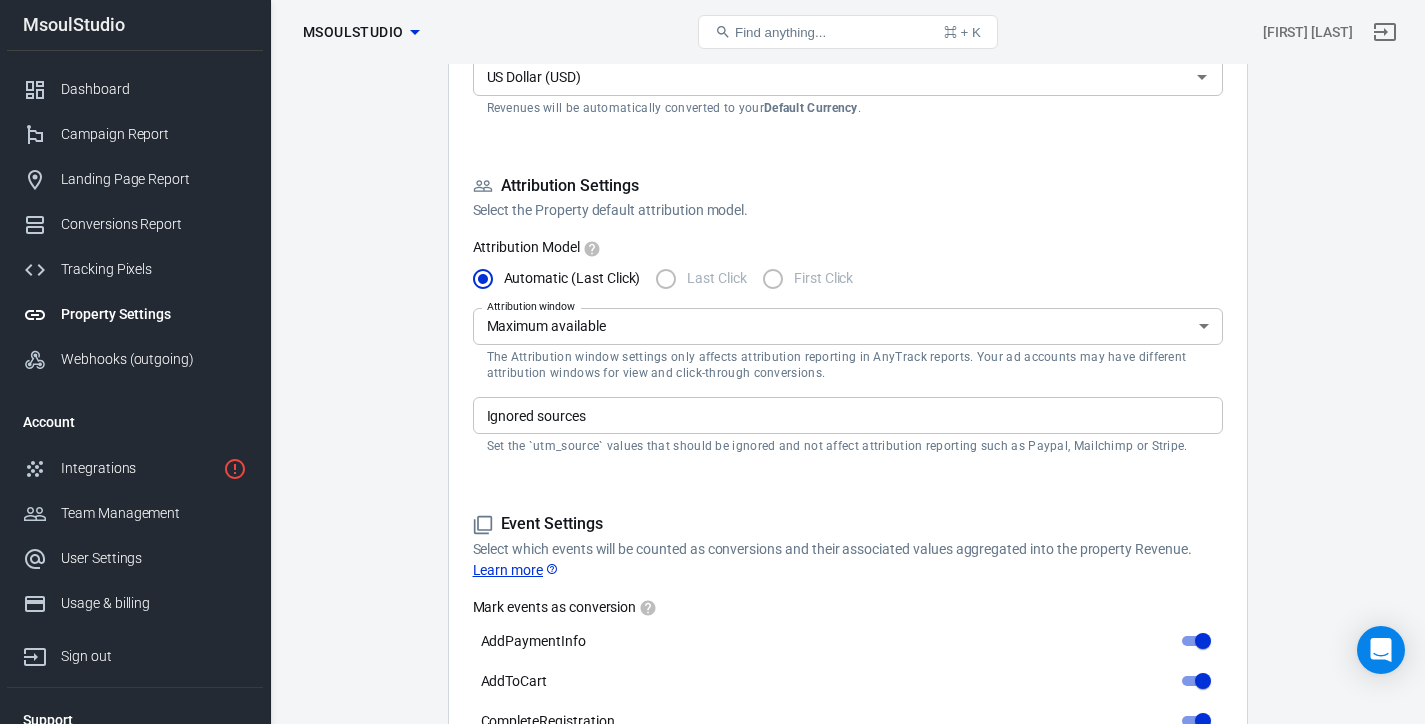 scroll, scrollTop: 0, scrollLeft: 0, axis: both 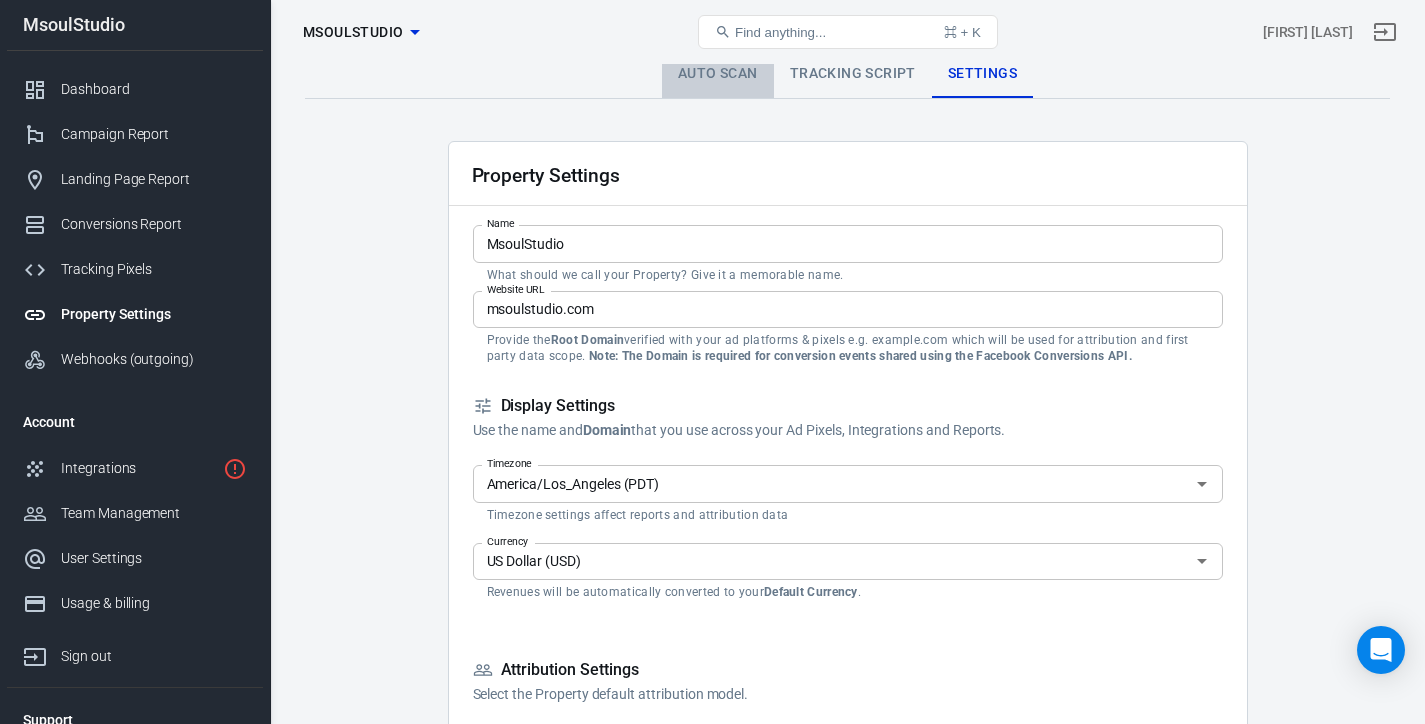 click on "Auto Scan" at bounding box center [718, 74] 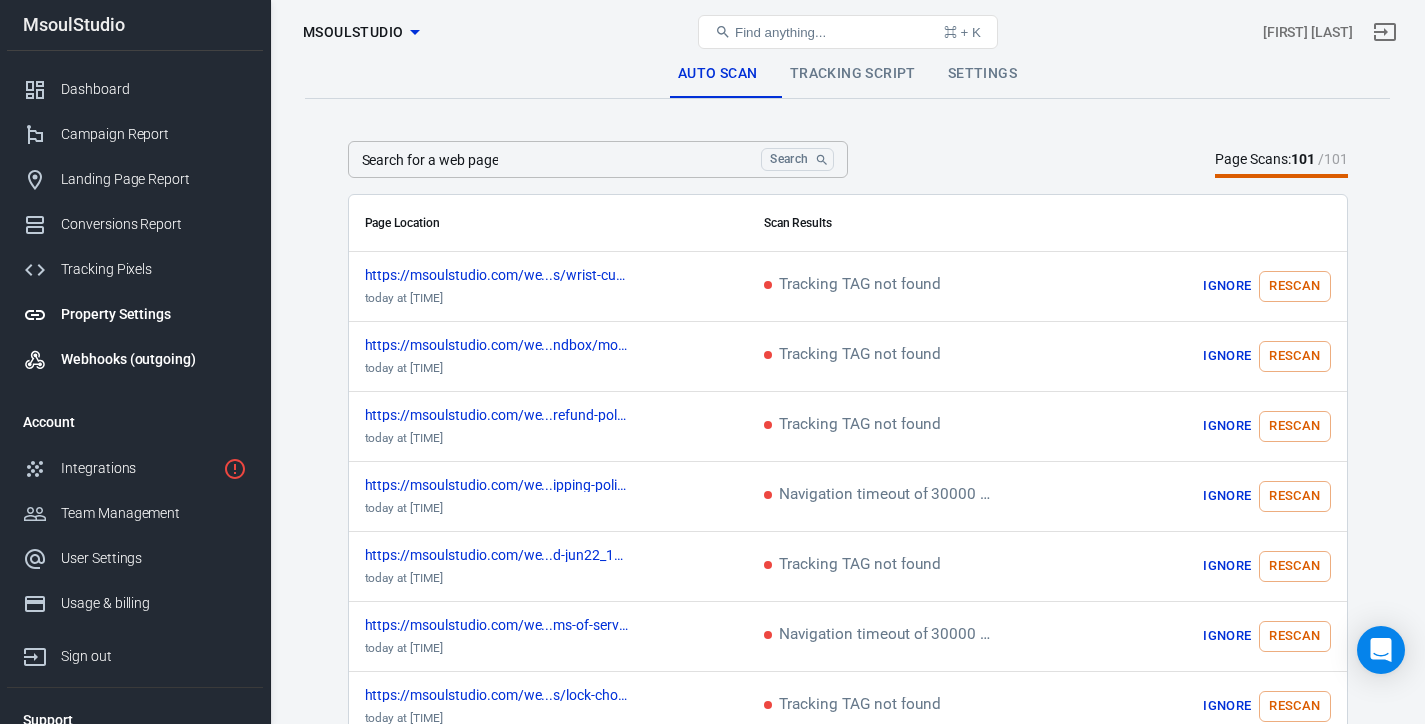 click on "Webhooks (outgoing)" at bounding box center [154, 359] 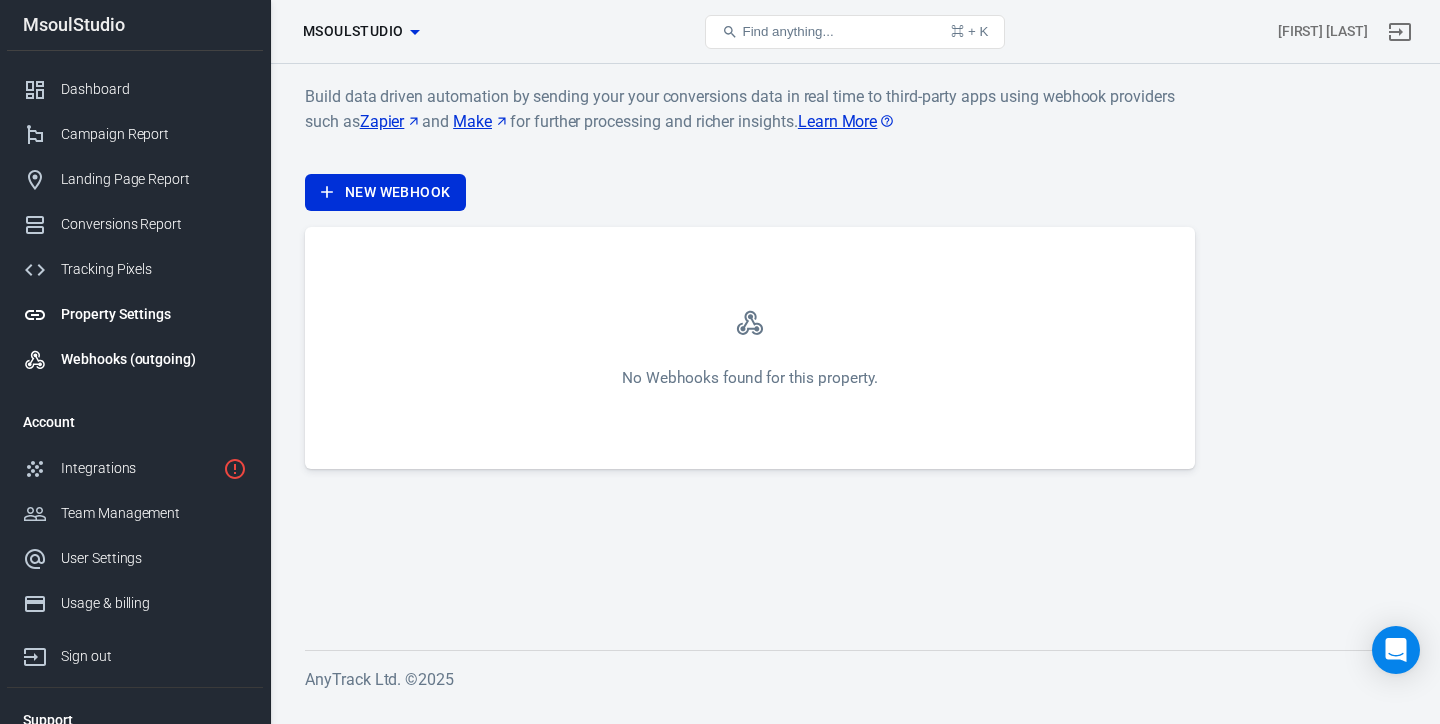 click on "Property Settings" at bounding box center [154, 314] 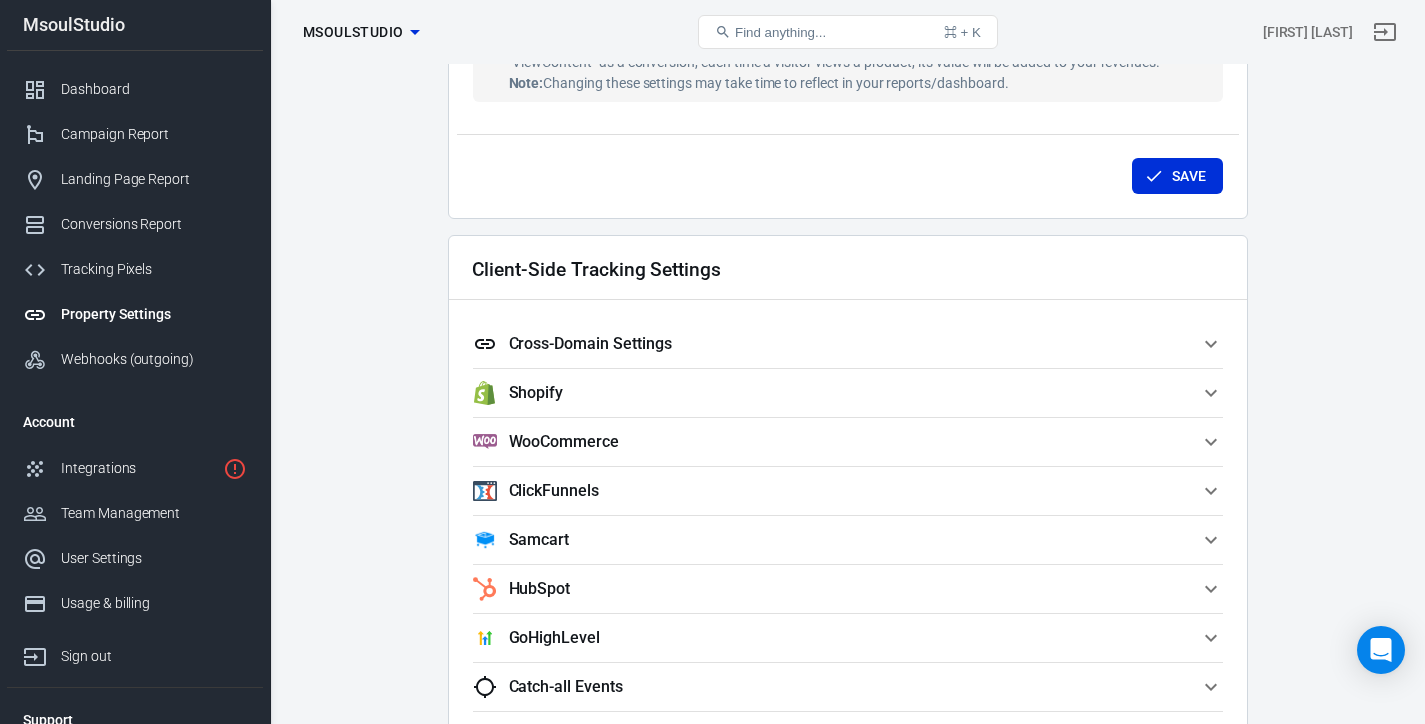 scroll, scrollTop: 1693, scrollLeft: 0, axis: vertical 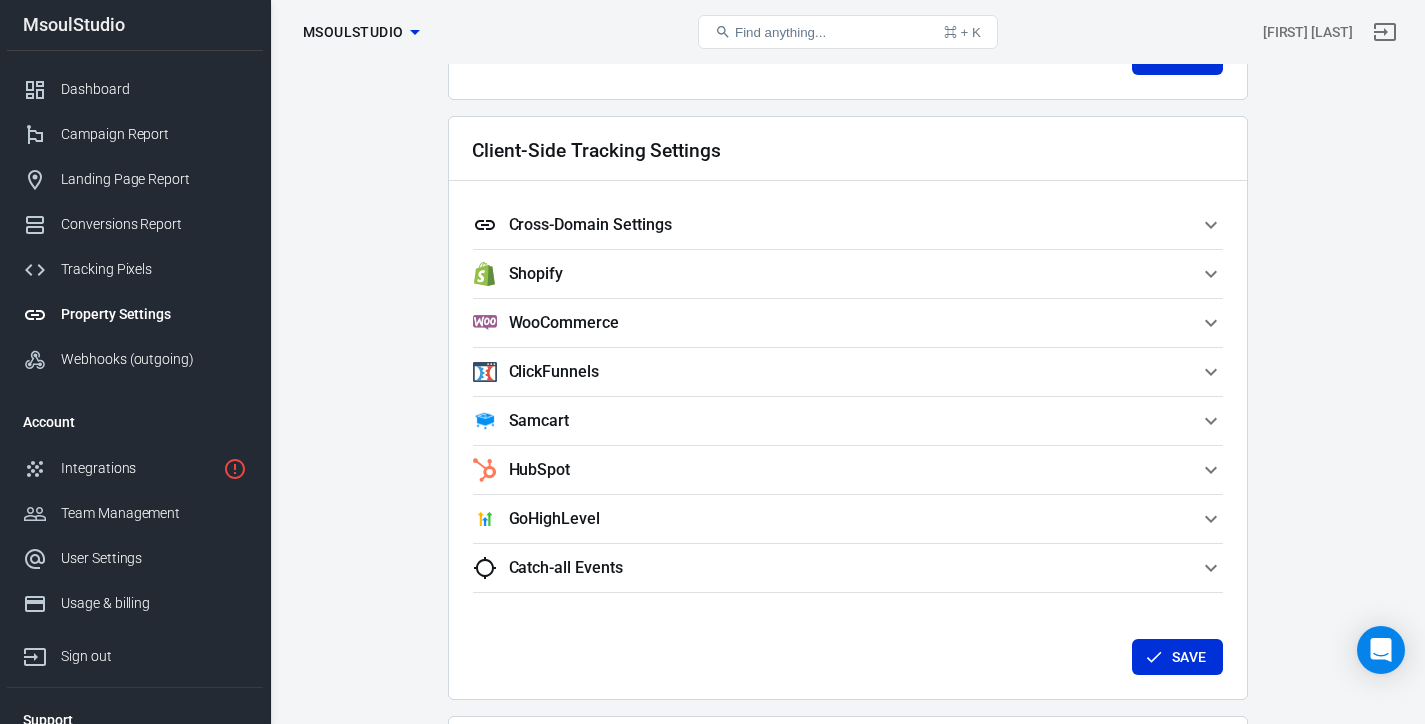 click 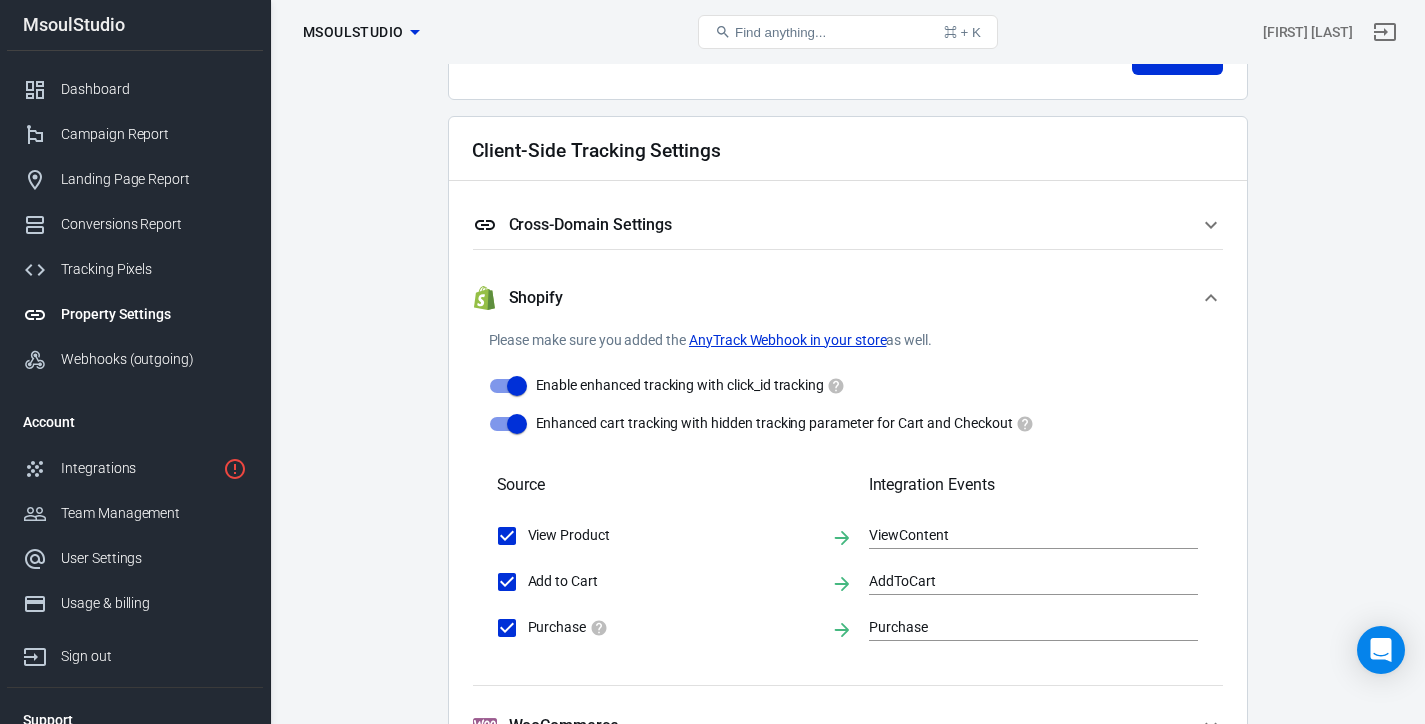 click 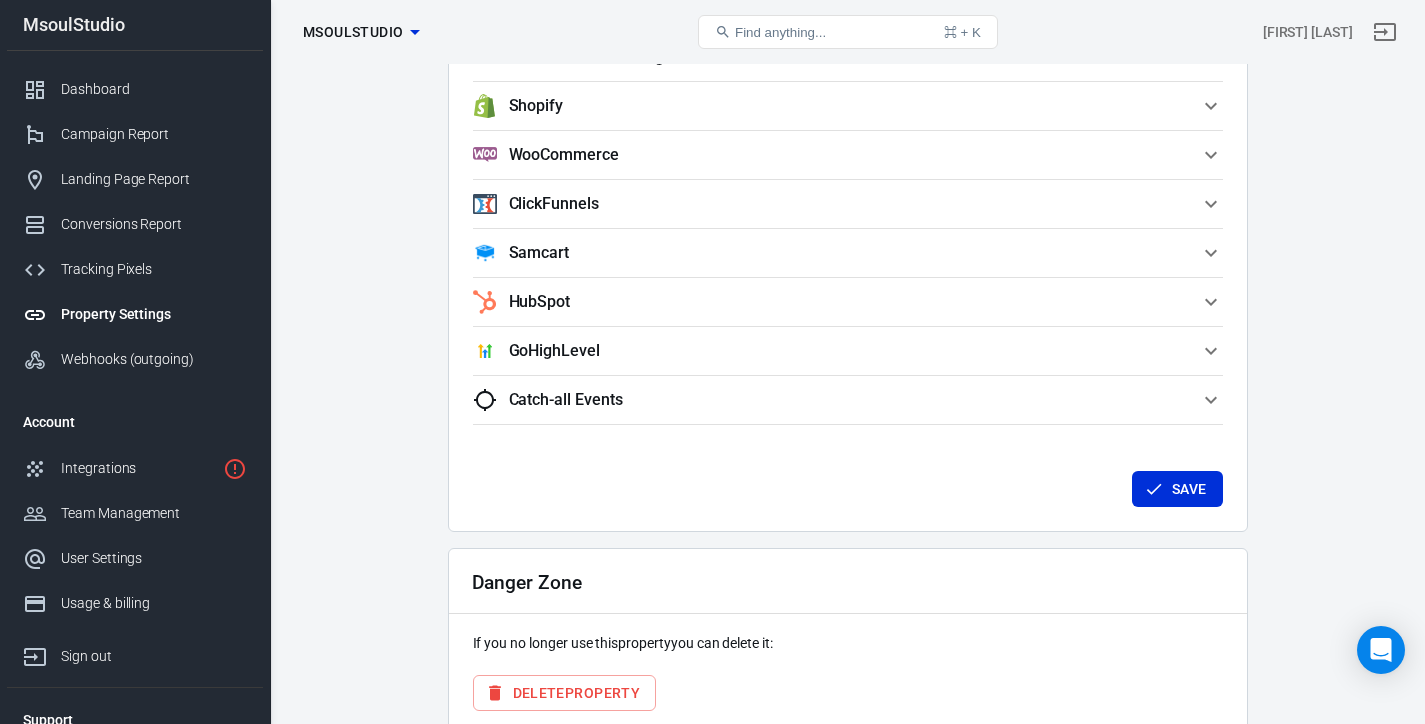 scroll, scrollTop: 1957, scrollLeft: 0, axis: vertical 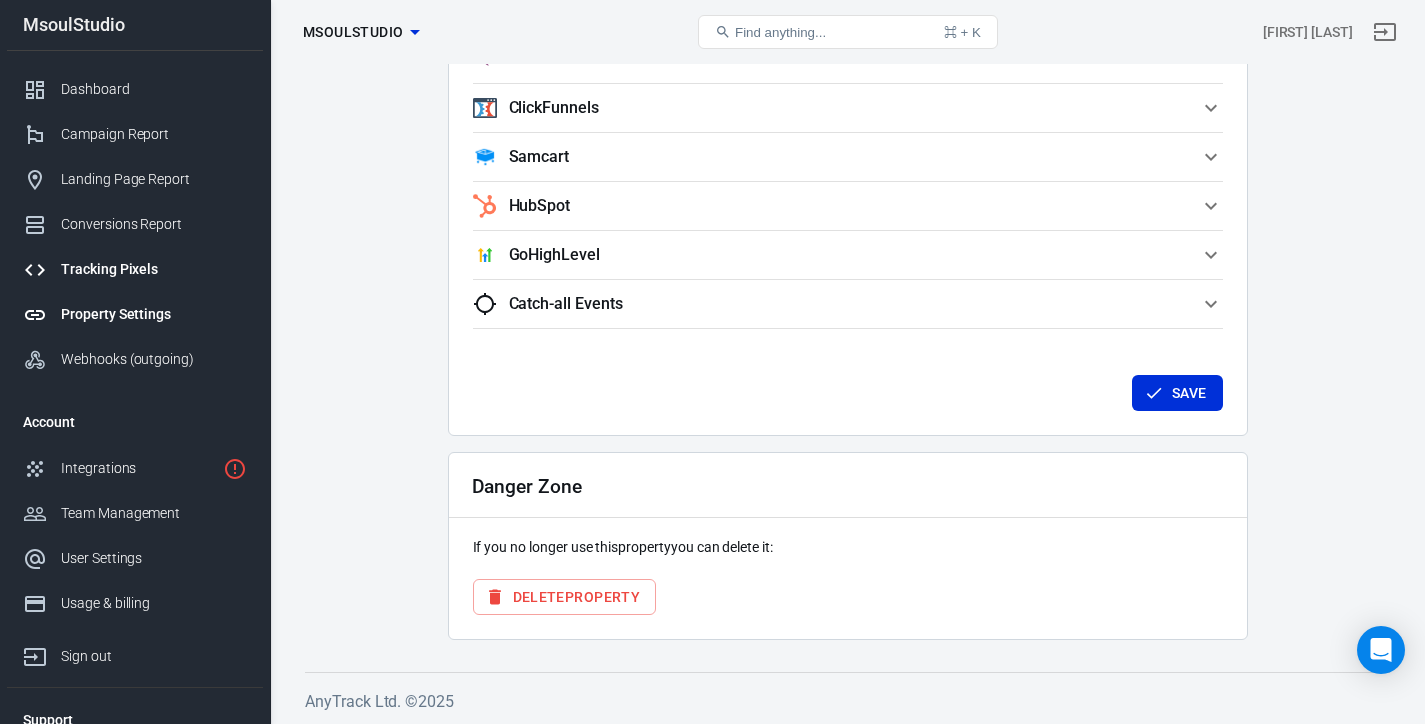 click on "Tracking Pixels" at bounding box center [154, 269] 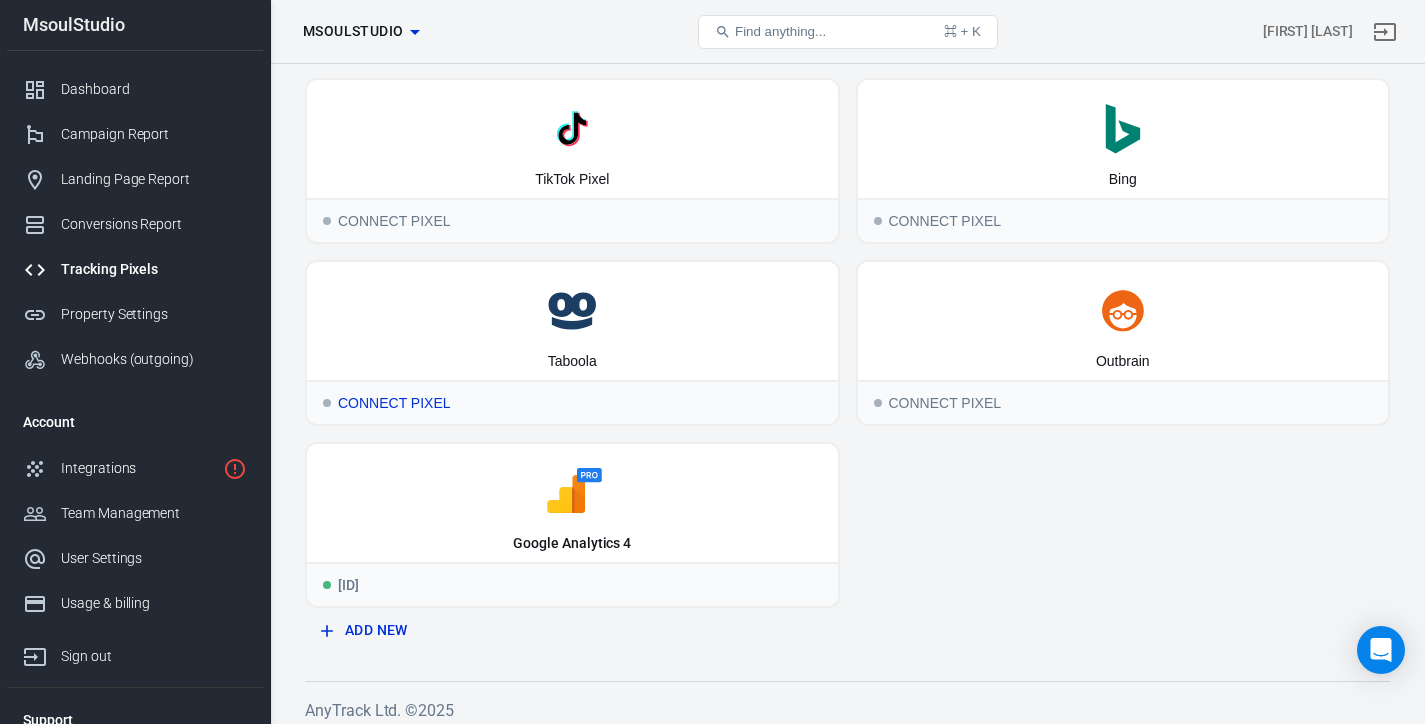 scroll, scrollTop: 0, scrollLeft: 0, axis: both 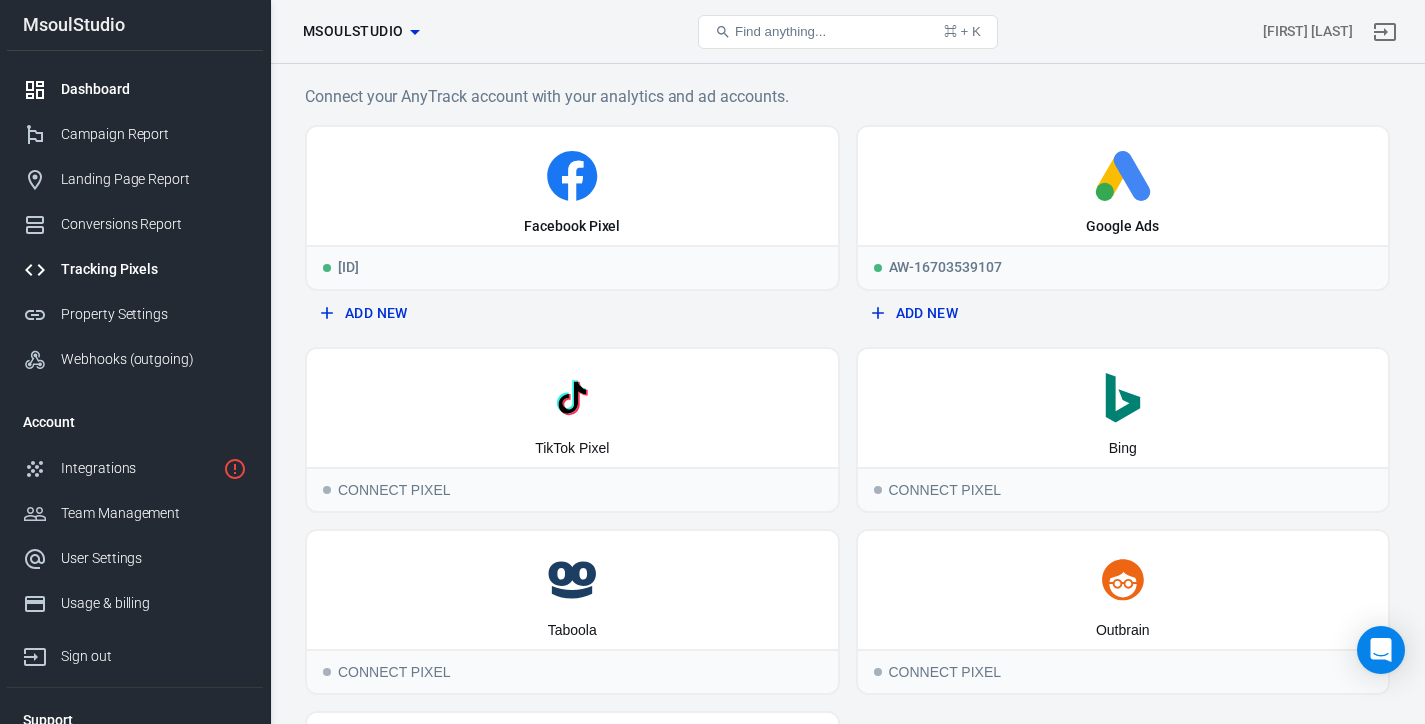 click on "Dashboard" at bounding box center (154, 89) 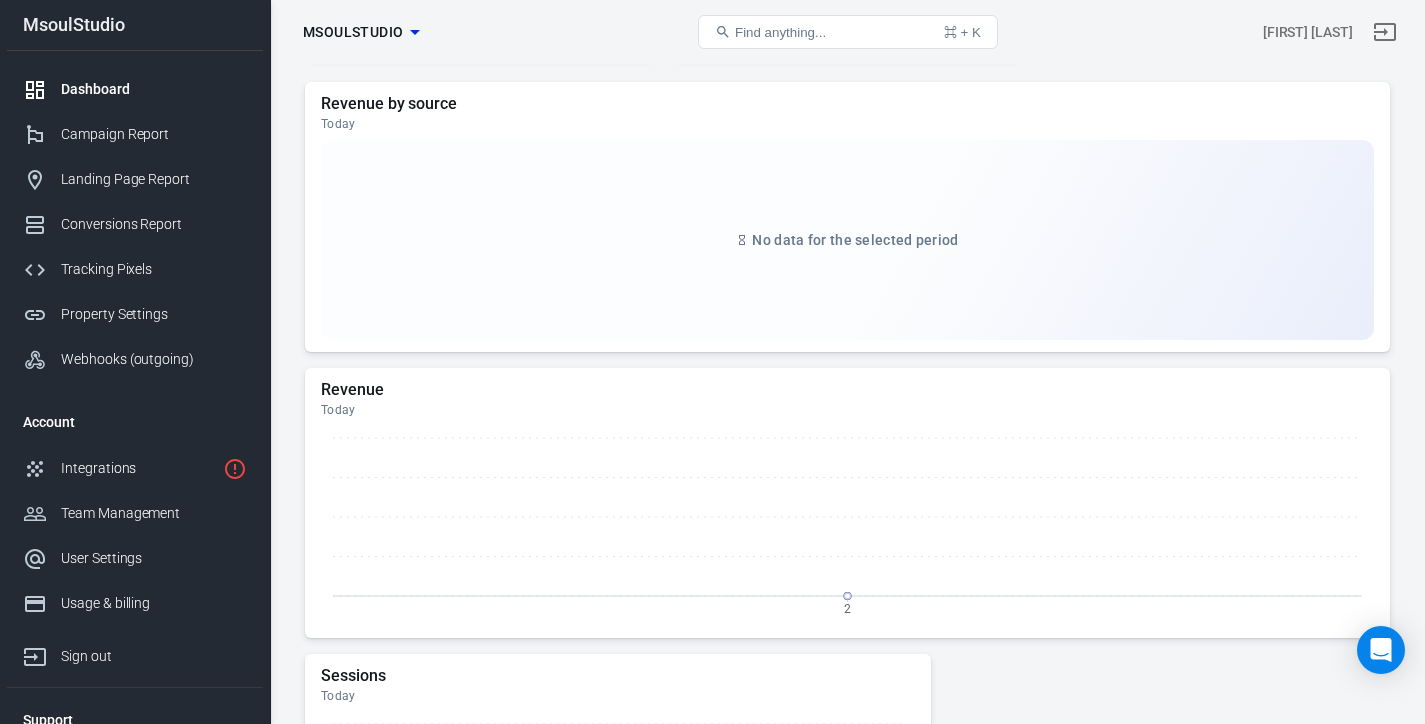 scroll, scrollTop: 497, scrollLeft: 0, axis: vertical 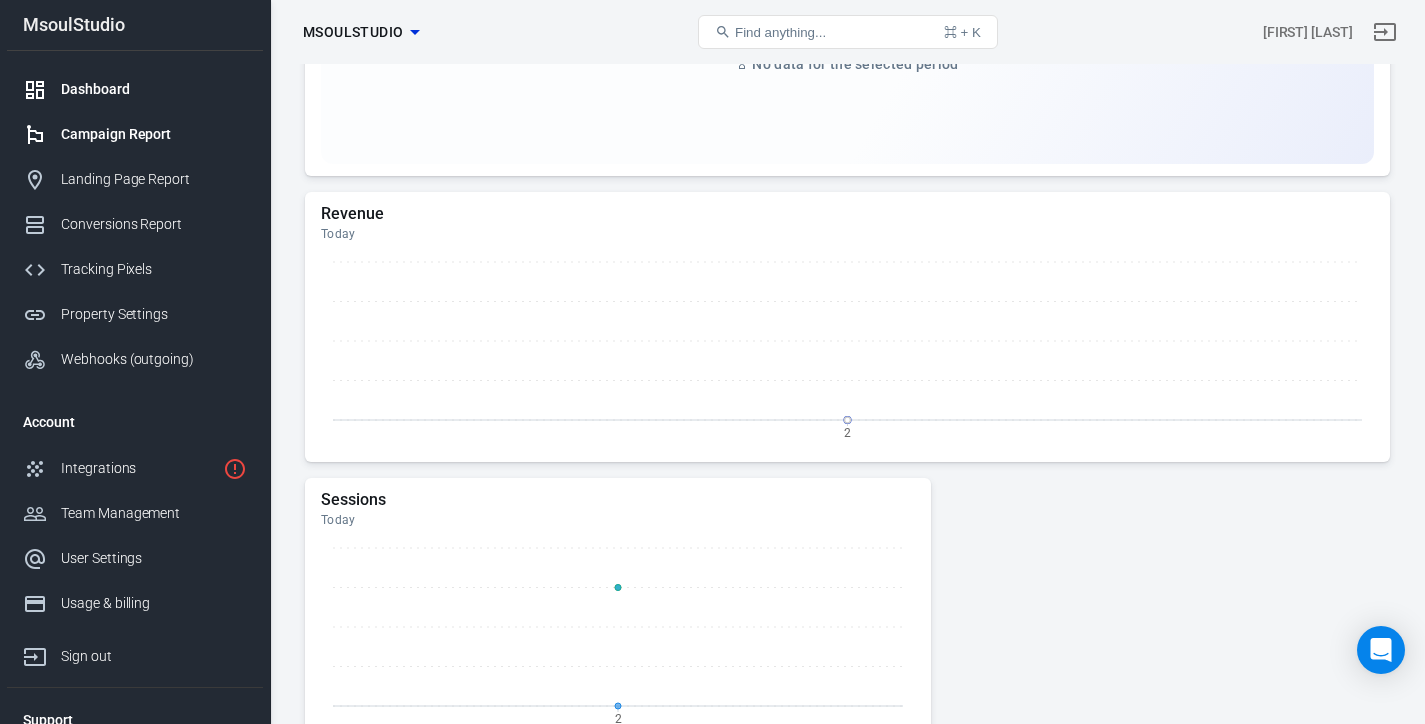click on "Campaign Report" at bounding box center [154, 134] 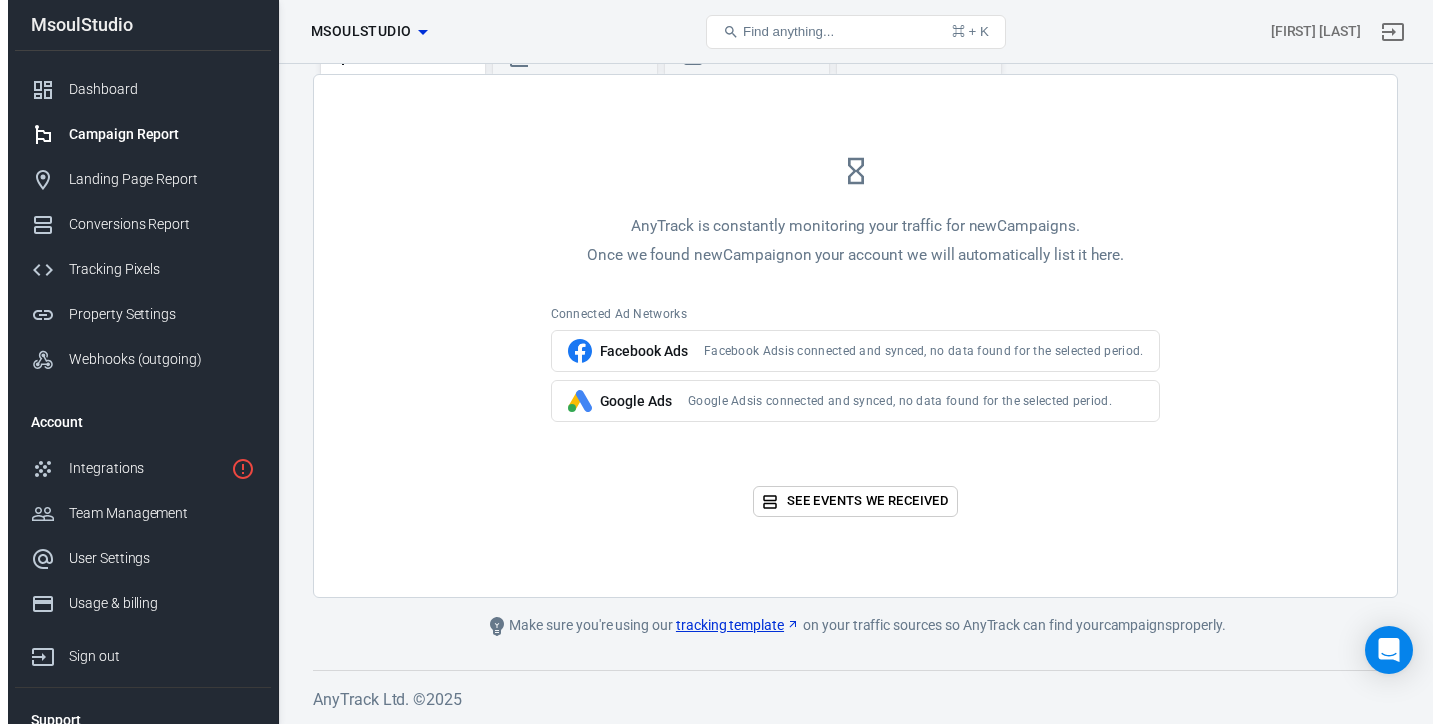 scroll, scrollTop: 0, scrollLeft: 0, axis: both 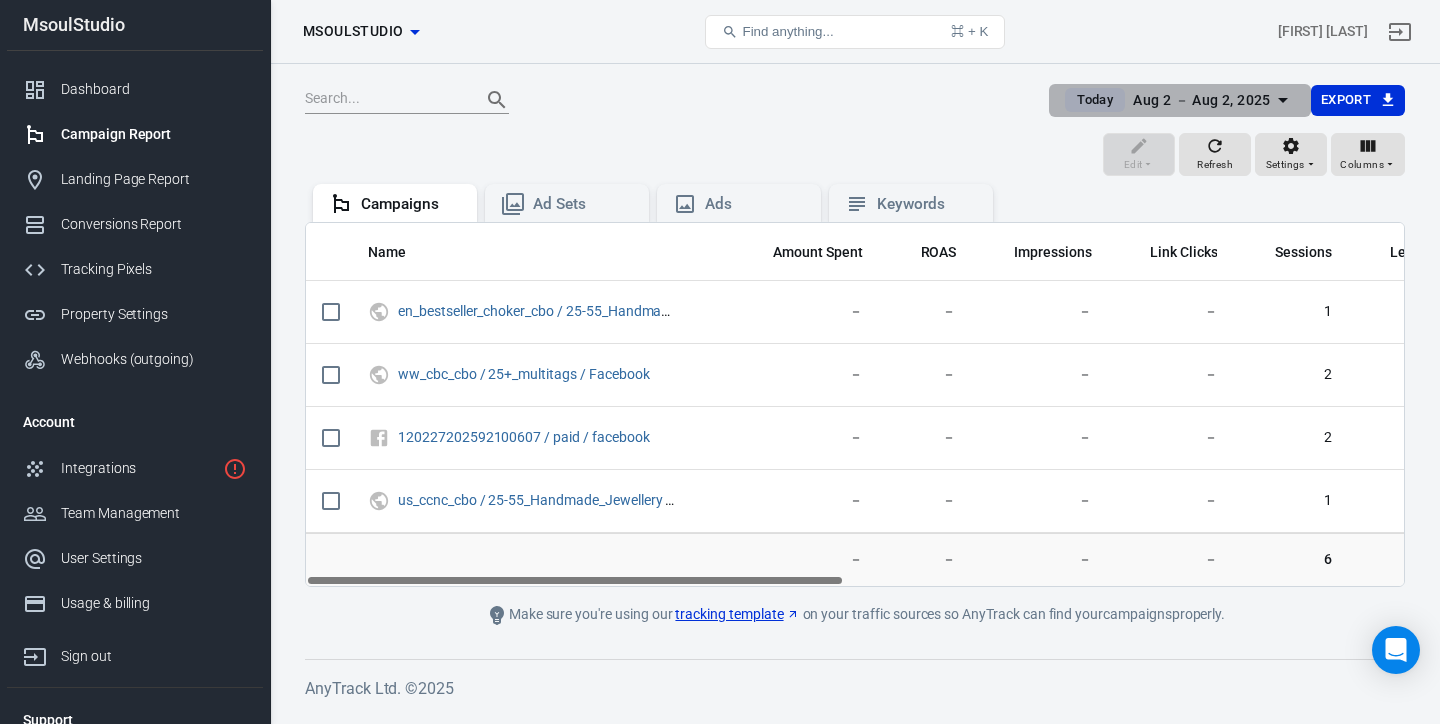 click on "Aug 2 － Aug 2, 2025" at bounding box center [1202, 100] 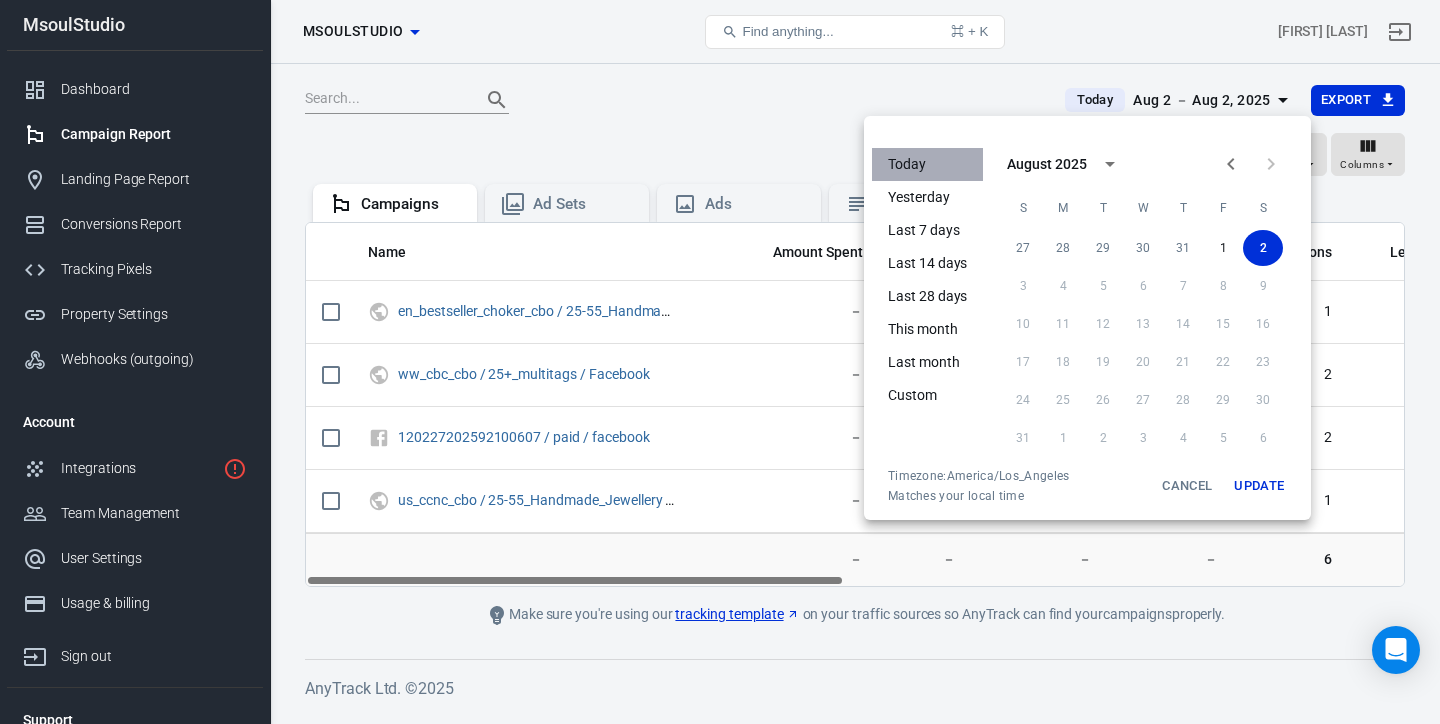click on "Today" at bounding box center (927, 164) 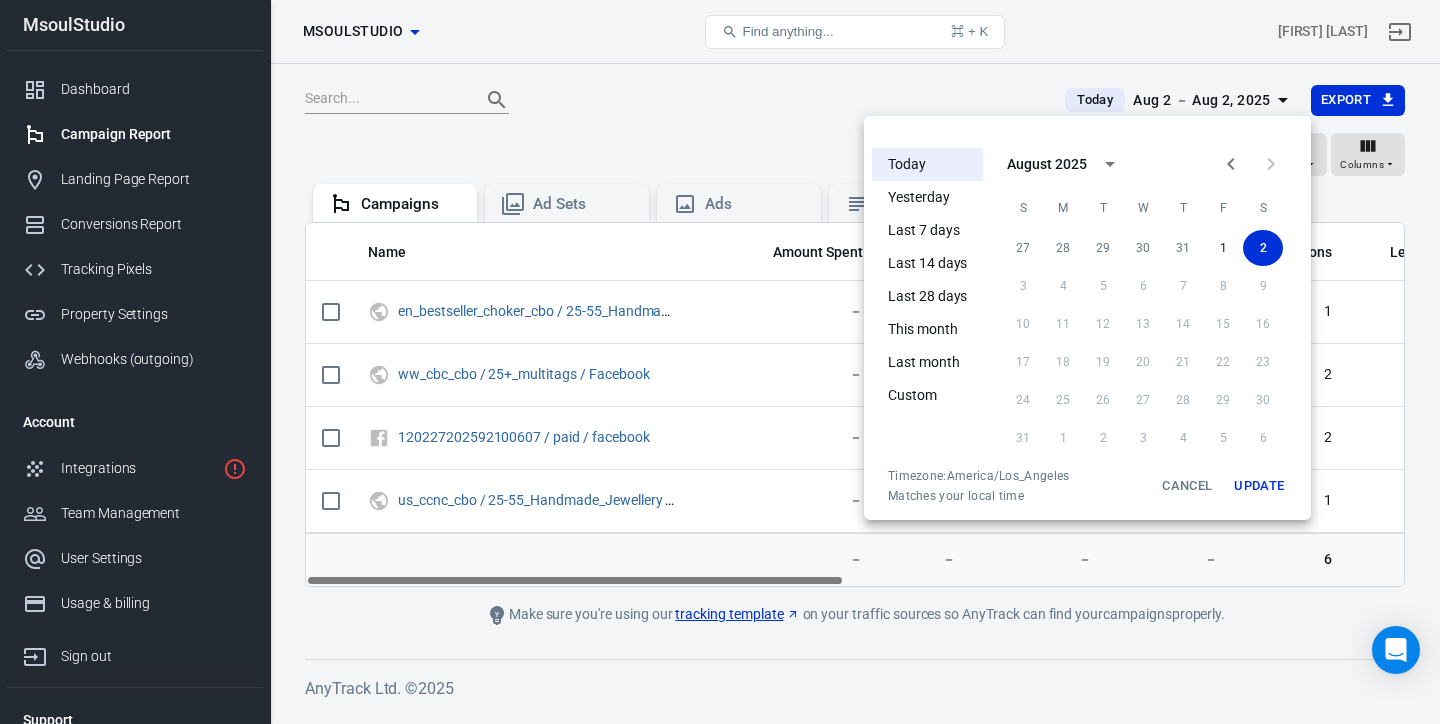 click on "Update" at bounding box center (1259, 486) 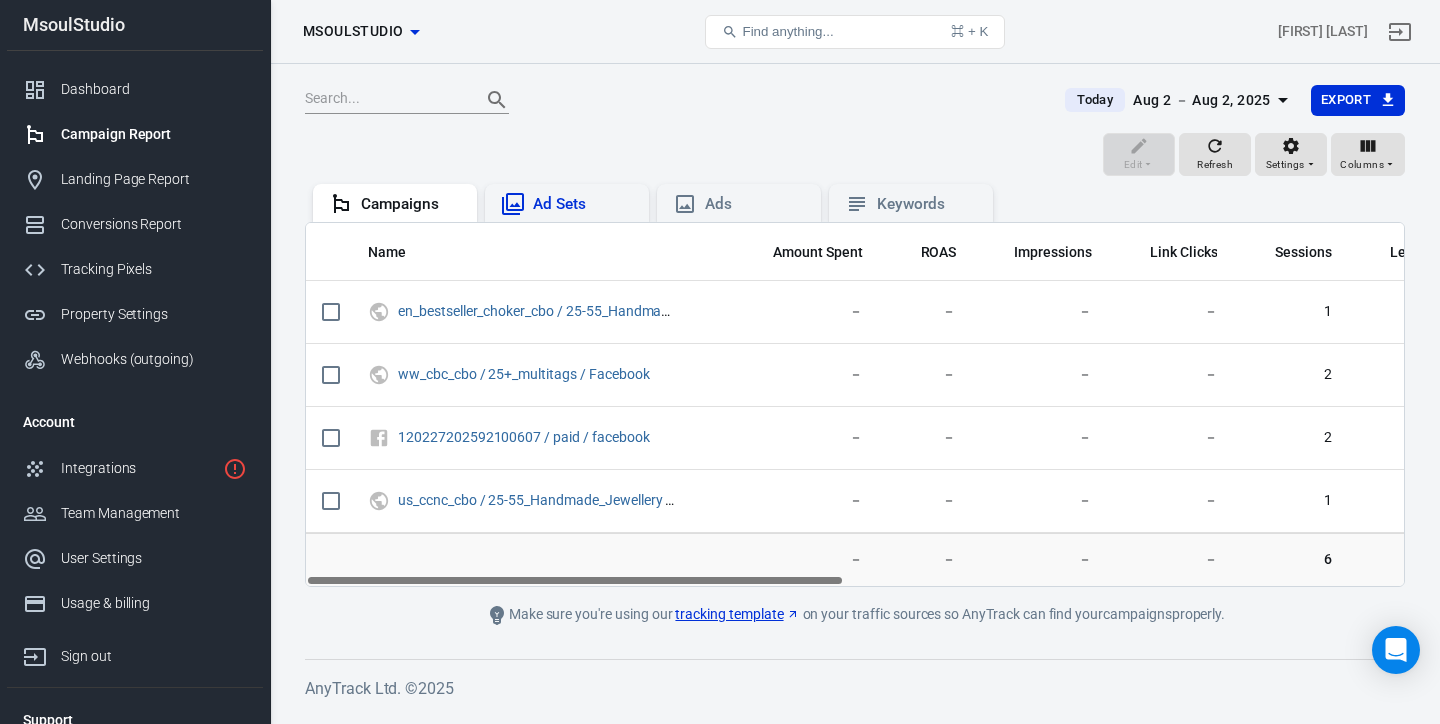 click on "Ad Sets" at bounding box center [567, 203] 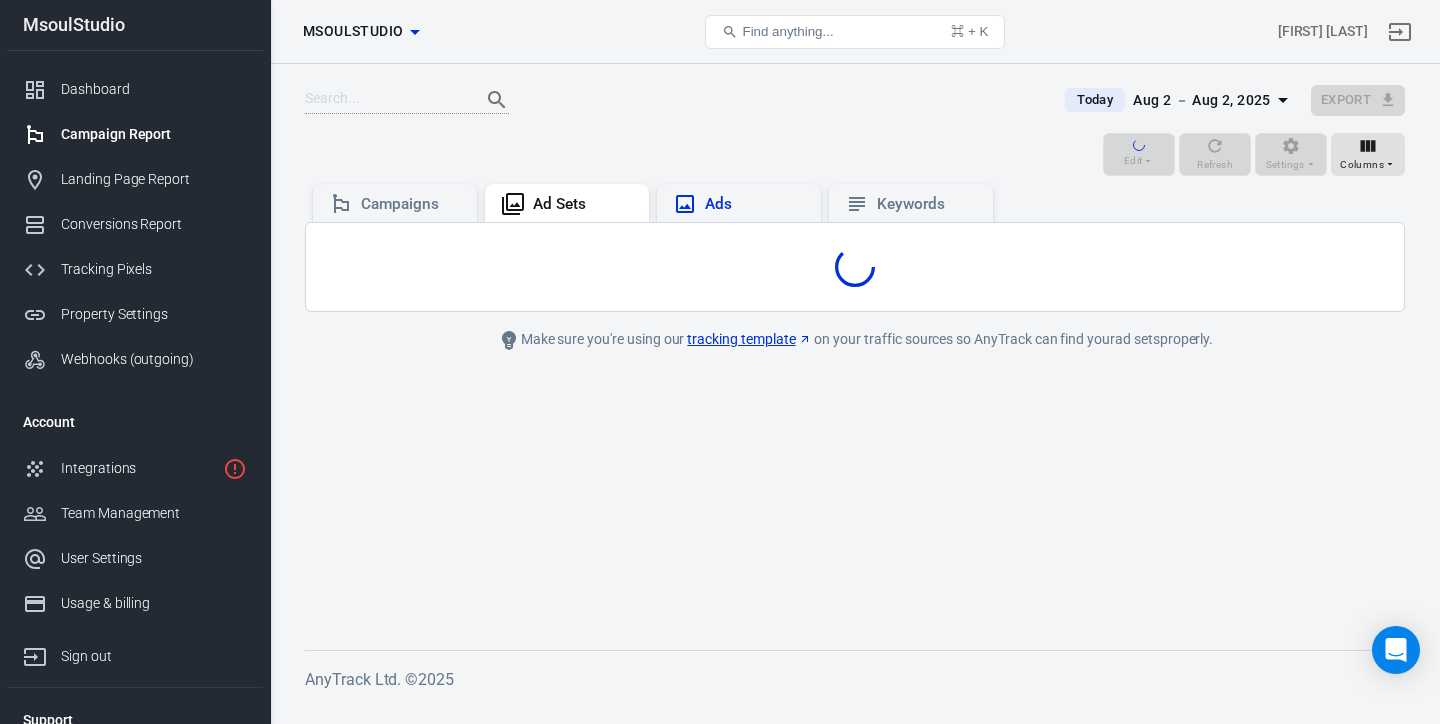 click on "Ads" at bounding box center (755, 204) 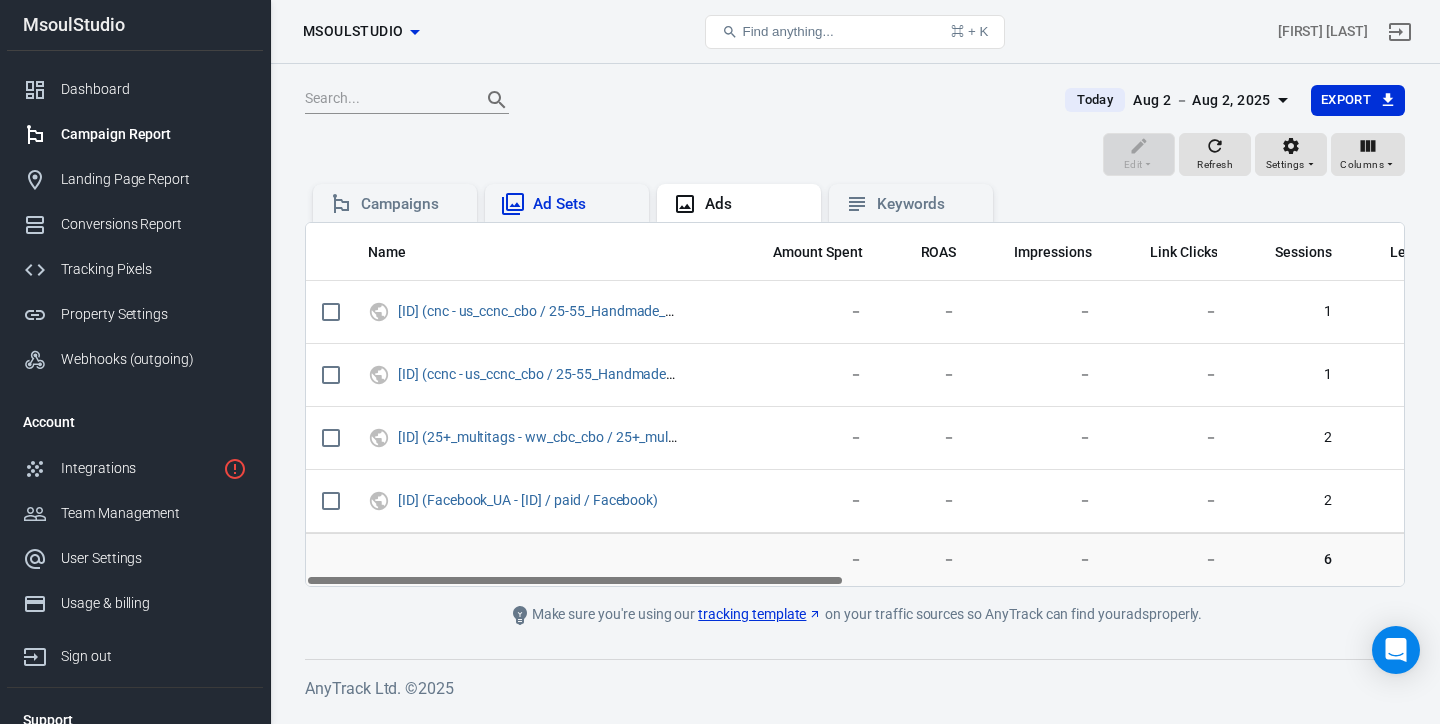 click on "Ad Sets" at bounding box center [583, 204] 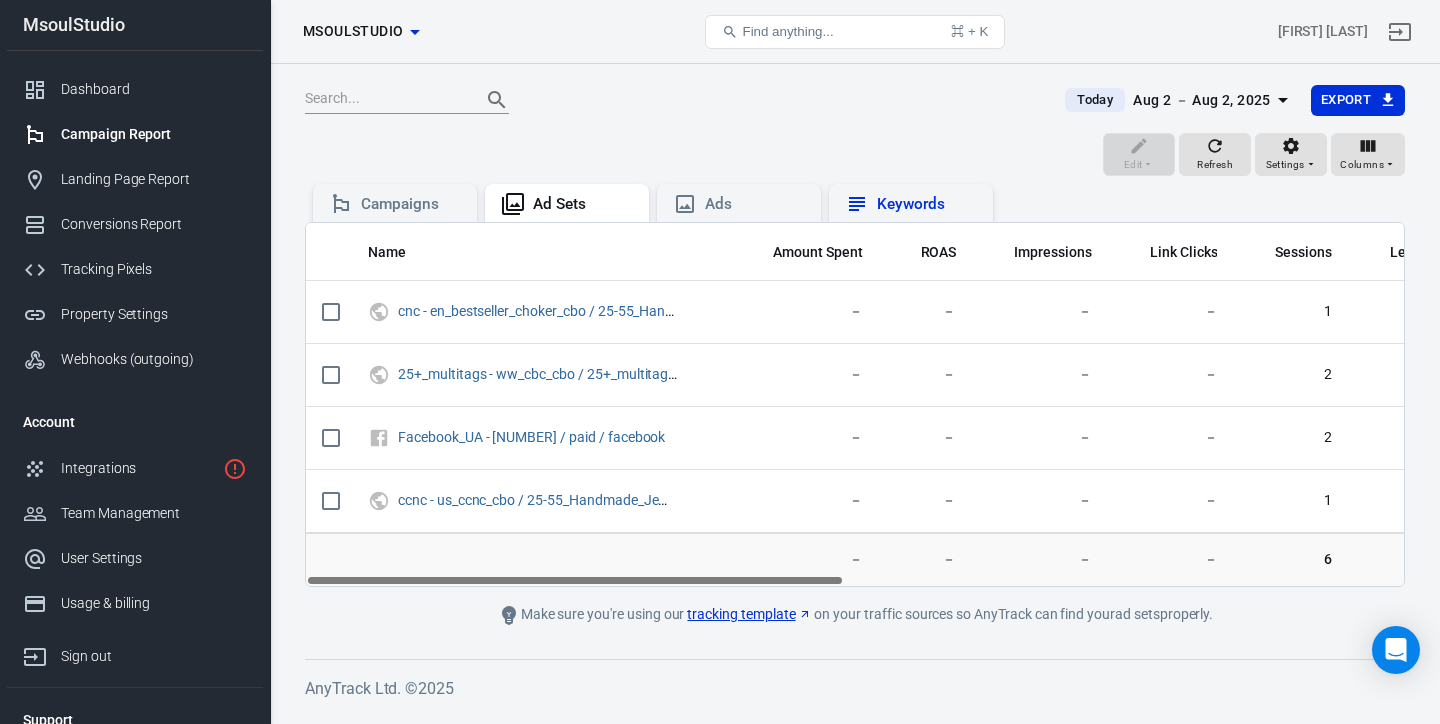 click on "Keywords" at bounding box center [927, 204] 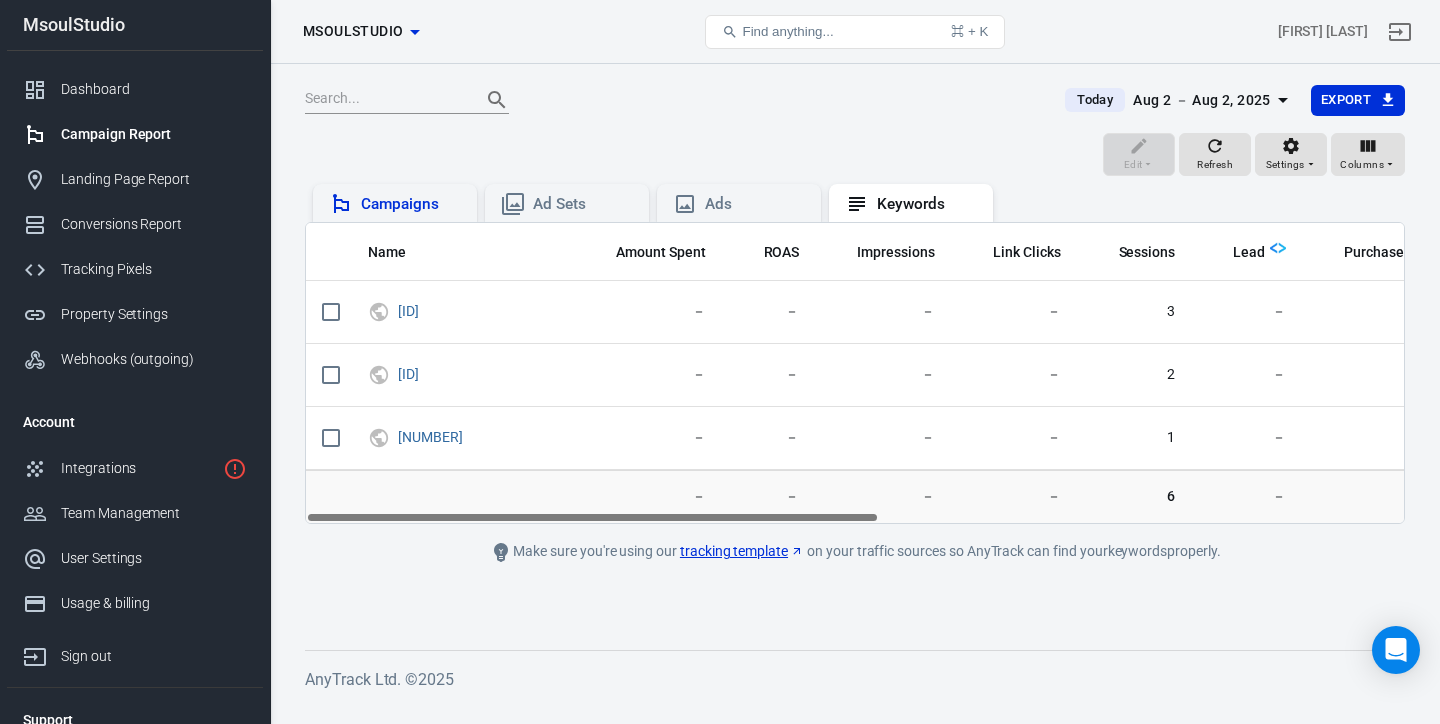 click on "Campaigns" at bounding box center (411, 204) 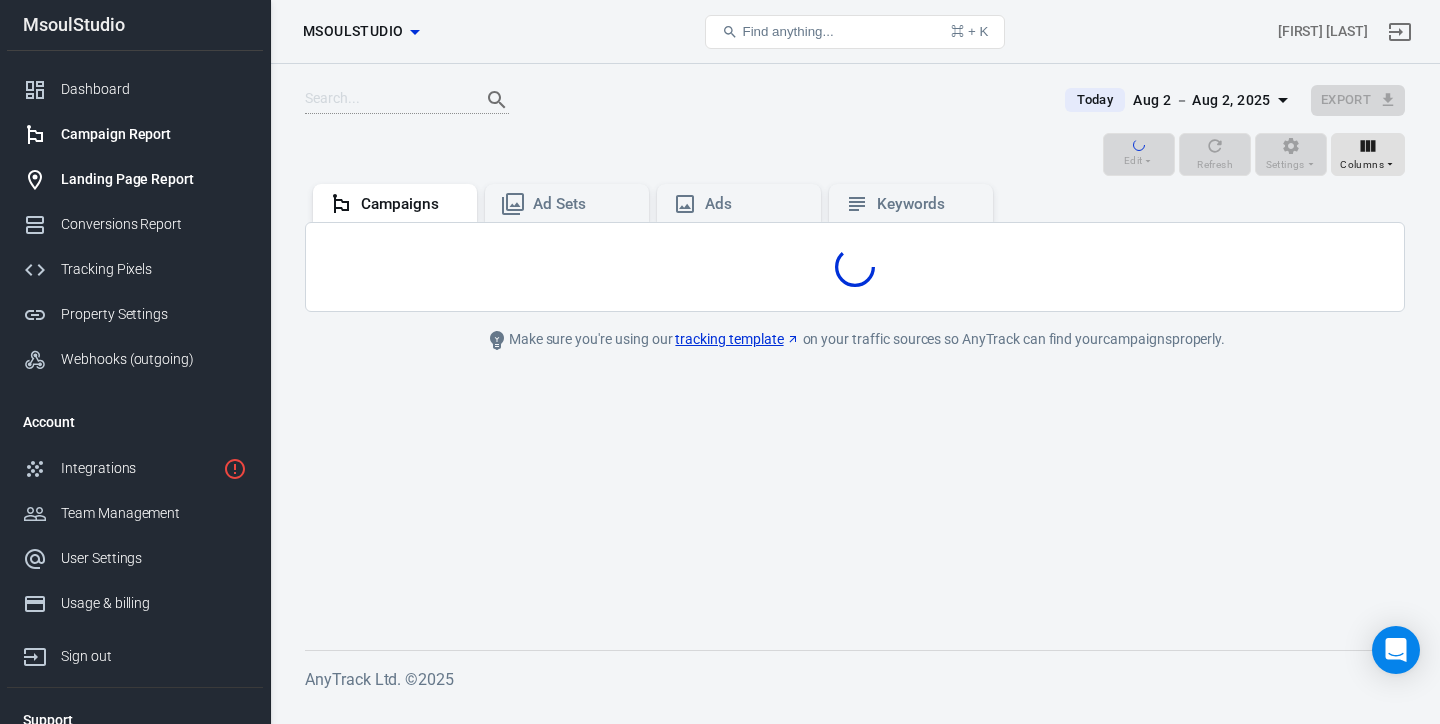click on "Landing Page Report" at bounding box center [154, 179] 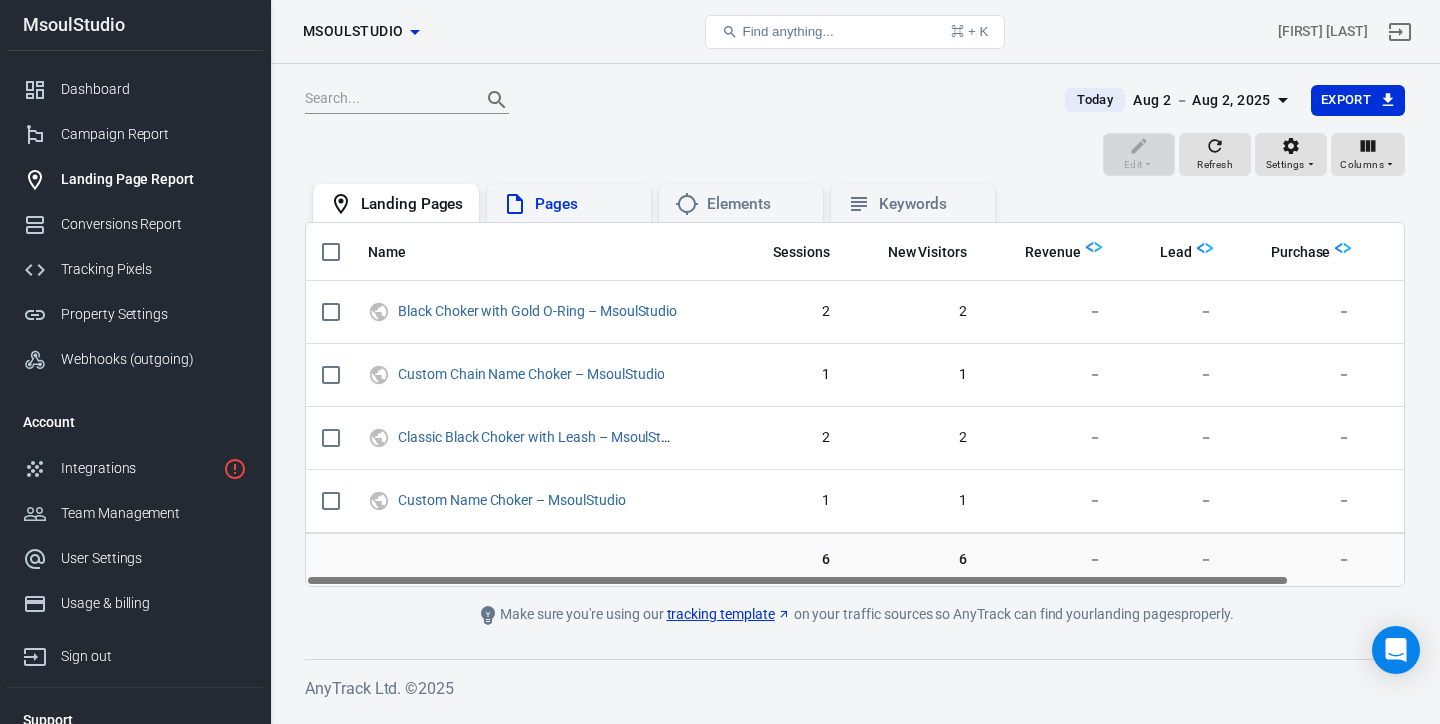 click on "Pages" at bounding box center [585, 204] 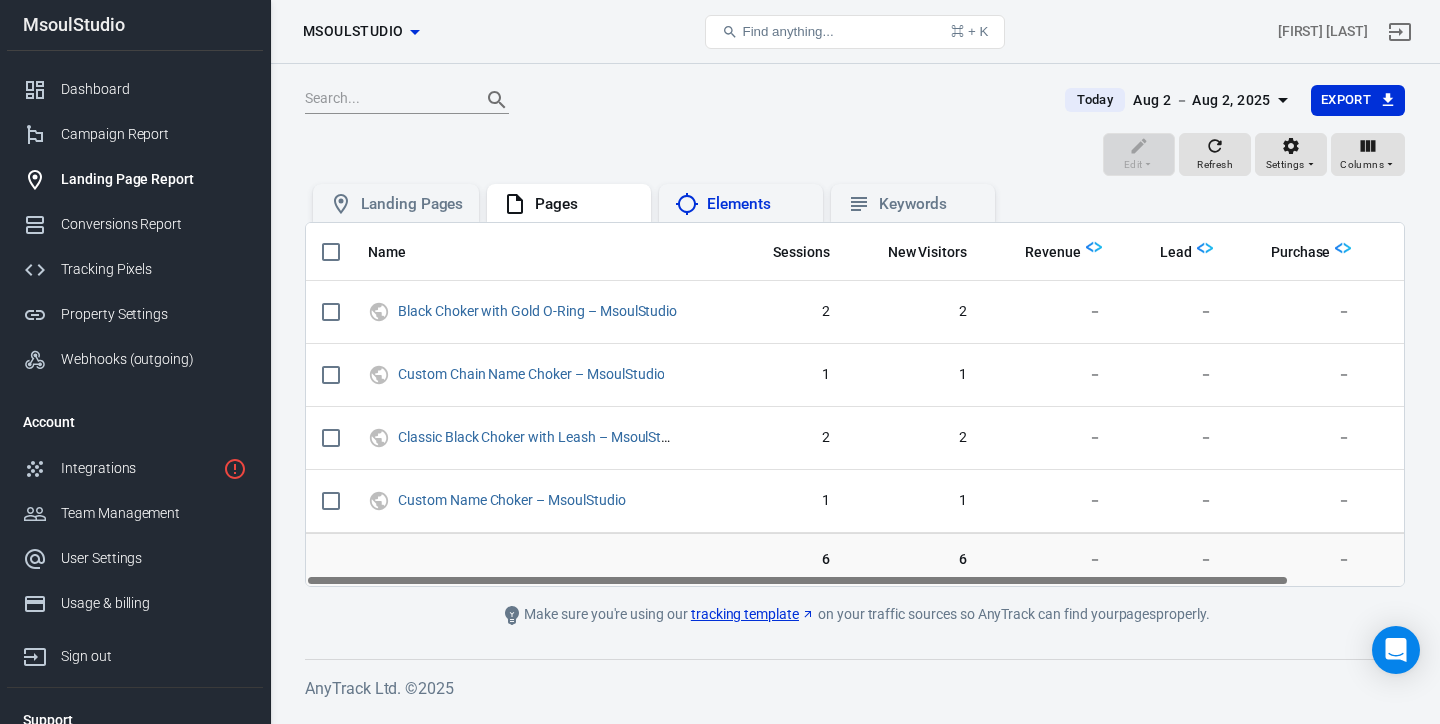 click on "Elements" at bounding box center [757, 204] 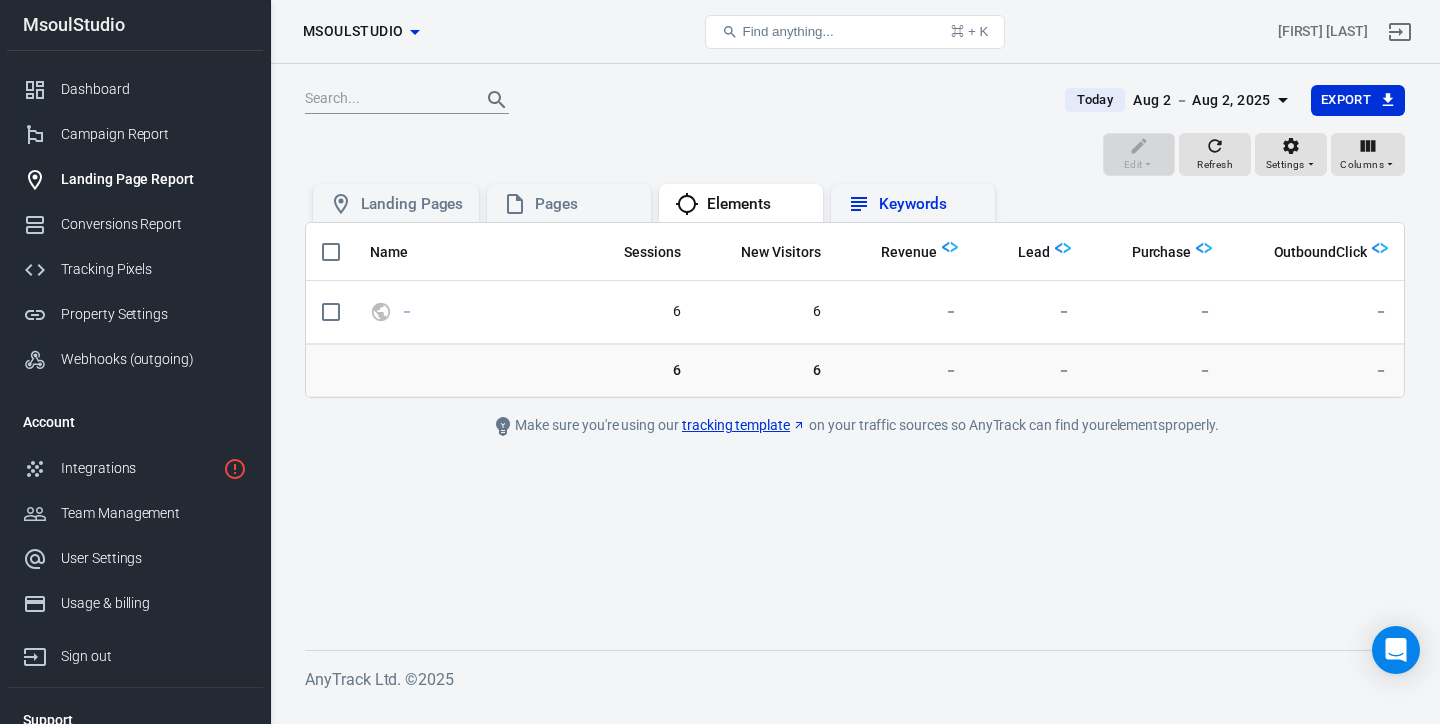 click on "Keywords" at bounding box center [929, 204] 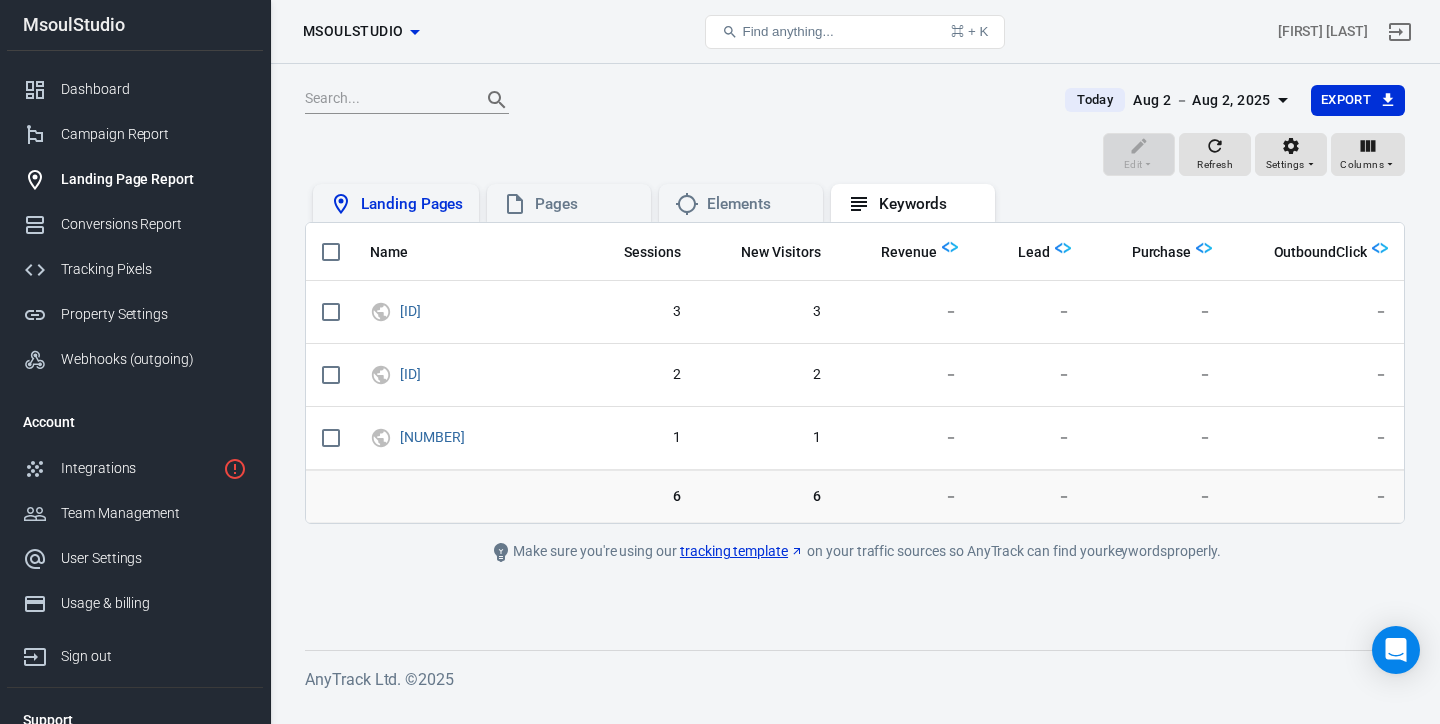 click on "Landing Pages" at bounding box center (412, 204) 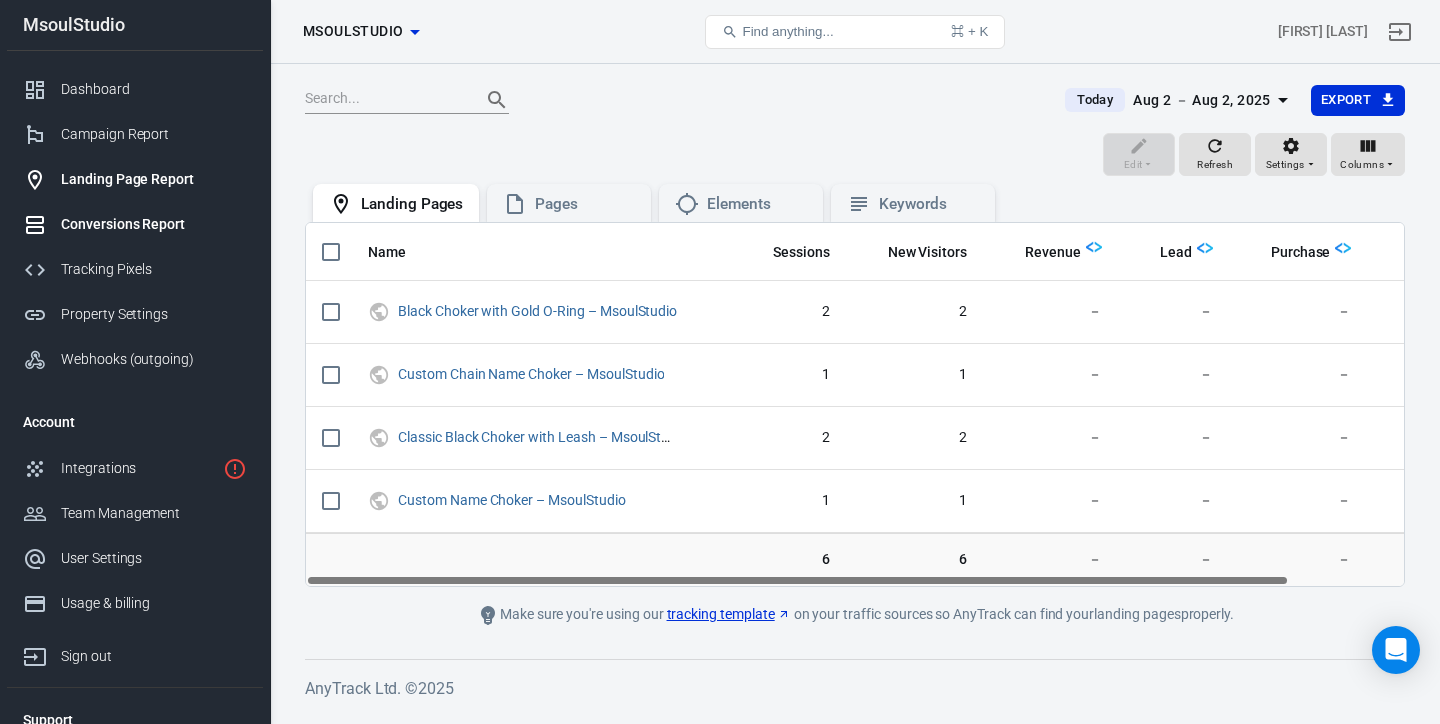 click on "Conversions Report" at bounding box center (154, 224) 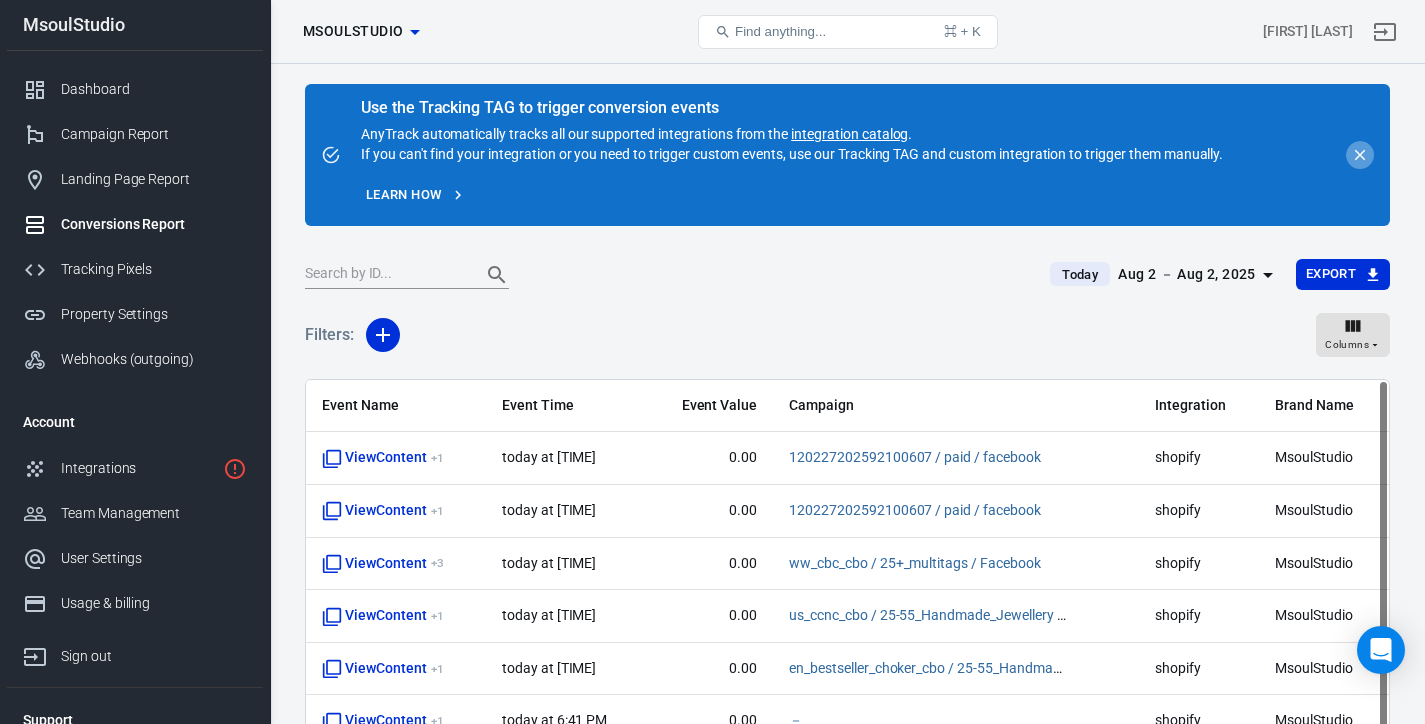 click 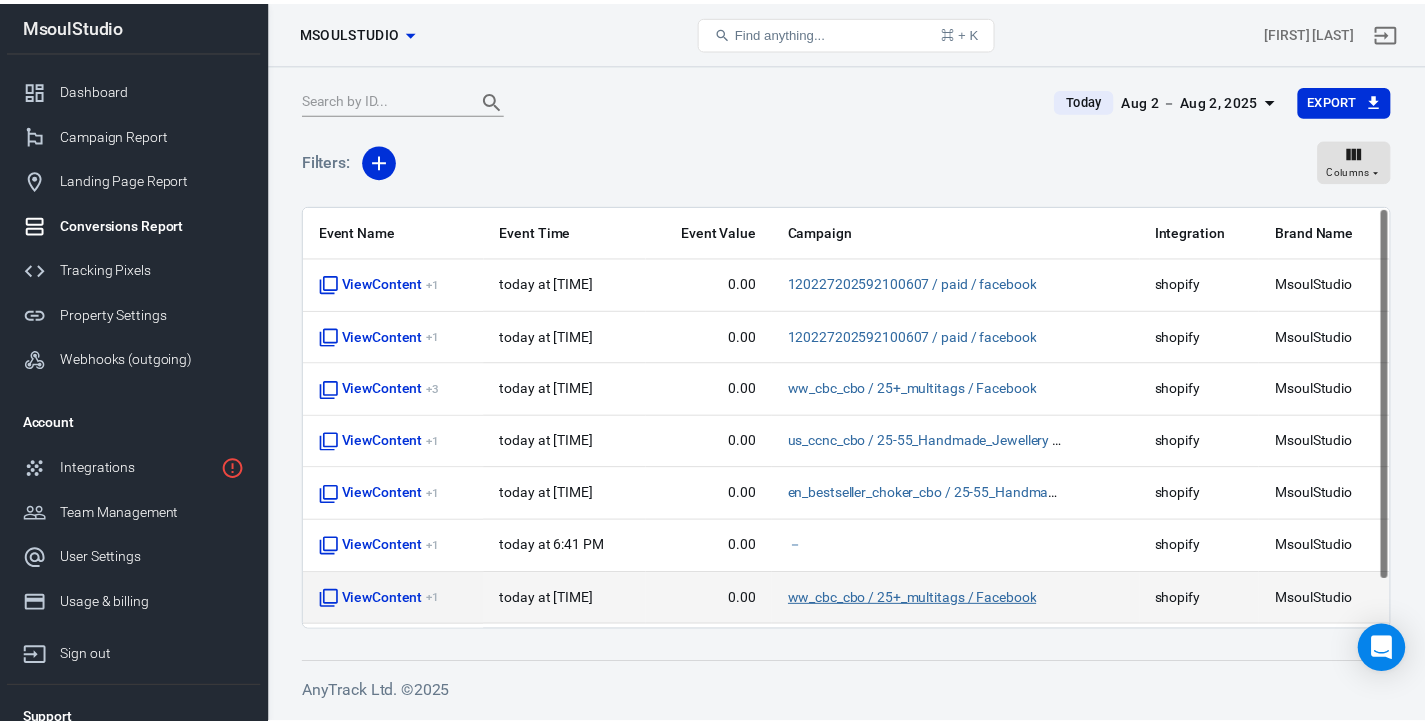 scroll, scrollTop: 53, scrollLeft: 0, axis: vertical 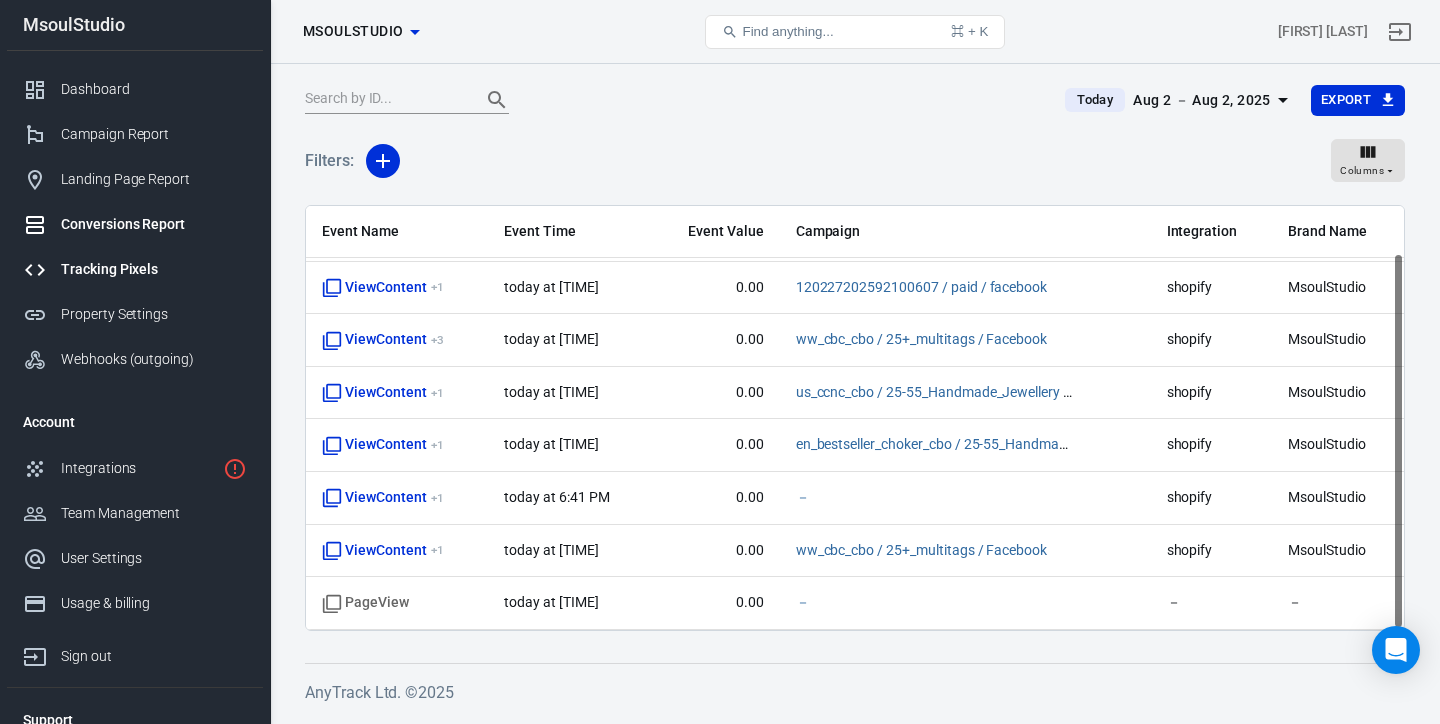 click on "Tracking Pixels" at bounding box center (135, 269) 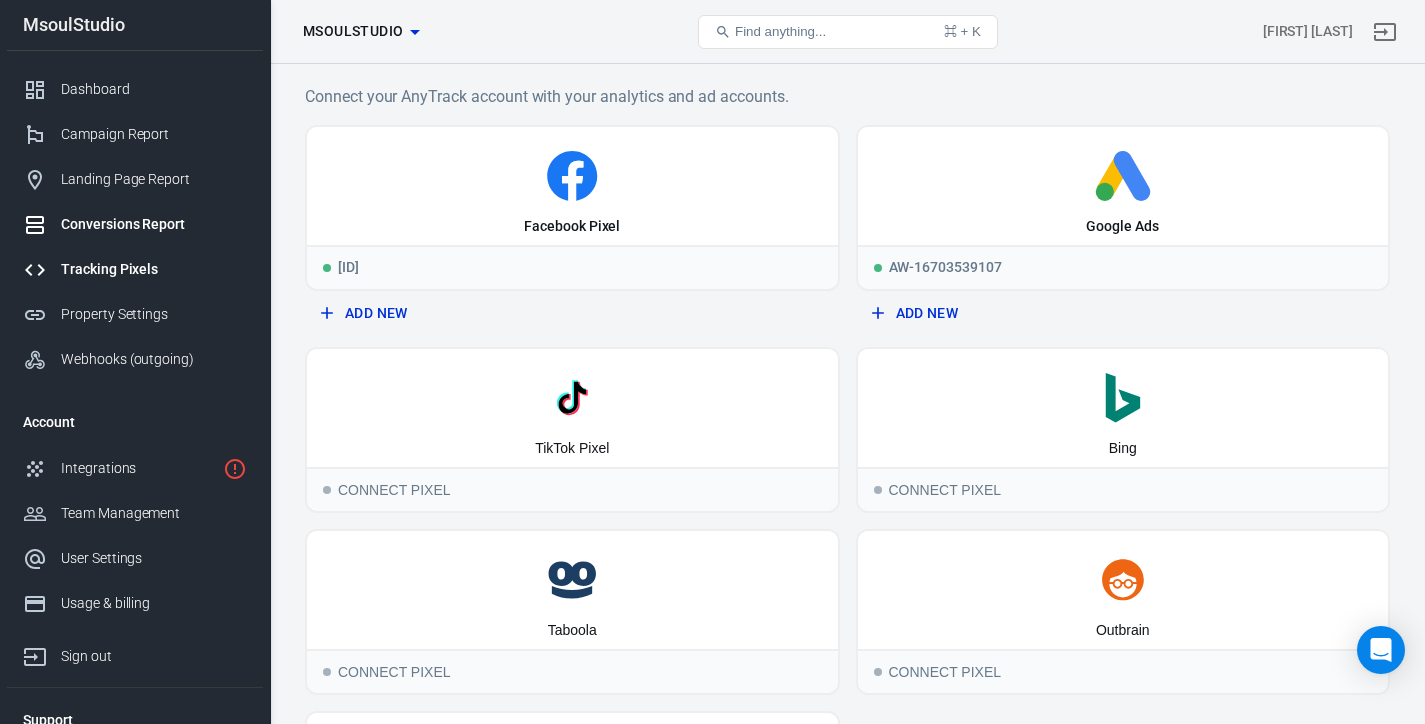 click on "Conversions Report" at bounding box center [154, 224] 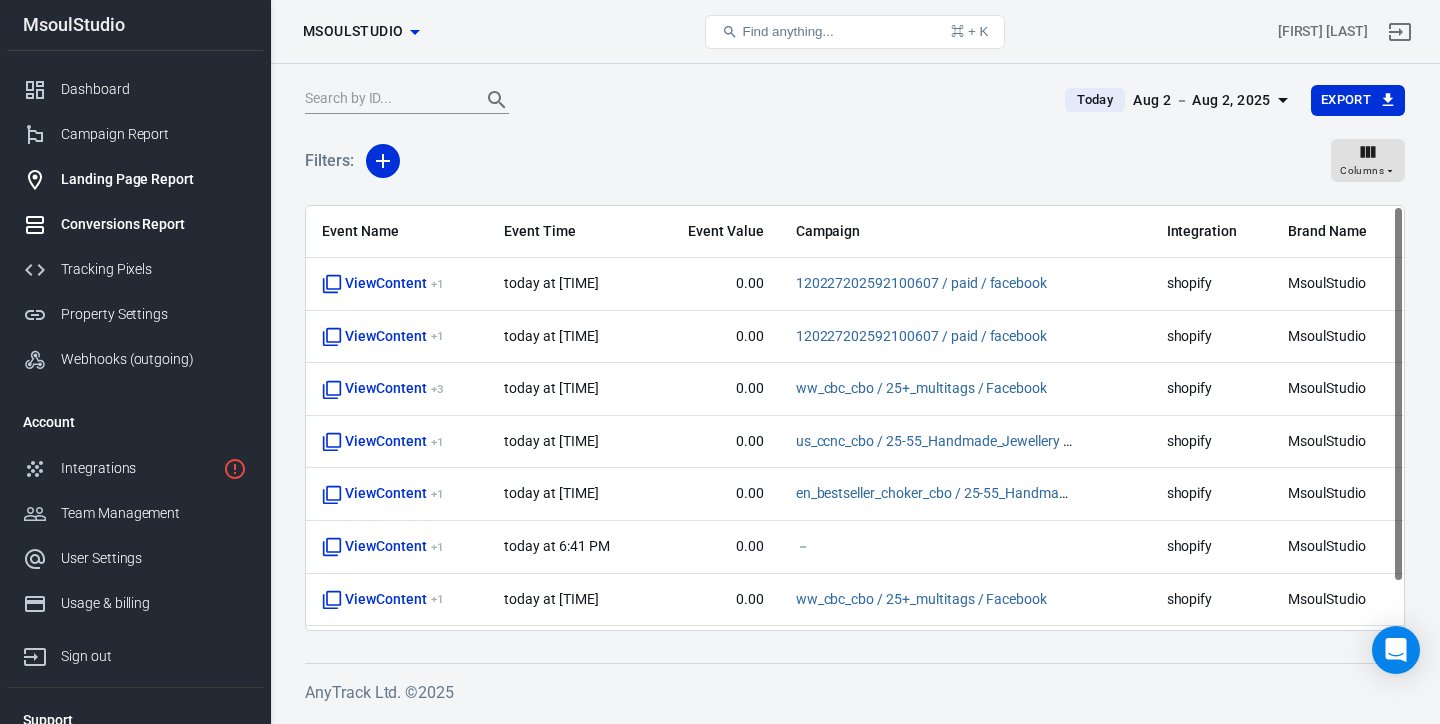 click on "Landing Page Report" at bounding box center (154, 179) 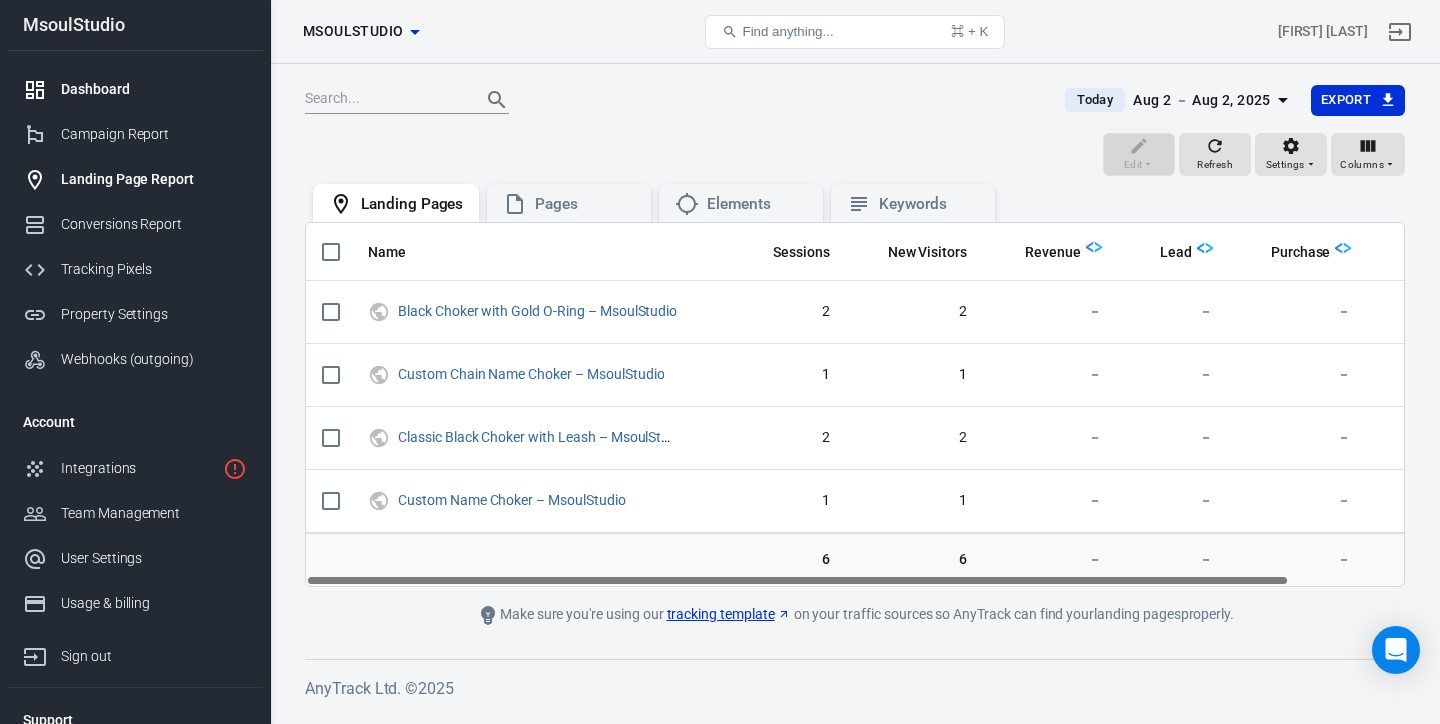 click on "Dashboard" at bounding box center (154, 89) 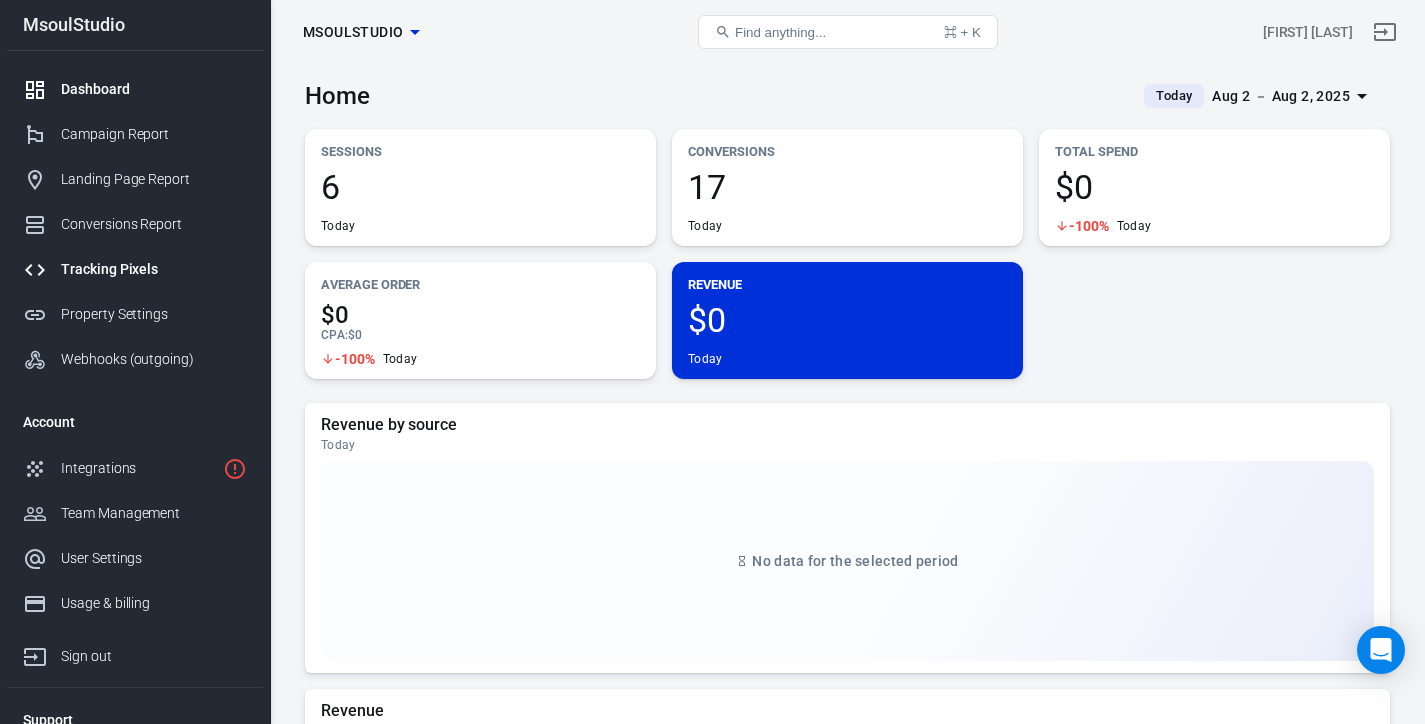 click on "Tracking Pixels" at bounding box center [154, 269] 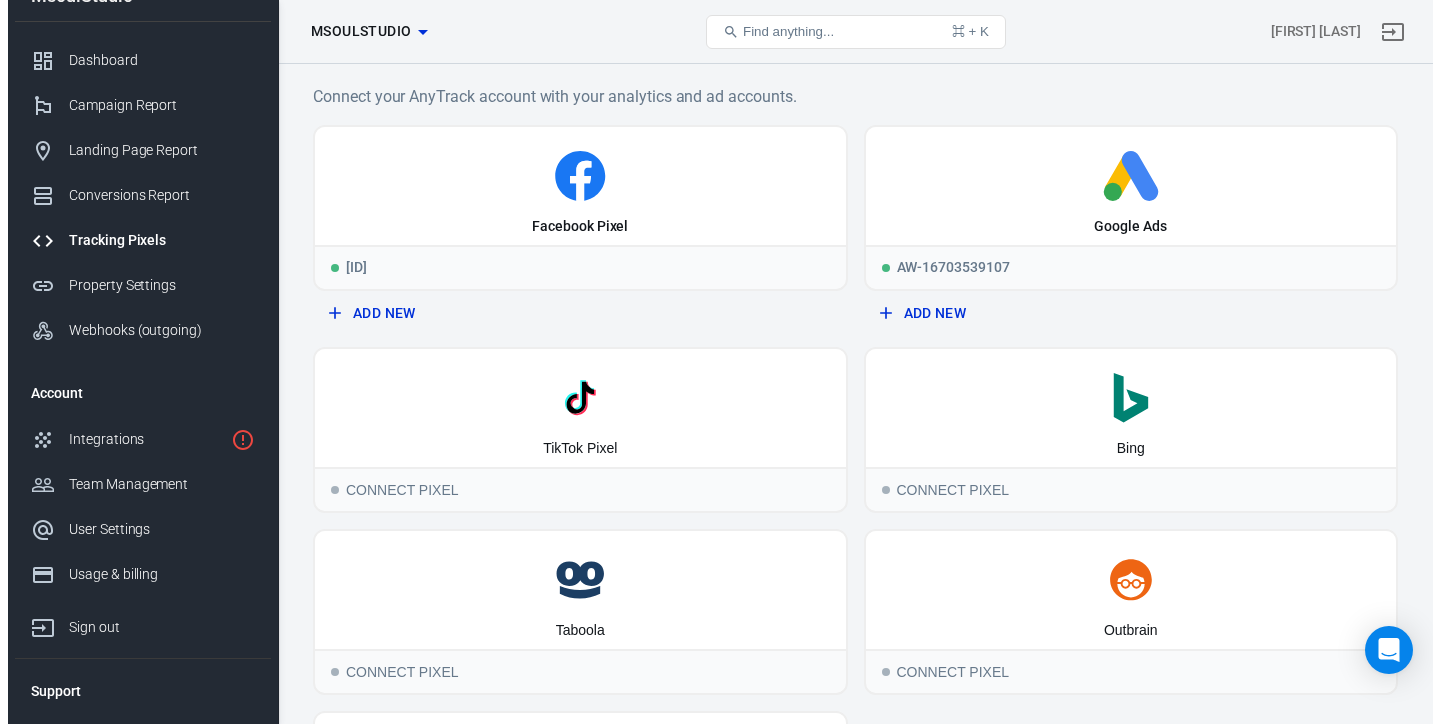 scroll, scrollTop: 72, scrollLeft: 0, axis: vertical 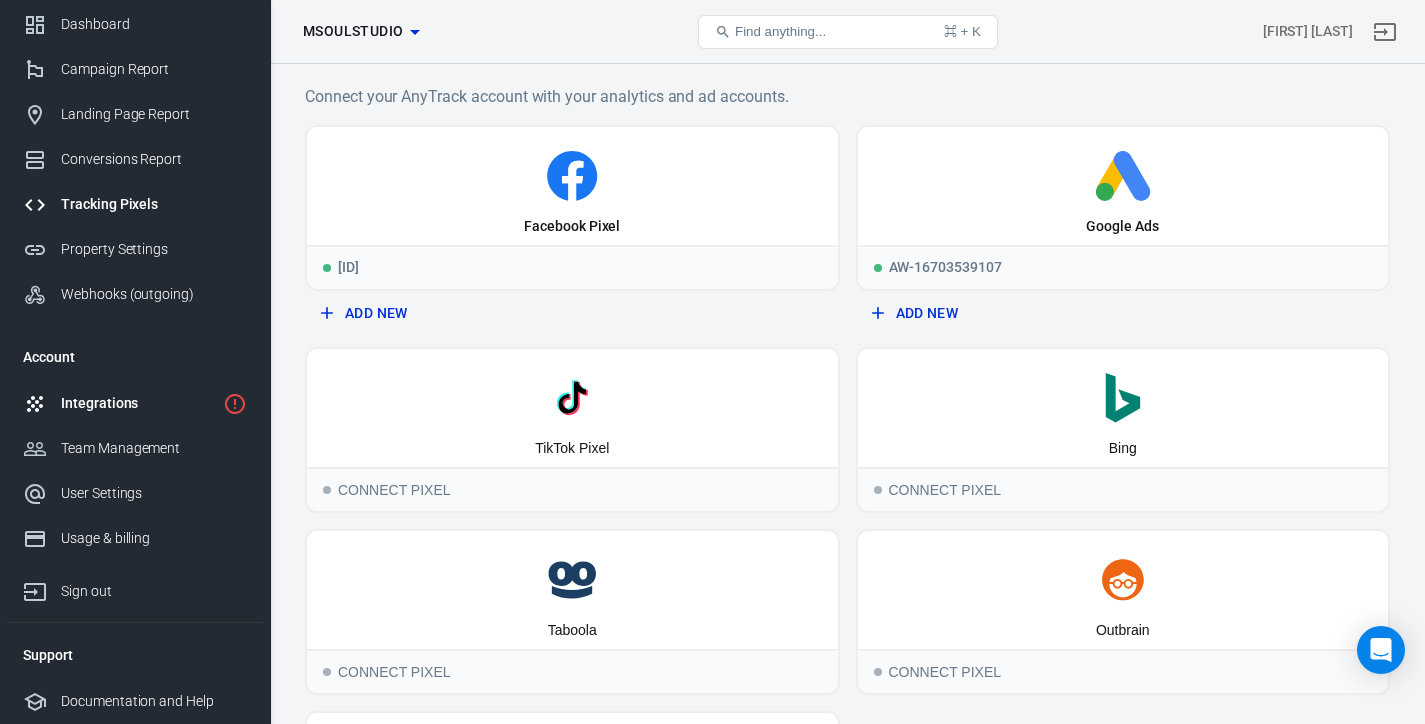 click on "Integrations" at bounding box center (138, 403) 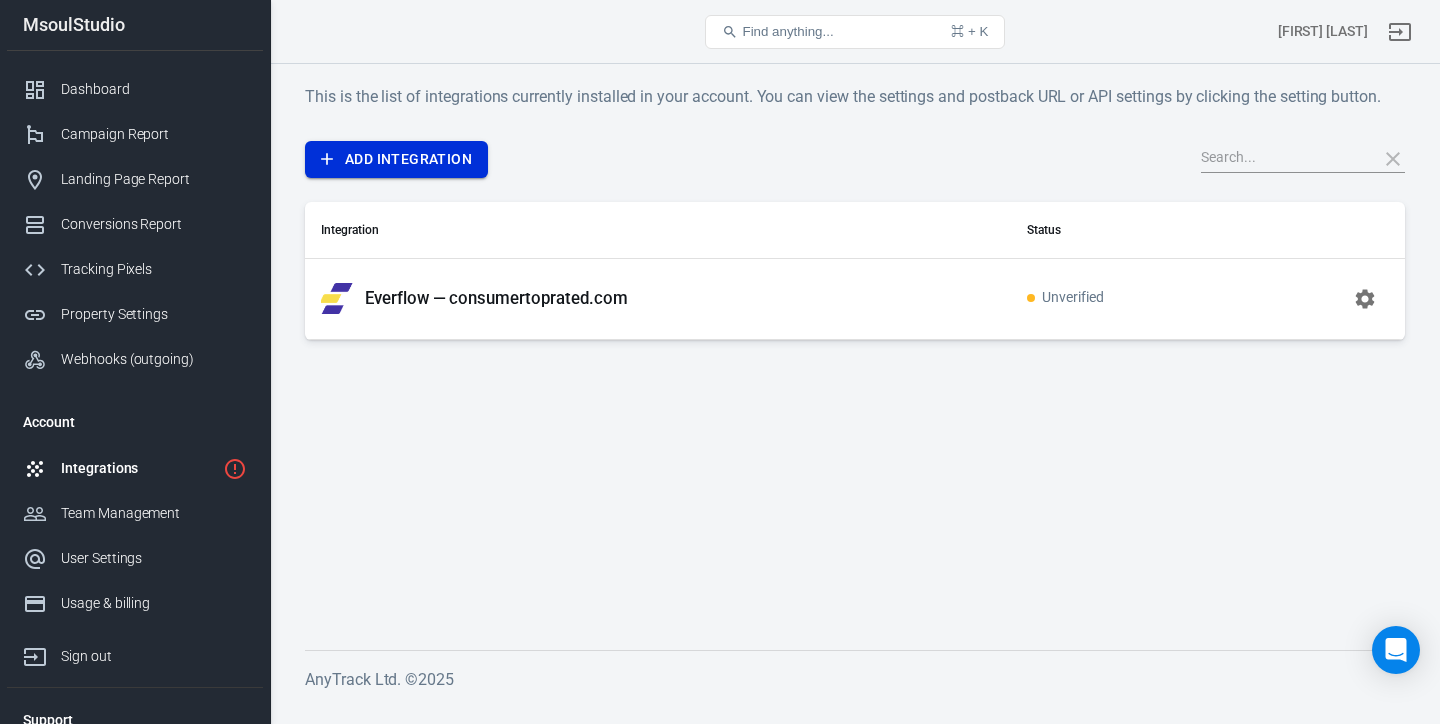 click on "Add Integration" at bounding box center (396, 159) 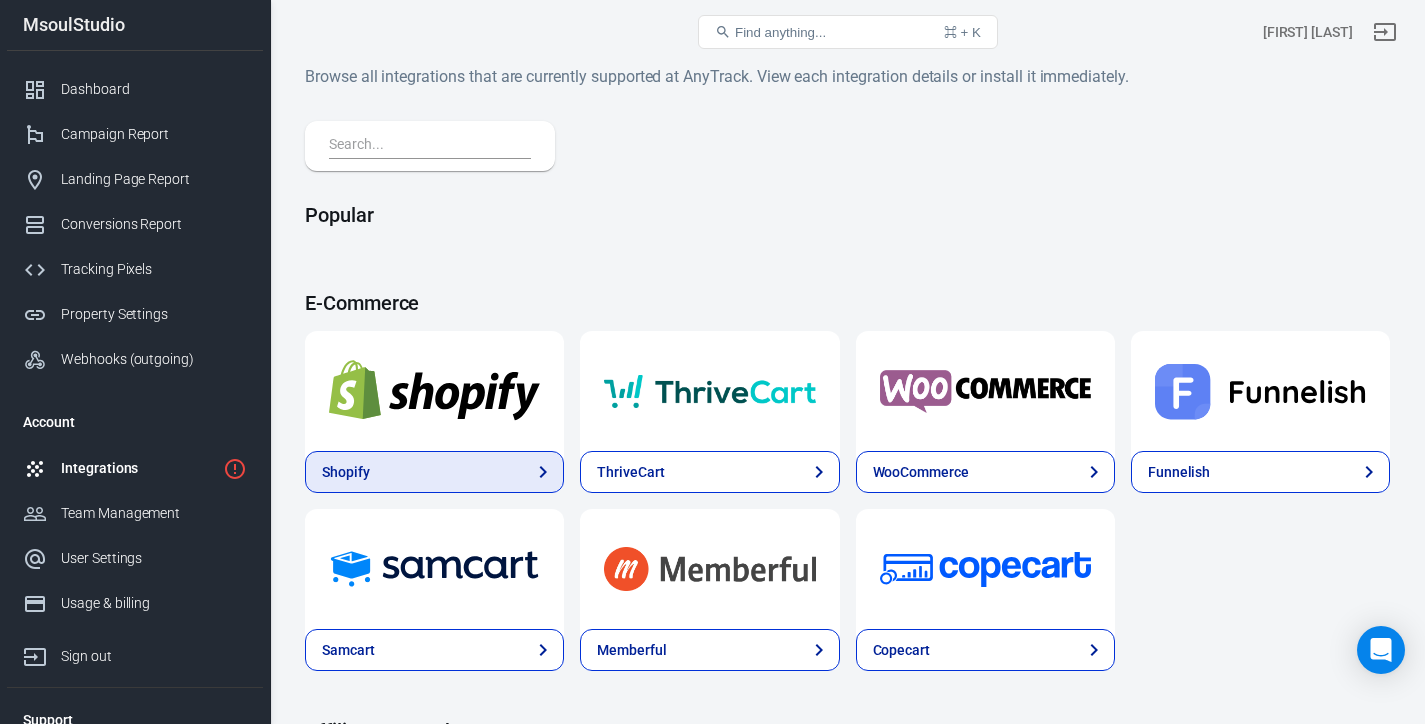 click on "Shopify" at bounding box center (434, 472) 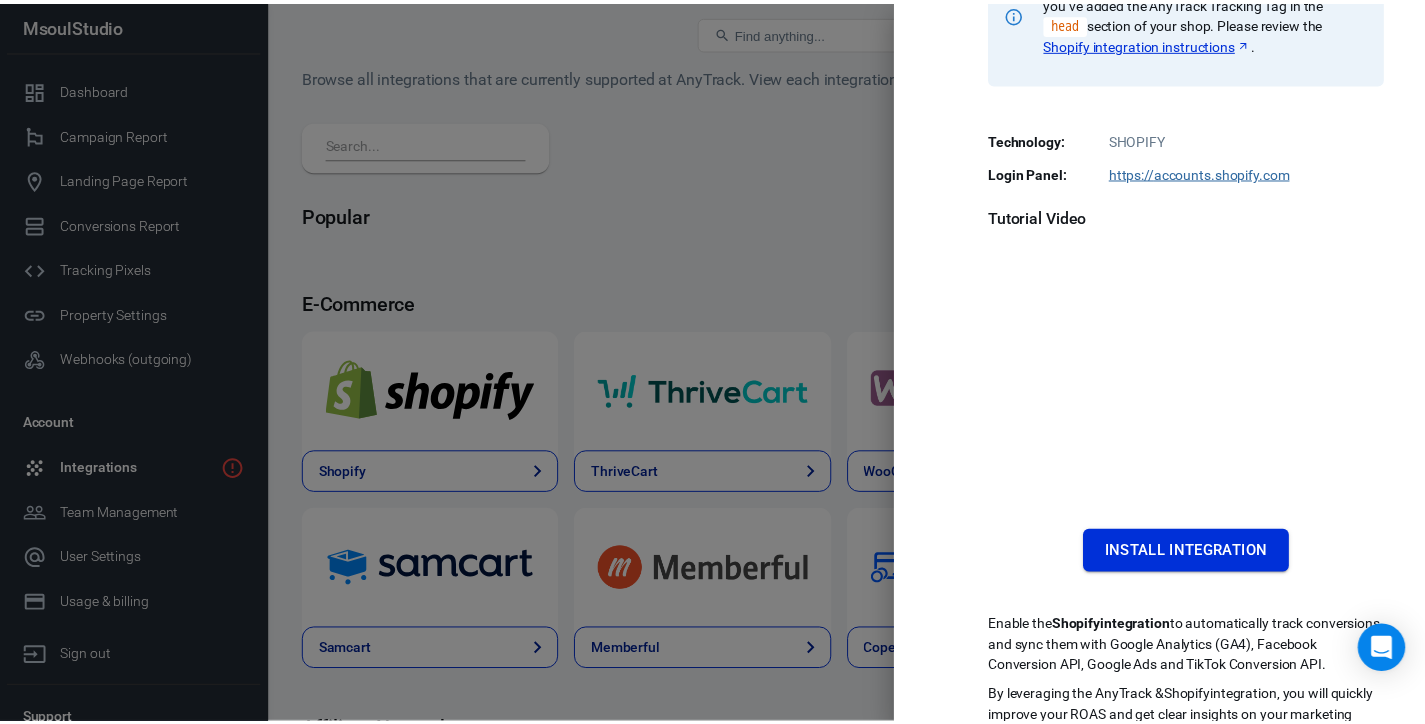 scroll, scrollTop: 410, scrollLeft: 0, axis: vertical 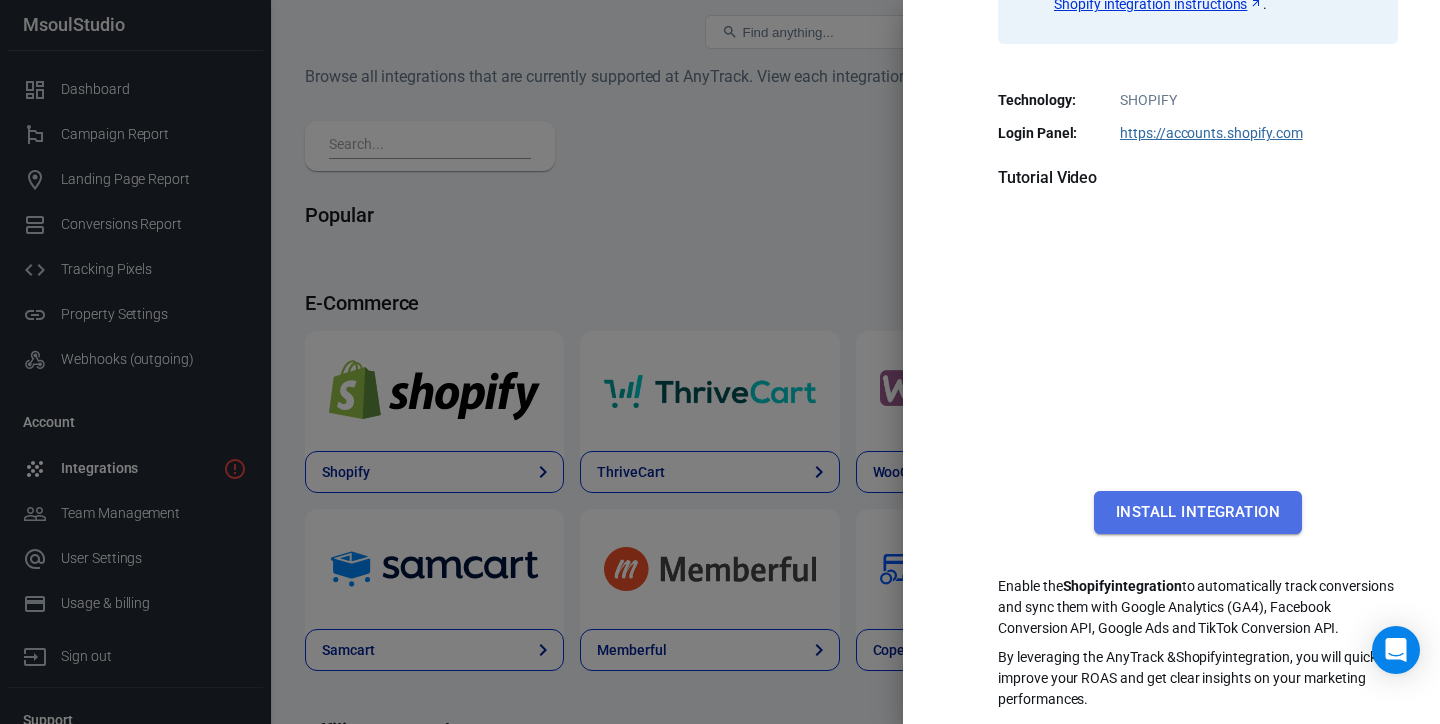 click on "Install Integration" at bounding box center (1198, 512) 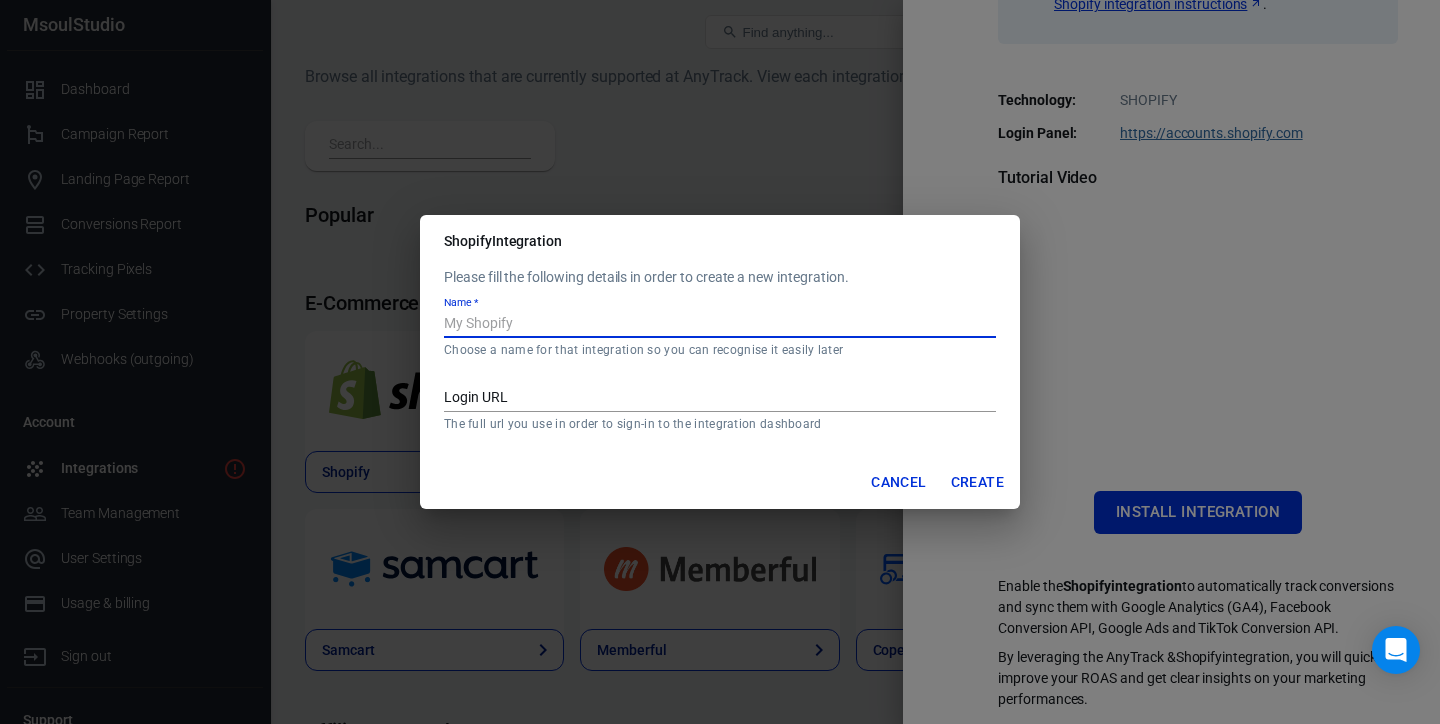 click on "Name   *" at bounding box center [720, 325] 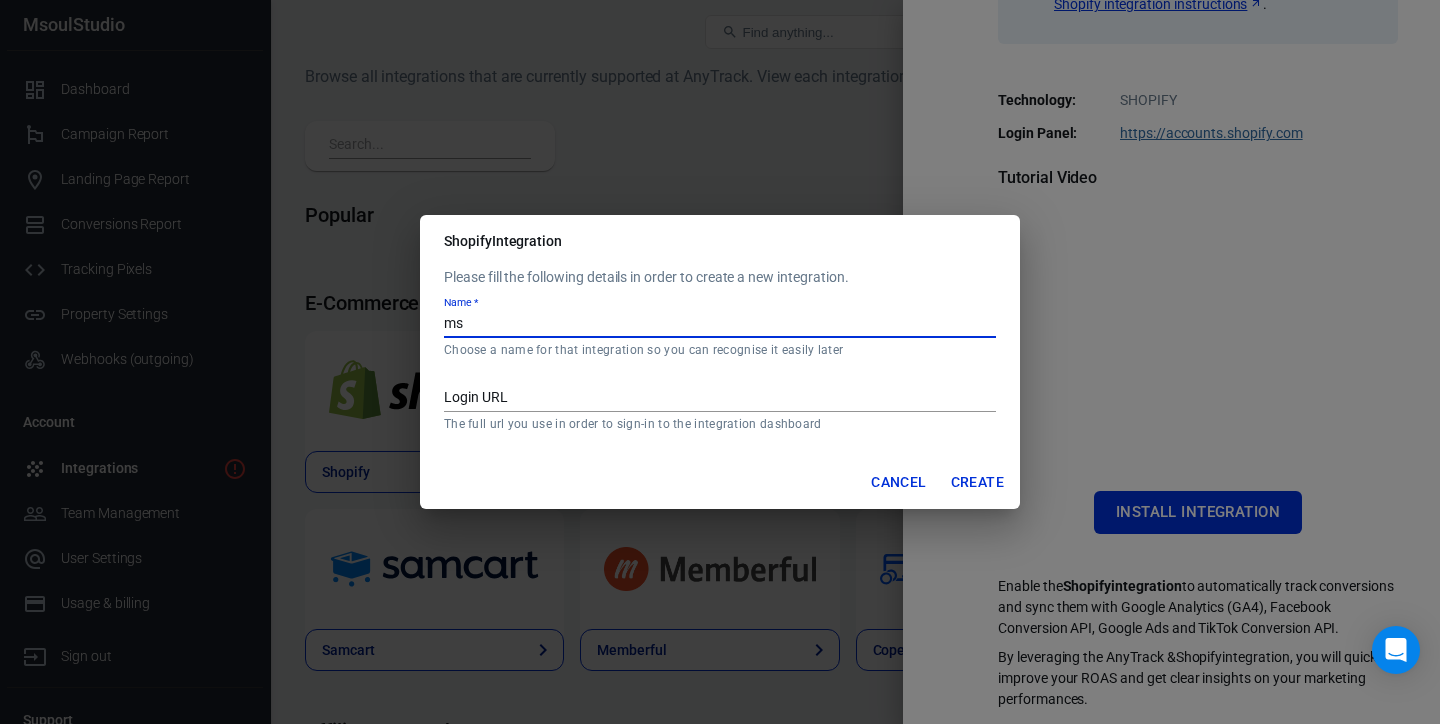 type on "m" 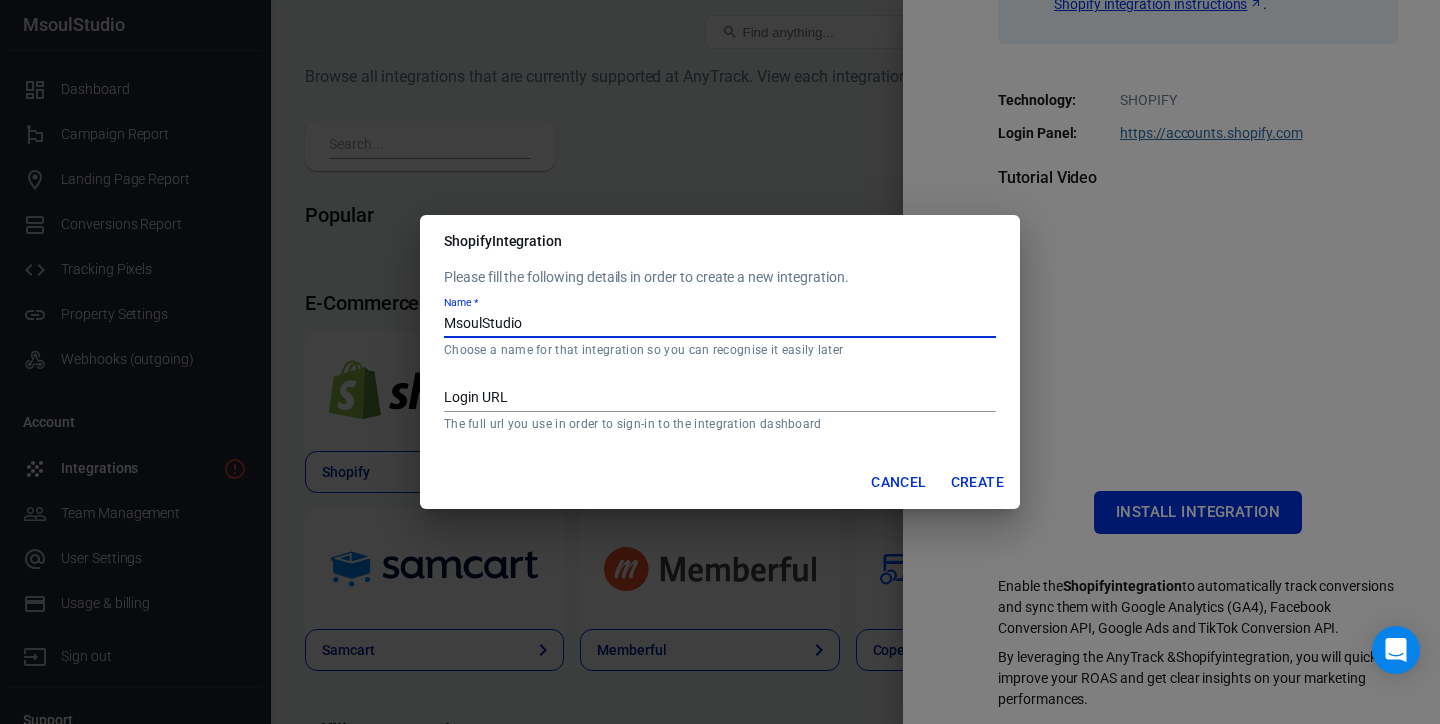 type on "MsoulStudio" 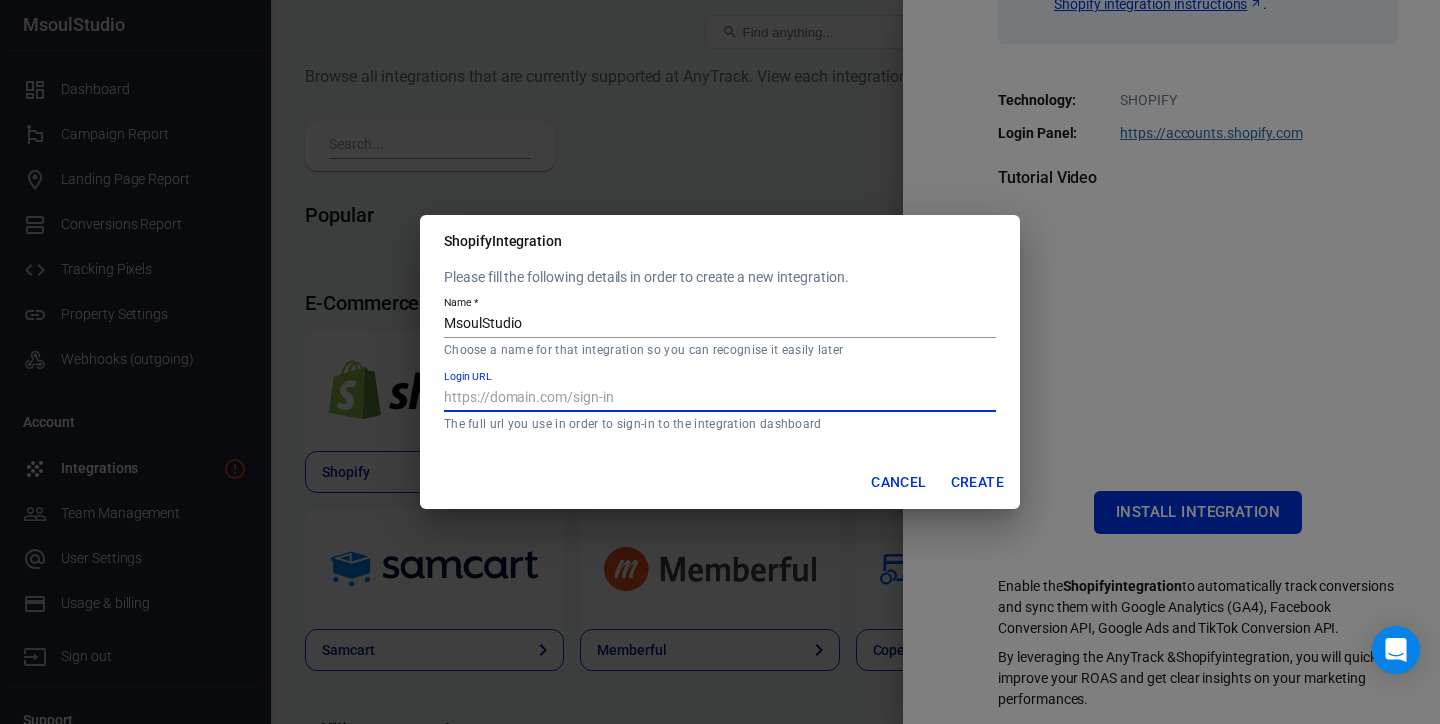 click on "Login URL" at bounding box center [720, 399] 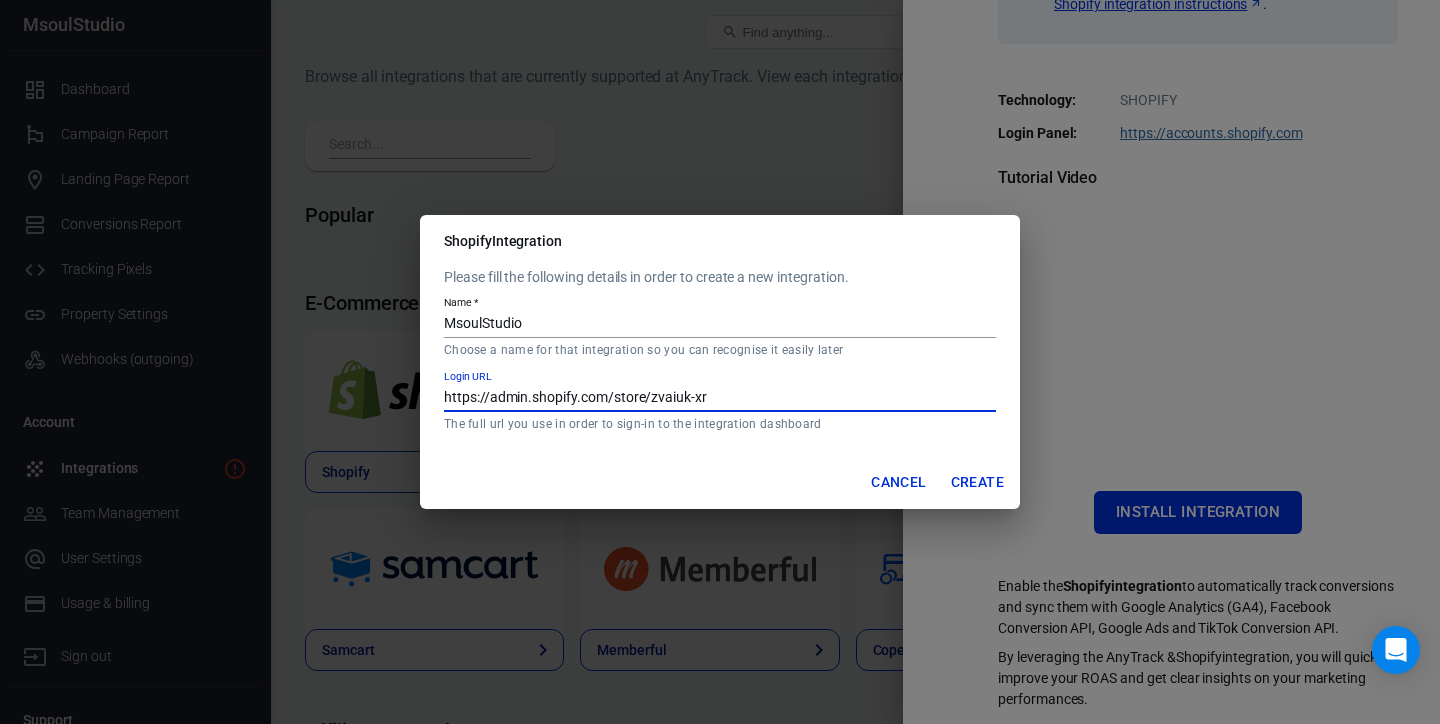 type on "https://admin.shopify.com/store/zvaiuk-xr" 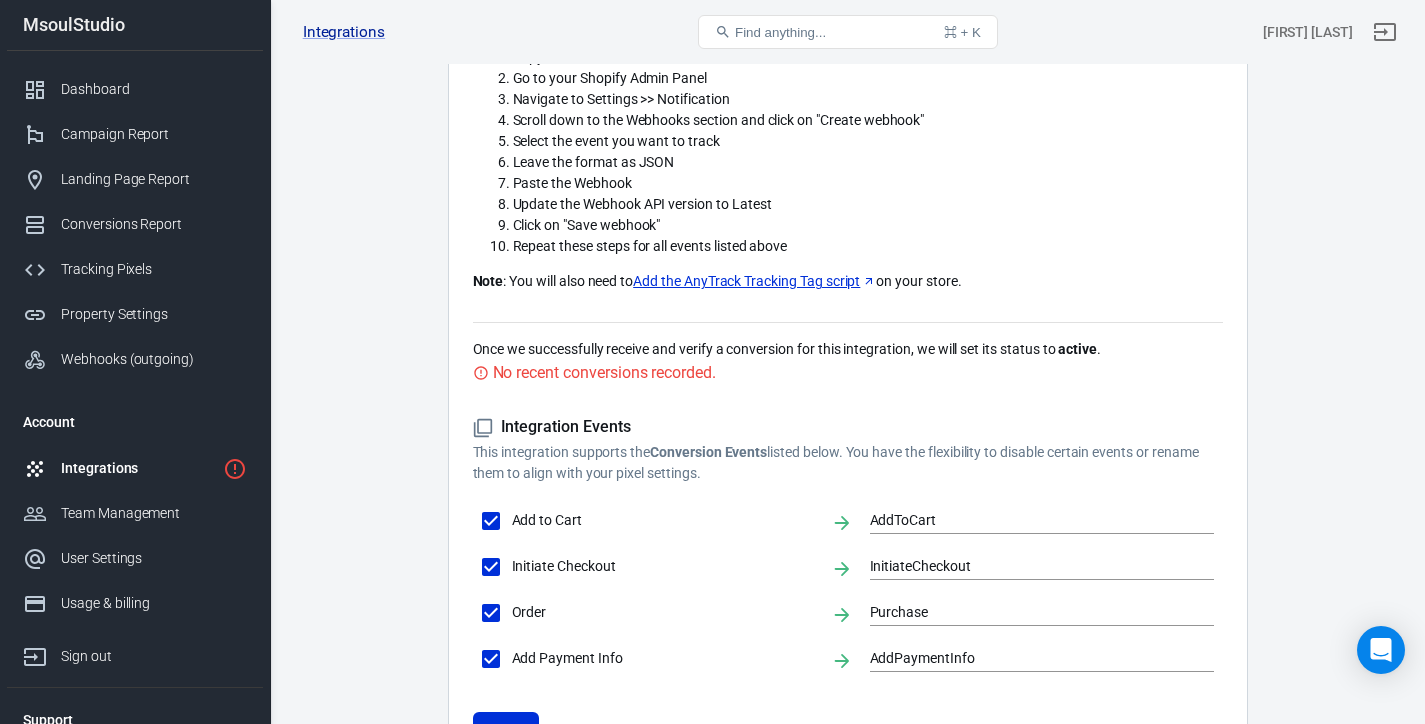 scroll, scrollTop: 816, scrollLeft: 0, axis: vertical 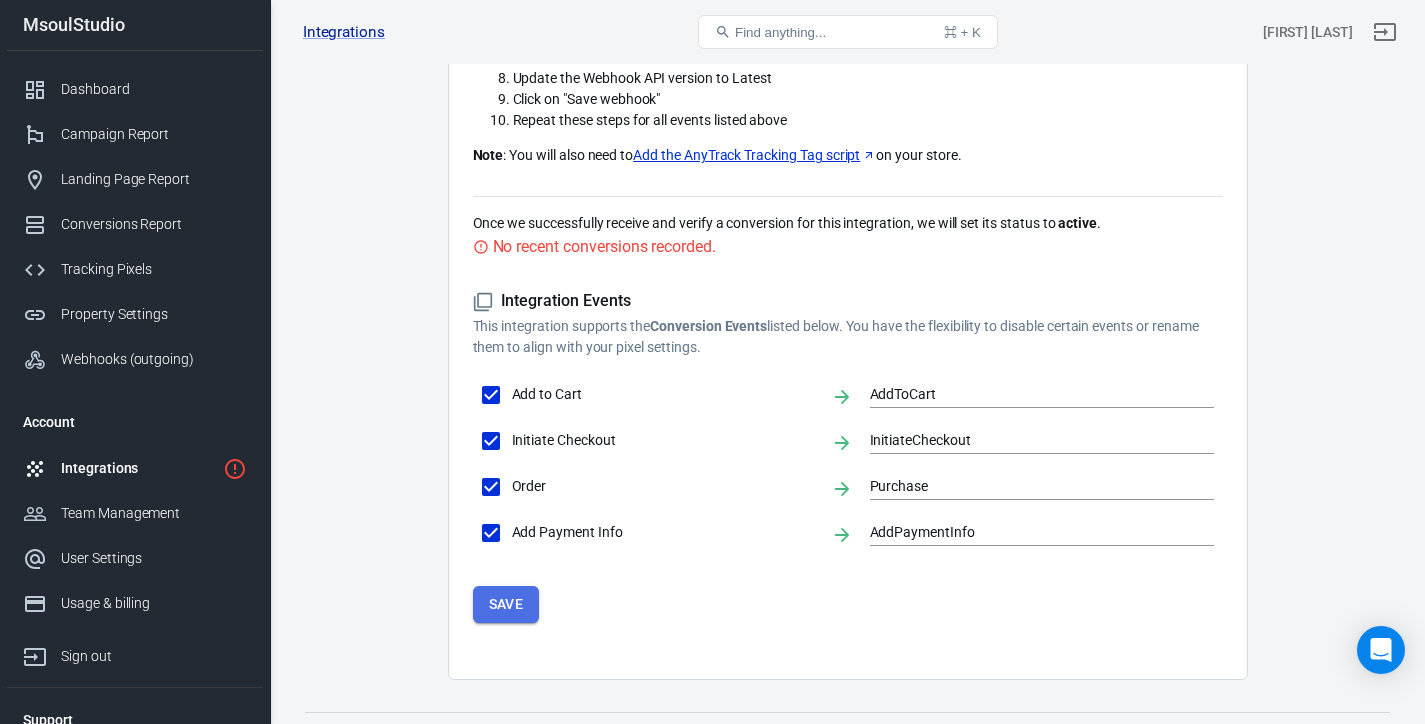 click on "Save" at bounding box center (506, 604) 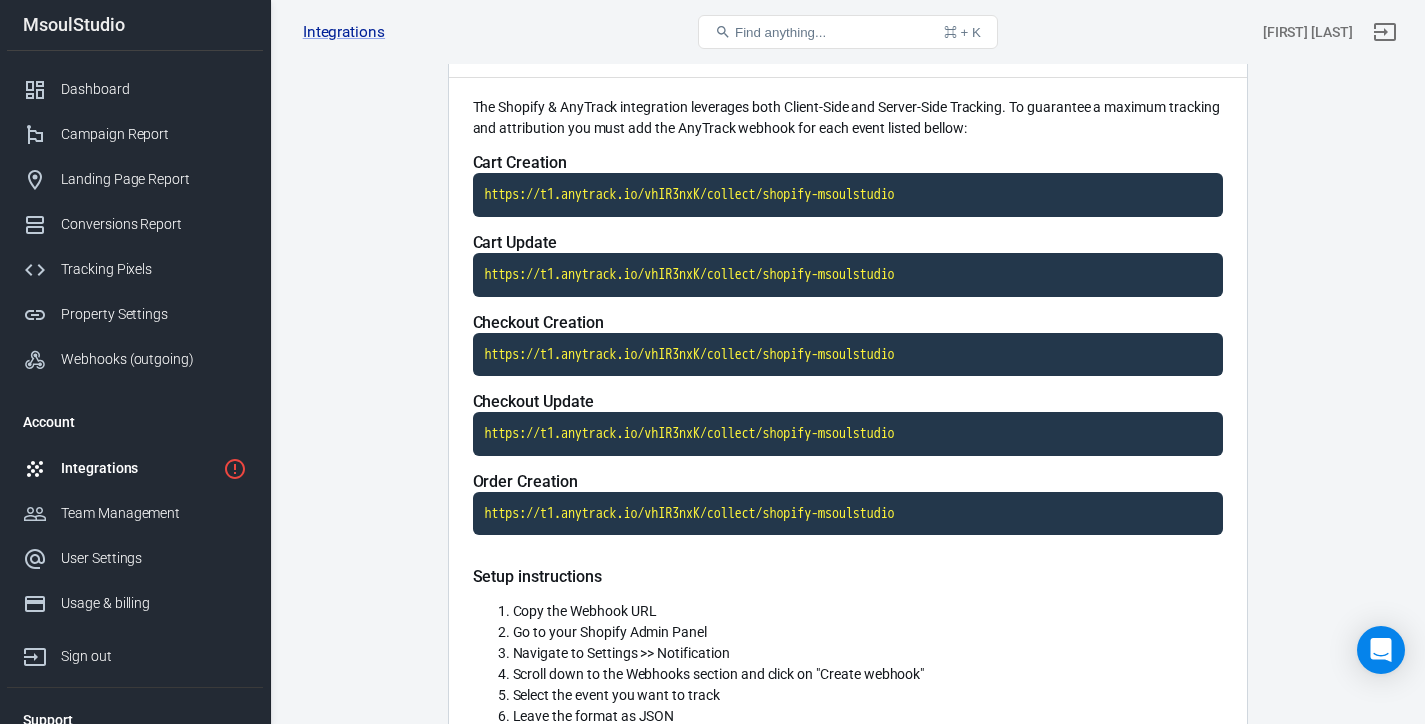 scroll, scrollTop: 0, scrollLeft: 0, axis: both 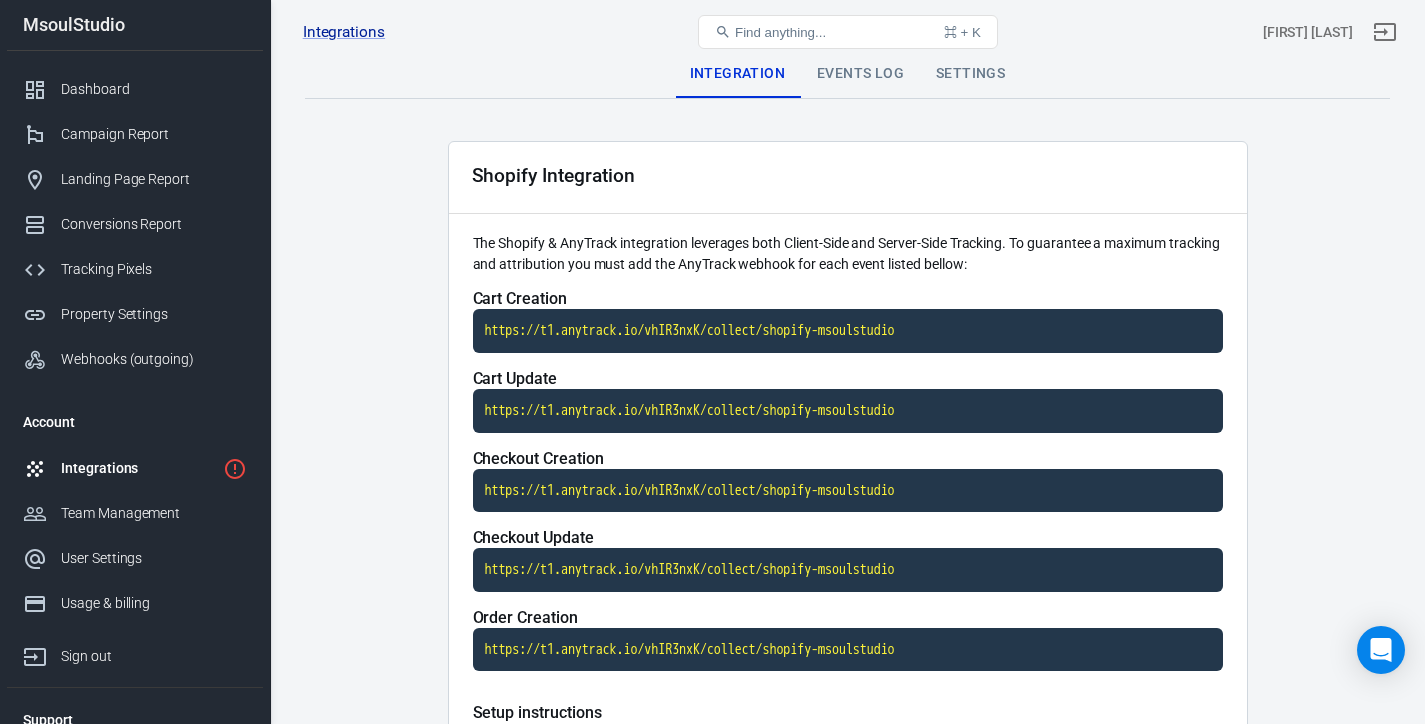 click on "Integrations [NAME] Find anything... ⌘ + K [NAME] [NAME]" at bounding box center [848, 32] 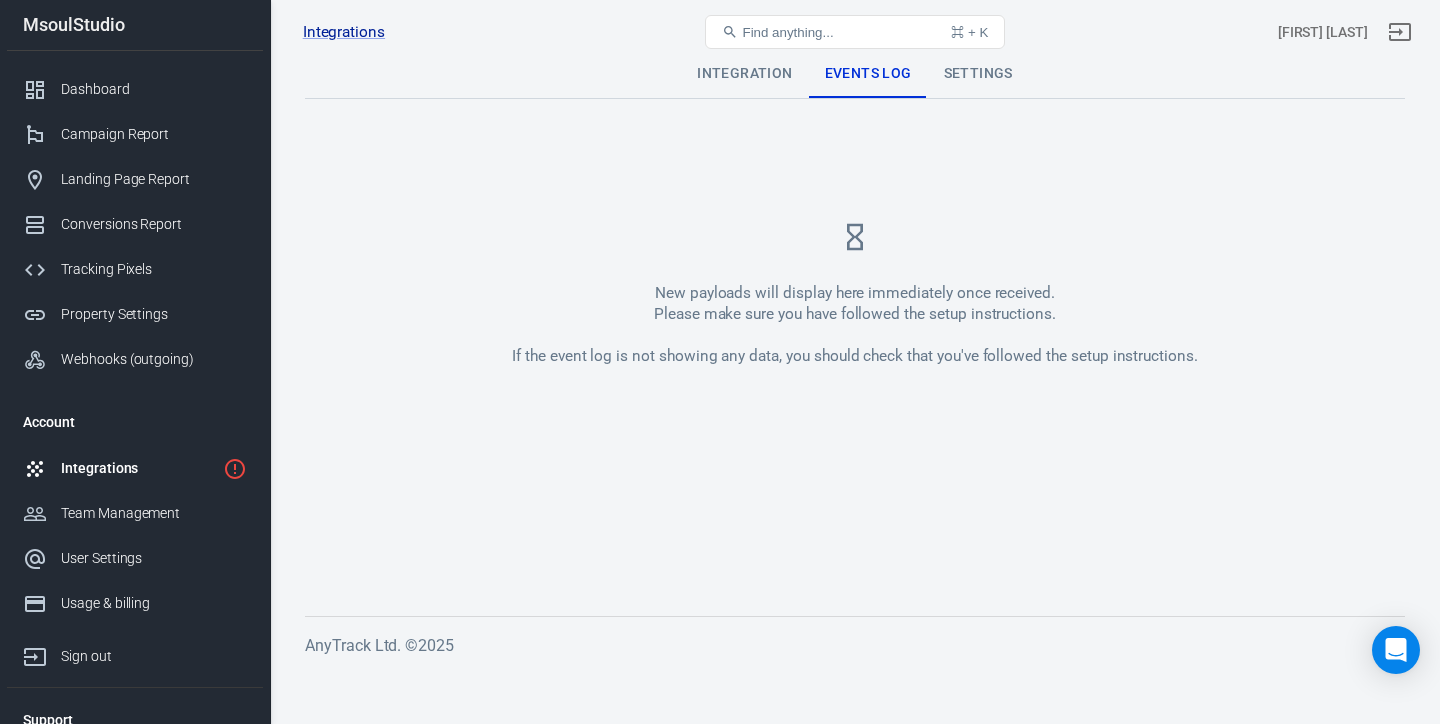 click on "Settings" at bounding box center [978, 74] 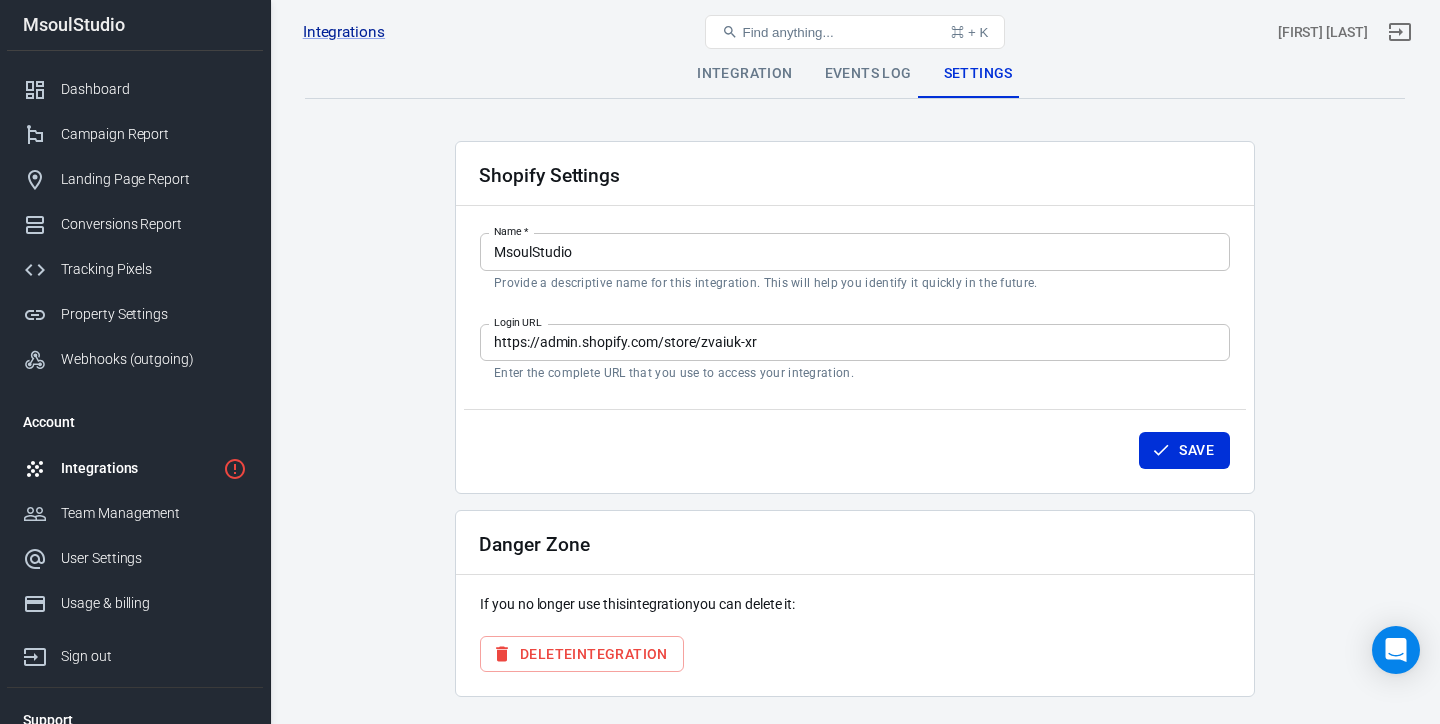click on "Settings" at bounding box center [978, 74] 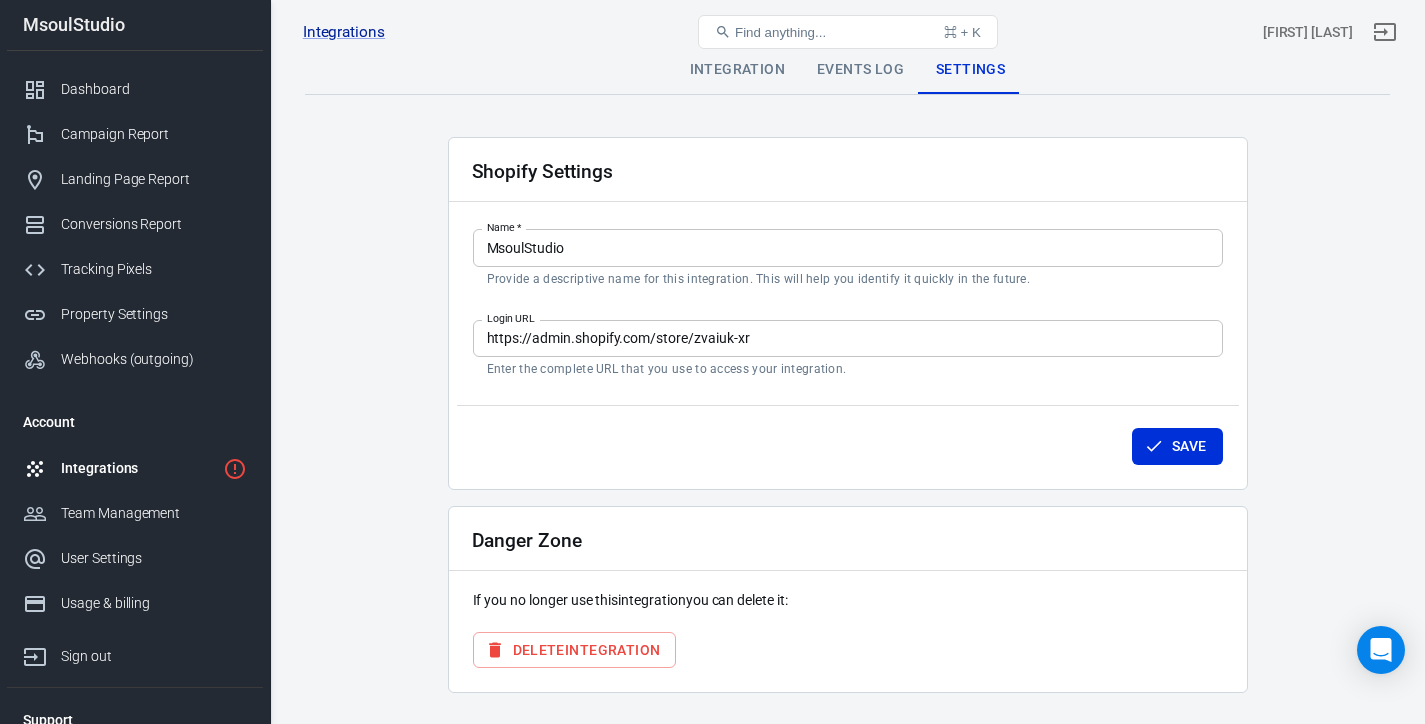scroll, scrollTop: 58, scrollLeft: 0, axis: vertical 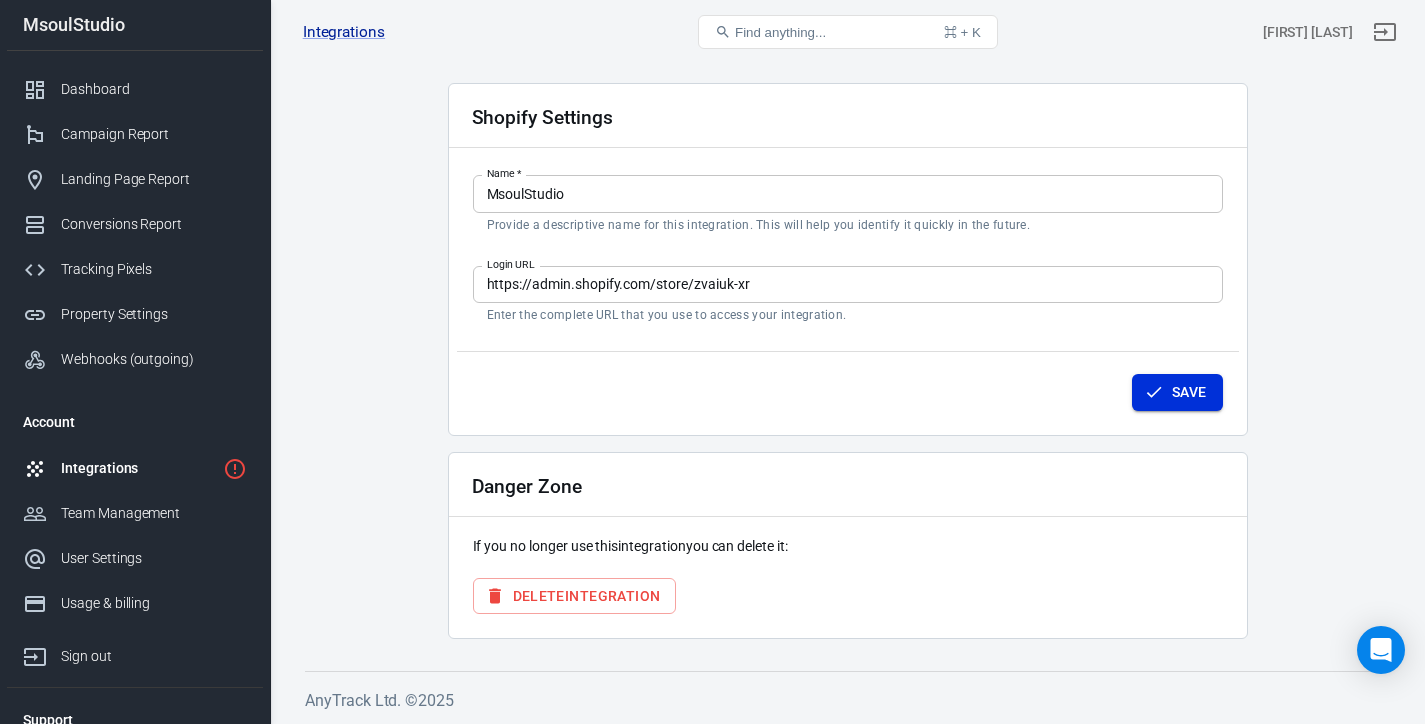 click on "Save" at bounding box center [1177, 392] 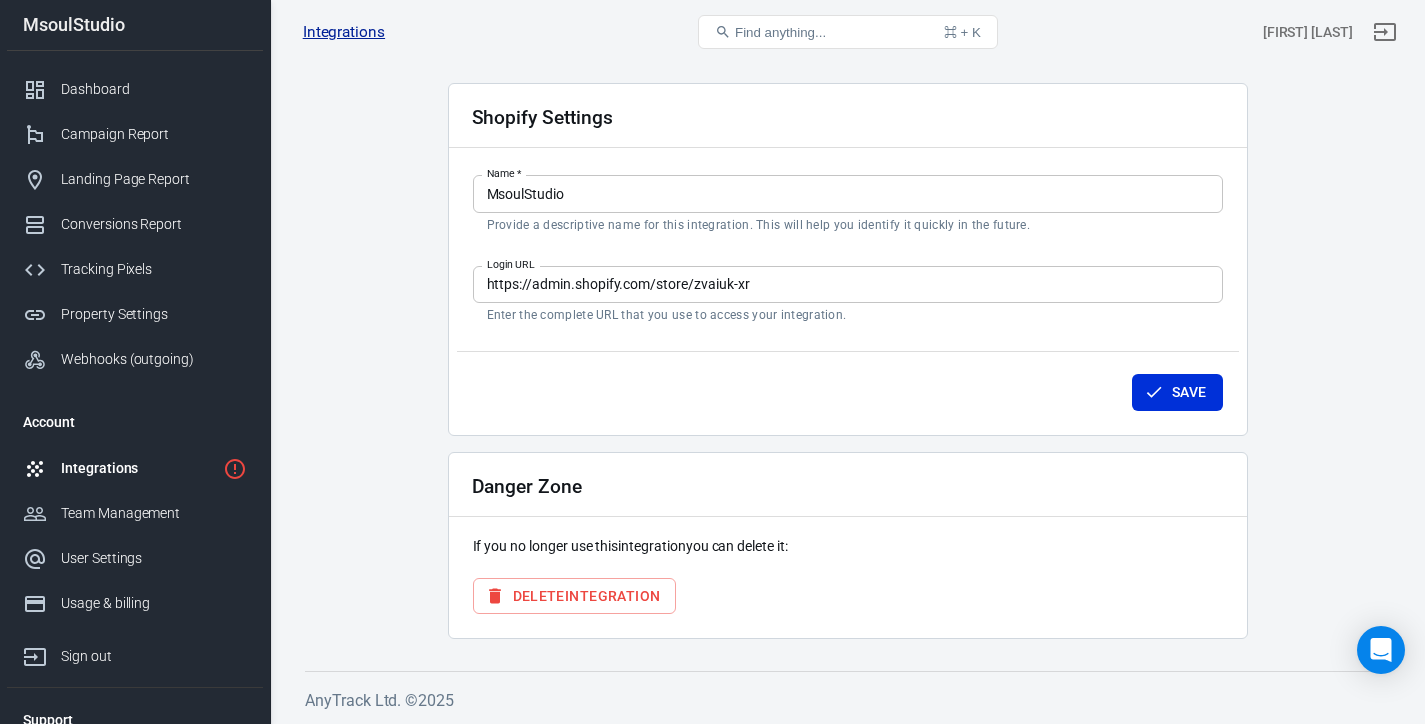 click on "Integrations" at bounding box center (344, 32) 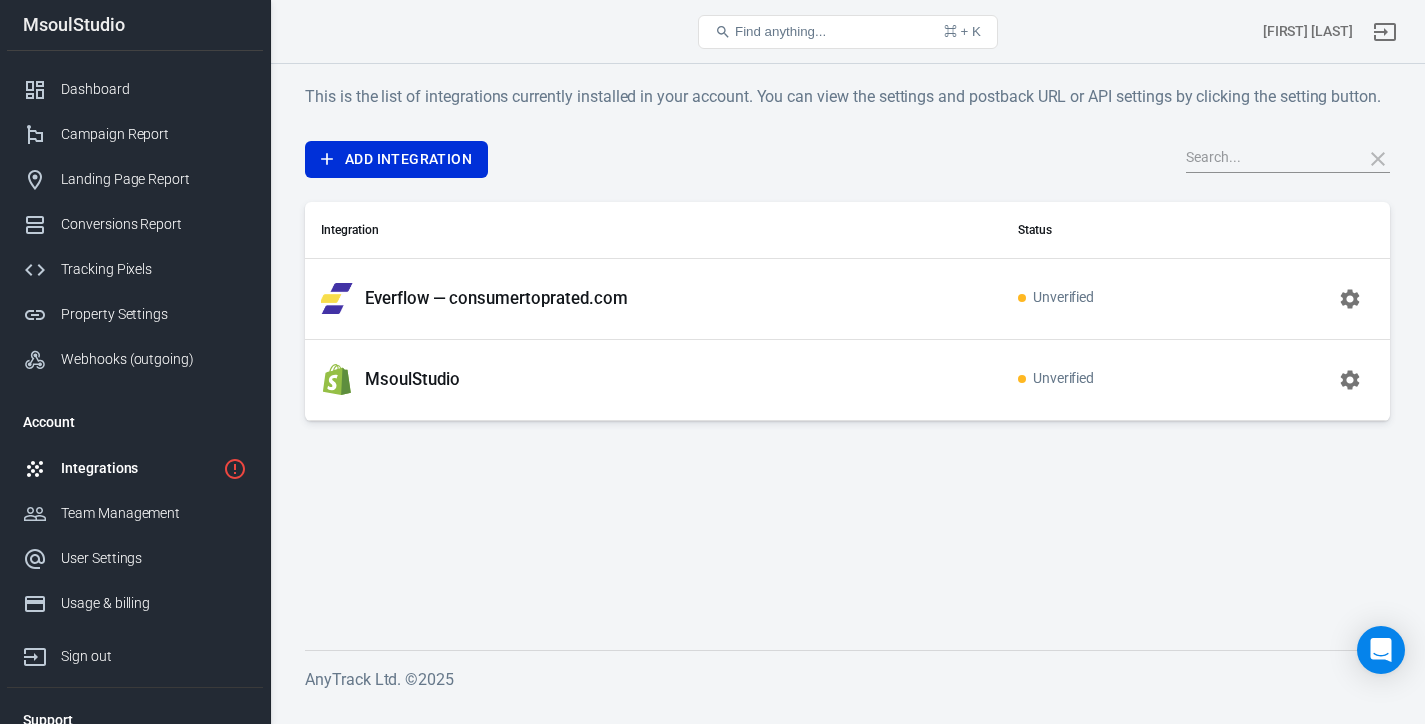 scroll, scrollTop: 0, scrollLeft: 0, axis: both 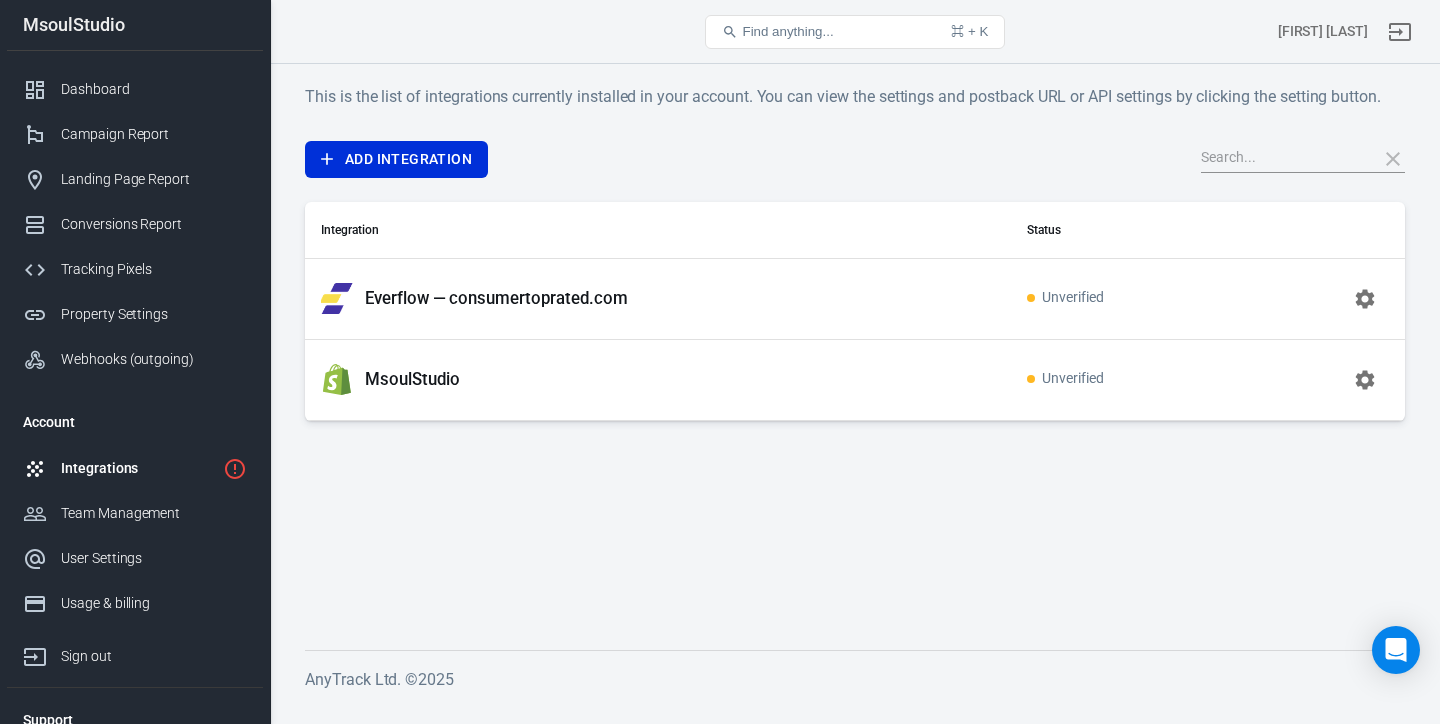 click on "Unverified" at bounding box center [1124, 379] 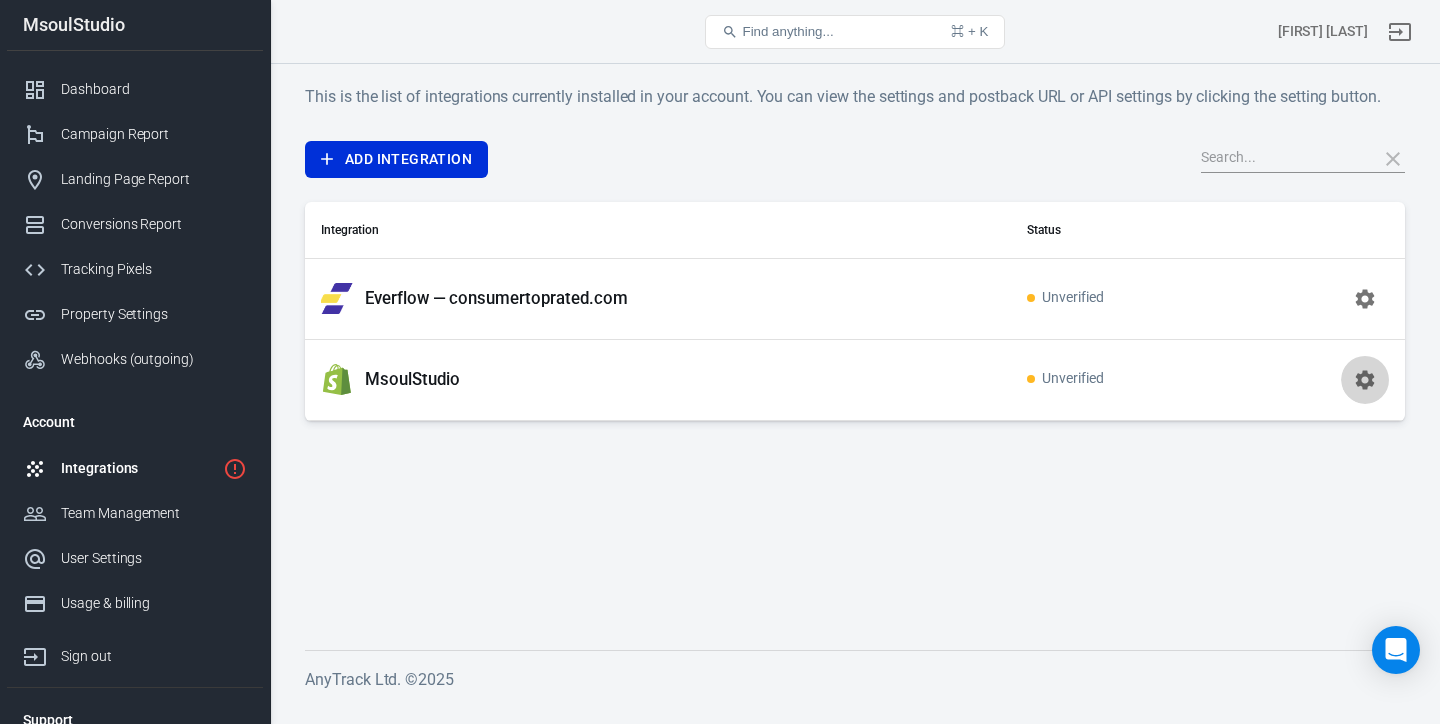 click 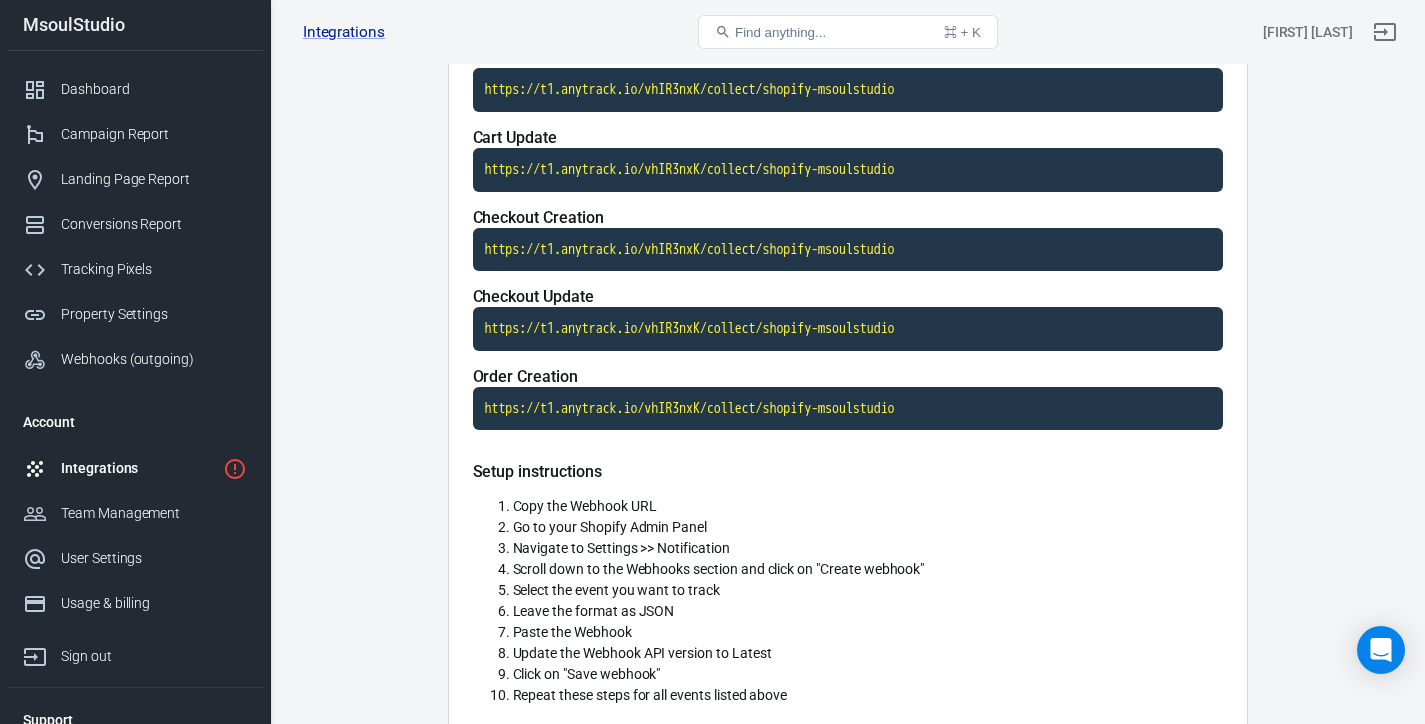 scroll, scrollTop: 0, scrollLeft: 0, axis: both 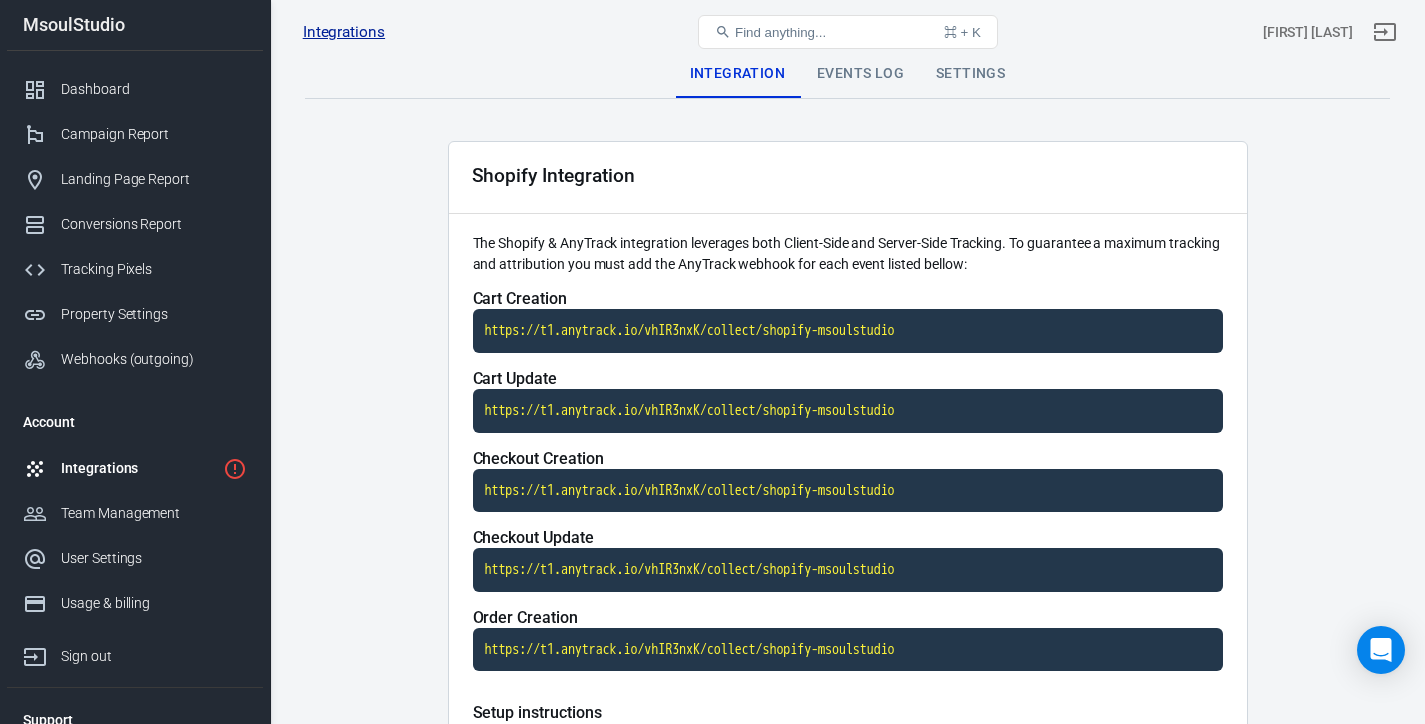 click on "Integrations" at bounding box center (344, 32) 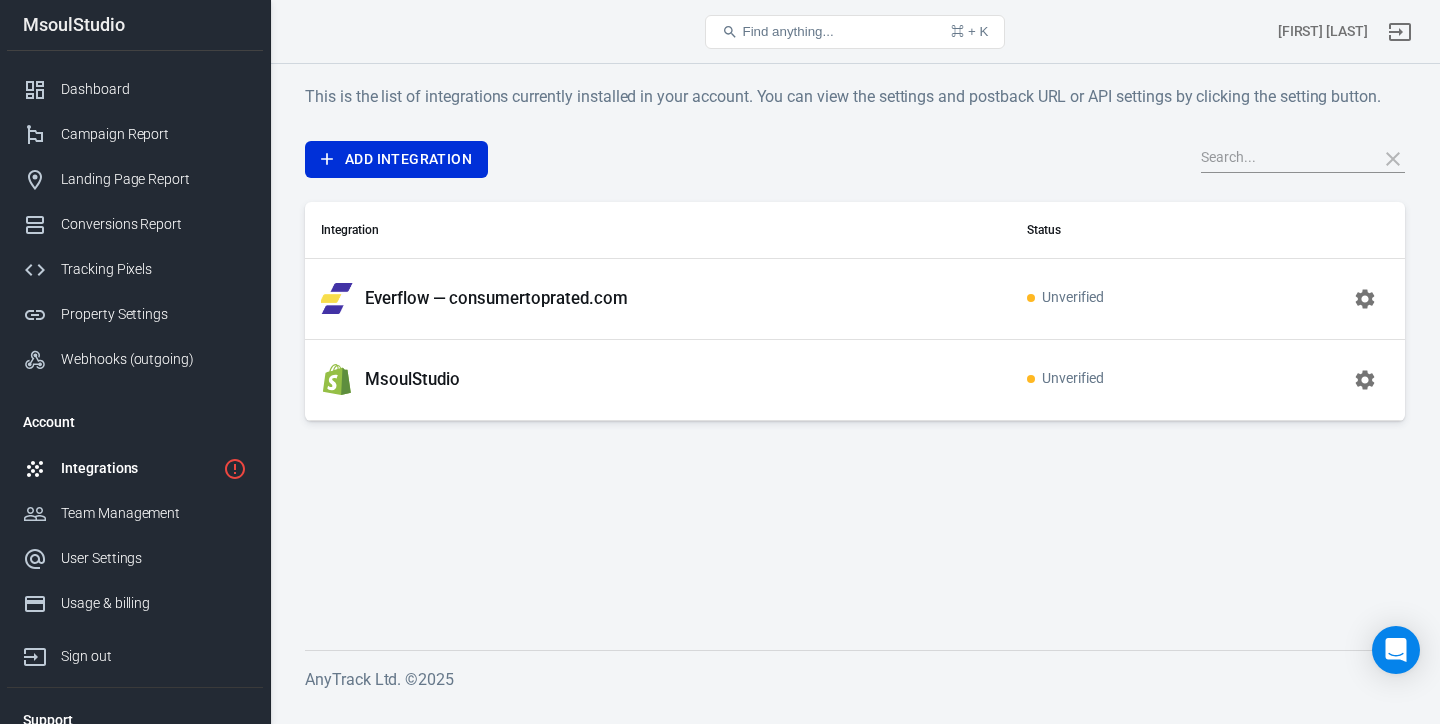 click on "Everflow — consumertoprated.com" at bounding box center (496, 298) 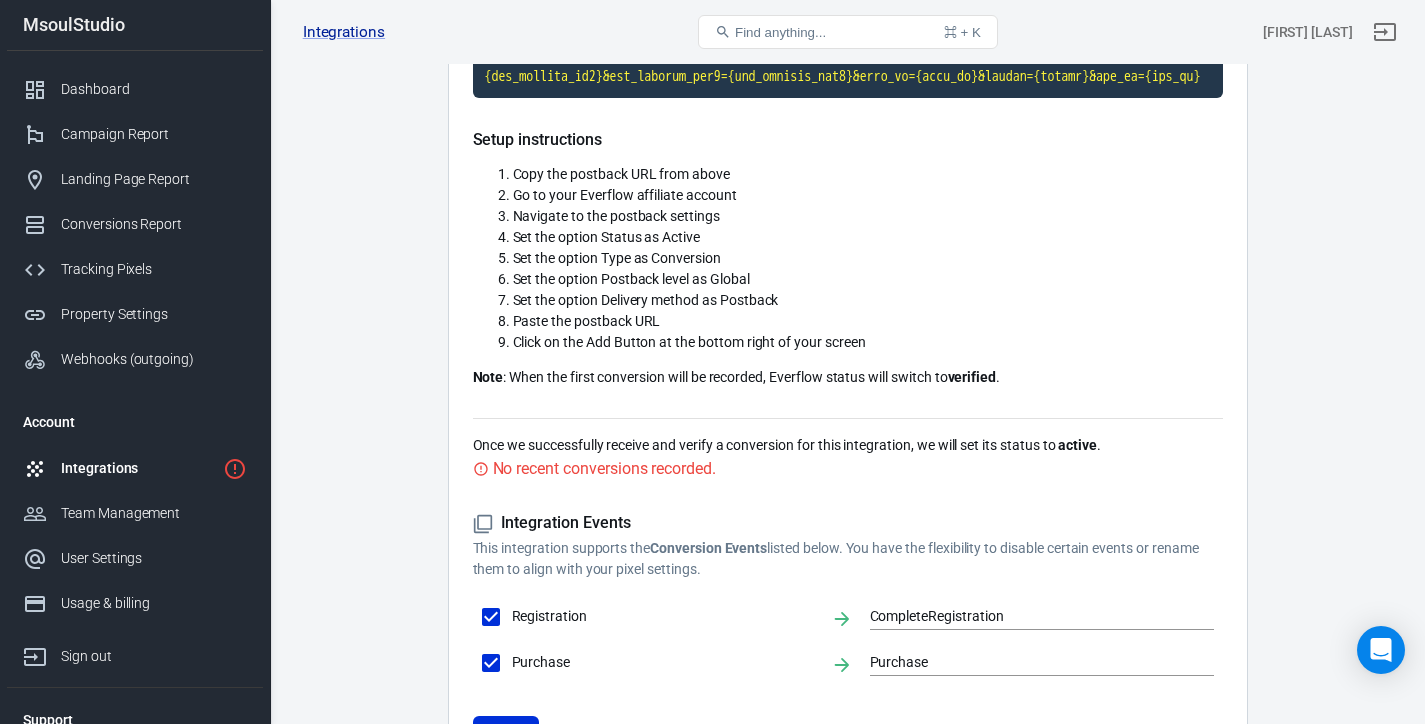 scroll, scrollTop: 651, scrollLeft: 0, axis: vertical 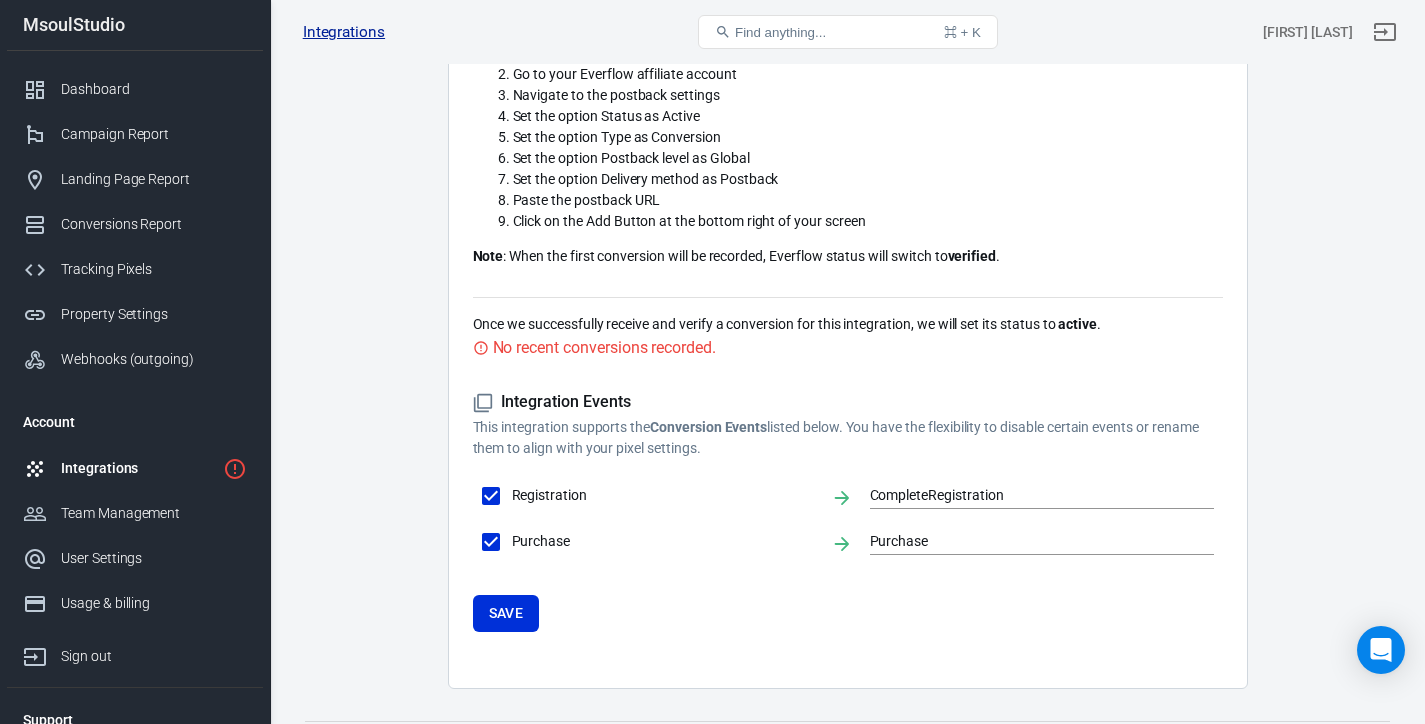 click on "Integrations" at bounding box center [344, 32] 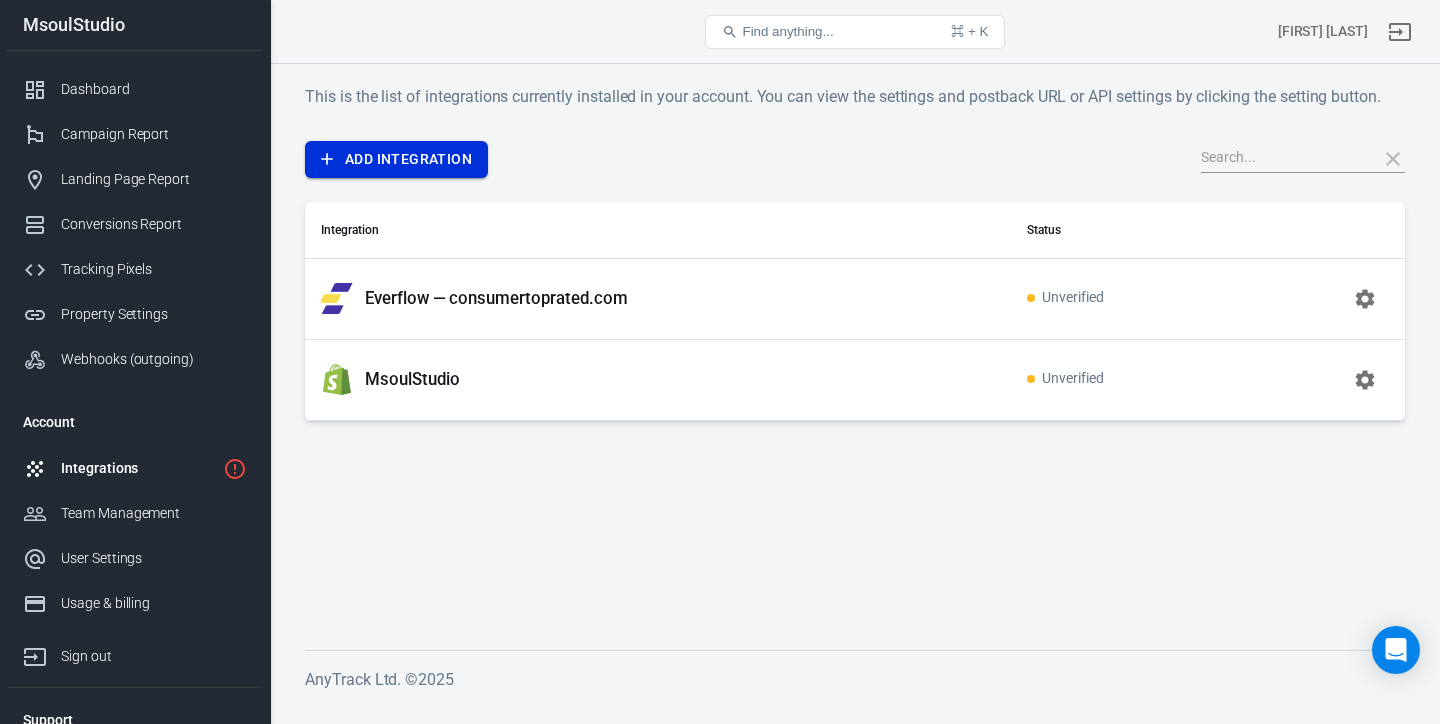 click on "Add Integration" at bounding box center (396, 159) 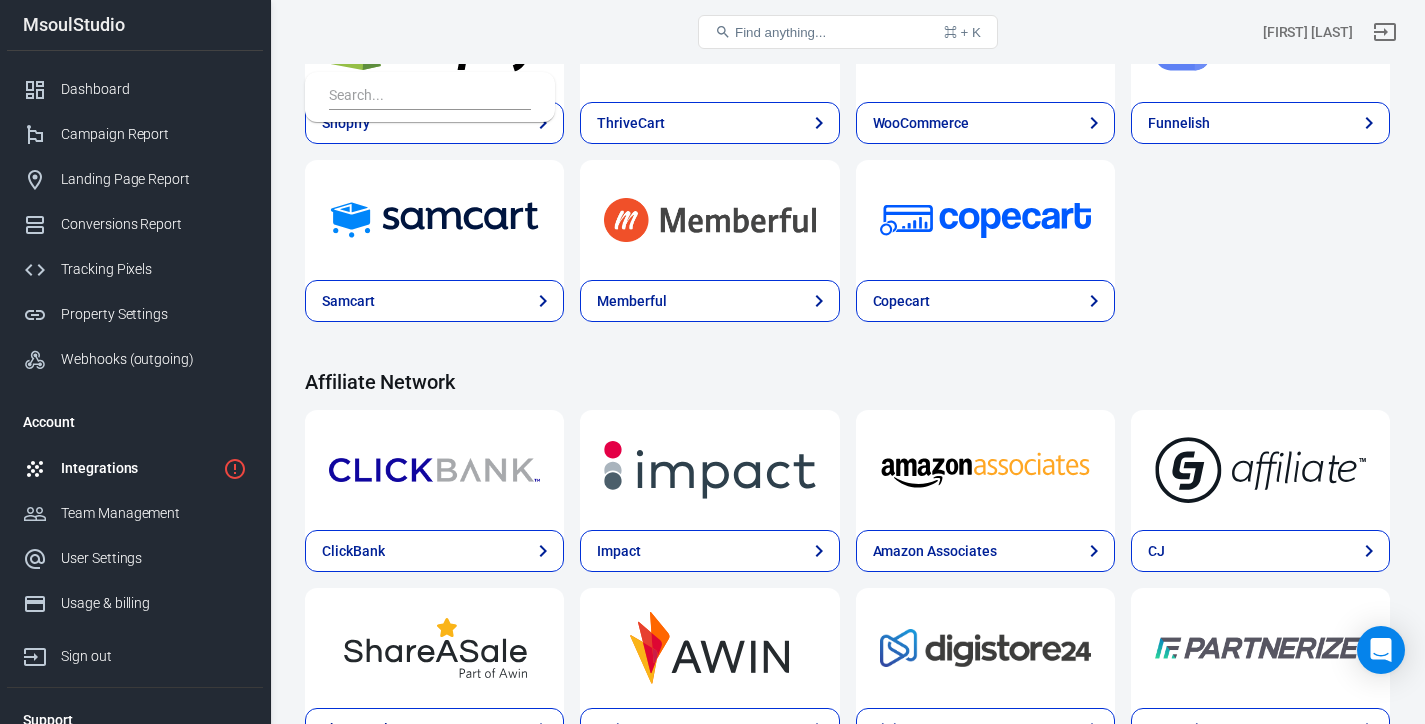 scroll, scrollTop: 508, scrollLeft: 0, axis: vertical 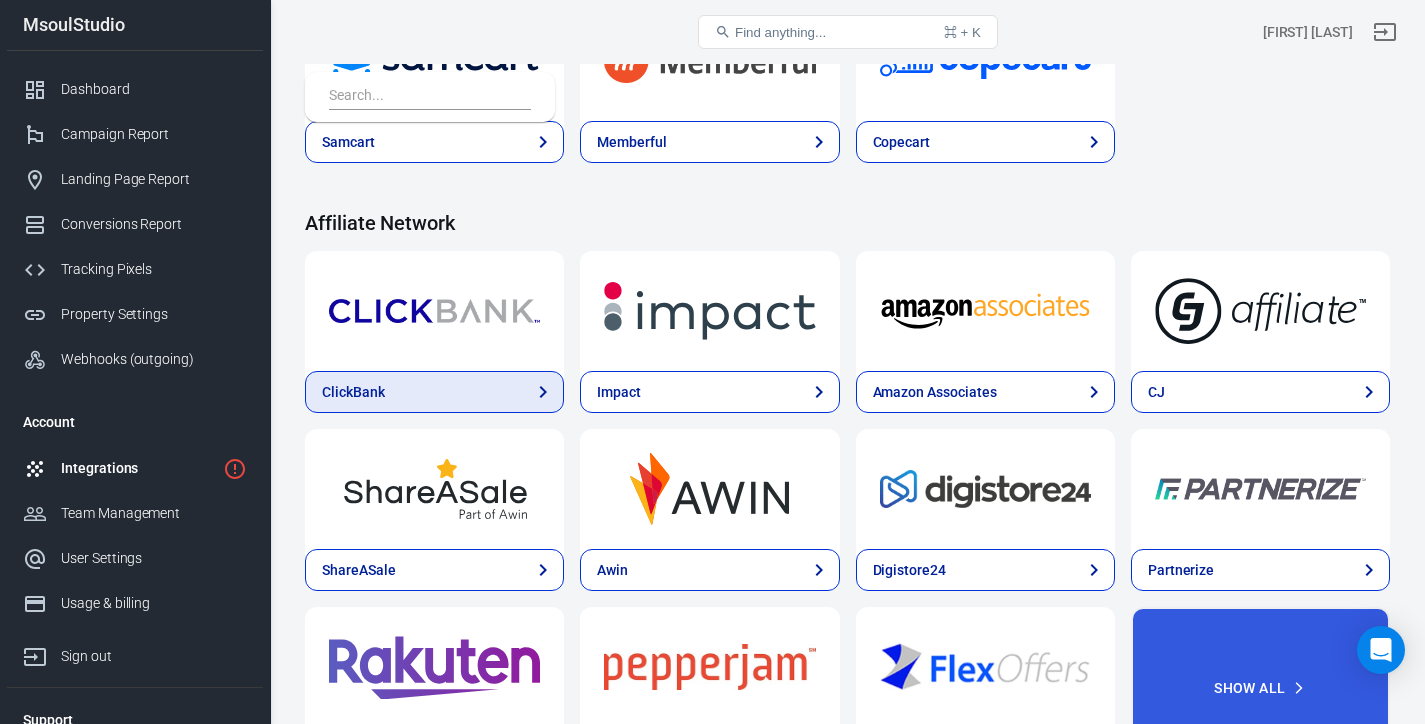 click on "ClickBank" at bounding box center (434, 392) 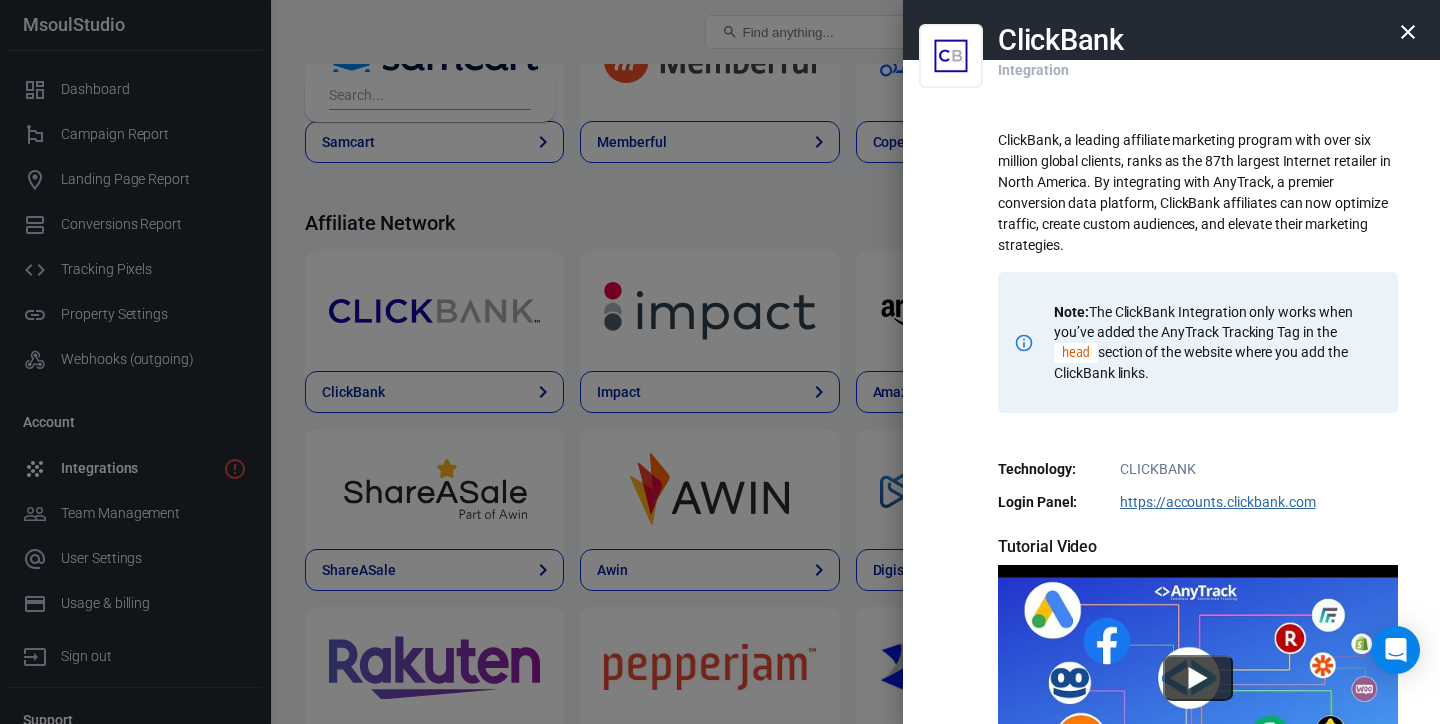 click at bounding box center (720, 362) 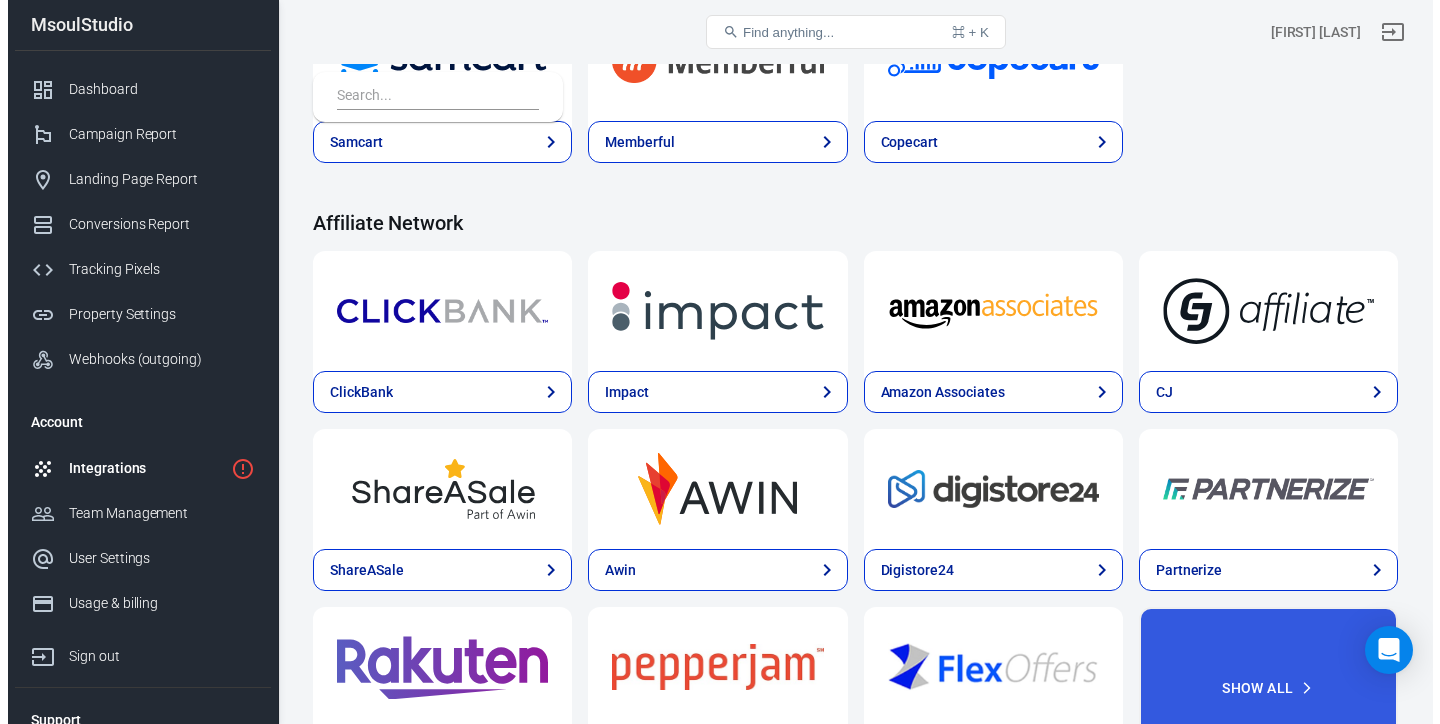 scroll, scrollTop: 643, scrollLeft: 0, axis: vertical 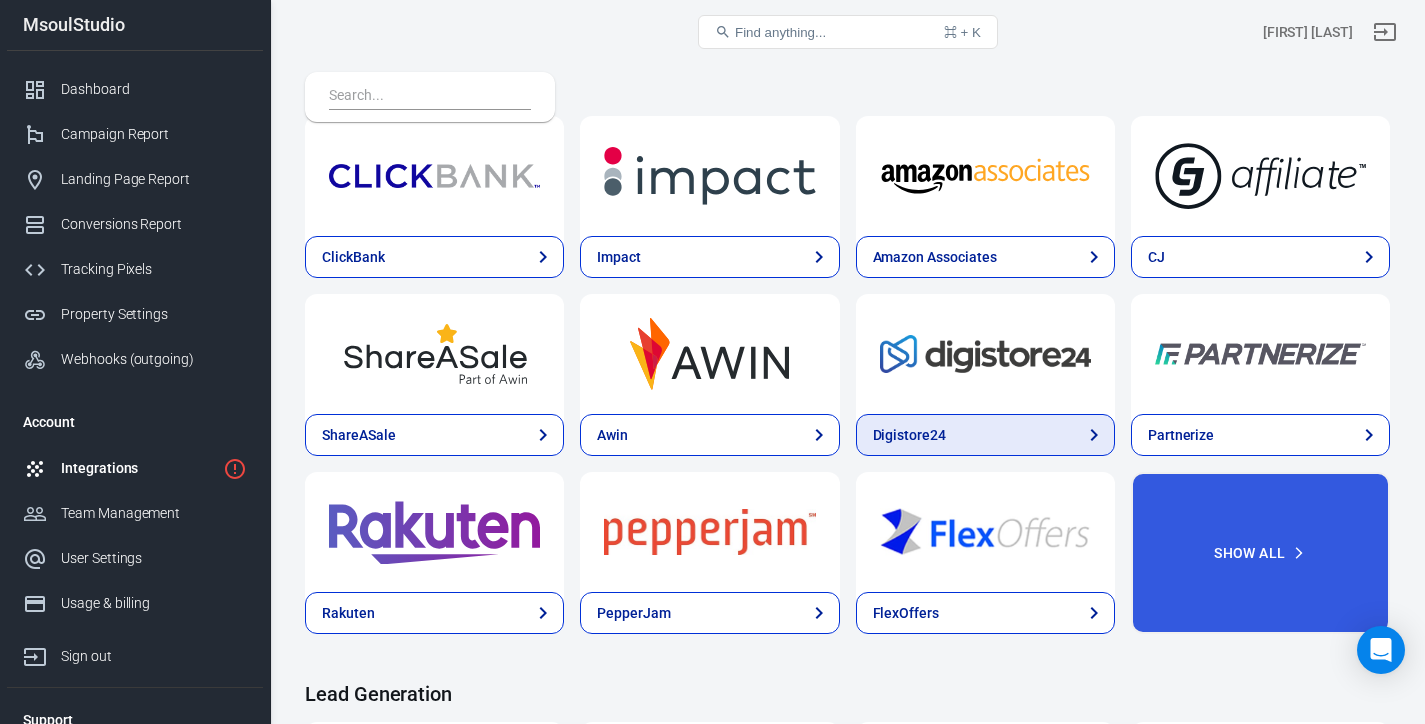 click on "Digistore24" at bounding box center [985, 435] 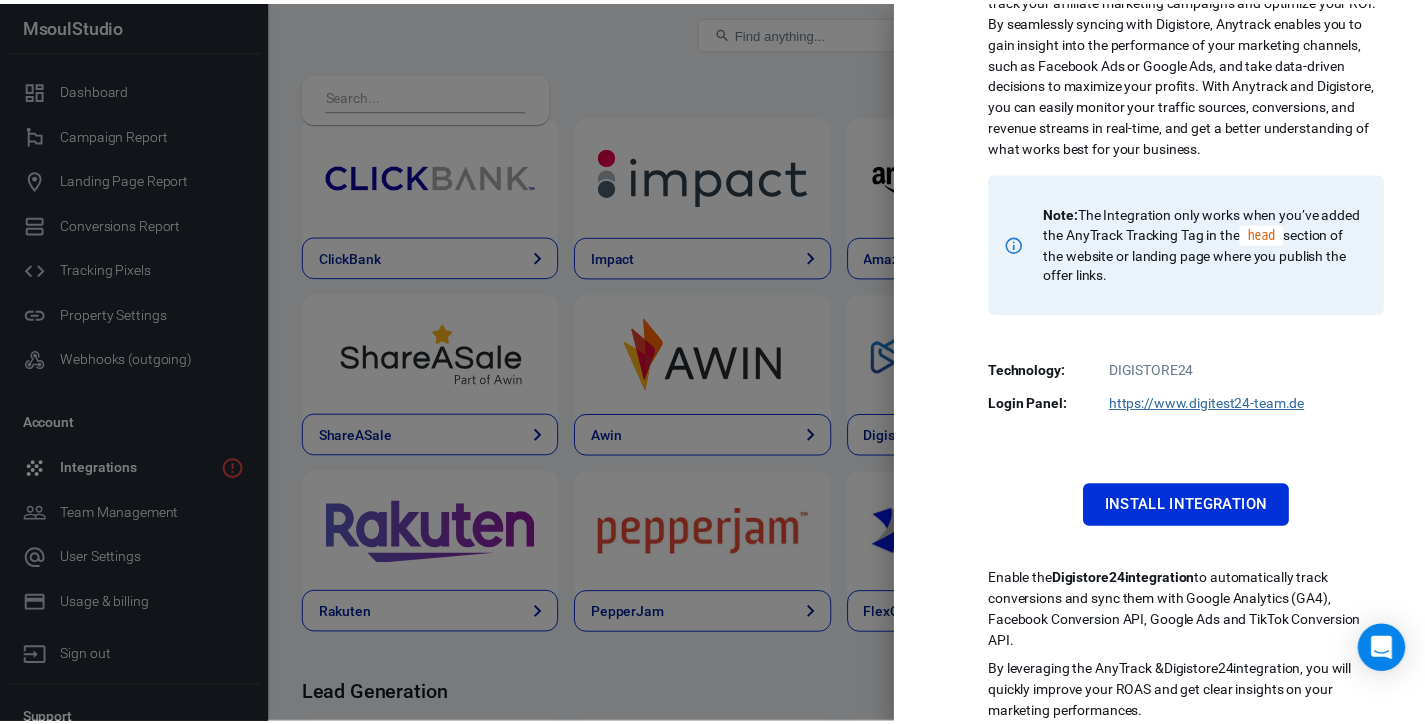 scroll, scrollTop: 175, scrollLeft: 0, axis: vertical 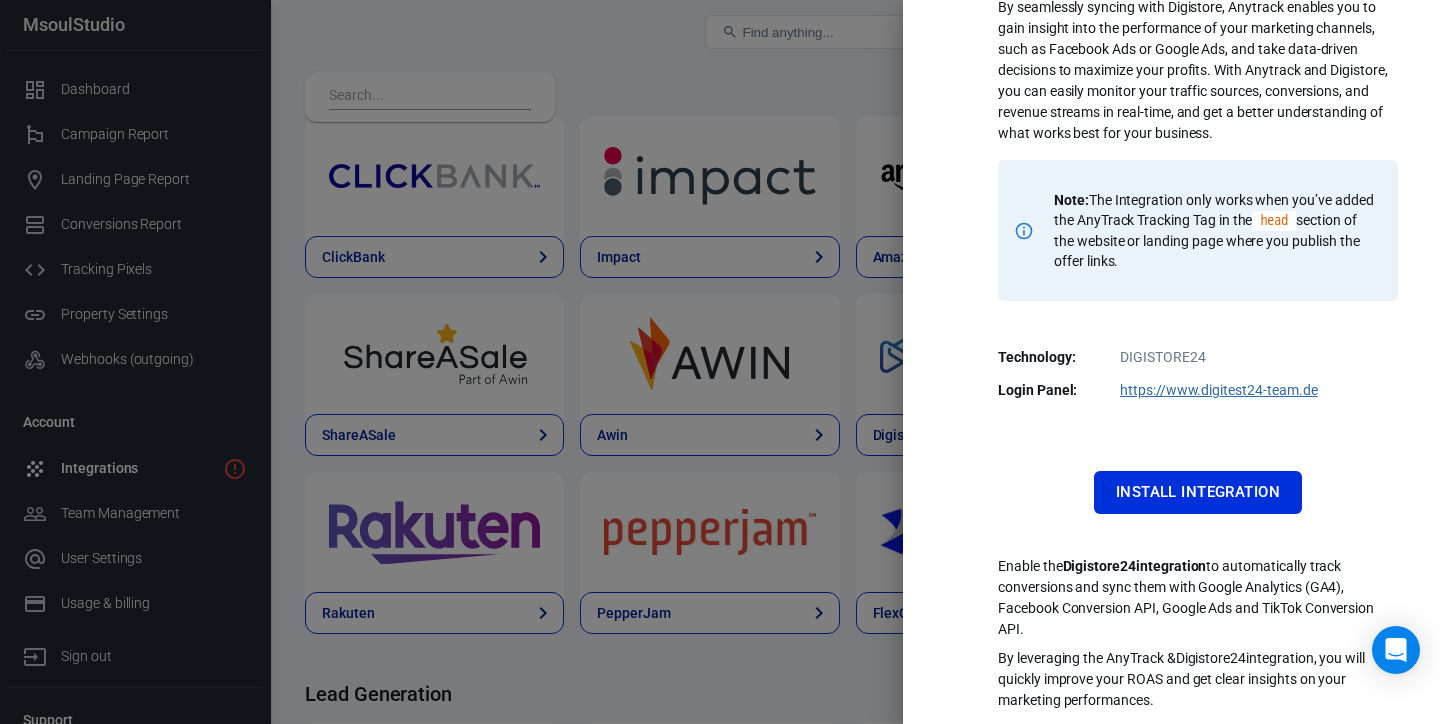 click at bounding box center (720, 362) 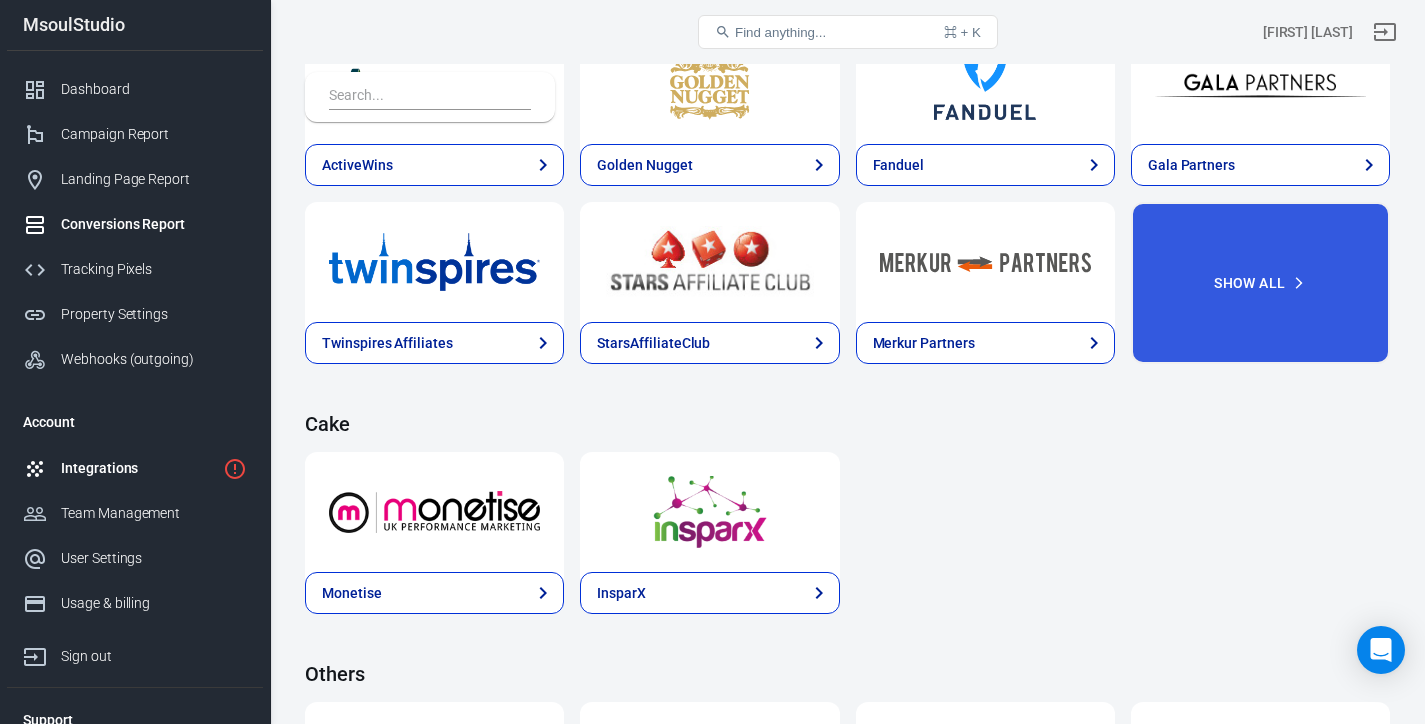 scroll, scrollTop: 3805, scrollLeft: 0, axis: vertical 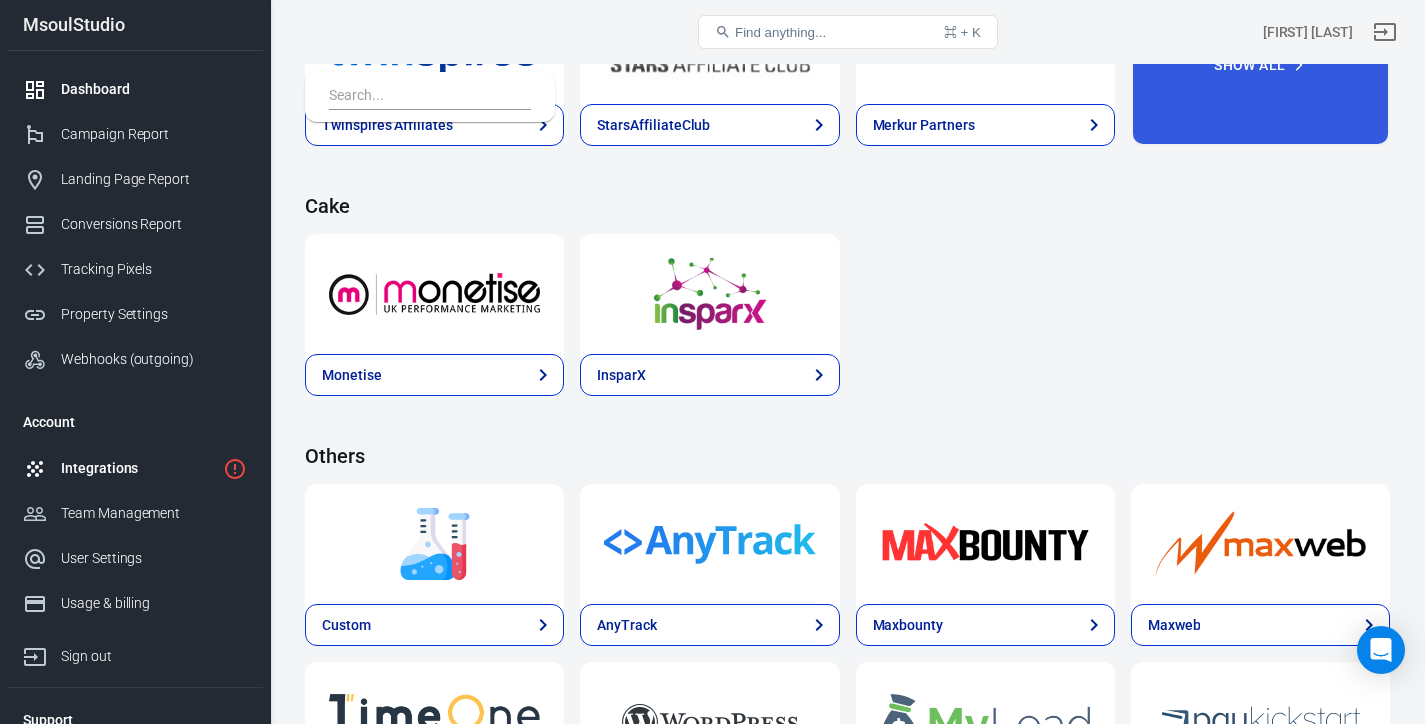 click on "Dashboard" at bounding box center (154, 89) 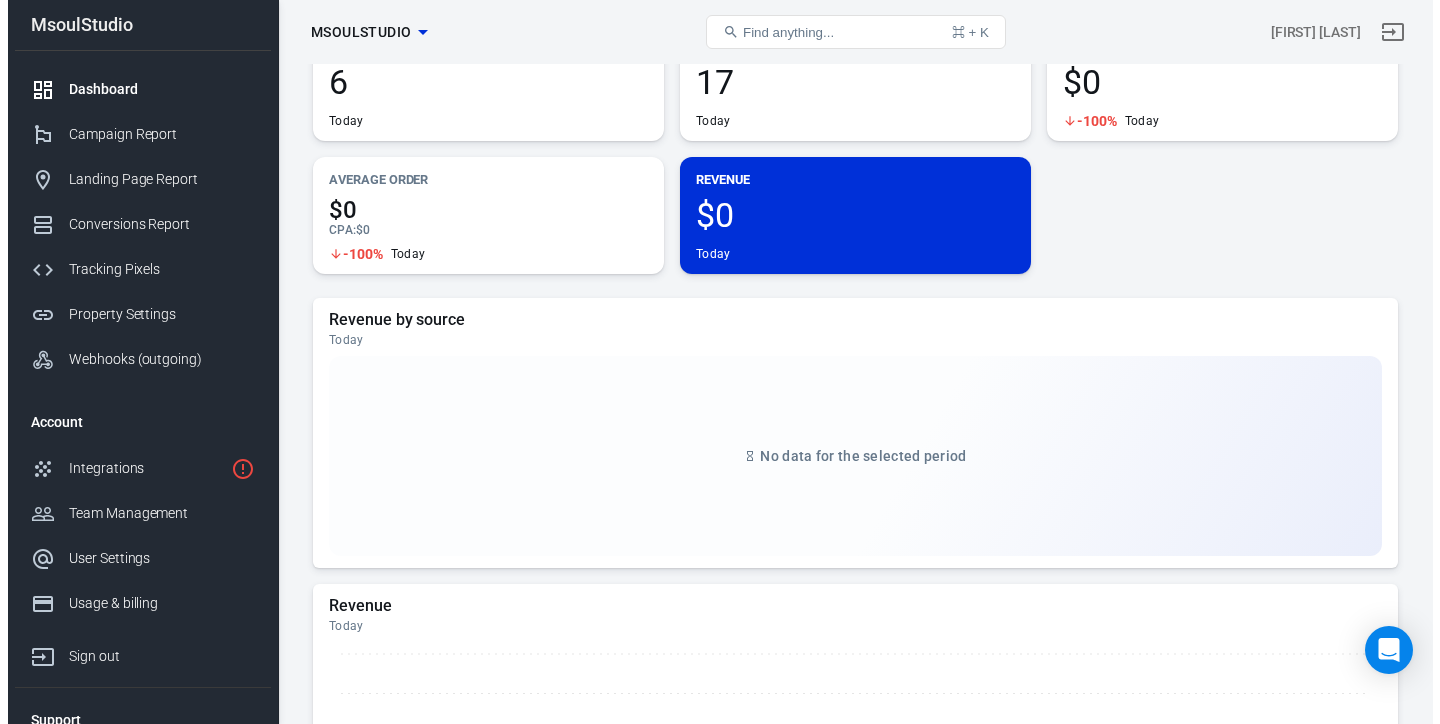 scroll, scrollTop: 0, scrollLeft: 0, axis: both 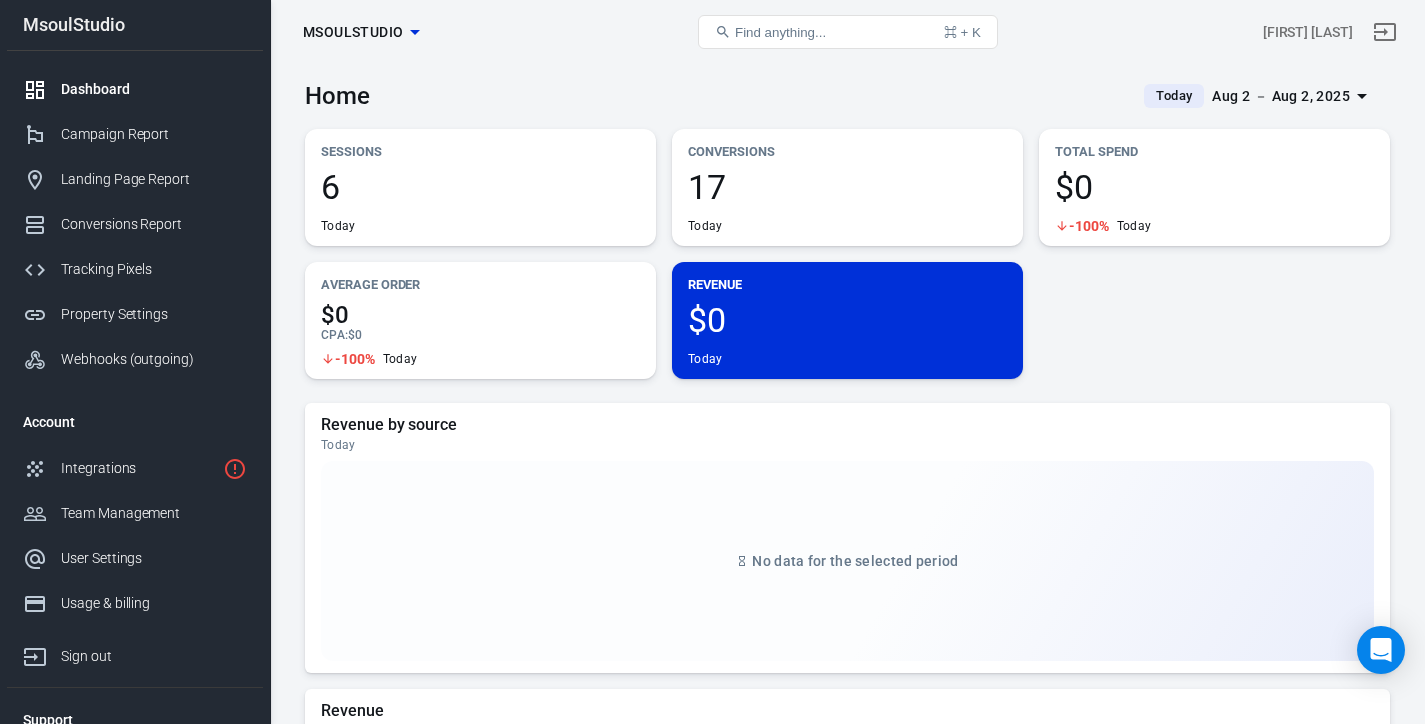 click on "17" at bounding box center [847, 187] 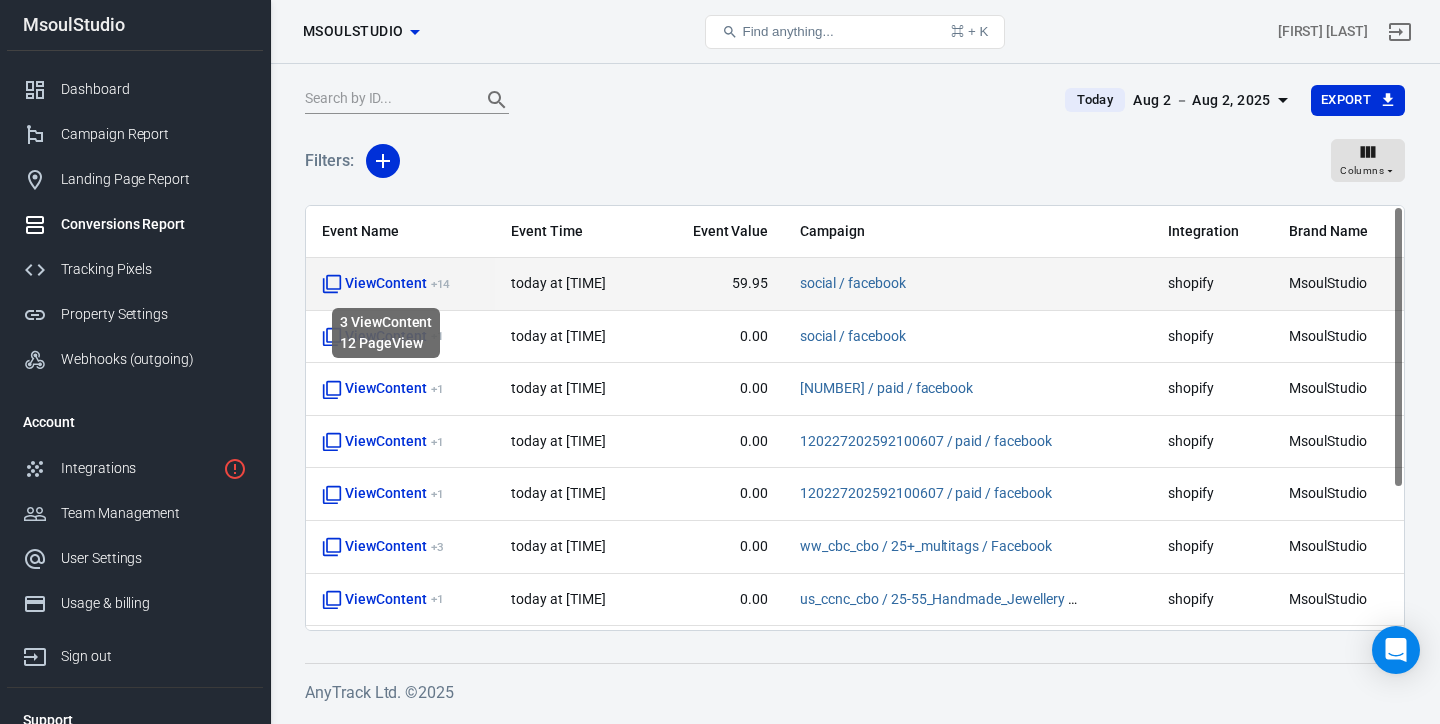 click on "ViewContent + 14" at bounding box center [386, 284] 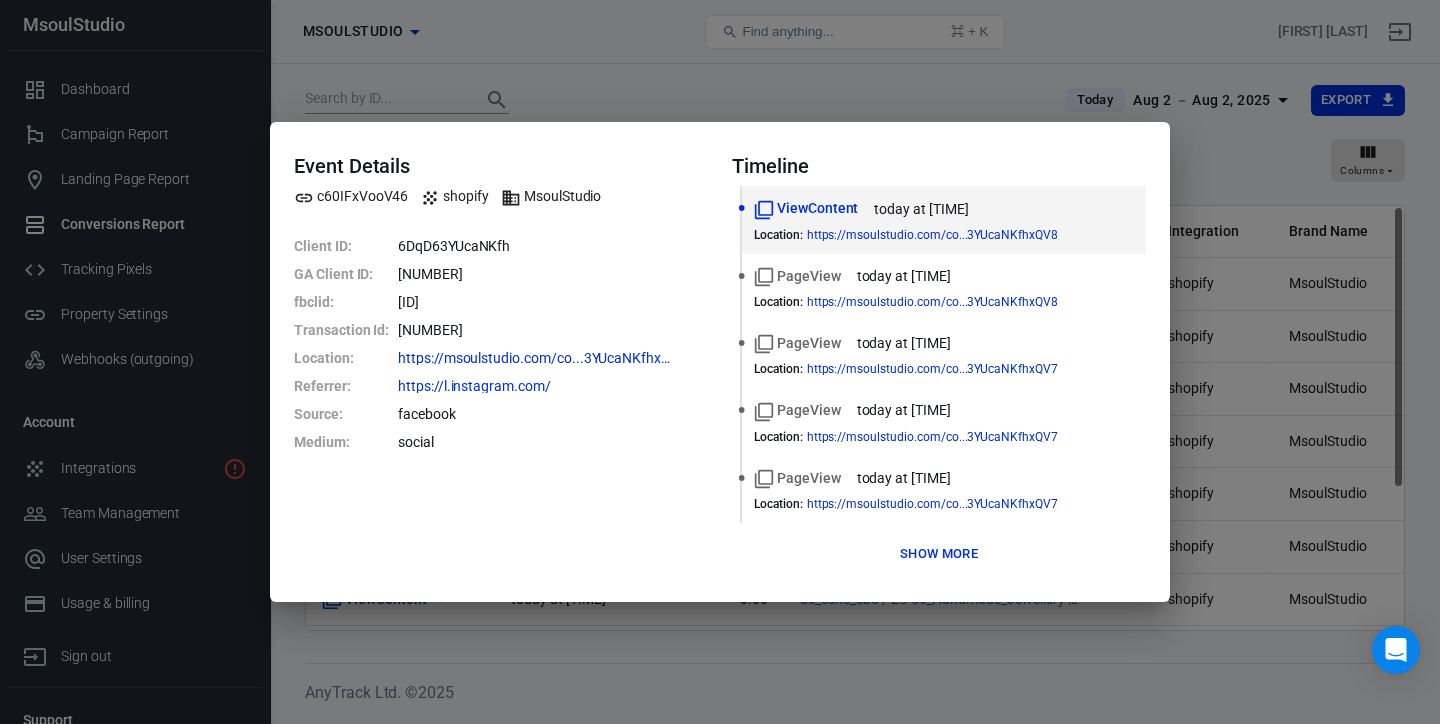 click on "Show more" at bounding box center [939, 554] 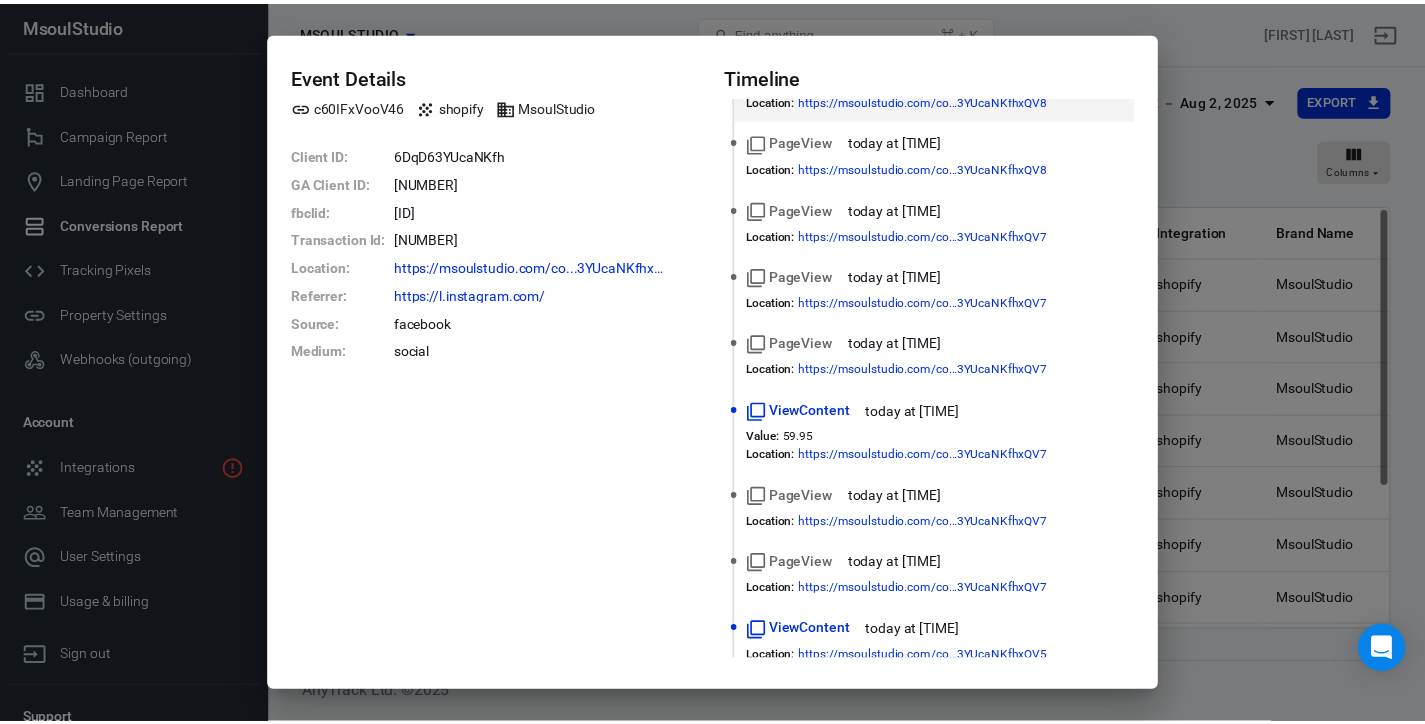 scroll, scrollTop: 0, scrollLeft: 0, axis: both 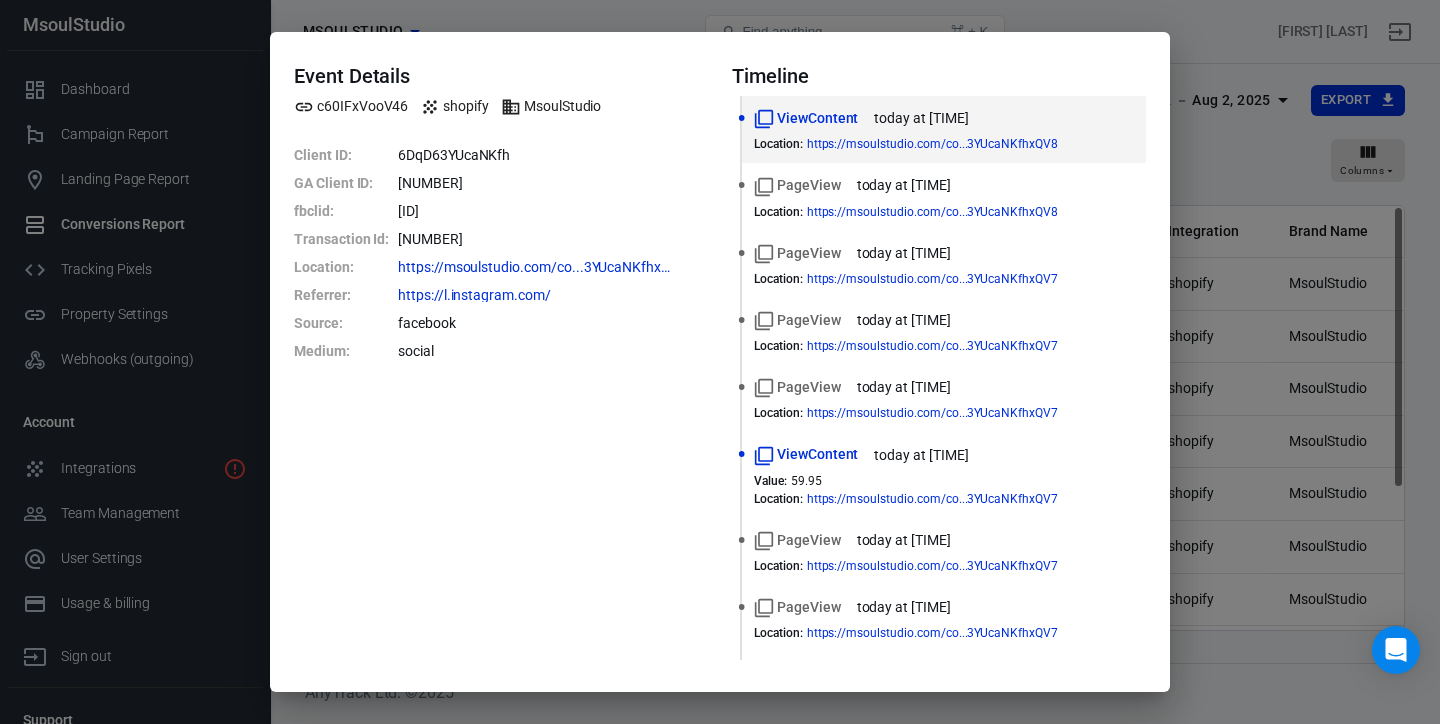 click on "Event Details c60IFxVooV46 shopify [NAME] Client ID : 6DqD63YUcaNKfh GA Client ID : 687467698.1754185960 fbclid : PAZXh0bgNhZW0CMTEAAadUqz24-brRiBWGRaTzZhHdRx686ZbTz9dcOpZBGWqOeP8iLOdMnLtlYQGDSA_aem_cpuwEaOCXniMfYxeSyRZSw Transaction Id : 15052660179292 Location : https://msoulstudio.com/co...3YUcaNKfhxQV8 Referrer : https://l.instagram.com/ Source : facebook Medium : social Timeline ViewContent today at 6:56 PM Location : https://msoulstudio.com/co...3YUcaNKfhxQV8 PageView today at 6:56 PM Location : https://msoulstudio.com/co...3YUcaNKfhxQV8 PageView today at 6:55 PM Location : https://msoulstudio.com/co...3YUcaNKfhxQV7 PageView today at 6:55 PM Location : https://msoulstudio.com/co...3YUcaNKfhxQV7 PageView today at 6:55 PM Location : https://msoulstudio.com/co...3YUcaNKfhxQV7 ViewContent today at 6:55 PM Value : 59.95 Location : https://msoulstudio.com/co...3YUcaNKfhxQV7 PageView today at 6:55 PM Location : https://msoulstudio.com/co...3YUcaNKfhxQV7 PageView today at 6:55 PM :" at bounding box center (720, 362) 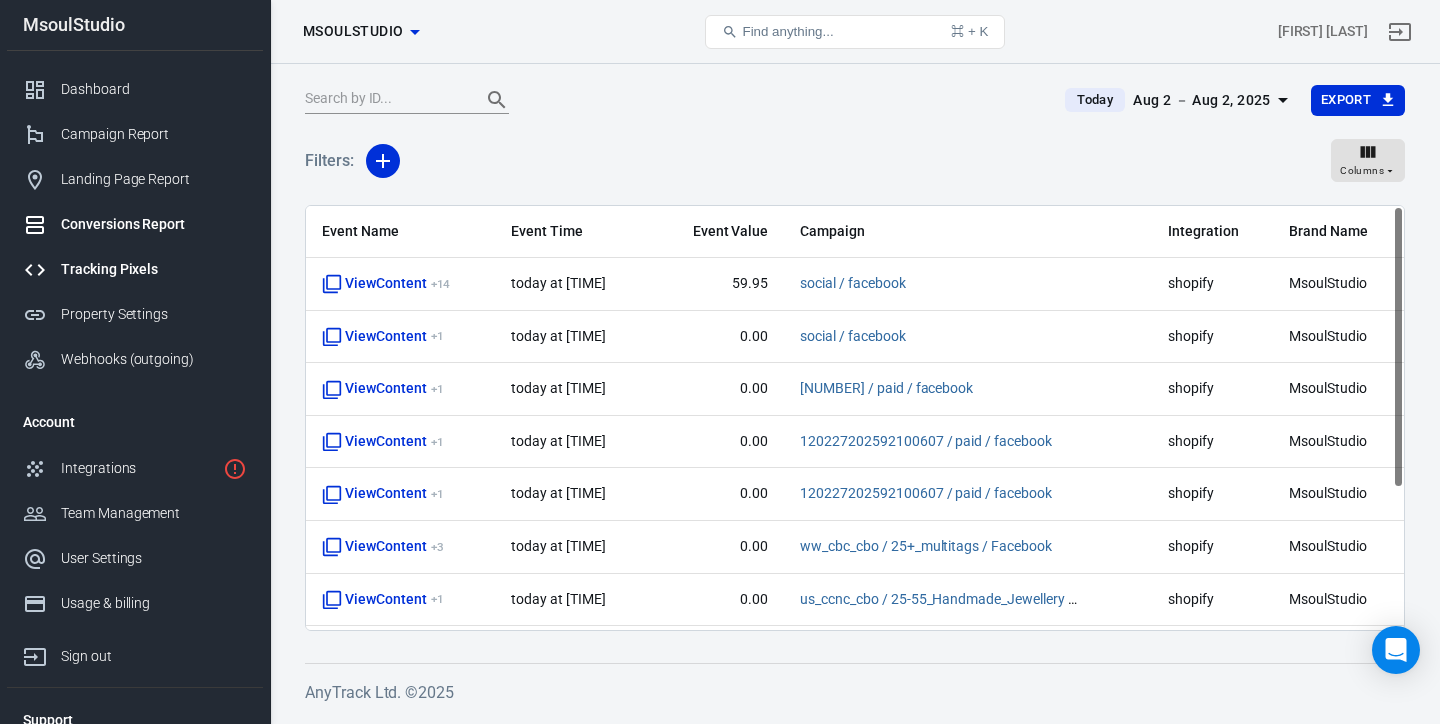 click on "Tracking Pixels" at bounding box center [154, 269] 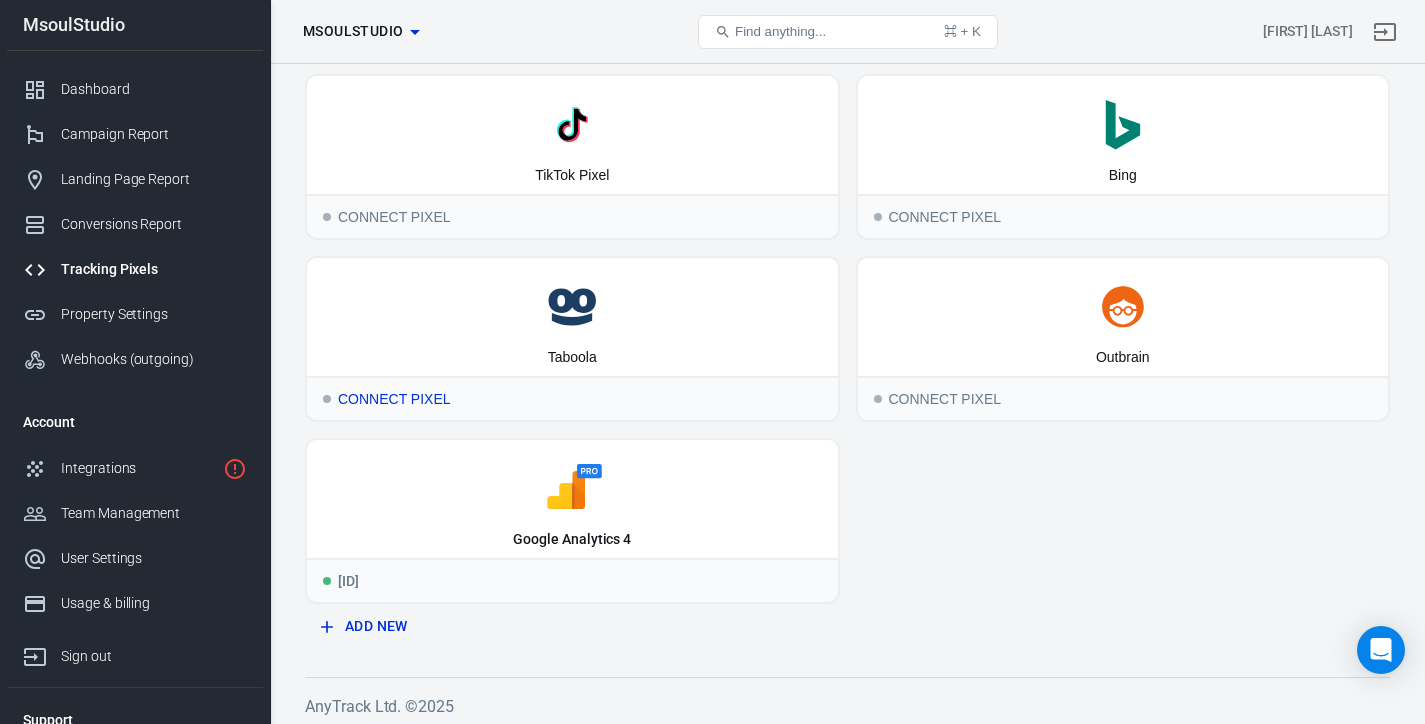 scroll, scrollTop: 0, scrollLeft: 0, axis: both 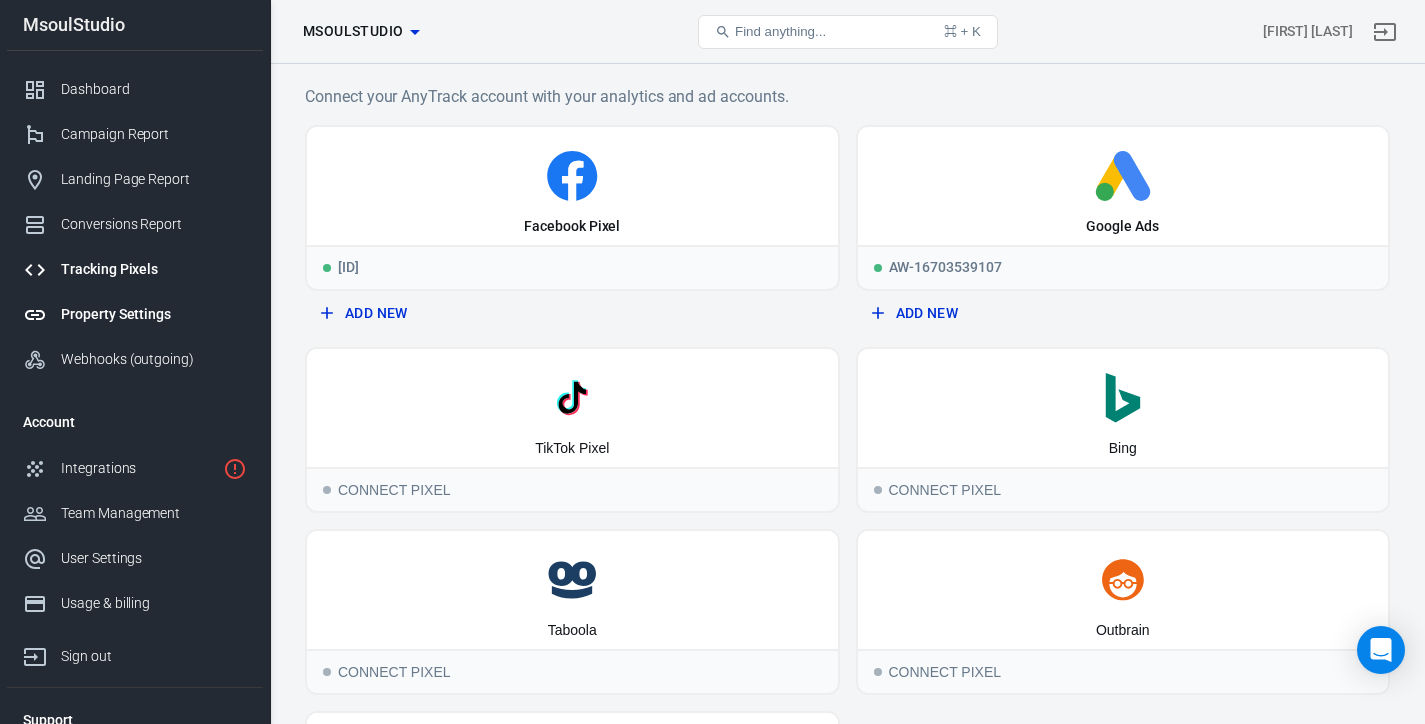 click on "Property Settings" at bounding box center (154, 314) 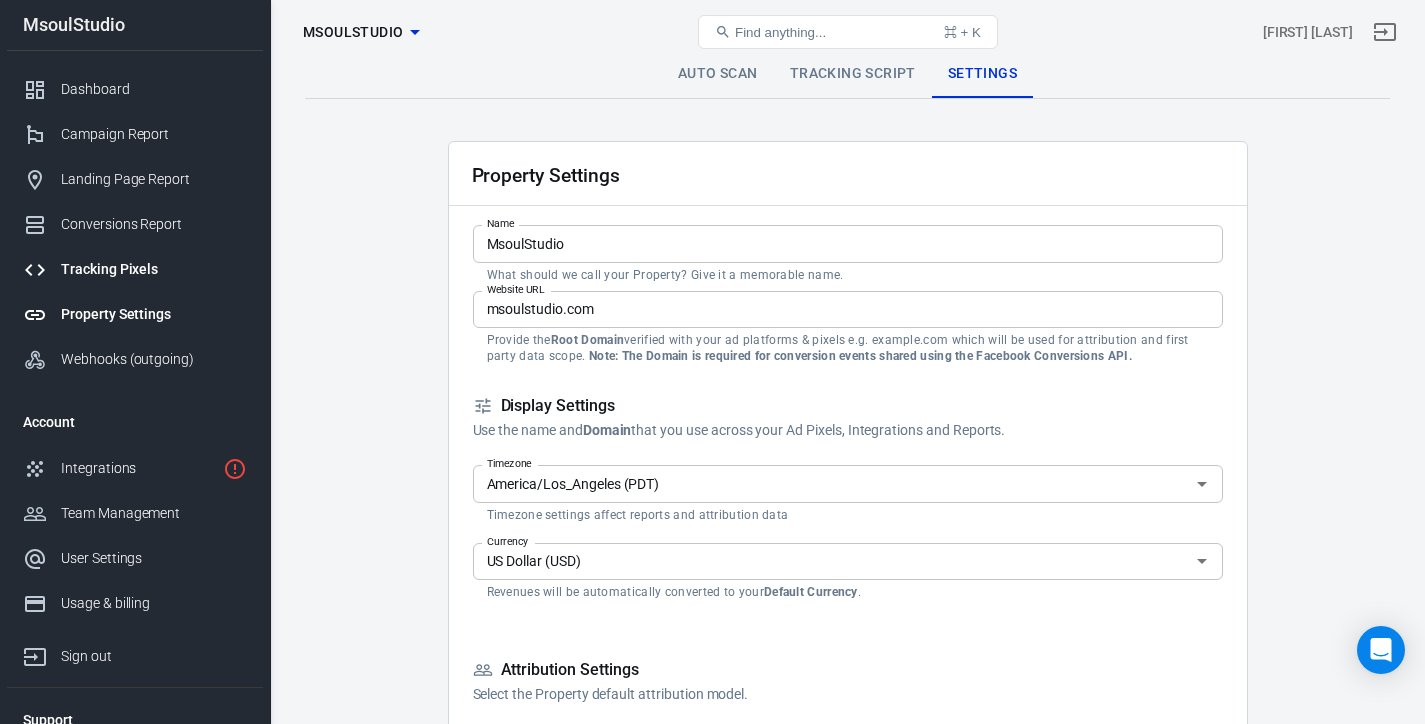 click on "Tracking Pixels" at bounding box center [154, 269] 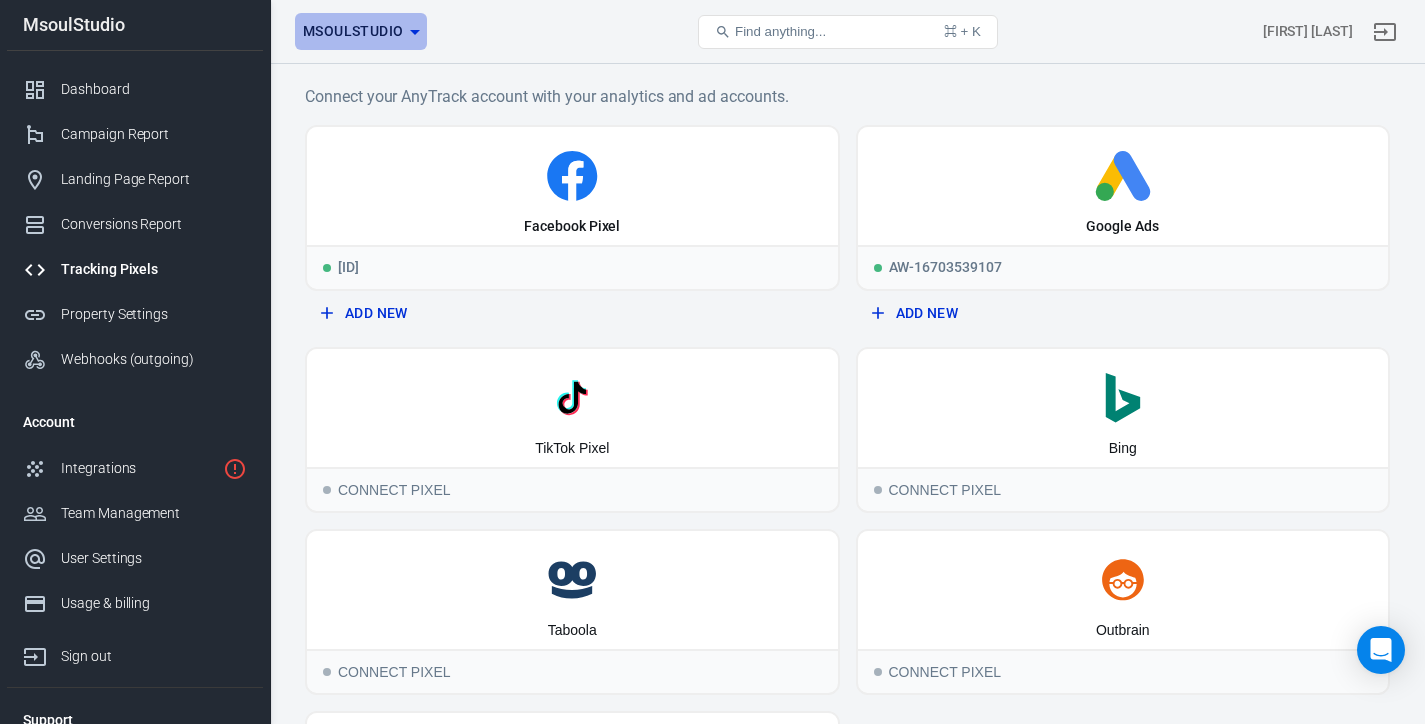 click on "MsoulStudio" at bounding box center (353, 31) 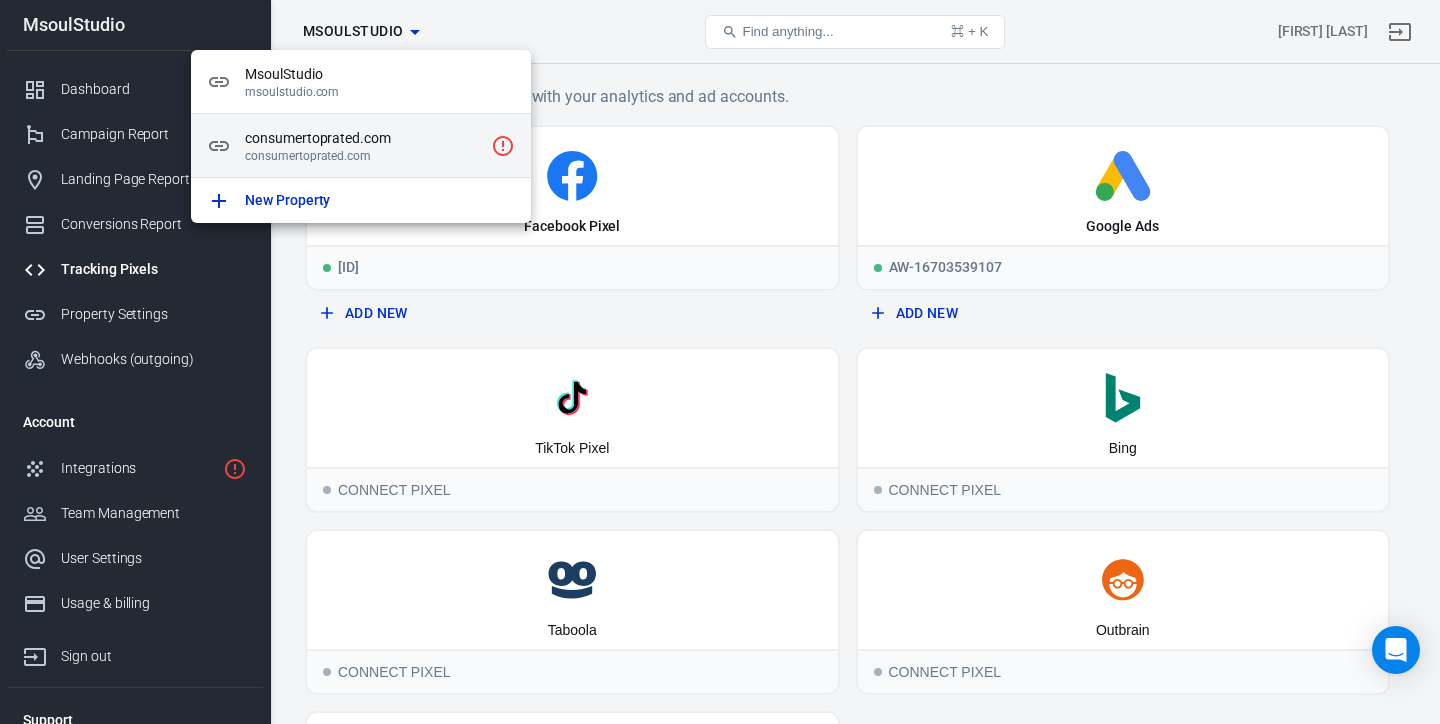 click on "consumertoprated.com" at bounding box center (364, 138) 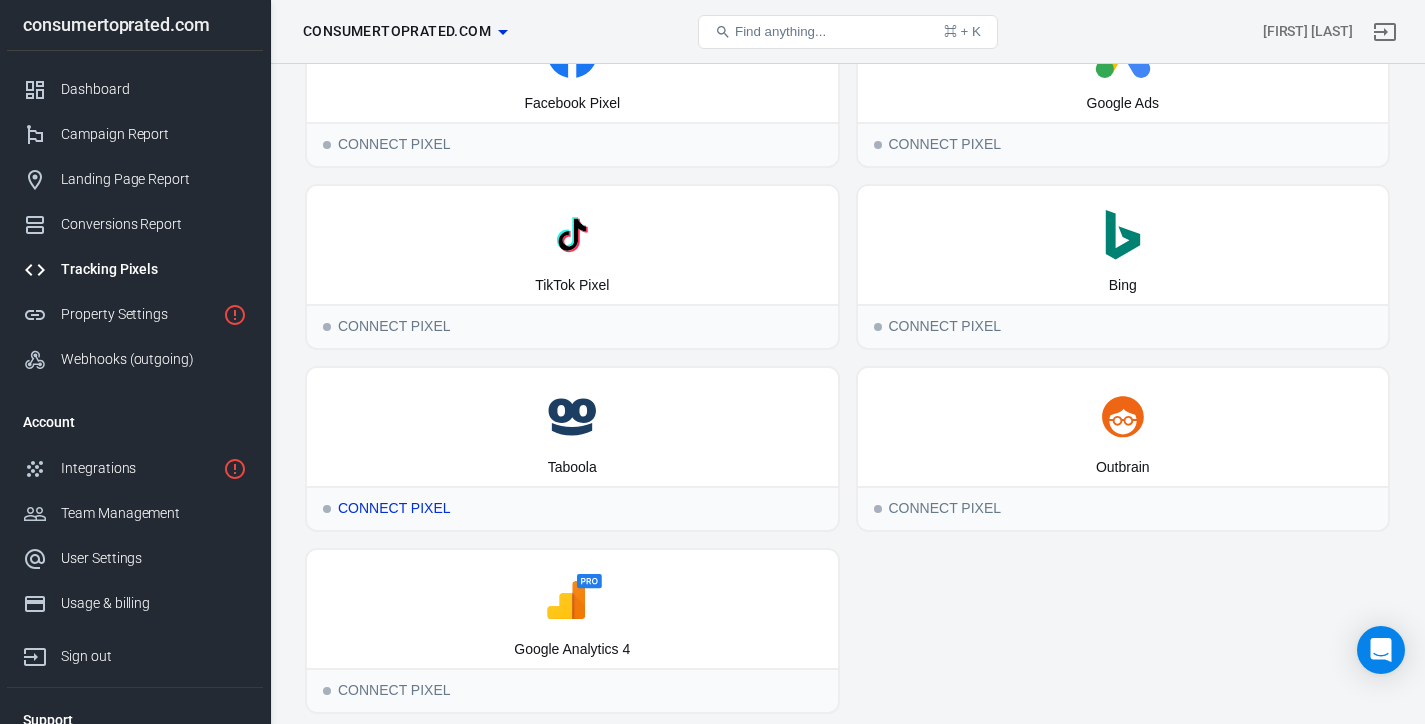 scroll, scrollTop: 193, scrollLeft: 0, axis: vertical 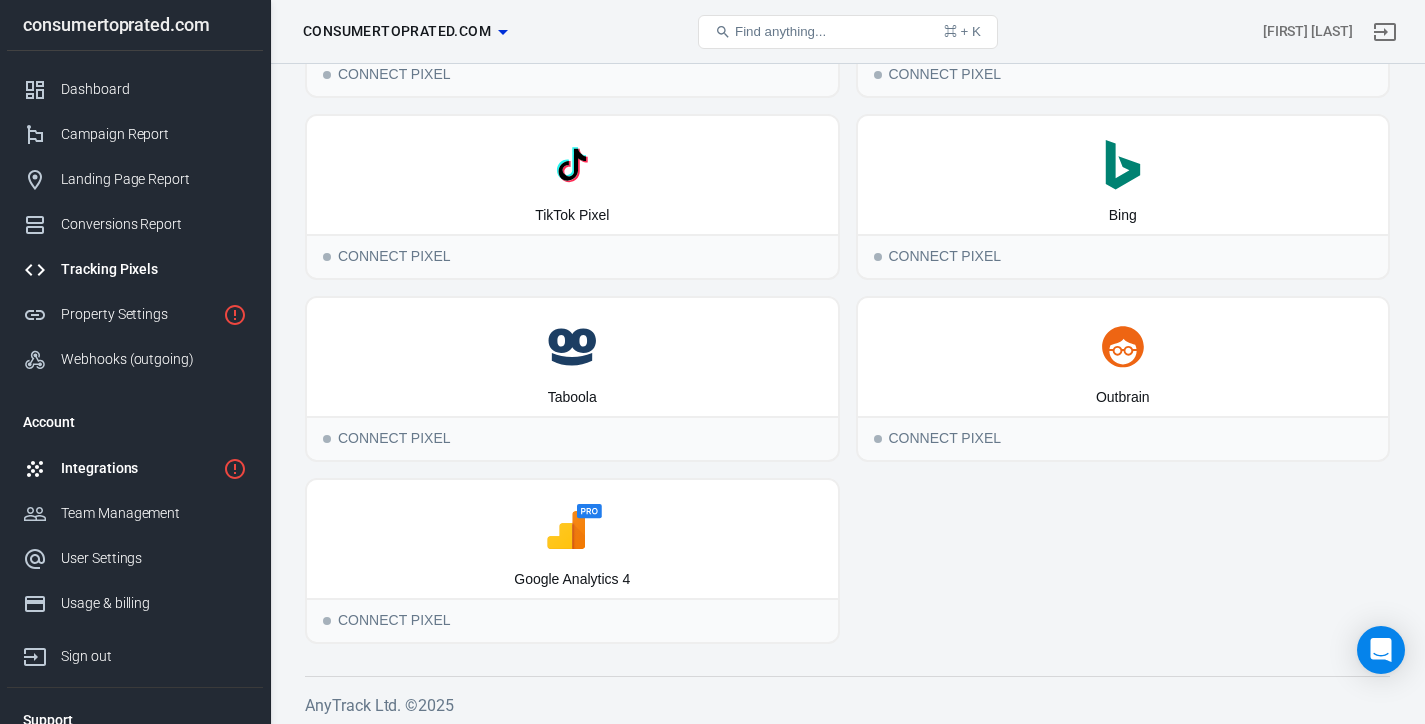 click on "Integrations" at bounding box center [138, 468] 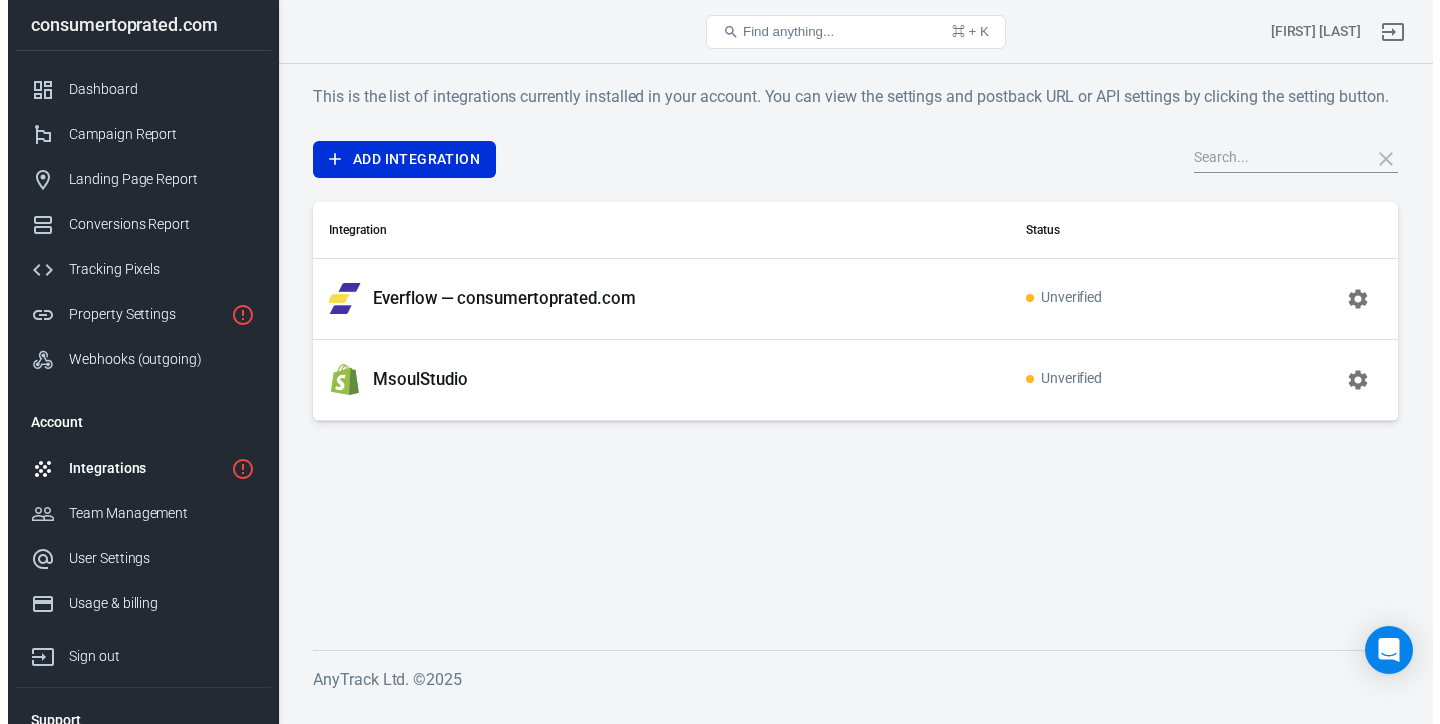 scroll, scrollTop: 0, scrollLeft: 0, axis: both 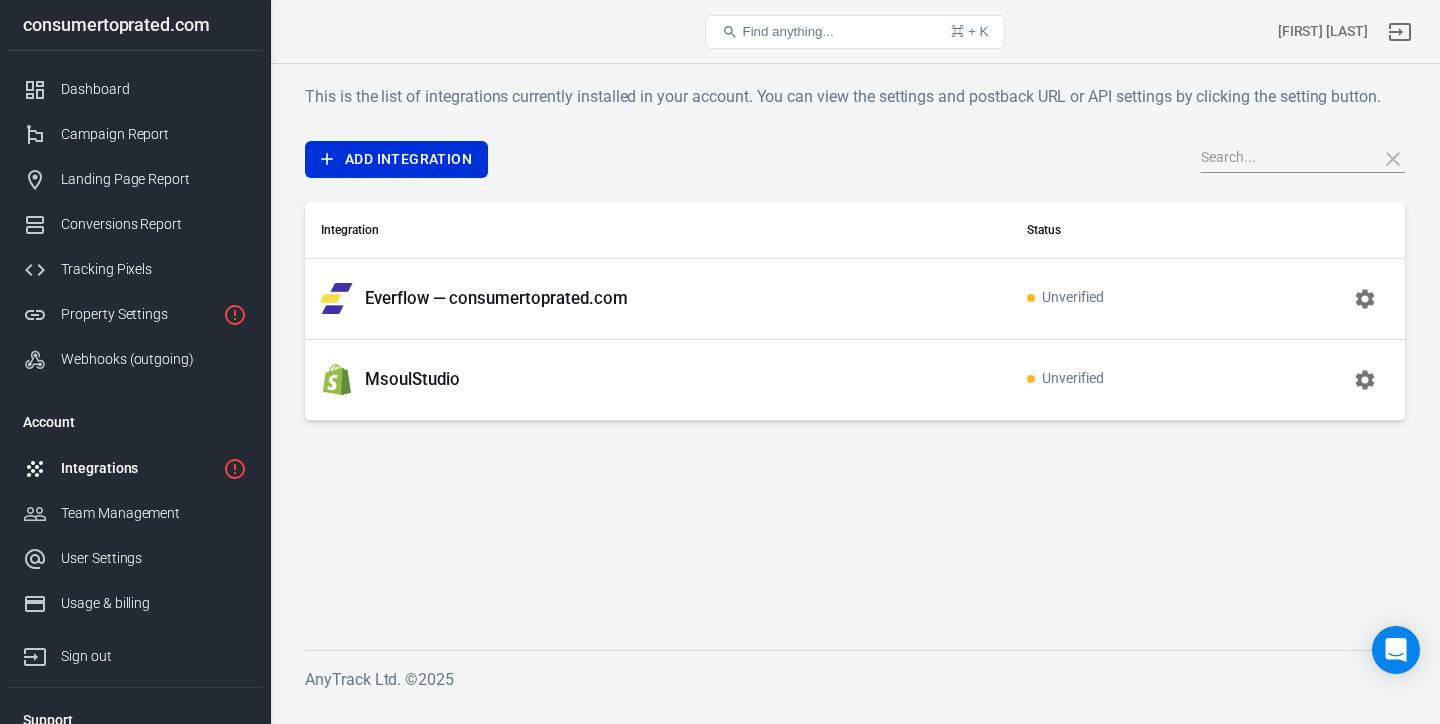 click on "MsoulStudio" at bounding box center (658, 380) 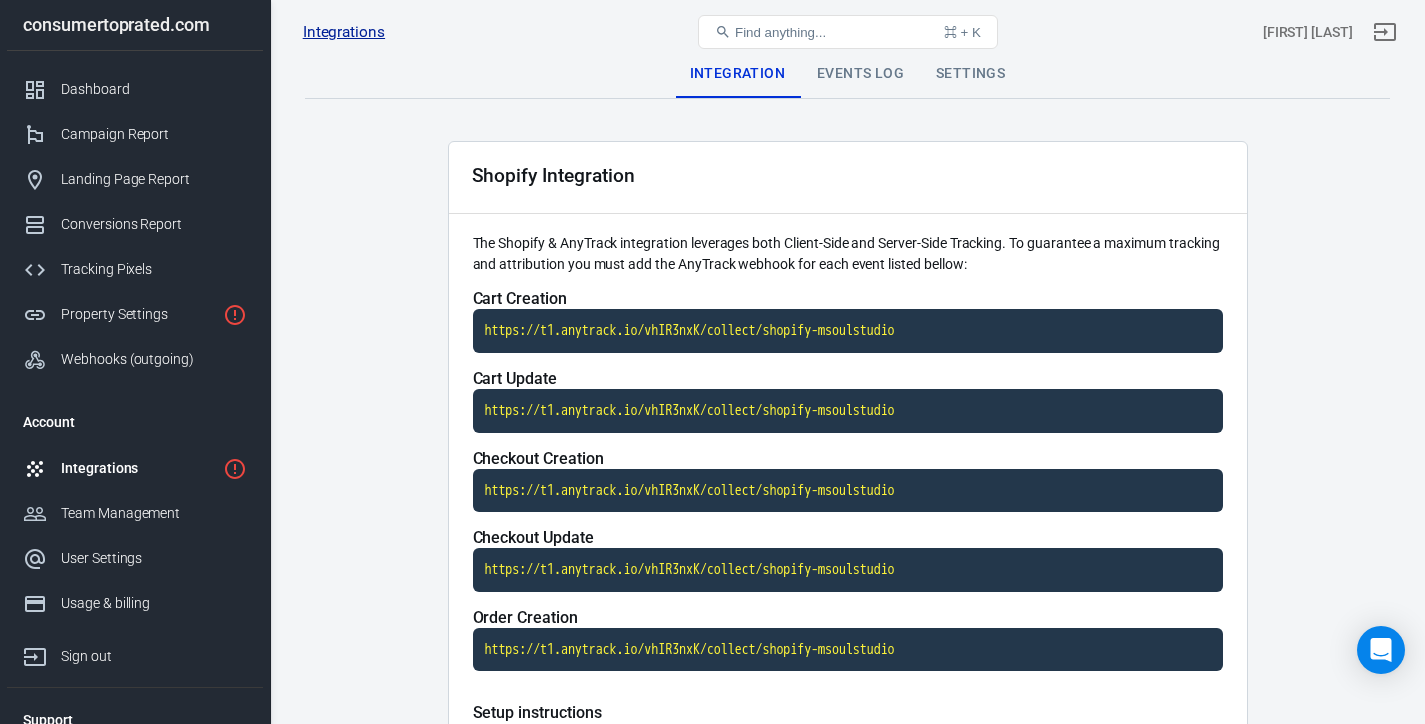 click on "Integrations" at bounding box center (344, 32) 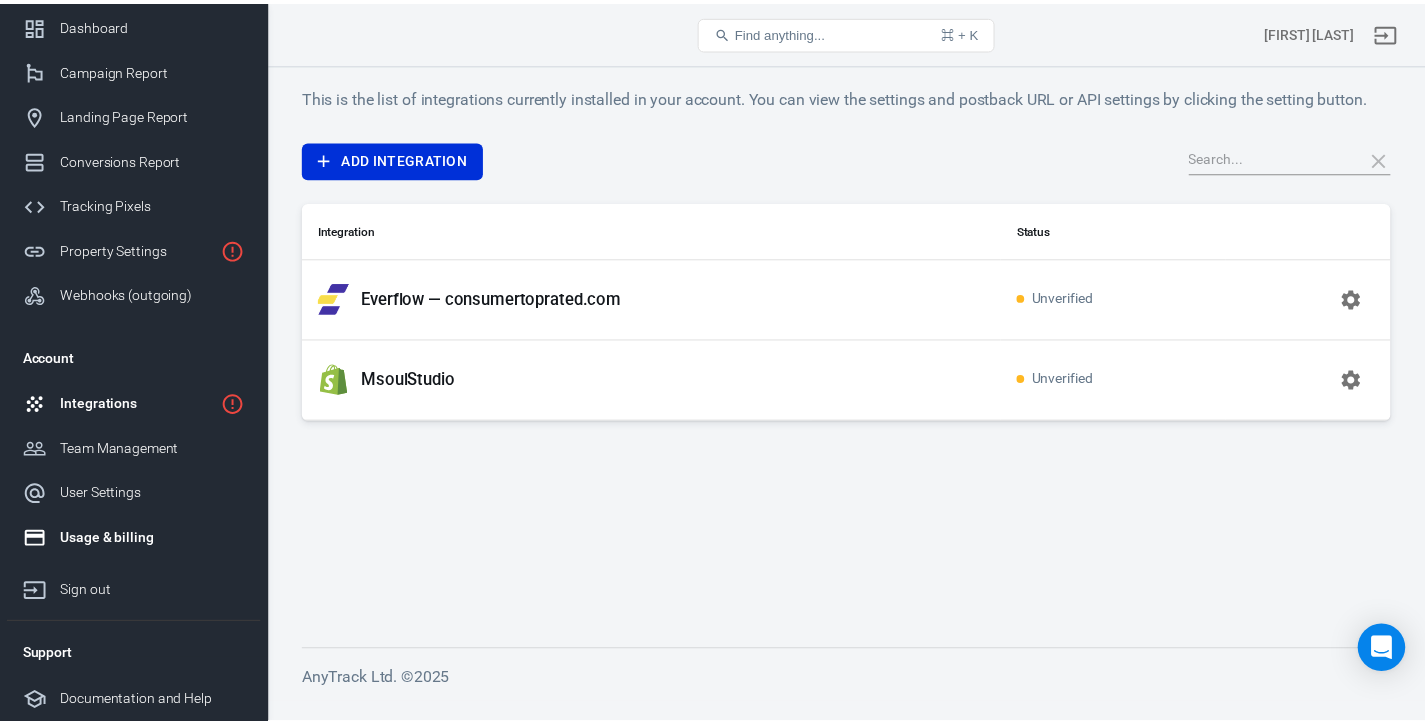 scroll, scrollTop: 0, scrollLeft: 0, axis: both 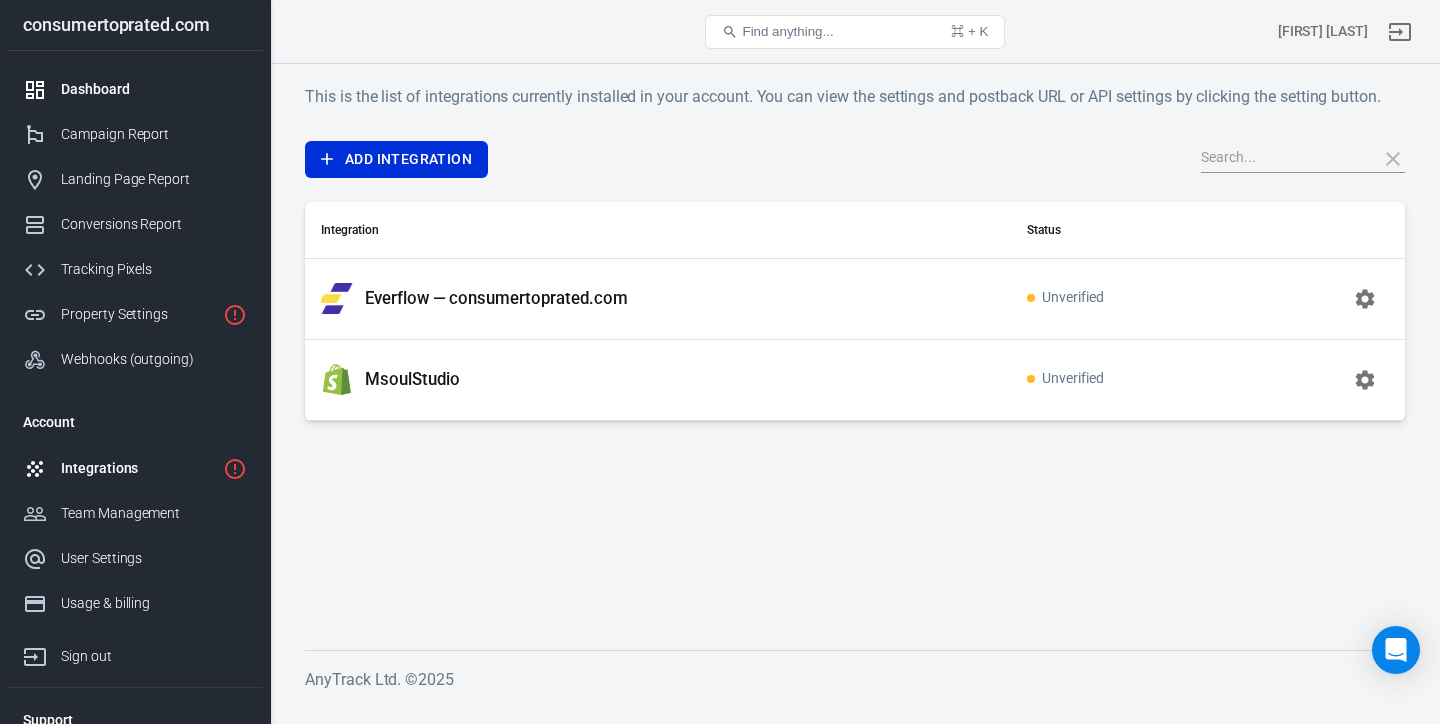 click on "Dashboard" at bounding box center (154, 89) 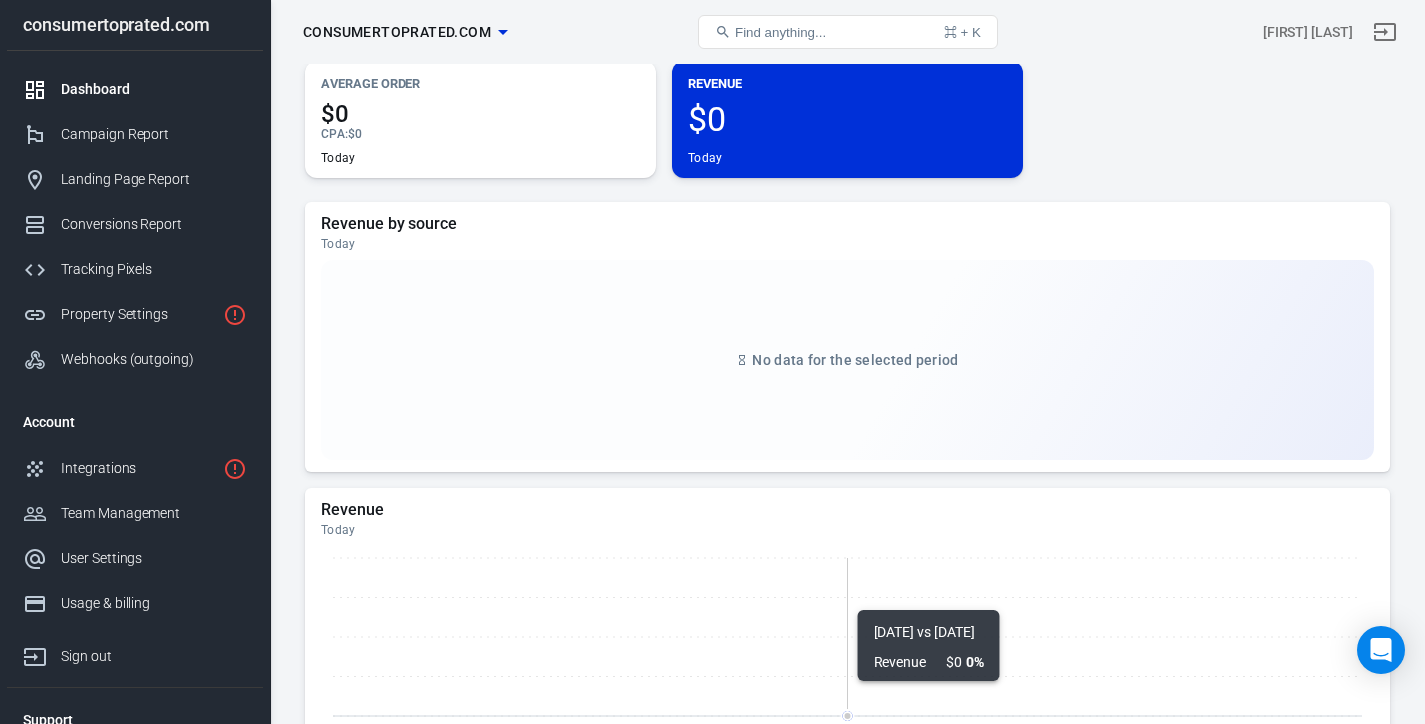 scroll, scrollTop: 0, scrollLeft: 0, axis: both 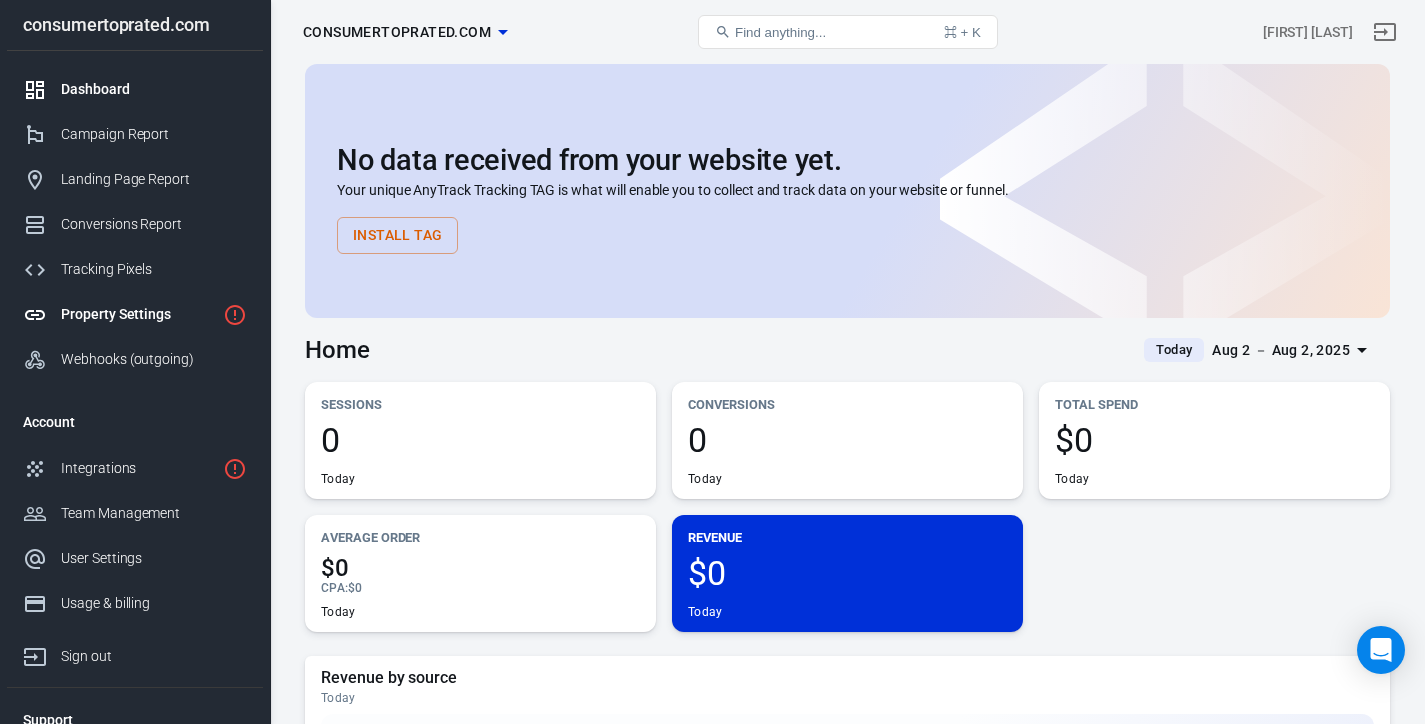 click on "Property Settings" at bounding box center [138, 314] 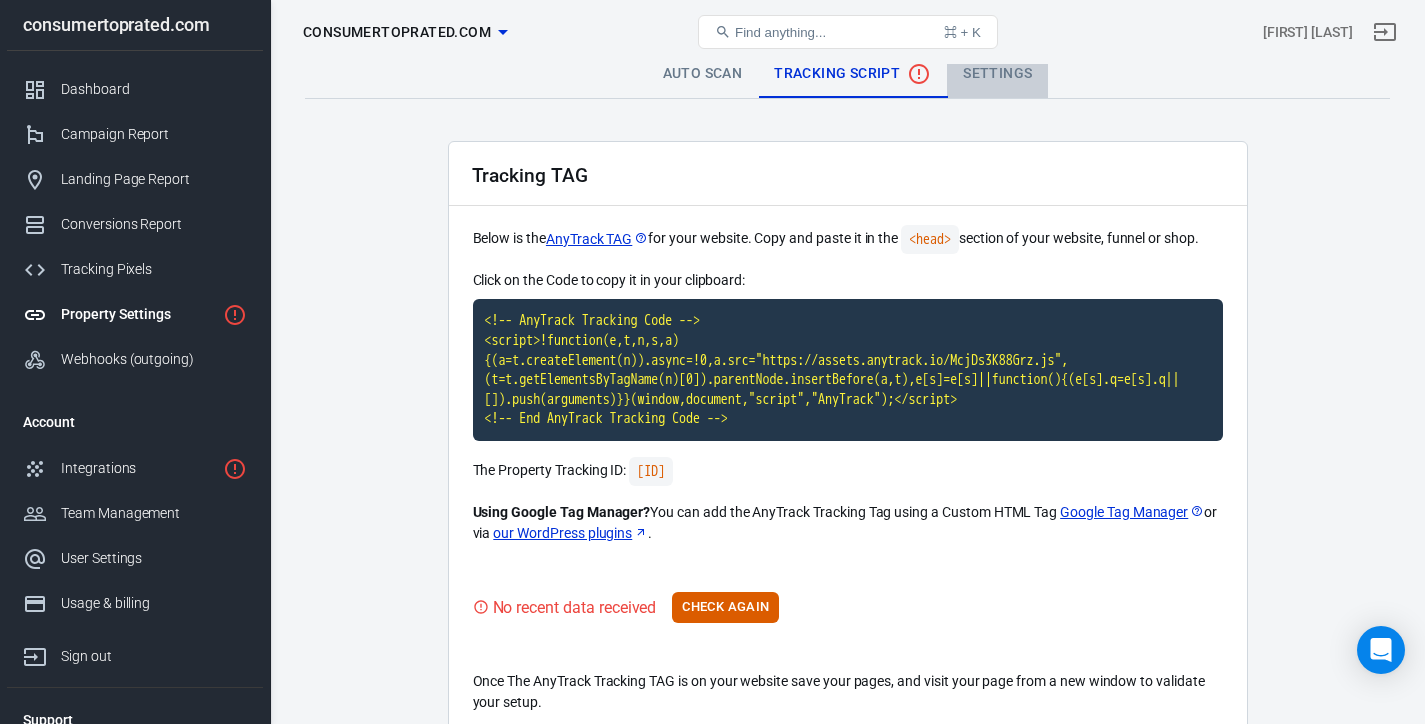 click on "Settings" at bounding box center (997, 74) 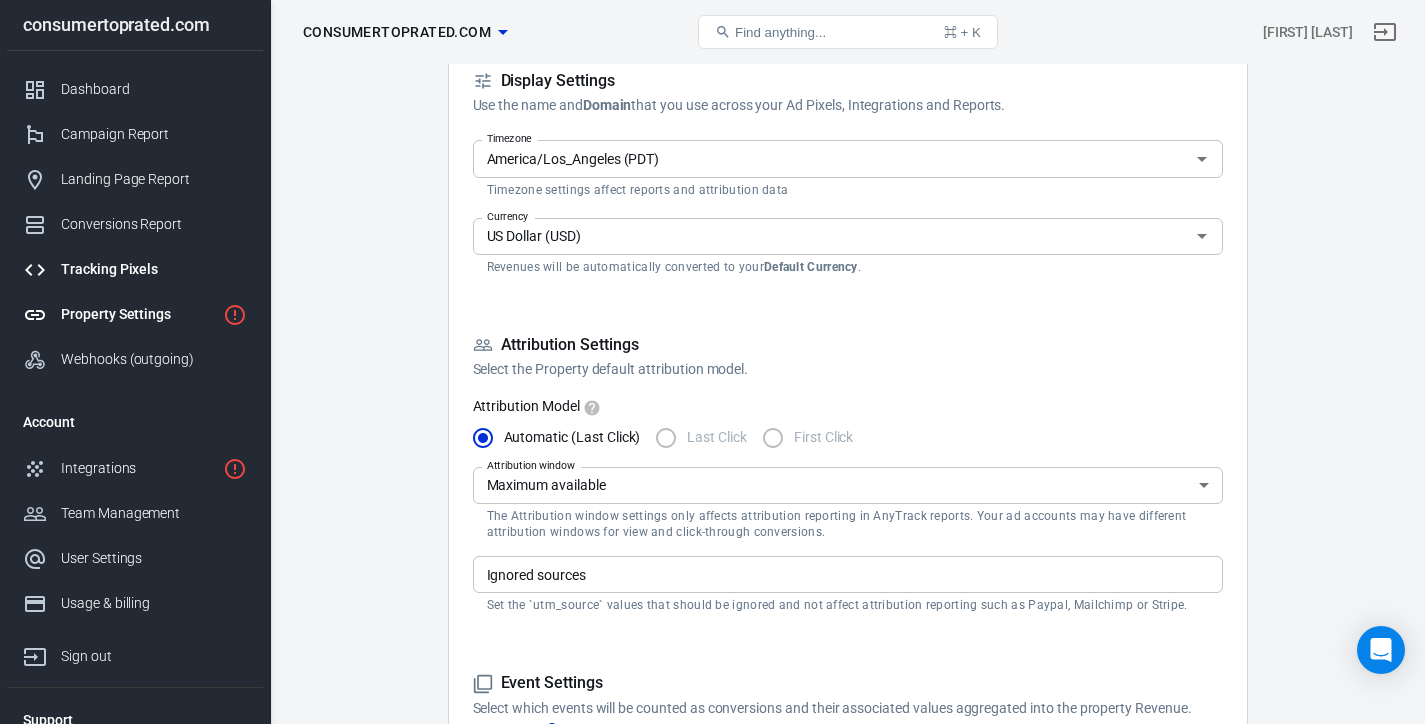 scroll, scrollTop: 47, scrollLeft: 0, axis: vertical 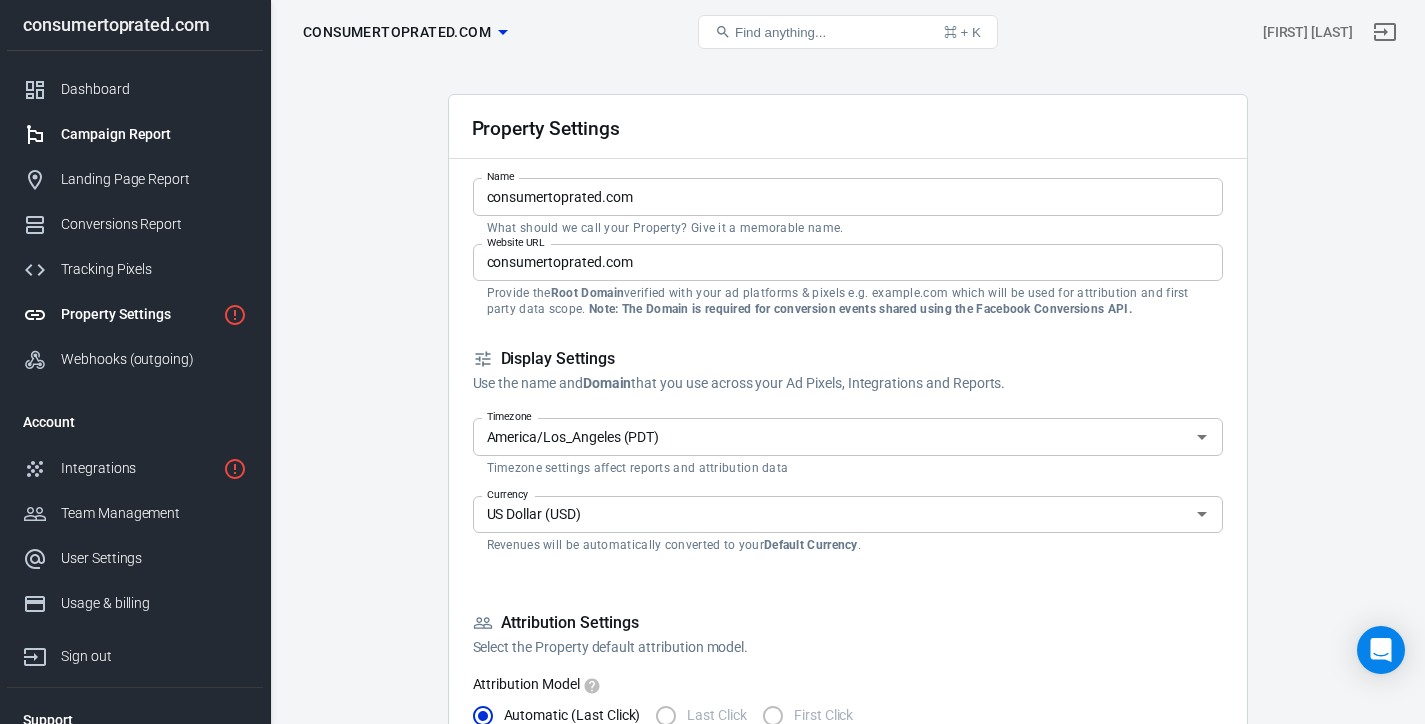 click on "Campaign Report" at bounding box center (135, 134) 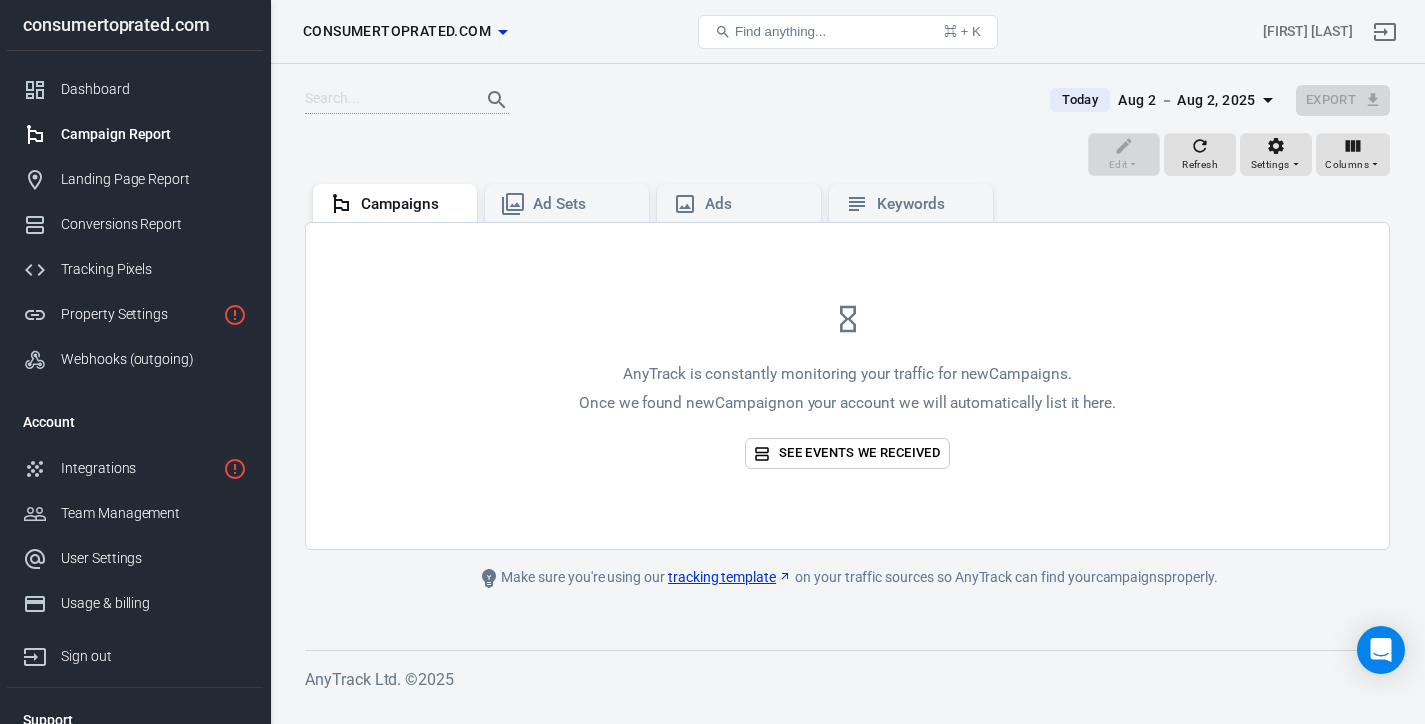 scroll, scrollTop: 0, scrollLeft: 0, axis: both 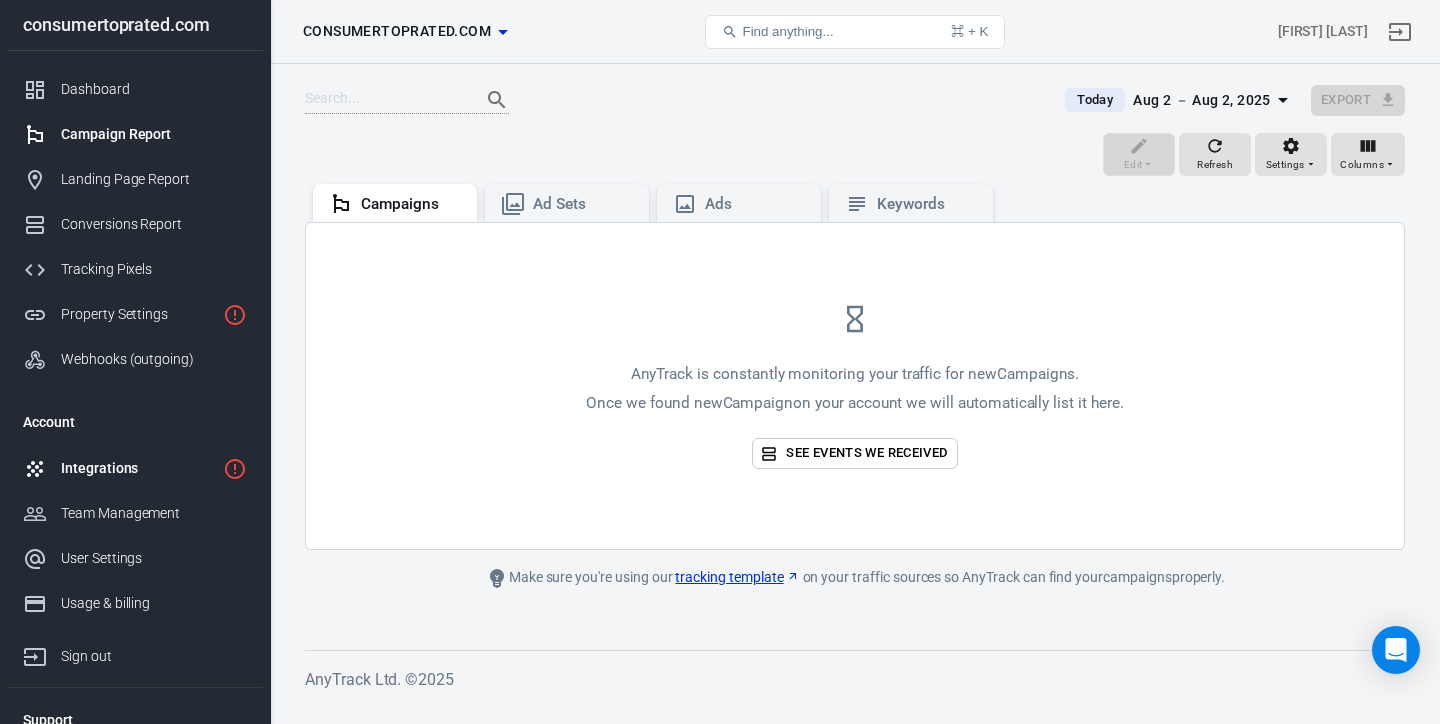click on "Integrations" at bounding box center [138, 468] 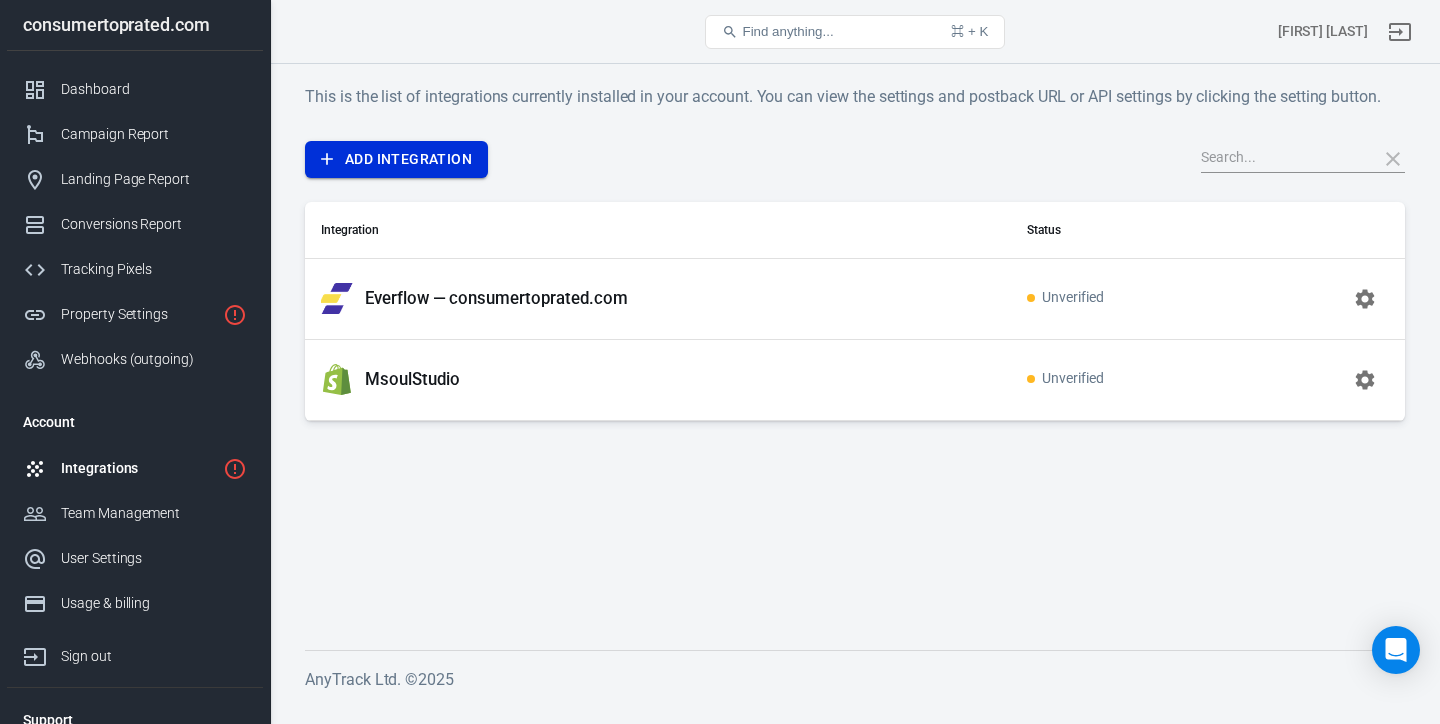 click on "Add Integration" at bounding box center (396, 159) 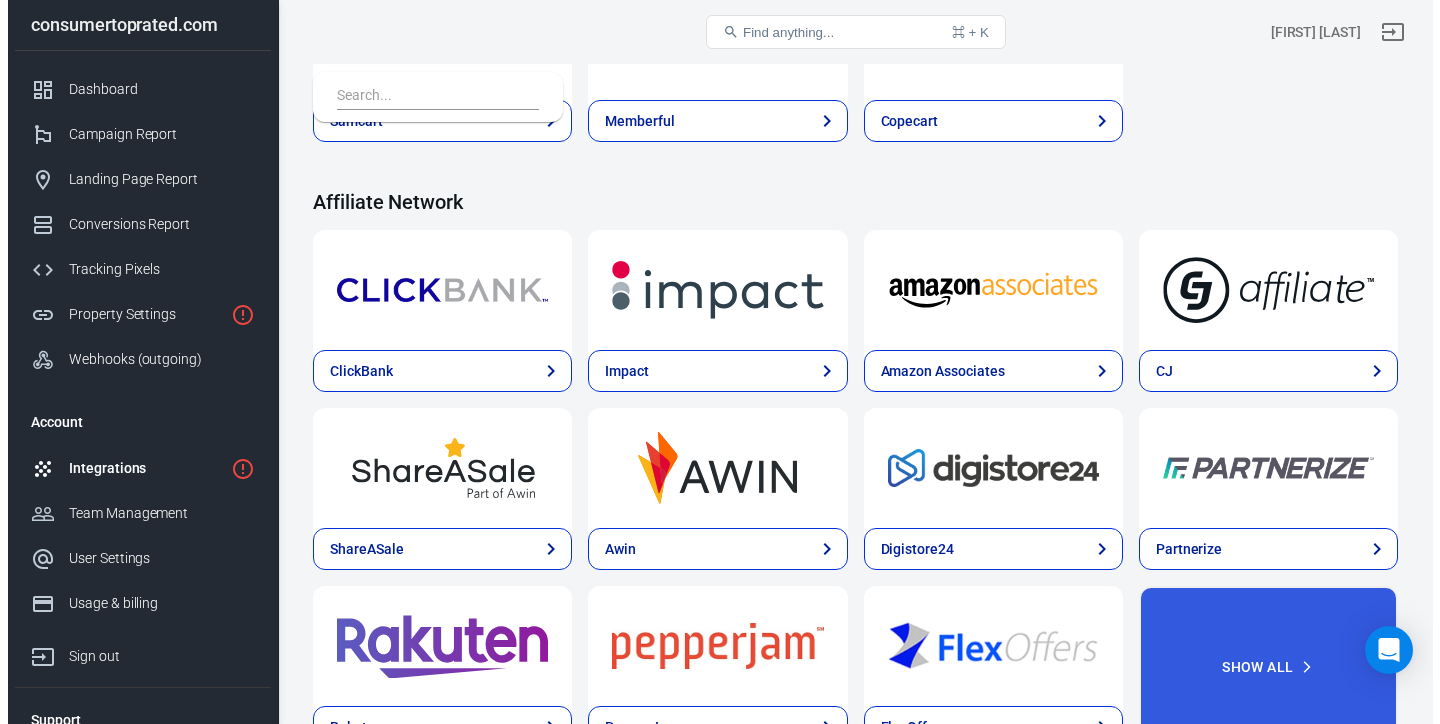 scroll, scrollTop: 768, scrollLeft: 0, axis: vertical 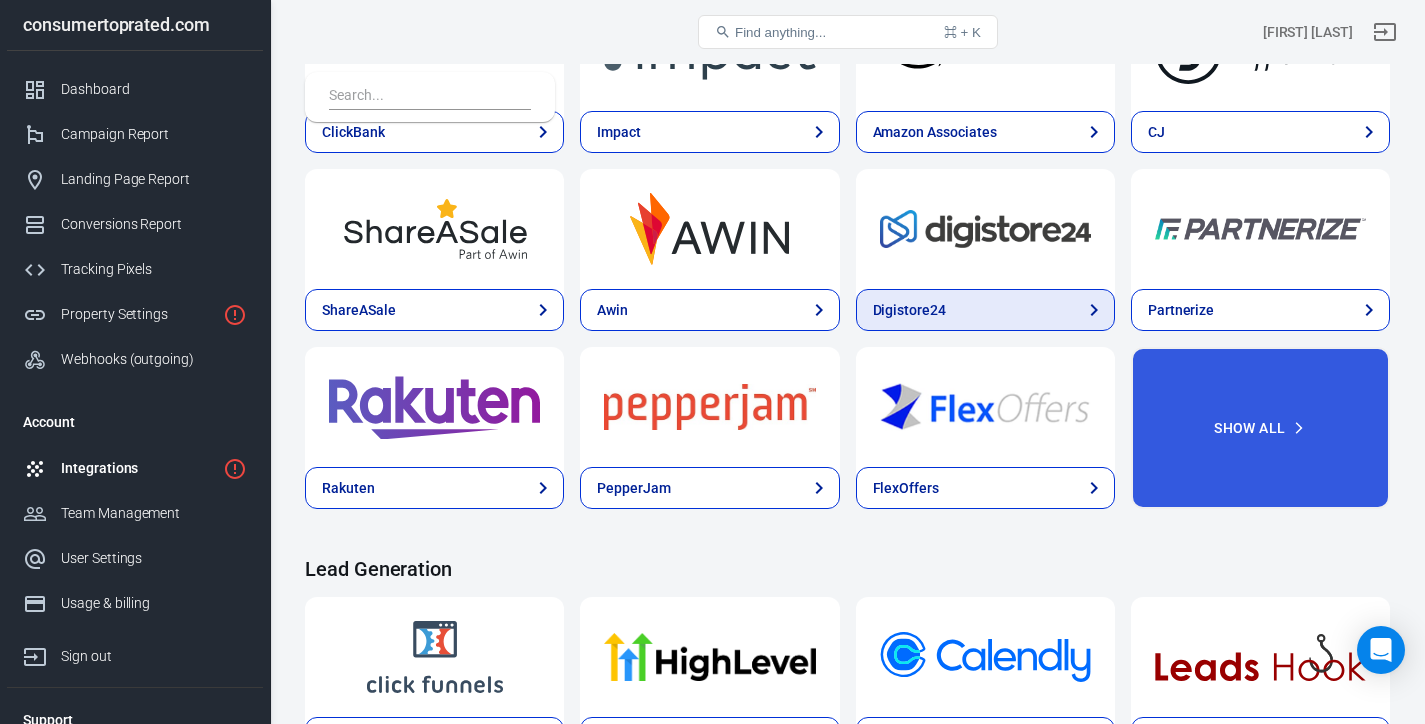 click on "Digistore24" at bounding box center [985, 310] 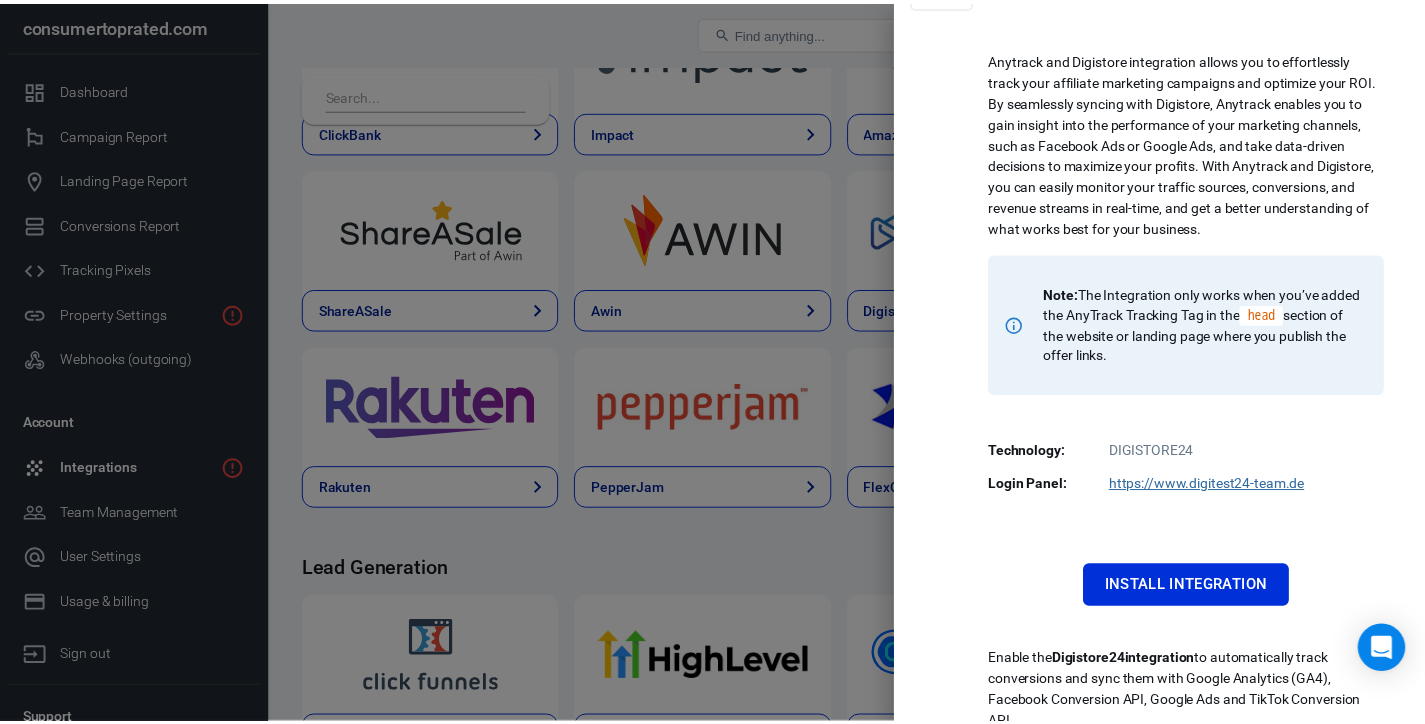 scroll, scrollTop: 175, scrollLeft: 0, axis: vertical 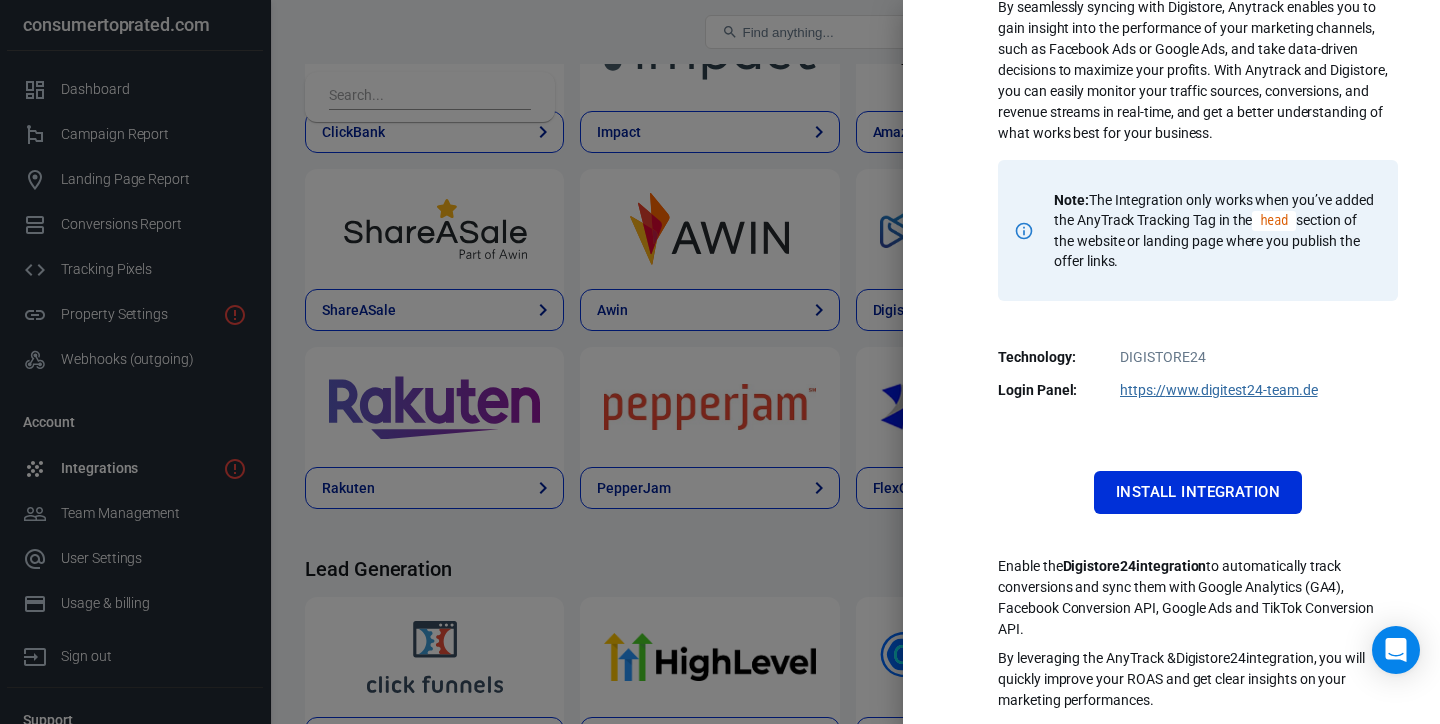 click at bounding box center [720, 362] 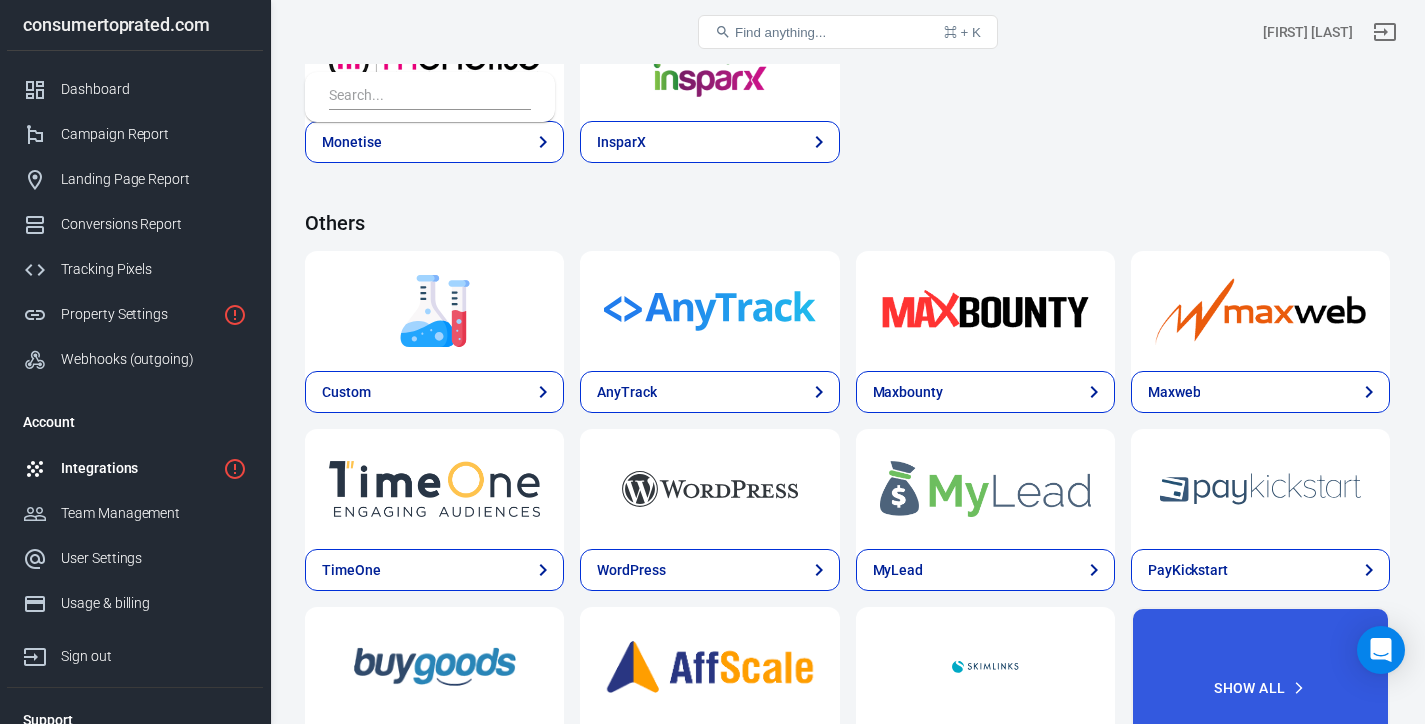 scroll, scrollTop: 4169, scrollLeft: 0, axis: vertical 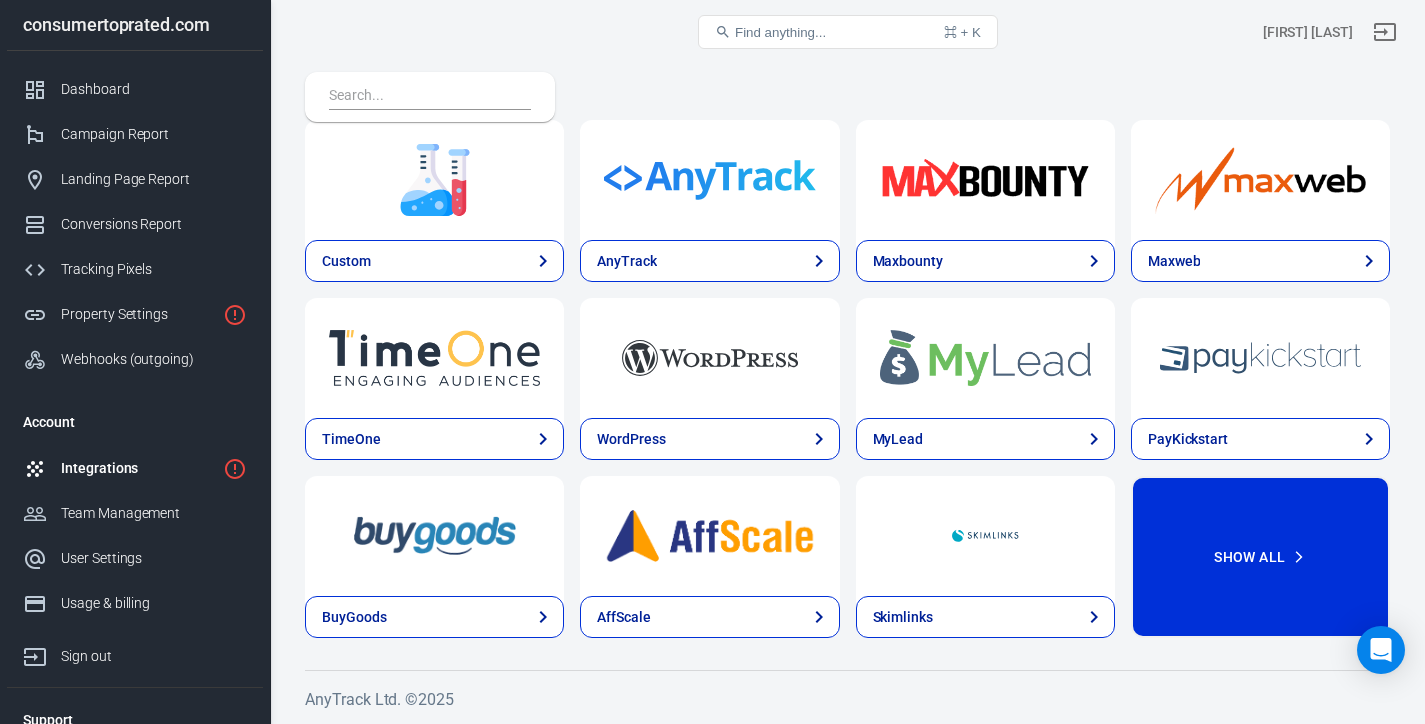 click on "Show All" at bounding box center (1260, 557) 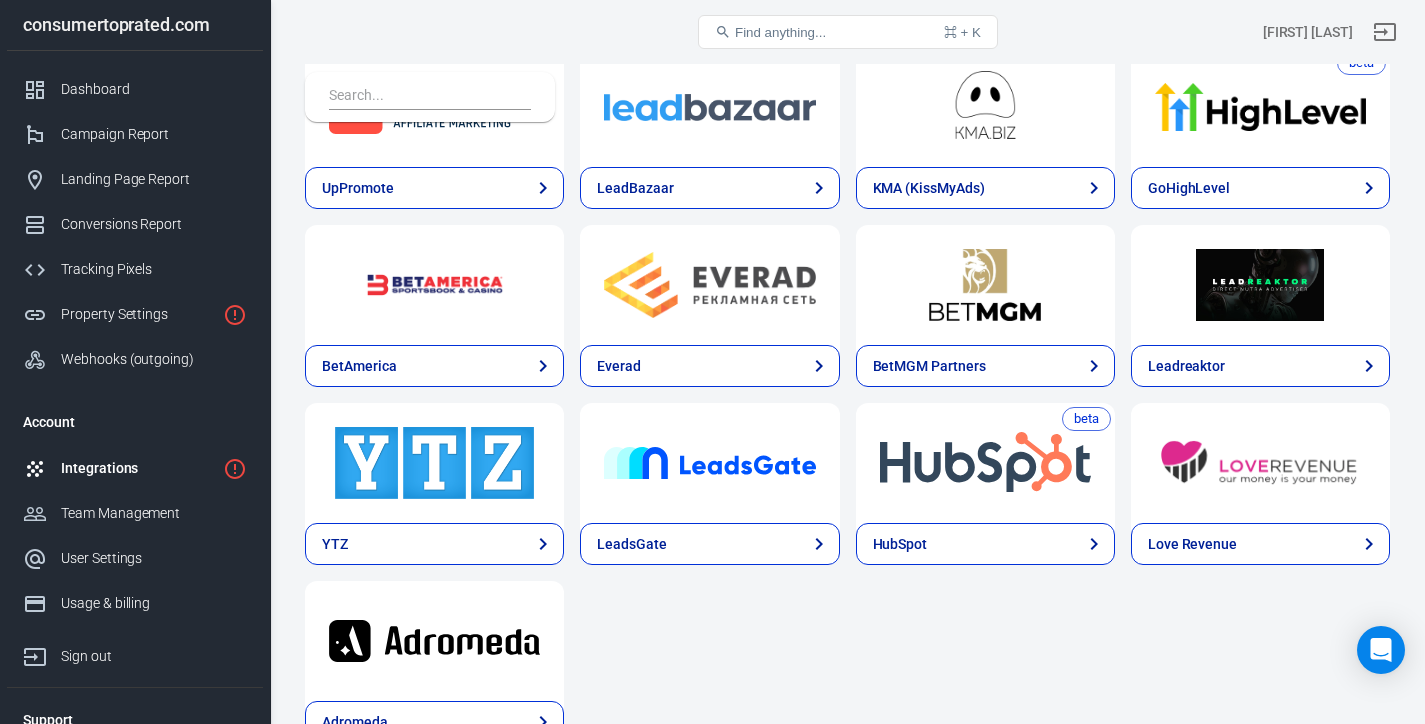 scroll, scrollTop: 5059, scrollLeft: 0, axis: vertical 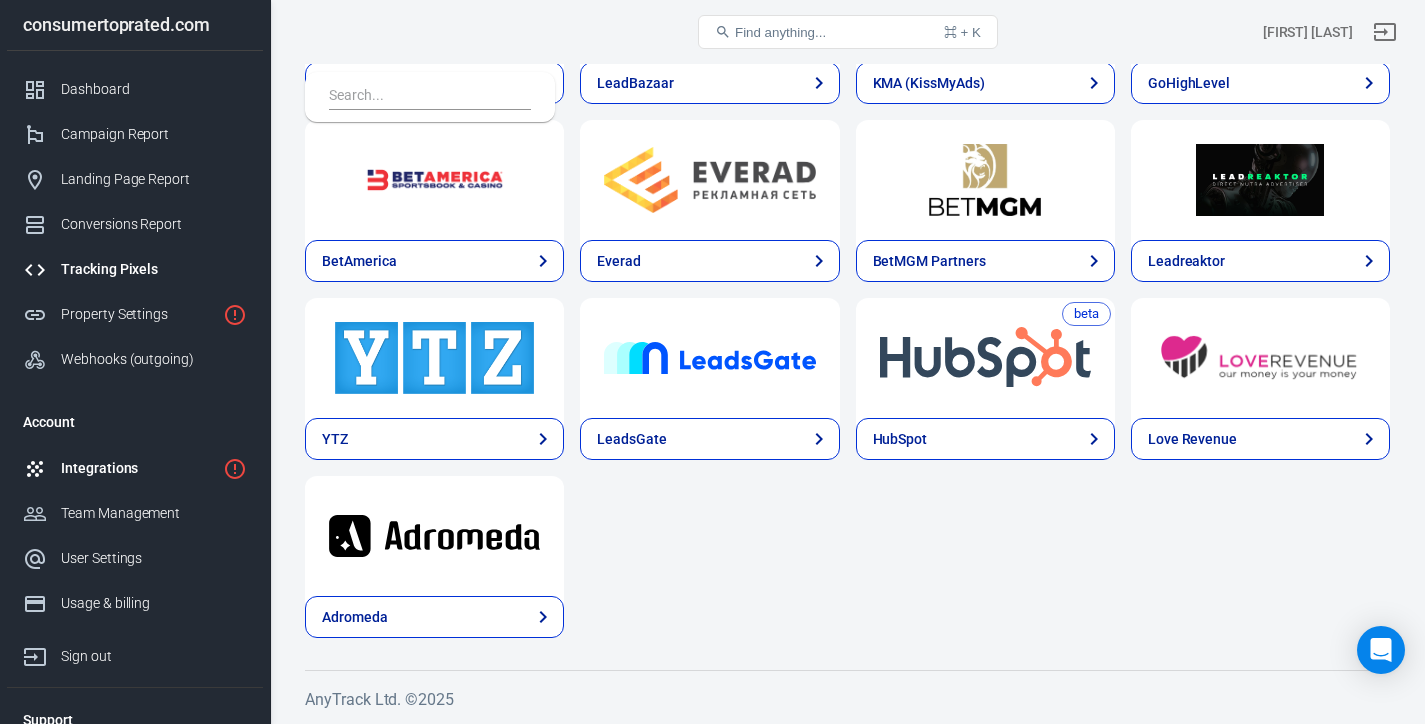 click on "Tracking Pixels" at bounding box center [154, 269] 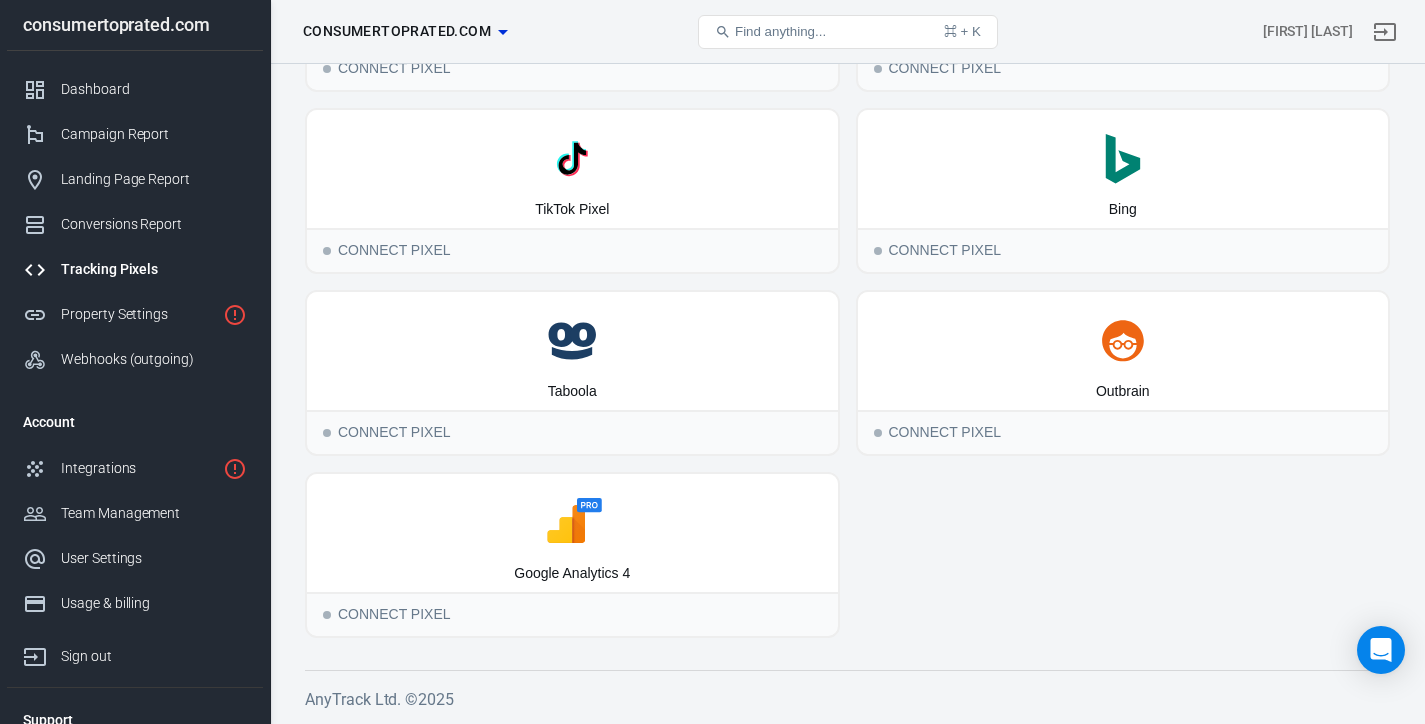 scroll, scrollTop: 193, scrollLeft: 0, axis: vertical 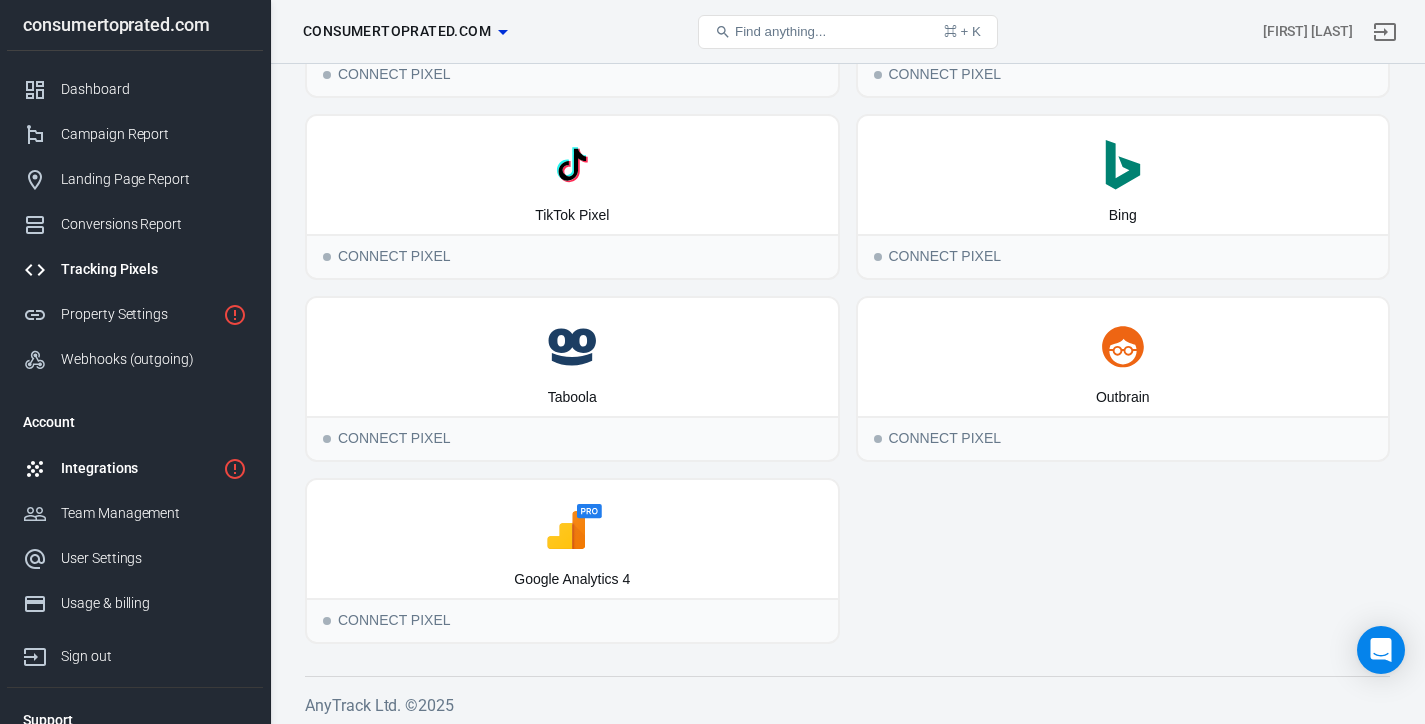click on "Integrations" at bounding box center (138, 468) 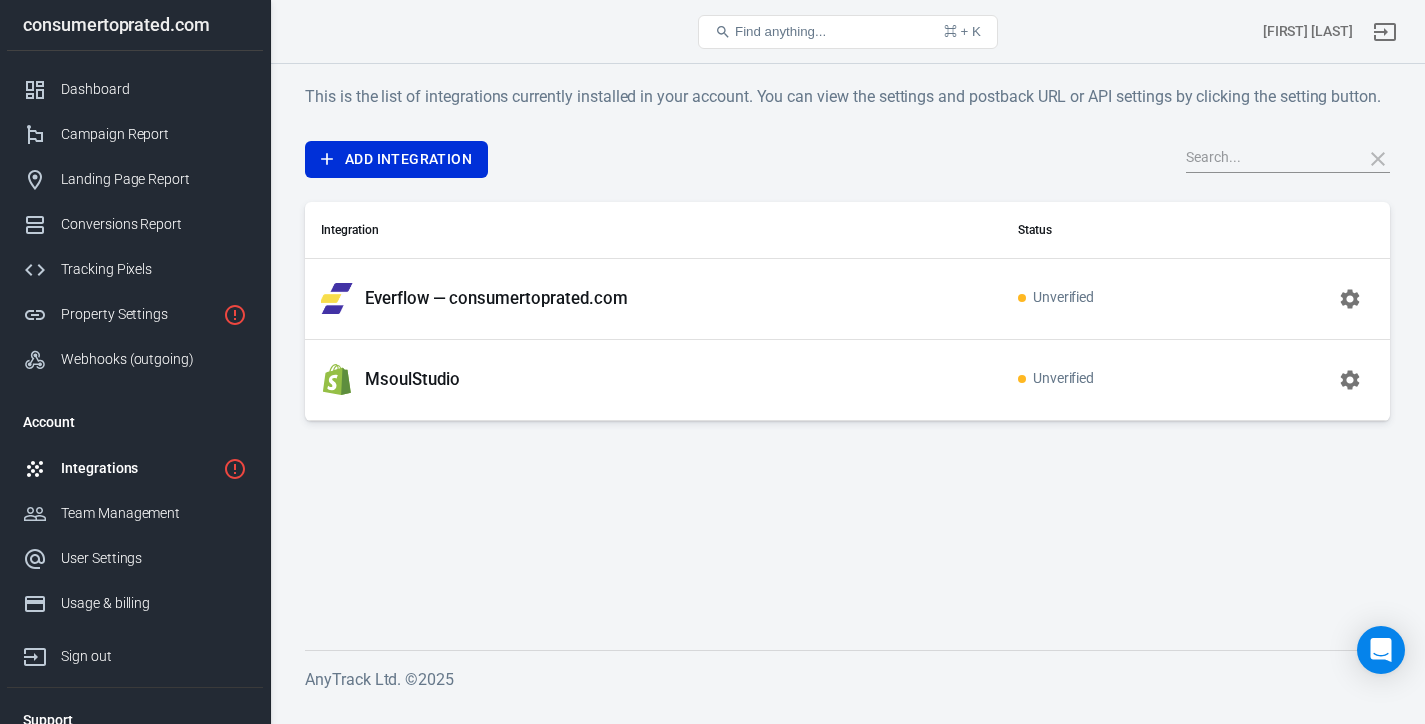 scroll, scrollTop: 0, scrollLeft: 0, axis: both 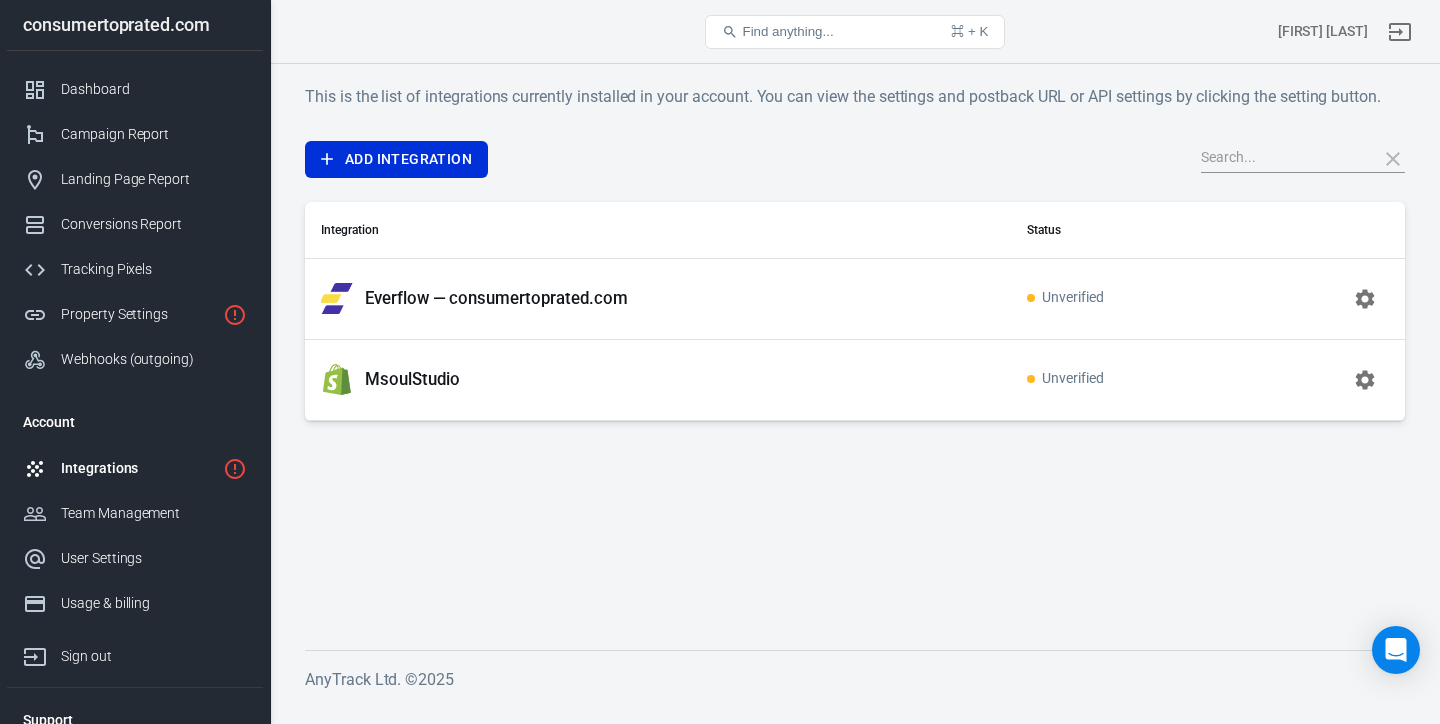 click on "Everflow — consumertoprated.com" at bounding box center [496, 298] 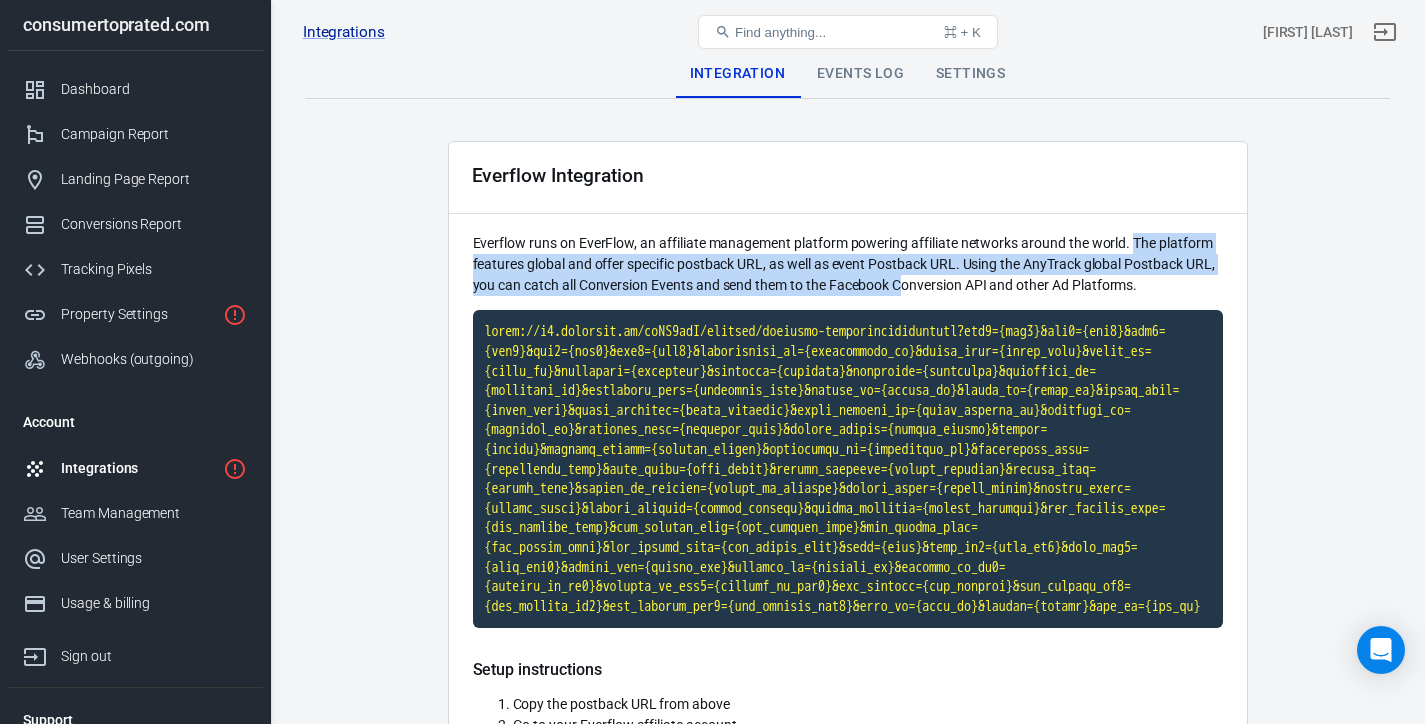 drag, startPoint x: 1136, startPoint y: 241, endPoint x: 904, endPoint y: 273, distance: 234.1965 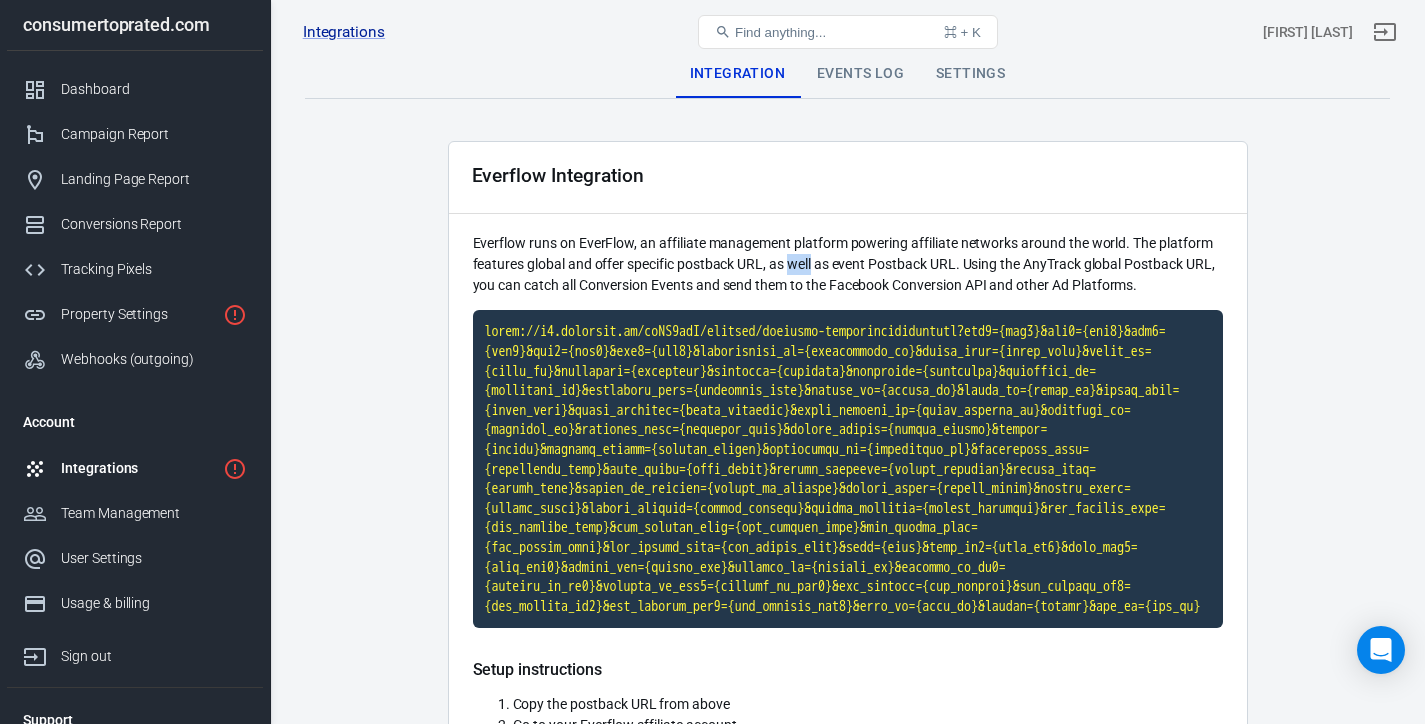click on "Everflow runs on EverFlow, an affiliate management platform powering affiliate networks around the world. The platform features global and offer specific postback URL, as well as event Postback URL.
Using the AnyTrack global Postback URL, you can catch all Conversion Events and send them to the Facebook Conversion API and other Ad Platforms." at bounding box center [848, 264] 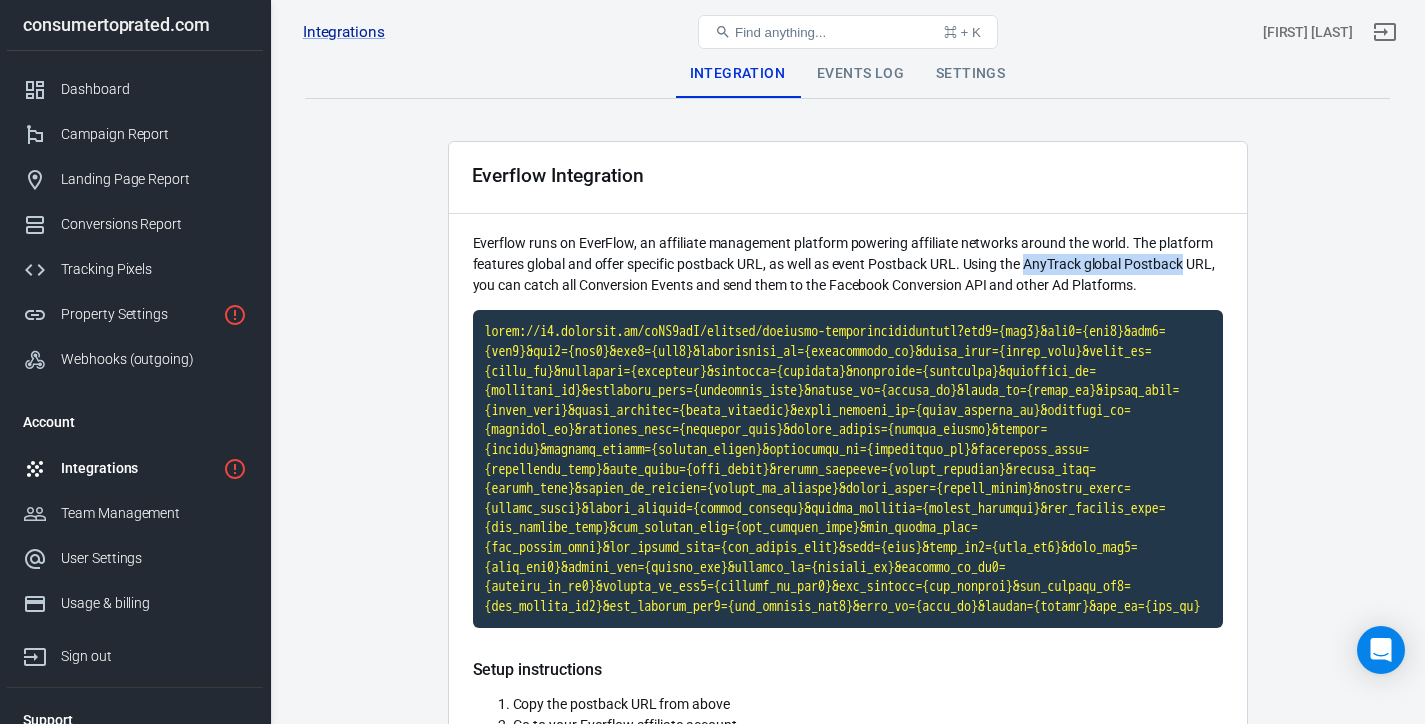 drag, startPoint x: 1131, startPoint y: 267, endPoint x: 793, endPoint y: 264, distance: 338.0133 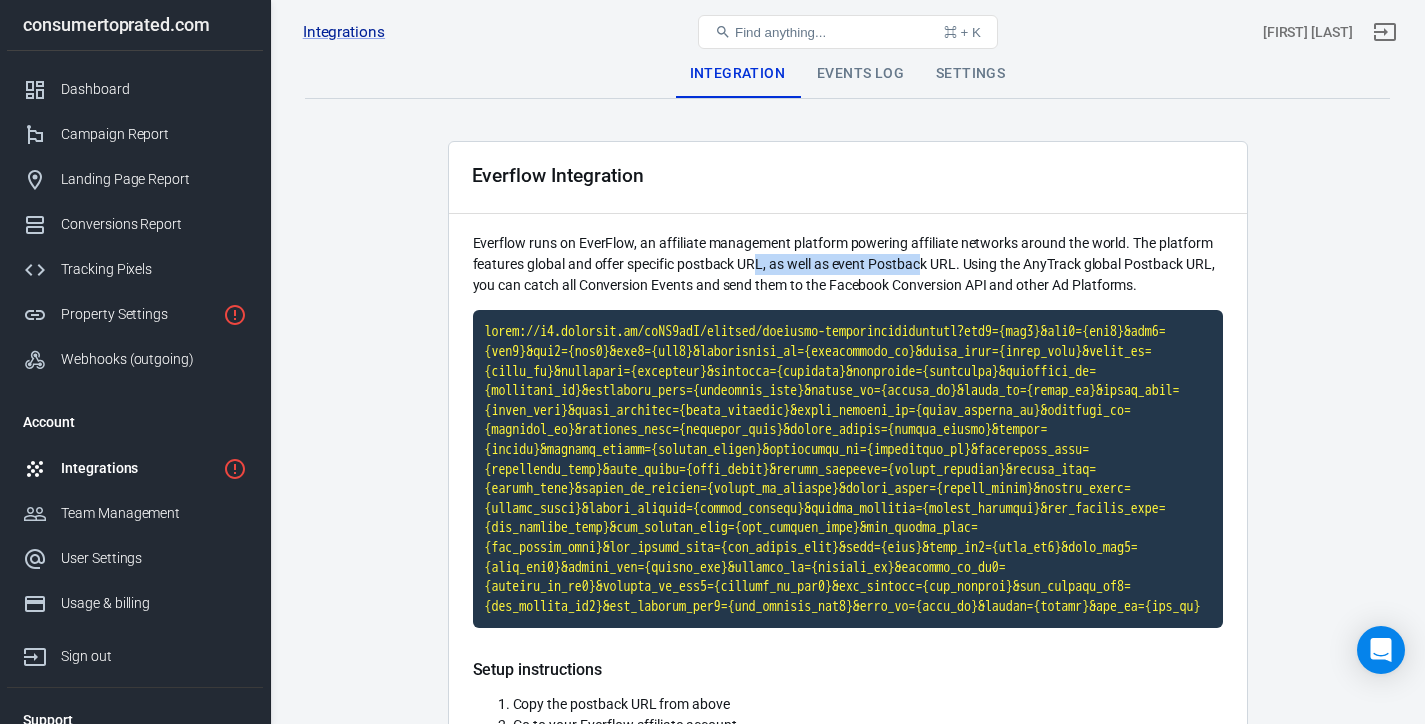 drag, startPoint x: 793, startPoint y: 264, endPoint x: 754, endPoint y: 262, distance: 39.051247 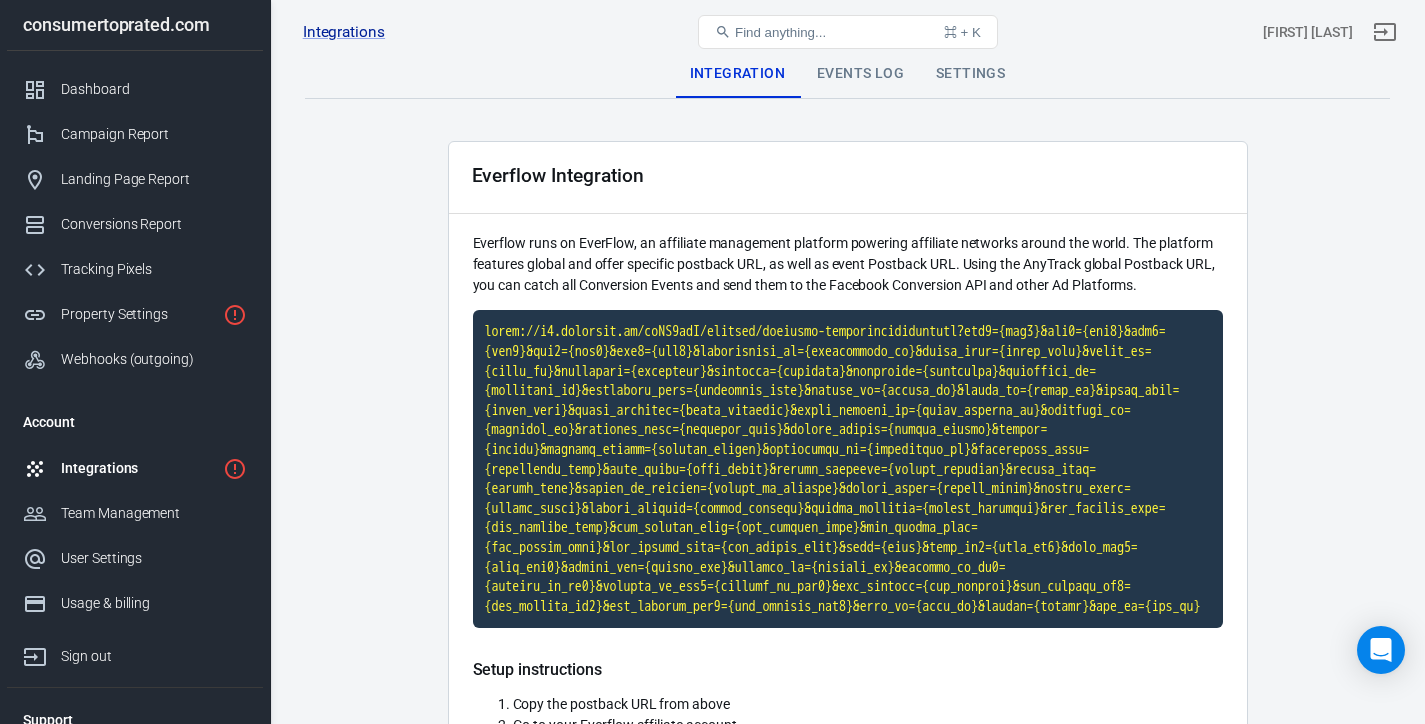click on "Everflow runs on EverFlow, an affiliate management platform powering affiliate networks around the world. The platform features global and offer specific postback URL, as well as event Postback URL.
Using the AnyTrack global Postback URL, you can catch all Conversion Events and send them to the Facebook Conversion API and other Ad Platforms." at bounding box center (848, 264) 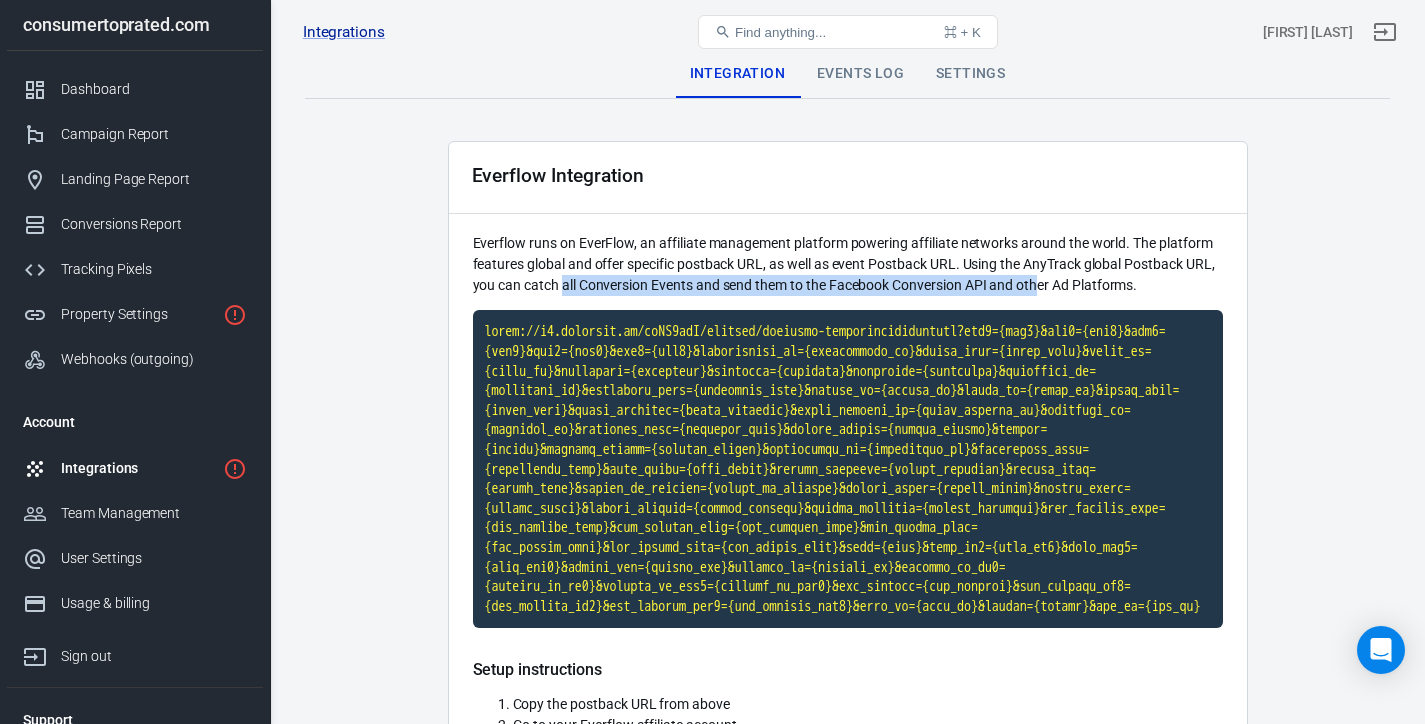 drag, startPoint x: 561, startPoint y: 293, endPoint x: 1040, endPoint y: 283, distance: 479.10437 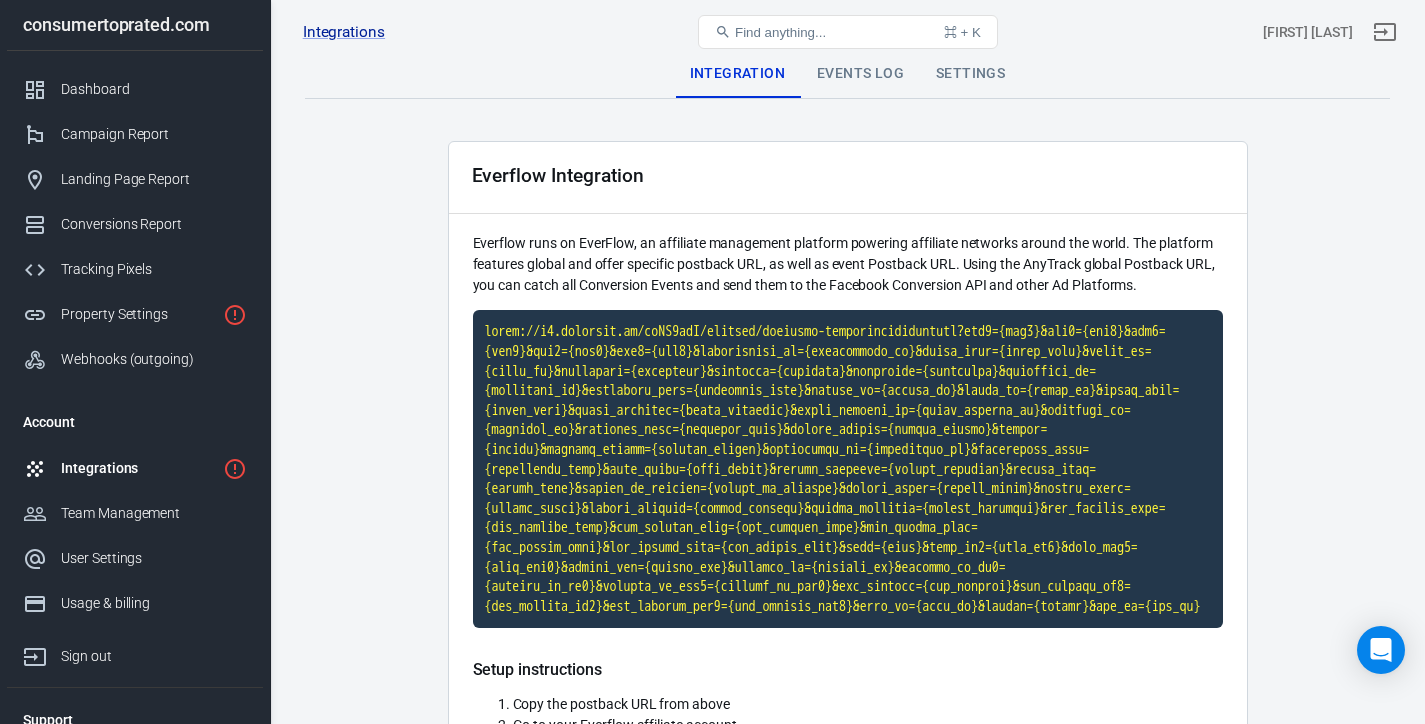 click on "Everflow runs on EverFlow, an affiliate management platform powering affiliate networks around the world. The platform features global and offer specific postback URL, as well as event Postback URL.
Using the AnyTrack global Postback URL, you can catch all Conversion Events and send them to the Facebook Conversion API and other Ad Platforms." at bounding box center [848, 264] 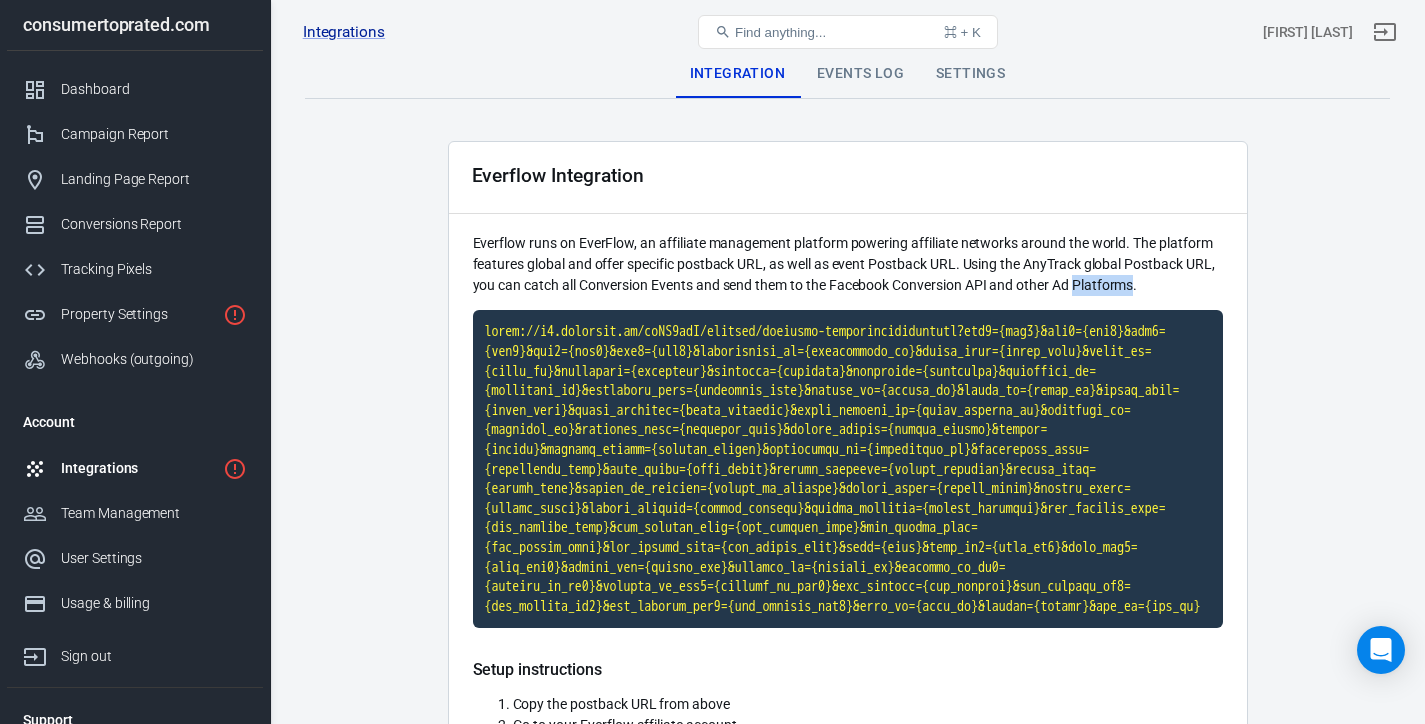 click on "Everflow runs on EverFlow, an affiliate management platform powering affiliate networks around the world. The platform features global and offer specific postback URL, as well as event Postback URL.
Using the AnyTrack global Postback URL, you can catch all Conversion Events and send them to the Facebook Conversion API and other Ad Platforms." at bounding box center (848, 264) 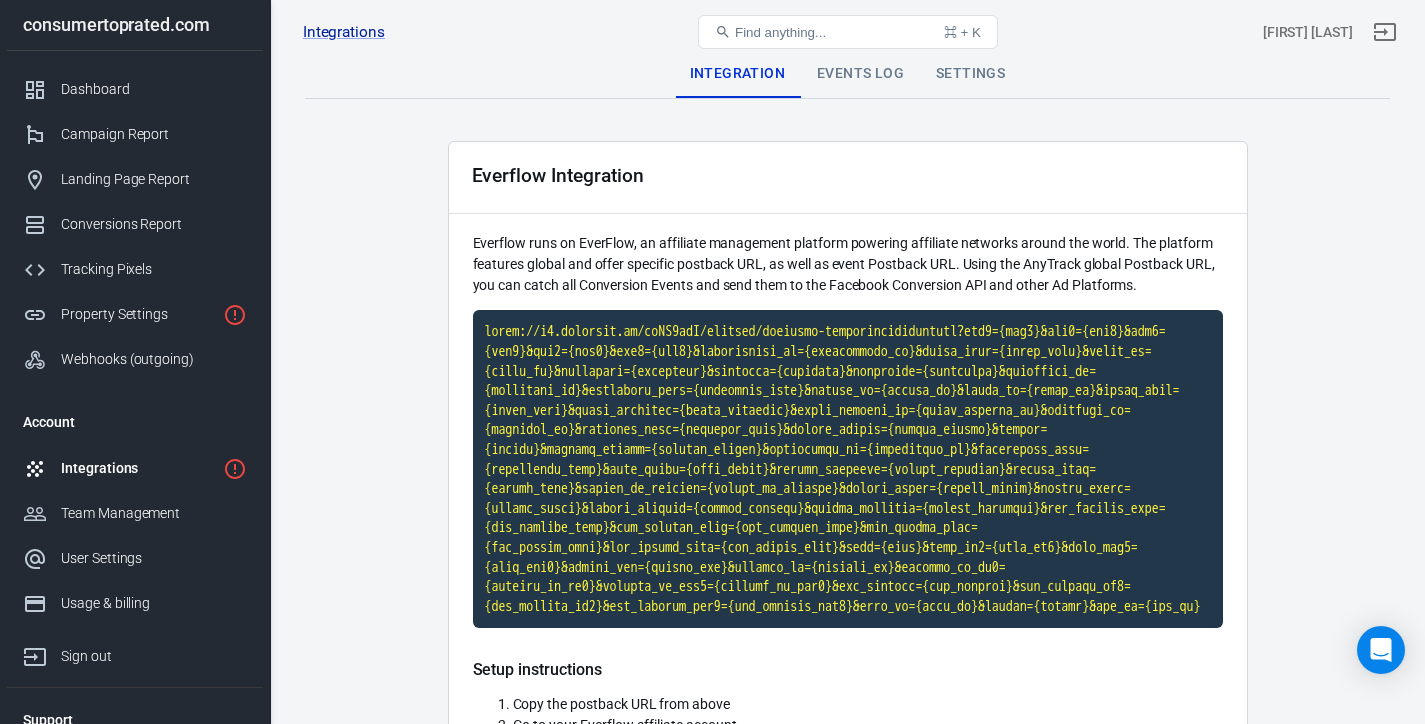 click on "Integration Events Log Settings Everflow Integration Everflow runs on EverFlow, an affiliate management platform powering affiliate networks around the world. The platform features global and offer specific postback URL, as well as event Postback URL.
Using the AnyTrack global Postback URL, you can catch all Conversion Events and send them to the Facebook Conversion API and other Ad Platforms. Setup instructions Copy the postback URL from above Go to your Everflow affiliate account Navigate to the postback settings Set the option Status as Active Set the option Type as Conversion Set the option Postback level as Global Set the option Delivery method as Postback Paste the postback URL Click on the Add Button at the bottom right of your screen Note : When the first conversion will be recorded, Everflow status will switch to  verified . Once we successfully receive and verify a conversion for this integration, we will set its status to   active . No recent conversions recorded. Integration Events Registration" at bounding box center [847, 695] 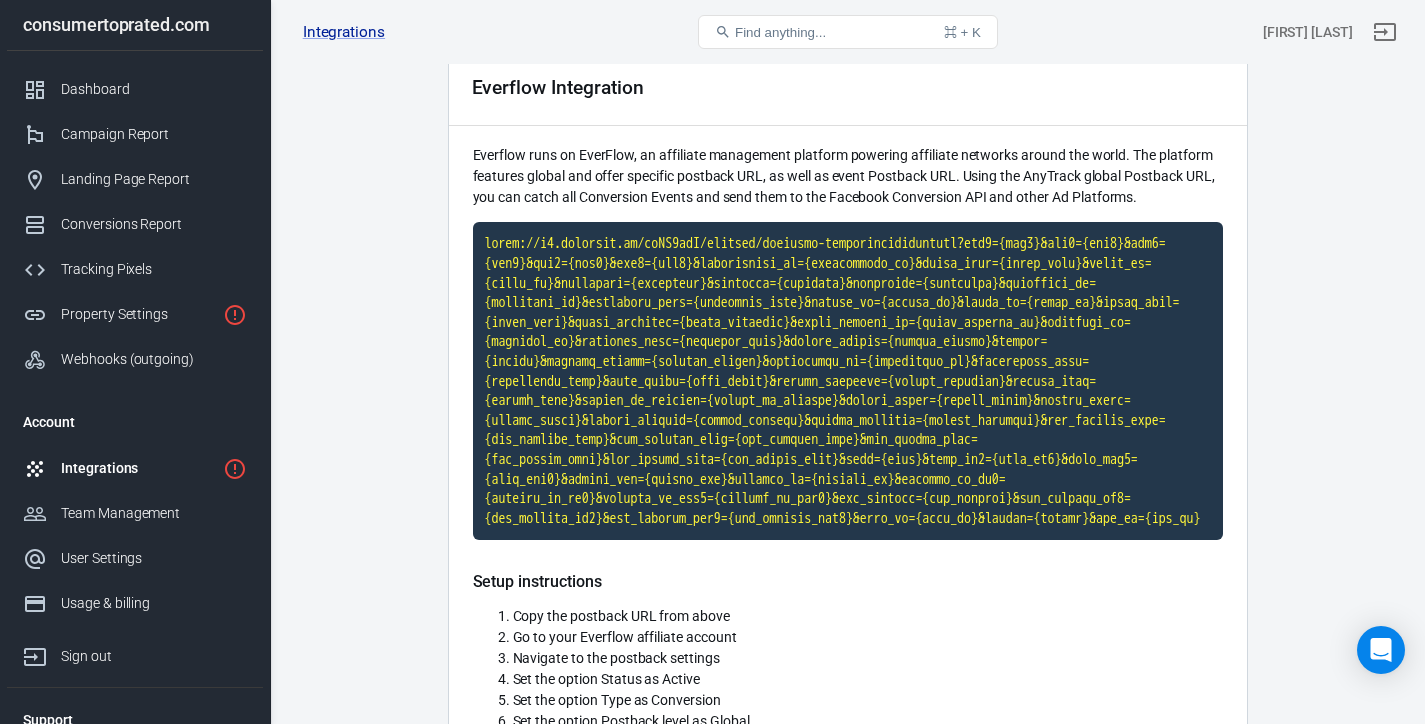 scroll, scrollTop: 0, scrollLeft: 0, axis: both 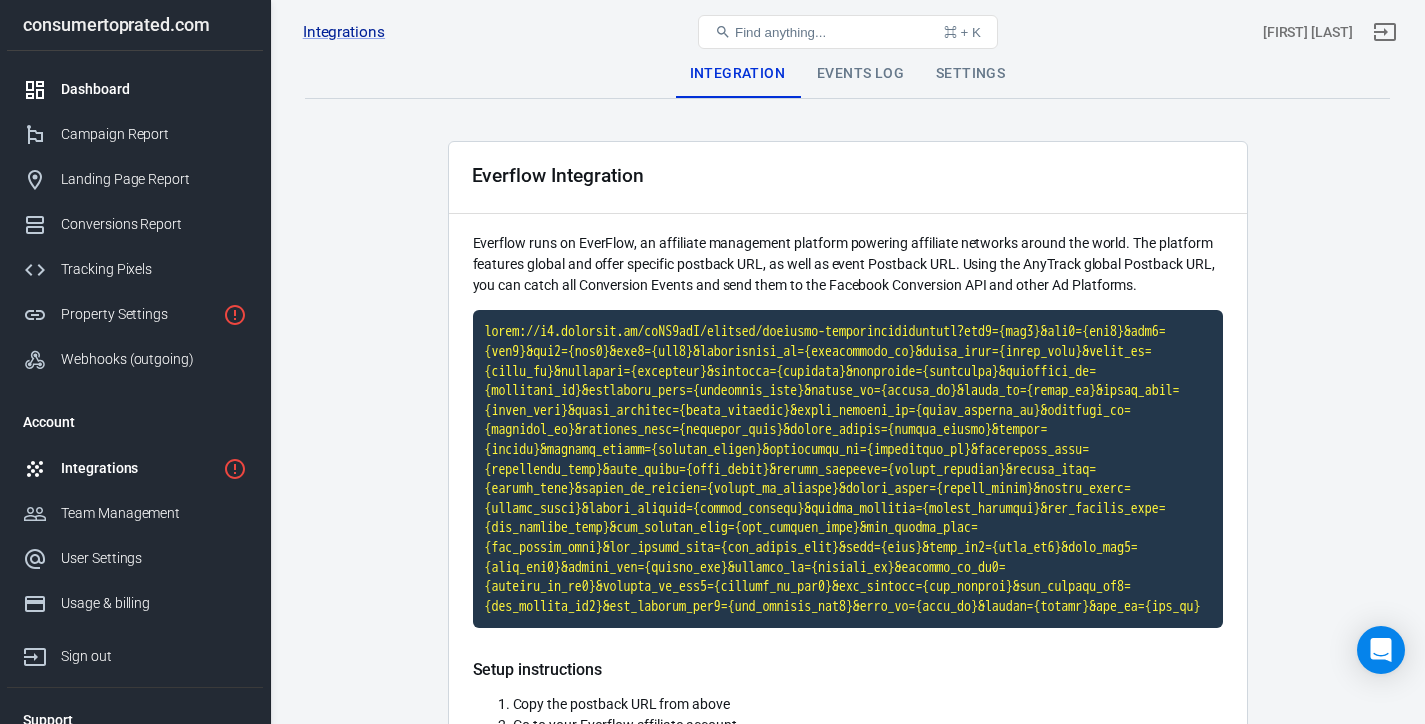 click on "Dashboard" at bounding box center (154, 89) 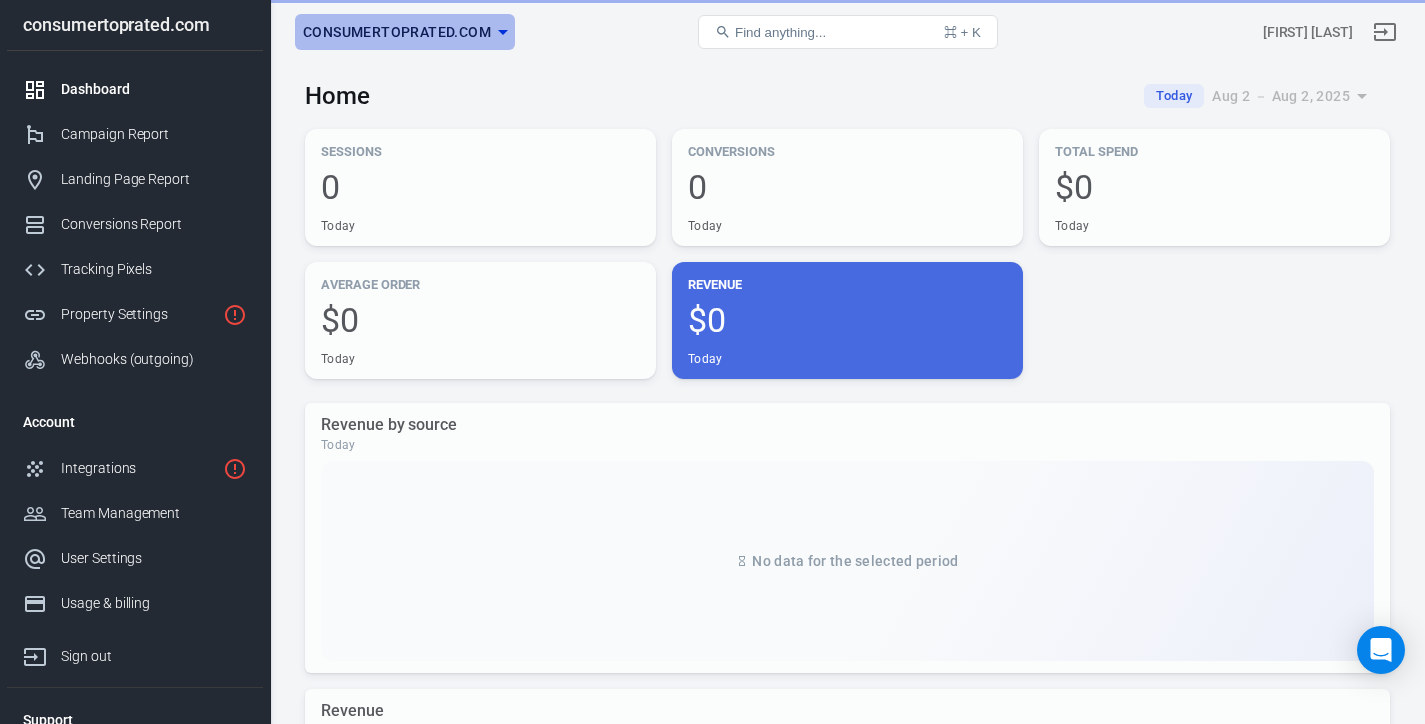 click on "consumertoprated.com" at bounding box center [397, 32] 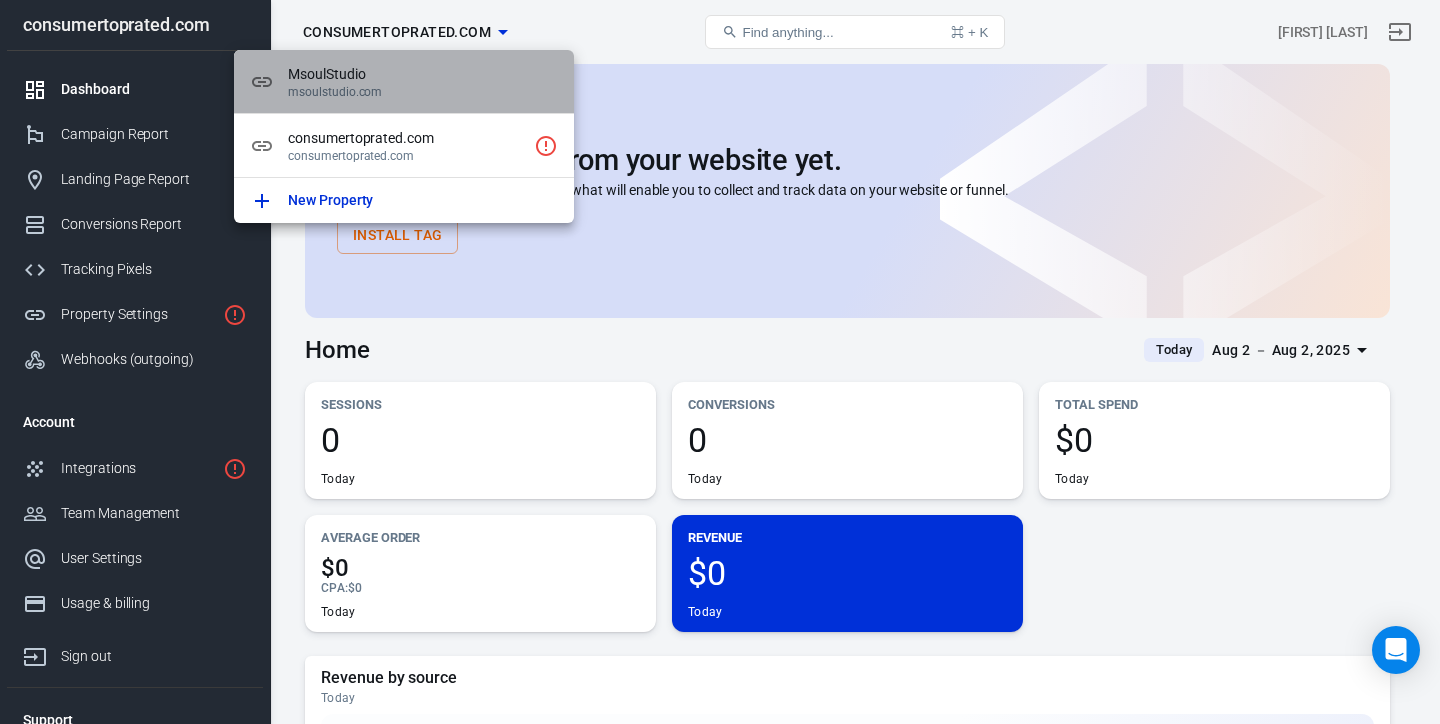 click on "MsoulStudio" at bounding box center [423, 74] 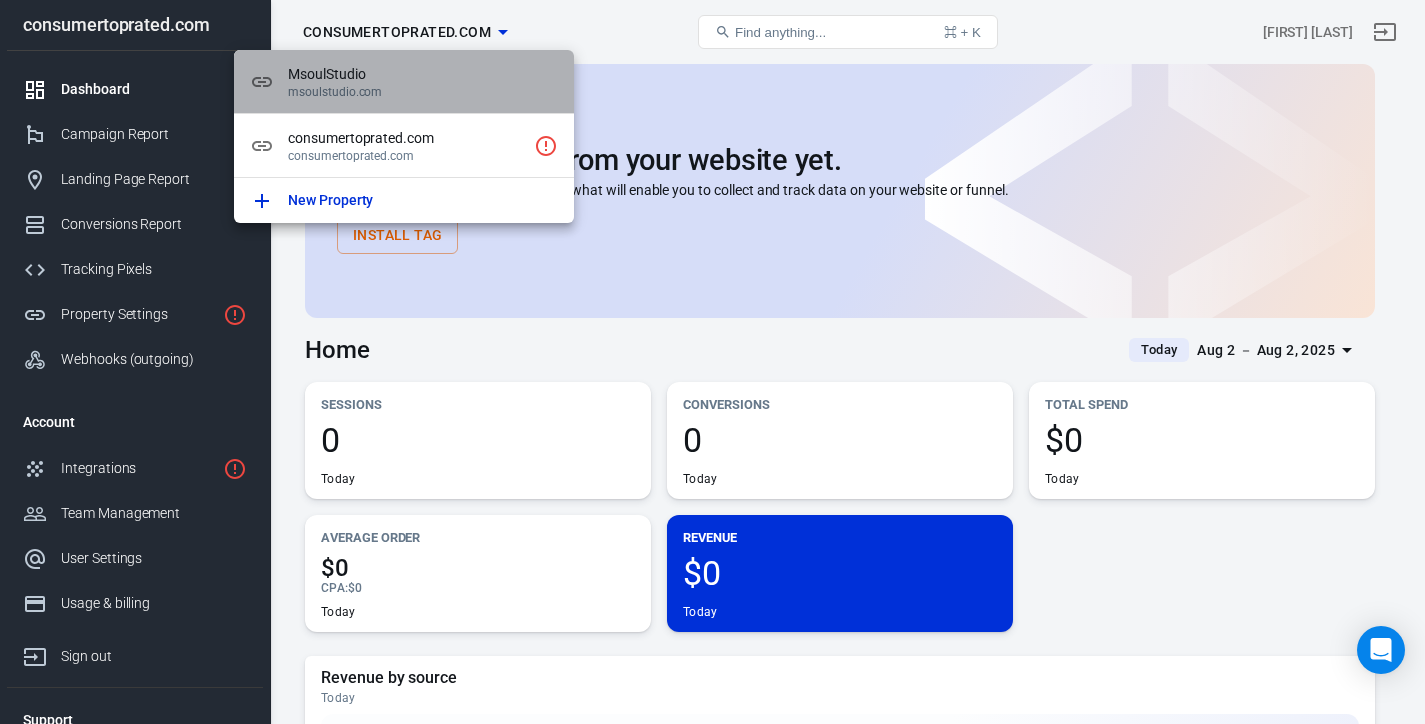 click on "MsoulStudio" at bounding box center (423, 74) 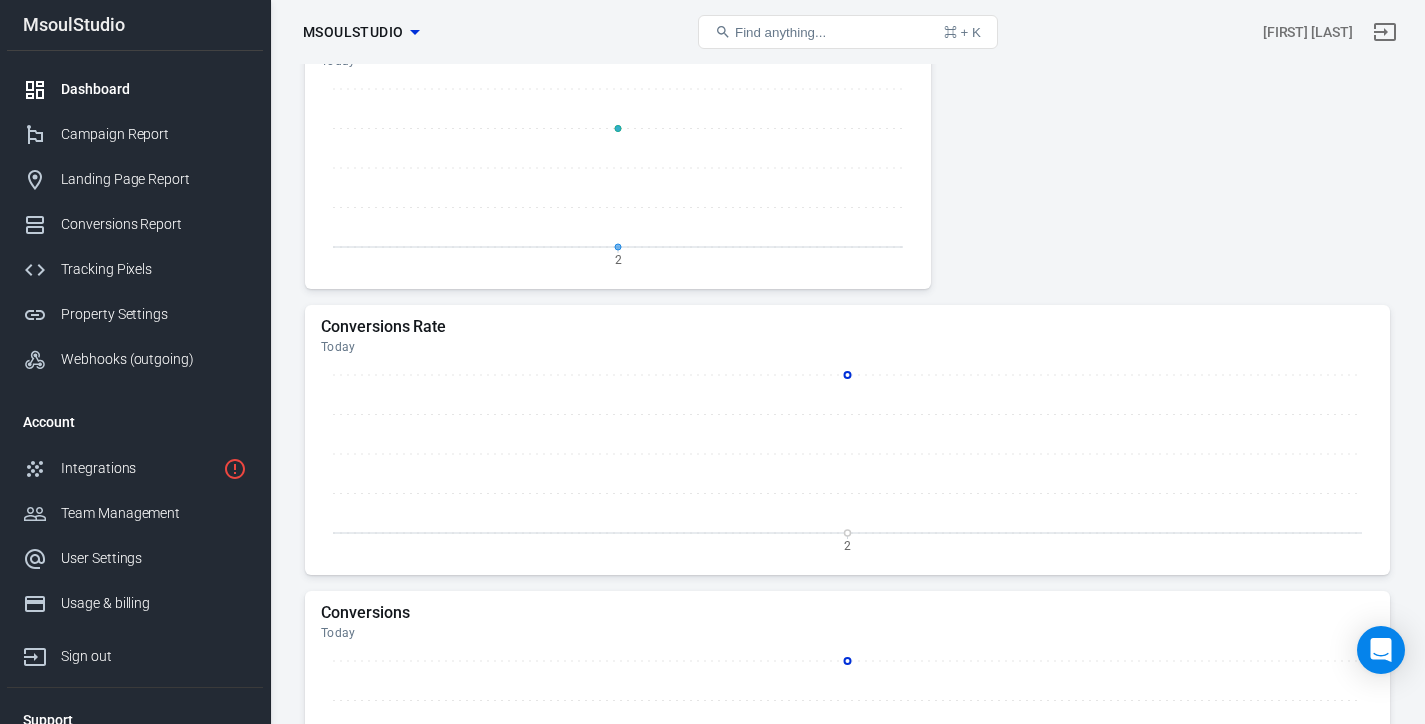 scroll, scrollTop: 0, scrollLeft: 0, axis: both 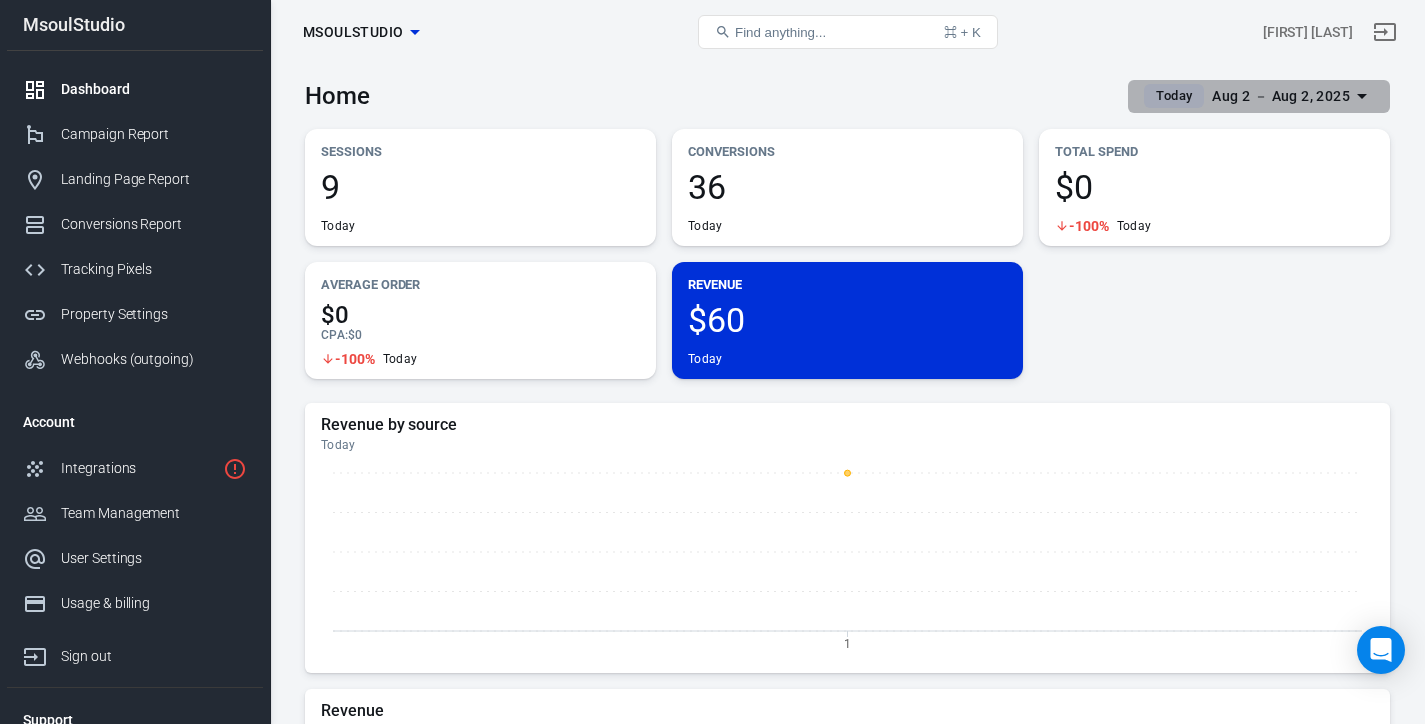 click on "Today Aug 2 － Aug 2, 2025" at bounding box center (1259, 96) 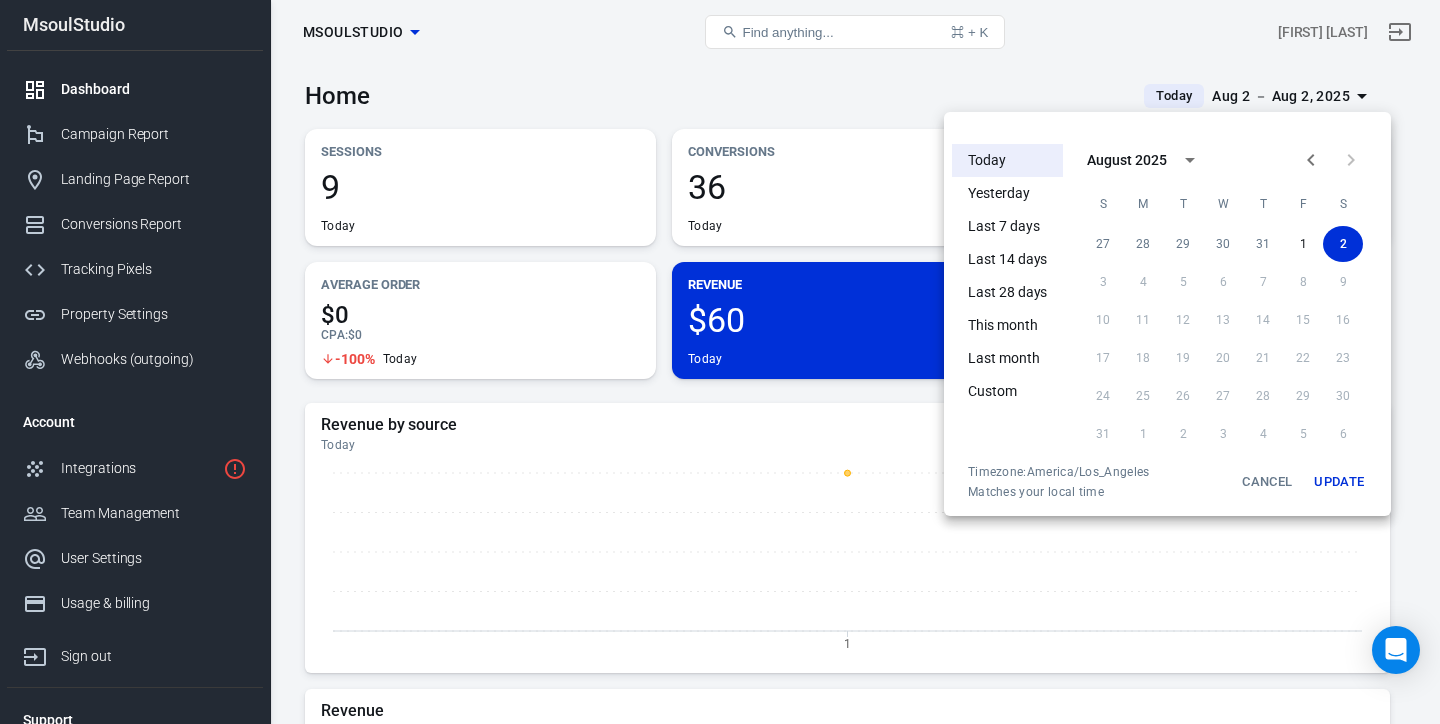 click on "Update" at bounding box center [1339, 482] 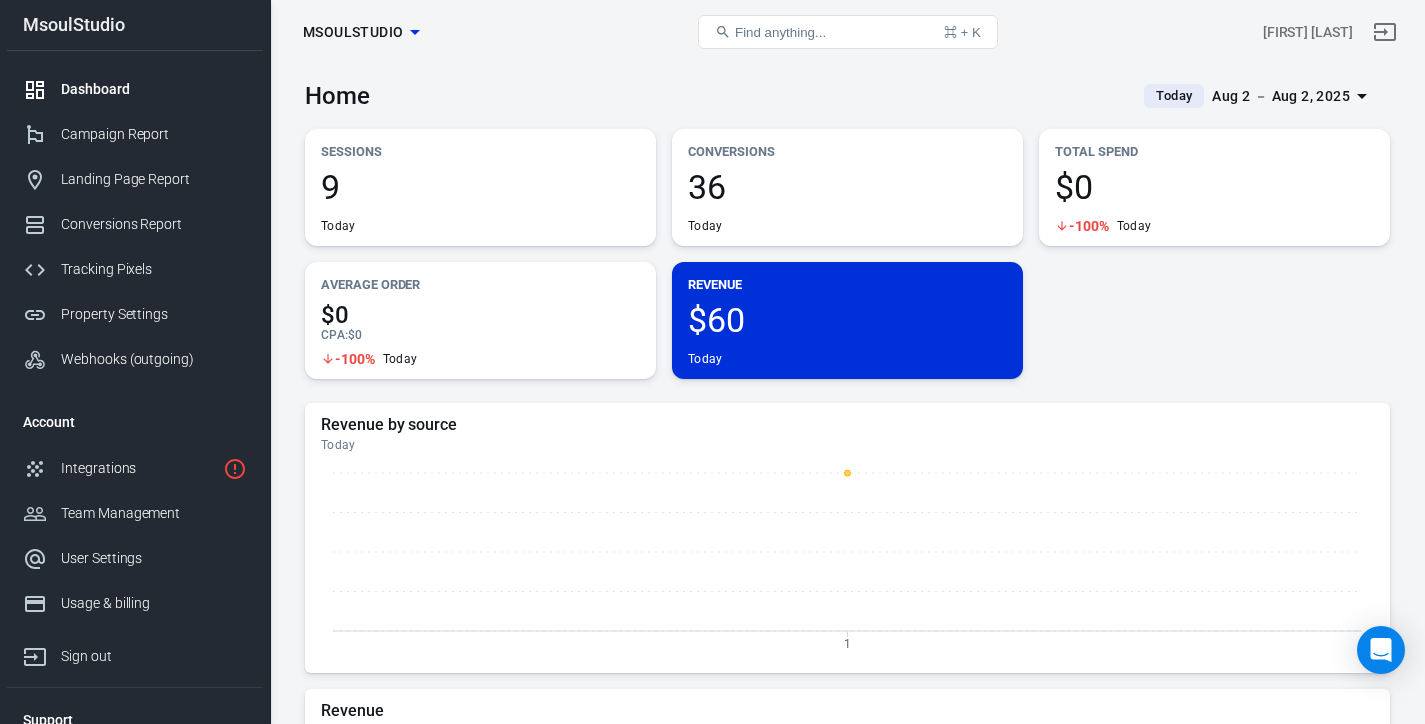 click on "Sessions 9 Today Conversions 36 Today Total Spend $0 -100% Today Average Order $0 CPA :  $0 -100% Today Revenue $60 Today" at bounding box center [847, 254] 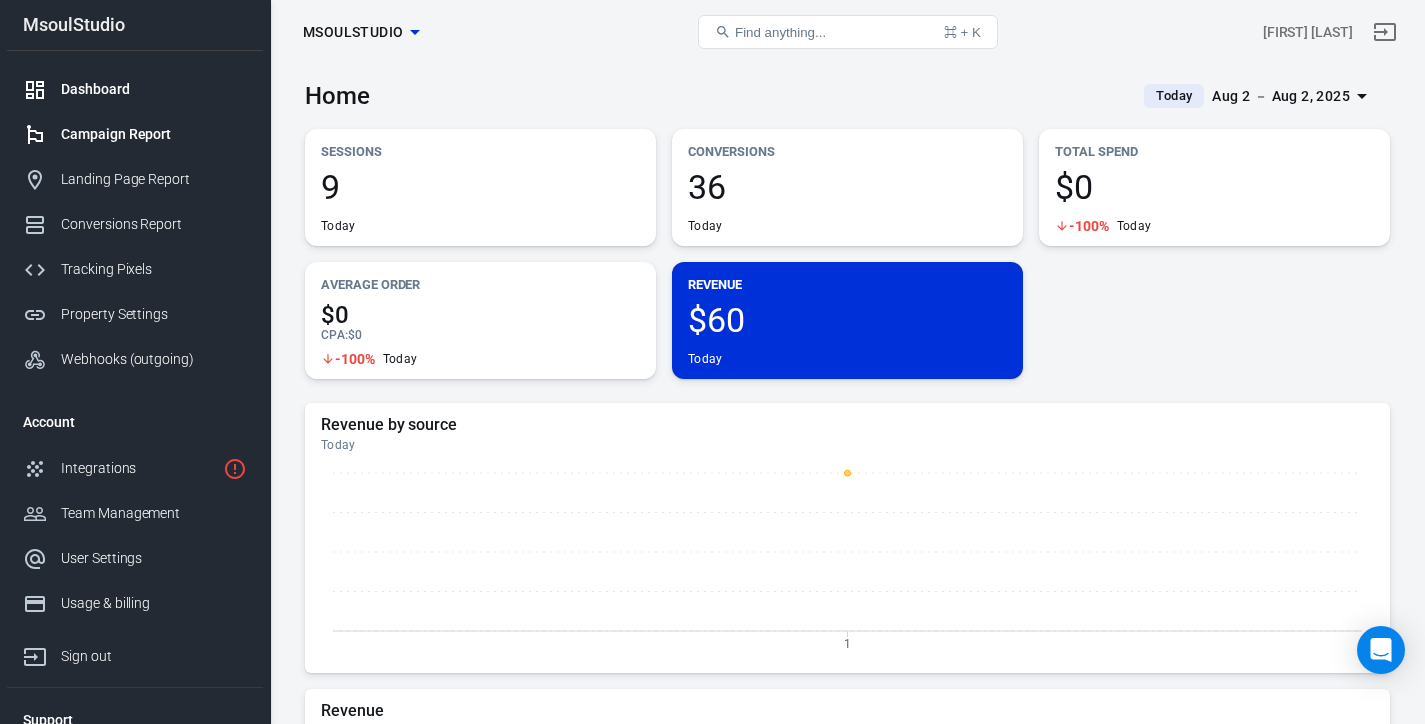 click on "Campaign Report" at bounding box center [154, 134] 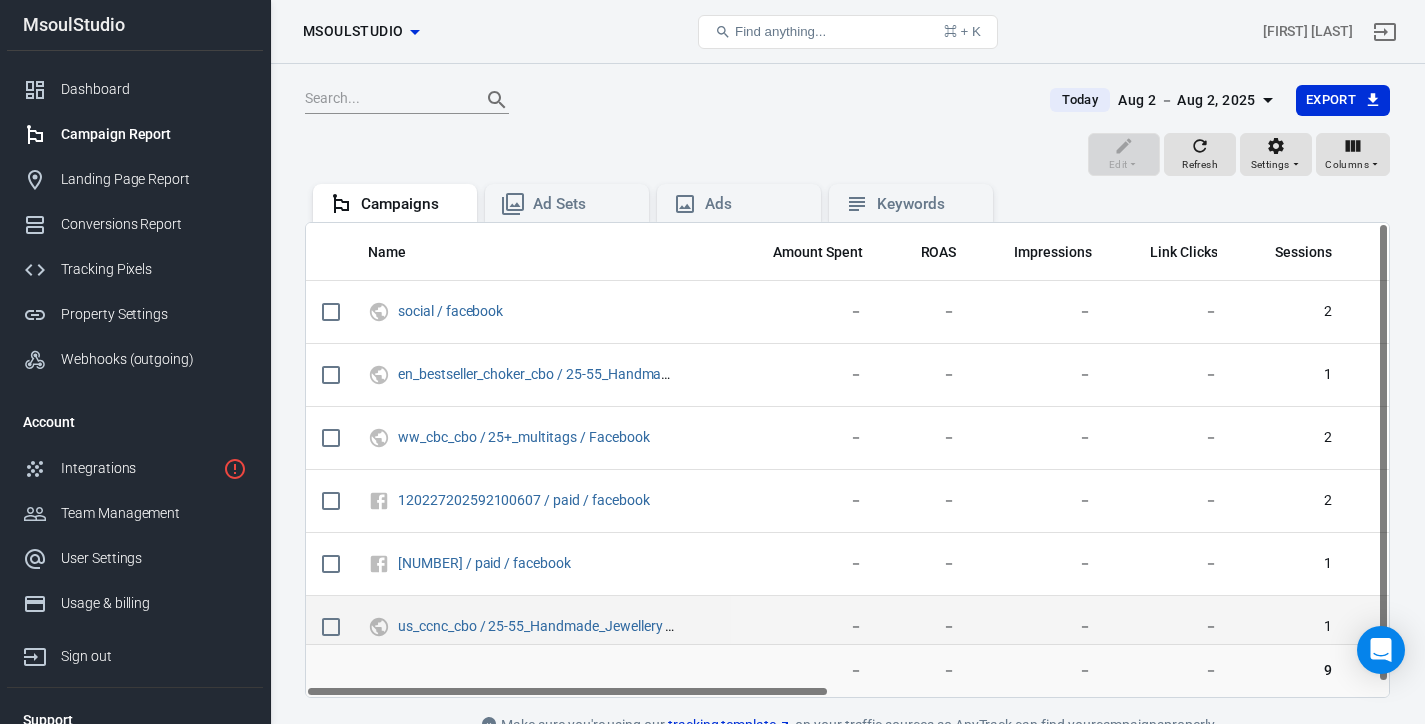 scroll, scrollTop: 15, scrollLeft: 0, axis: vertical 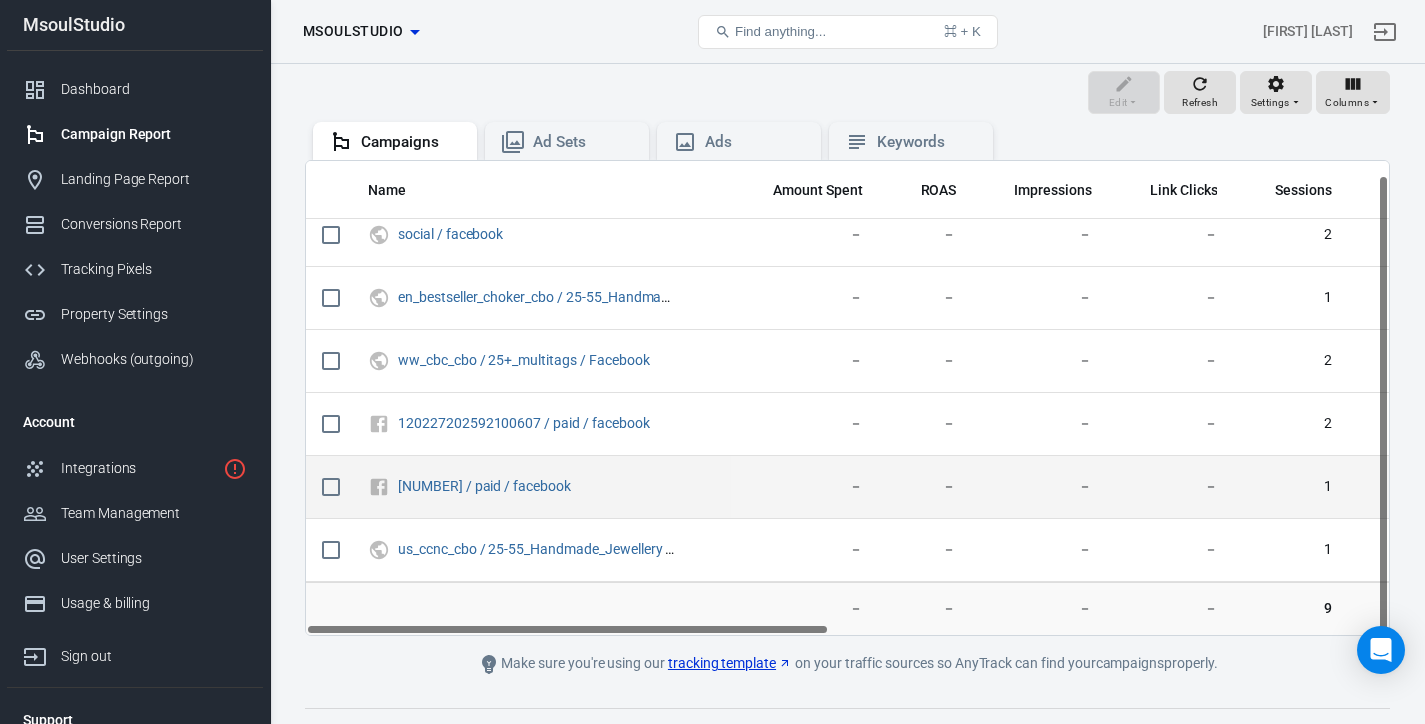 drag, startPoint x: 796, startPoint y: 626, endPoint x: 620, endPoint y: 513, distance: 209.15306 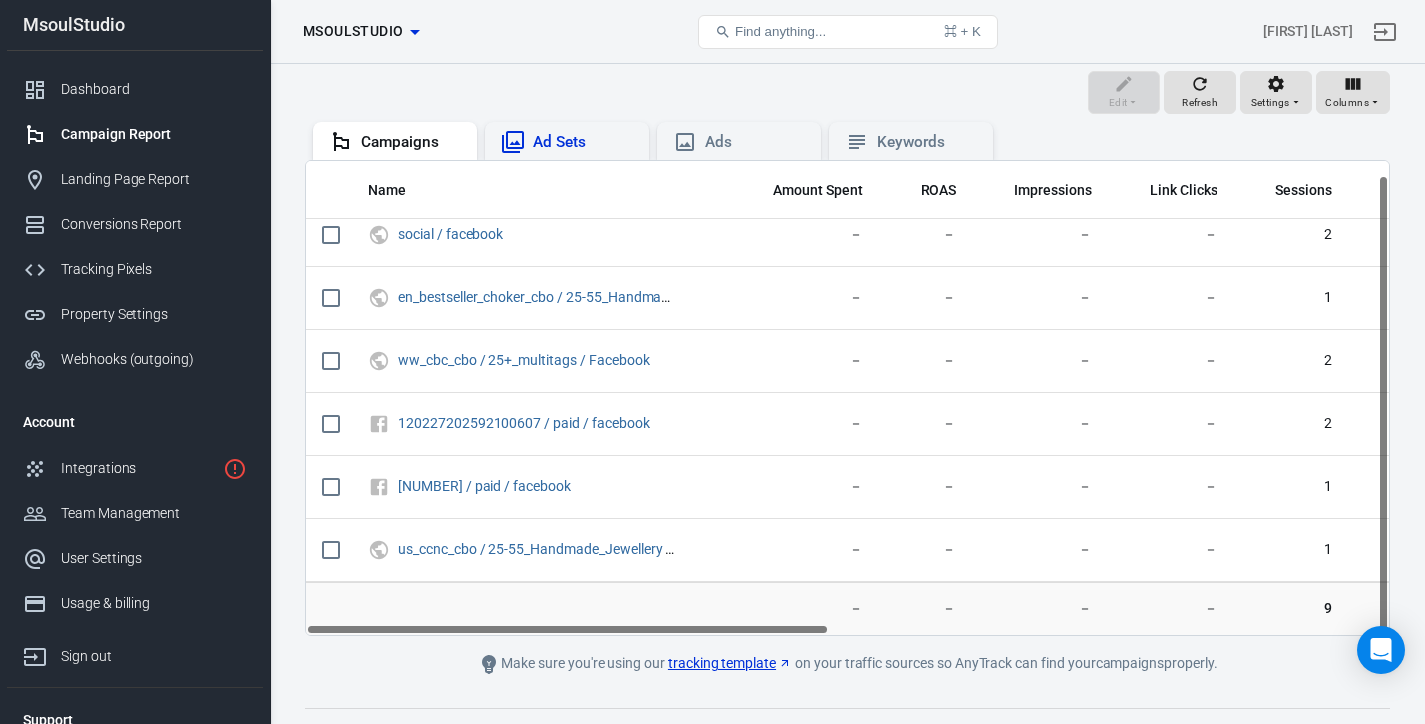 click on "Ad Sets" at bounding box center (567, 141) 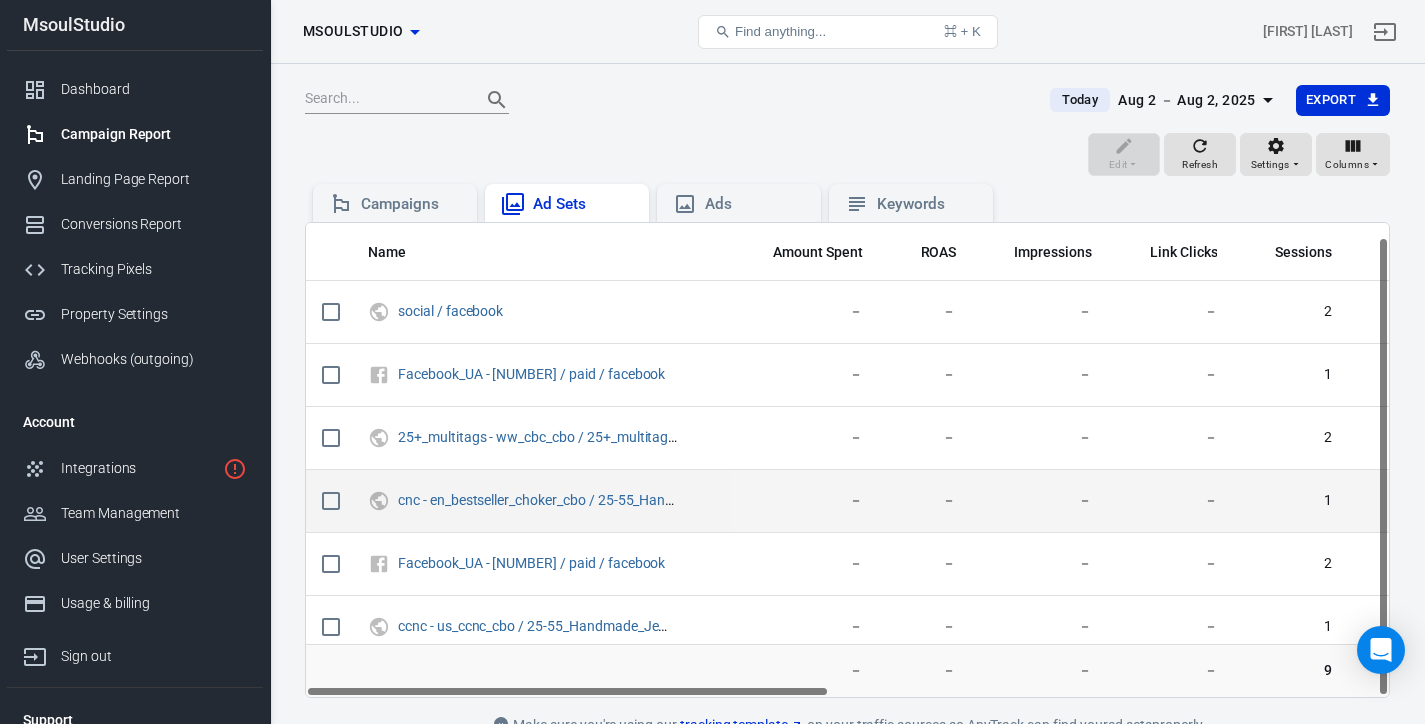 scroll, scrollTop: 99, scrollLeft: 0, axis: vertical 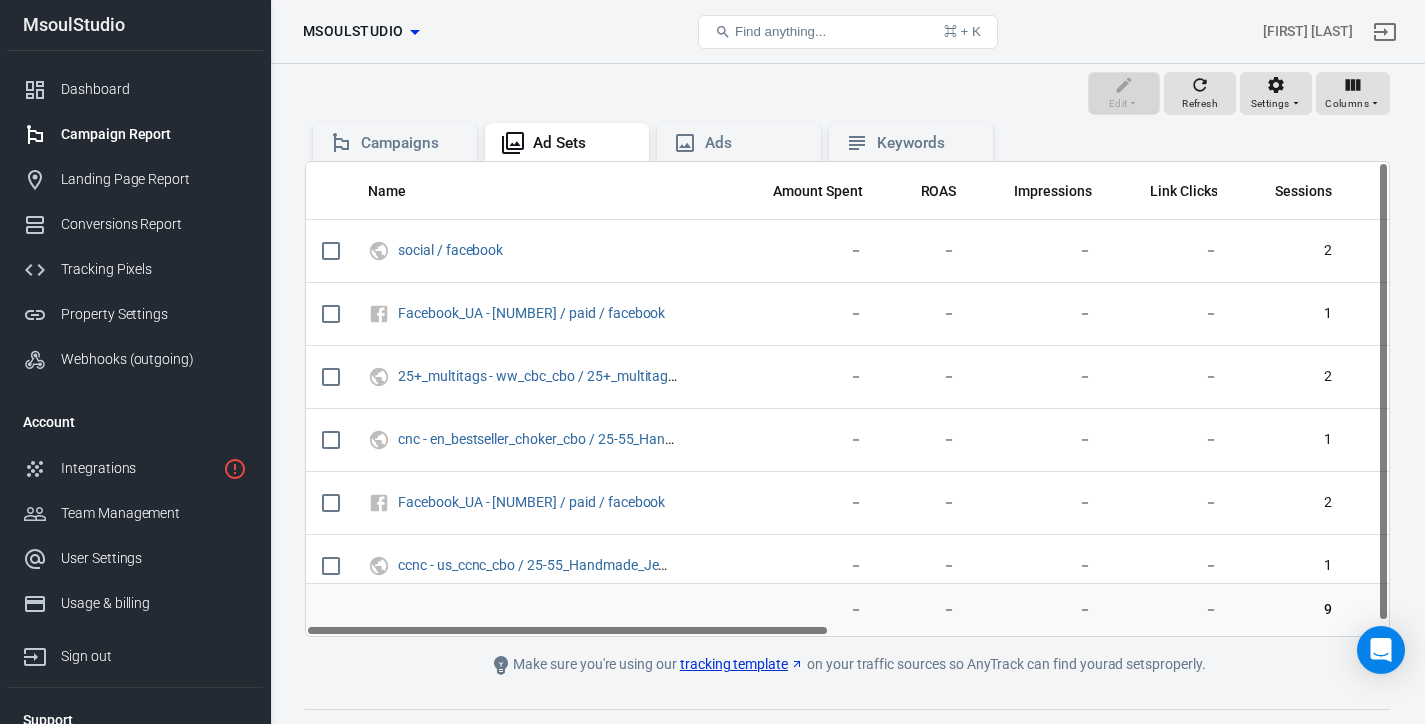 click on "Campaigns Ad Sets Ads Keywords" at bounding box center [847, 140] 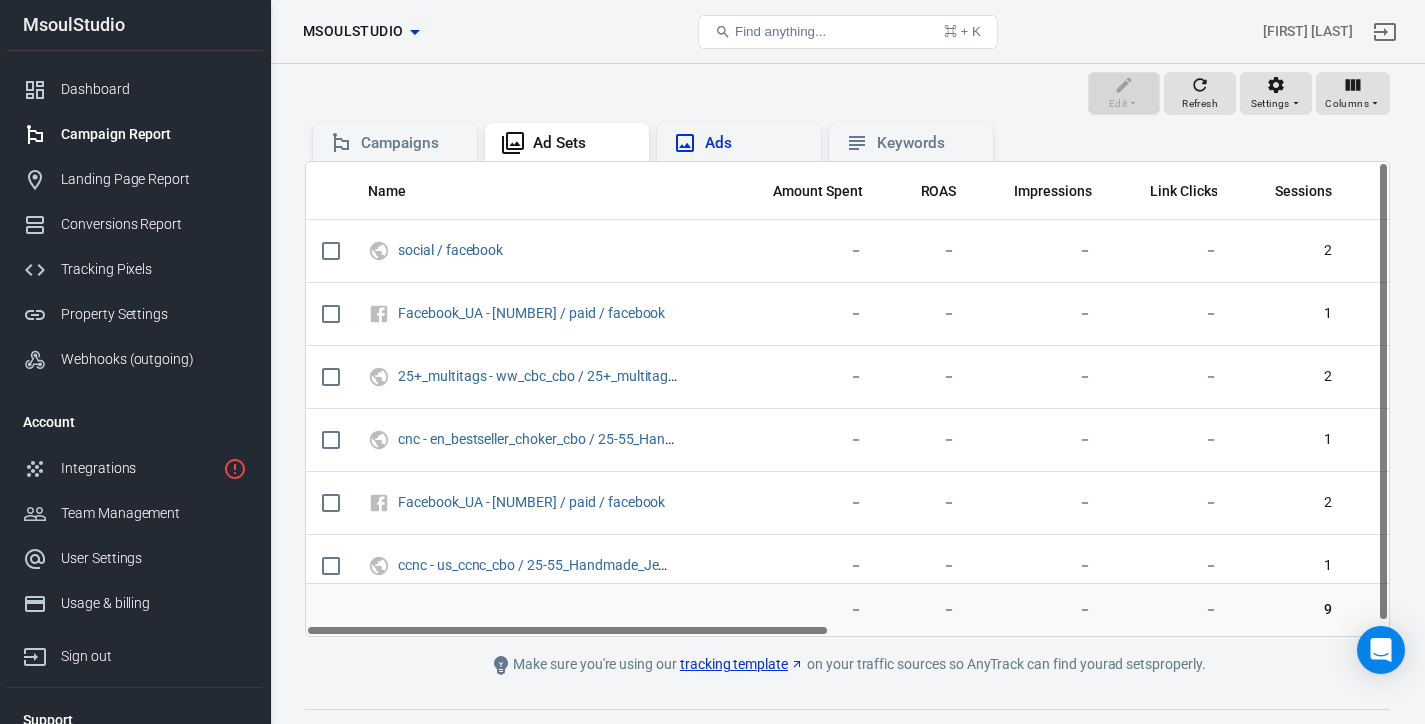 click on "Ads" at bounding box center (755, 143) 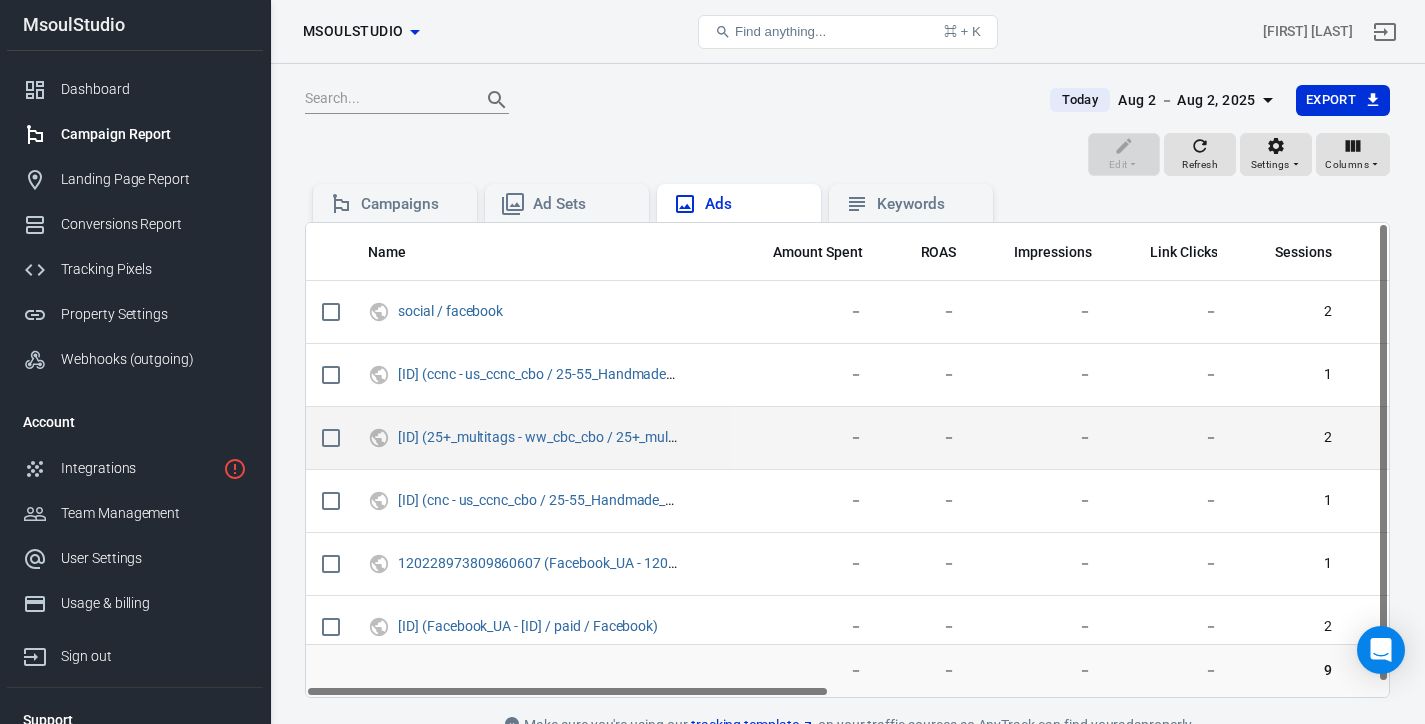 scroll, scrollTop: 15, scrollLeft: 0, axis: vertical 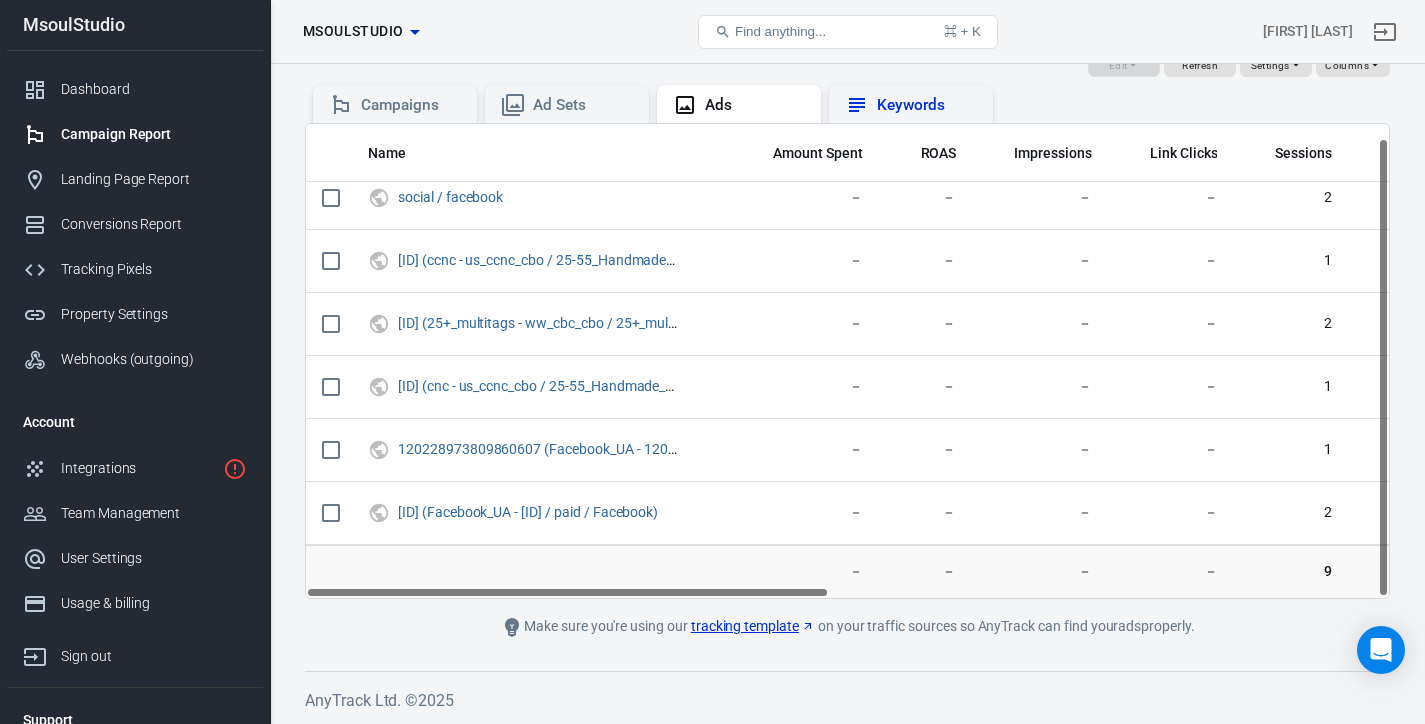 click on "Keywords" at bounding box center (927, 105) 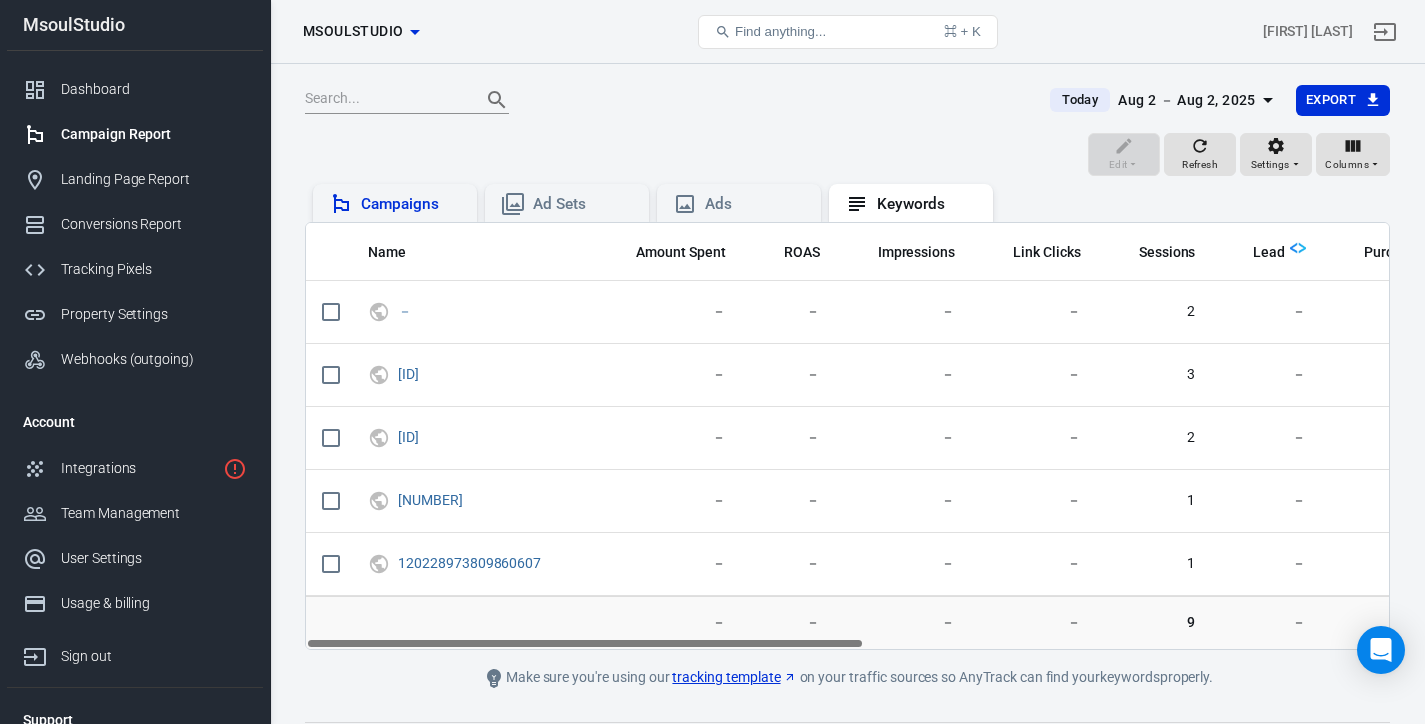 click on "Campaigns" at bounding box center [411, 204] 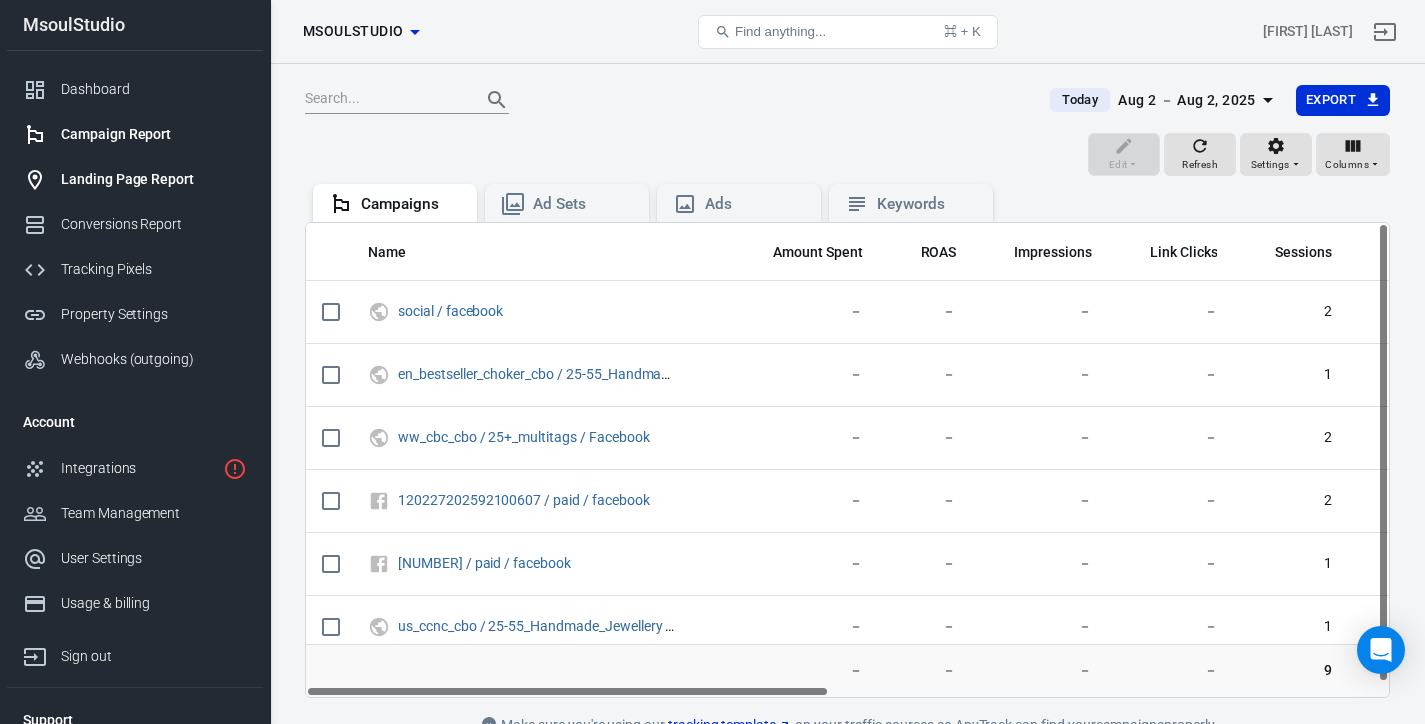 click on "Landing Page Report" at bounding box center [154, 179] 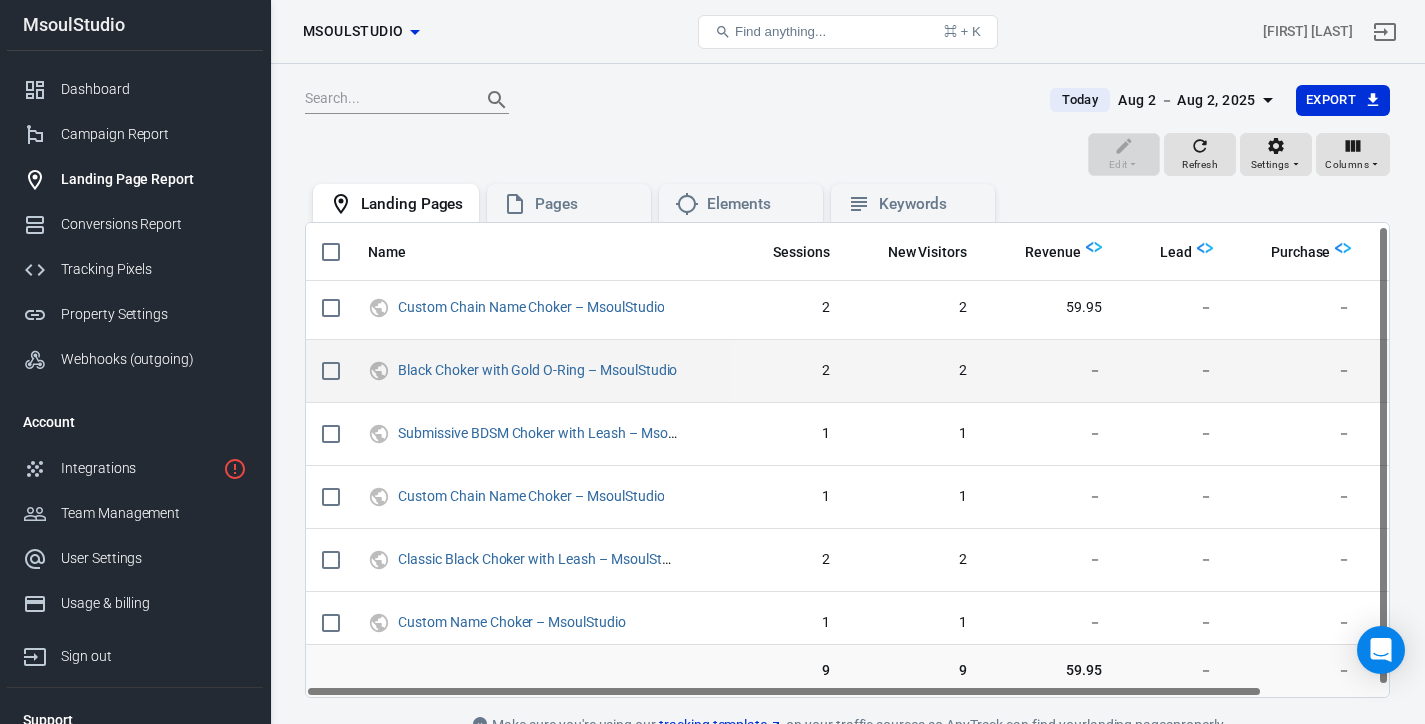 scroll, scrollTop: 15, scrollLeft: 0, axis: vertical 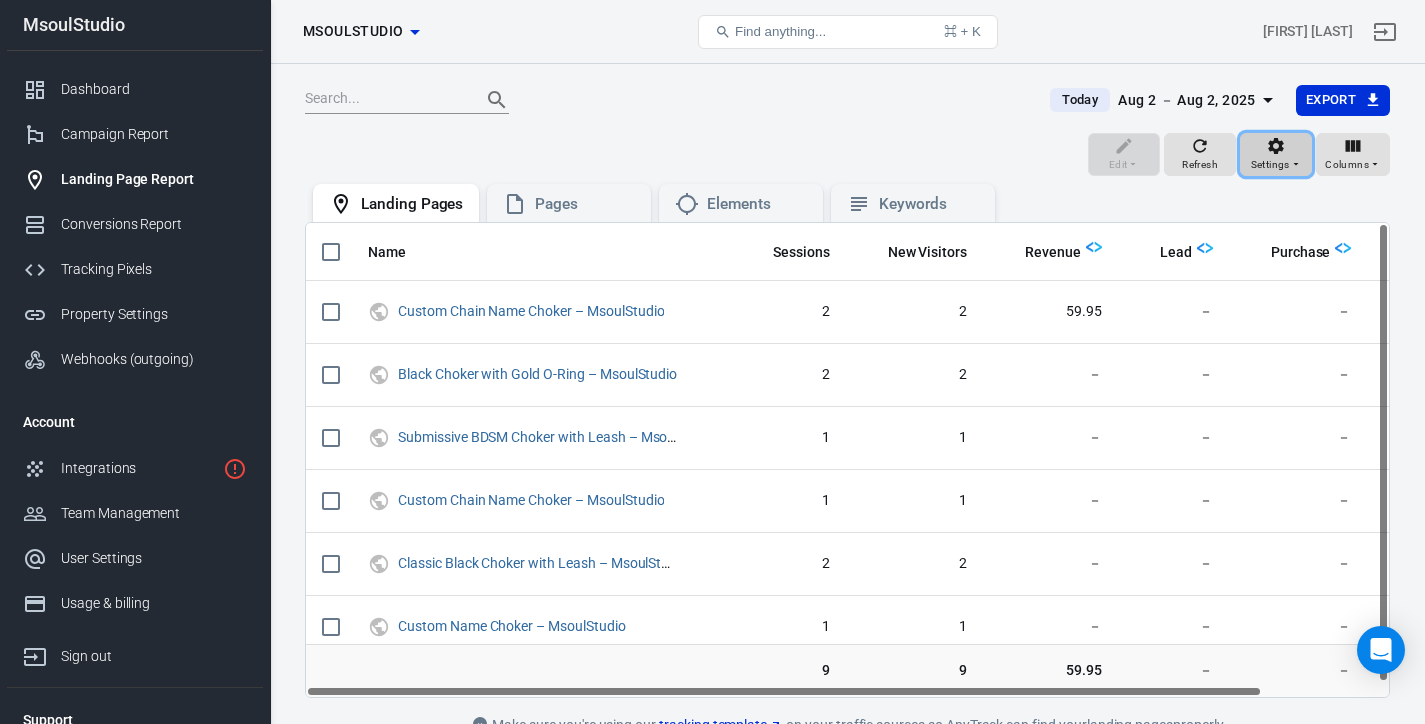 click on "Settings" at bounding box center (1276, 155) 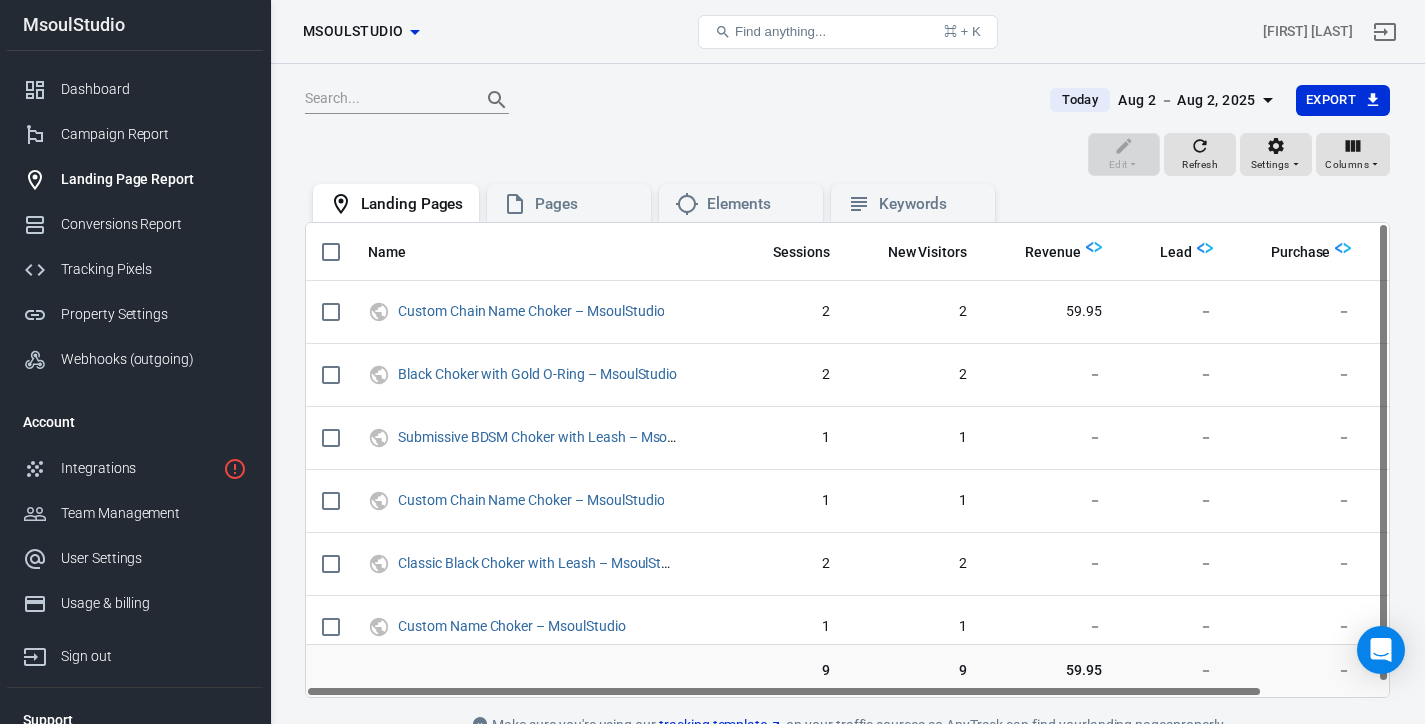 click at bounding box center (712, 362) 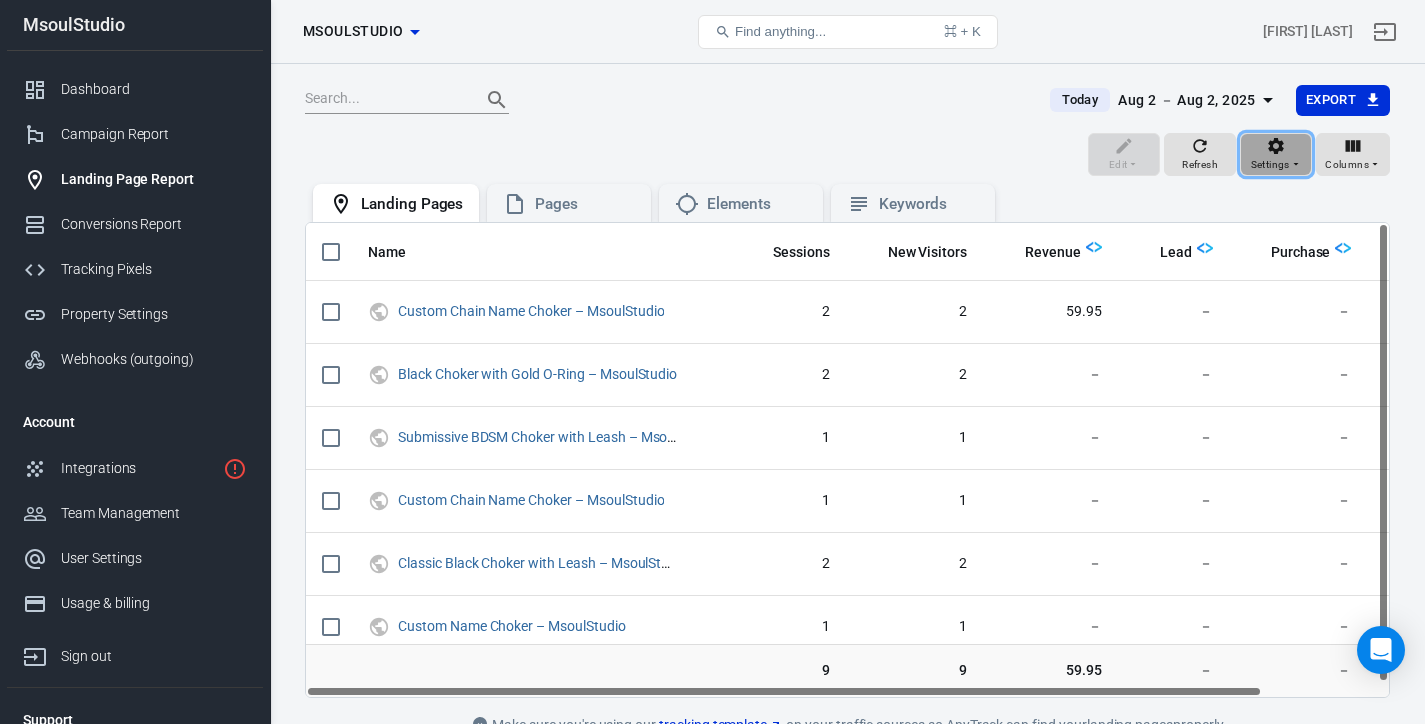 click on "Settings" at bounding box center (1276, 155) 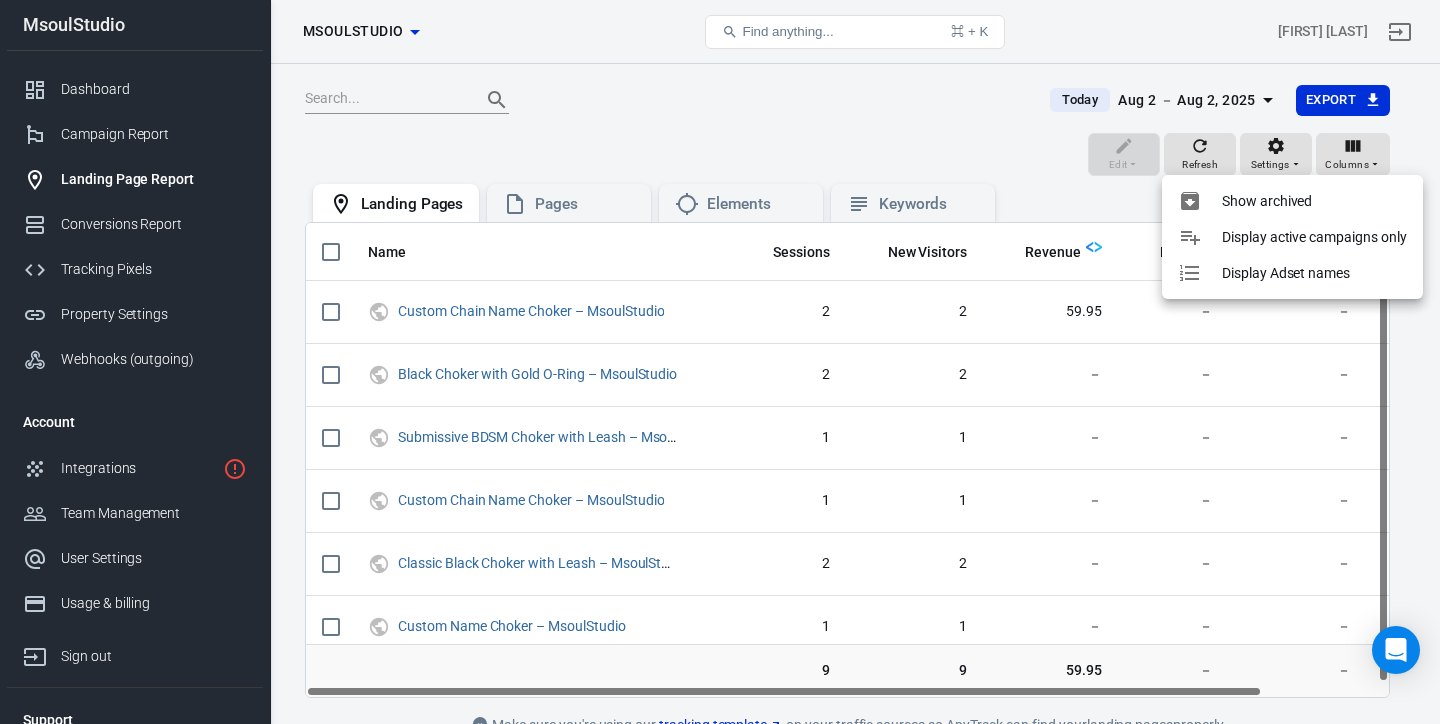 click at bounding box center (720, 362) 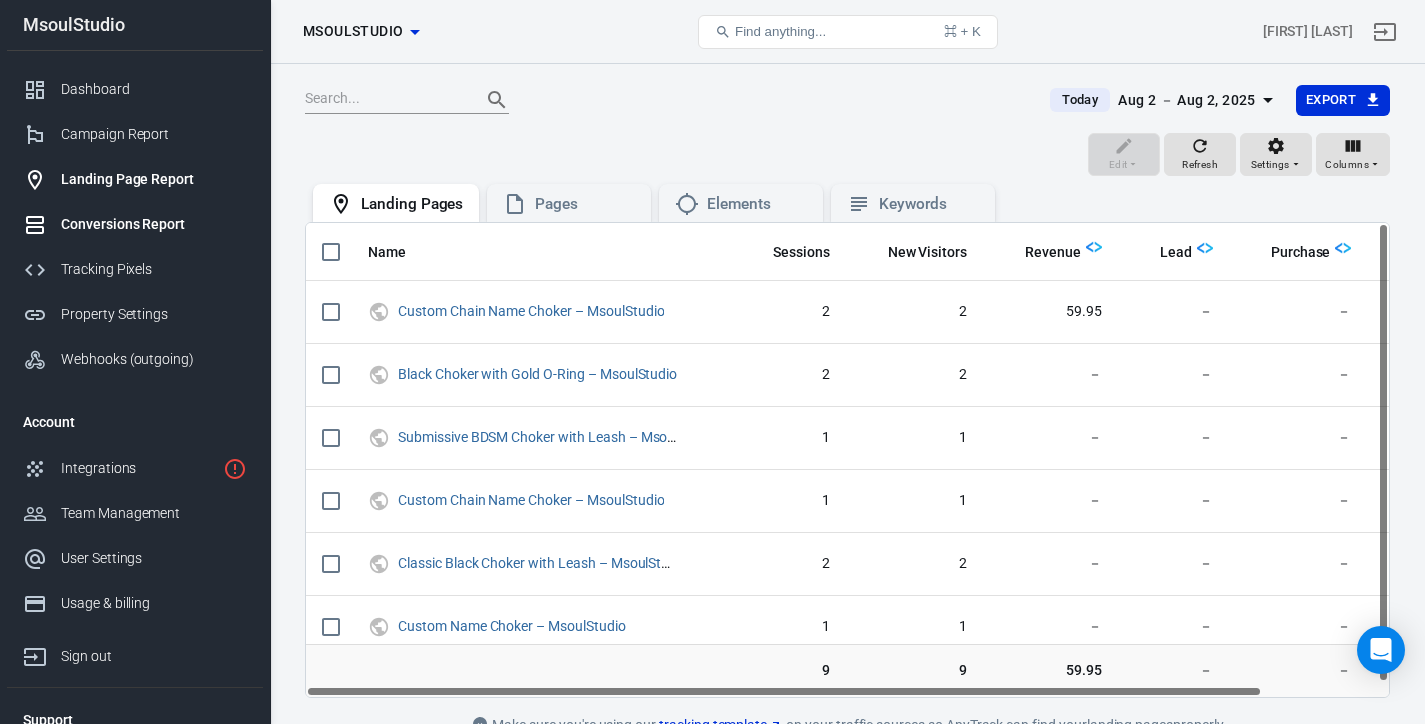 click on "Conversions Report" at bounding box center (154, 224) 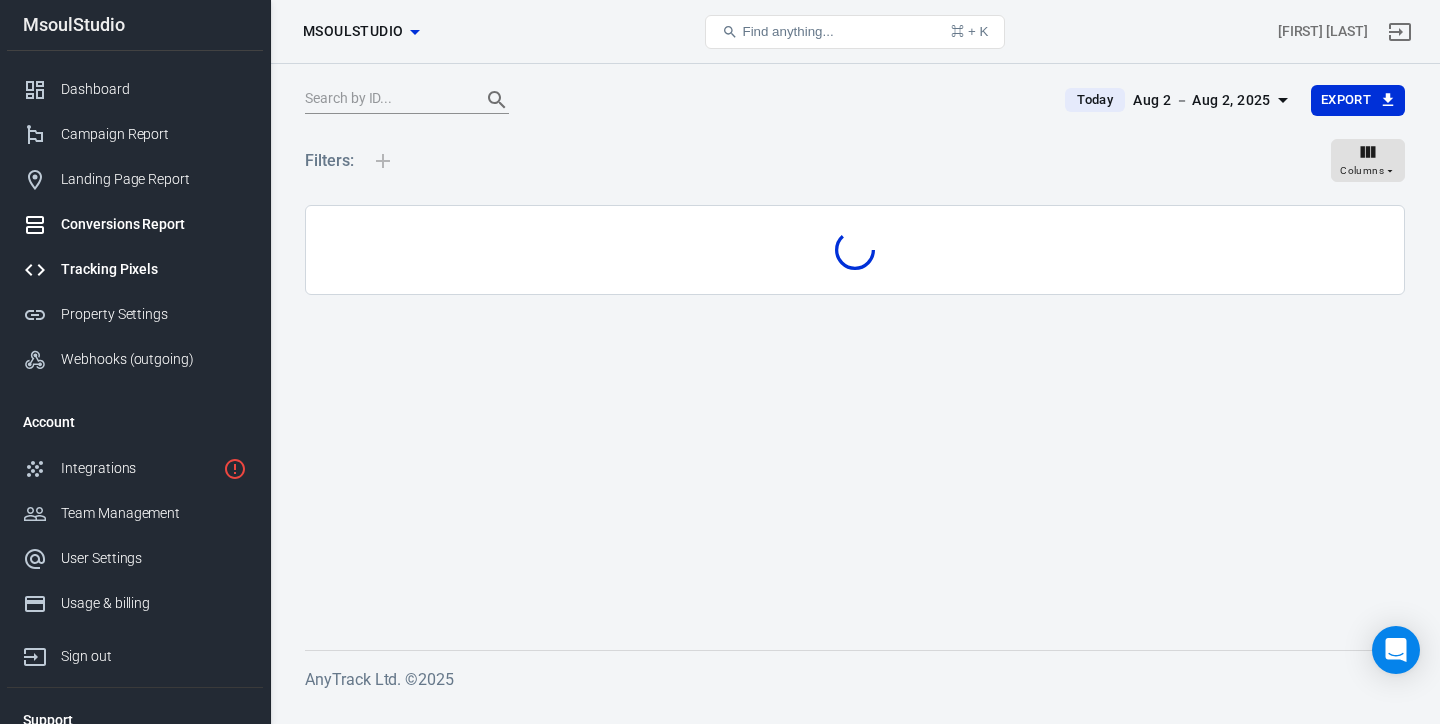 click on "Tracking Pixels" at bounding box center [135, 269] 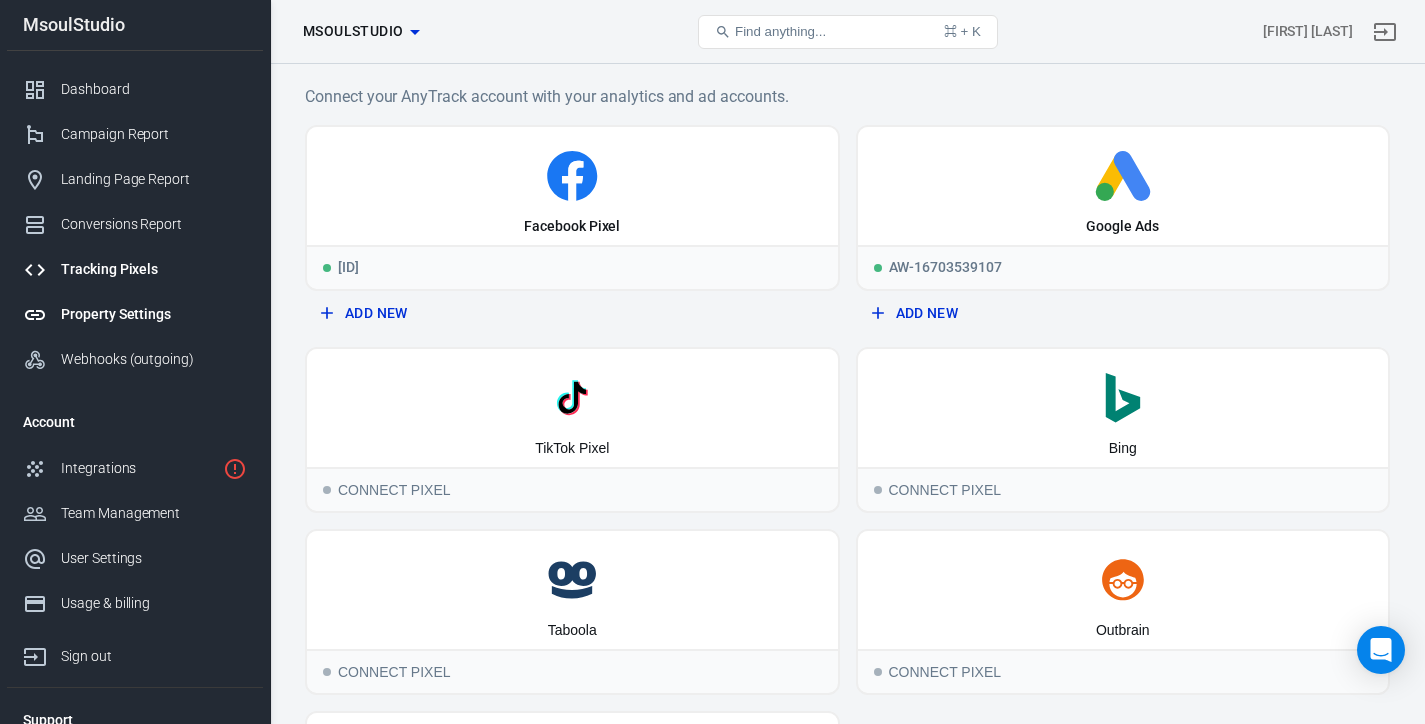 click on "Property Settings" at bounding box center (154, 314) 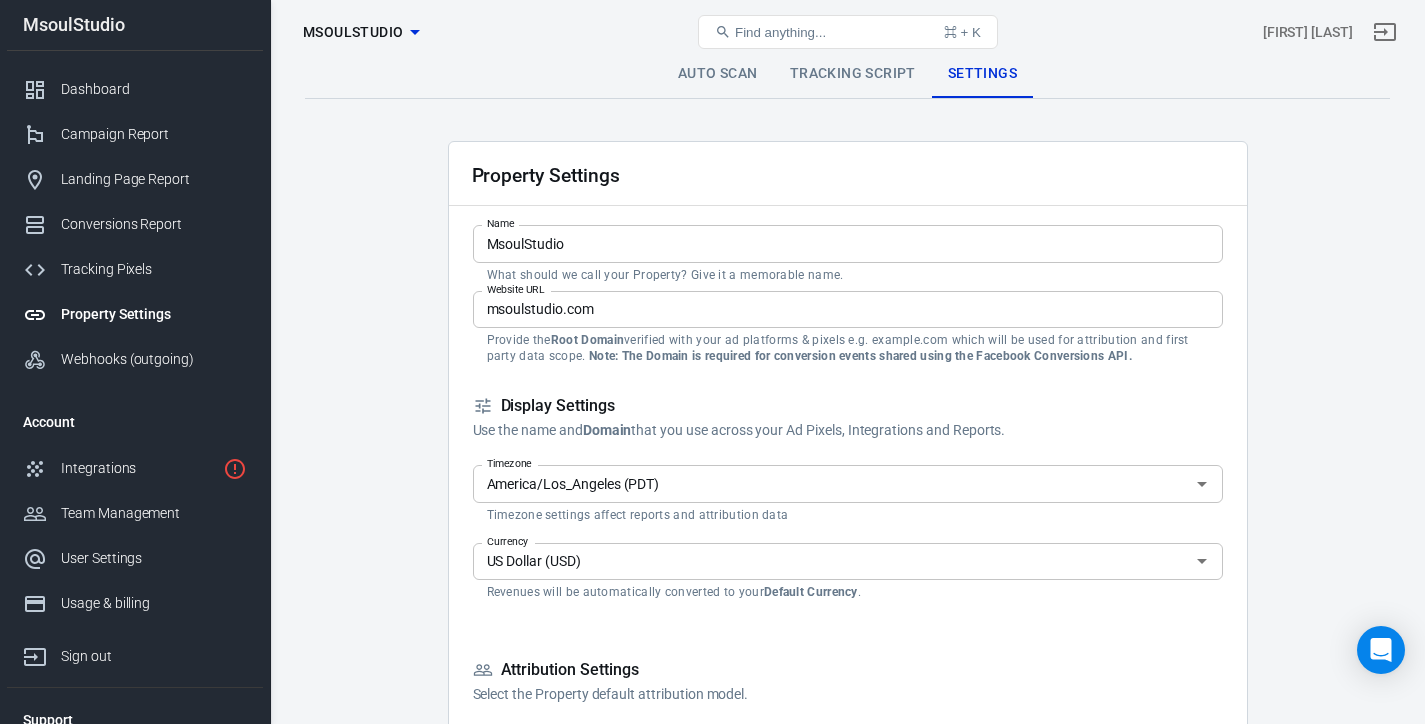 click on "Property Settings" at bounding box center [135, 314] 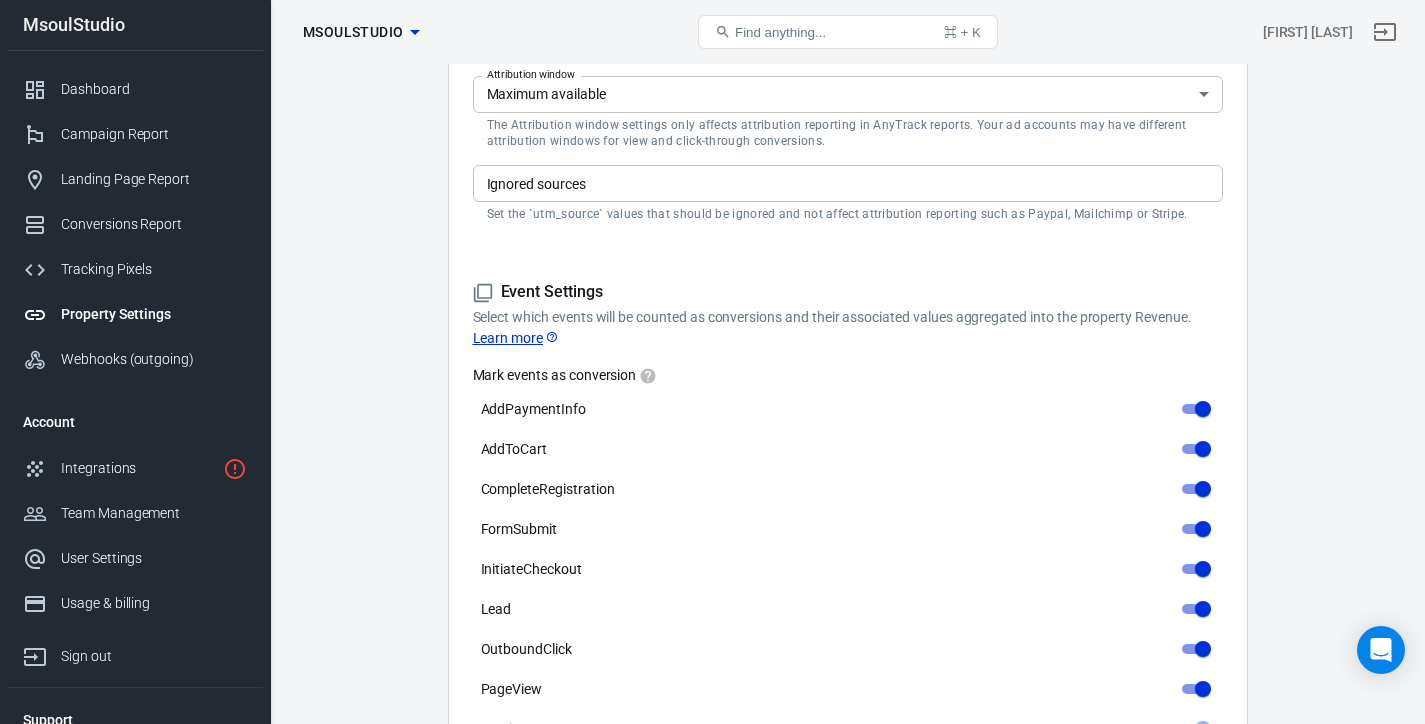 scroll, scrollTop: 0, scrollLeft: 0, axis: both 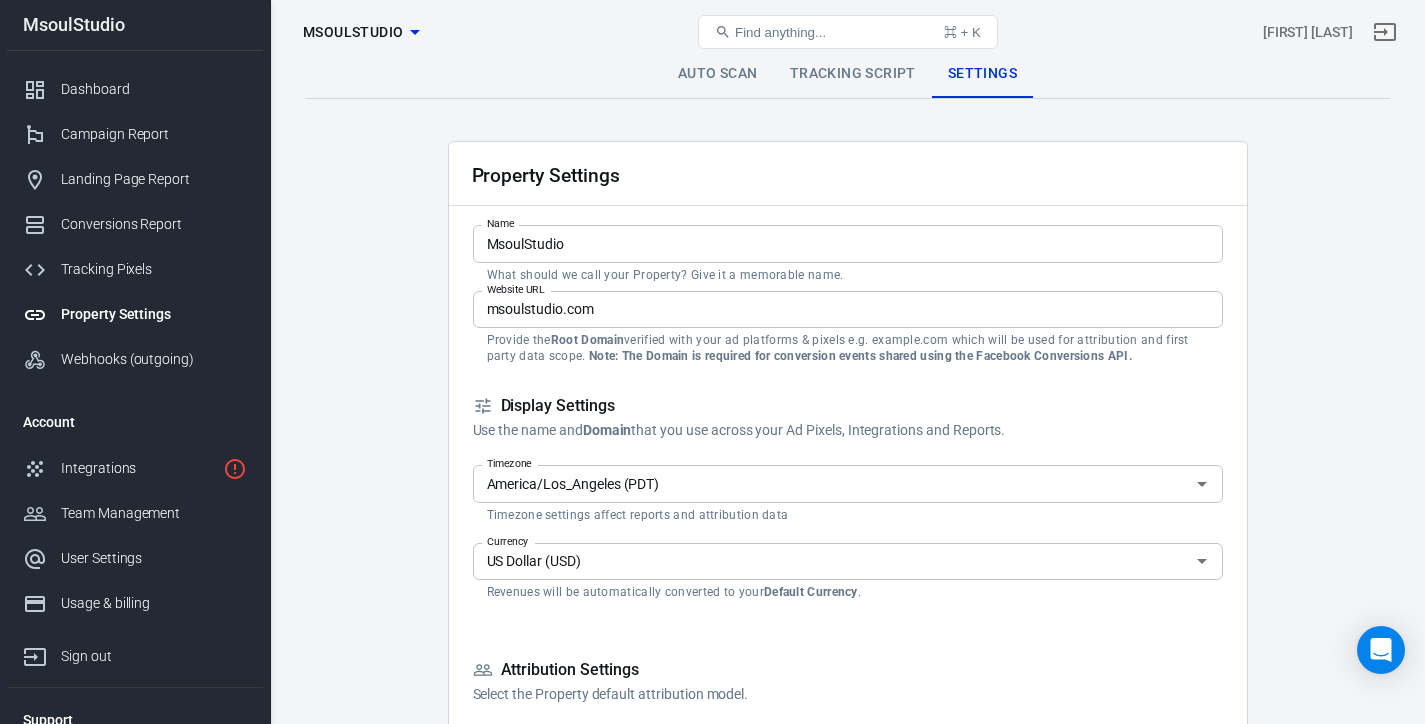 click on "Tracking Script" at bounding box center [853, 74] 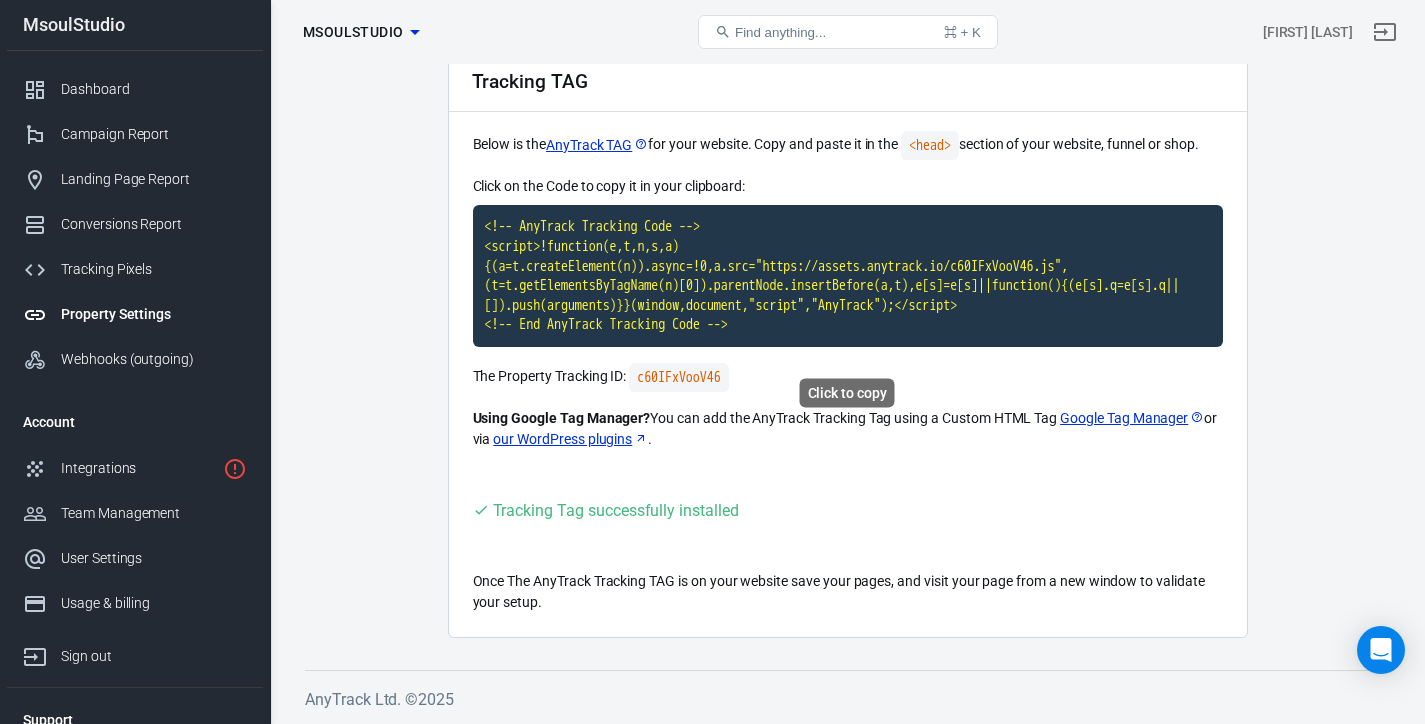 scroll, scrollTop: 0, scrollLeft: 0, axis: both 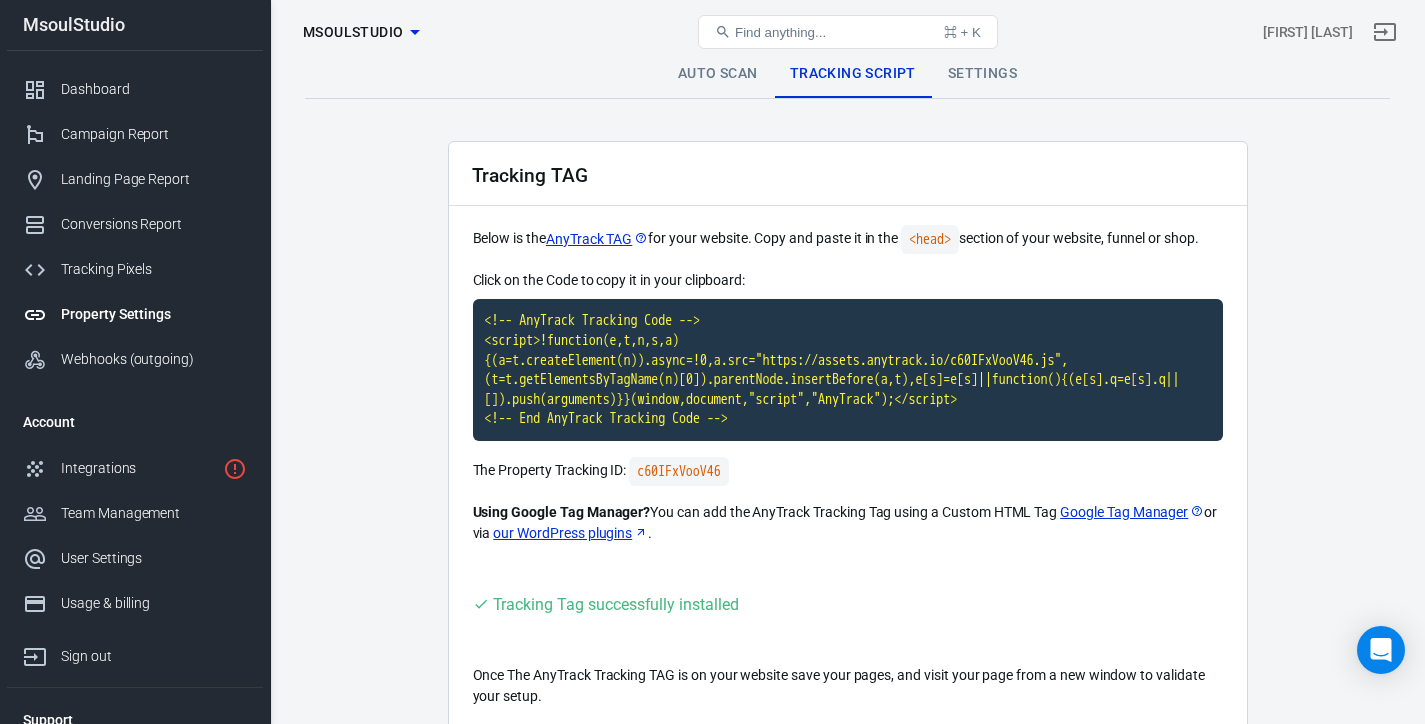 click on "Auto Scan" at bounding box center [718, 74] 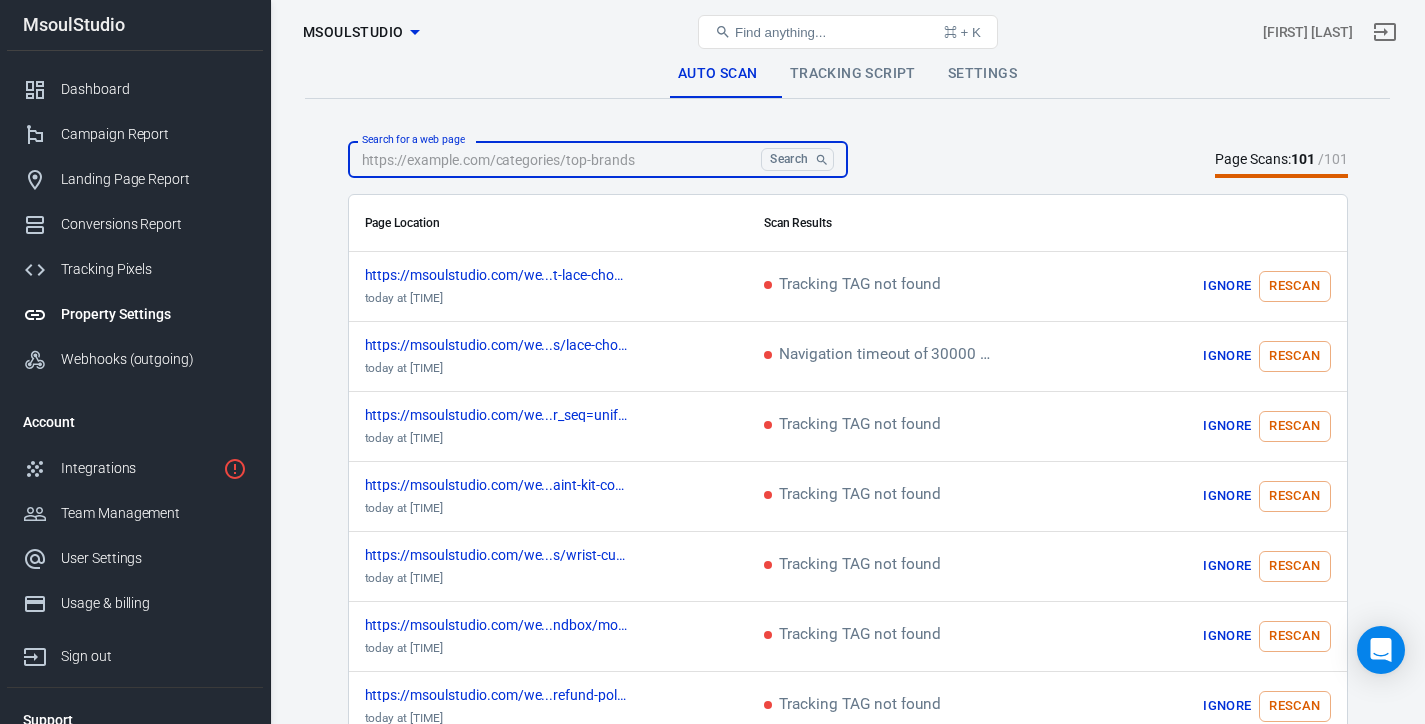 click on "Search for a web page" at bounding box center (551, 159) 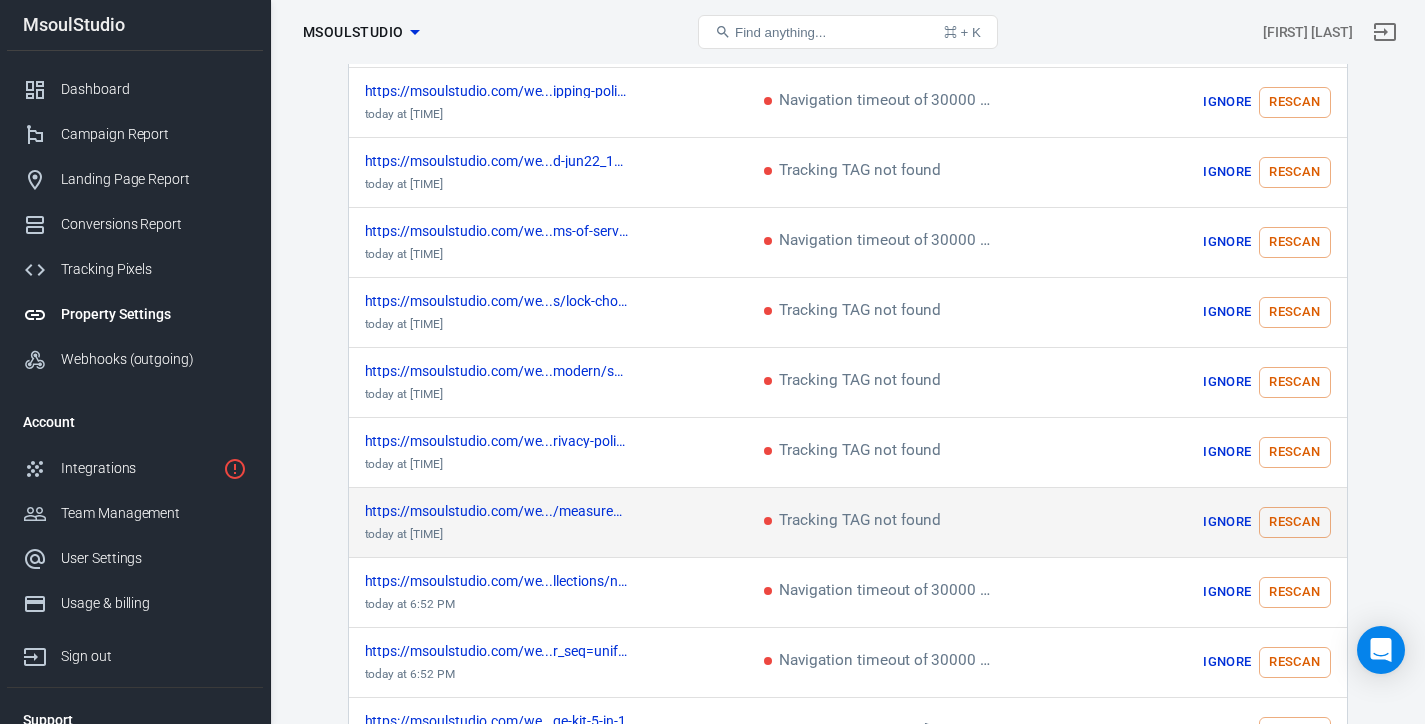 scroll, scrollTop: 1077, scrollLeft: 0, axis: vertical 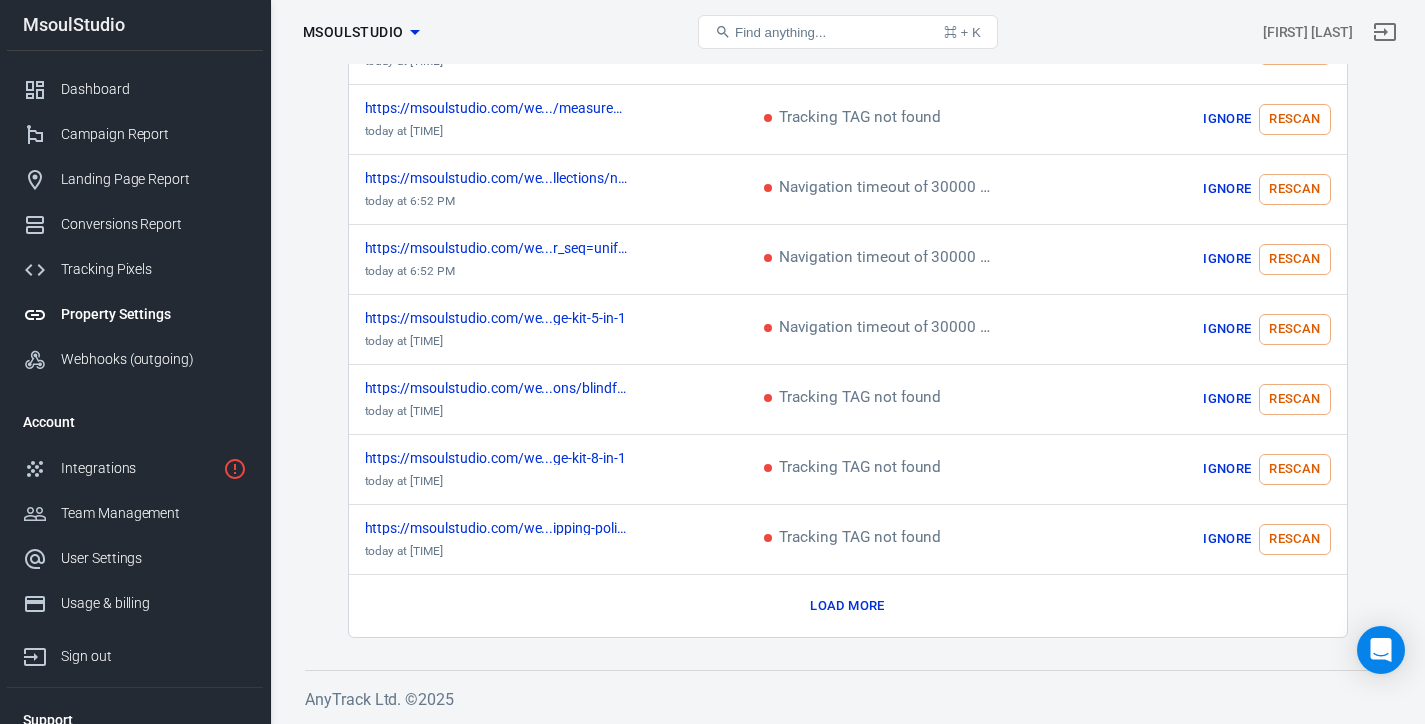 click on "Load more" at bounding box center [847, 606] 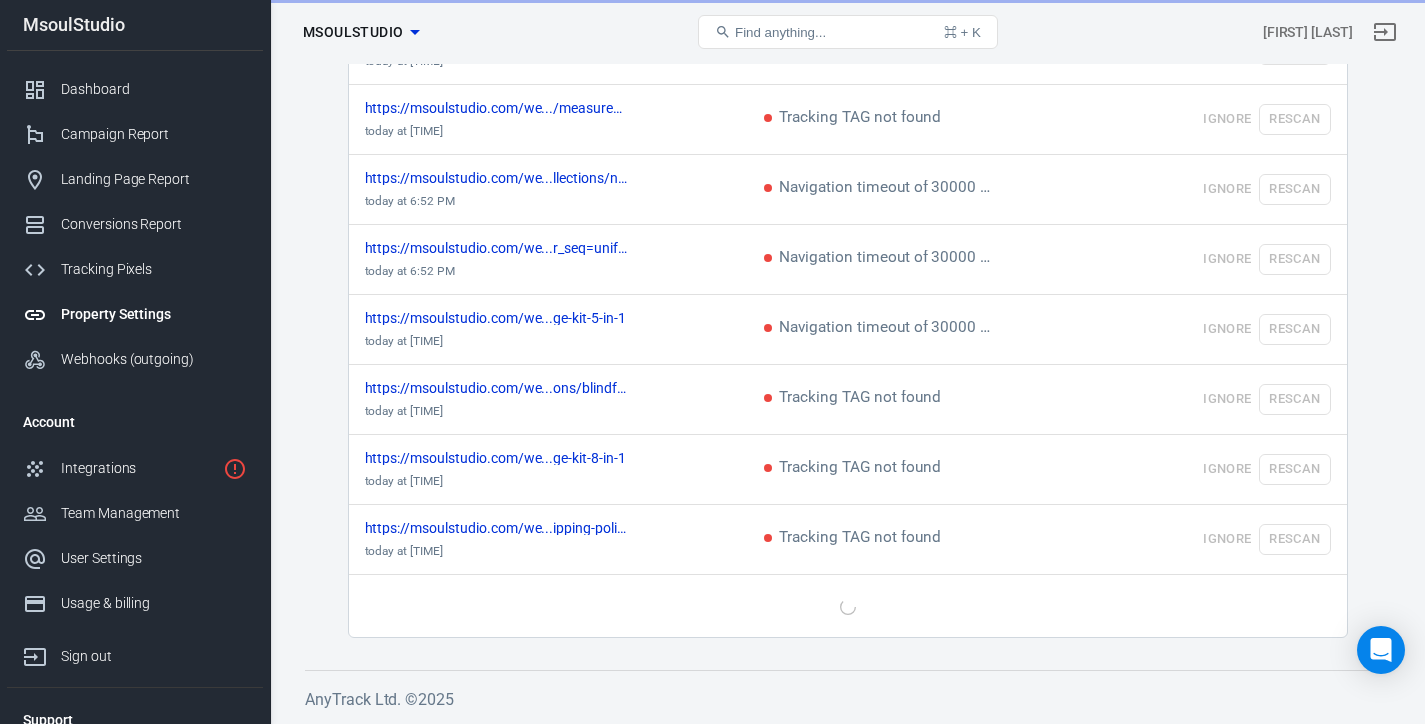 click on "Load more" at bounding box center (848, 606) 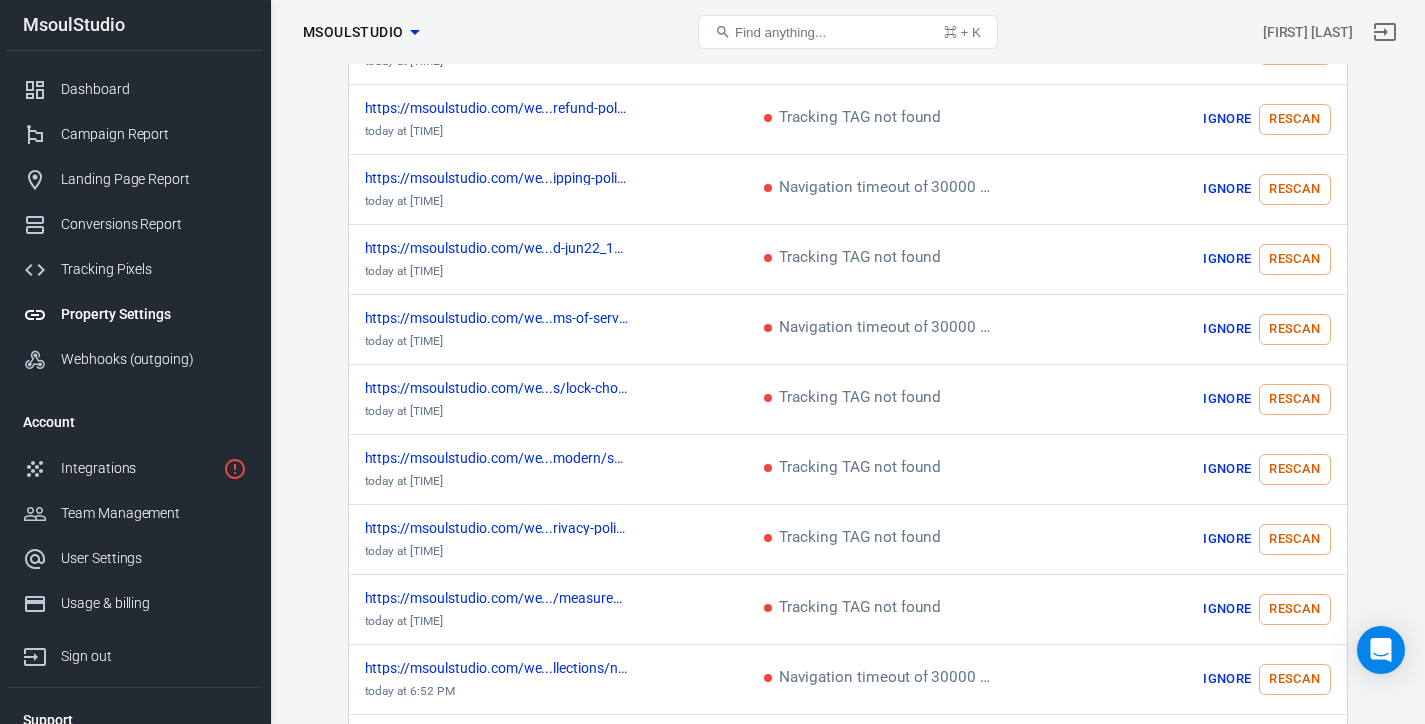 scroll, scrollTop: 0, scrollLeft: 0, axis: both 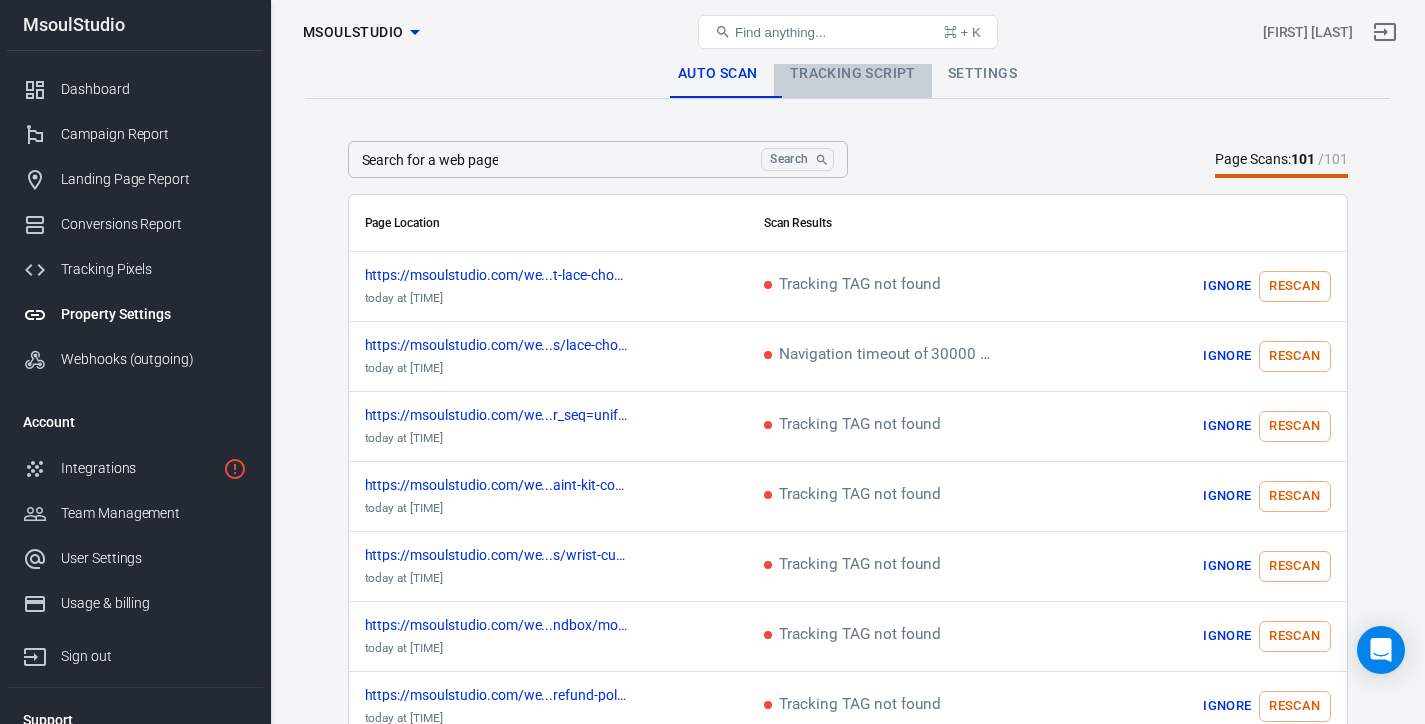 click on "Tracking Script" at bounding box center (853, 74) 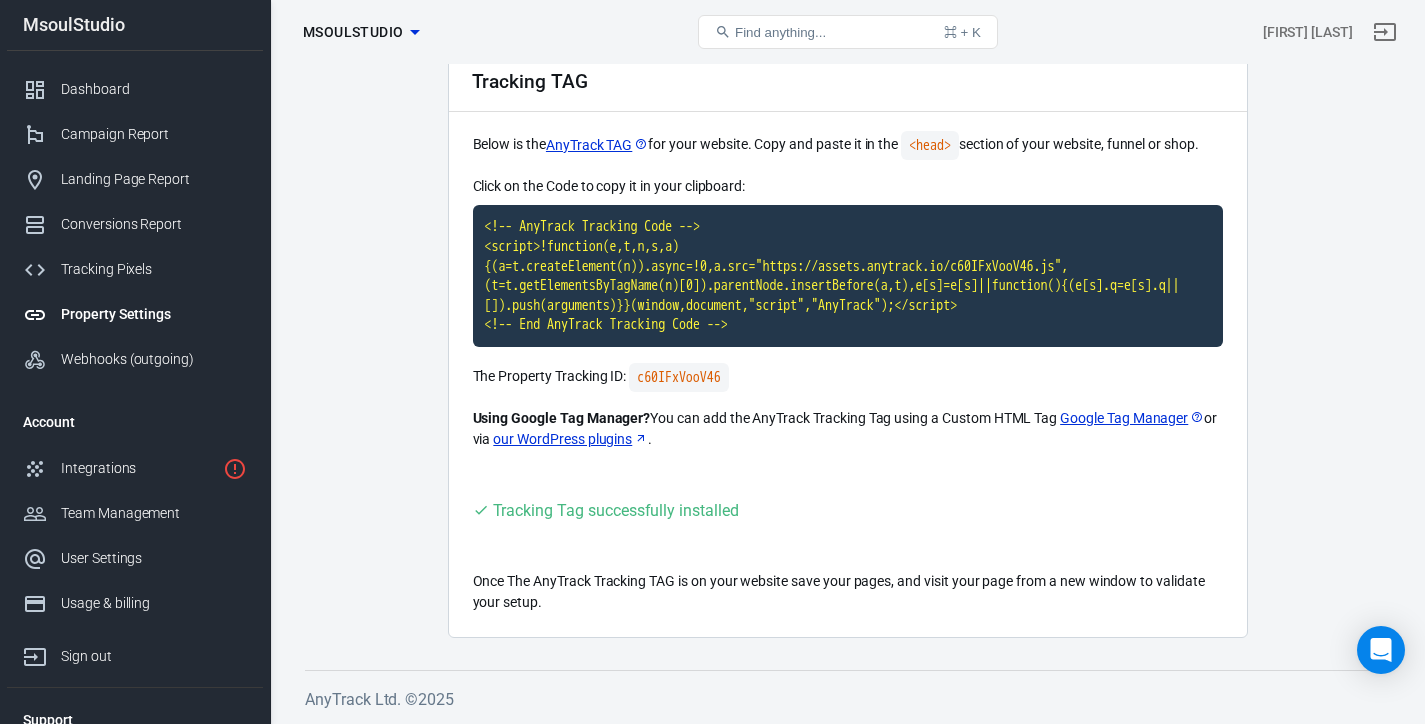 scroll, scrollTop: 0, scrollLeft: 0, axis: both 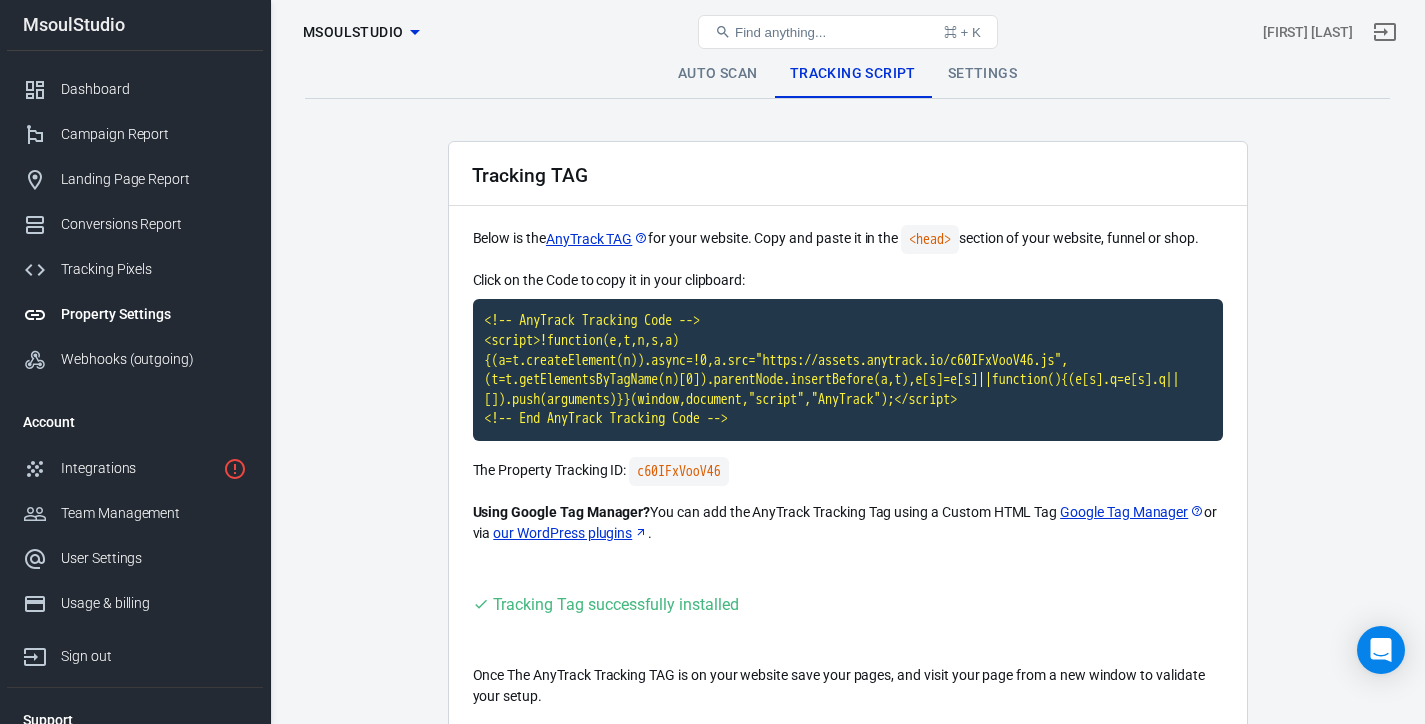 click on "Settings" at bounding box center [982, 74] 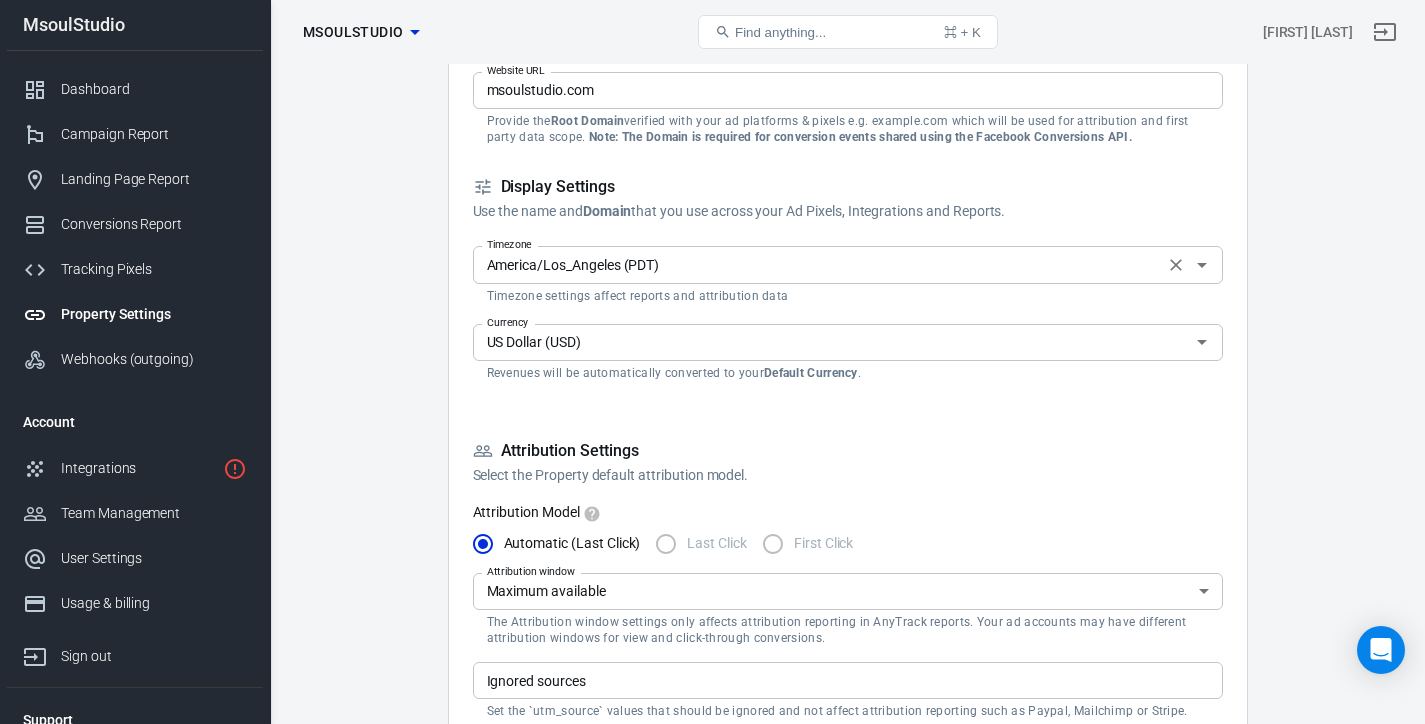 scroll, scrollTop: 0, scrollLeft: 0, axis: both 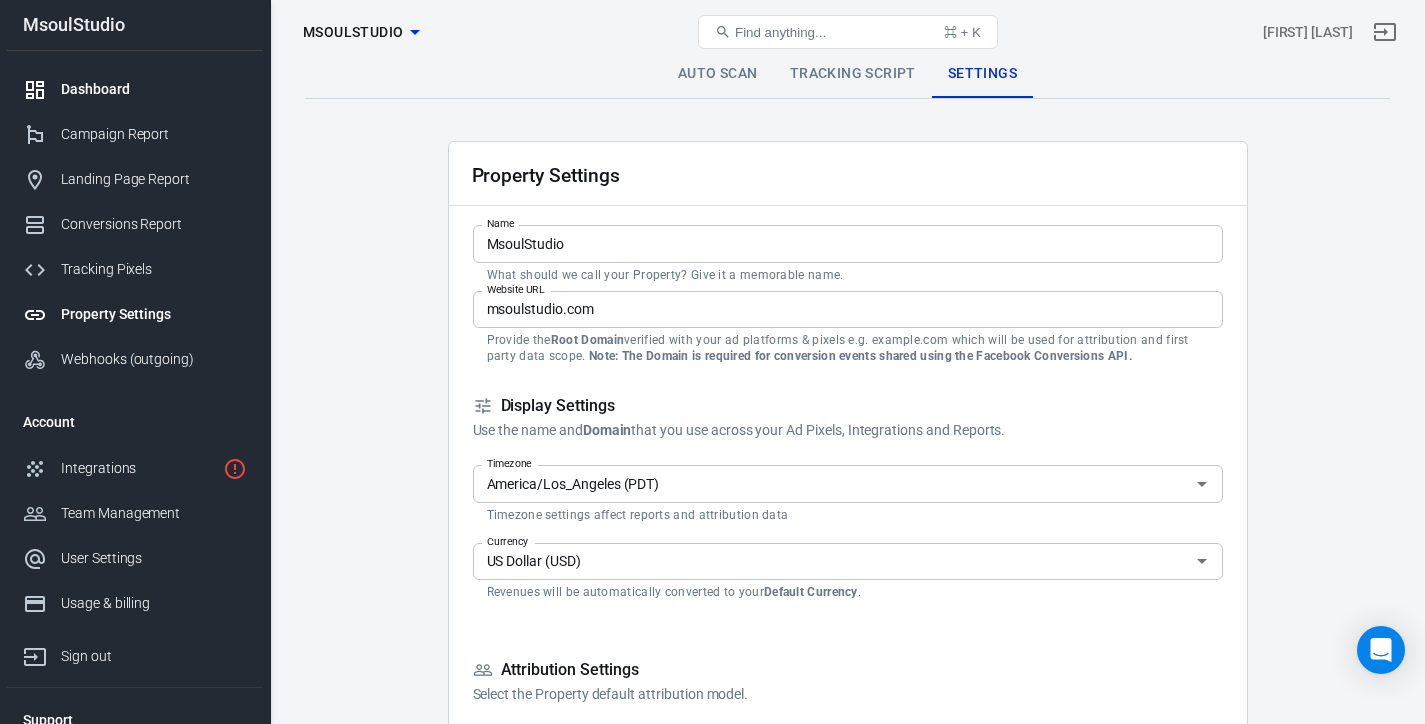 click on "Dashboard" at bounding box center [154, 89] 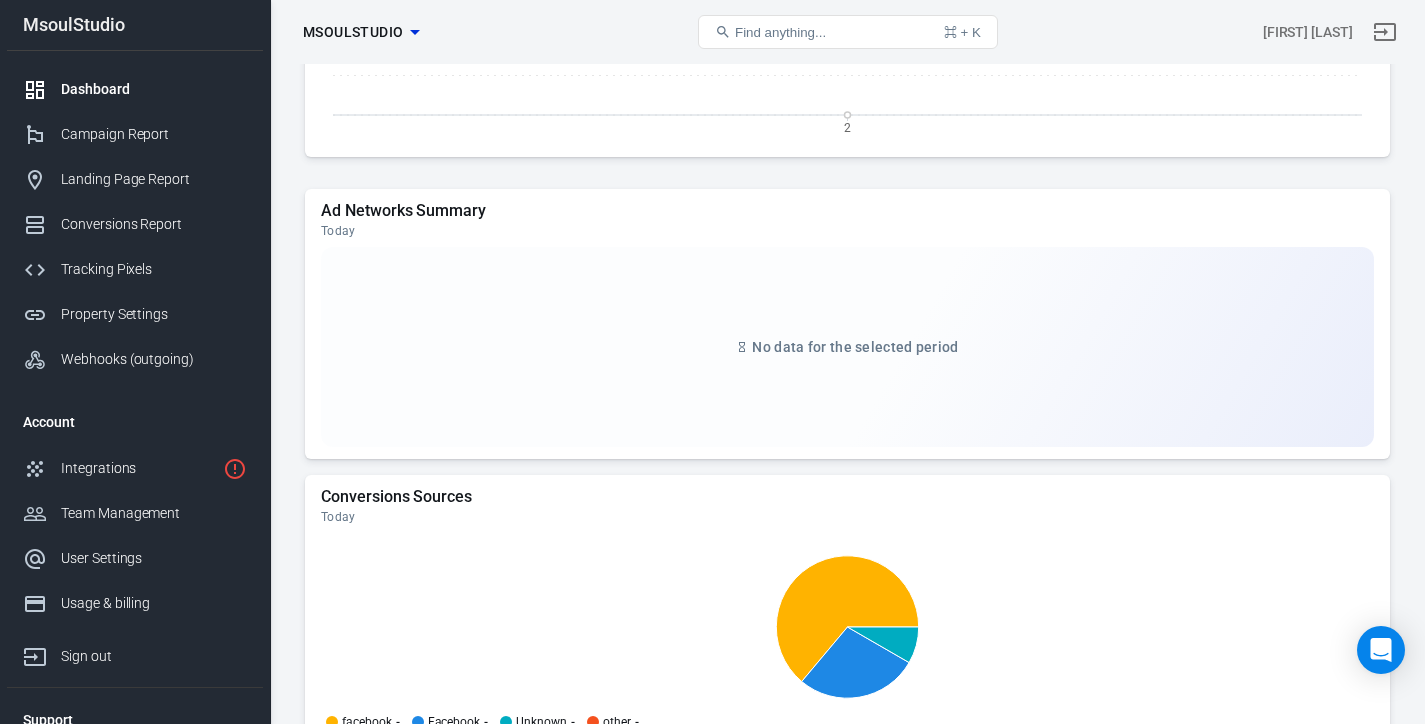 scroll, scrollTop: 1910, scrollLeft: 0, axis: vertical 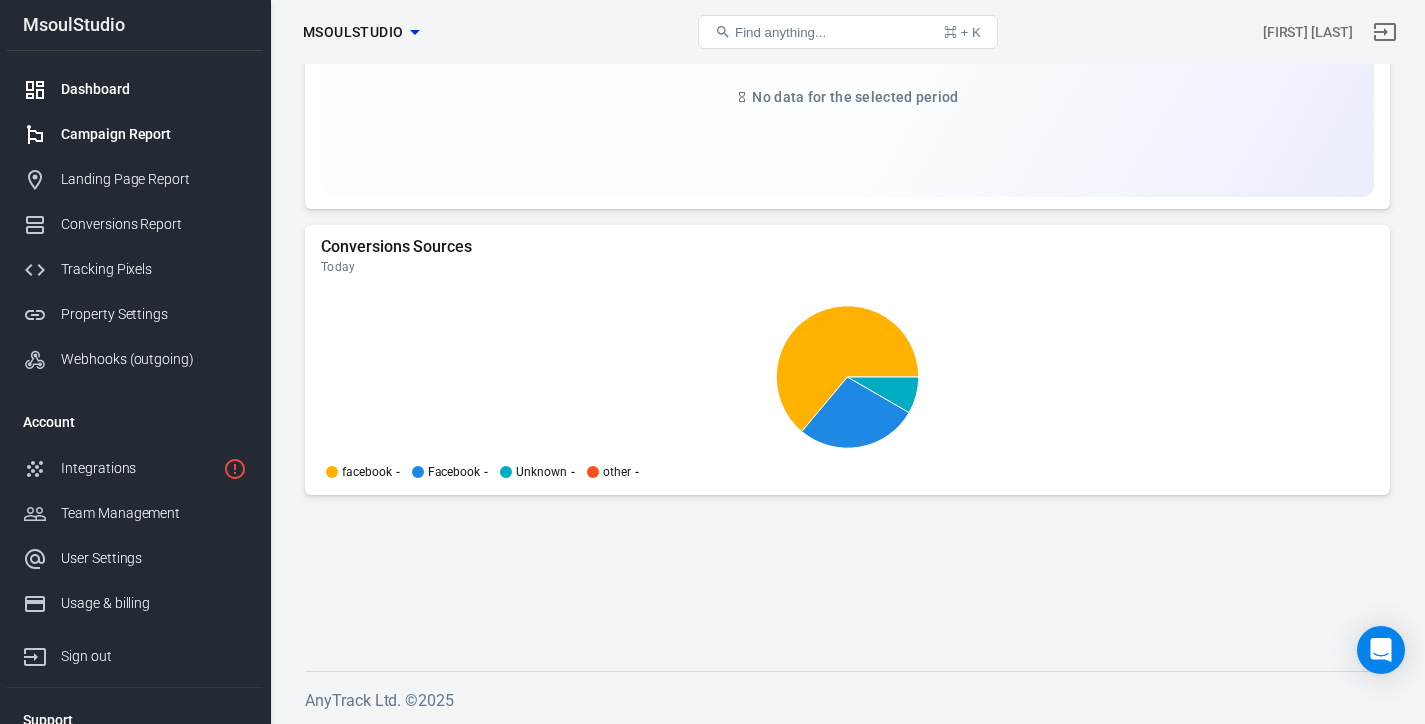 click on "Campaign Report" at bounding box center [154, 134] 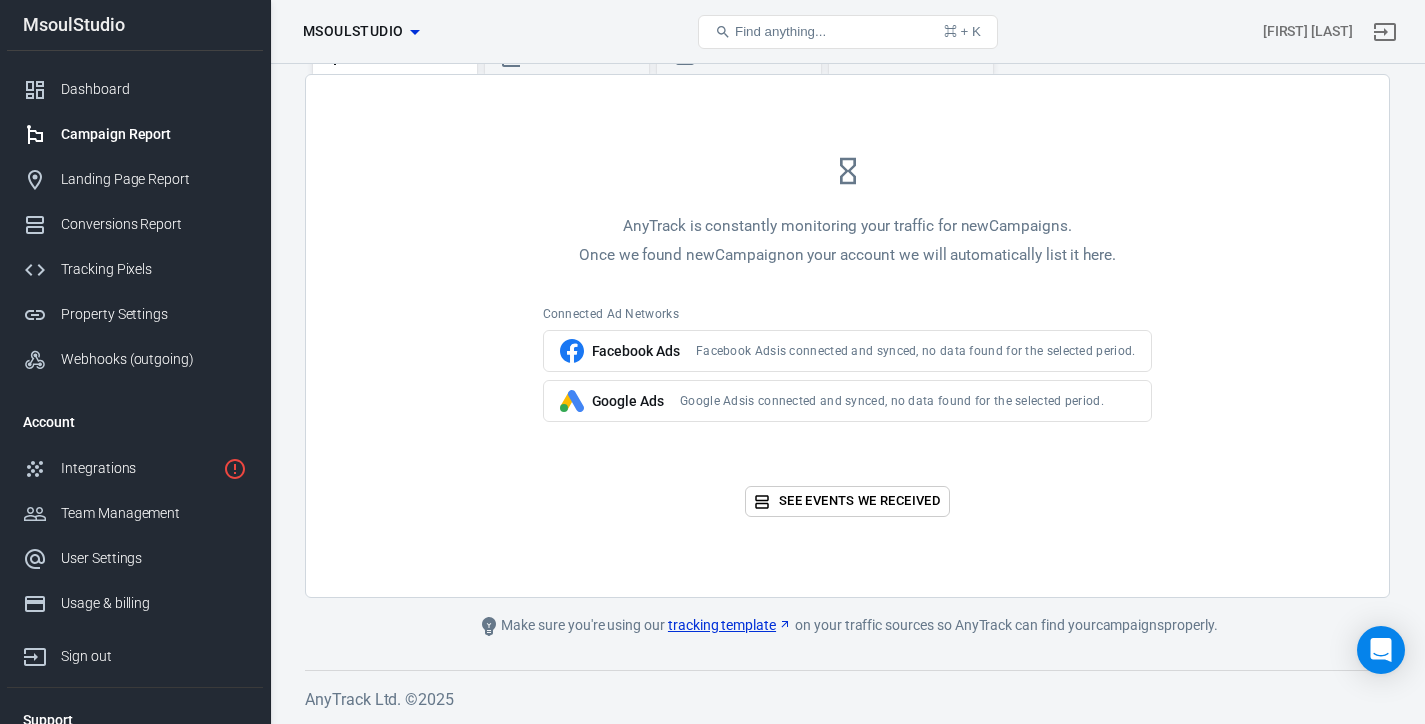 scroll, scrollTop: 0, scrollLeft: 0, axis: both 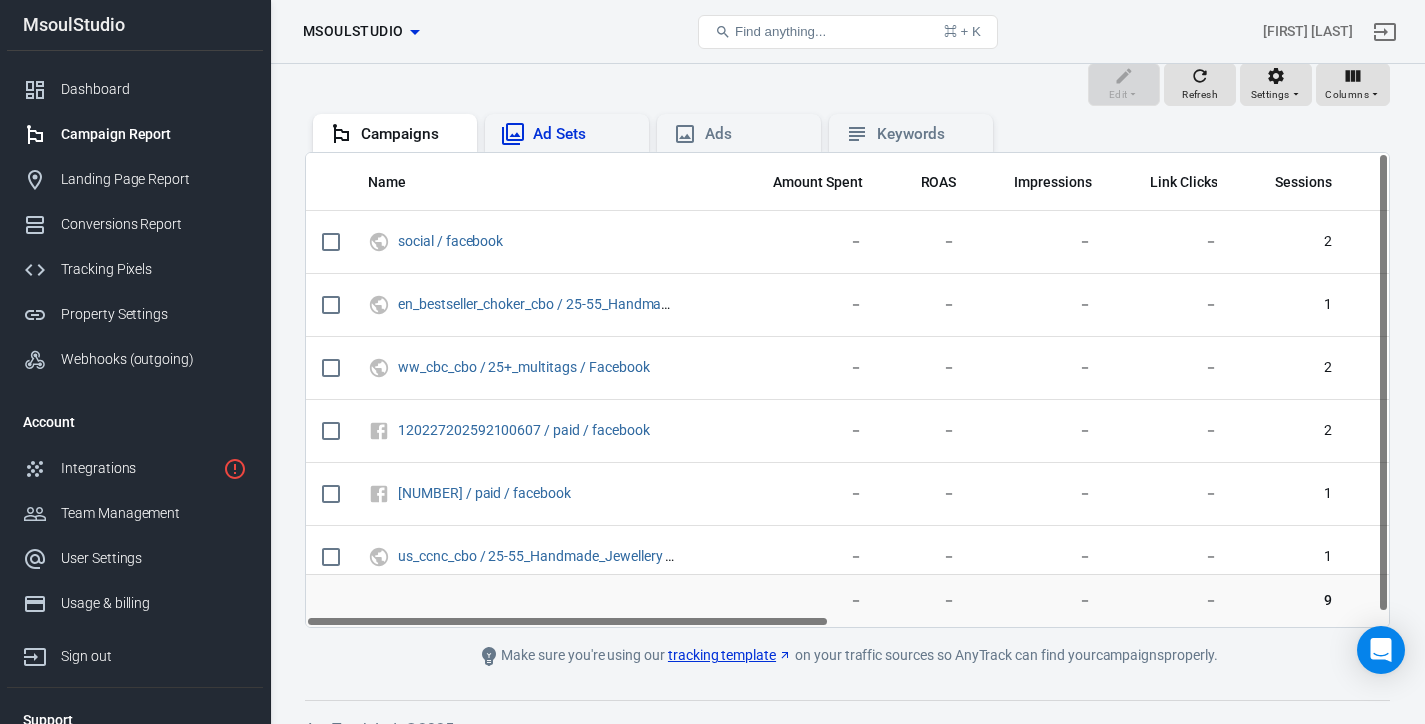 click on "Ad Sets" at bounding box center [583, 134] 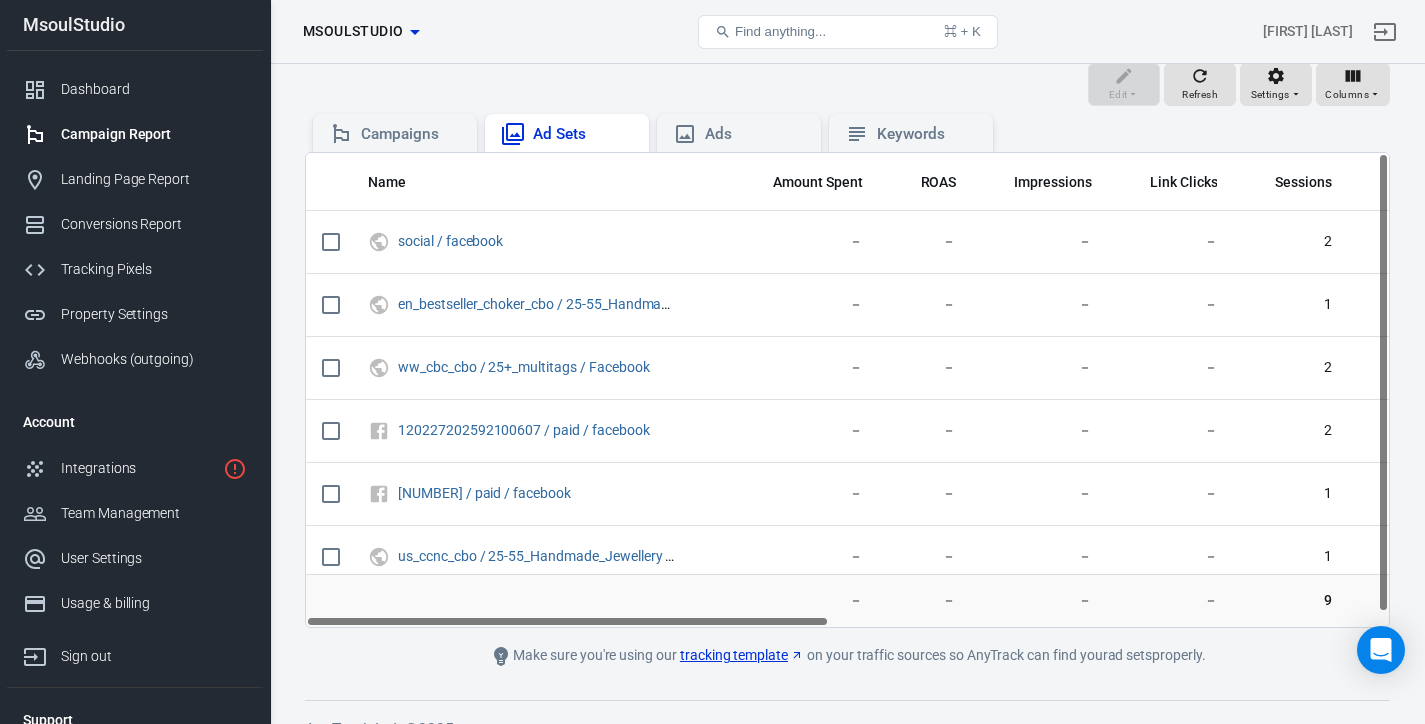 scroll, scrollTop: 0, scrollLeft: 0, axis: both 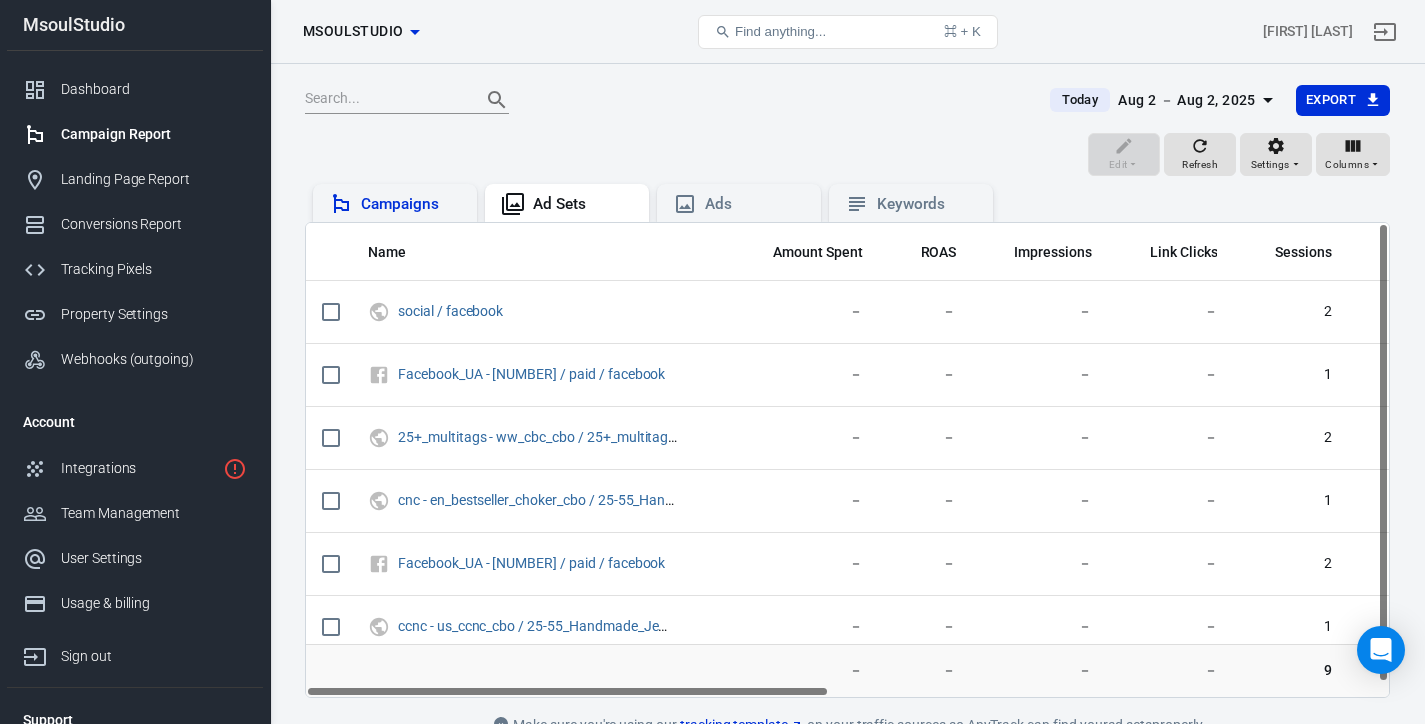 click on "Campaigns" at bounding box center [411, 204] 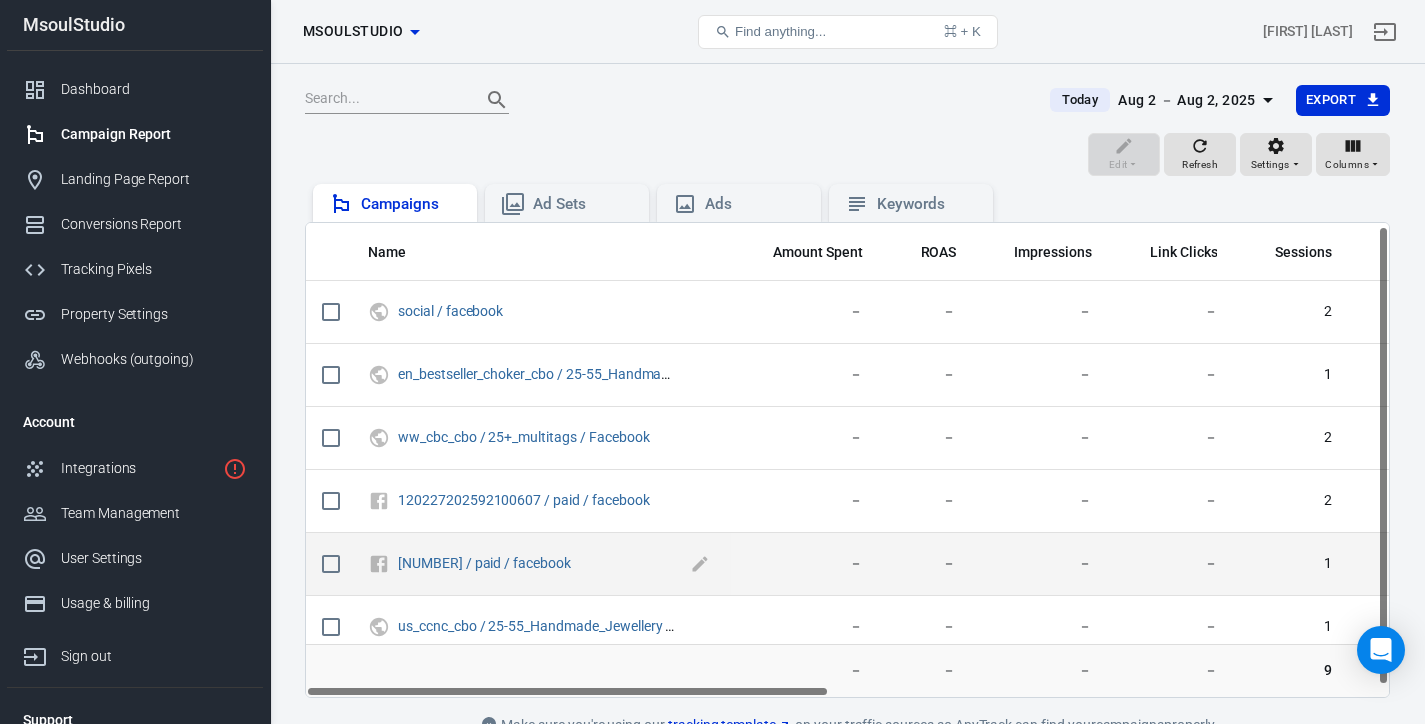 scroll, scrollTop: 99, scrollLeft: 0, axis: vertical 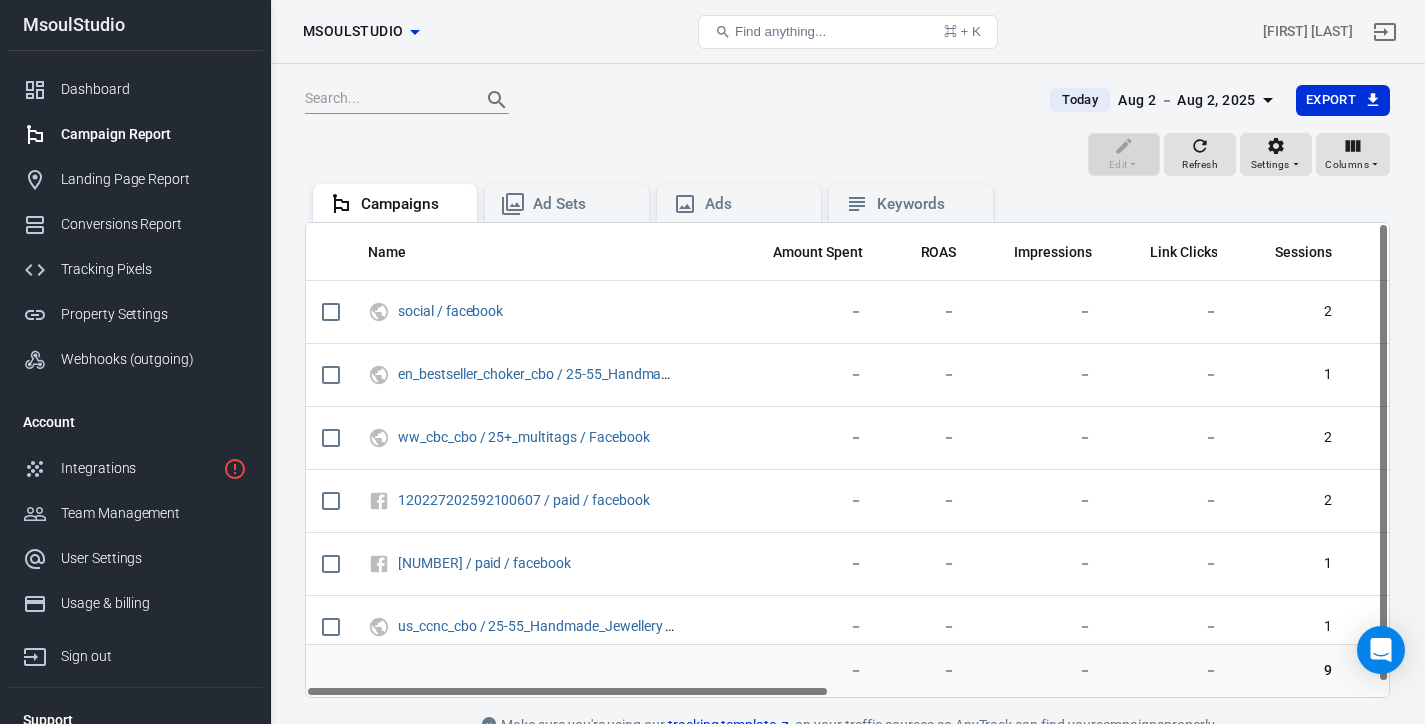 click on "Name" at bounding box center [541, 252] 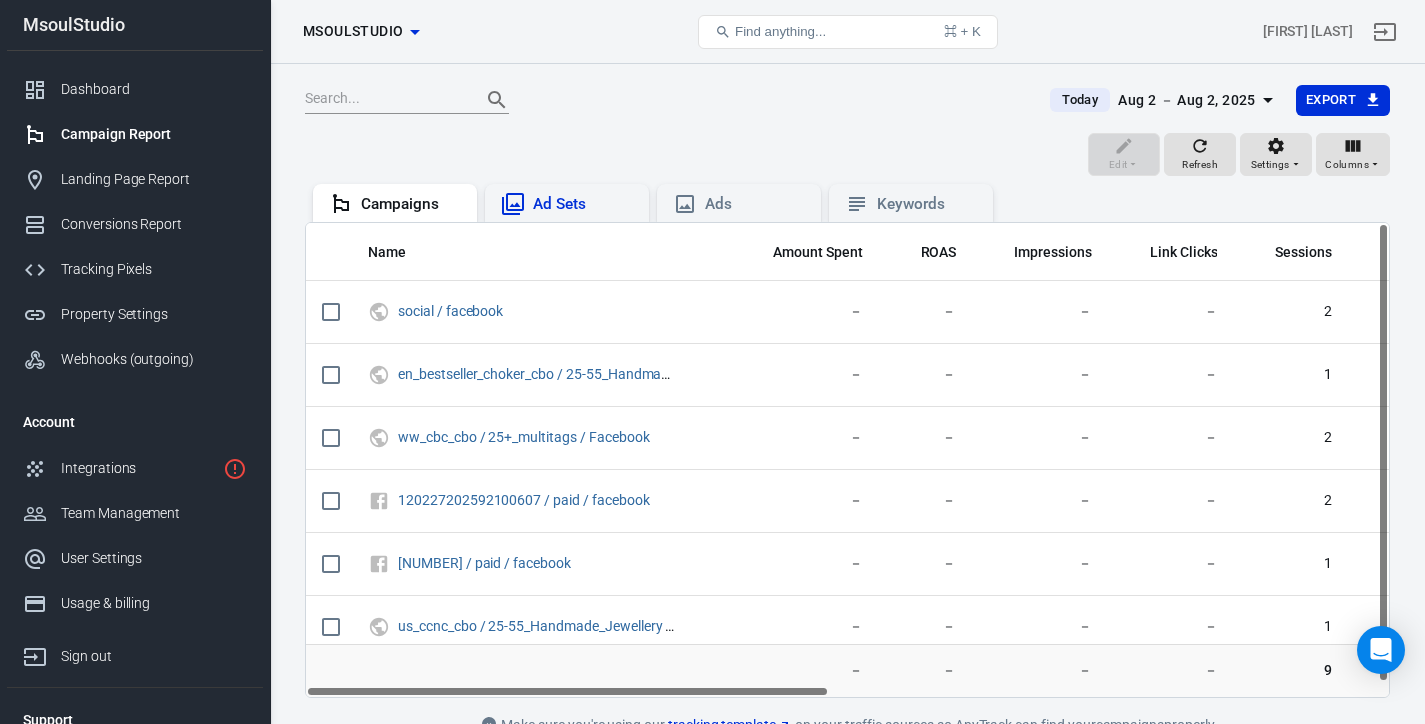 click on "Ad Sets" at bounding box center [583, 204] 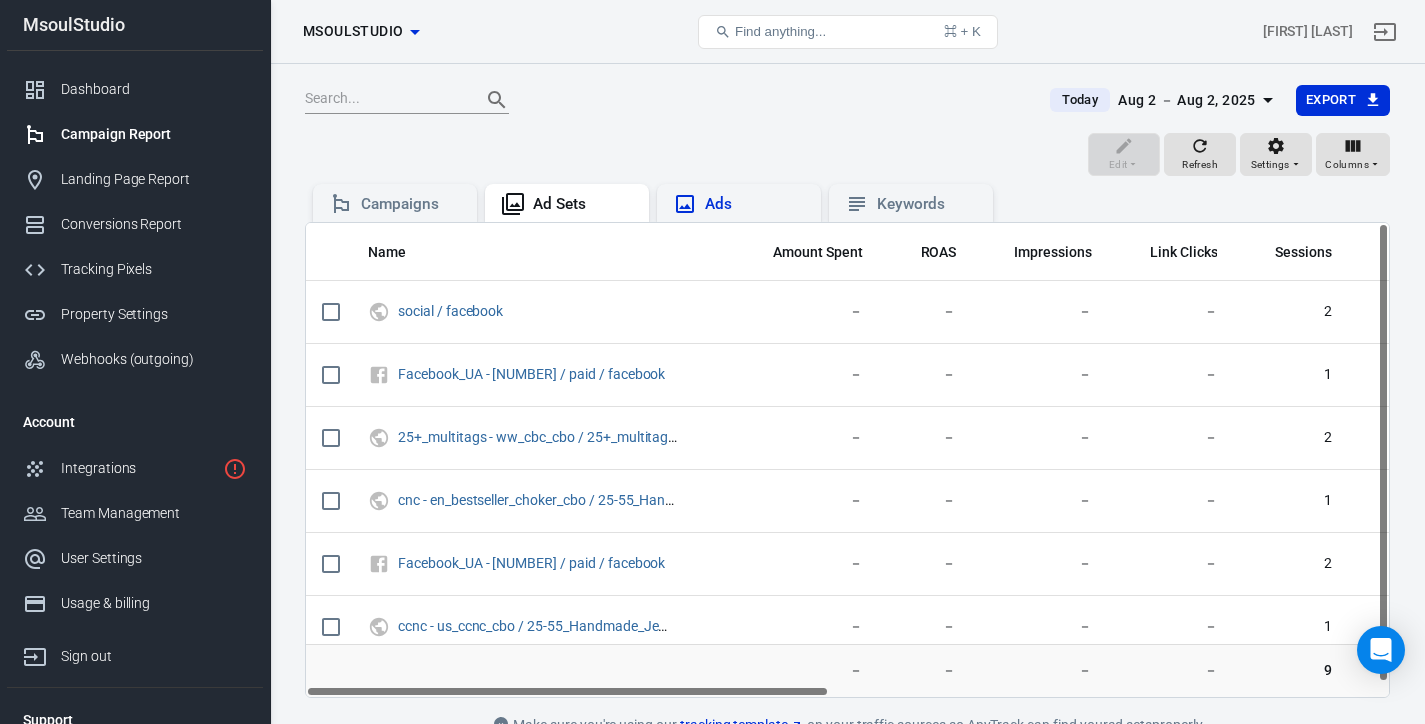click on "Ads" at bounding box center (739, 204) 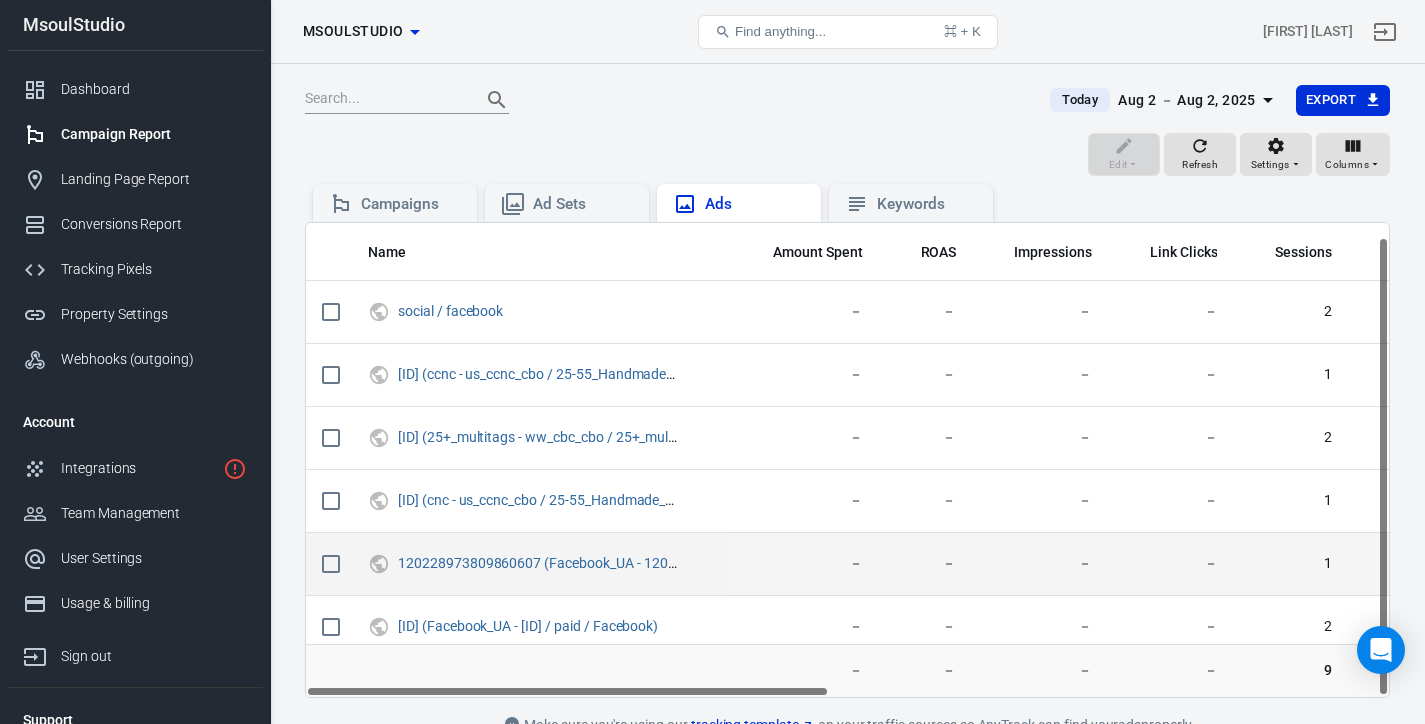 scroll, scrollTop: 15, scrollLeft: 0, axis: vertical 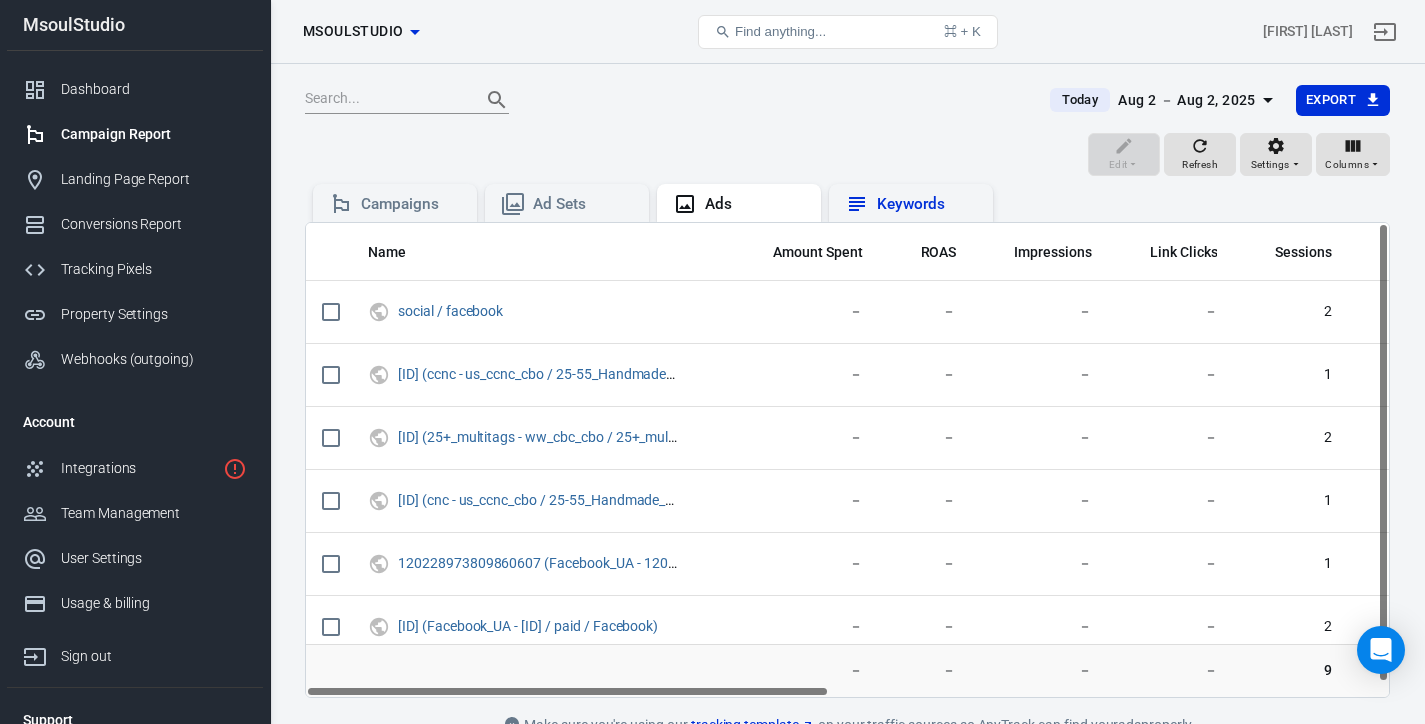 click 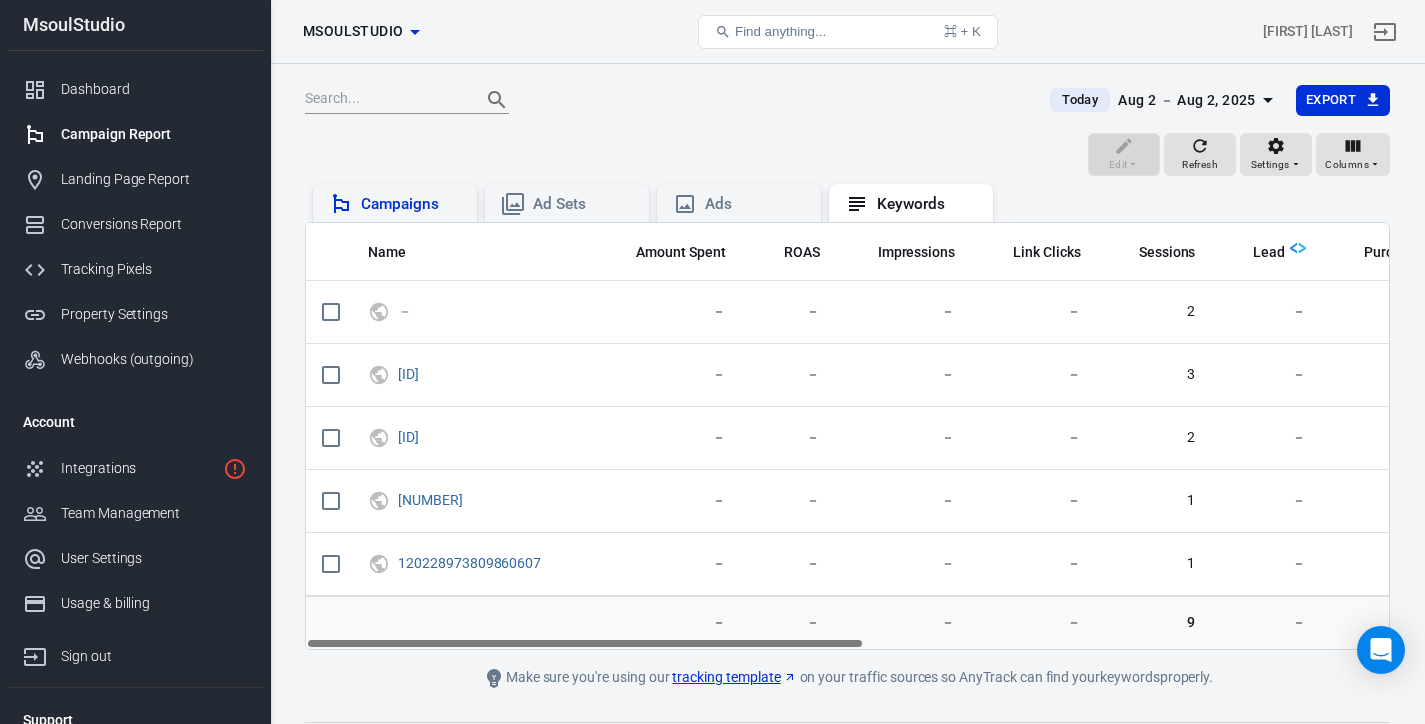 click on "Campaigns" at bounding box center [411, 204] 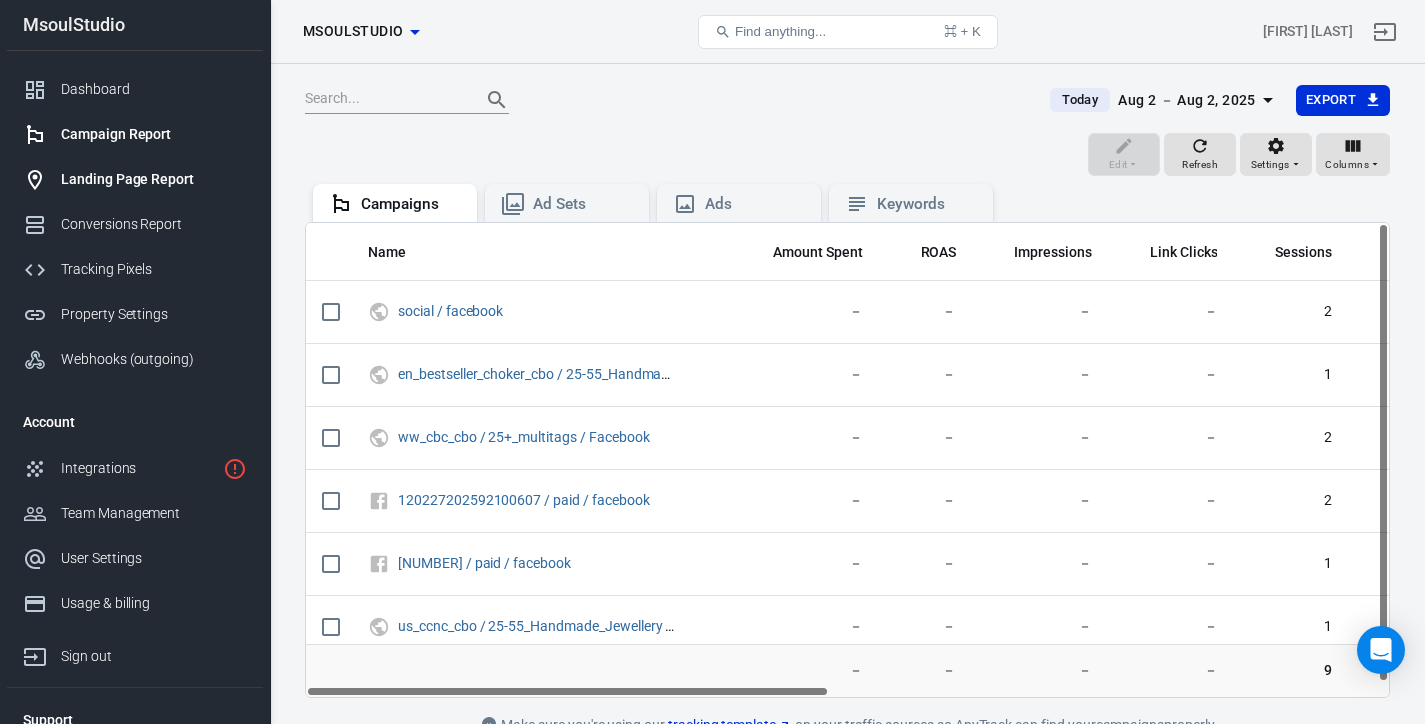 click on "Landing Page Report" at bounding box center (154, 179) 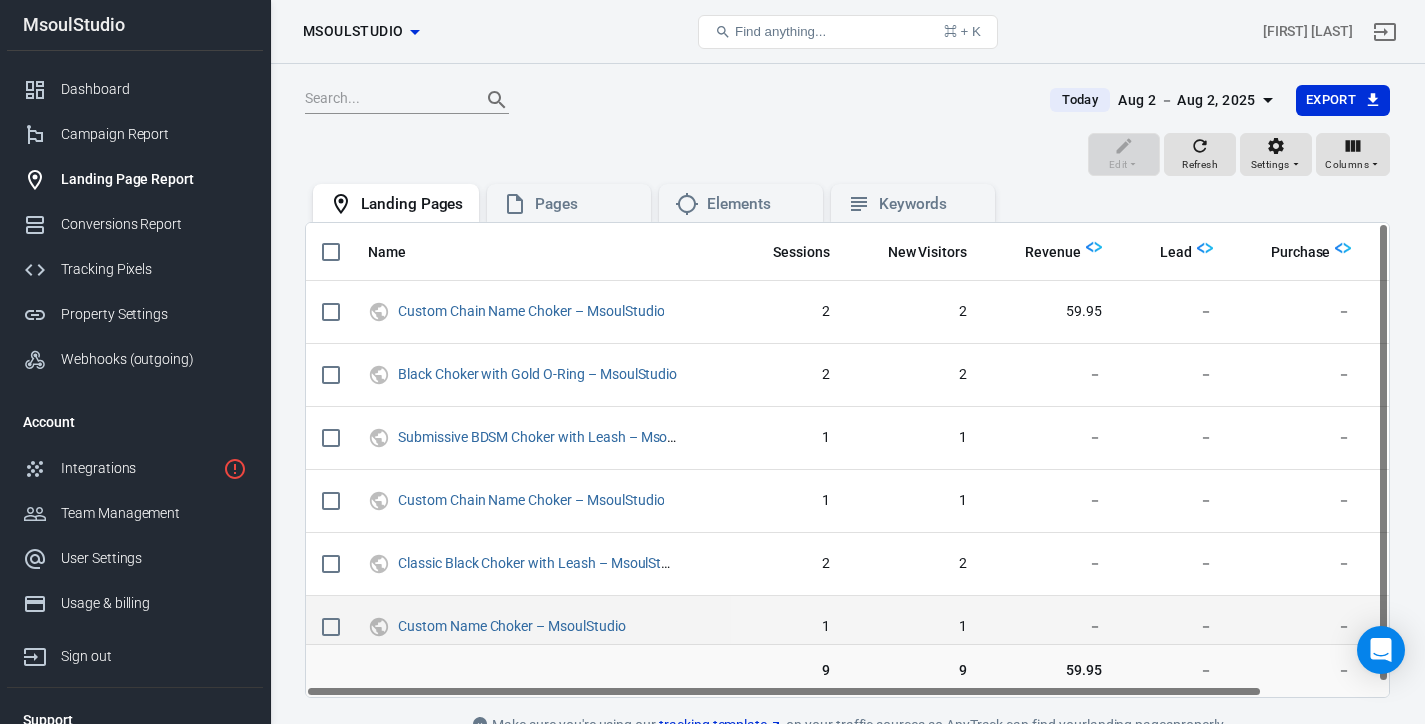 scroll, scrollTop: 15, scrollLeft: 0, axis: vertical 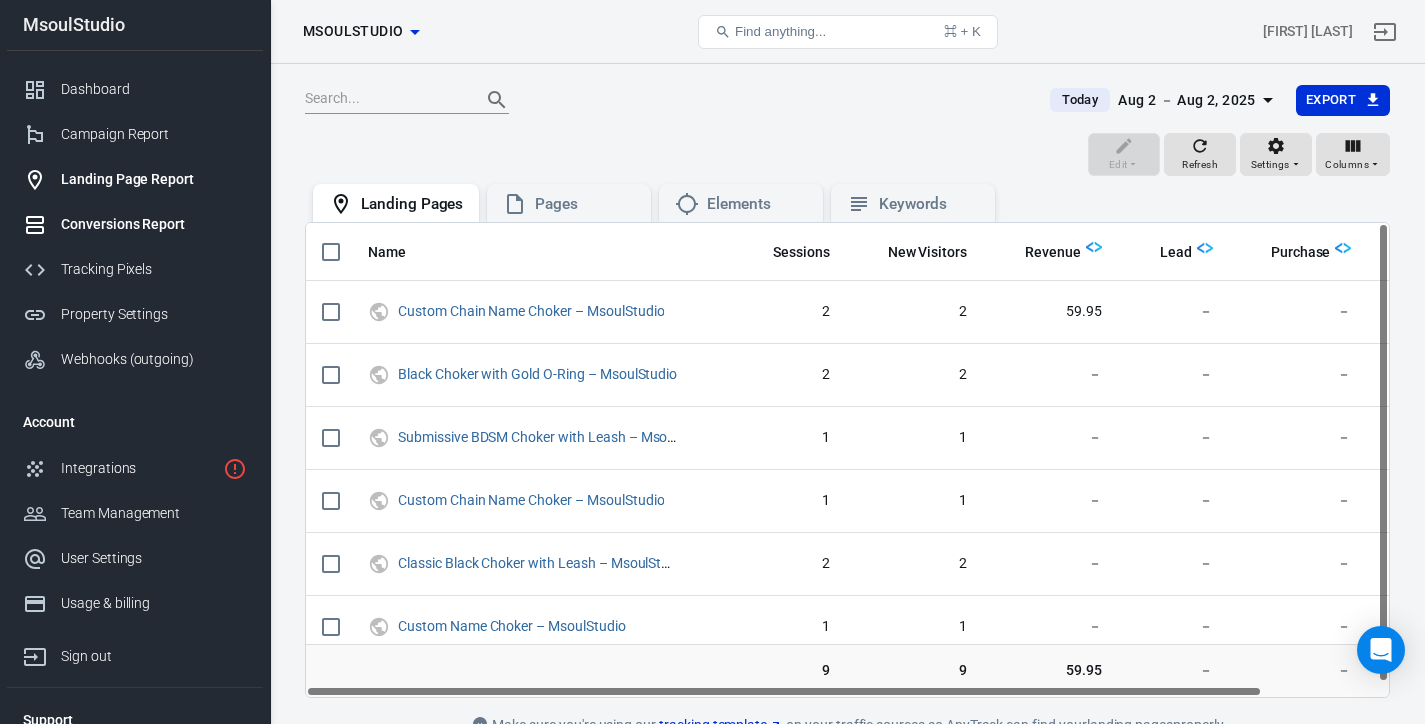 click on "Conversions Report" at bounding box center [154, 224] 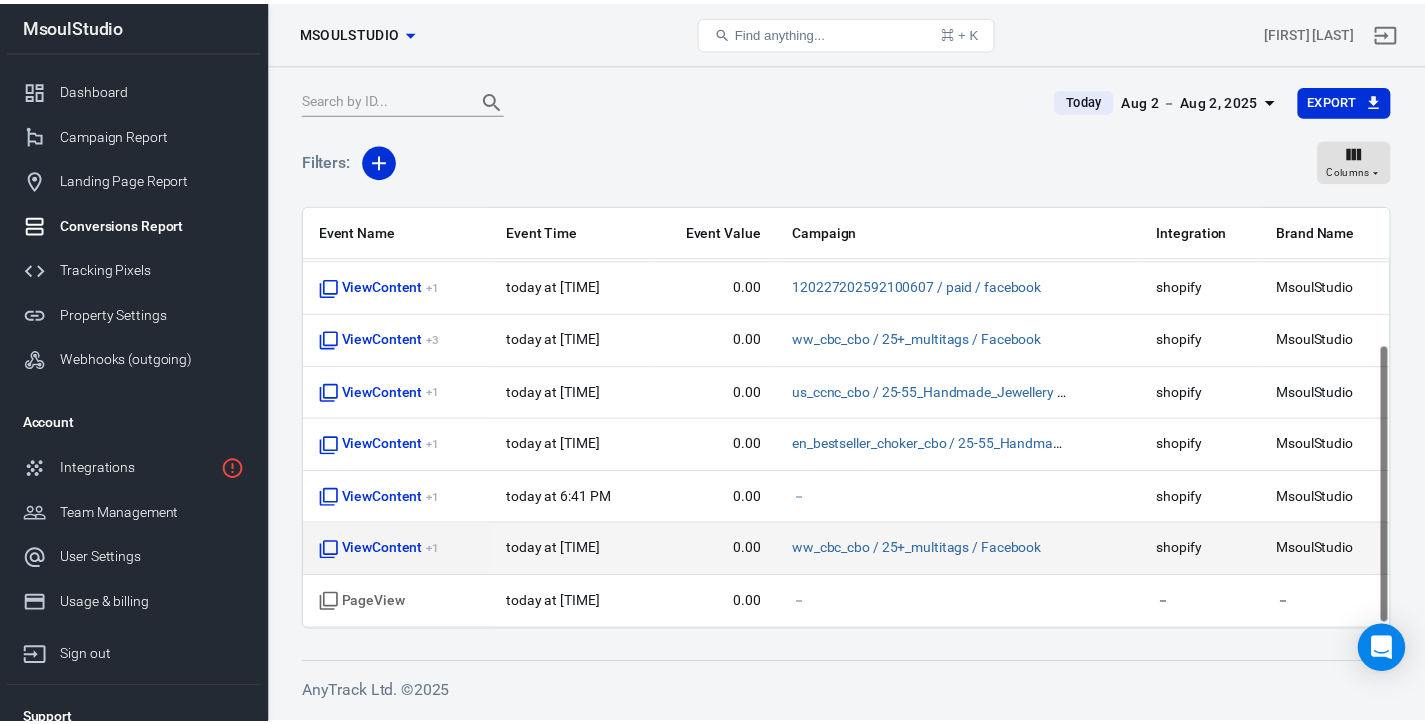scroll, scrollTop: 0, scrollLeft: 0, axis: both 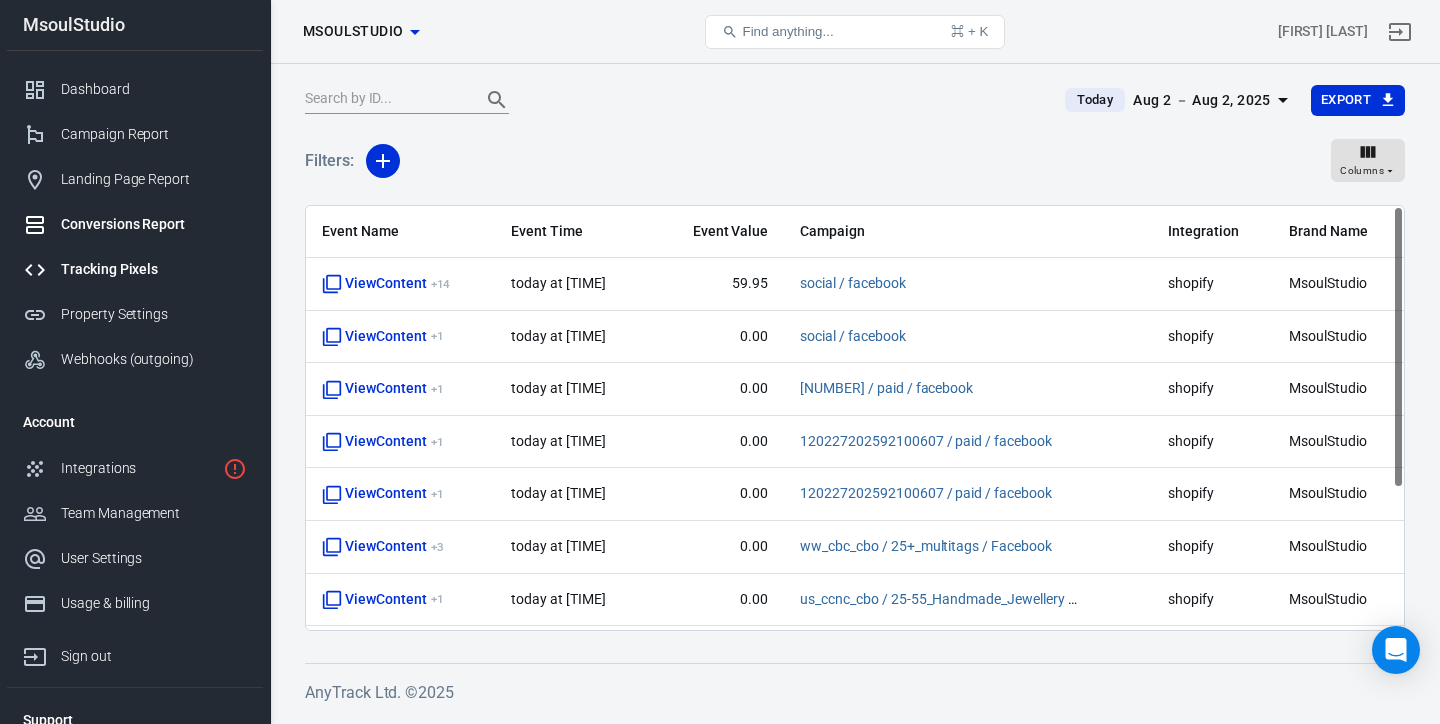 click on "Tracking Pixels" at bounding box center [154, 269] 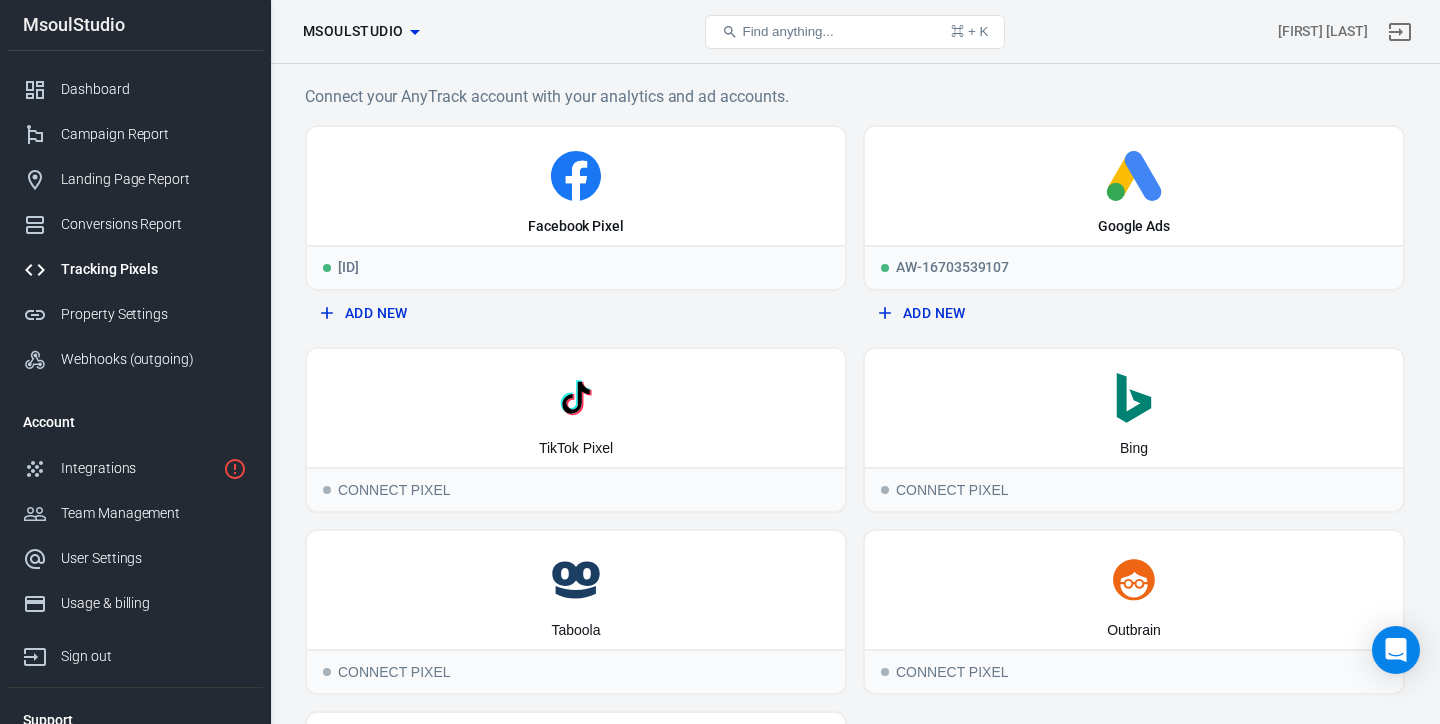 click on "Tracking Pixels" at bounding box center (154, 269) 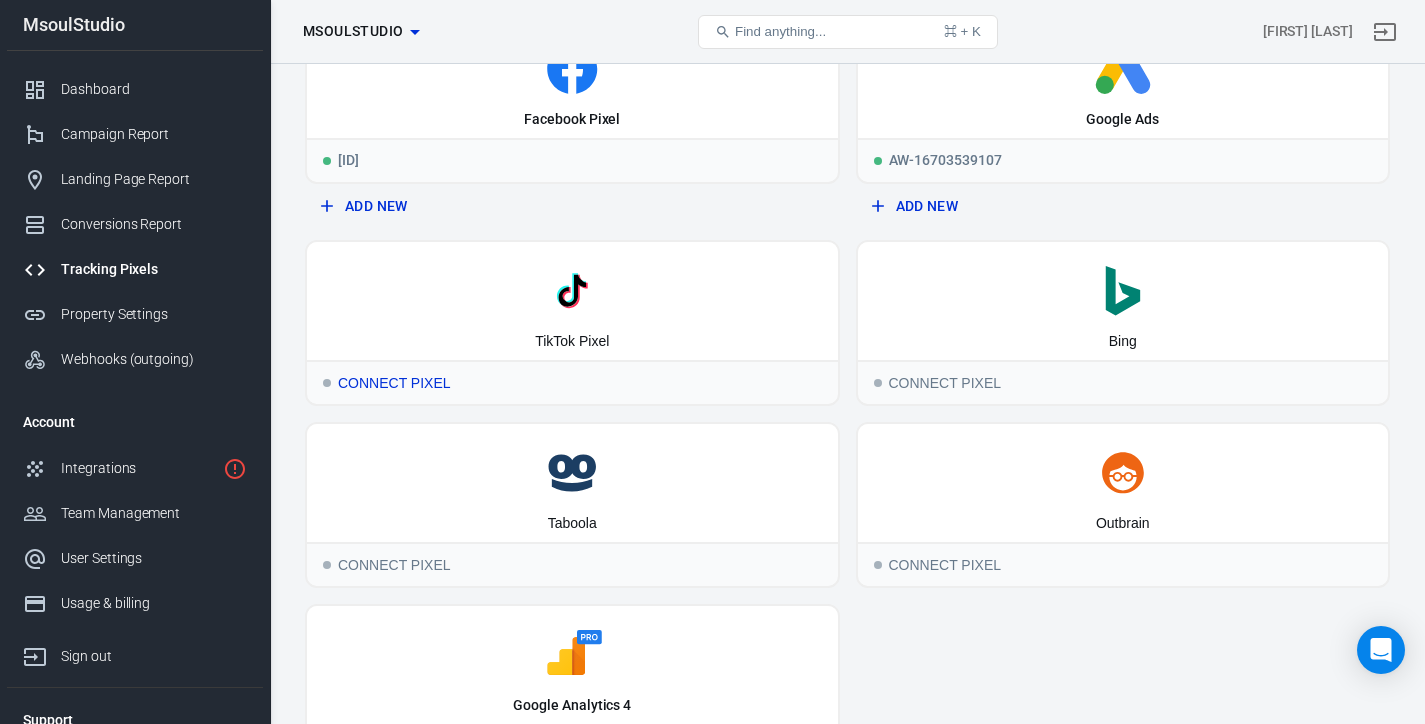 scroll, scrollTop: 0, scrollLeft: 0, axis: both 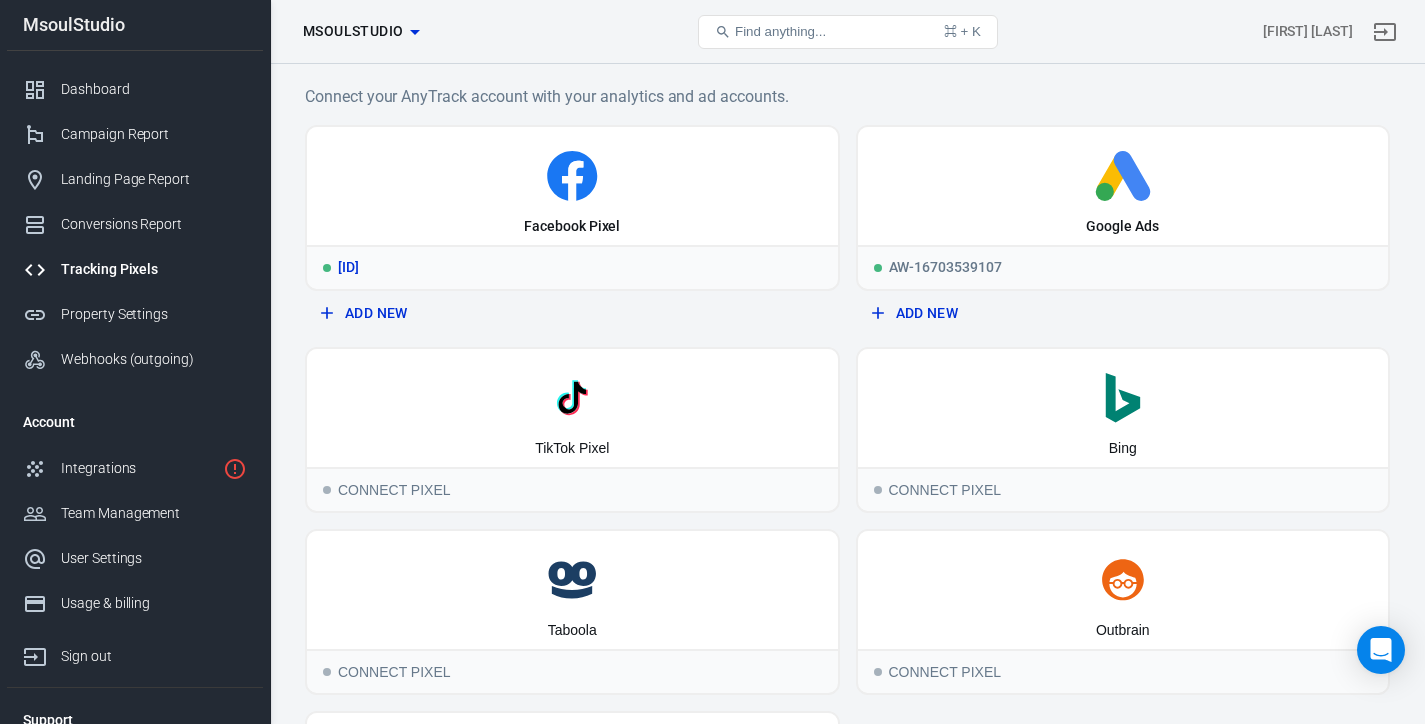 click on "[ID]" at bounding box center [572, 267] 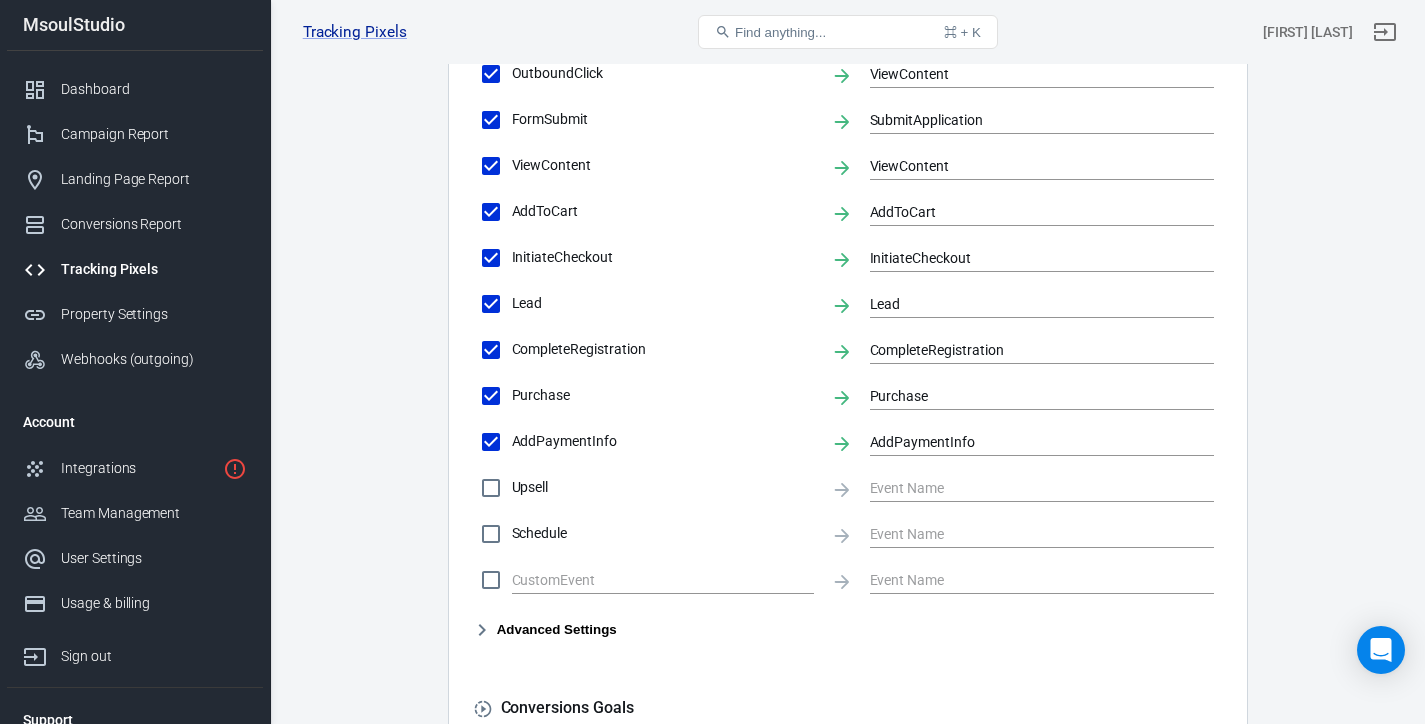 scroll, scrollTop: 803, scrollLeft: 0, axis: vertical 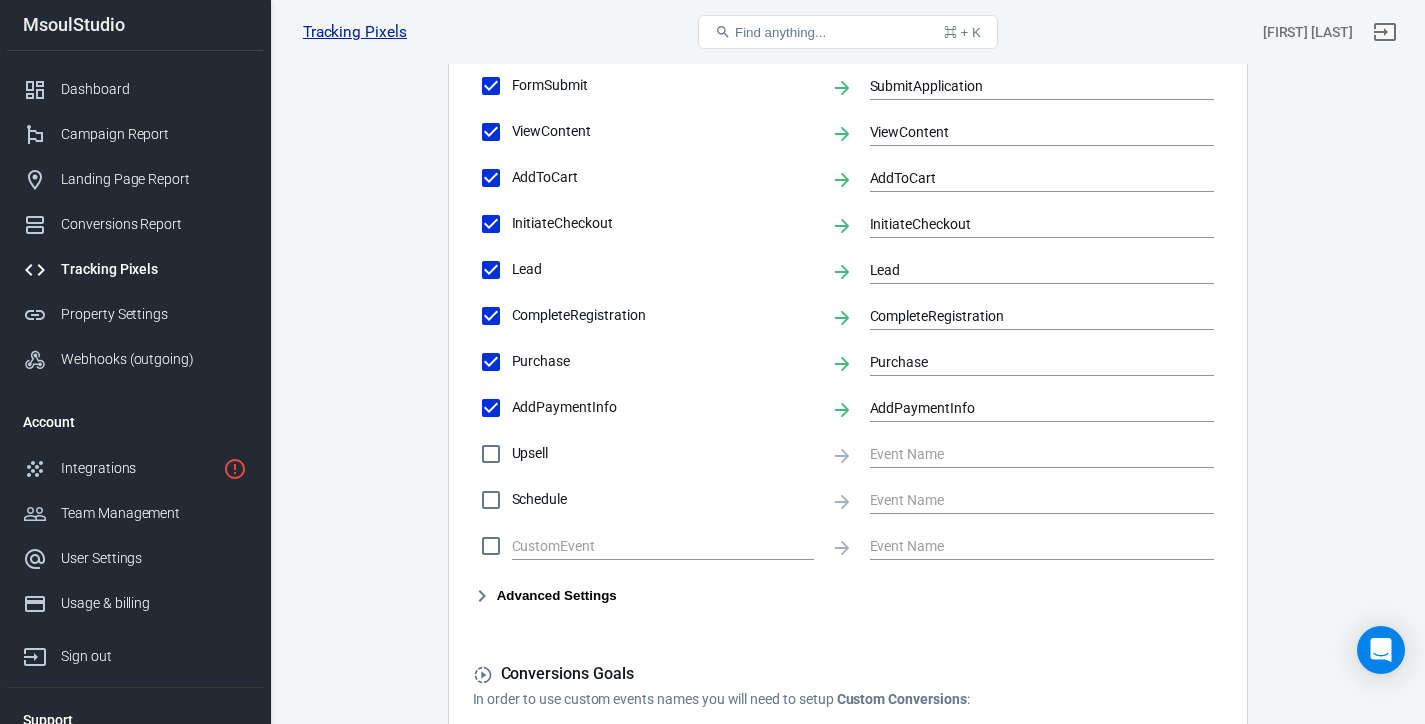 click on "Tracking Pixels" at bounding box center (355, 32) 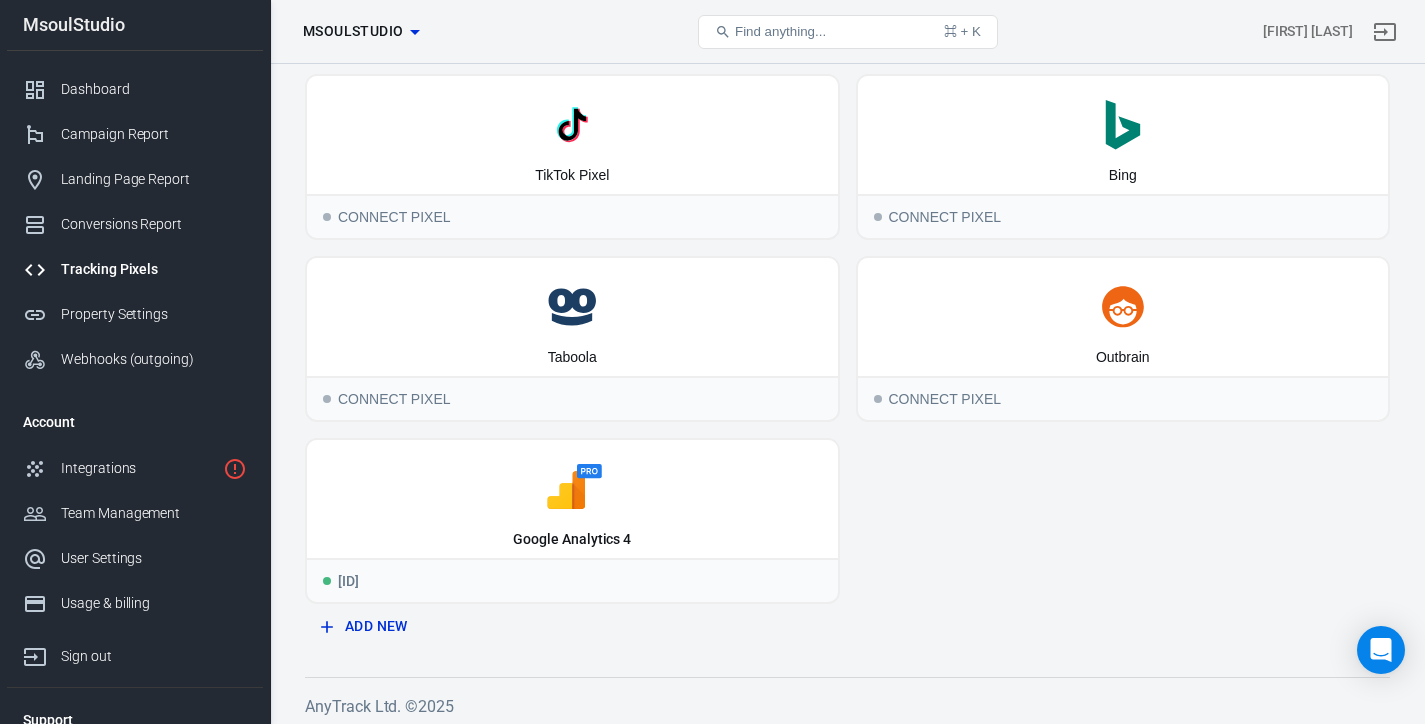 scroll, scrollTop: 0, scrollLeft: 0, axis: both 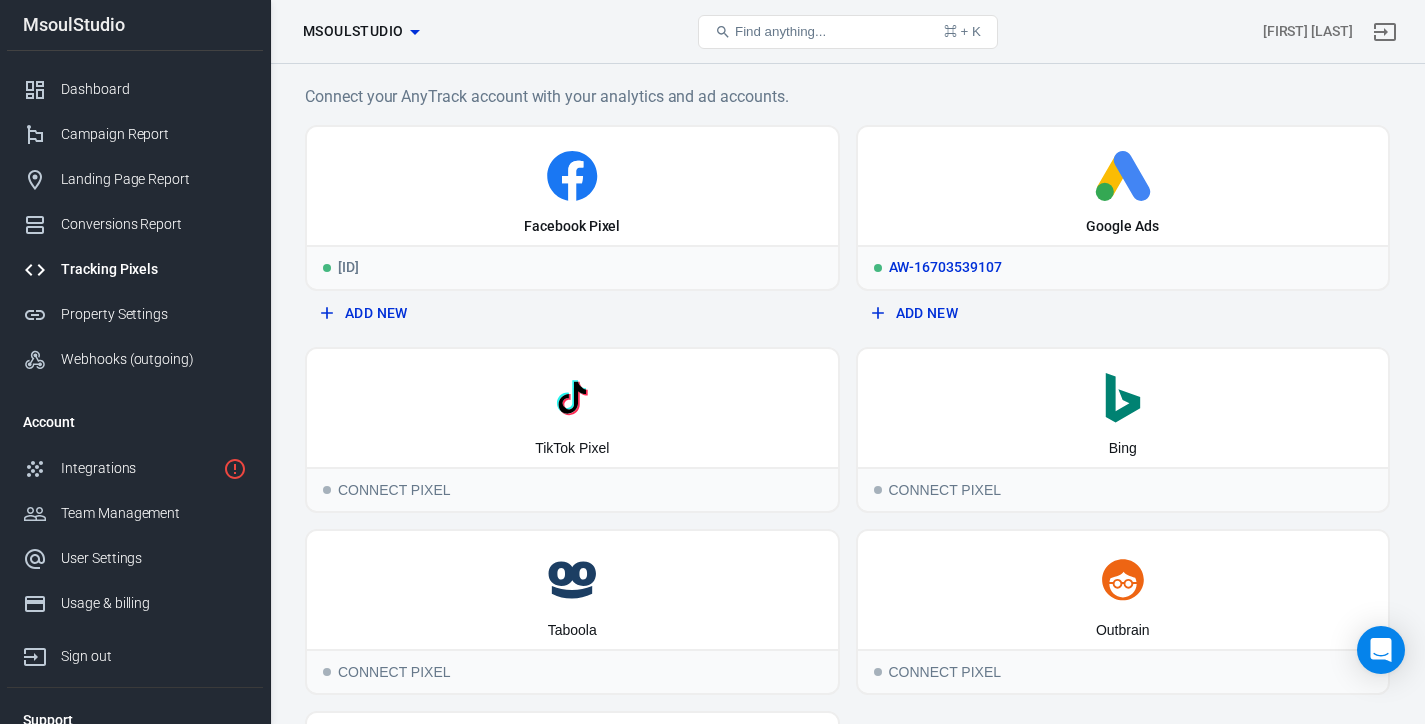 click on "AW-16703539107" at bounding box center [1123, 267] 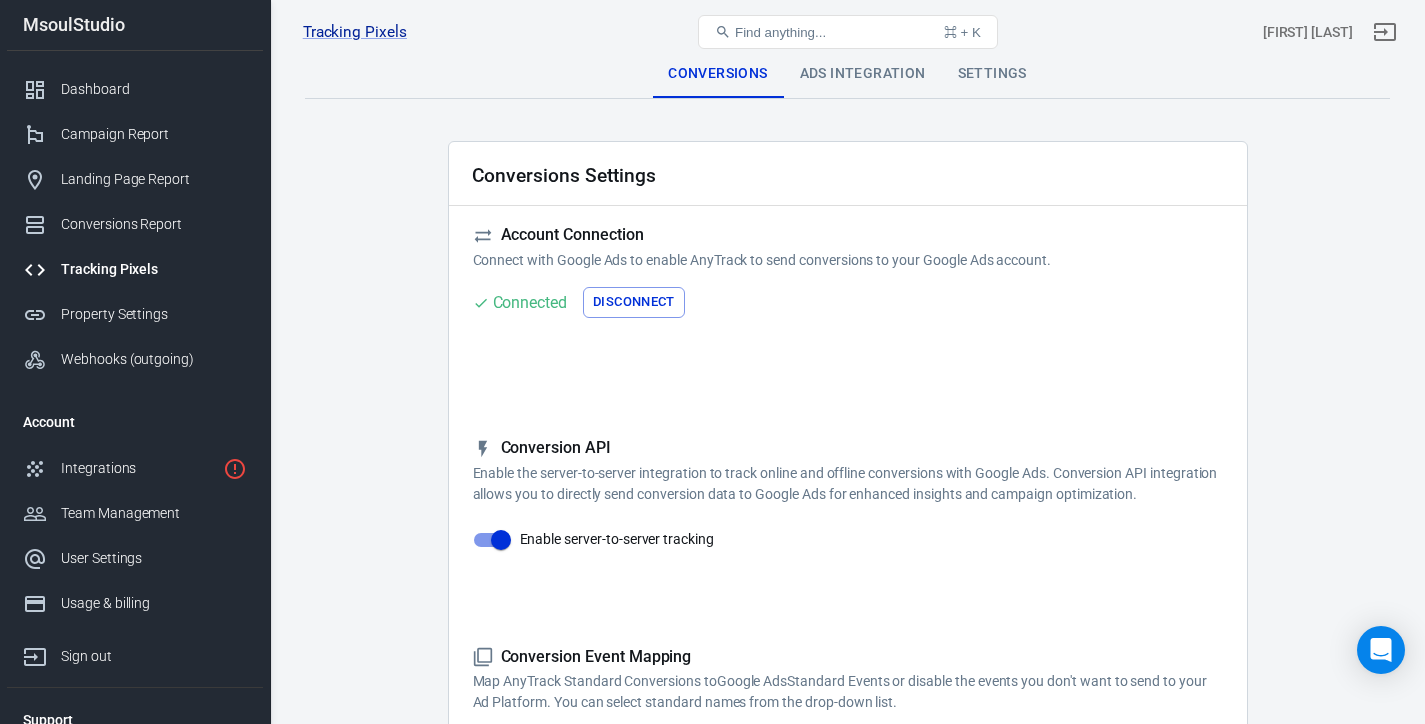 click on "Connect with Google Ads to enable AnyTrack to send conversions to your Google Ads account." at bounding box center [848, 260] 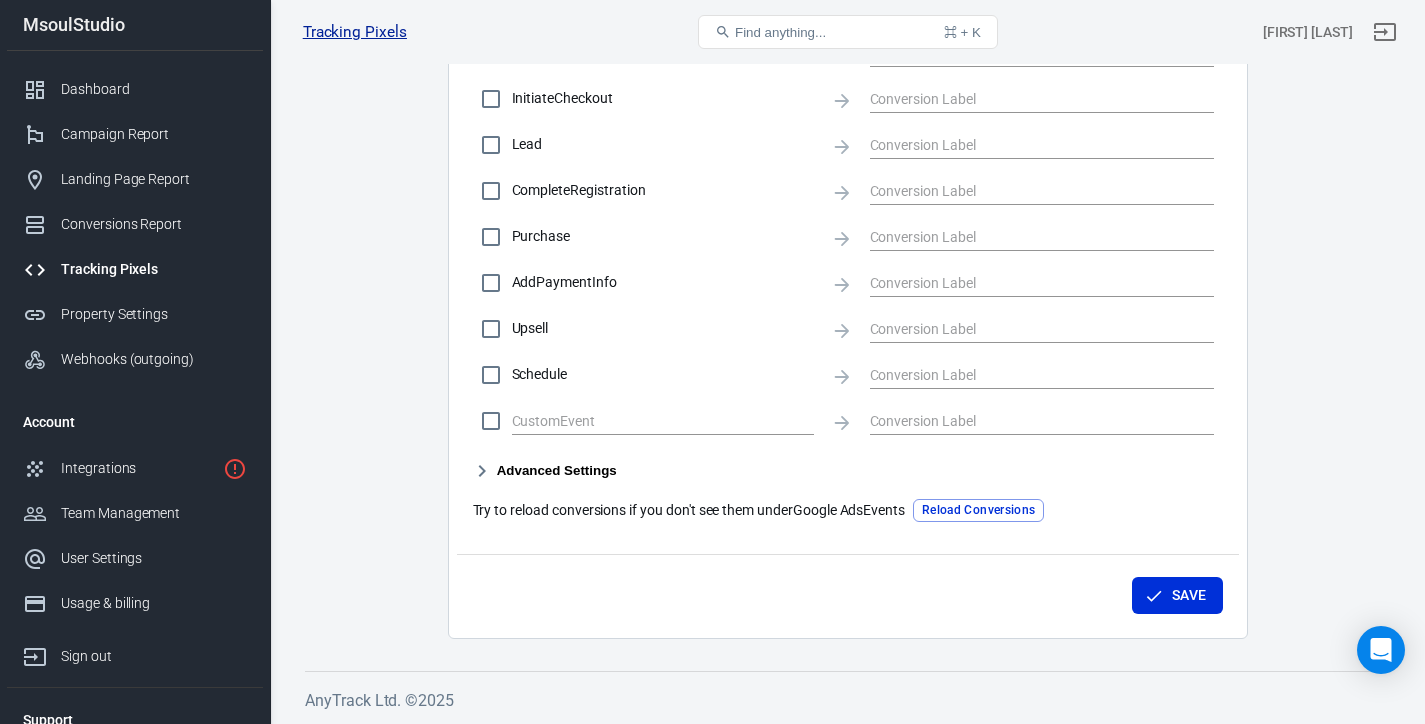 click on "Tracking Pixels" at bounding box center [355, 32] 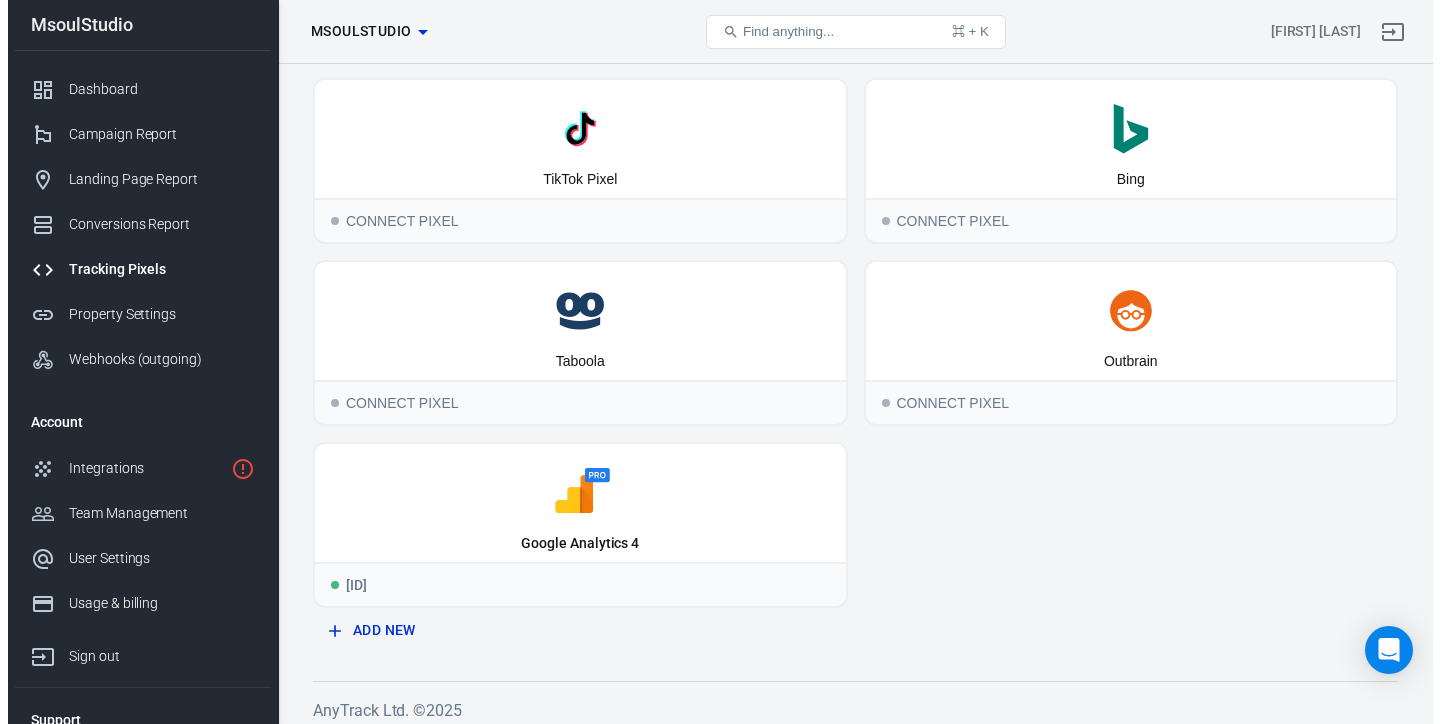 scroll, scrollTop: 247, scrollLeft: 0, axis: vertical 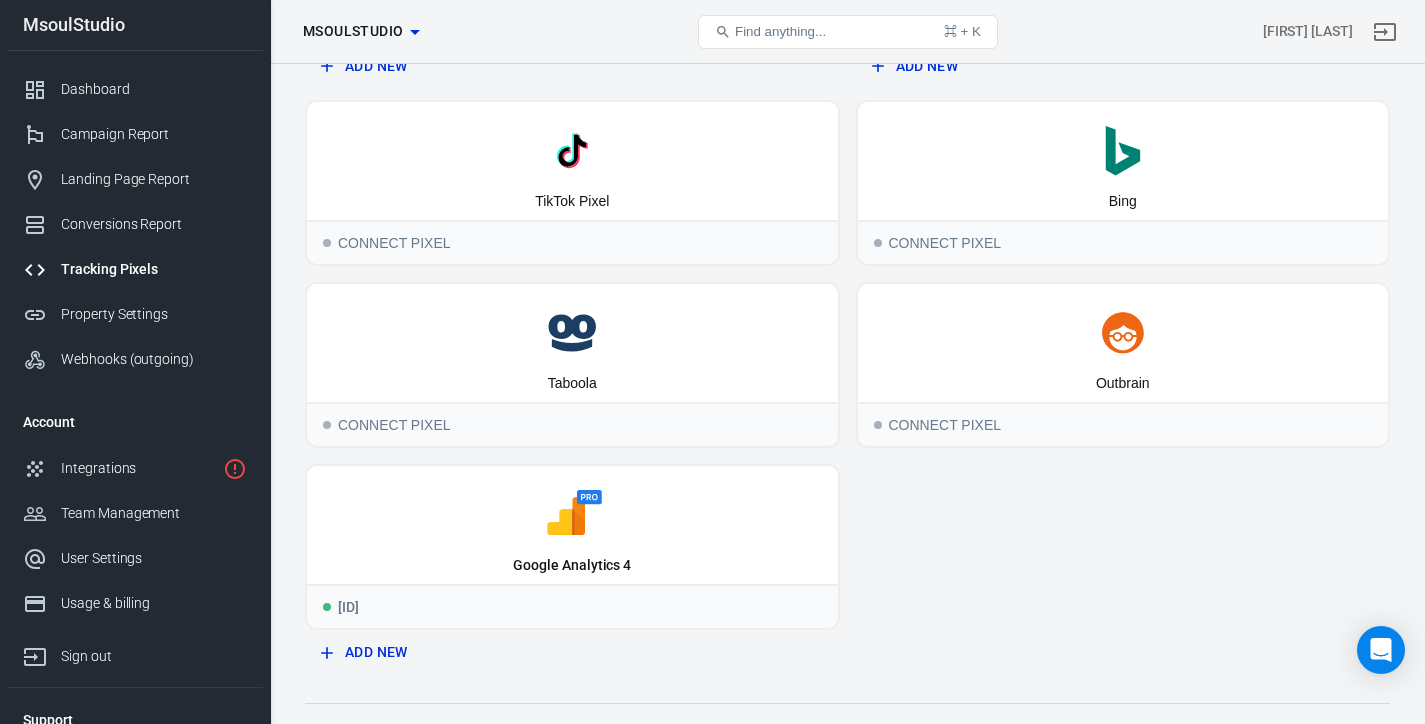 click on "MsoulStudio" at bounding box center (353, 31) 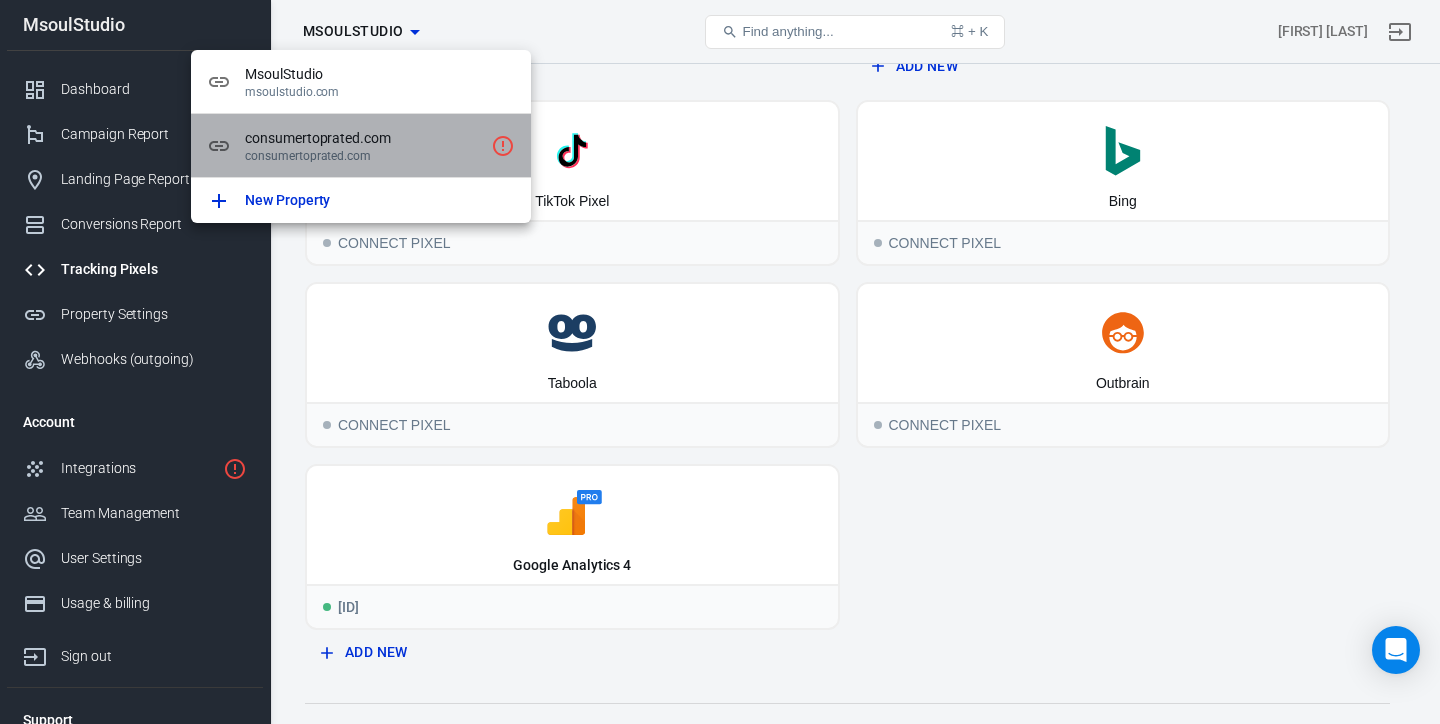 click on "consumertoprated.com" at bounding box center [364, 138] 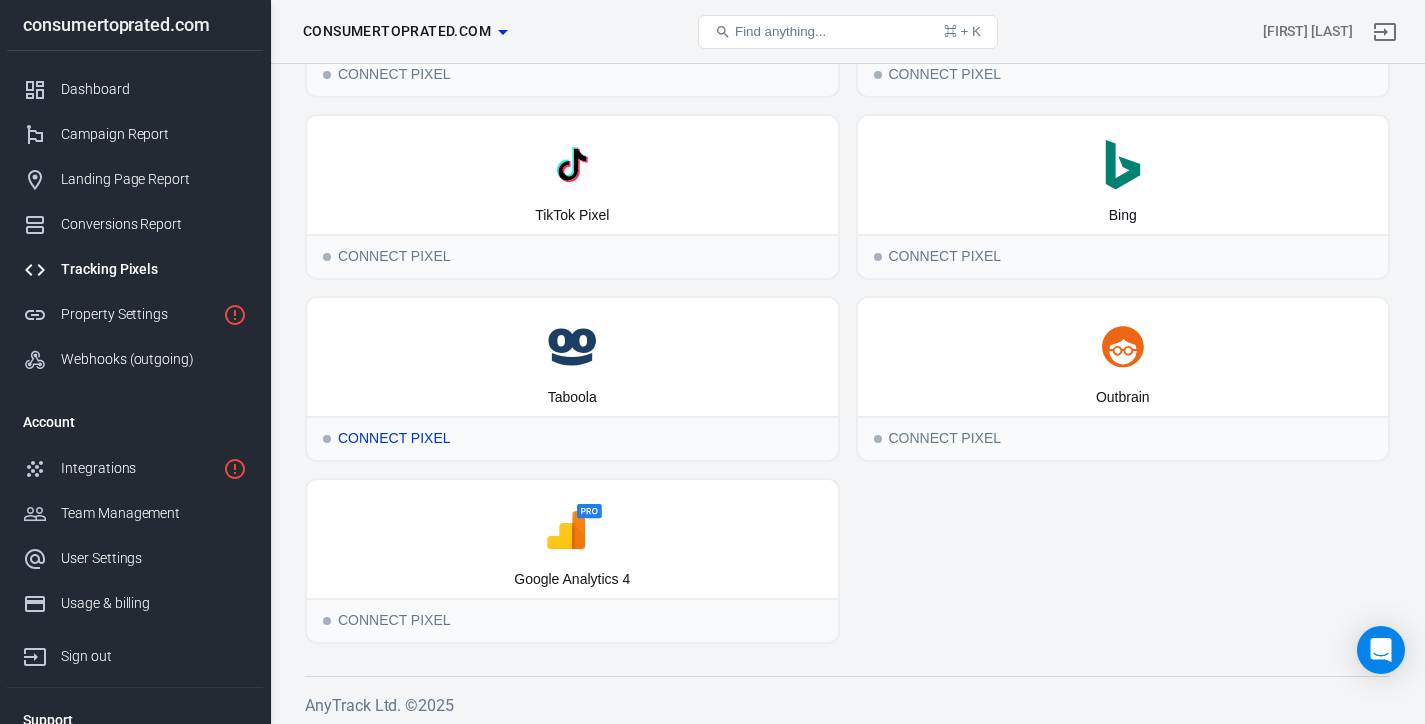 scroll, scrollTop: 0, scrollLeft: 0, axis: both 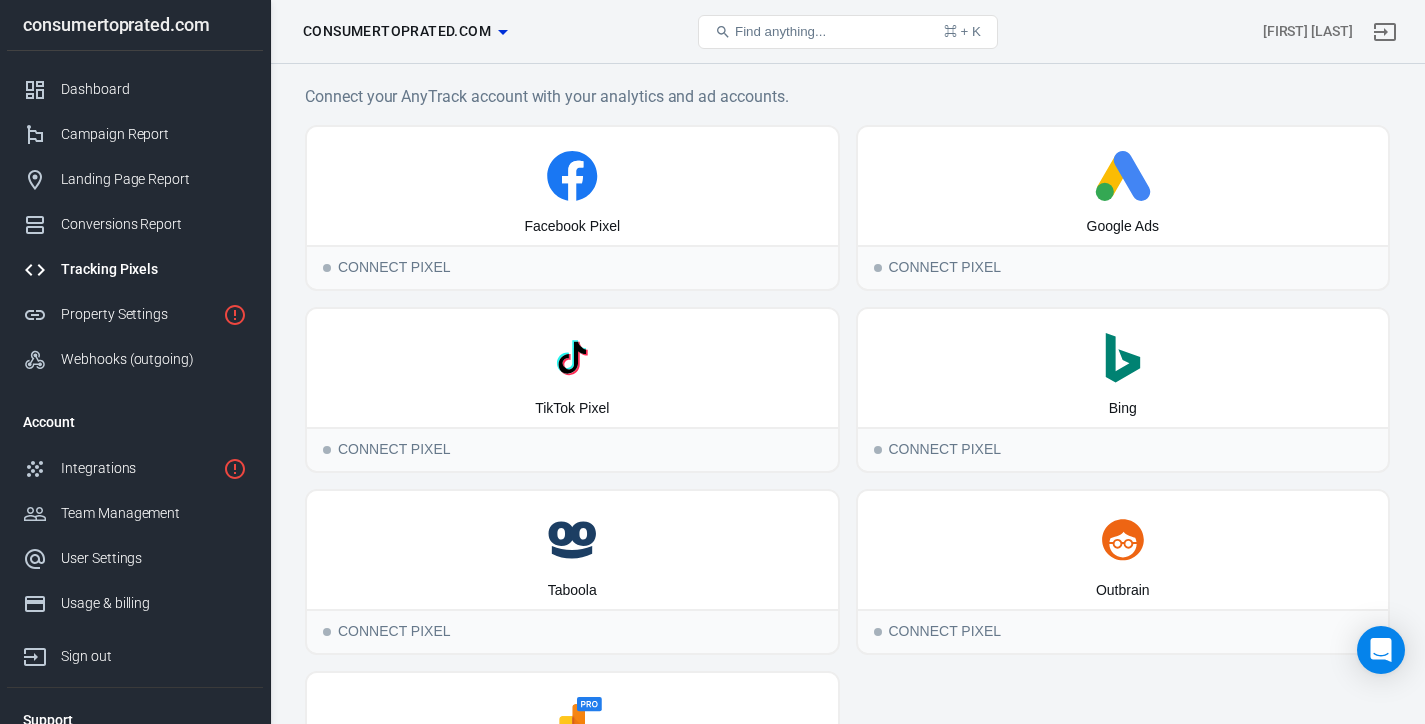 click on "Facebook Pixel Connect Pixel Google Ads Connect Pixel TikTok Pixel Connect Pixel .st0{fill:#008272;} Bing Connect Pixel Taboola Connect Pixel Outbrain Connect Pixel Google Analytics 4 Connect Pixel" at bounding box center [847, 481] 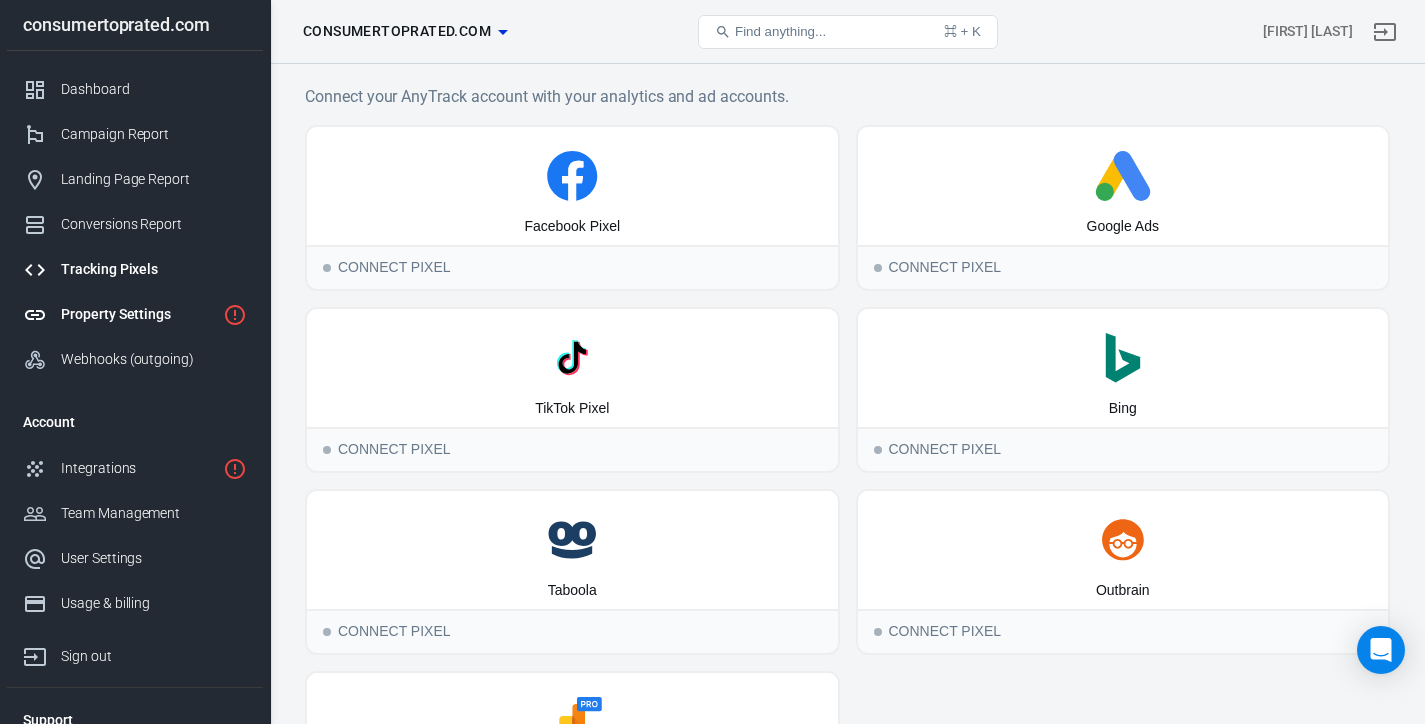 click on "Property Settings" at bounding box center [138, 314] 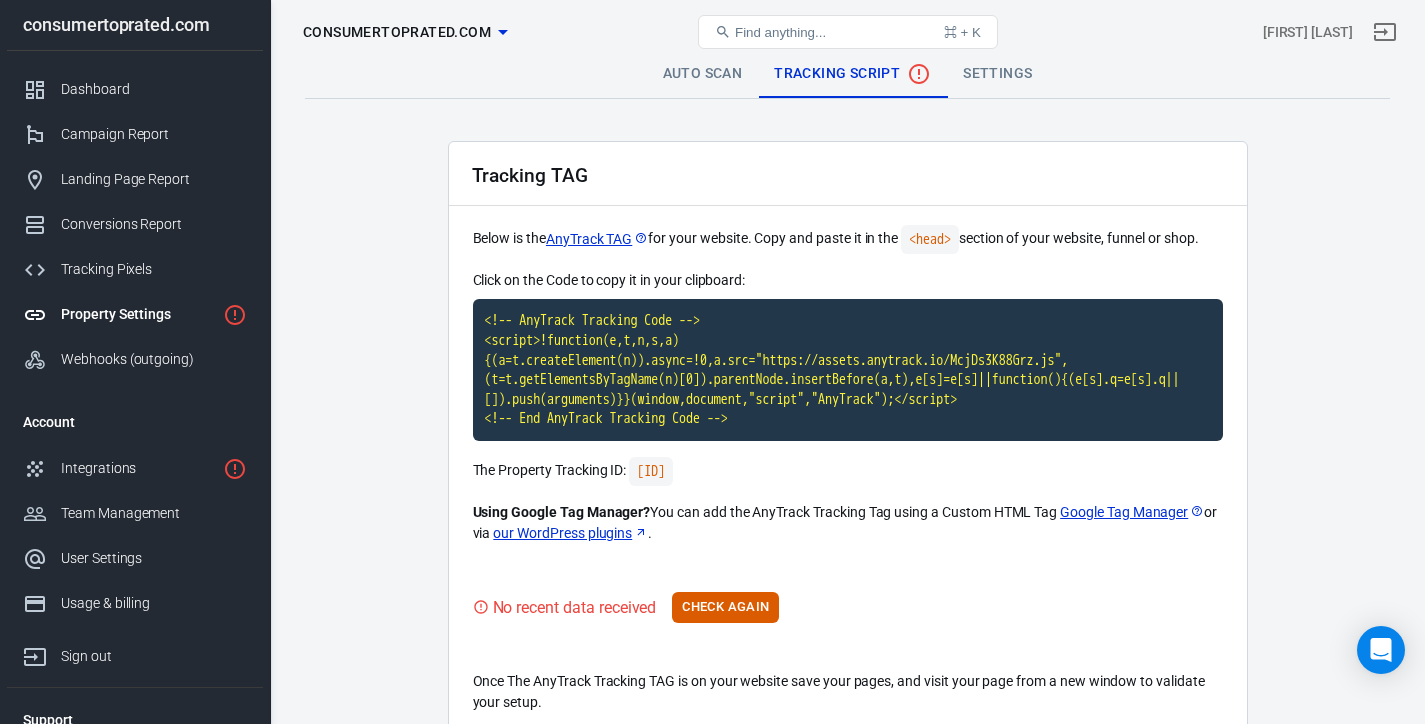 scroll, scrollTop: 38, scrollLeft: 0, axis: vertical 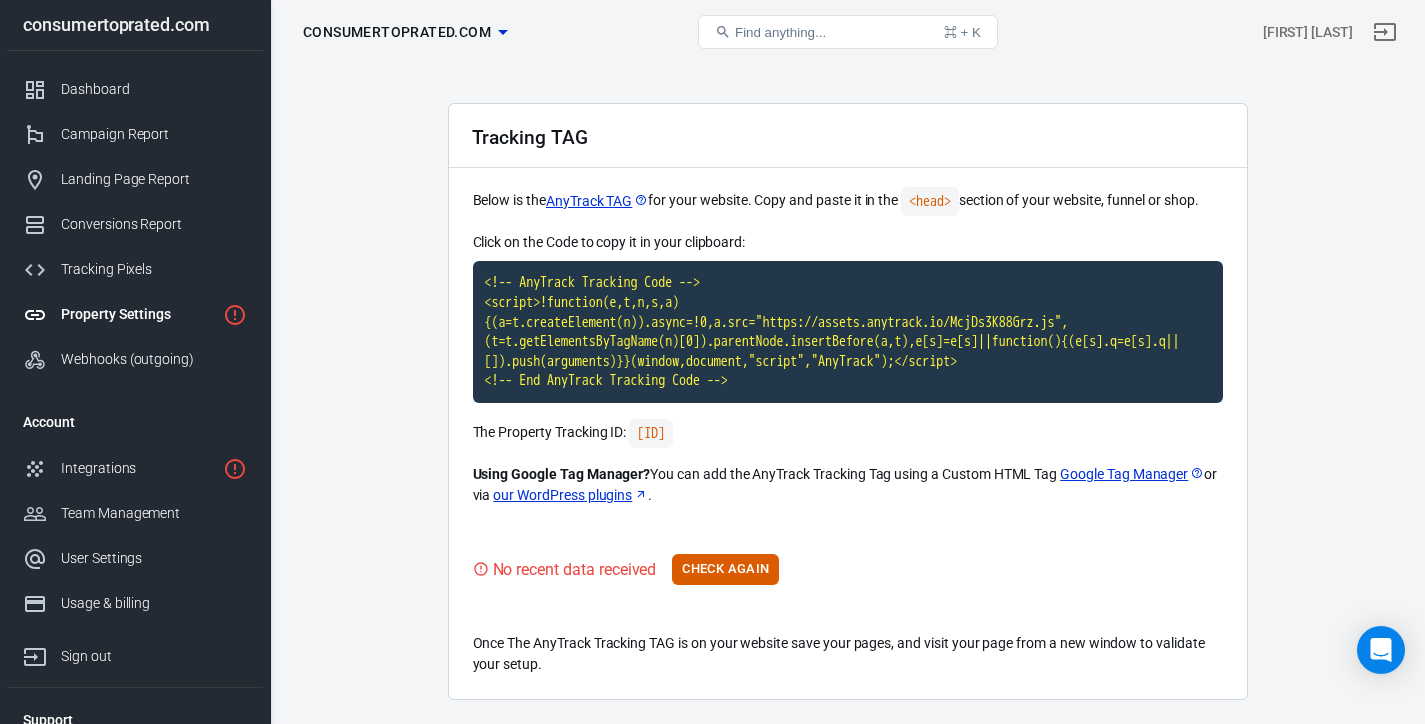 click on "Auto Scan Tracking Script    Settings Tracking TAG Below is the  AnyTrack TAG    for your website. Copy and paste it in the   <head>  section of your website, funnel or shop. Click on the Code to copy it in your clipboard: <!-- AnyTrack Tracking Code -->
<script>!function(e,t,n,s,a){(a=t.createElement(n)).async=!0,a.src="https://assets.anytrack.io/McjDs3K88Grz.js",(t=t.getElementsByTagName(n)[0]).parentNode.insertBefore(a,t),e[s]=e[s]||function(){(e[s].q=e[s].q||[]).push(arguments)}}(window,document,"script","AnyTrack");</script>
<!-- End AnyTrack Tracking Code --> The Property Tracking ID:   [ID] Using Google Tag Manager?  You can add the AnyTrack Tracking Tag using a Custom HTML Tag   Google Tag Manager    or via   our WordPress plugins   . No recent data received Check Again Once The AnyTrack Tracking TAG is on your website save your pages, and visit your page from a new window to validate your setup." at bounding box center (847, 356) 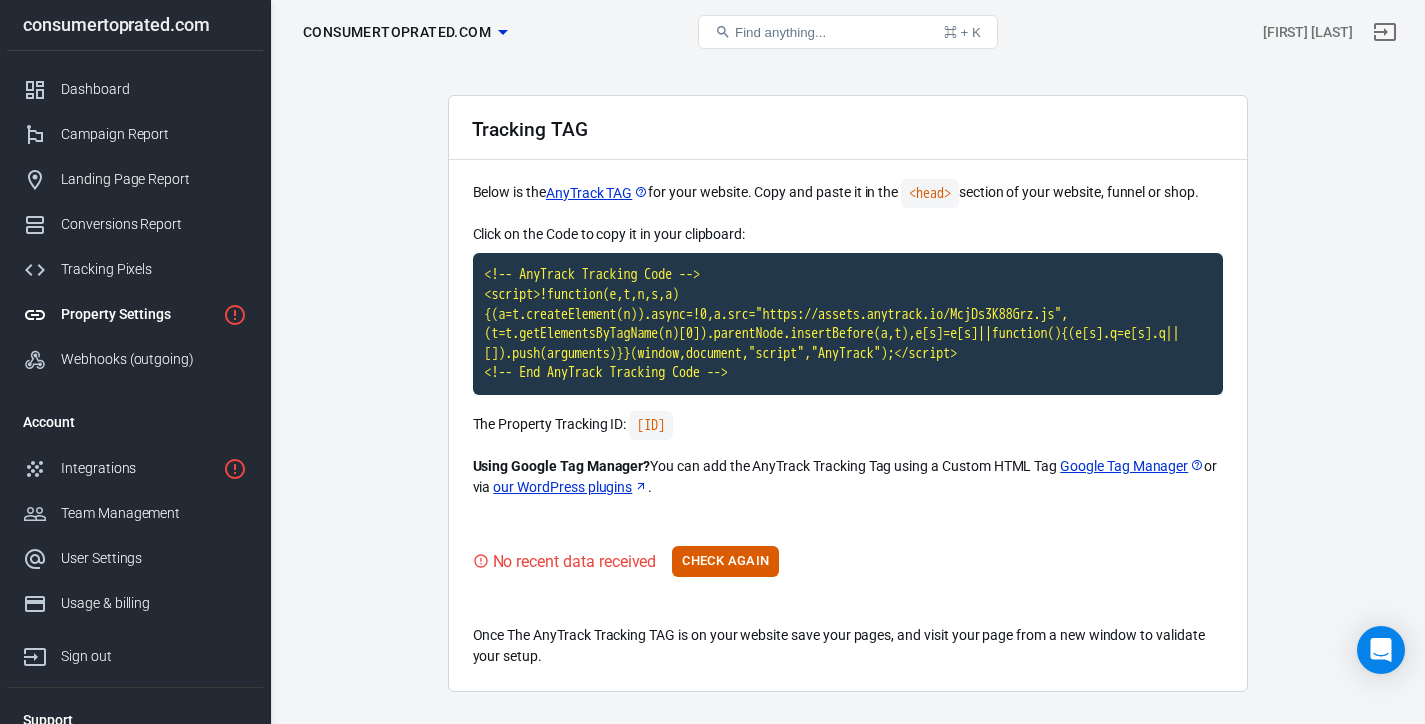 scroll, scrollTop: 50, scrollLeft: 0, axis: vertical 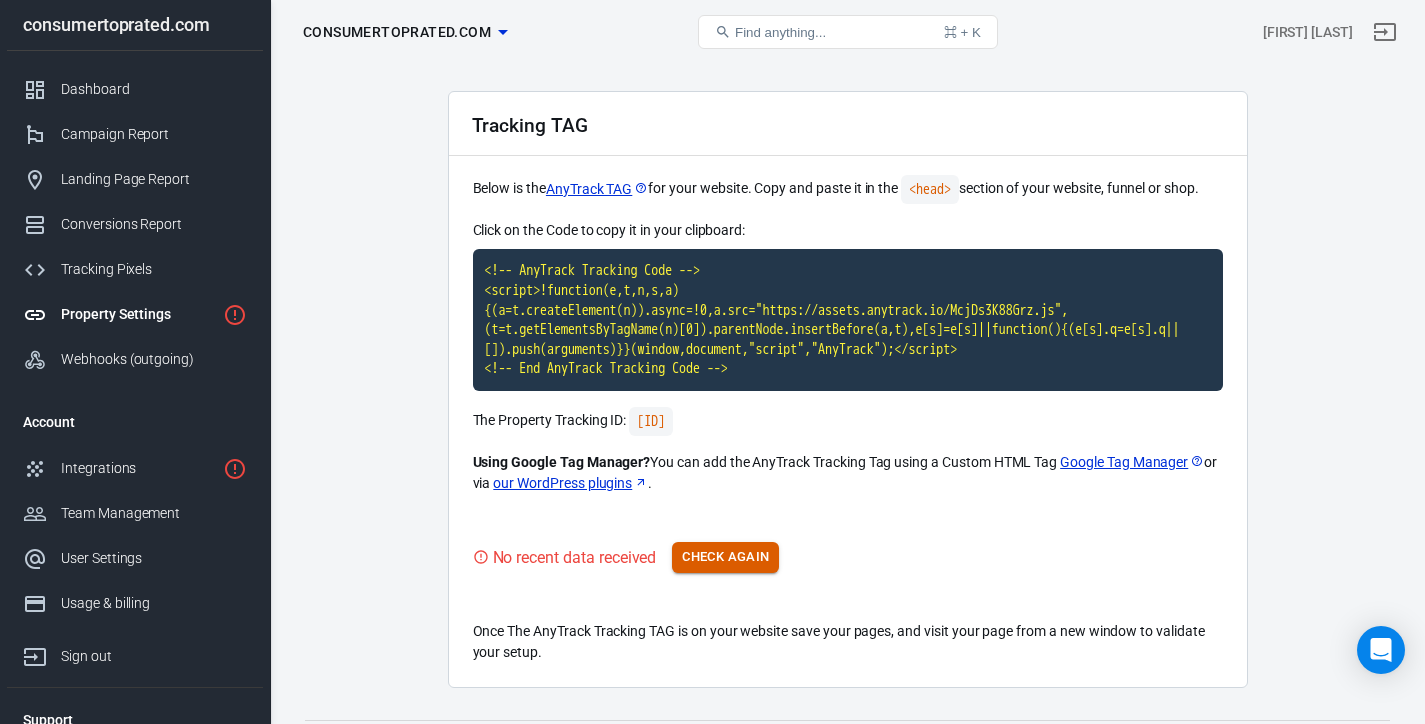 click on "Check Again" at bounding box center [725, 557] 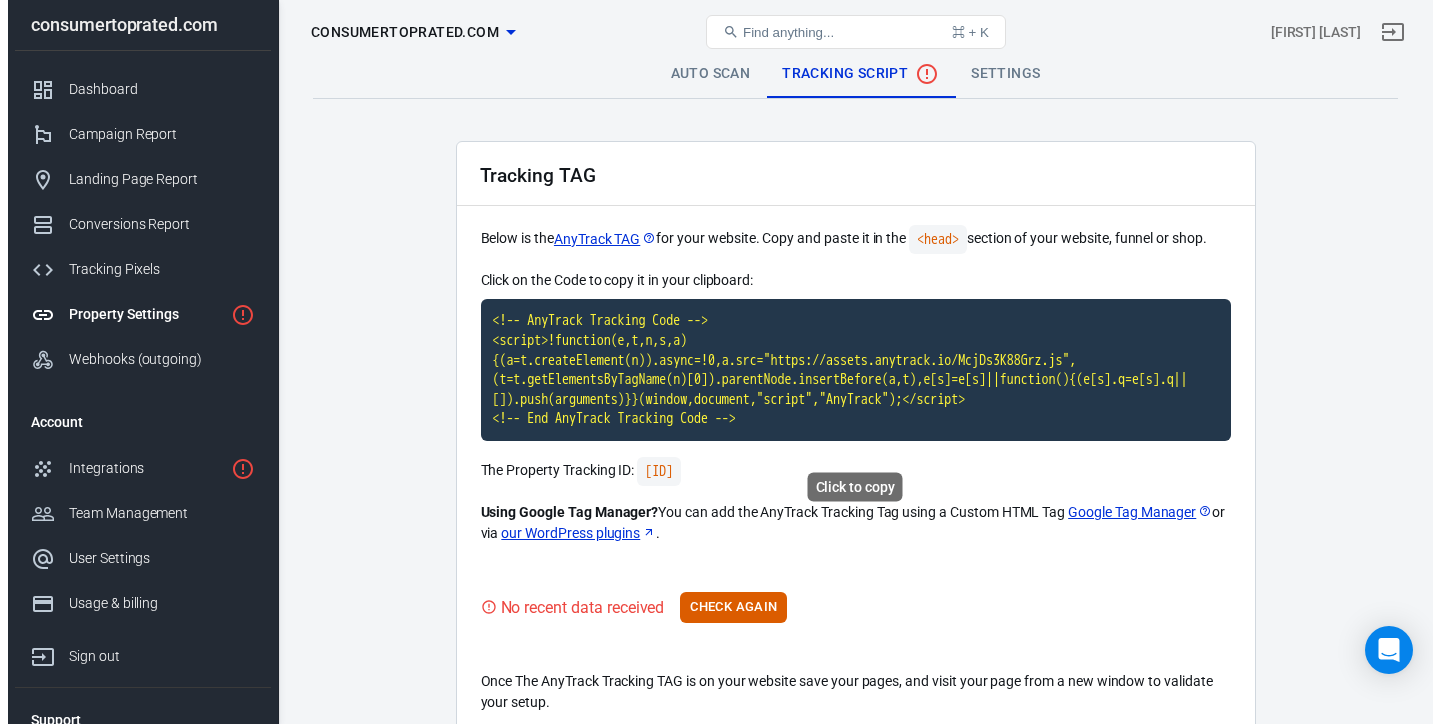 scroll, scrollTop: 0, scrollLeft: 0, axis: both 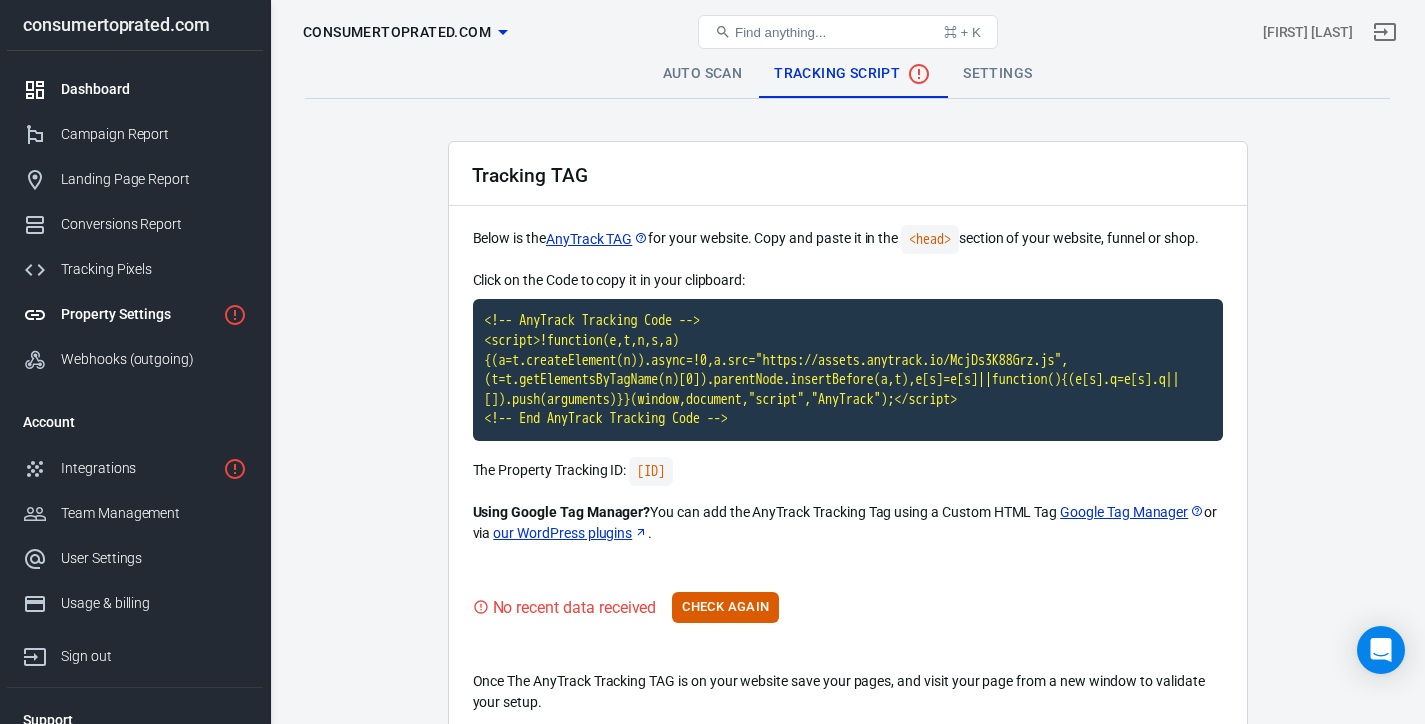 click on "Dashboard" at bounding box center [154, 89] 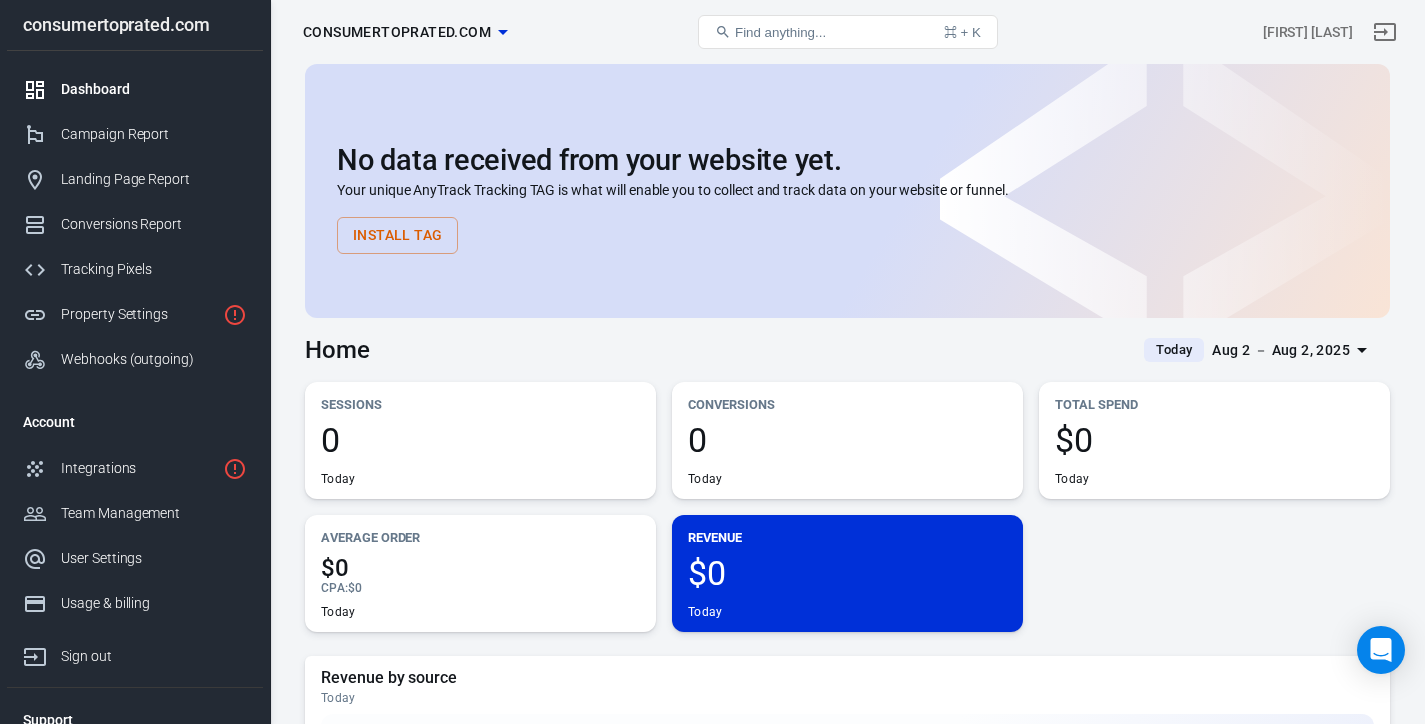 click on "consumertoprated.com" at bounding box center (397, 32) 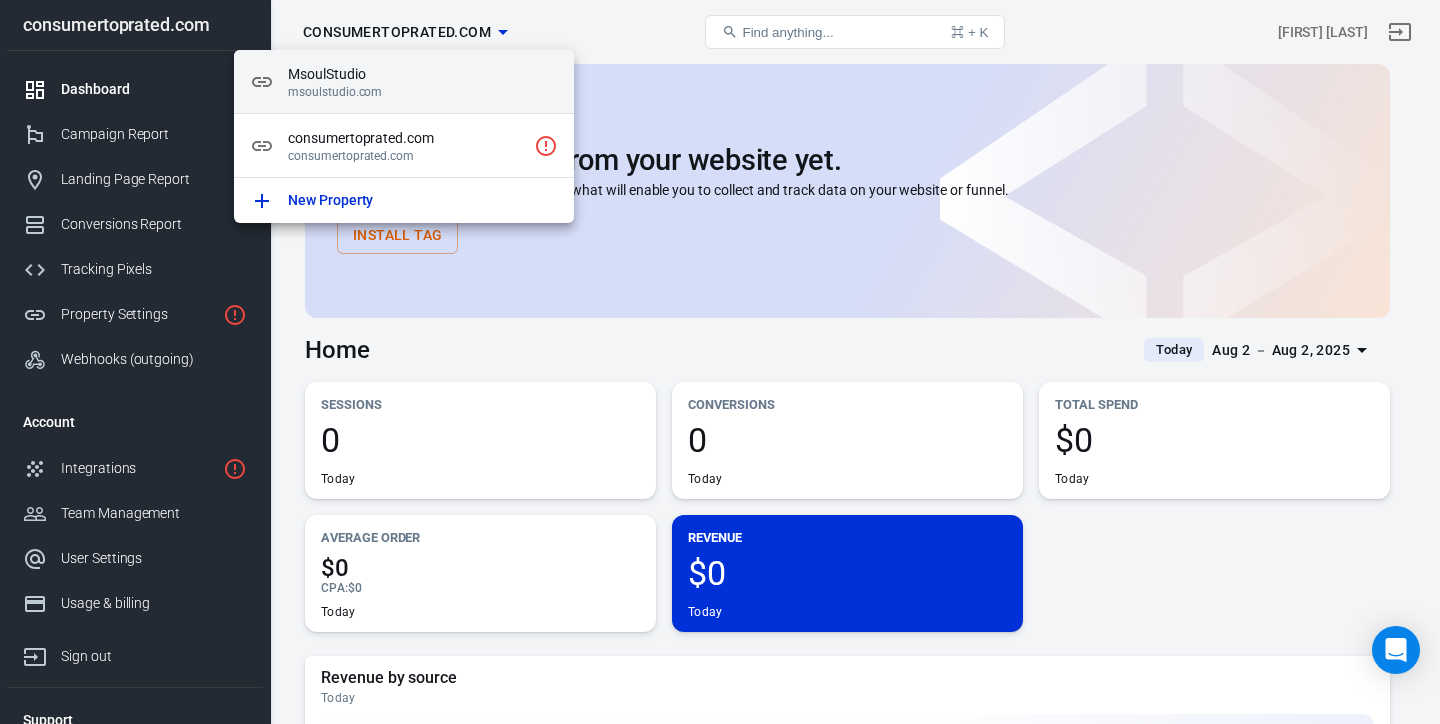click on "MsoulStudio" at bounding box center (423, 74) 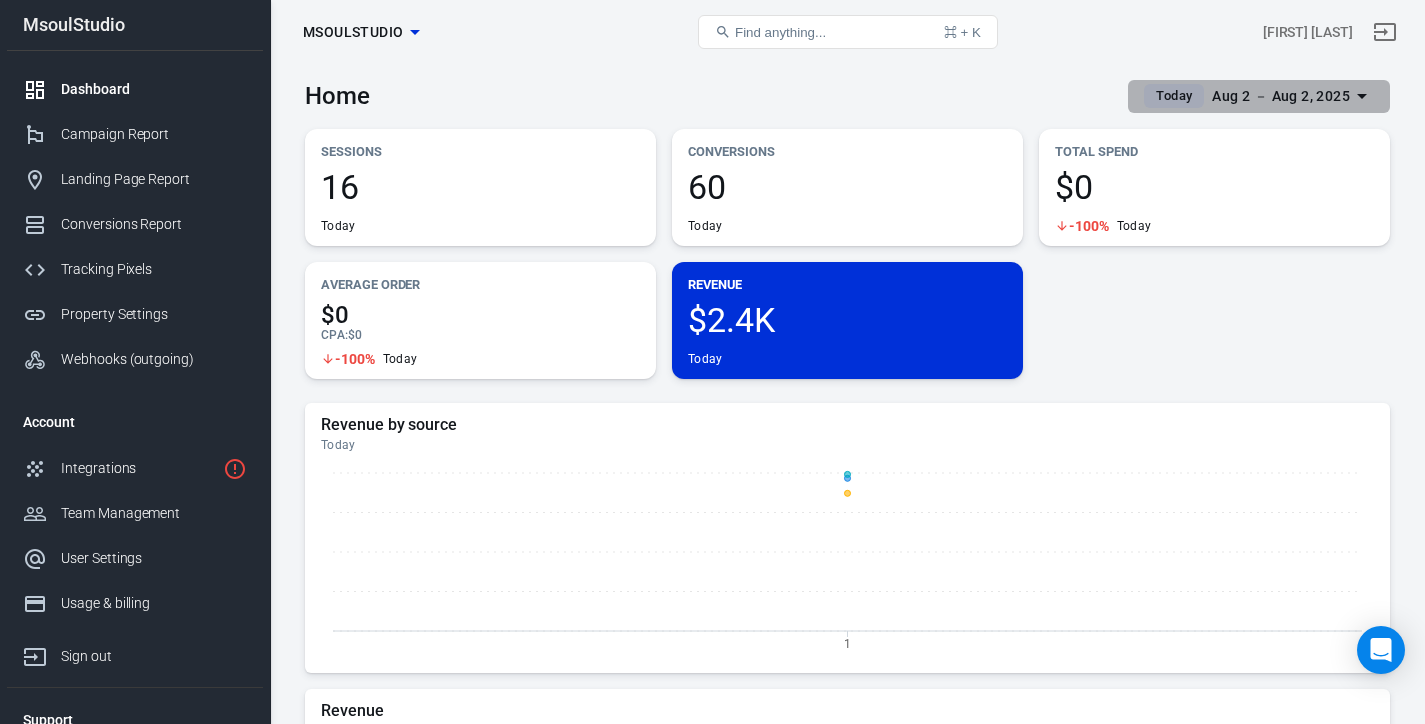 click on "Aug 2 － Aug 2, 2025" at bounding box center [1281, 96] 